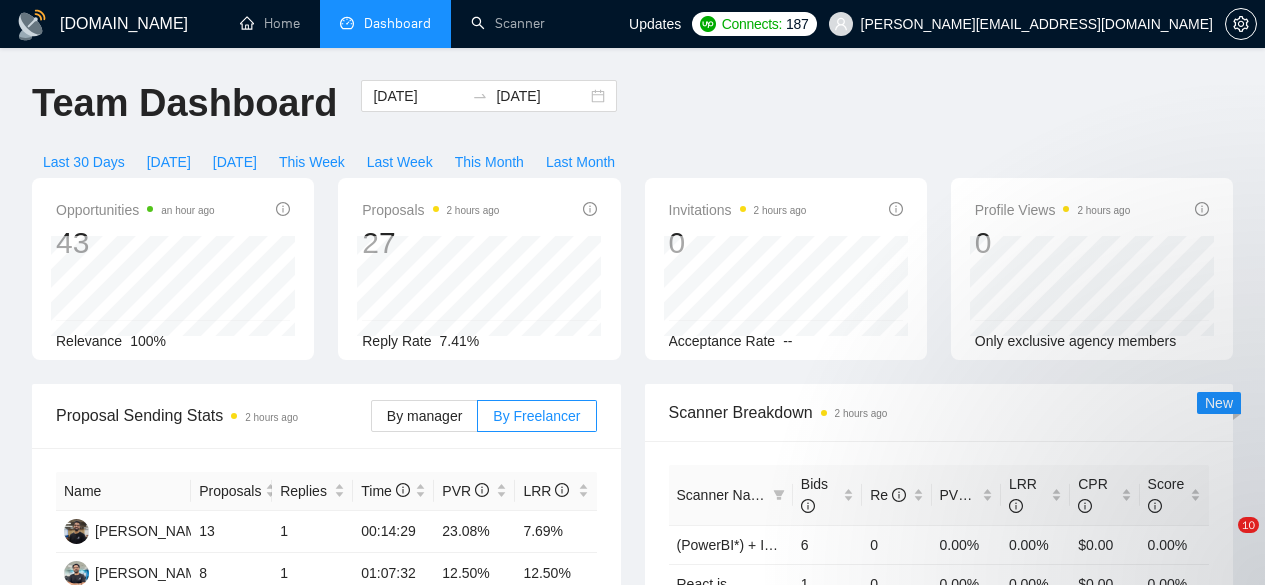 scroll, scrollTop: 0, scrollLeft: 0, axis: both 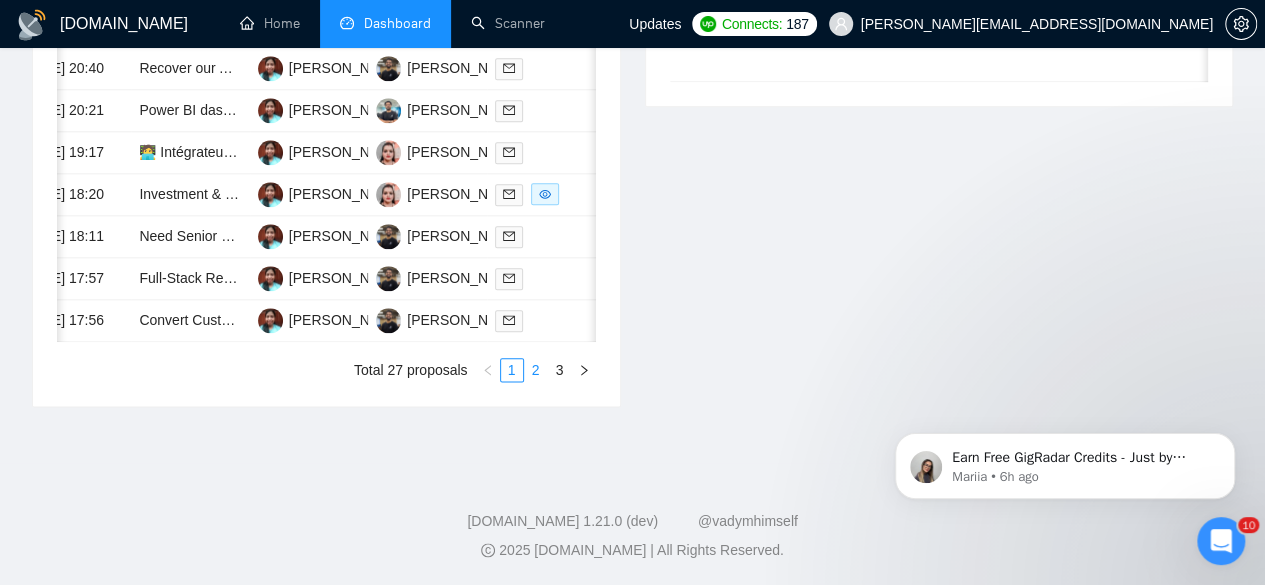 click on "2" at bounding box center (536, 370) 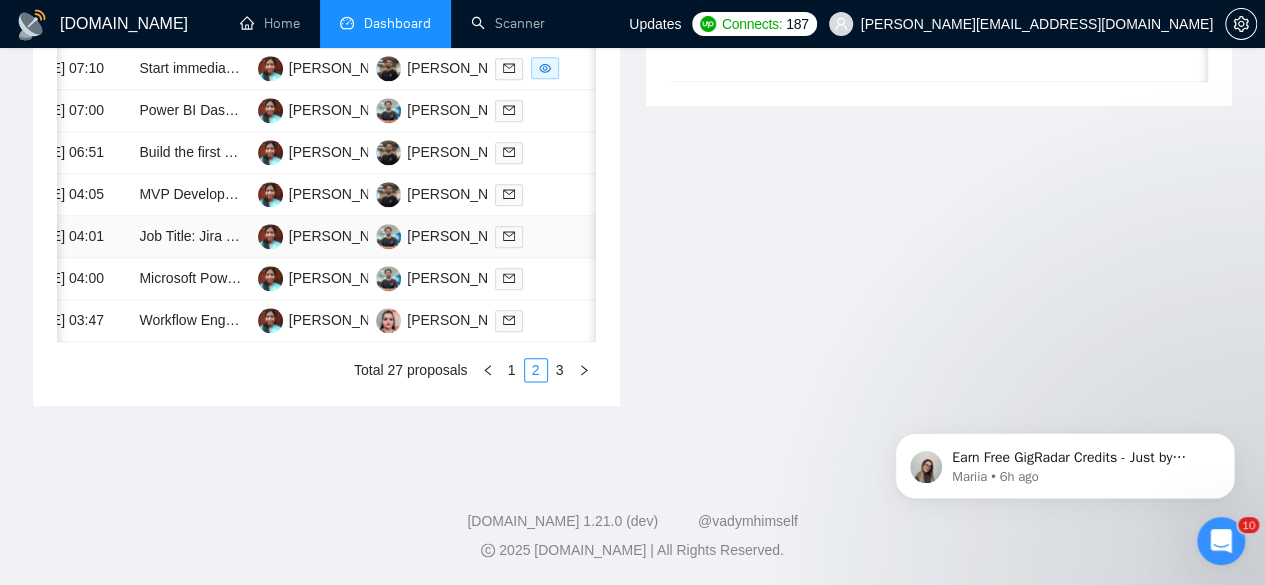 scroll, scrollTop: 1107, scrollLeft: 0, axis: vertical 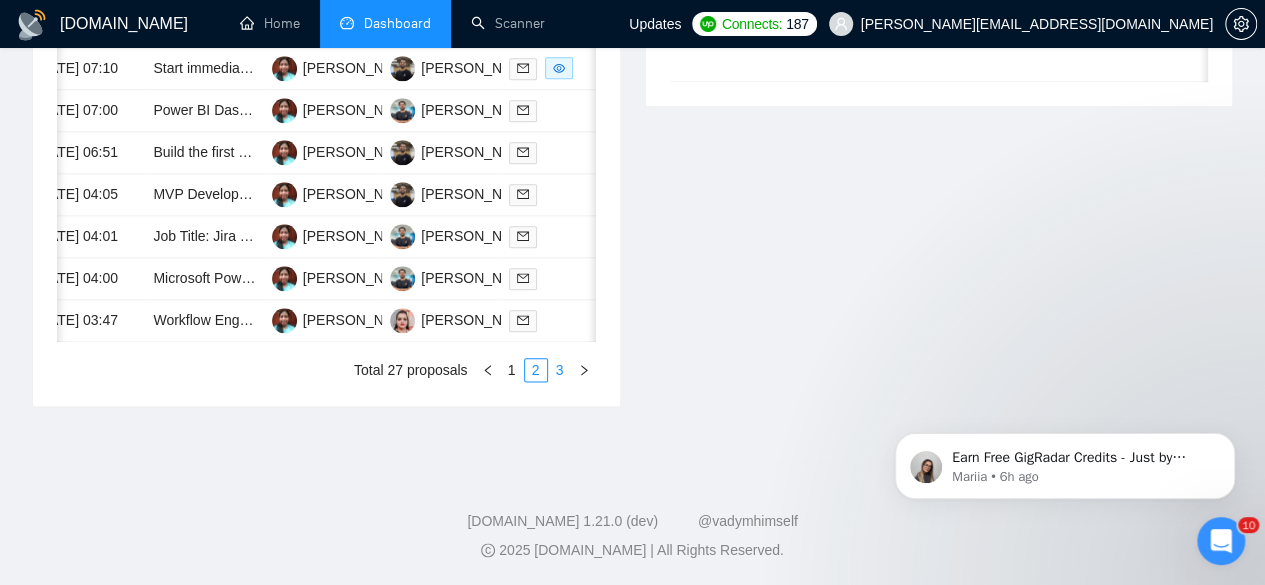click on "3" at bounding box center (560, 370) 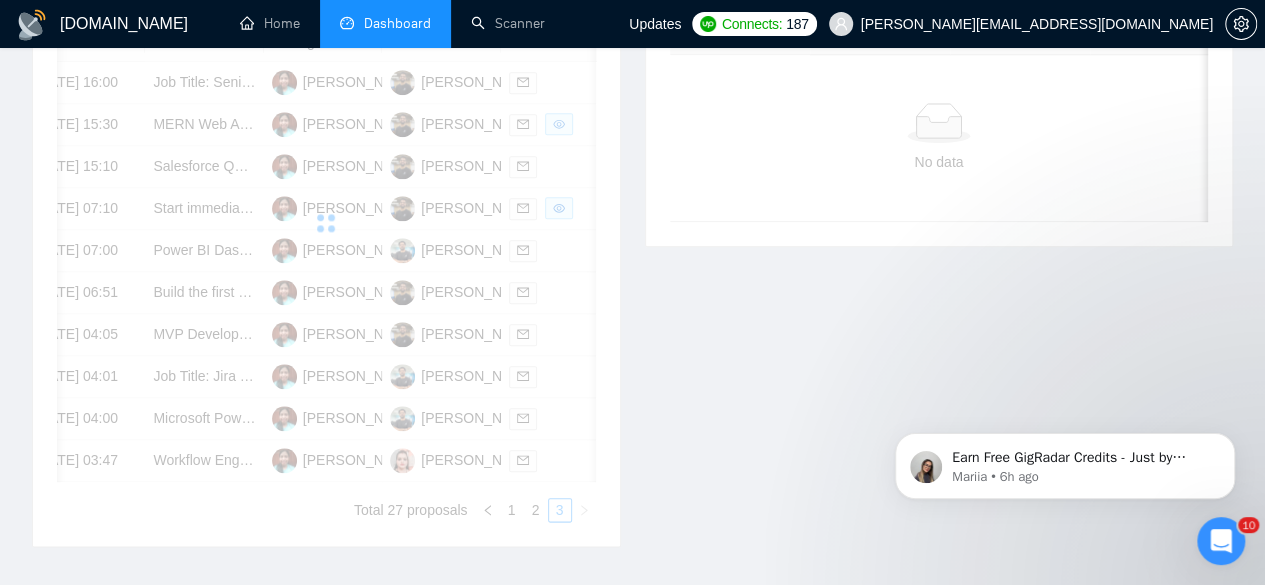 scroll, scrollTop: 856, scrollLeft: 0, axis: vertical 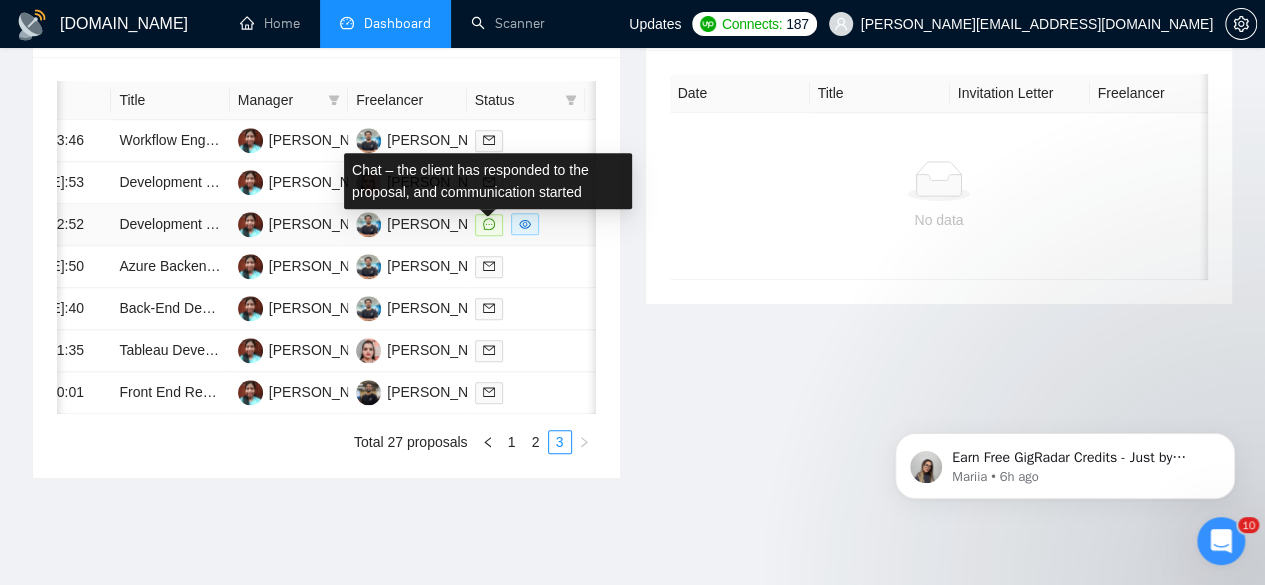 click 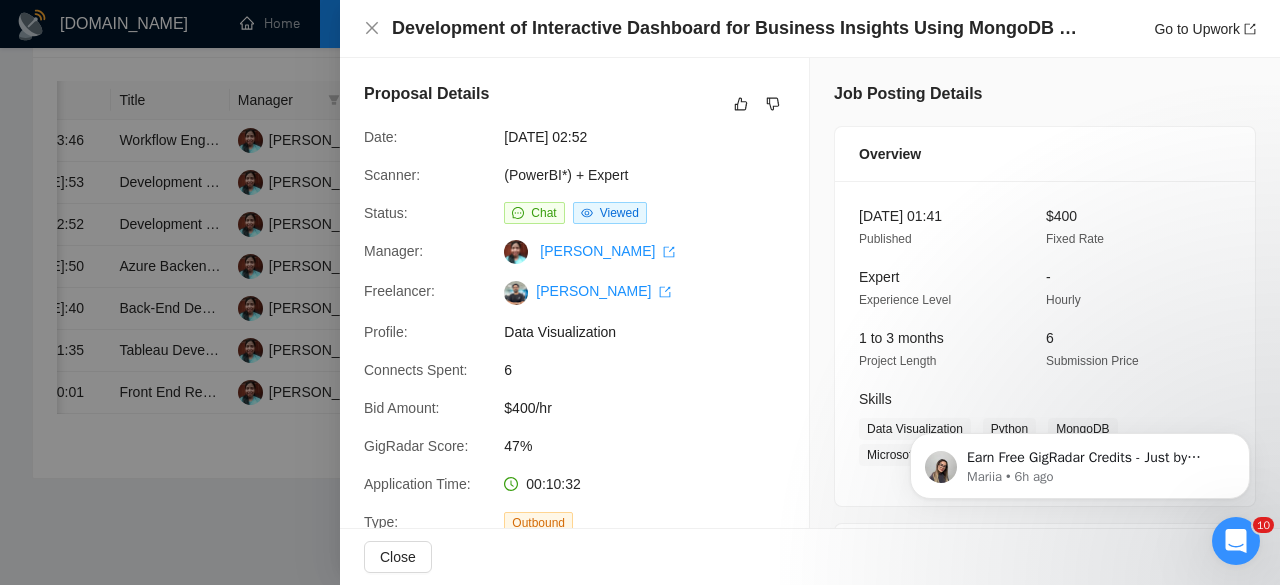 click at bounding box center (640, 292) 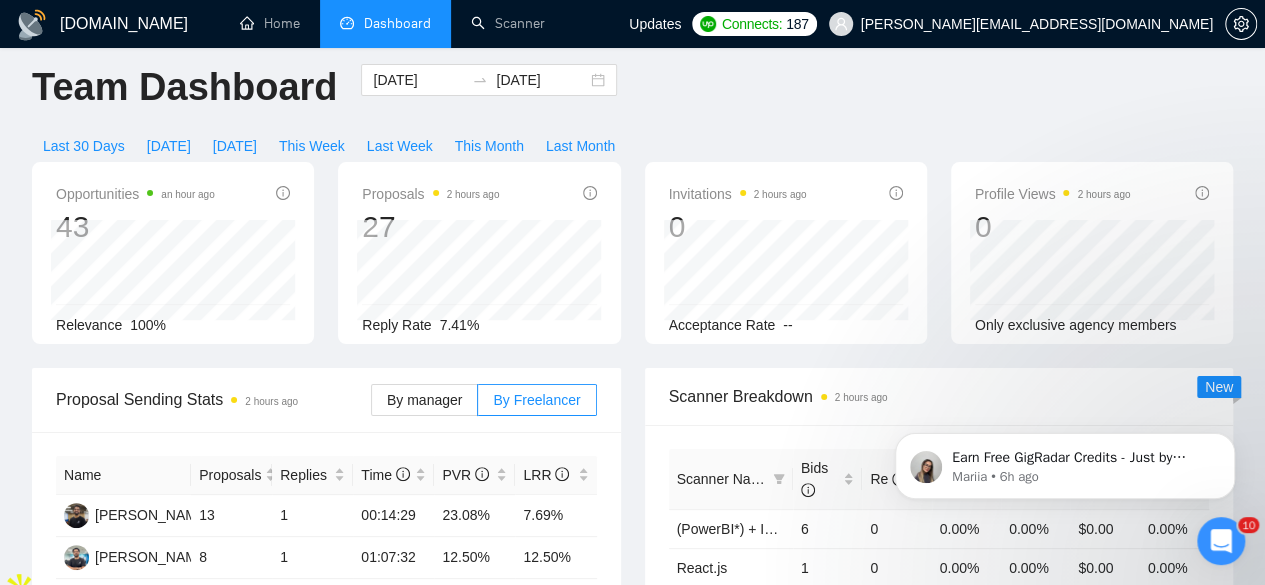 scroll, scrollTop: 0, scrollLeft: 0, axis: both 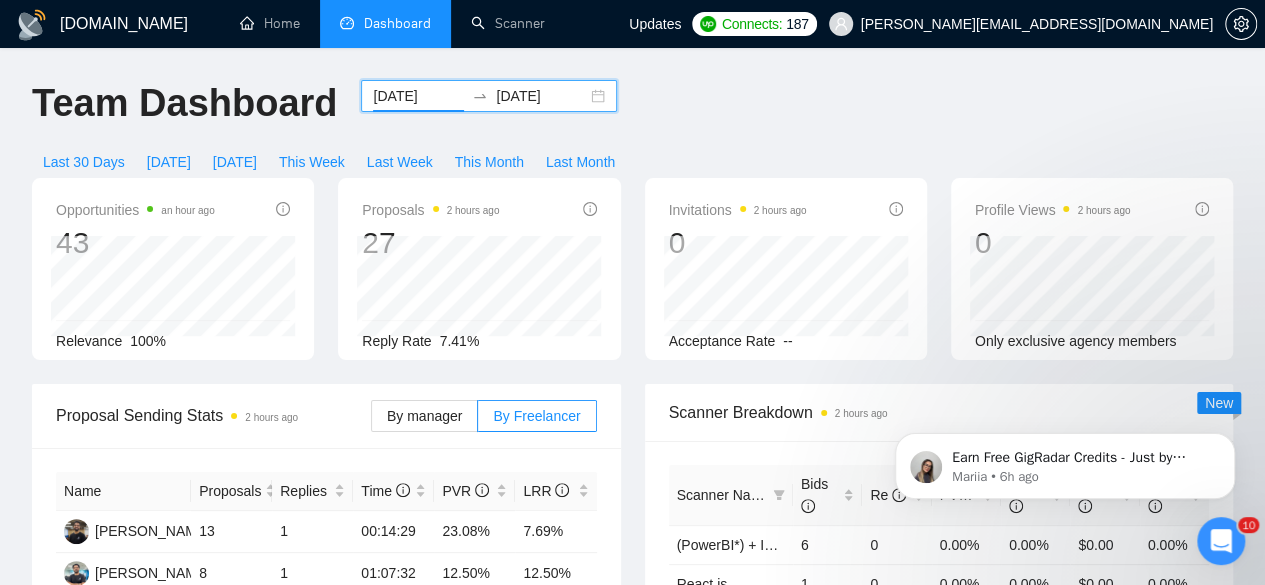 click on "[DATE]" at bounding box center [418, 96] 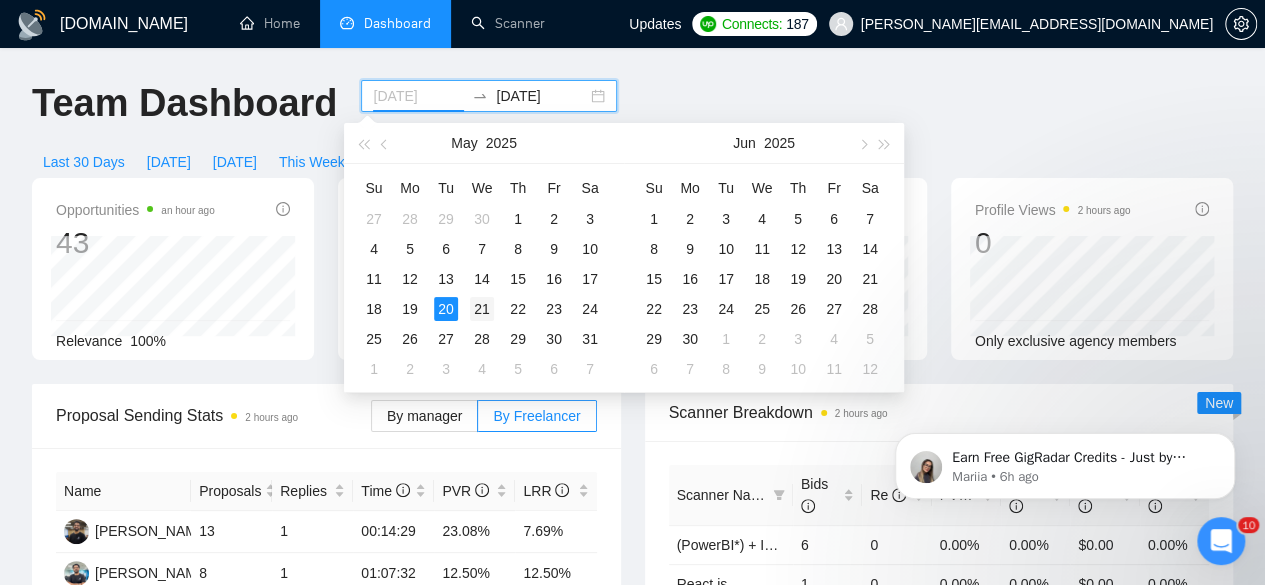 type on "[DATE]" 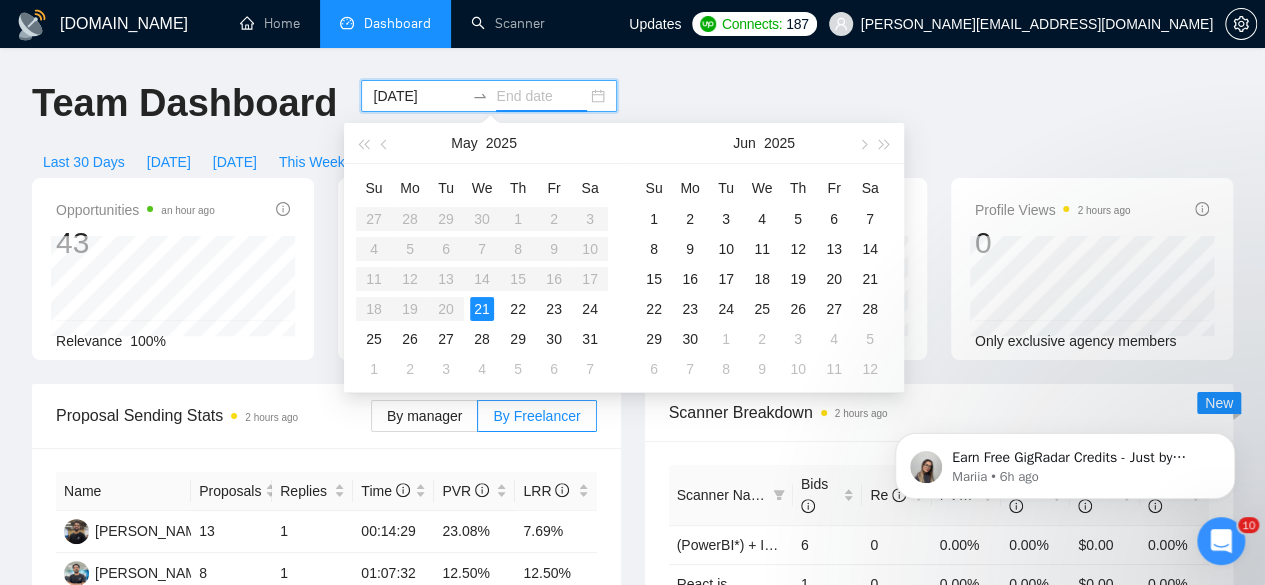 click on "21" at bounding box center [482, 309] 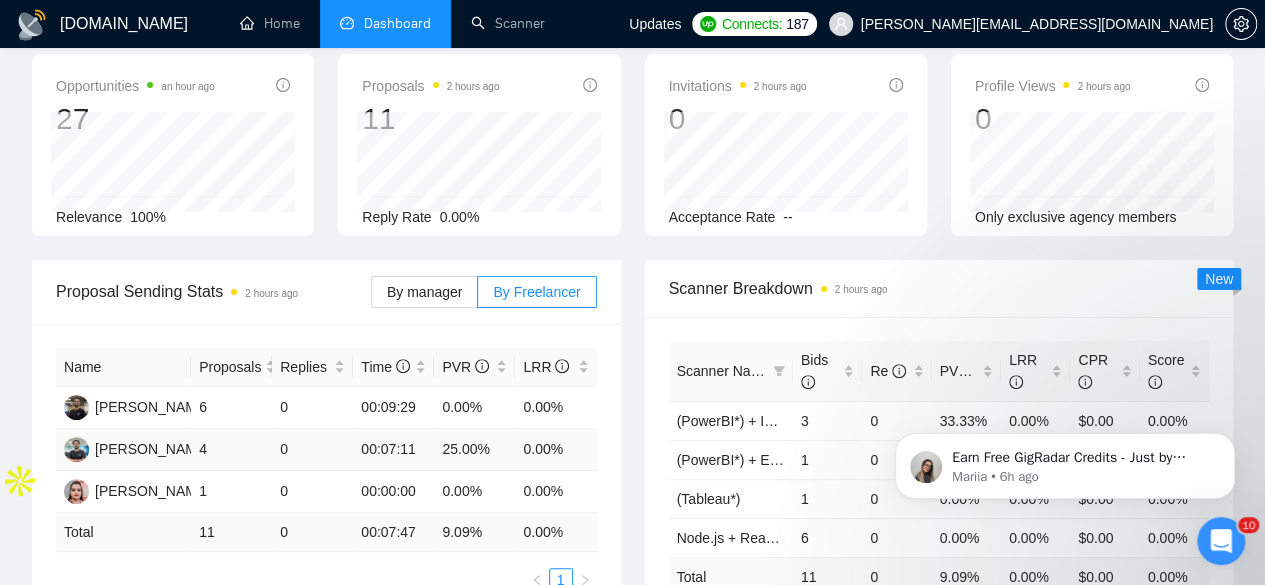 scroll, scrollTop: 0, scrollLeft: 0, axis: both 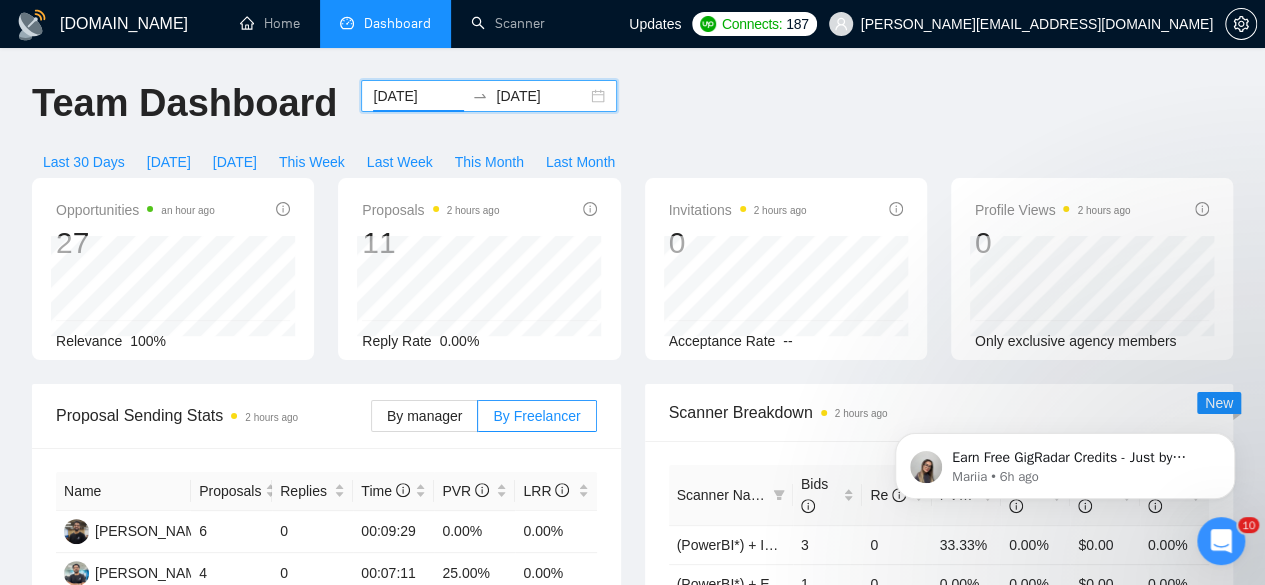 click on "[DATE]" at bounding box center [418, 96] 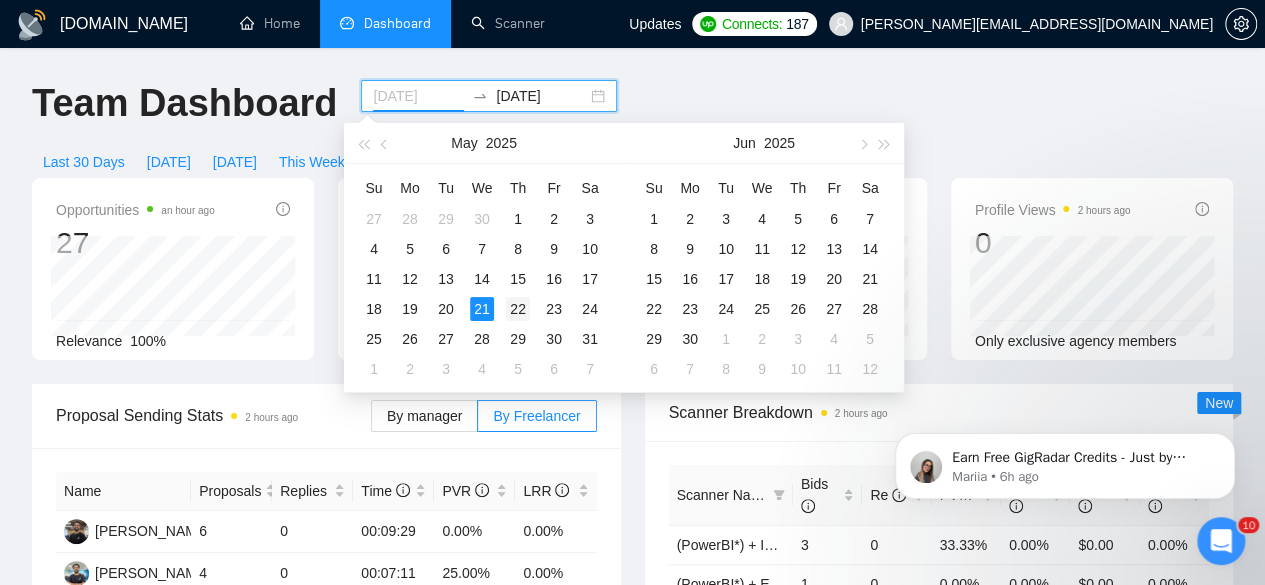 type on "[DATE]" 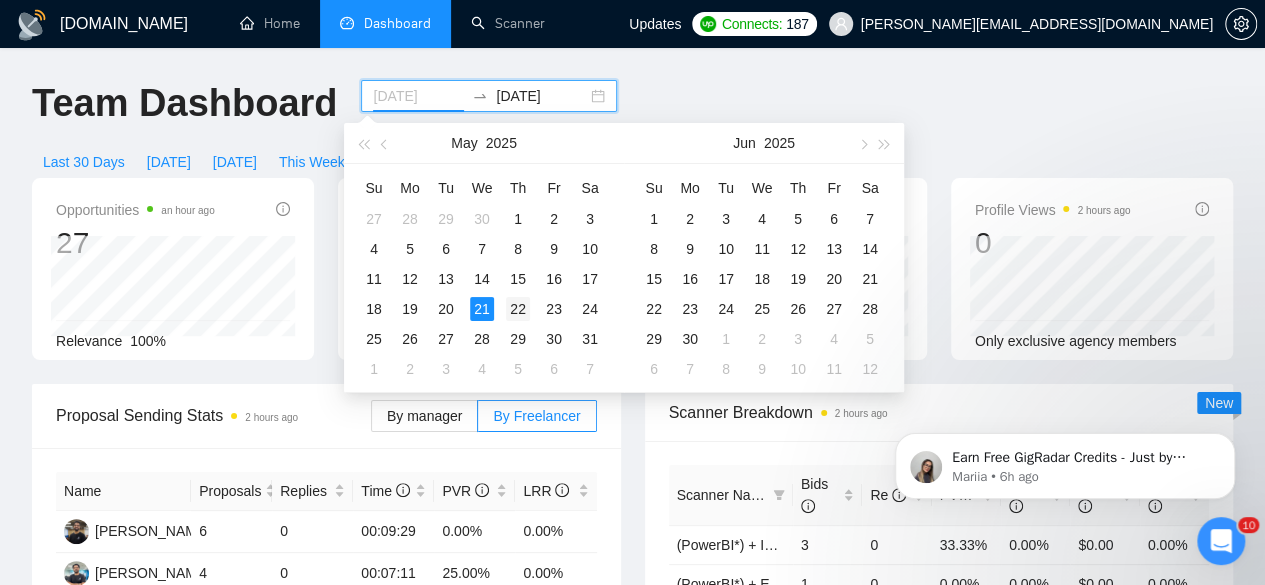 click on "22" at bounding box center (518, 309) 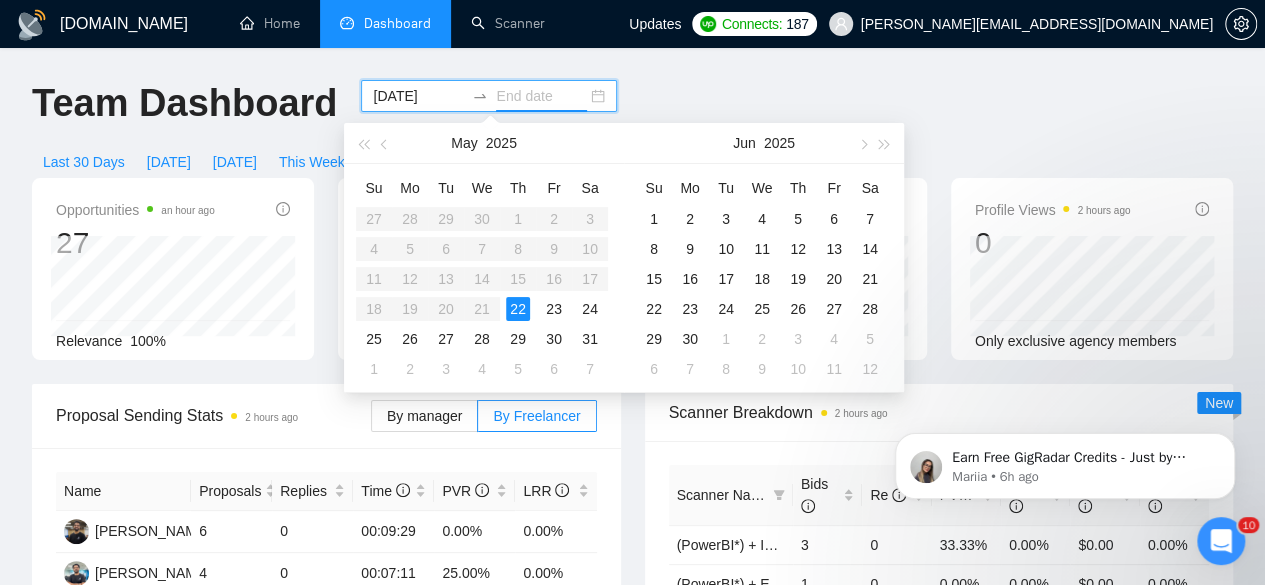 click on "22" at bounding box center [518, 309] 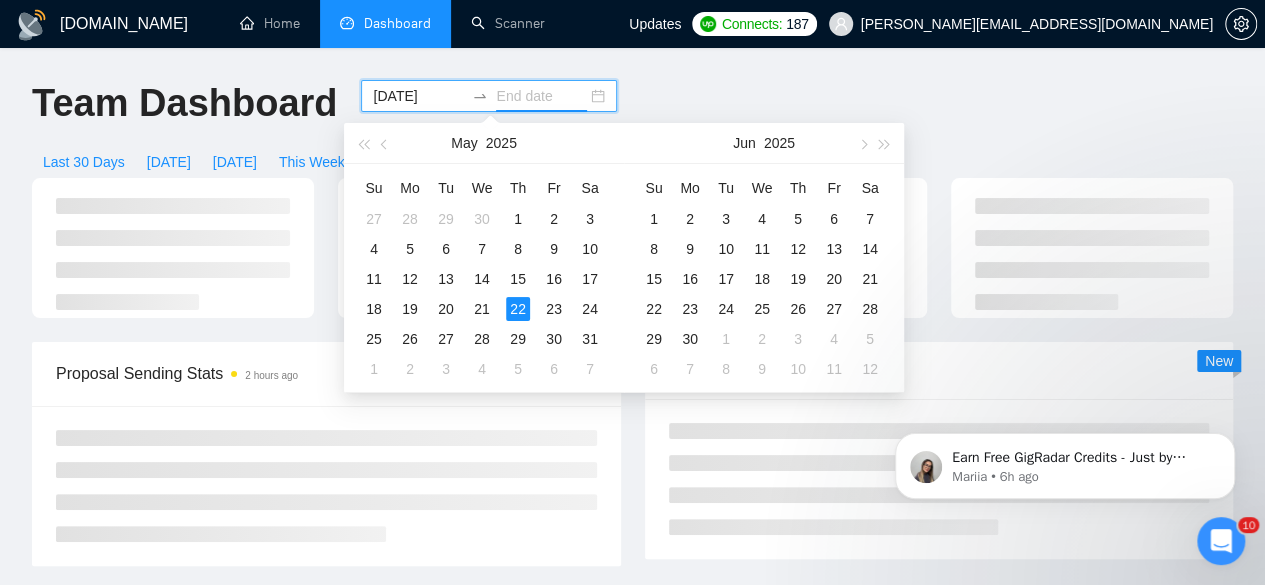 type on "[DATE]" 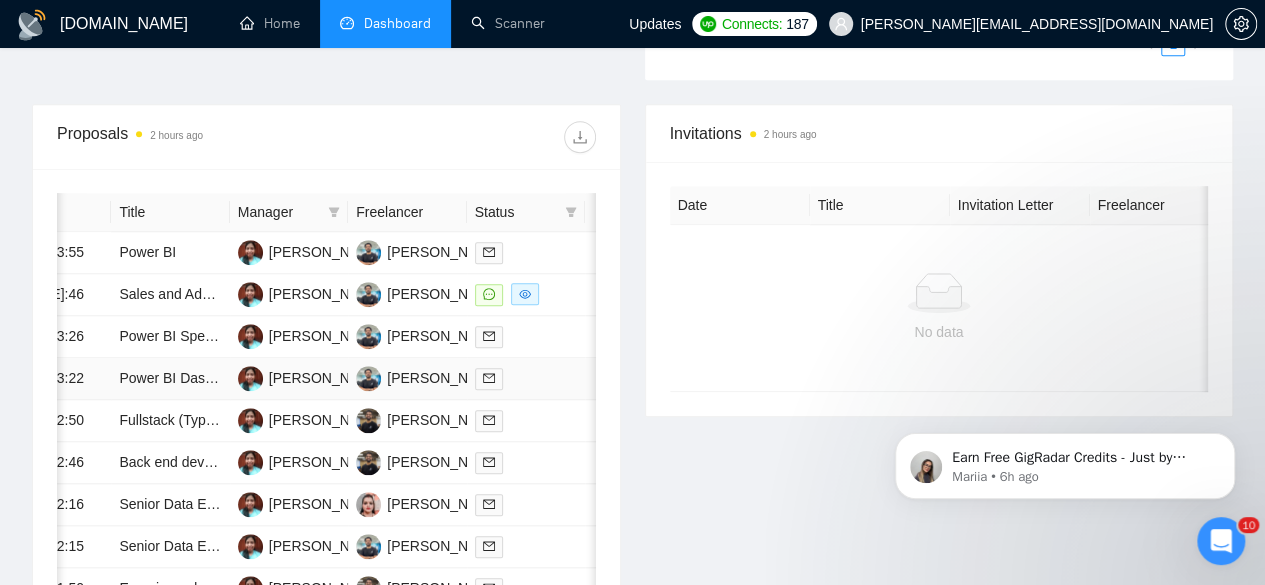 scroll, scrollTop: 706, scrollLeft: 0, axis: vertical 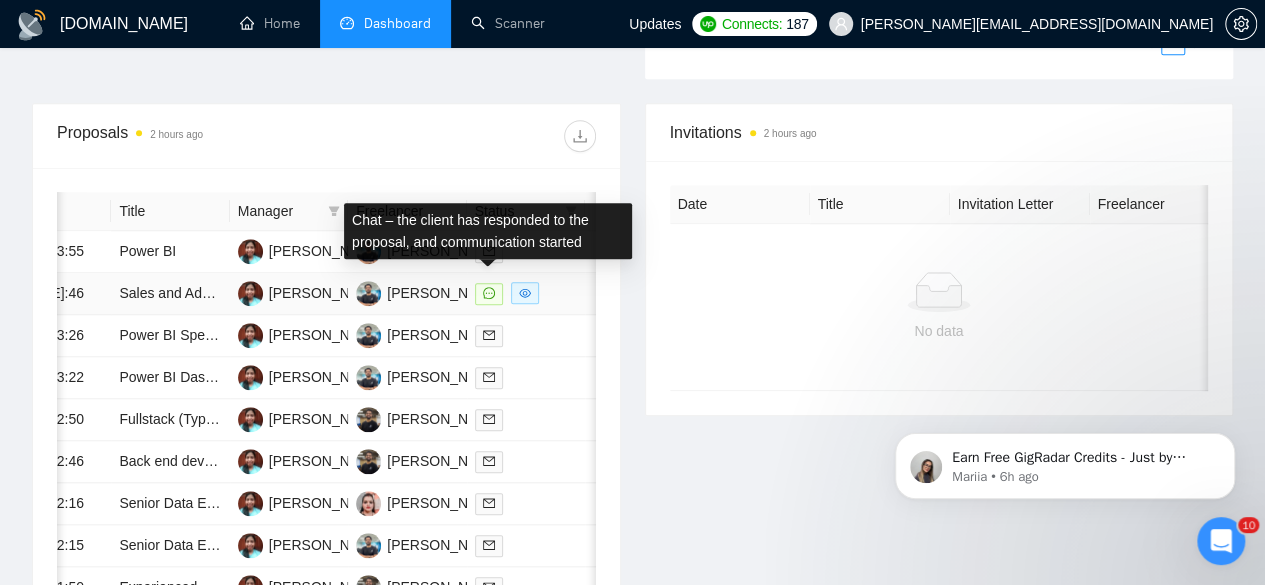 click 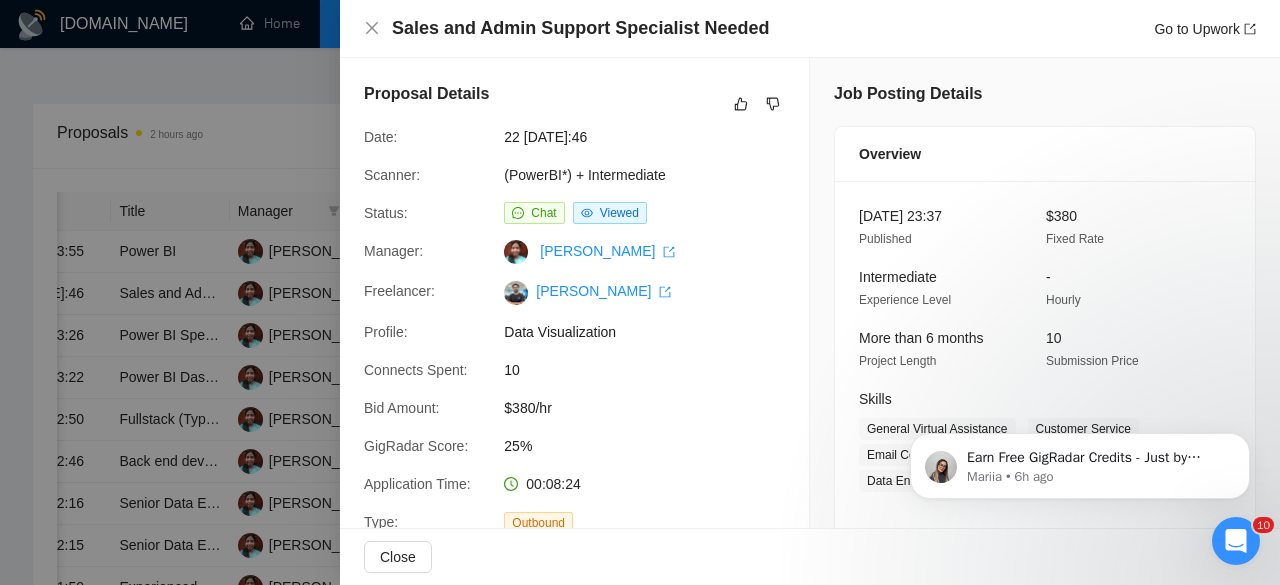 click at bounding box center [640, 292] 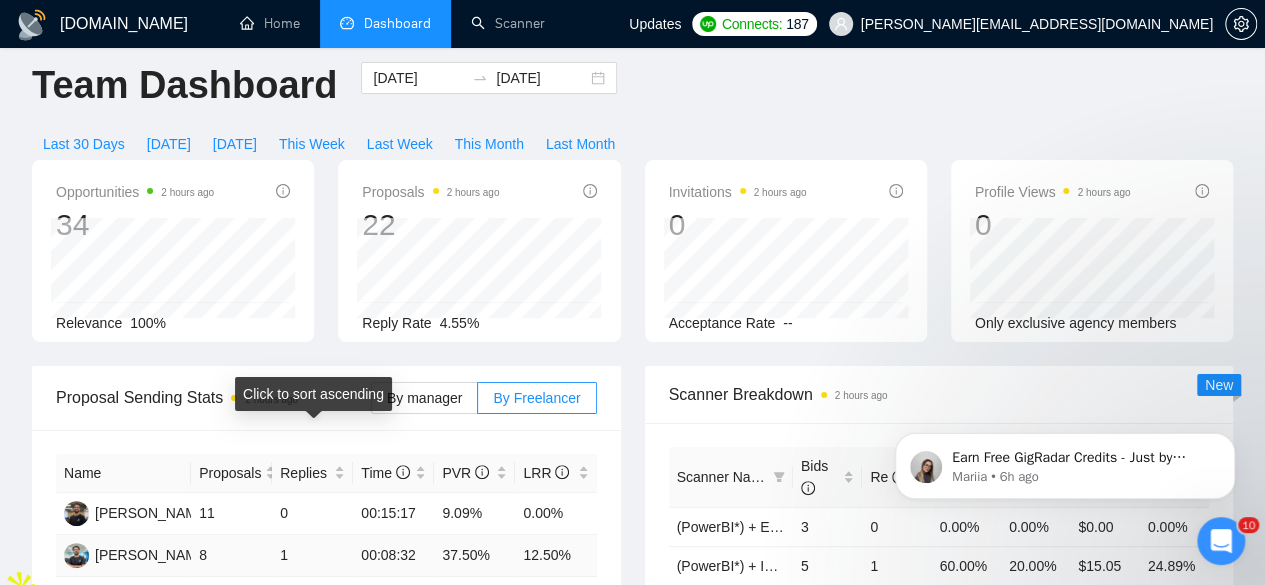 scroll, scrollTop: 0, scrollLeft: 0, axis: both 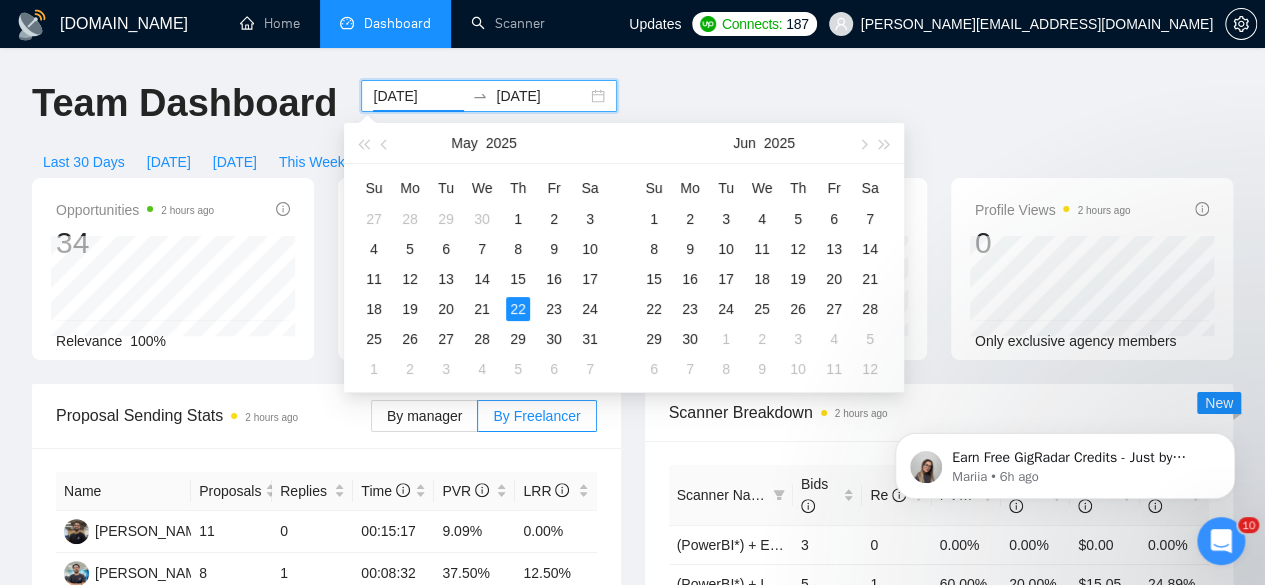 click on "[DATE]" at bounding box center [418, 96] 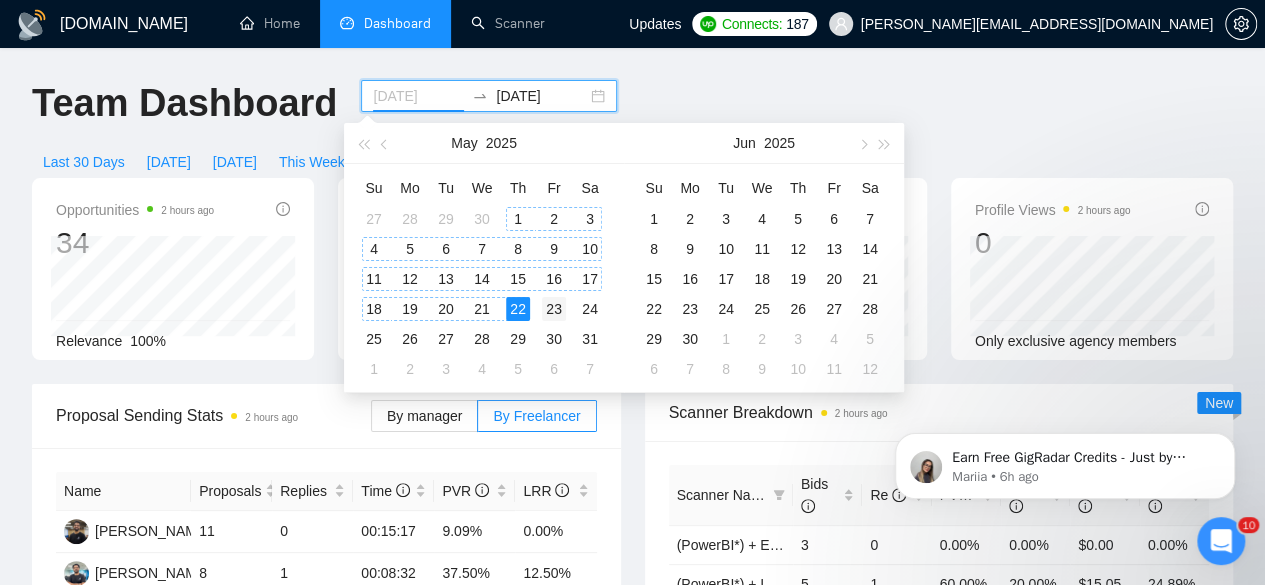 type on "[DATE]" 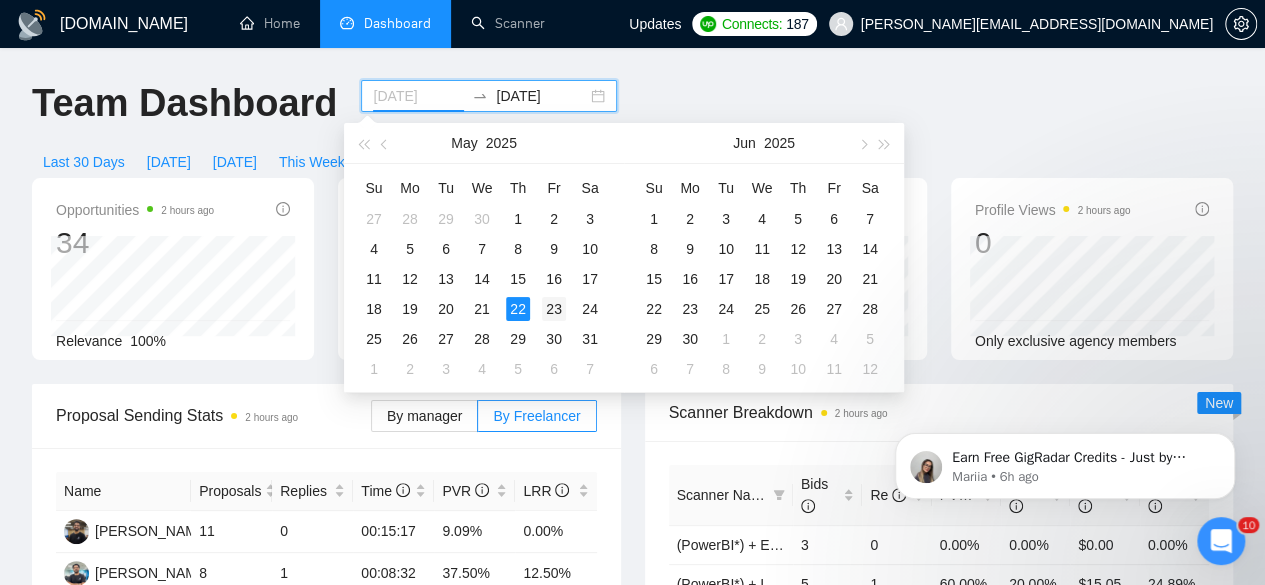 click on "23" at bounding box center (554, 309) 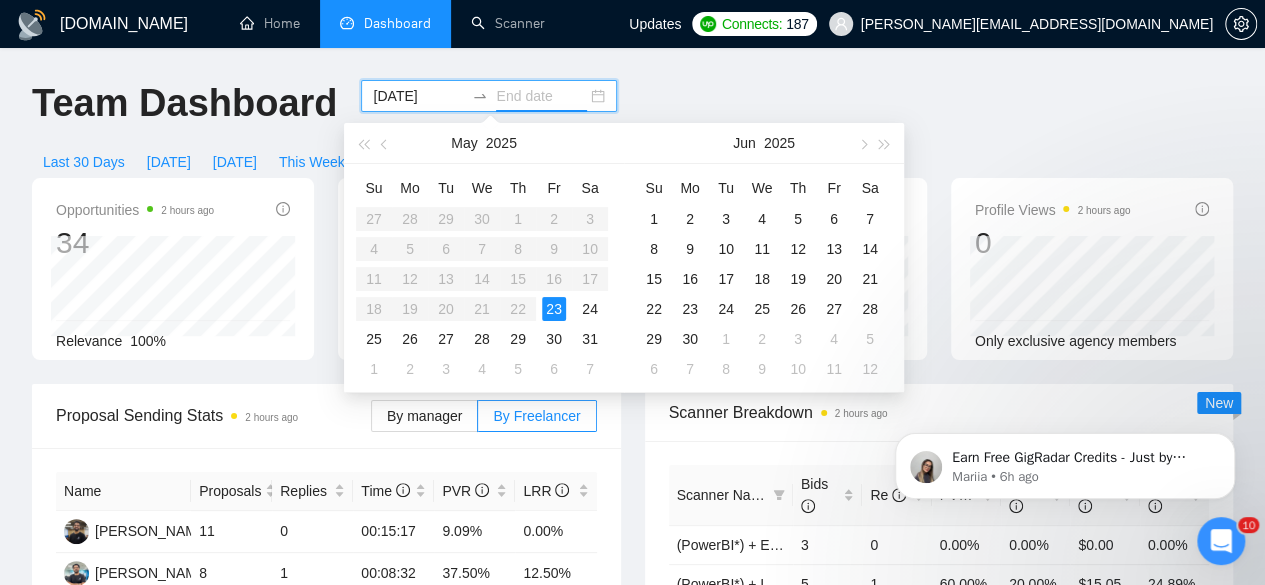 click on "23" at bounding box center [554, 309] 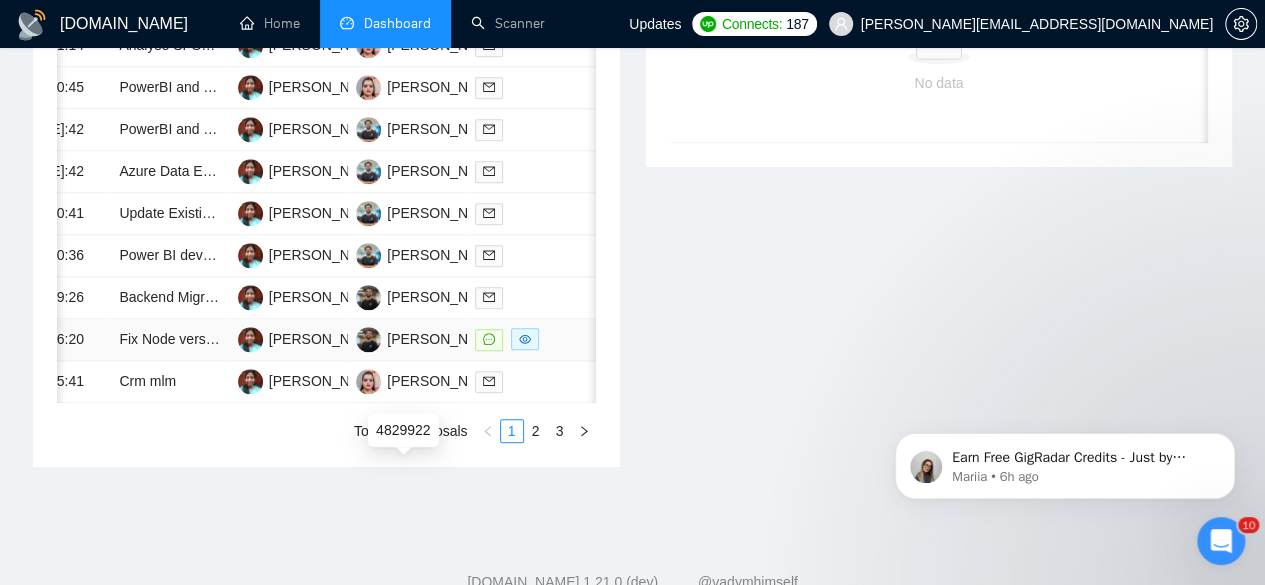 scroll, scrollTop: 968, scrollLeft: 0, axis: vertical 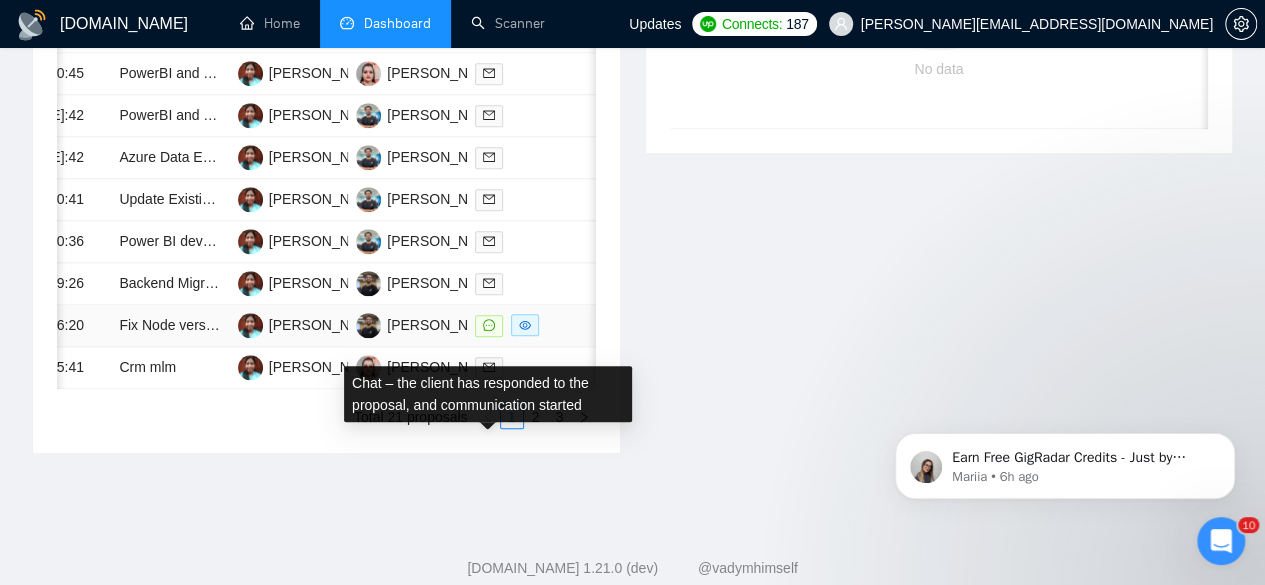 click 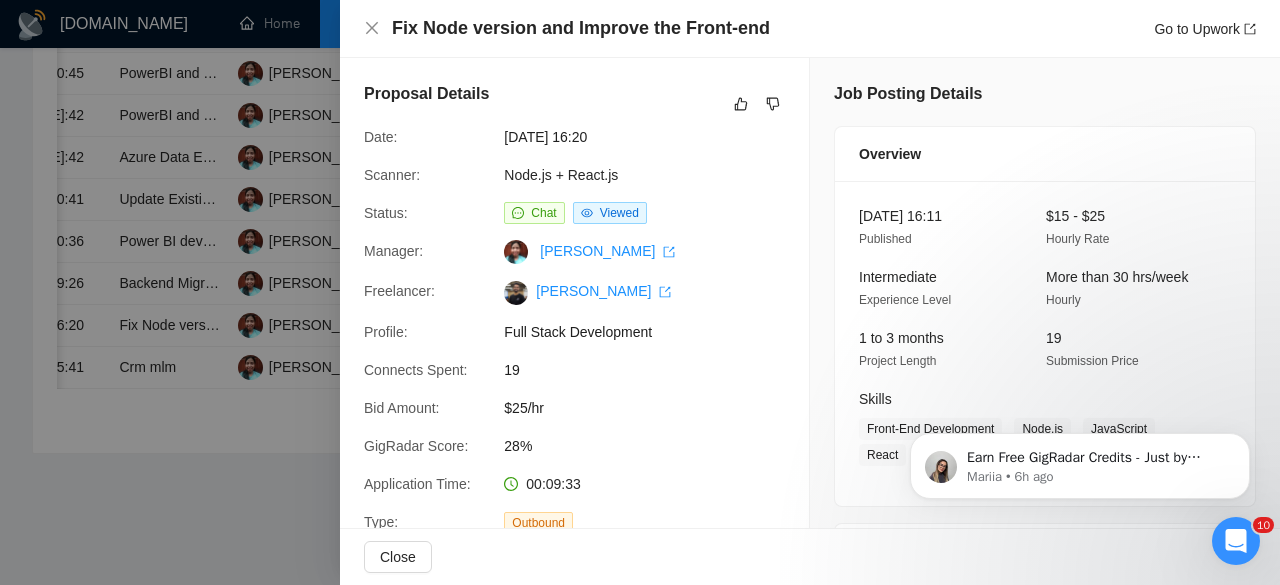 click at bounding box center [640, 292] 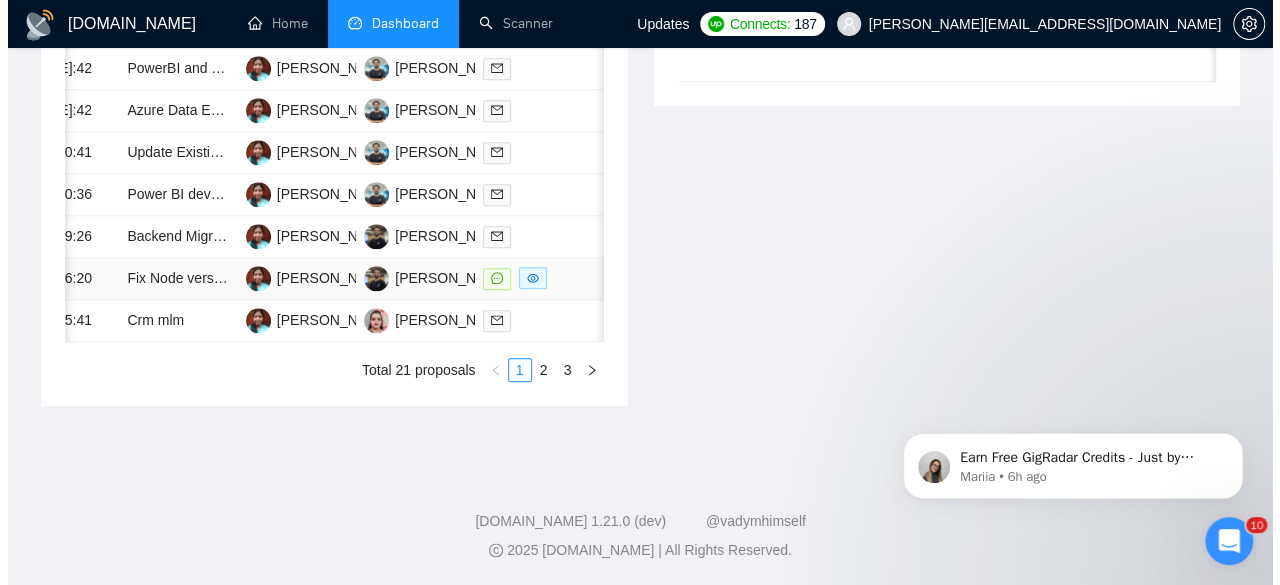 scroll, scrollTop: 1034, scrollLeft: 0, axis: vertical 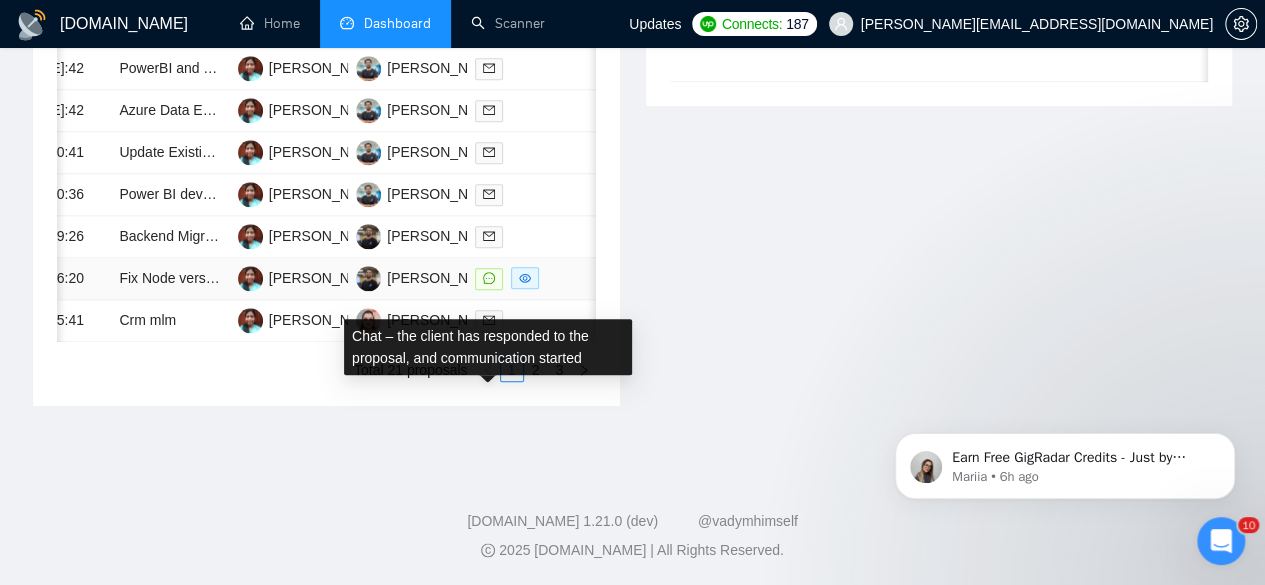 click 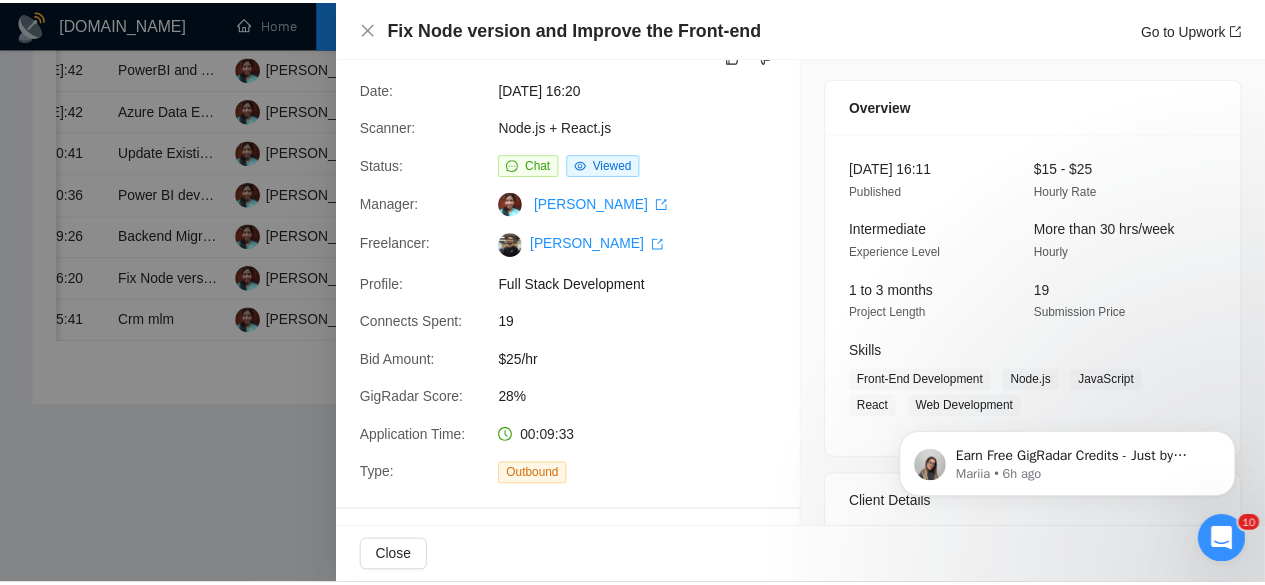 scroll, scrollTop: 0, scrollLeft: 0, axis: both 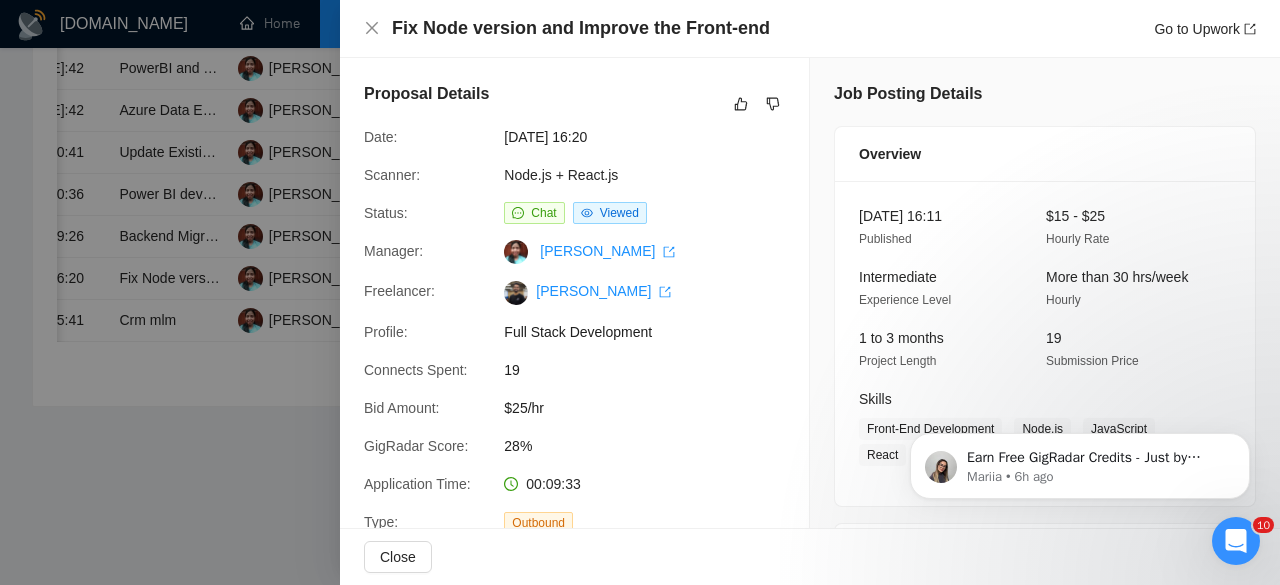 click at bounding box center (640, 292) 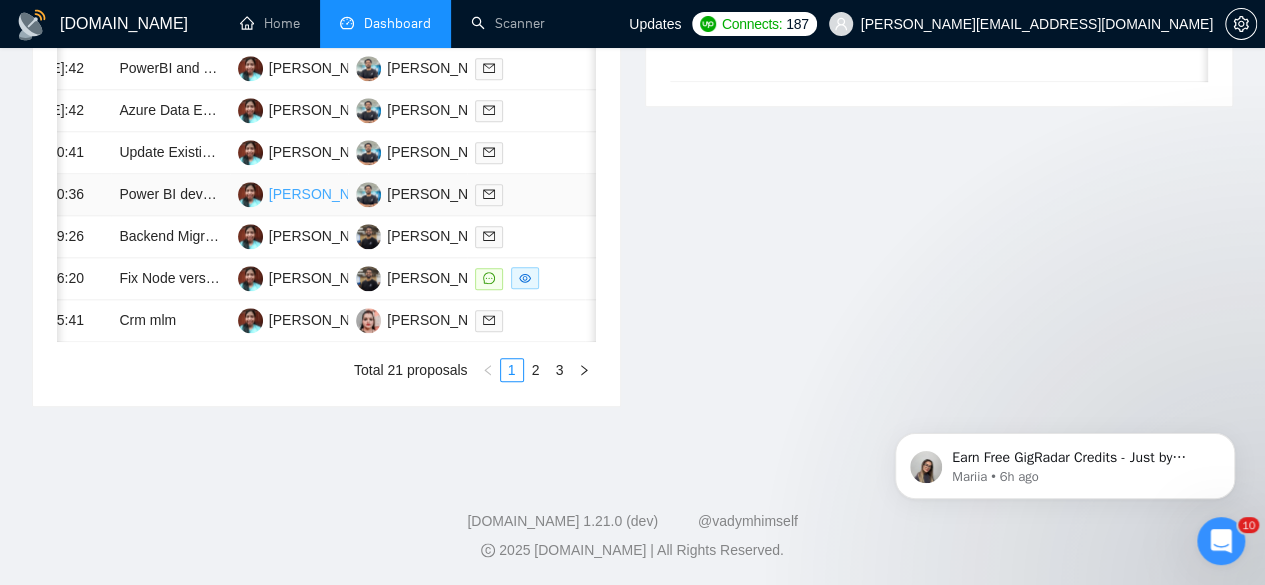 scroll, scrollTop: 1066, scrollLeft: 0, axis: vertical 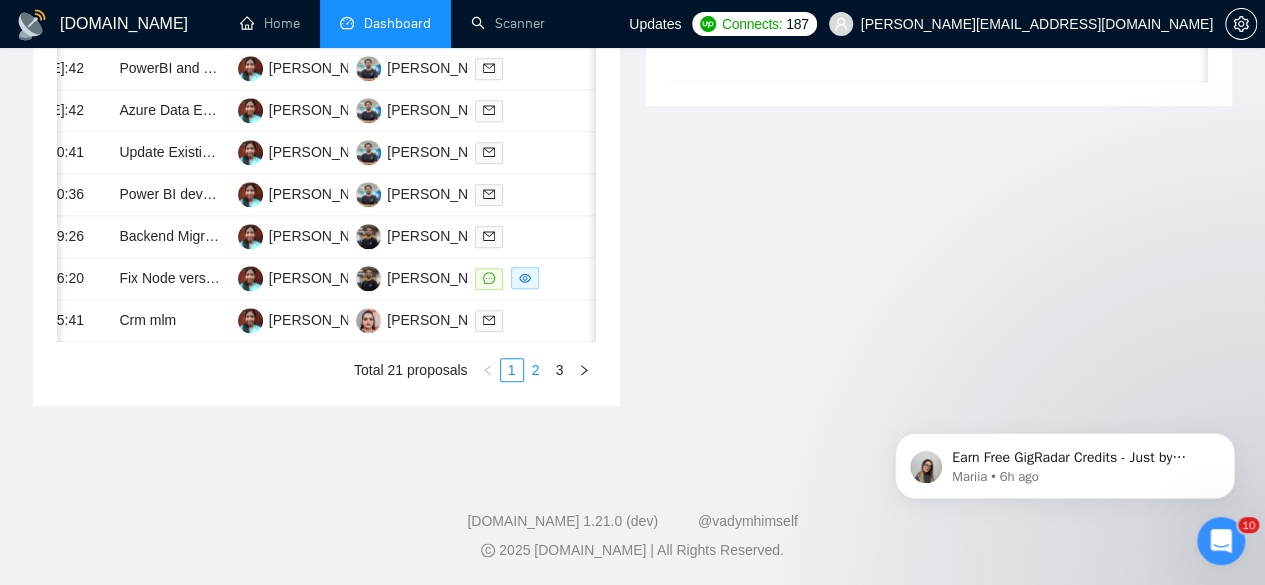 click on "2" at bounding box center [536, 370] 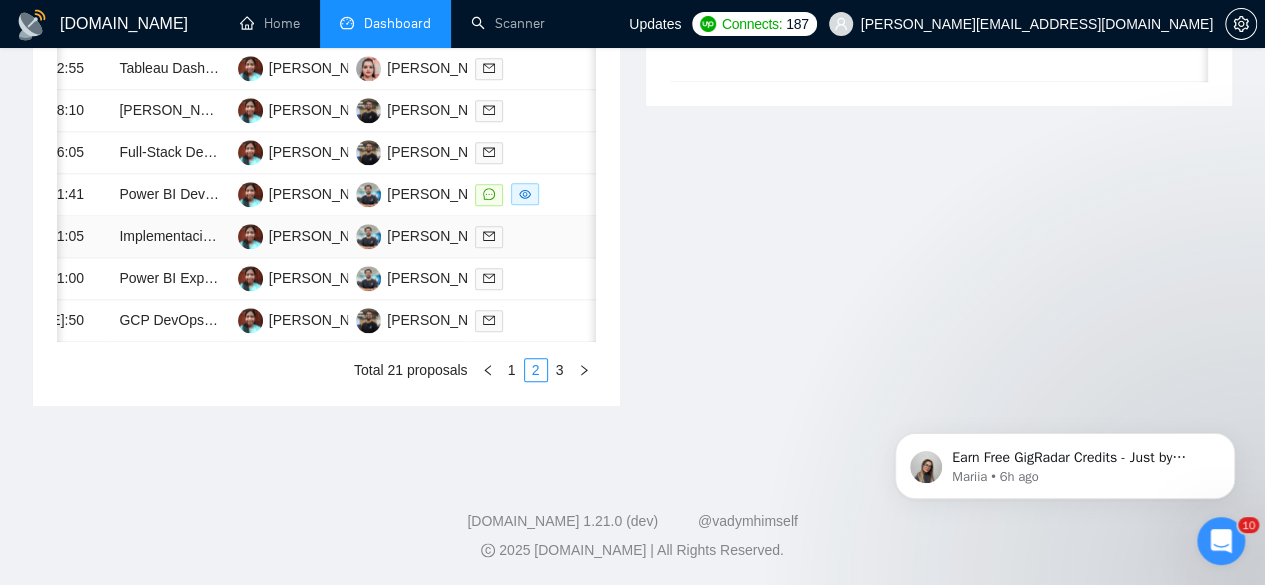 scroll, scrollTop: 1035, scrollLeft: 0, axis: vertical 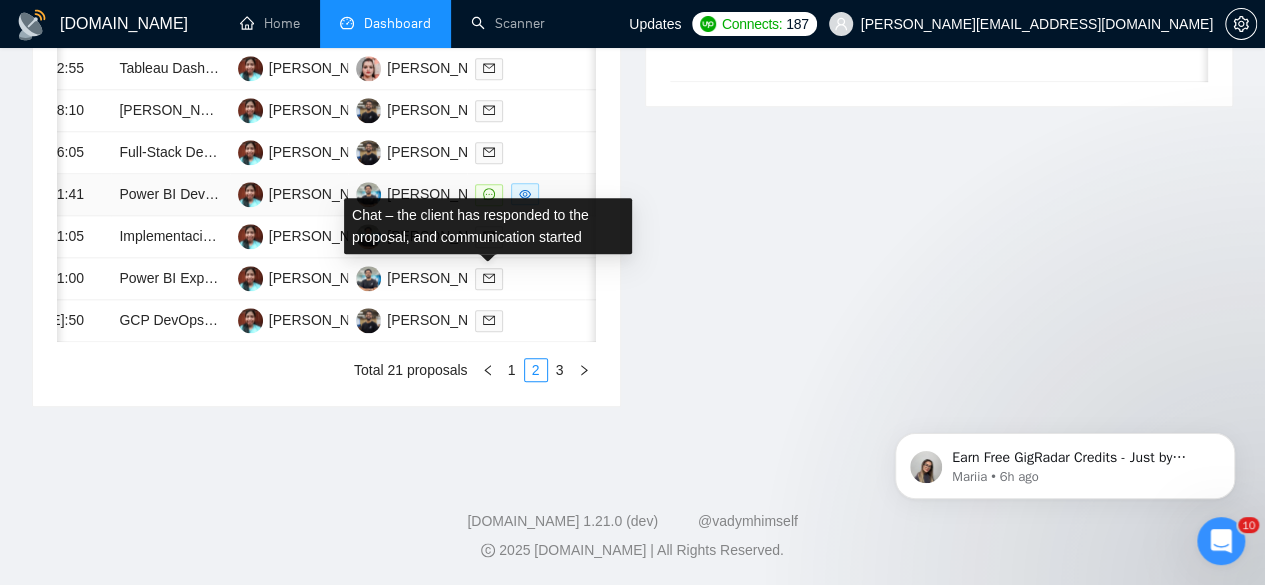 click 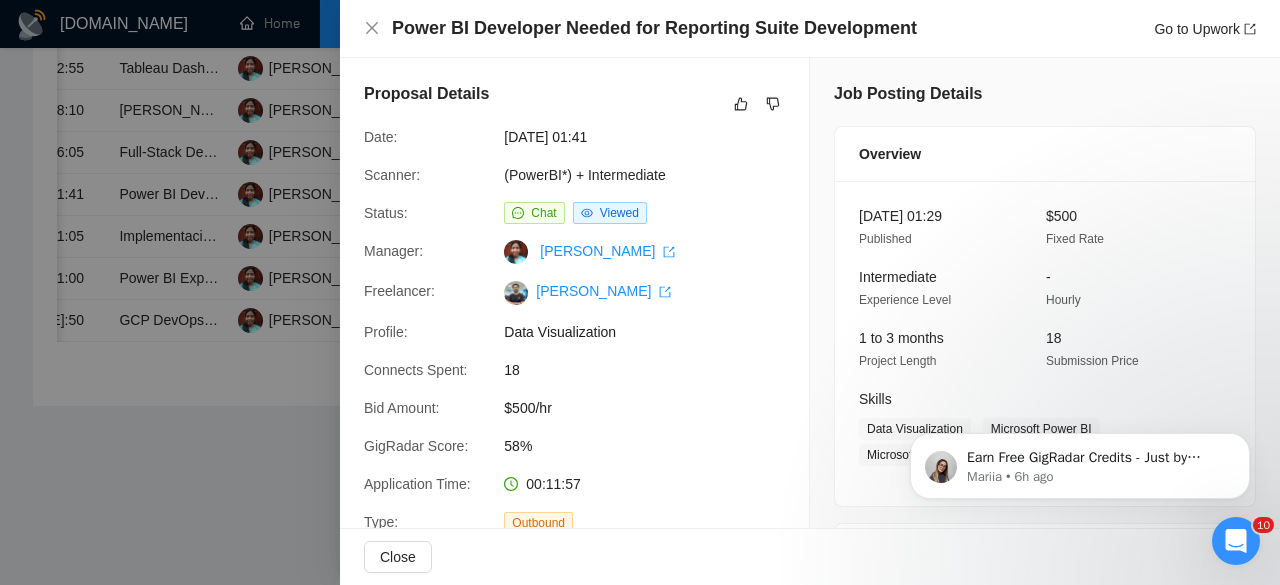 click at bounding box center [640, 292] 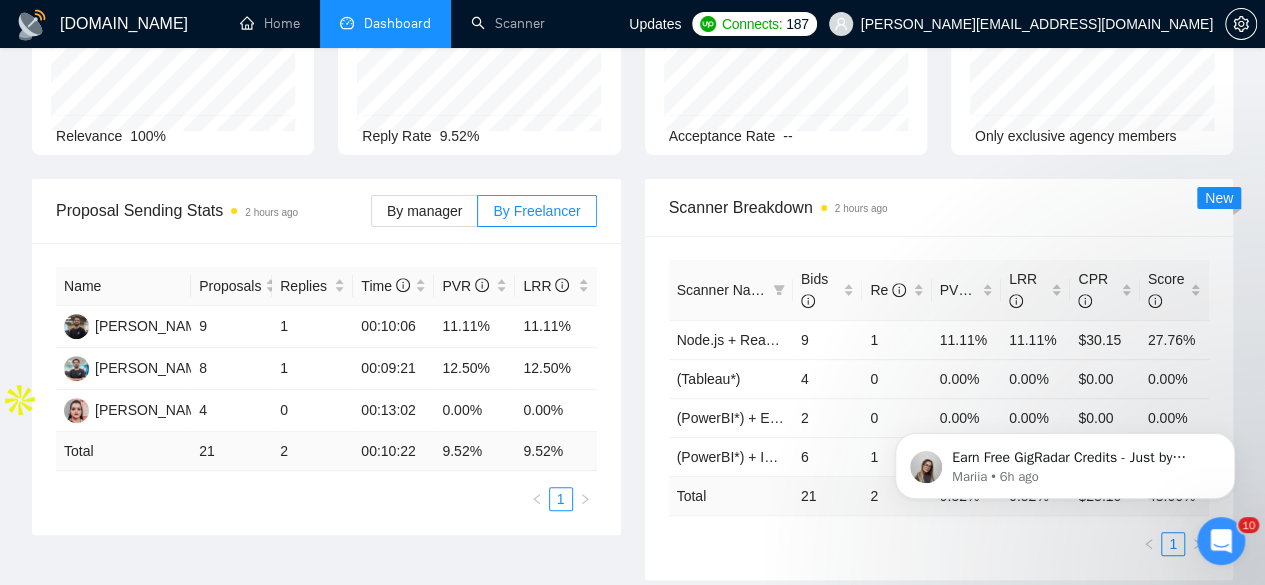 scroll, scrollTop: 0, scrollLeft: 0, axis: both 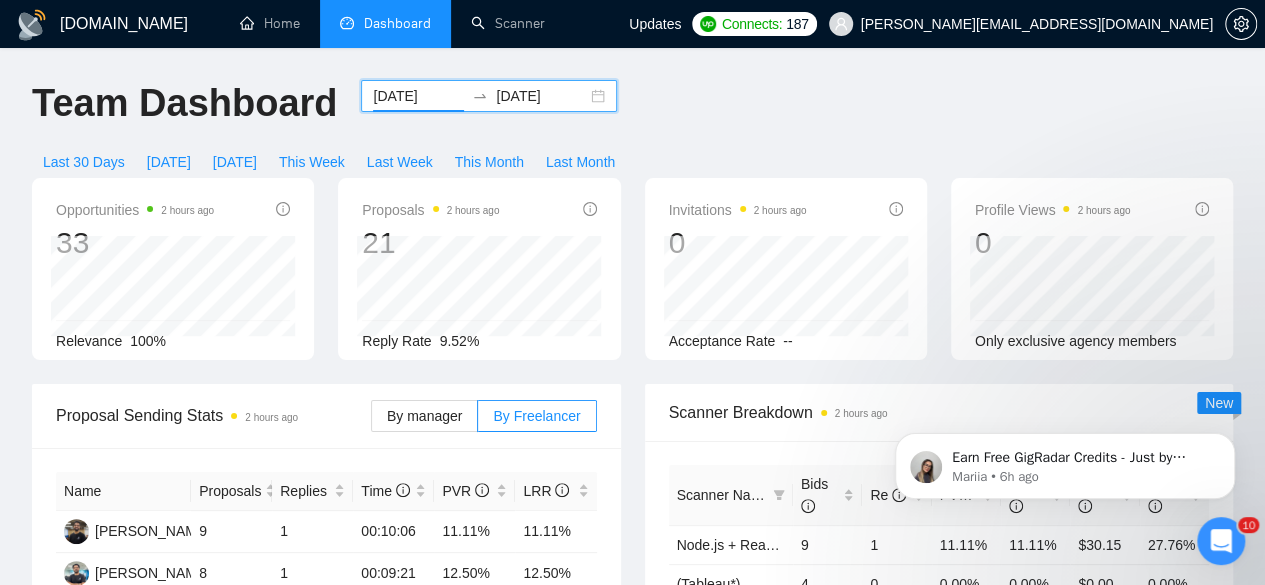click on "[DATE]" at bounding box center [418, 96] 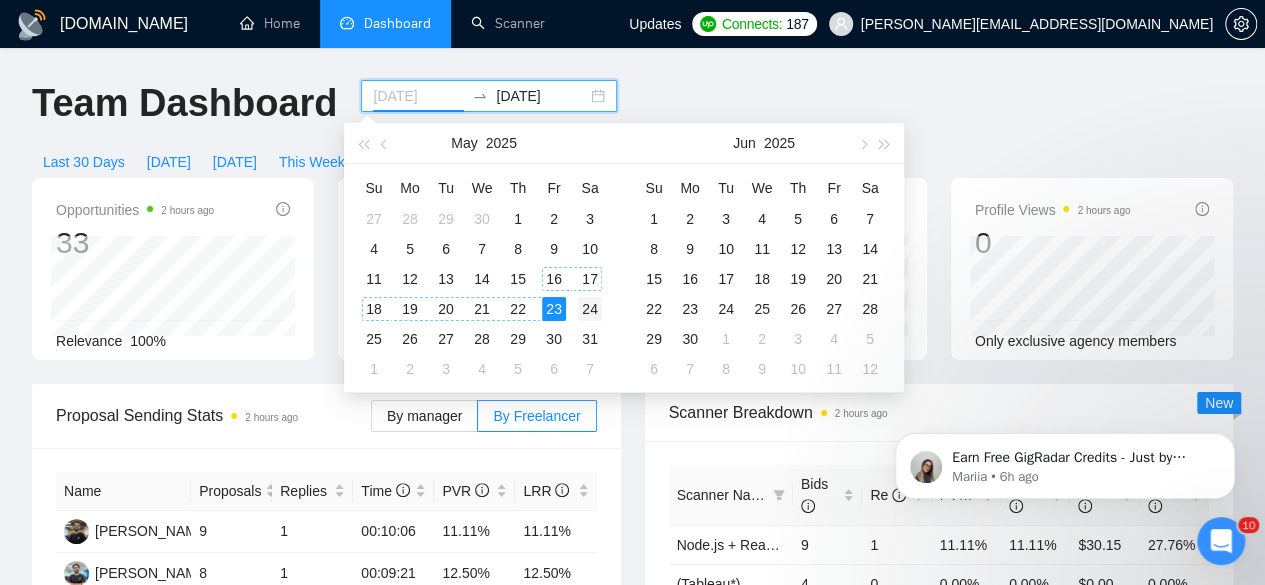 type on "[DATE]" 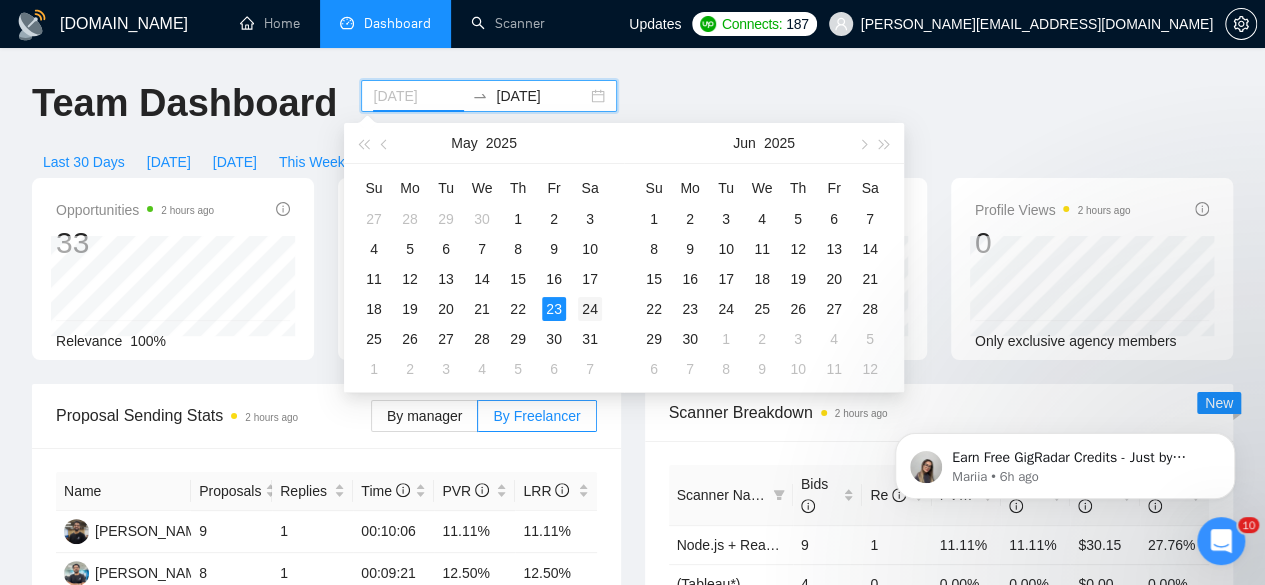 click on "24" at bounding box center [590, 309] 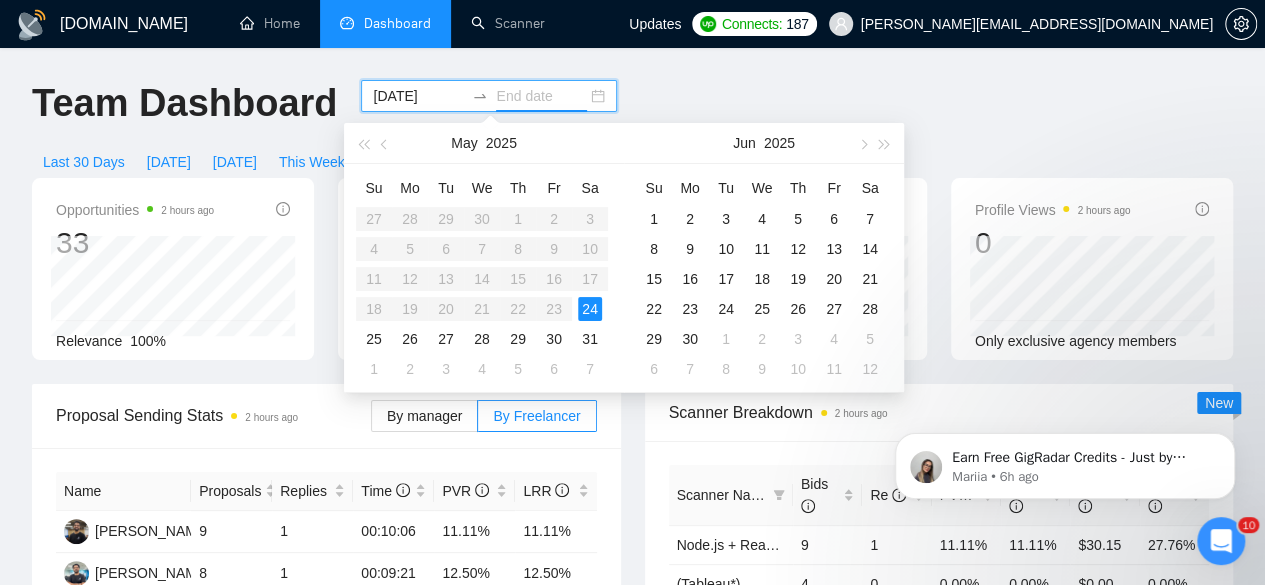 type on "[DATE]" 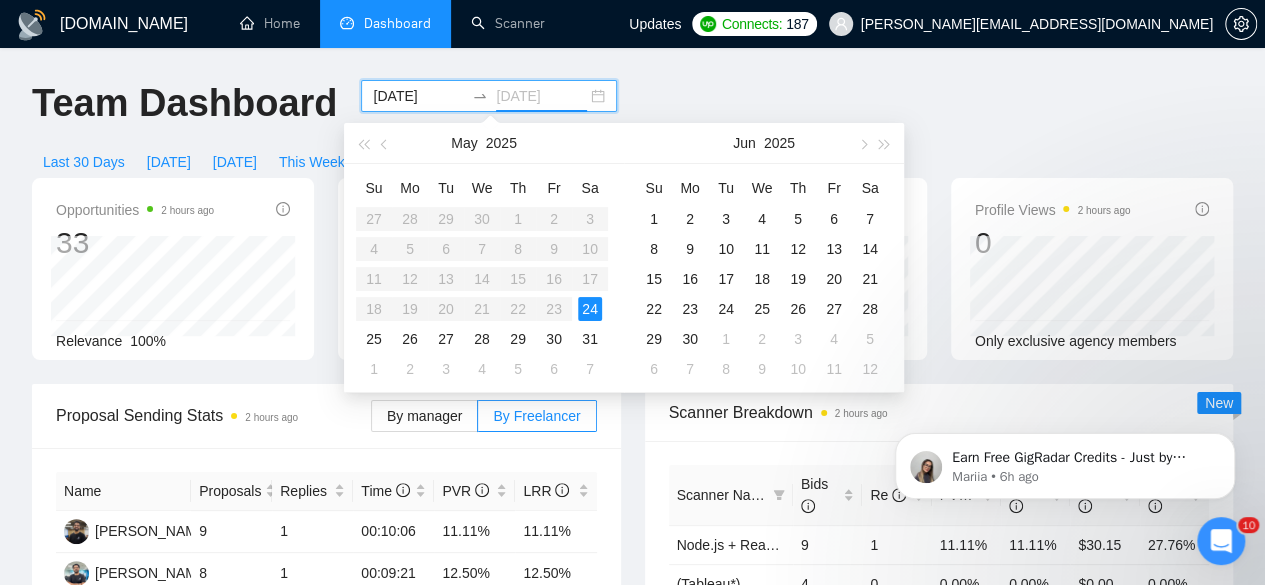 click on "24" at bounding box center (590, 309) 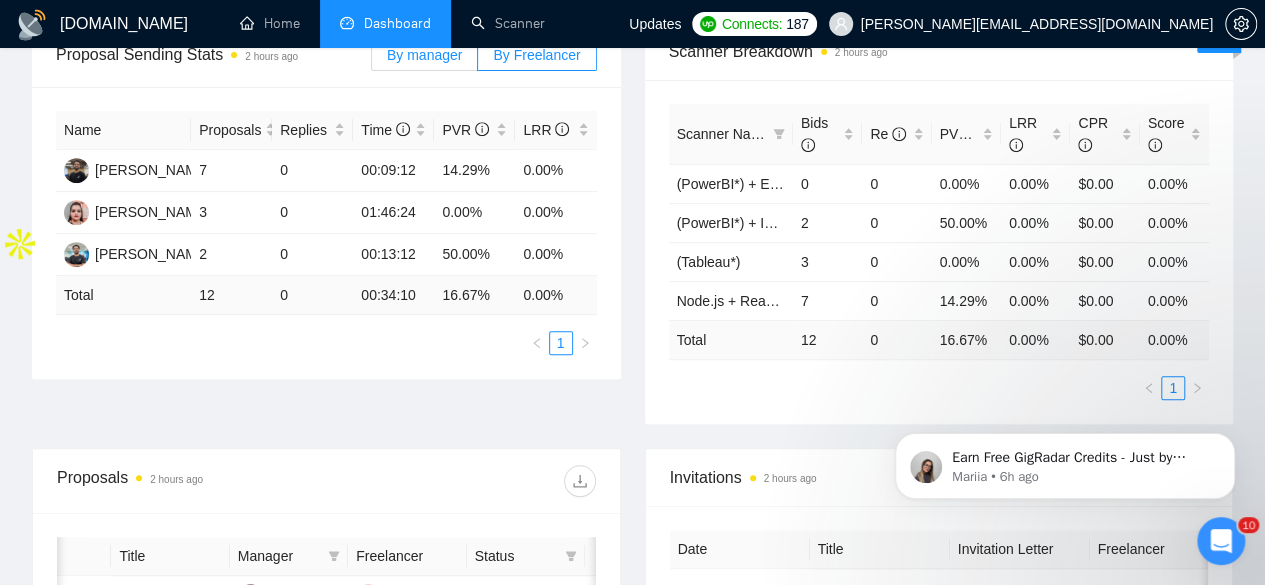 scroll, scrollTop: 0, scrollLeft: 0, axis: both 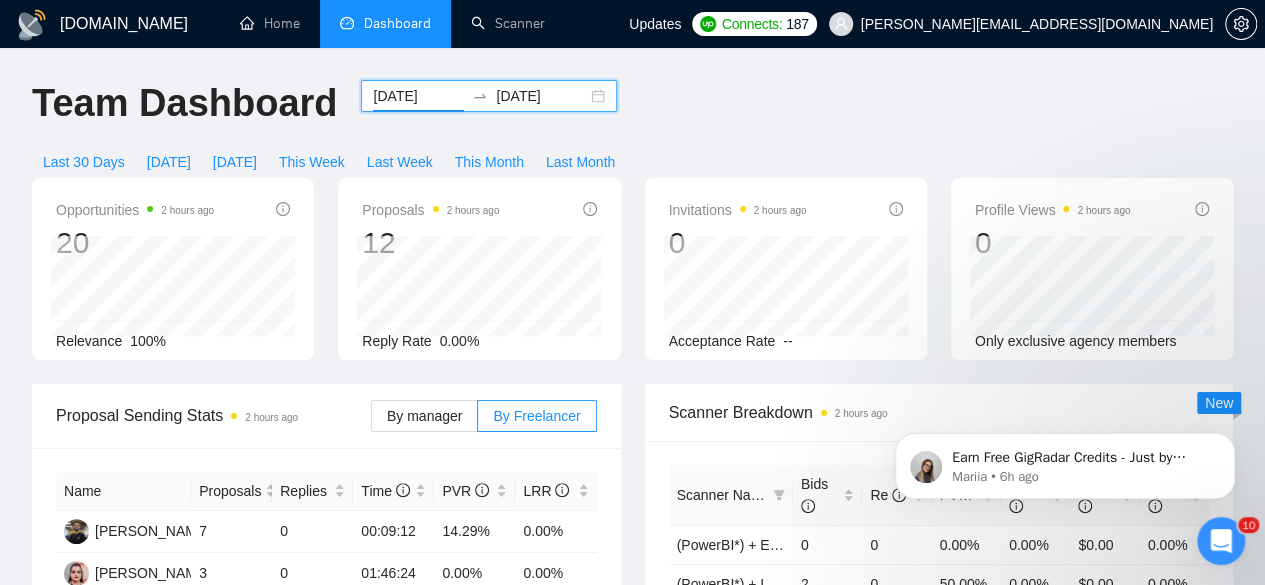 click on "[DATE]" at bounding box center [418, 96] 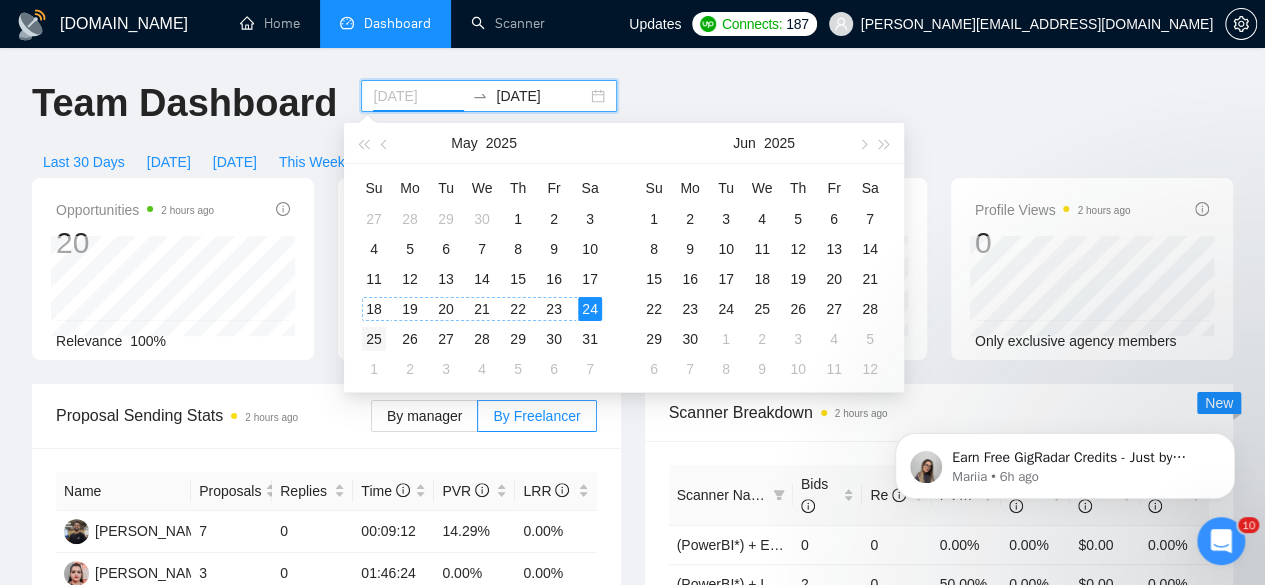 type on "[DATE]" 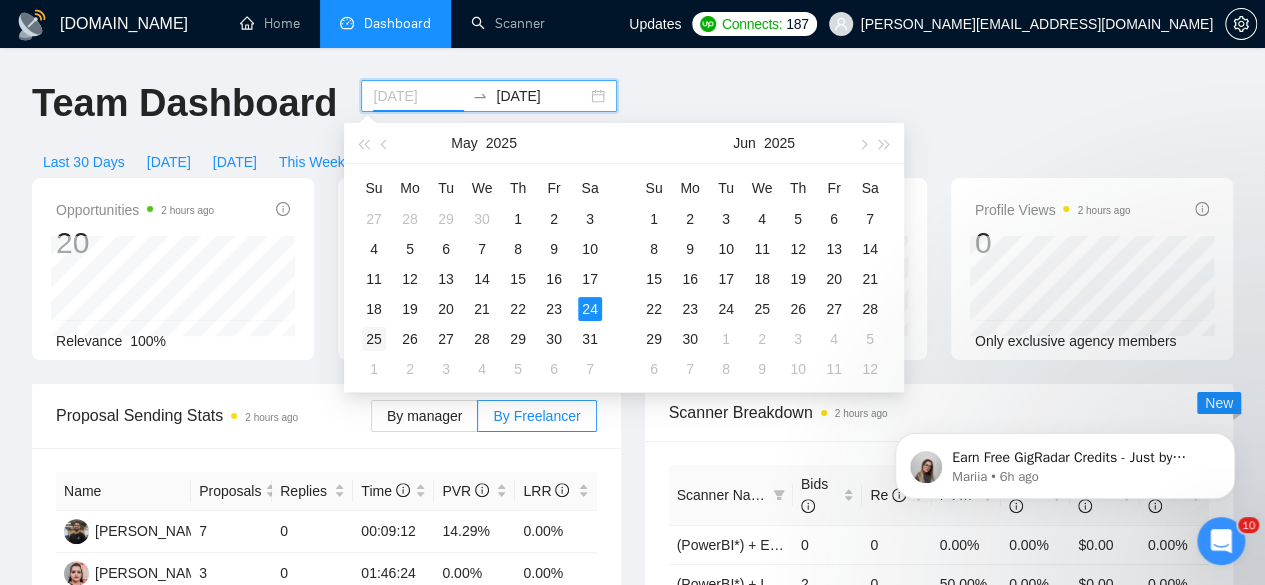 click on "25" at bounding box center (374, 339) 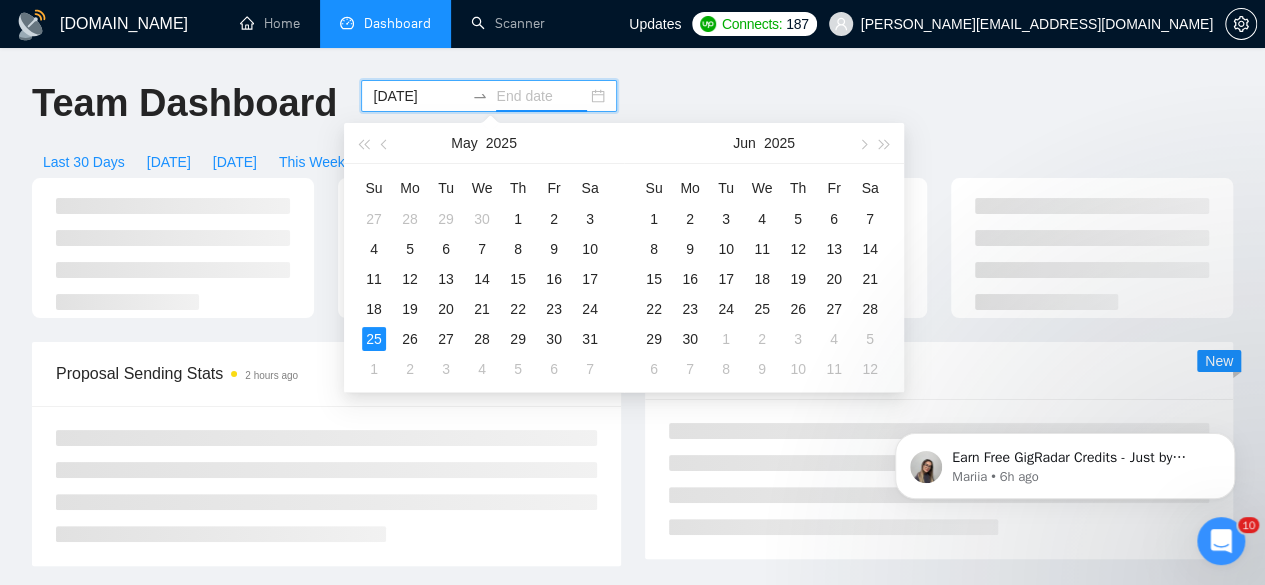 type on "[DATE]" 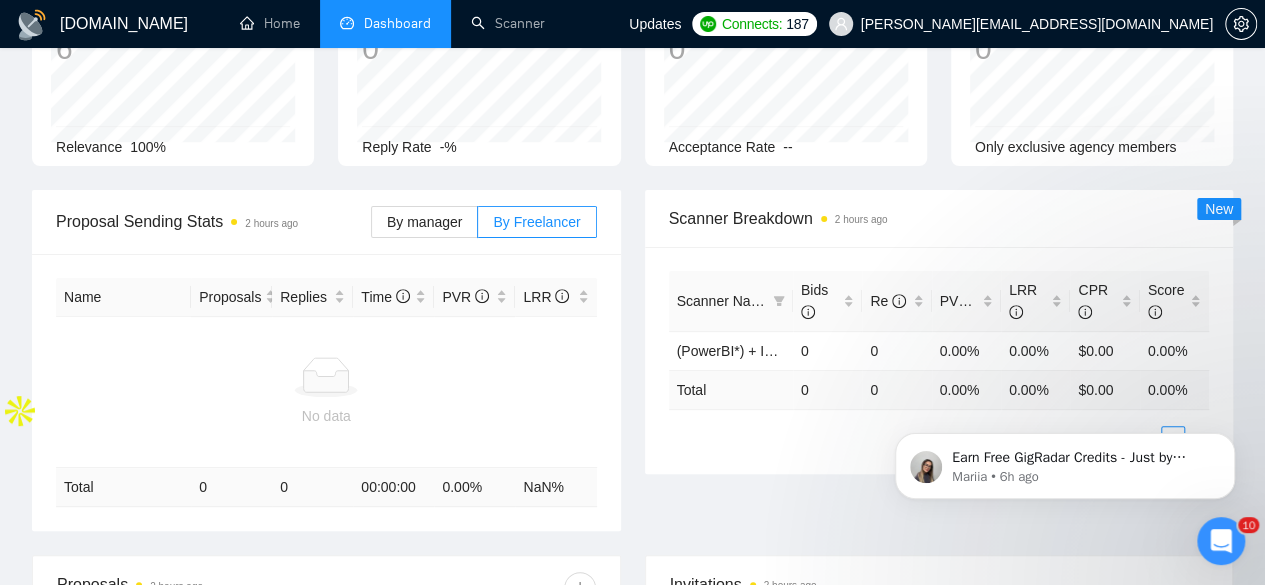 scroll, scrollTop: 0, scrollLeft: 0, axis: both 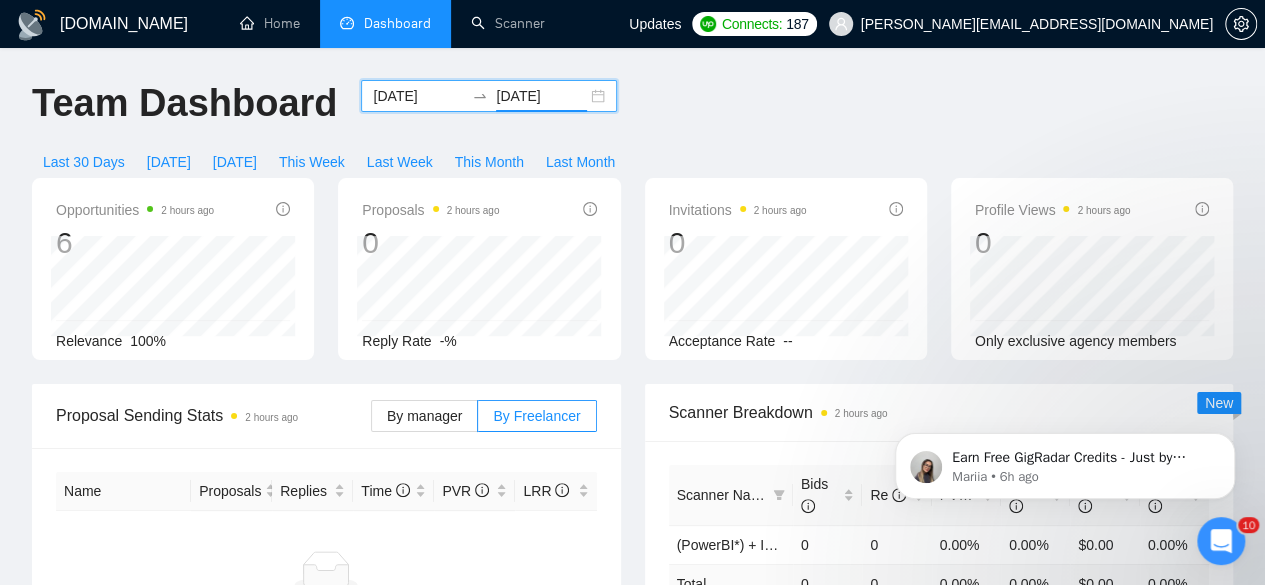 click on "[DATE]" at bounding box center (418, 96) 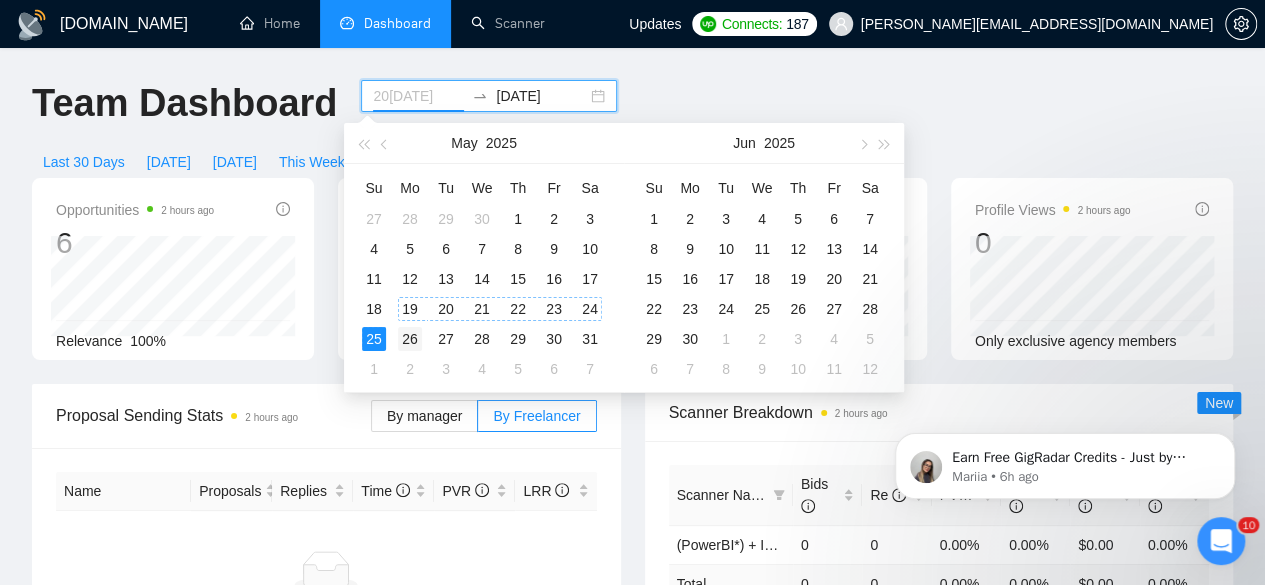 type on "[DATE]" 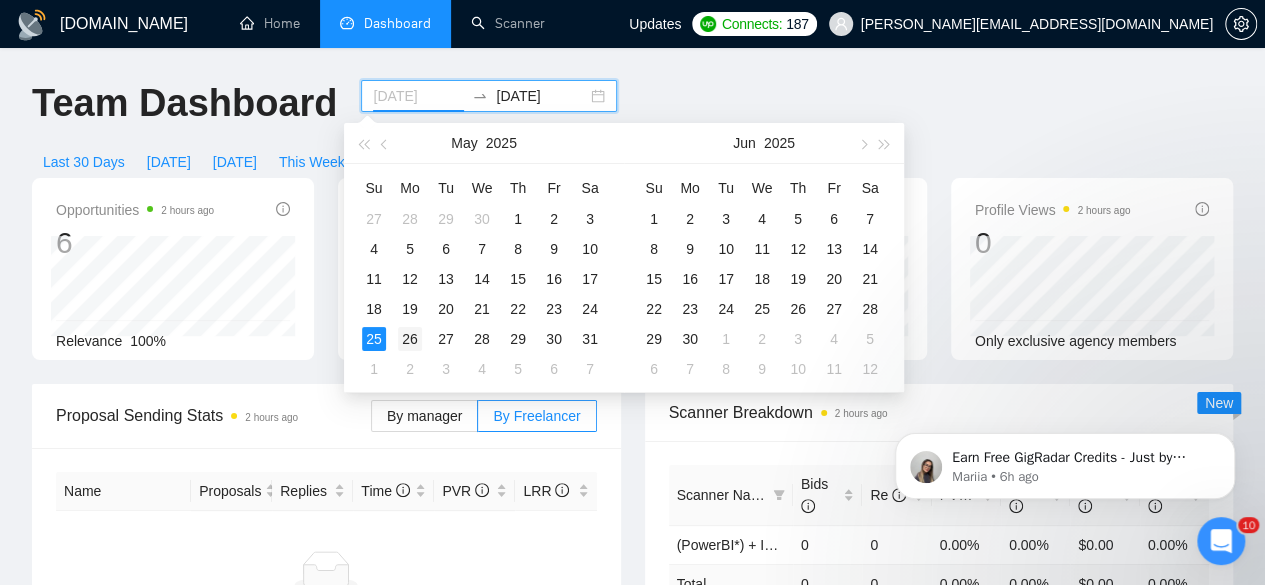 click on "26" at bounding box center (410, 339) 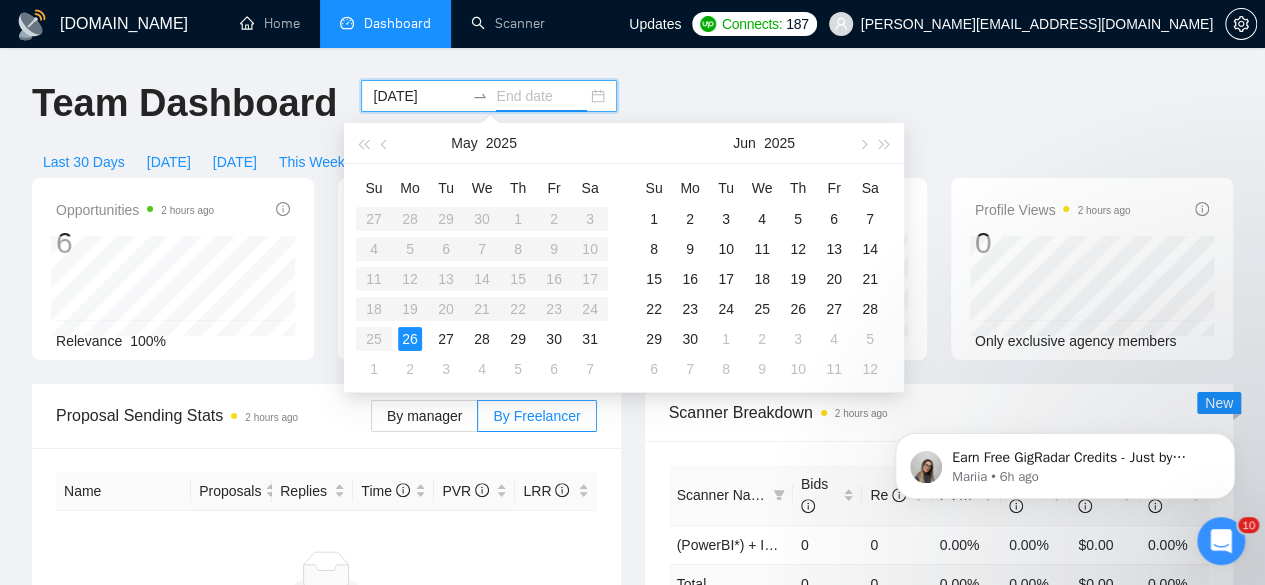 click on "26" at bounding box center (410, 339) 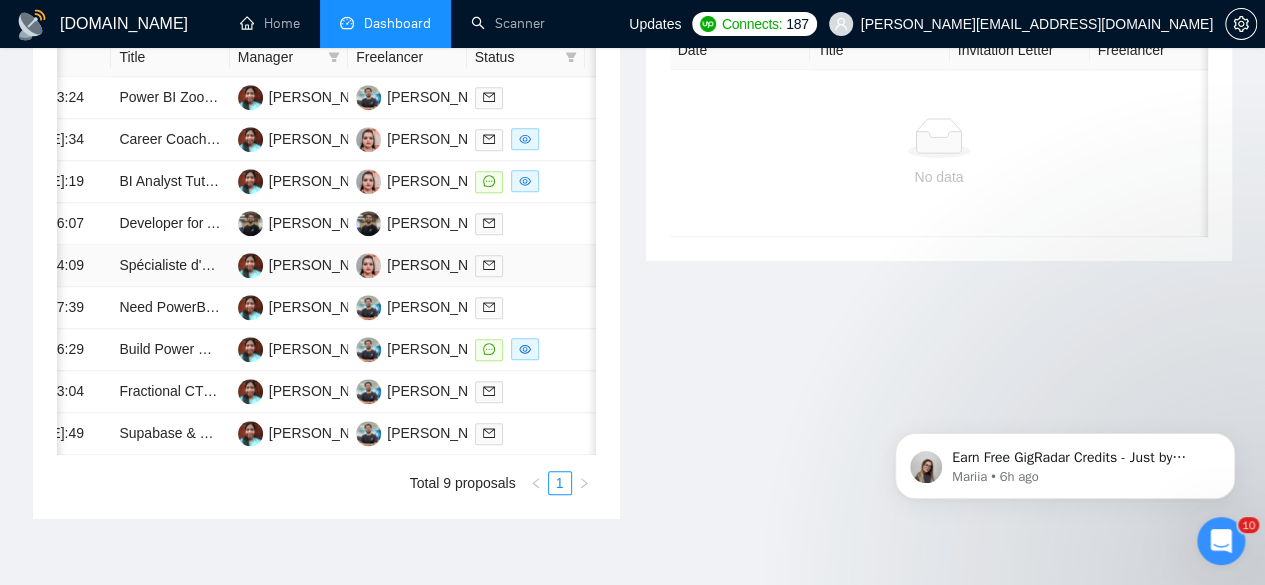 scroll, scrollTop: 833, scrollLeft: 0, axis: vertical 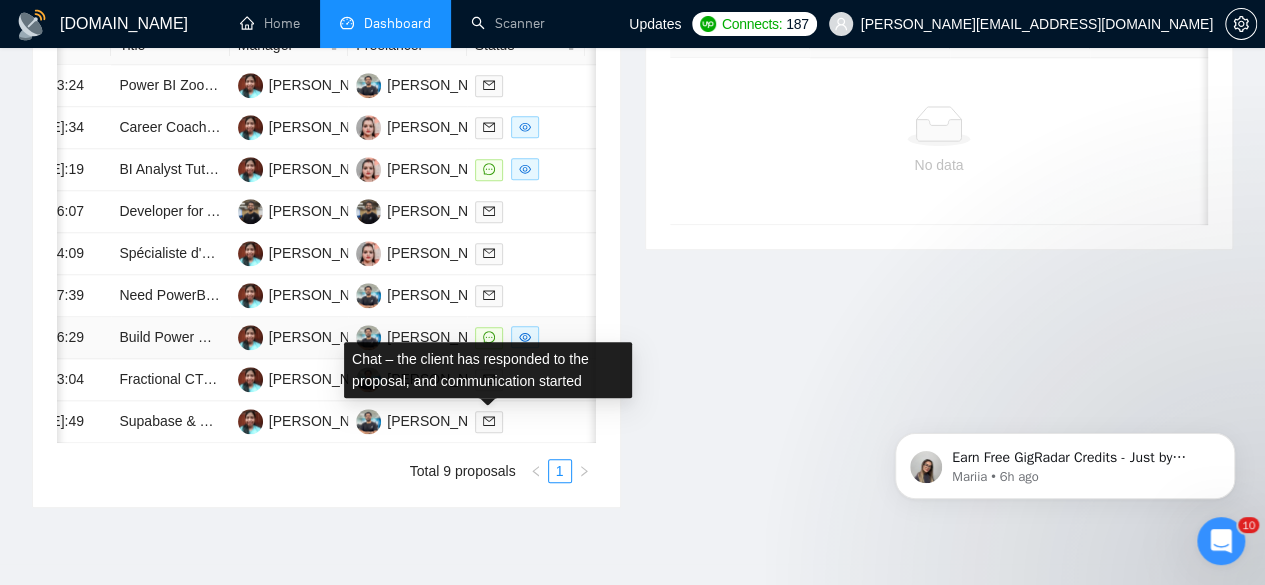 click 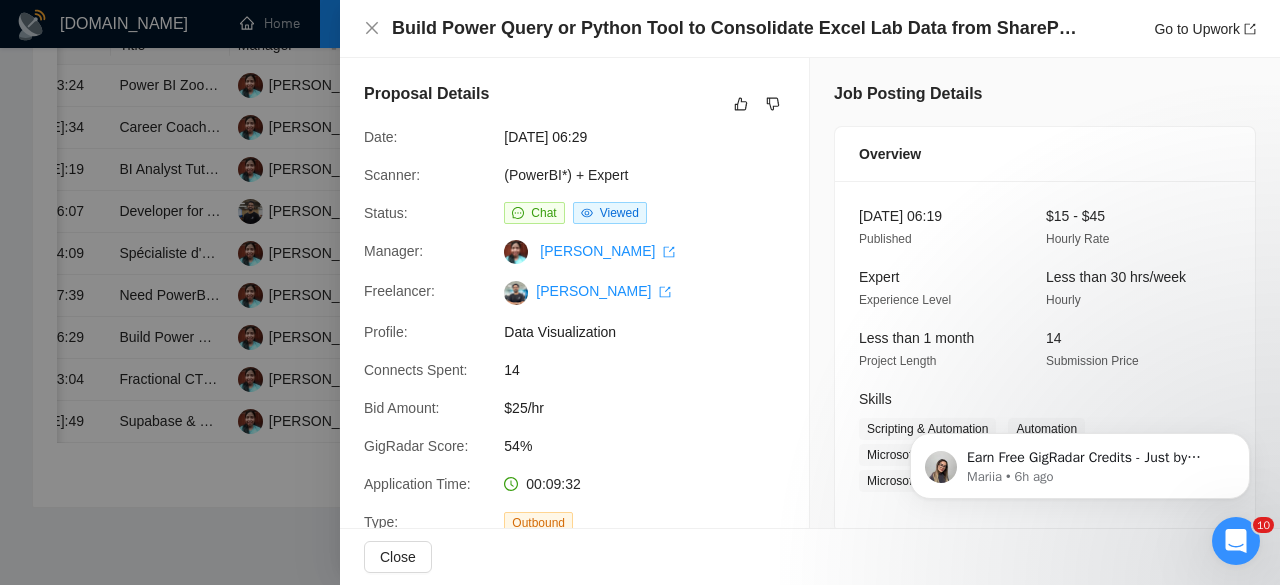 click at bounding box center [640, 292] 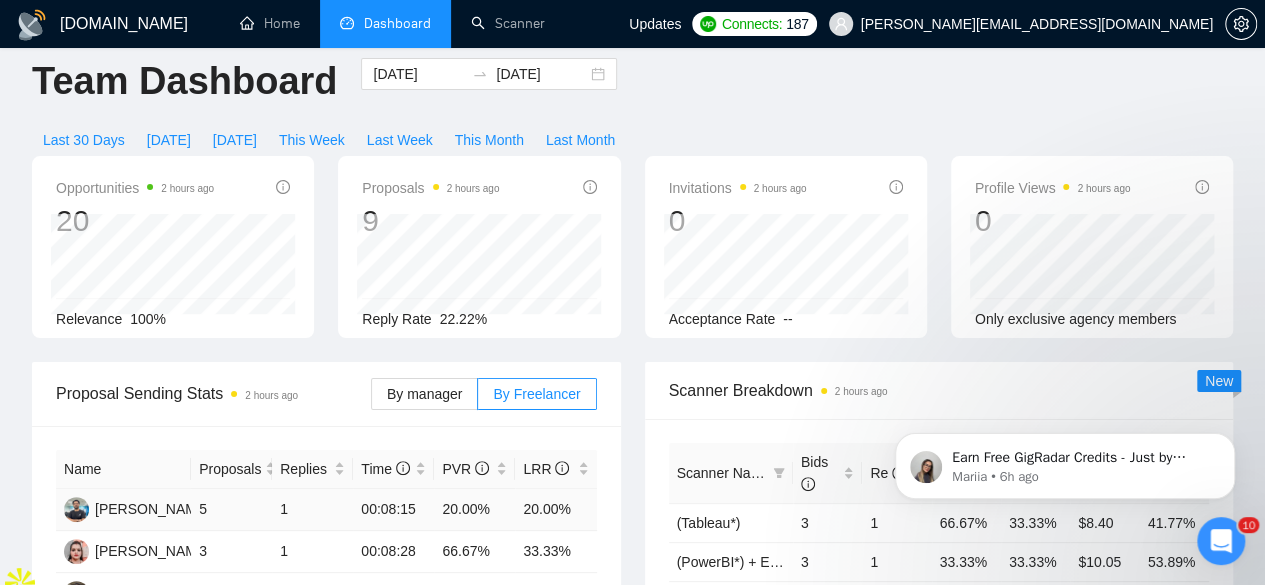 scroll, scrollTop: 0, scrollLeft: 0, axis: both 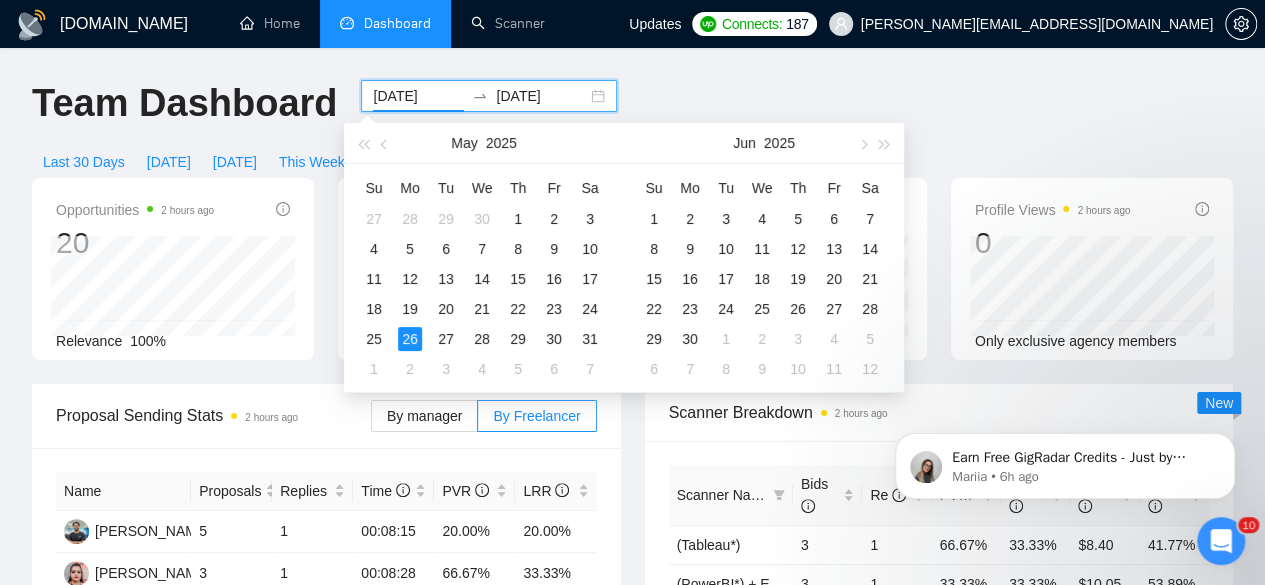 click on "[DATE]" at bounding box center (418, 96) 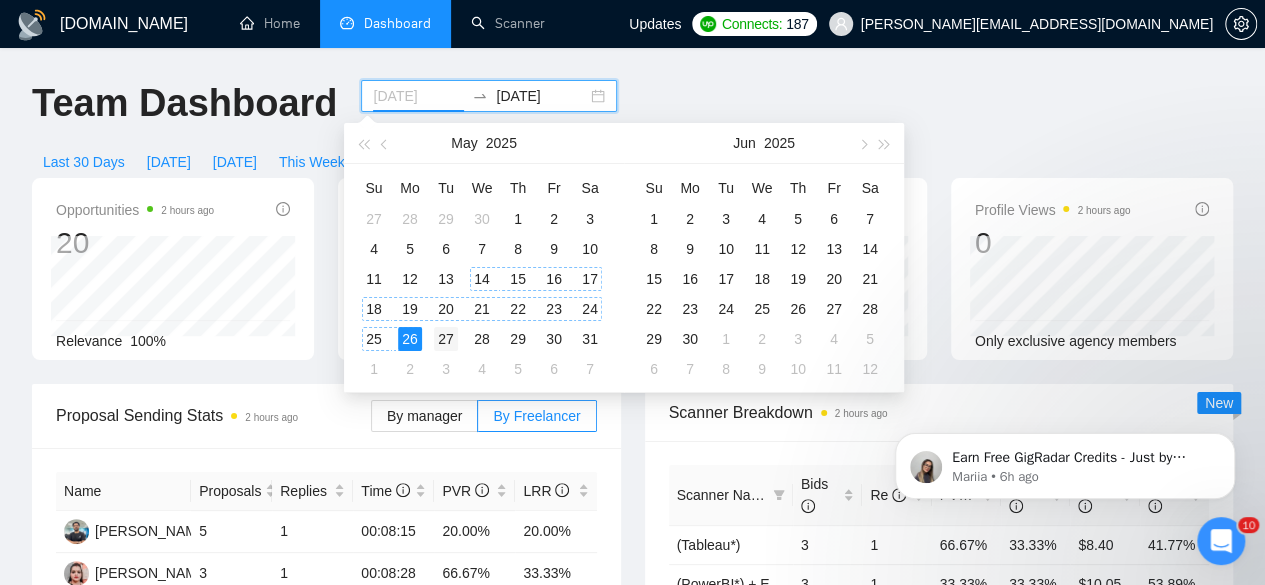 type on "[DATE]" 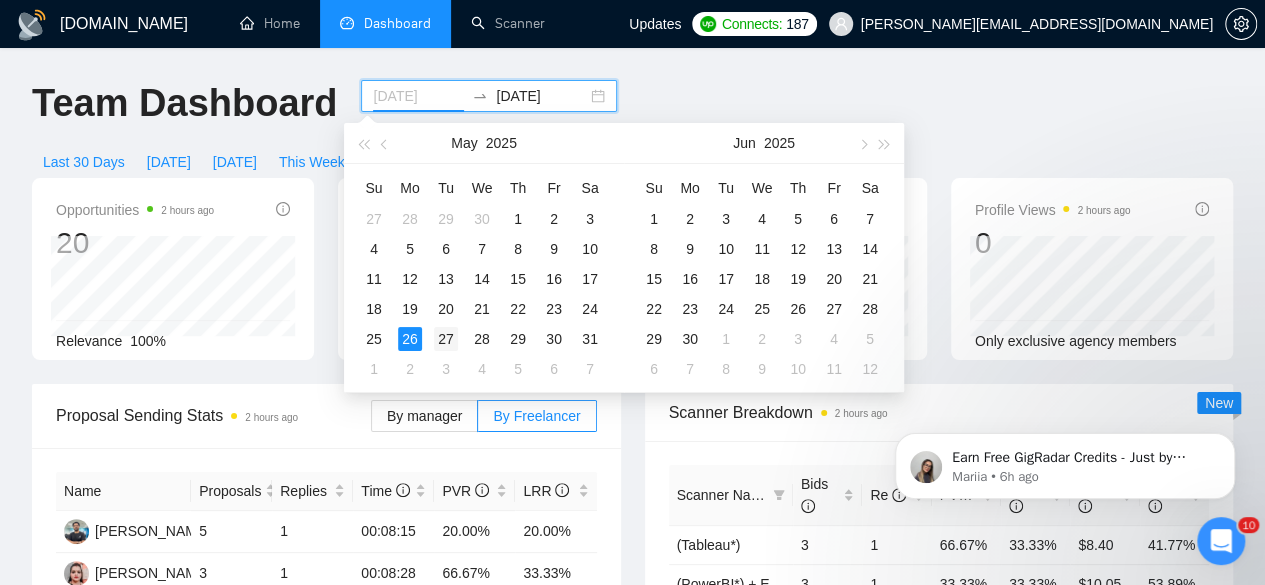 click on "27" at bounding box center (446, 339) 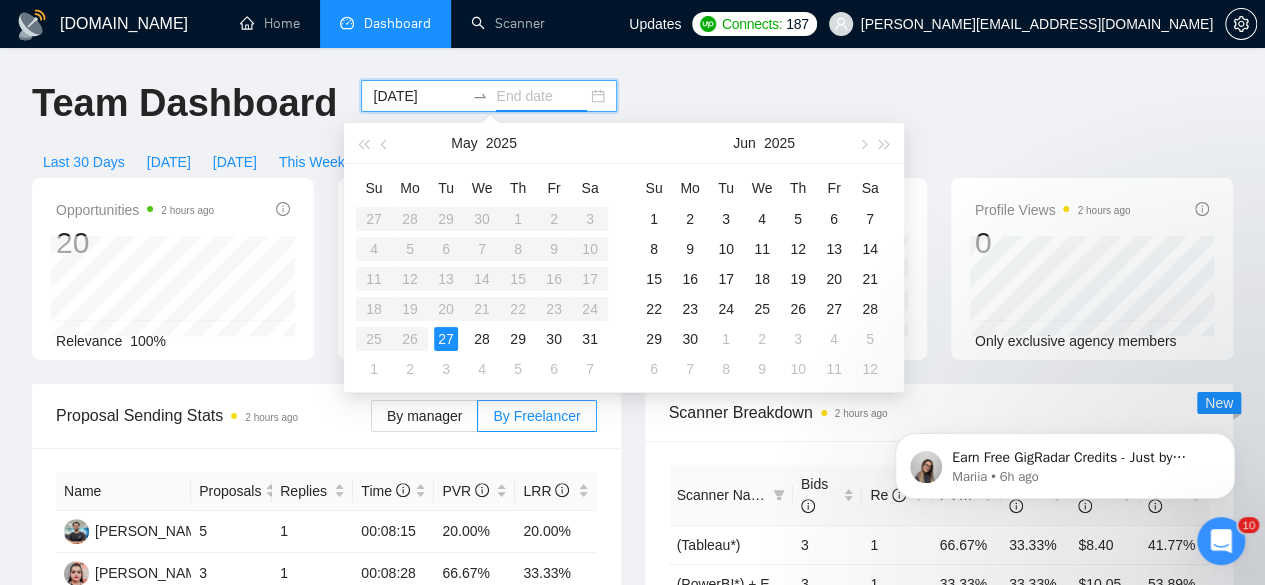 click on "27" at bounding box center (446, 339) 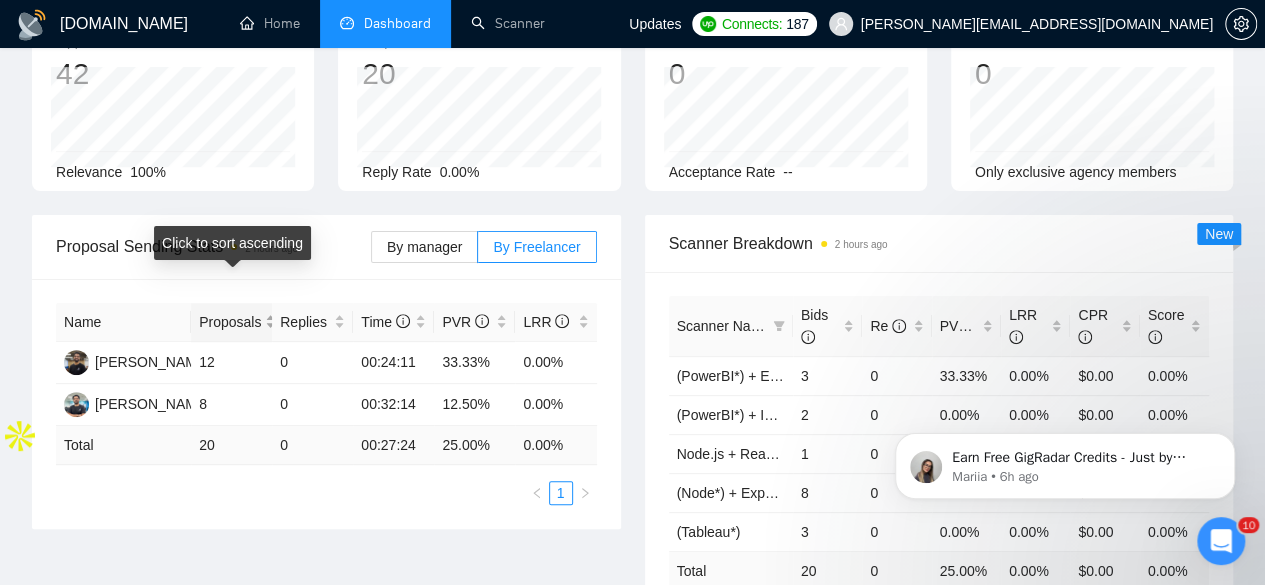 scroll, scrollTop: 0, scrollLeft: 0, axis: both 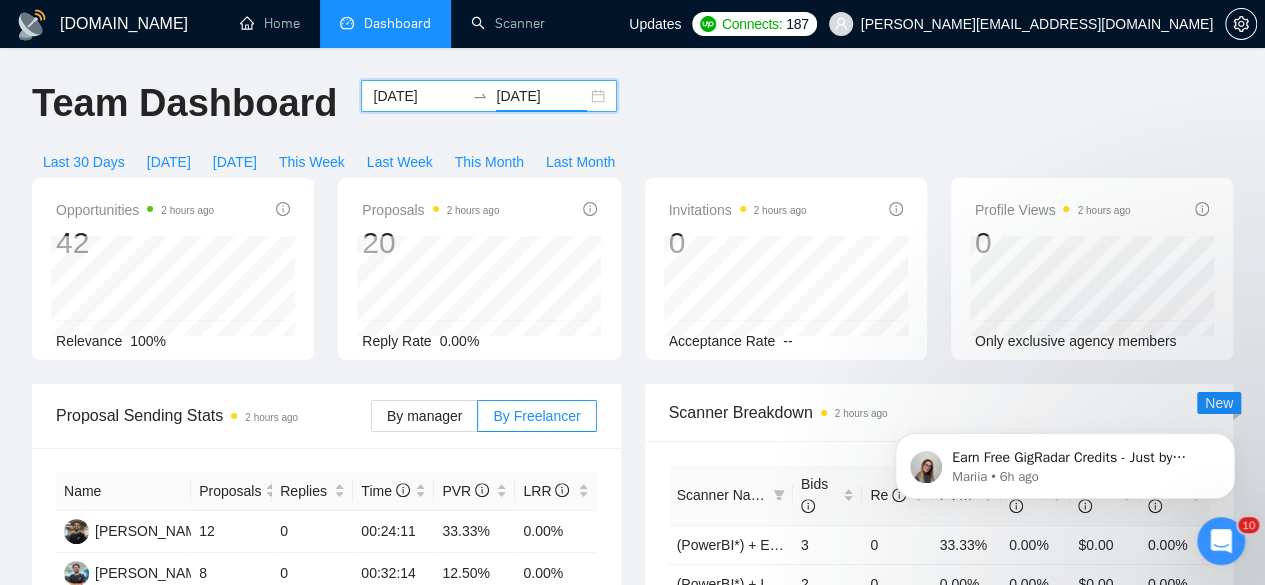 click on "[DATE]" at bounding box center [418, 96] 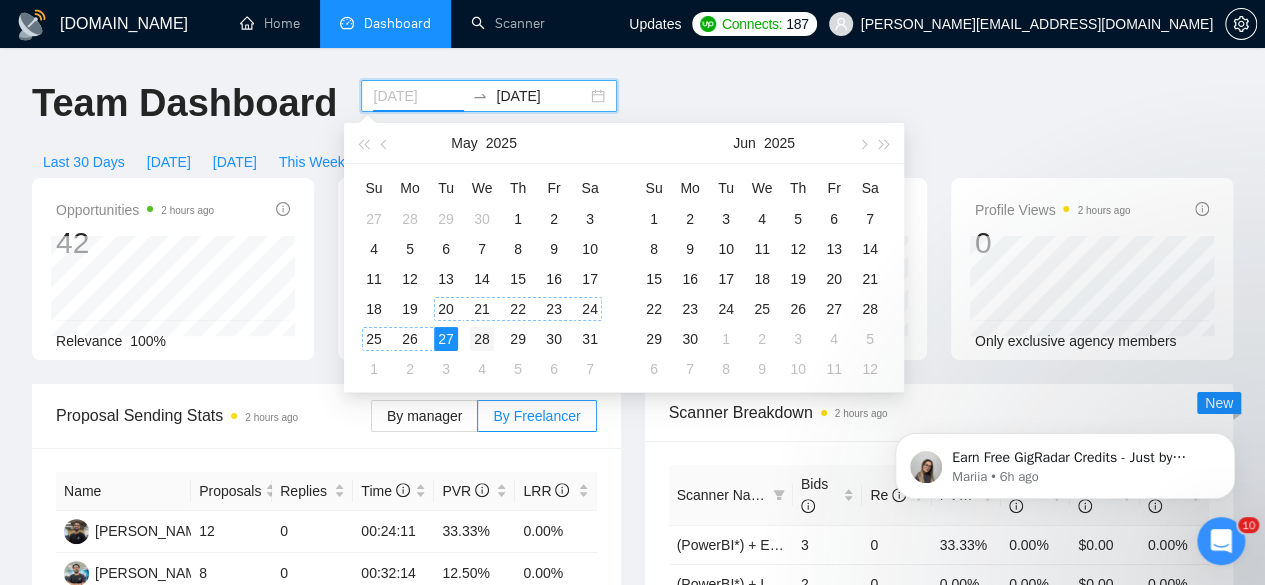 type on "[DATE]" 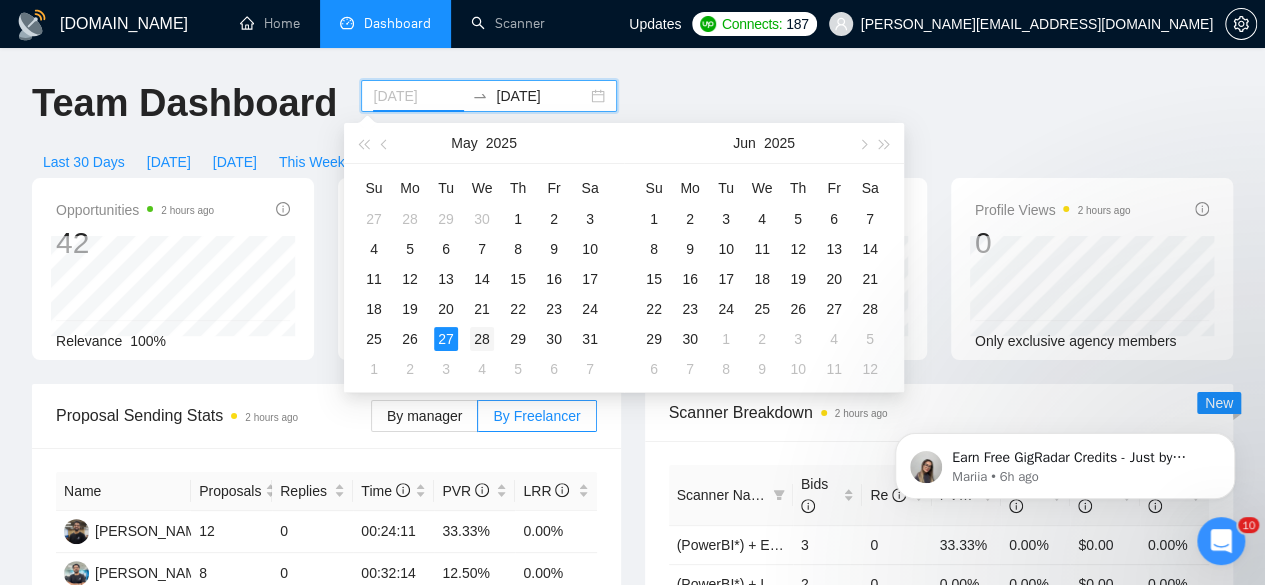 click on "28" at bounding box center (482, 339) 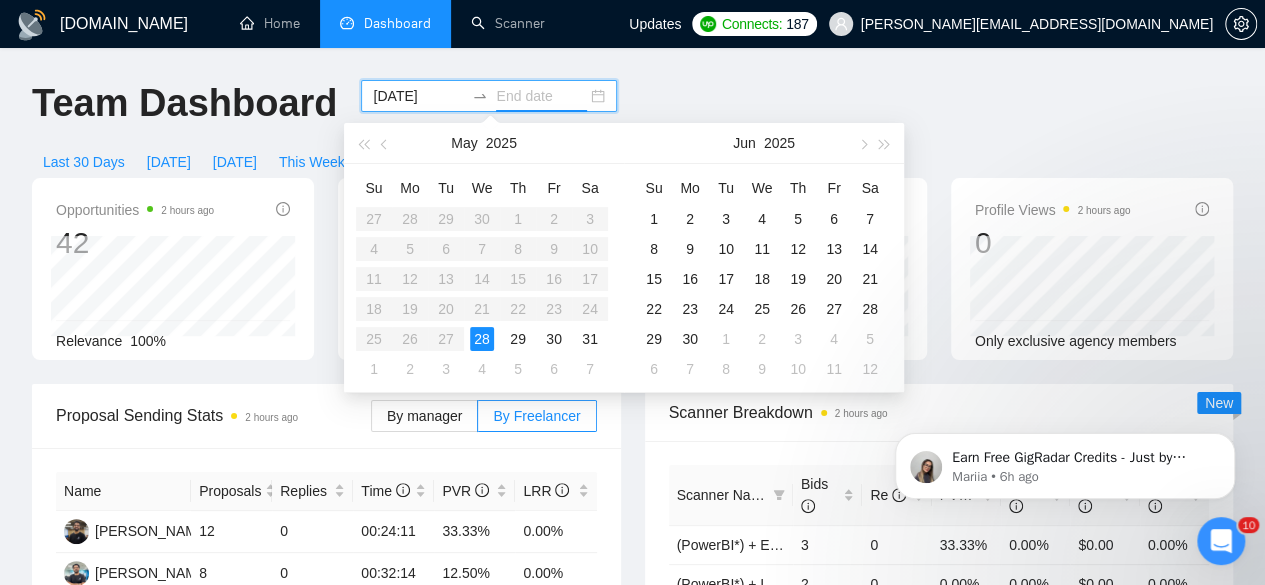 click on "28" at bounding box center (482, 339) 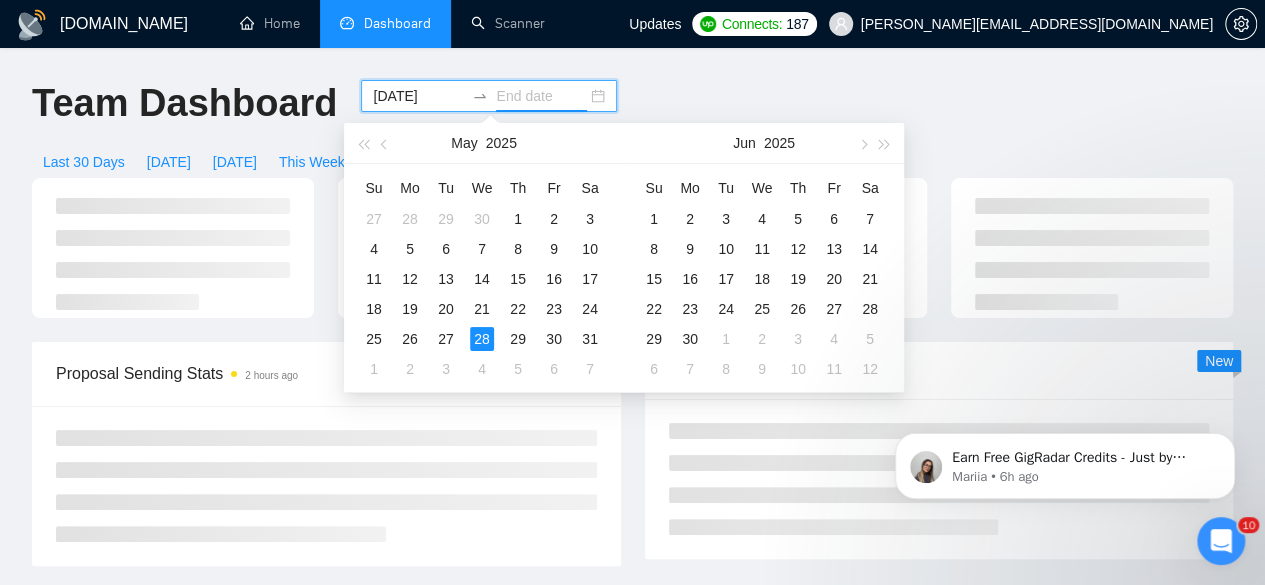 type on "[DATE]" 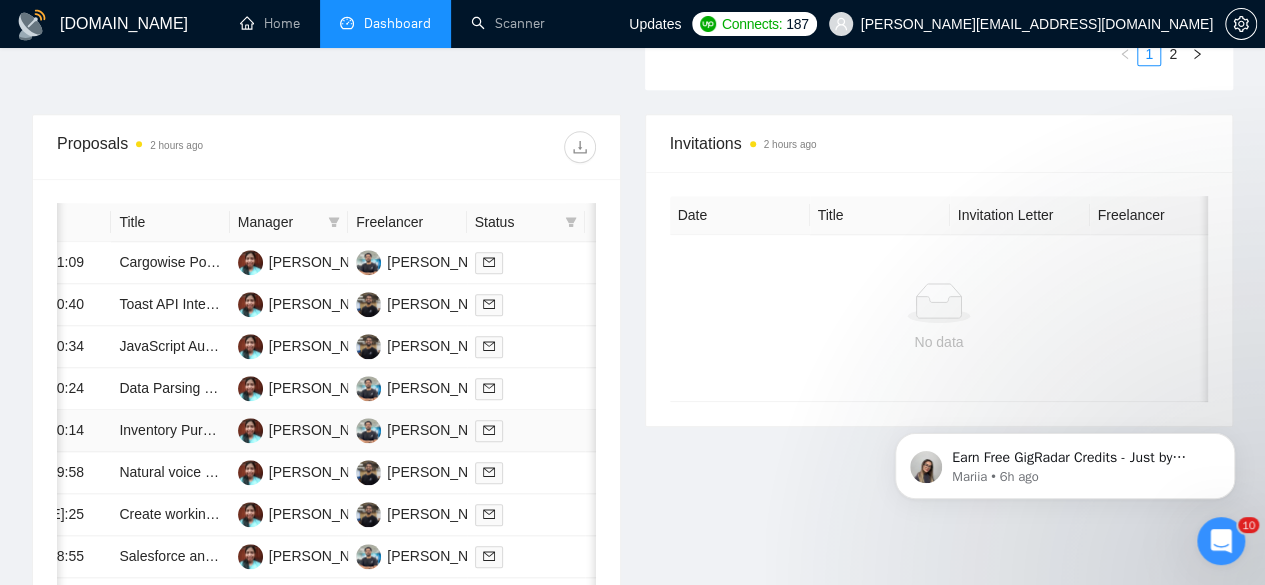scroll, scrollTop: 799, scrollLeft: 0, axis: vertical 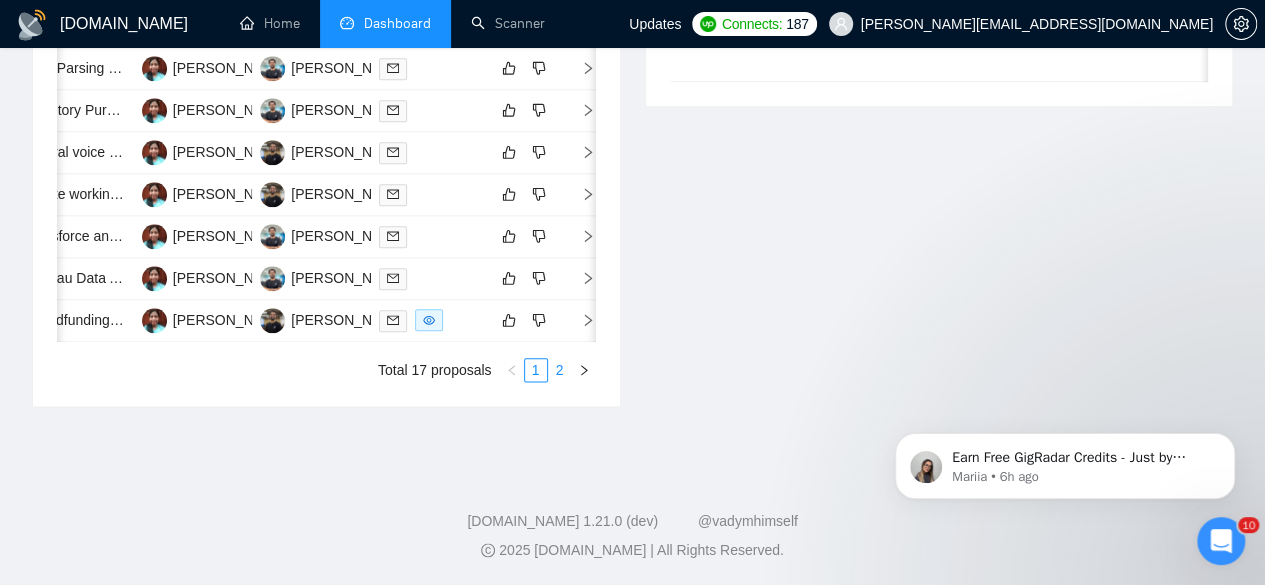 click on "2" at bounding box center [560, 370] 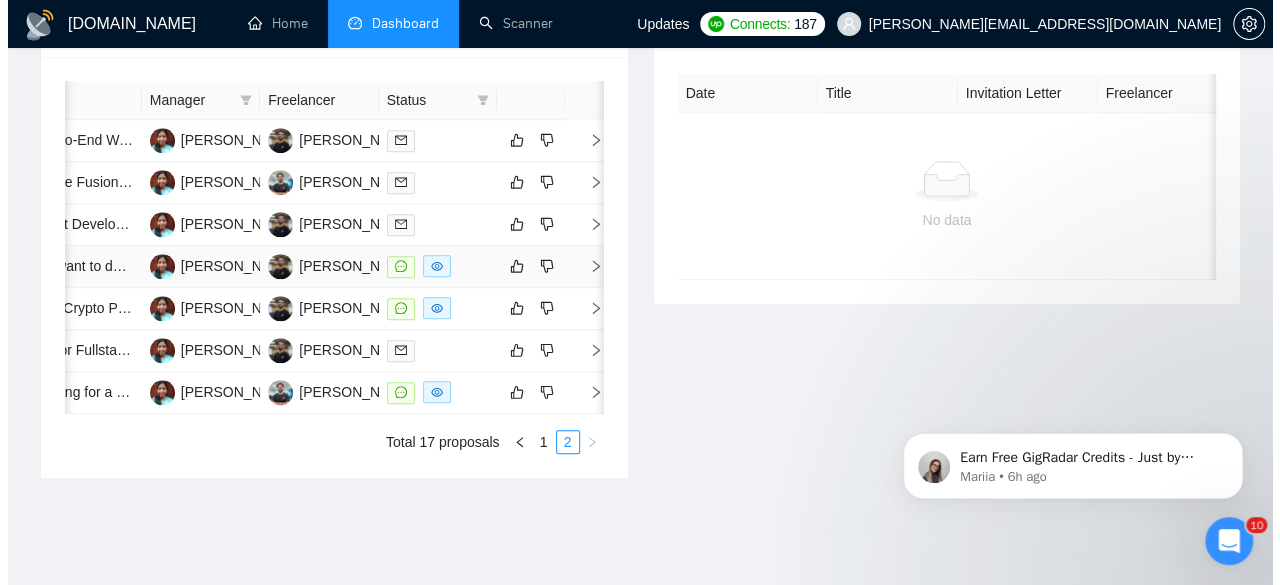 scroll, scrollTop: 864, scrollLeft: 0, axis: vertical 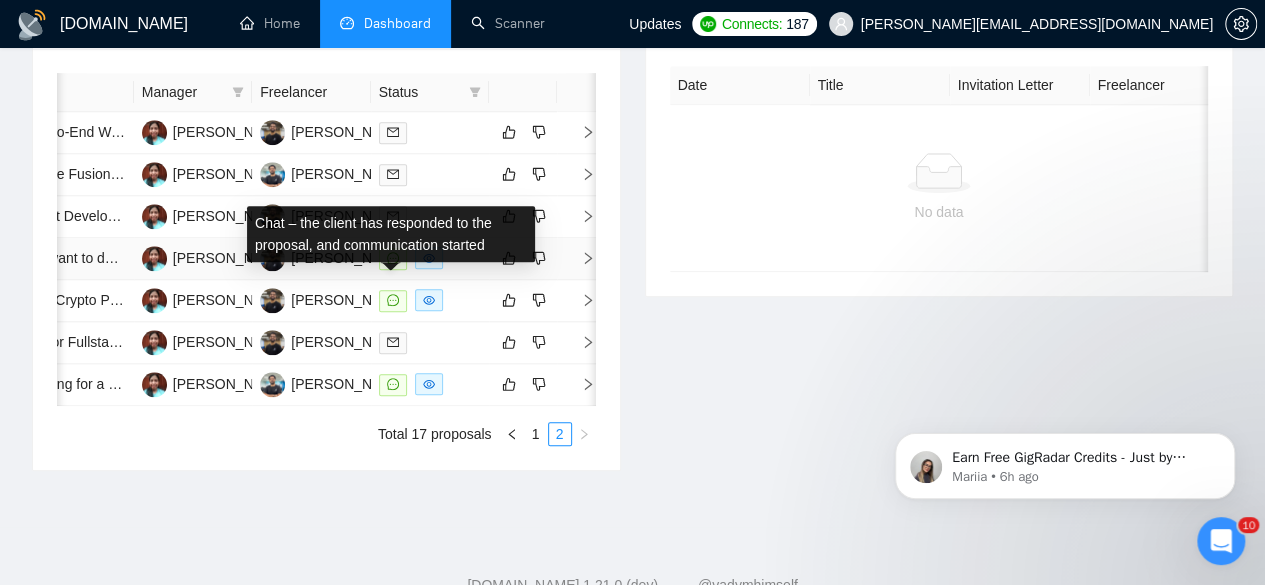 click 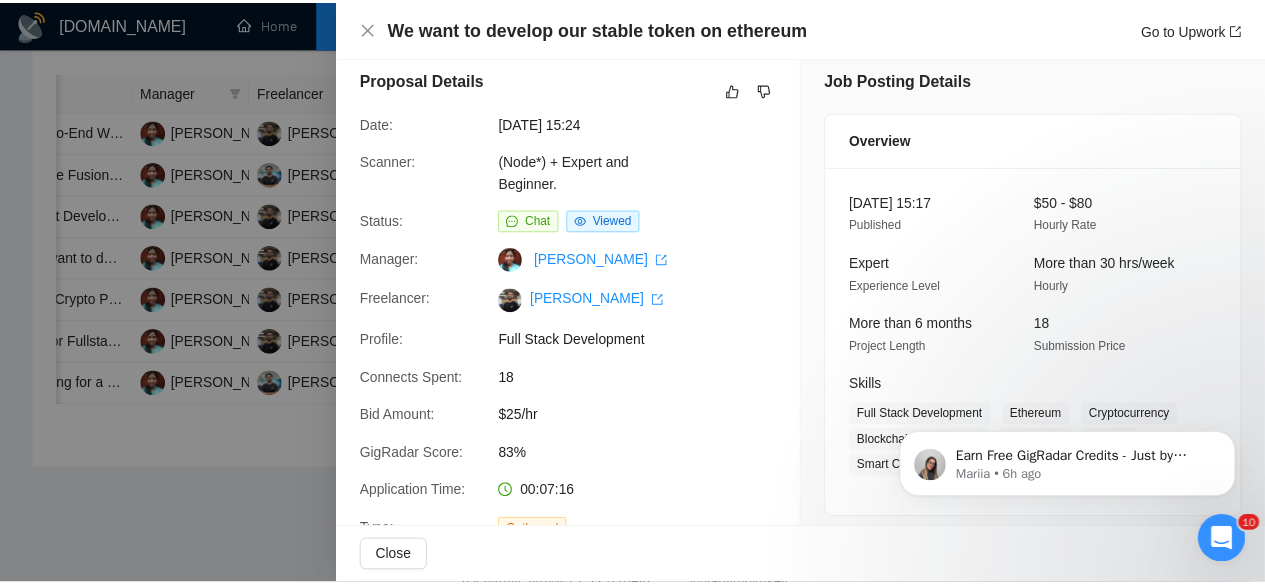 scroll, scrollTop: 0, scrollLeft: 0, axis: both 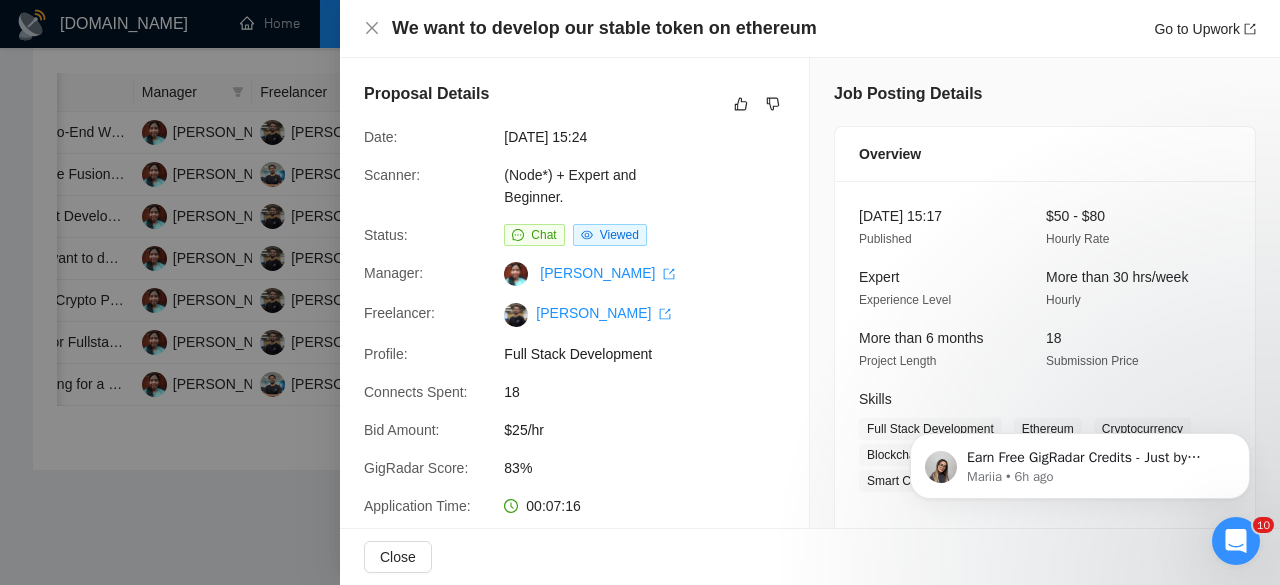 click at bounding box center [640, 292] 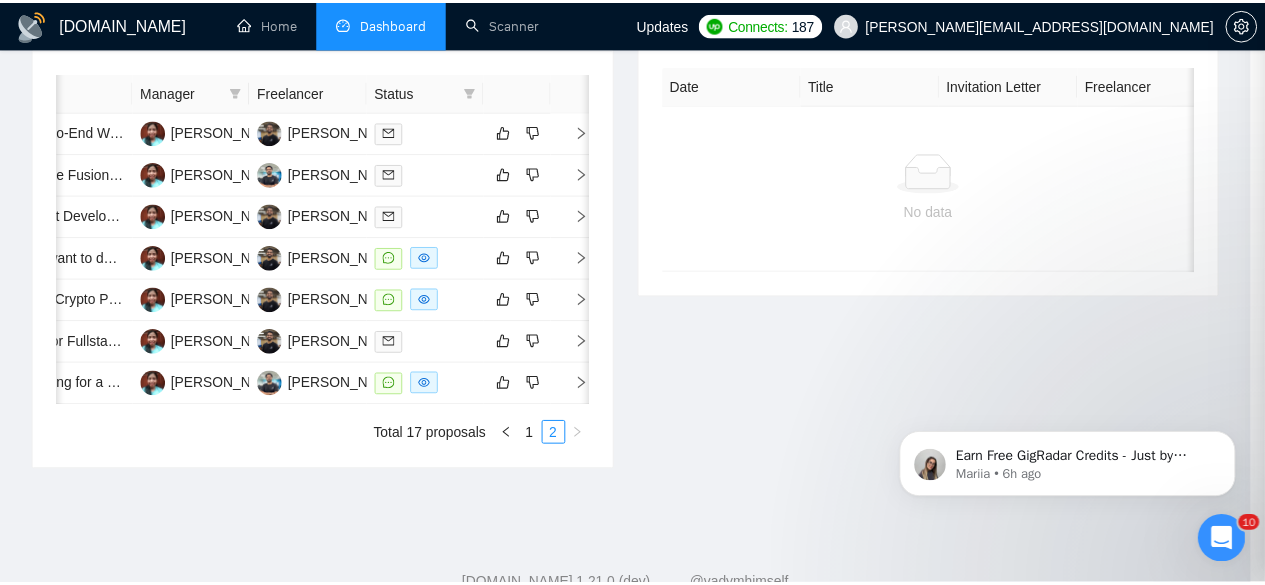 scroll, scrollTop: 0, scrollLeft: 153, axis: horizontal 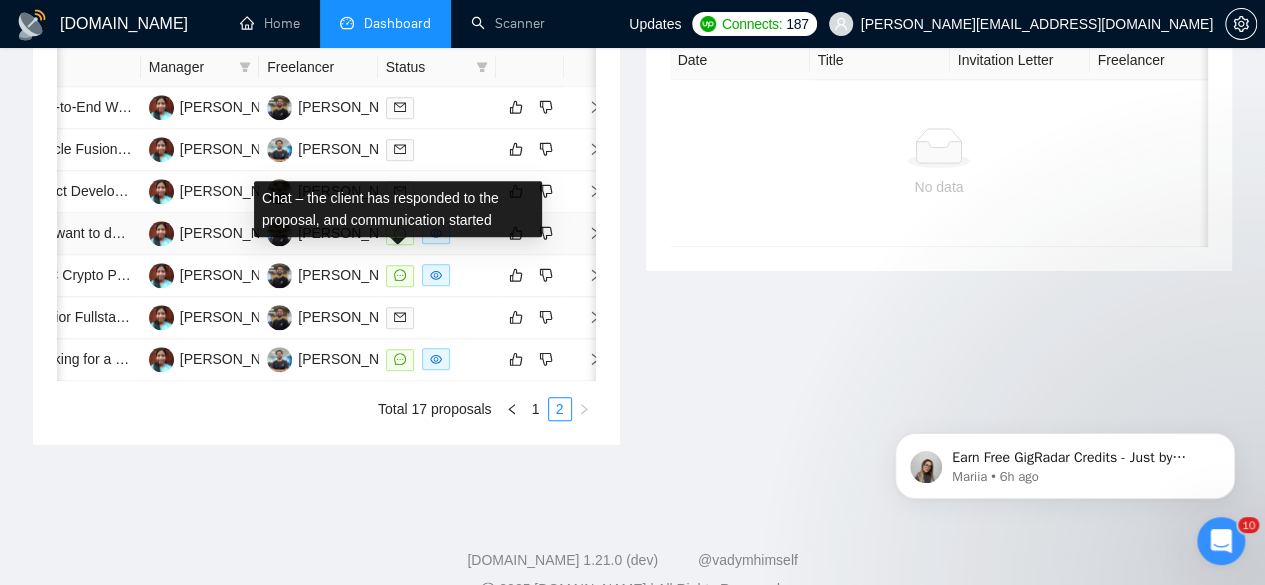 click 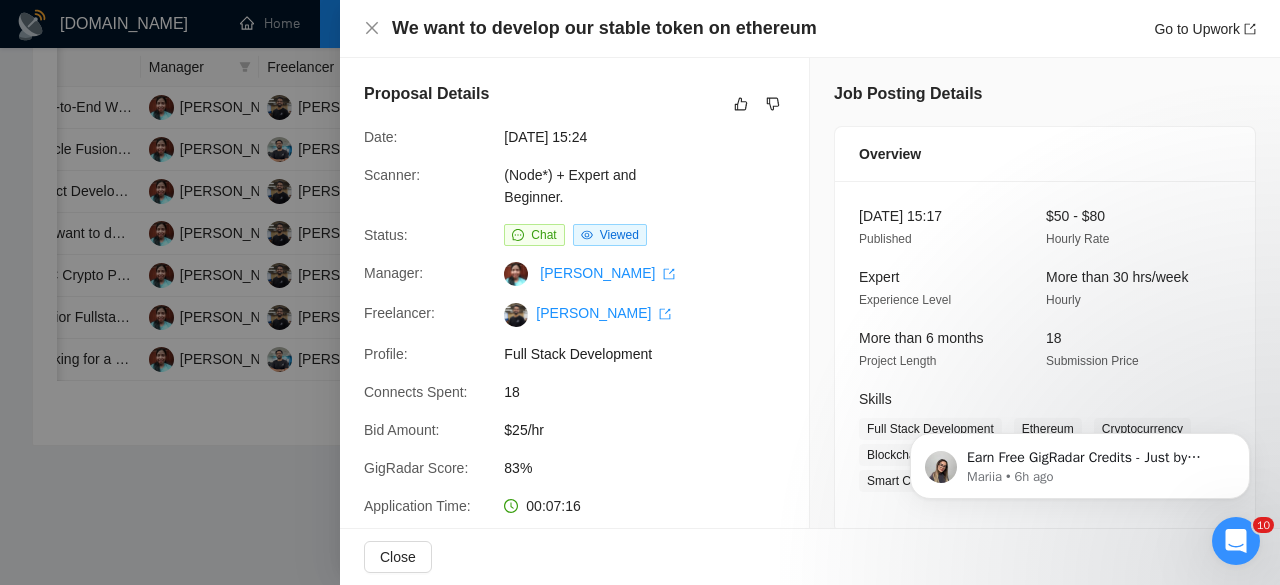 click at bounding box center (640, 292) 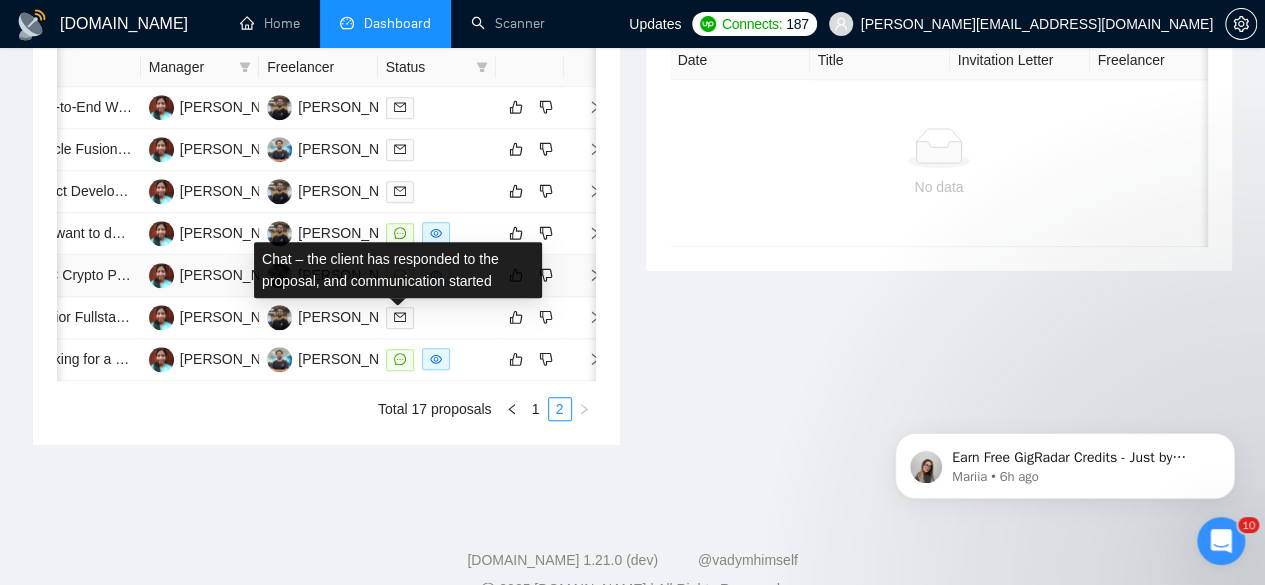 click 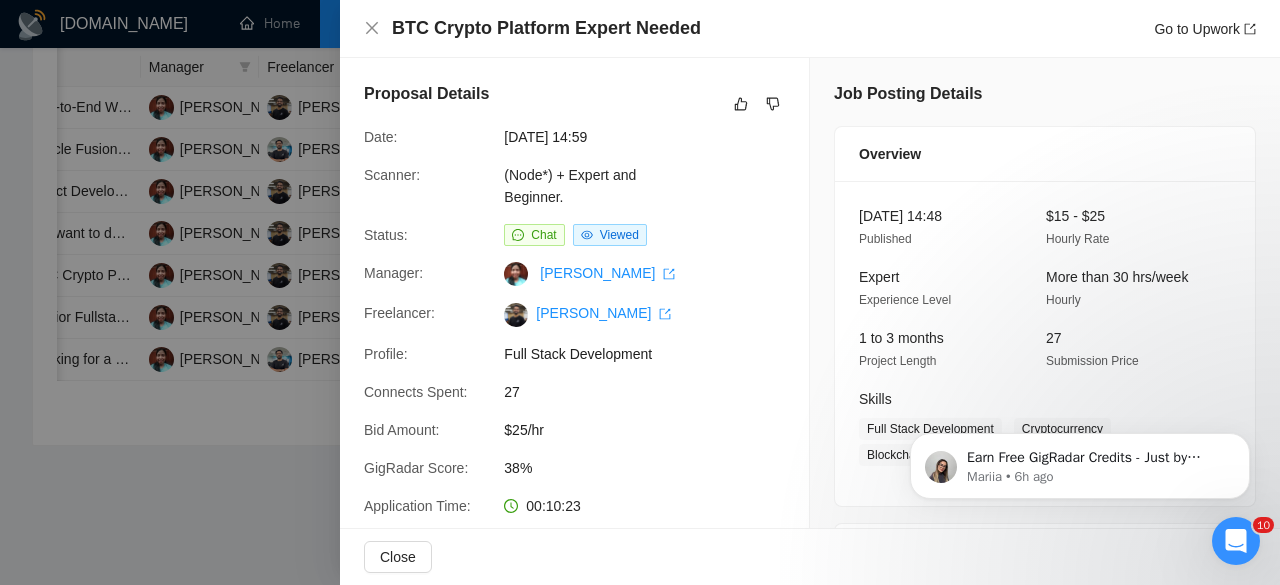 click at bounding box center [640, 292] 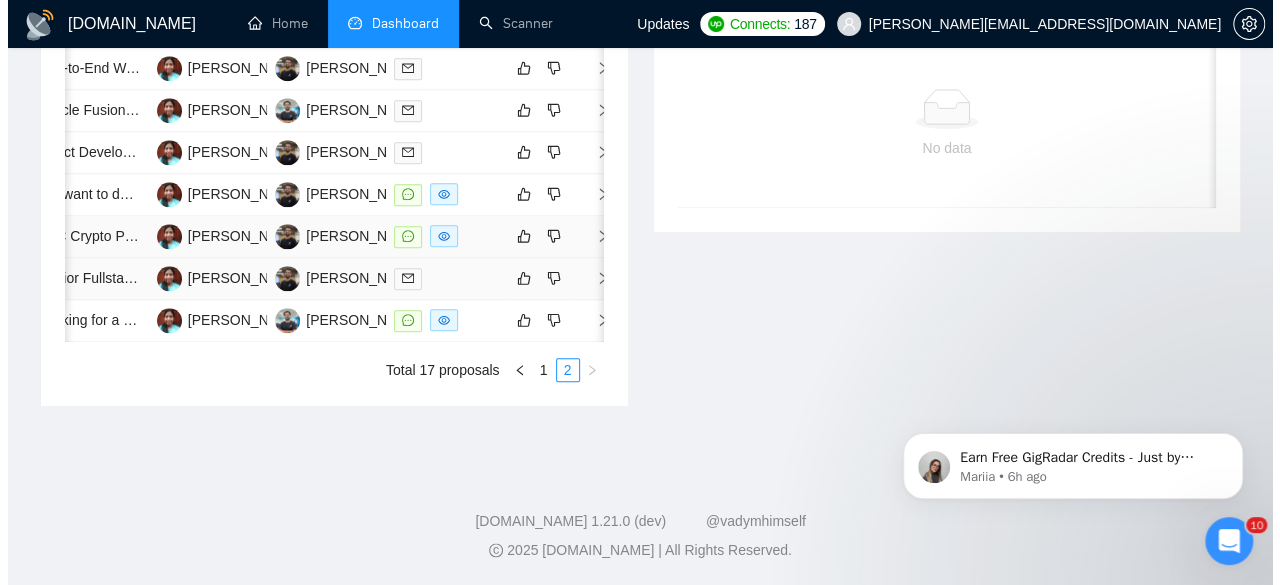 scroll, scrollTop: 982, scrollLeft: 0, axis: vertical 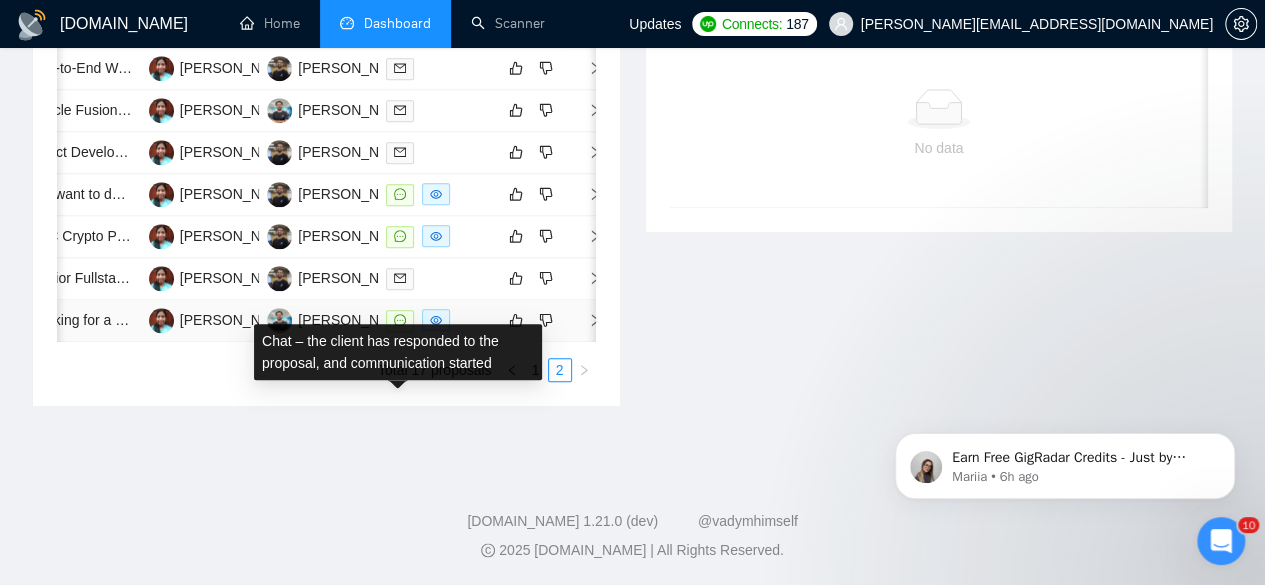 click 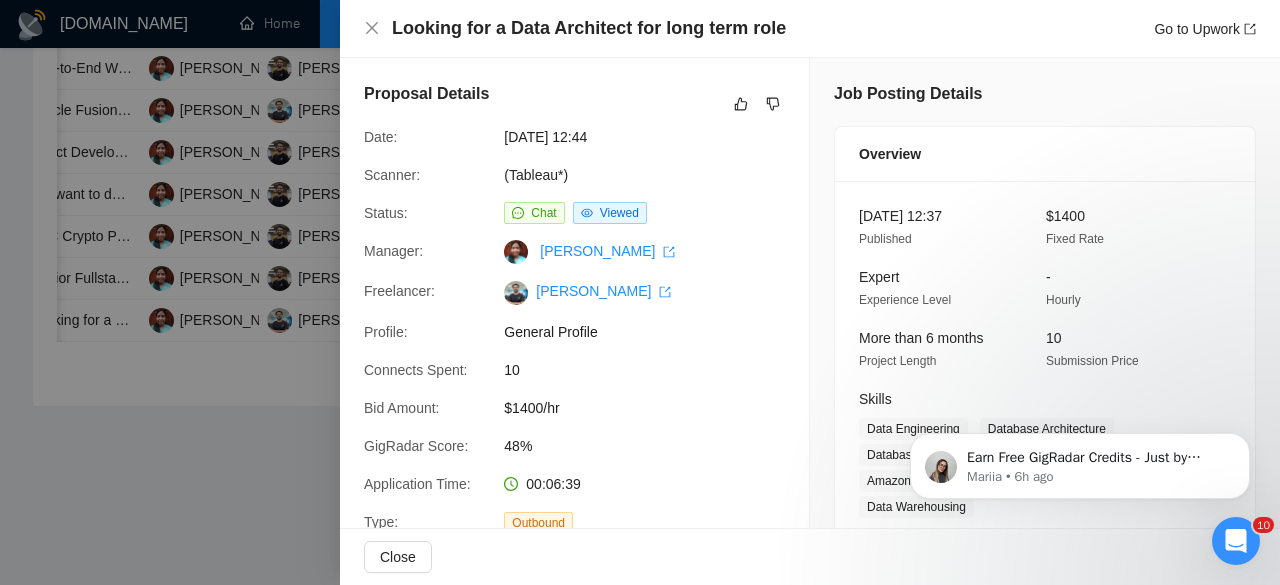click at bounding box center (640, 292) 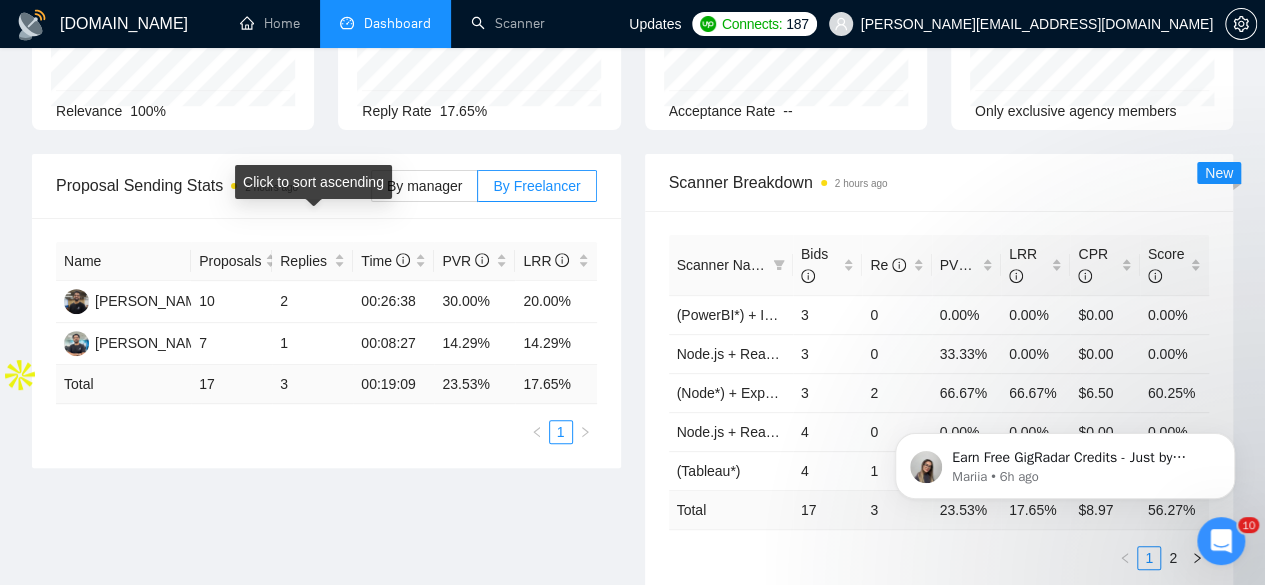 scroll, scrollTop: 233, scrollLeft: 0, axis: vertical 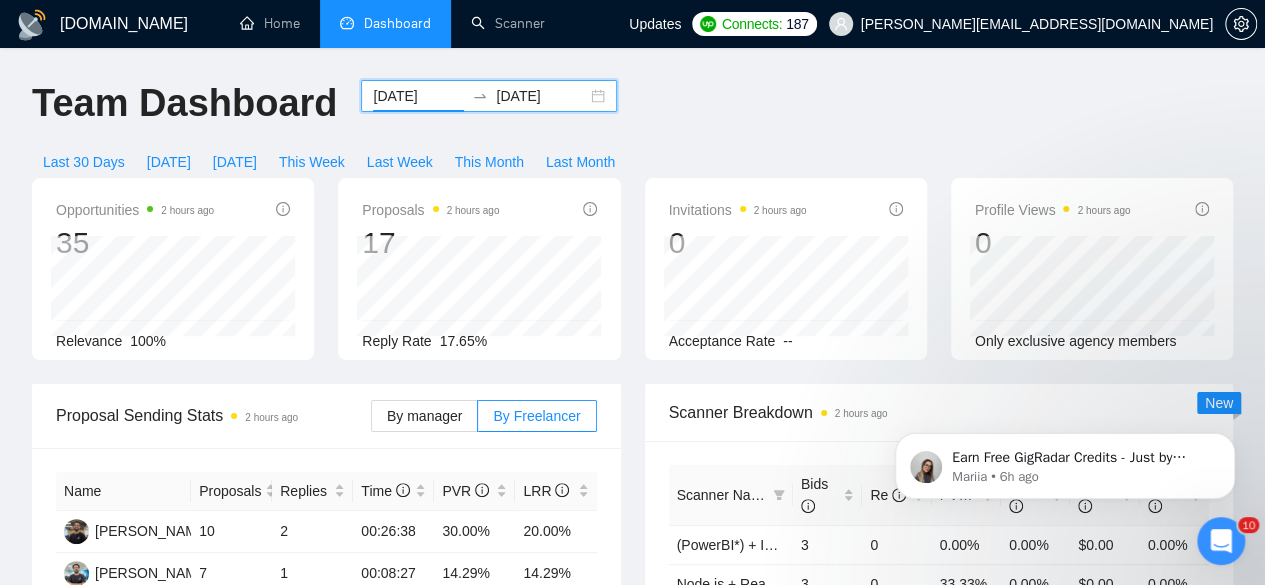 click on "[DATE]" at bounding box center [418, 96] 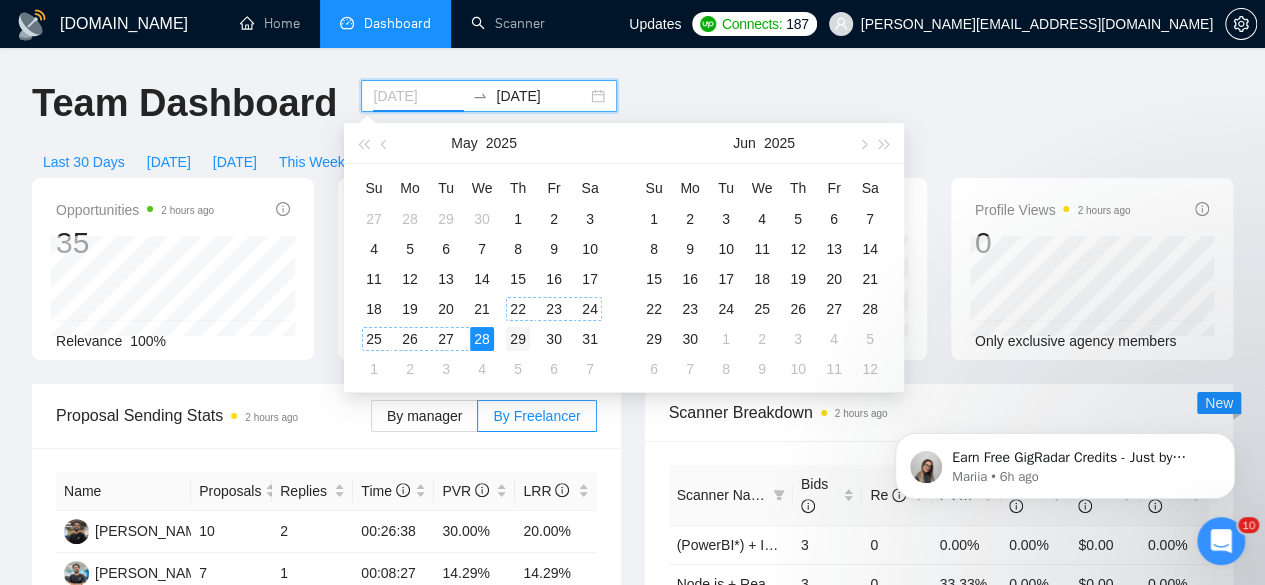 type on "[DATE]" 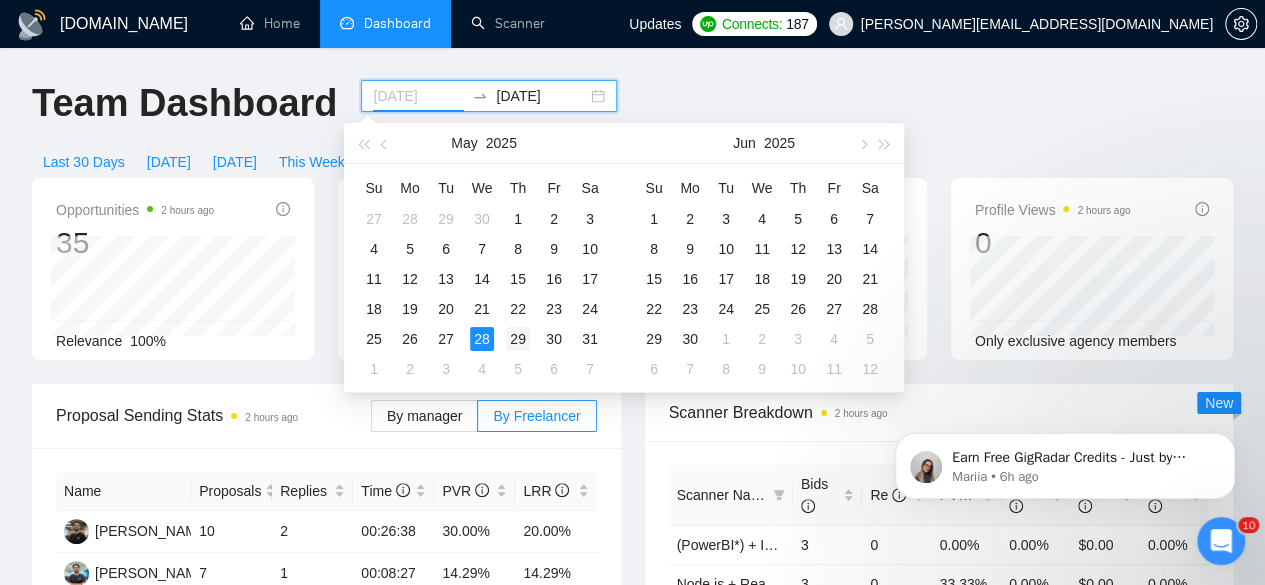 click on "29" at bounding box center [518, 339] 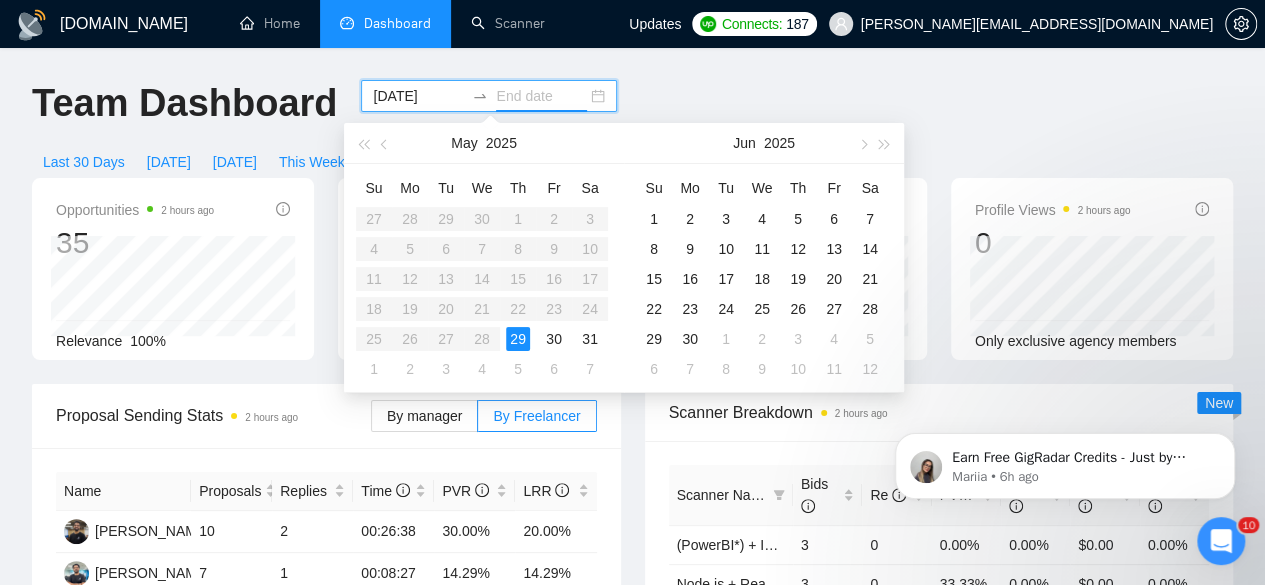 click on "29" at bounding box center (518, 339) 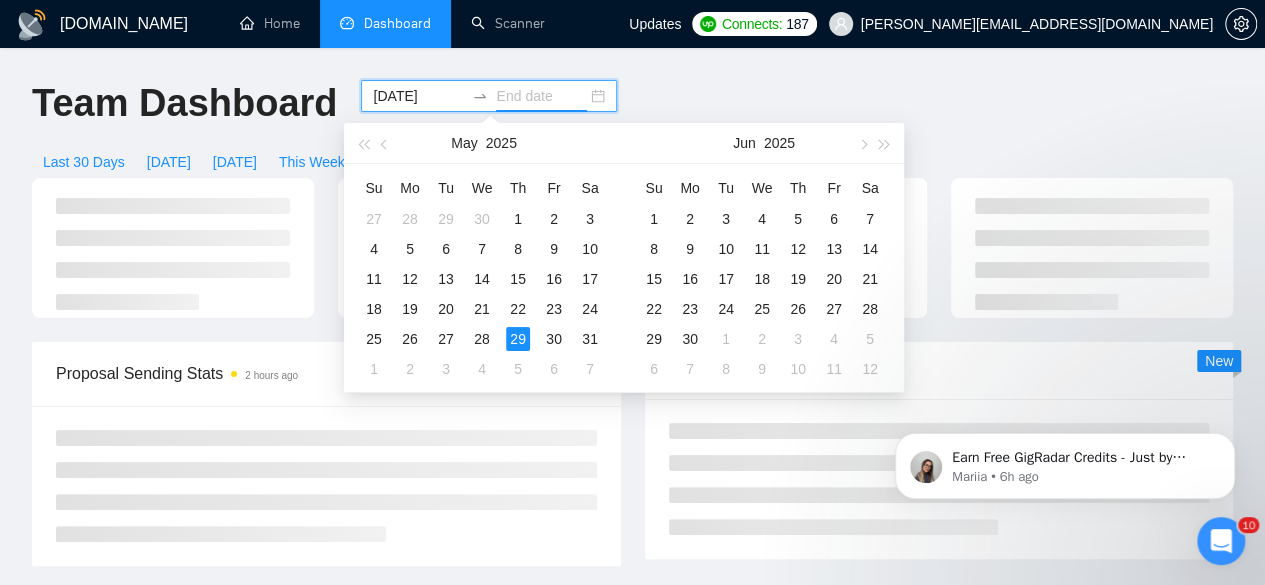 type on "[DATE]" 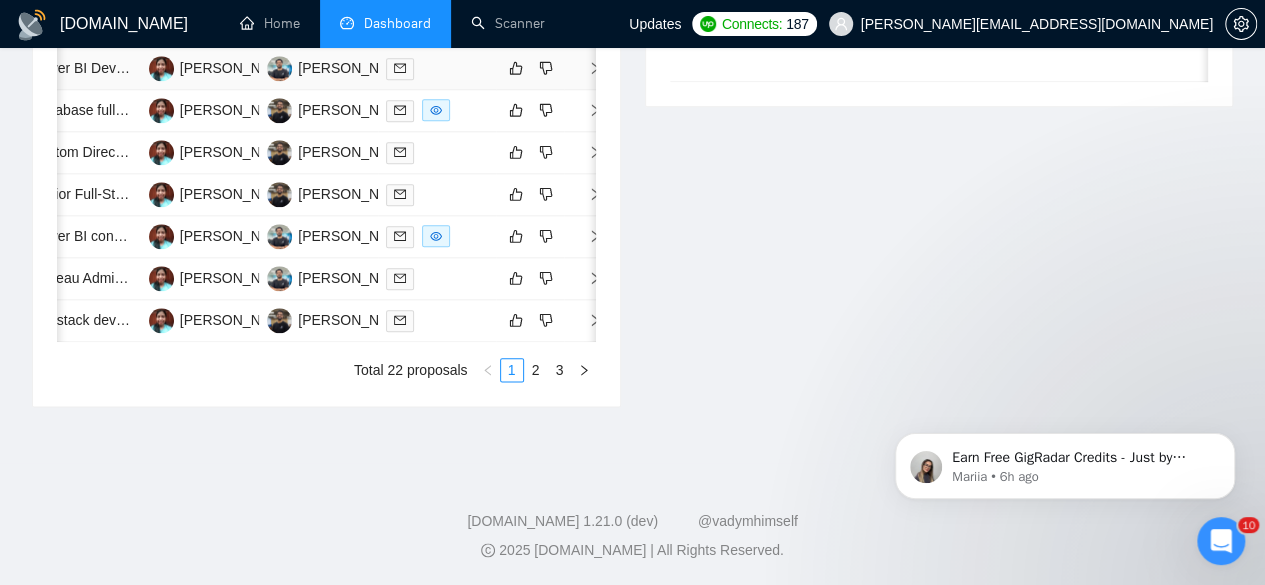 scroll, scrollTop: 1114, scrollLeft: 0, axis: vertical 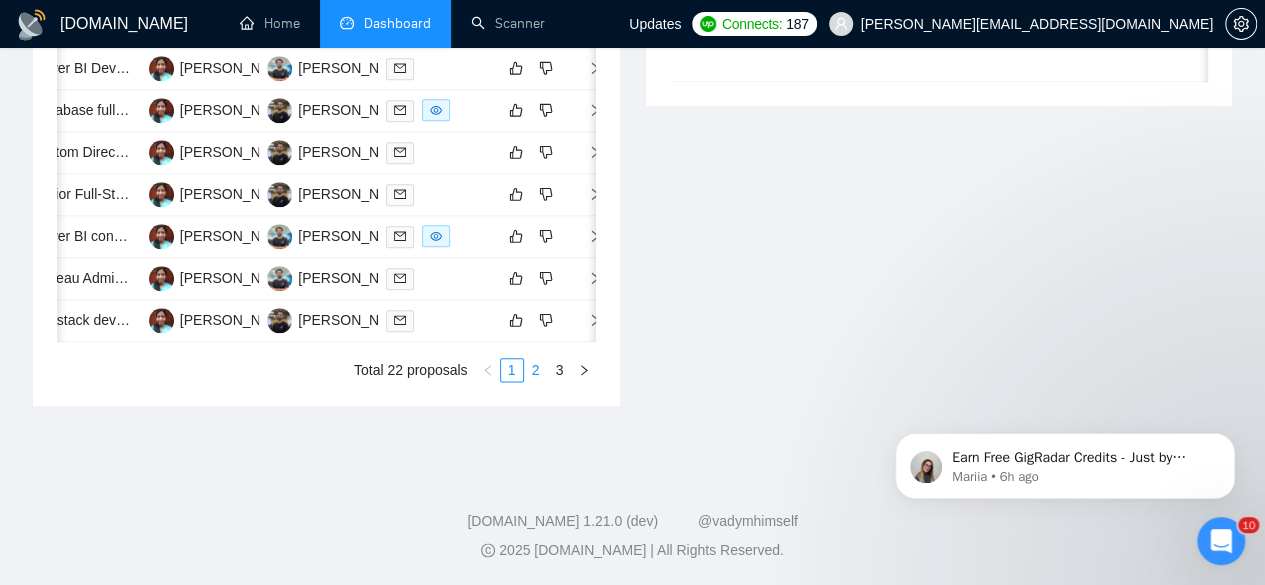 click on "2" at bounding box center [536, 370] 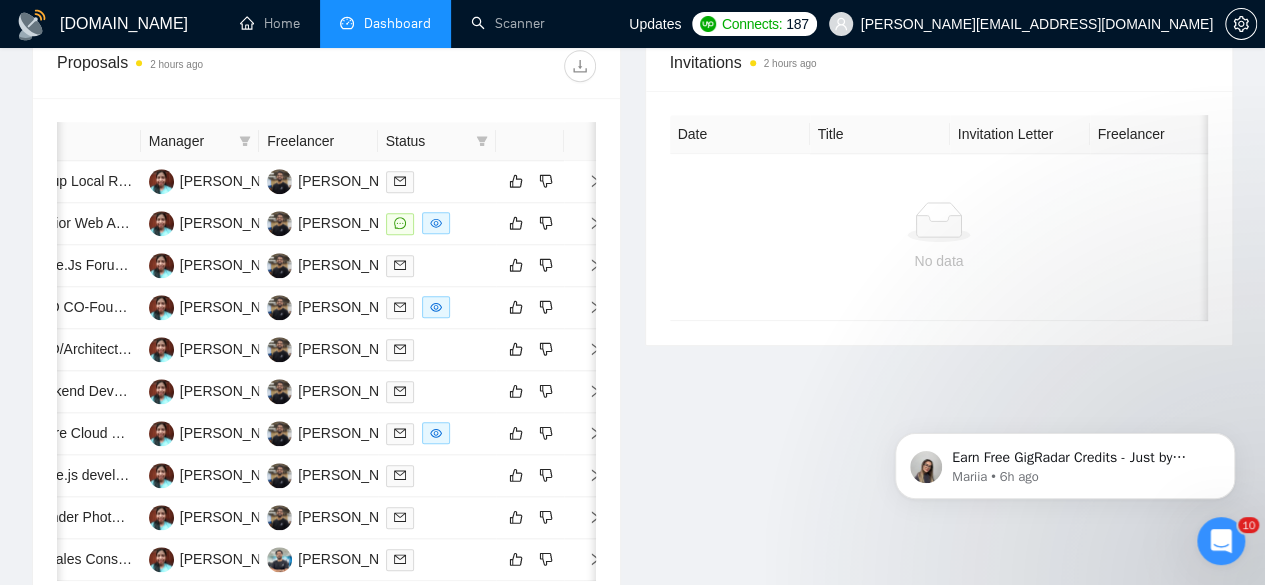 scroll, scrollTop: 837, scrollLeft: 0, axis: vertical 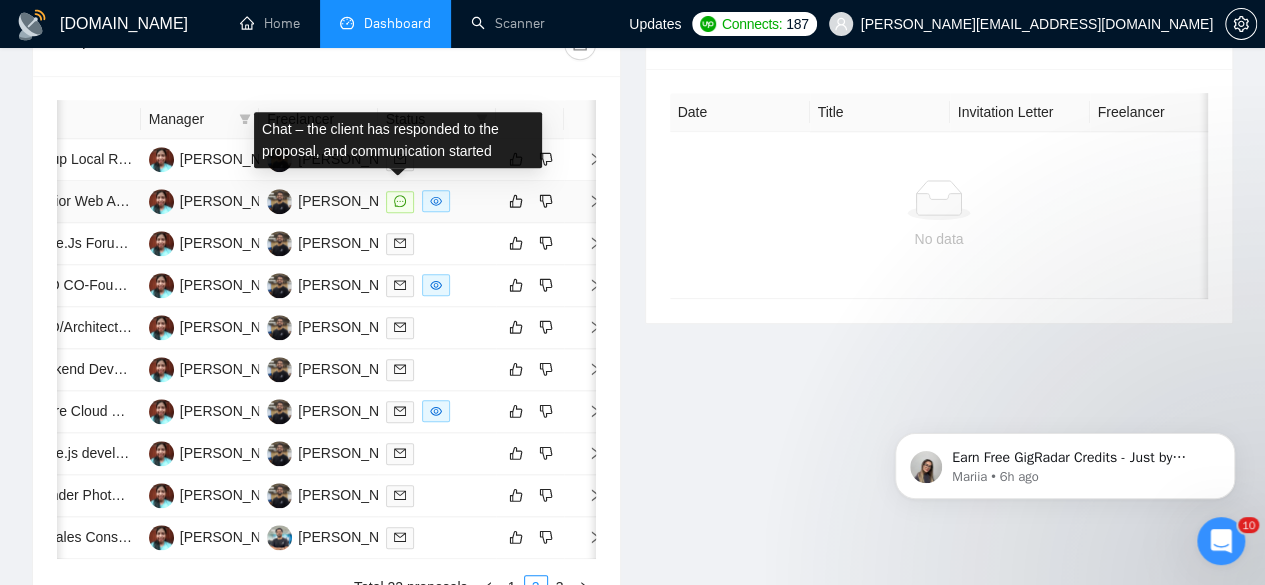 click 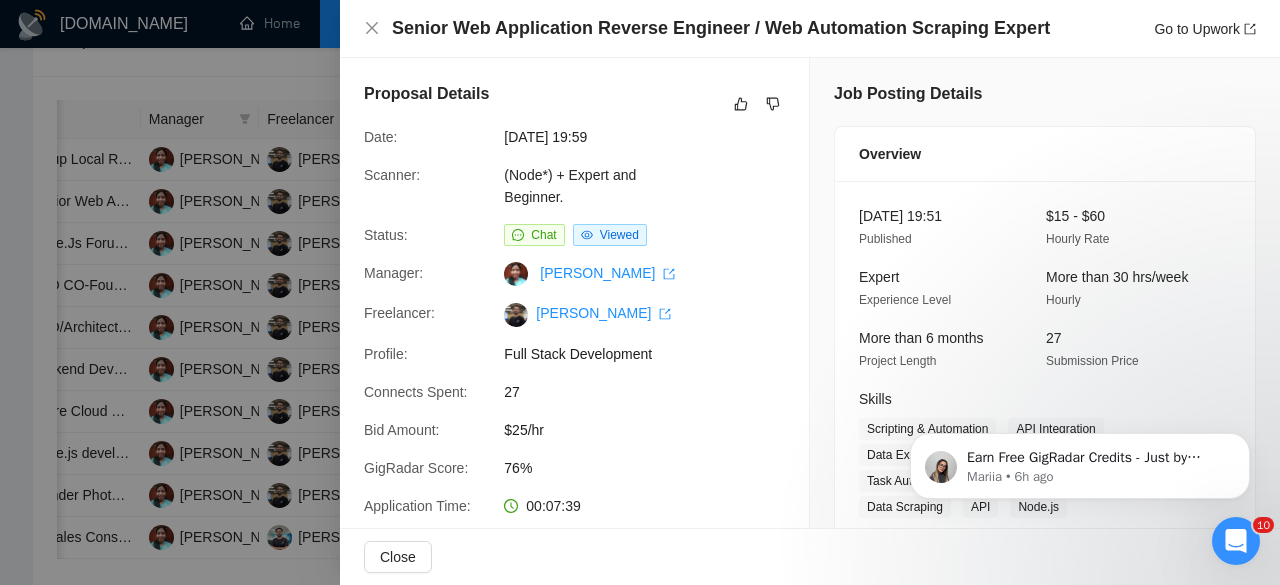click at bounding box center [640, 292] 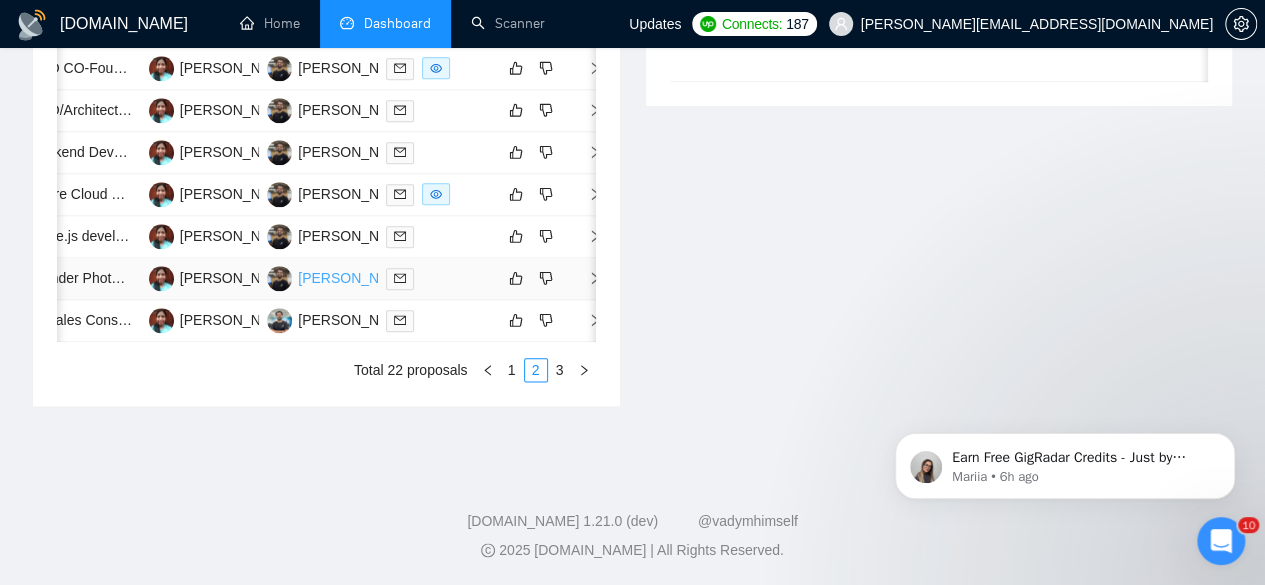 scroll, scrollTop: 1161, scrollLeft: 0, axis: vertical 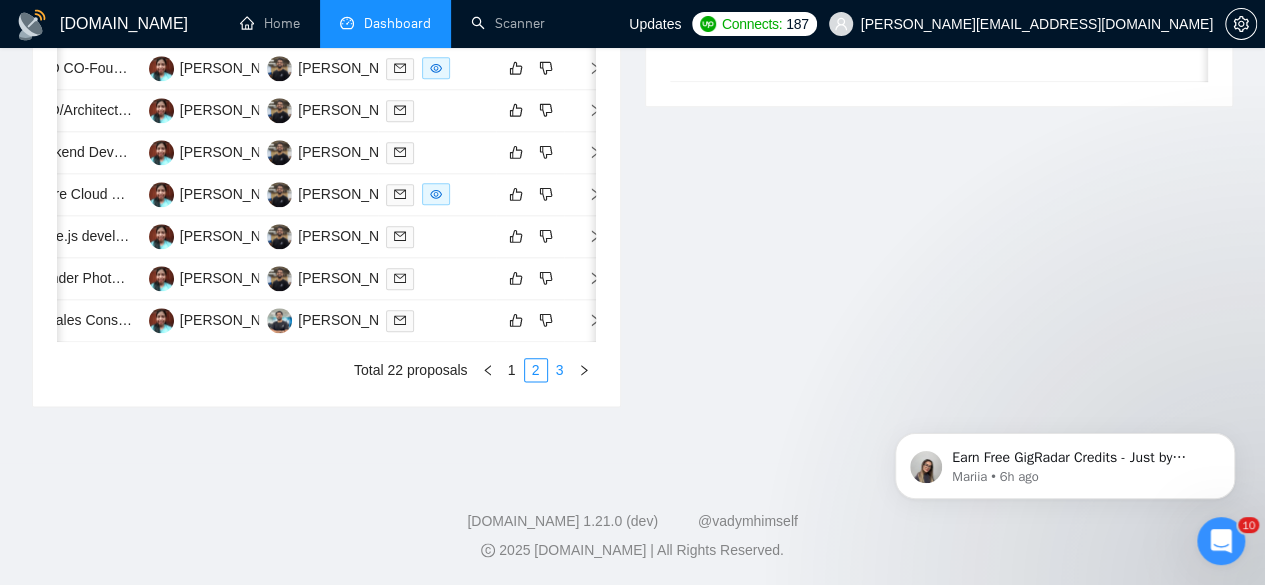 click on "3" at bounding box center (560, 370) 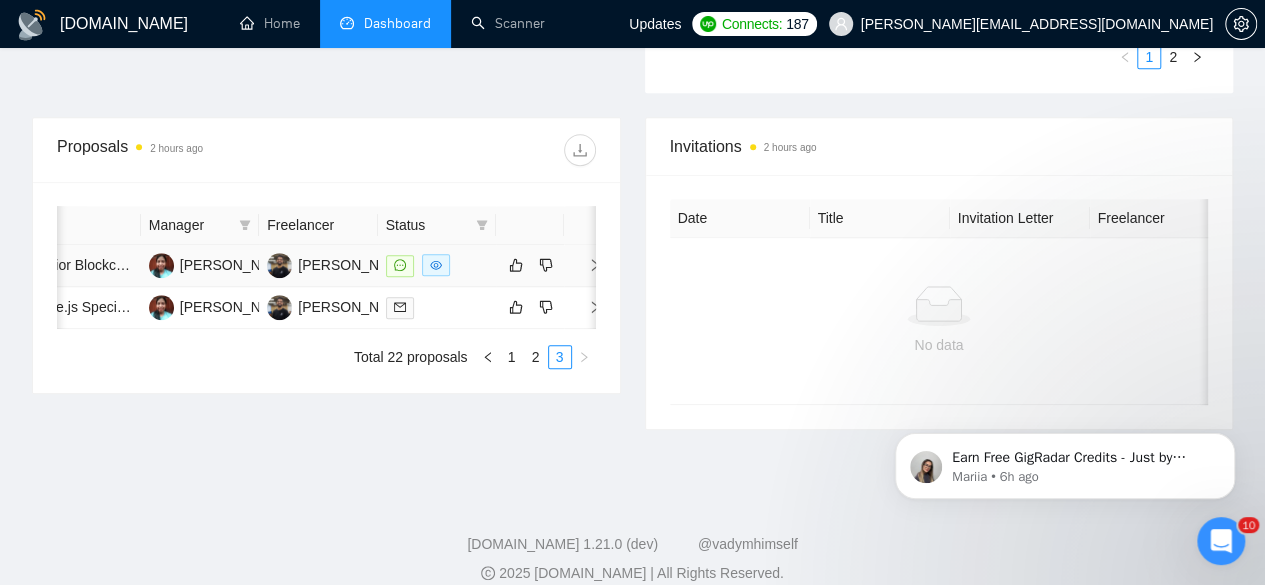 scroll, scrollTop: 734, scrollLeft: 0, axis: vertical 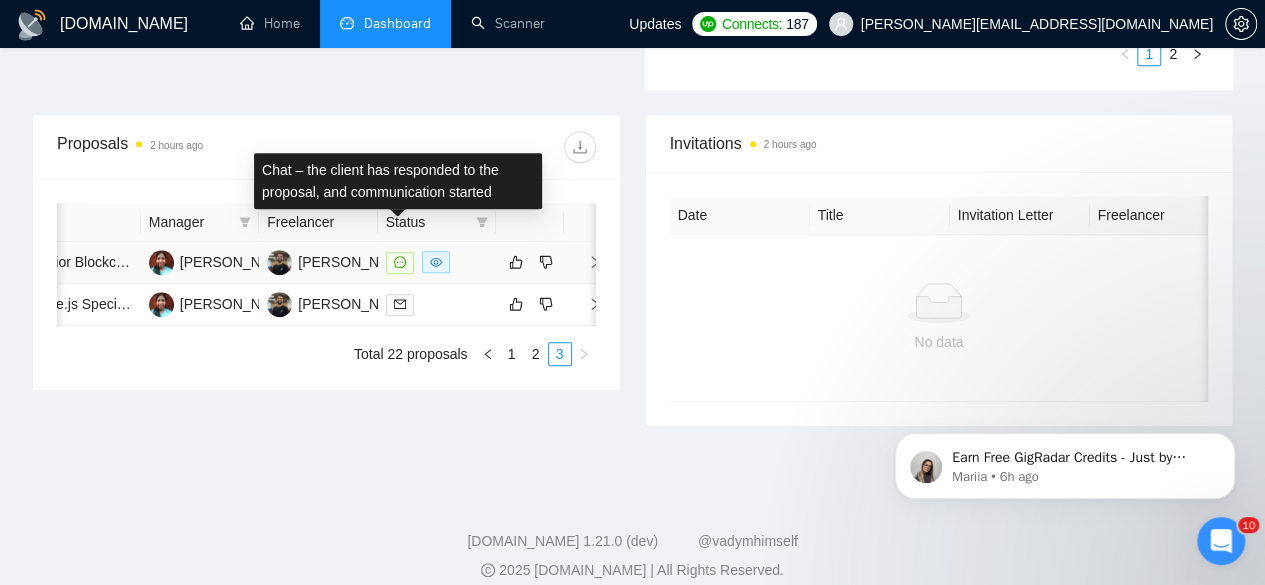 click 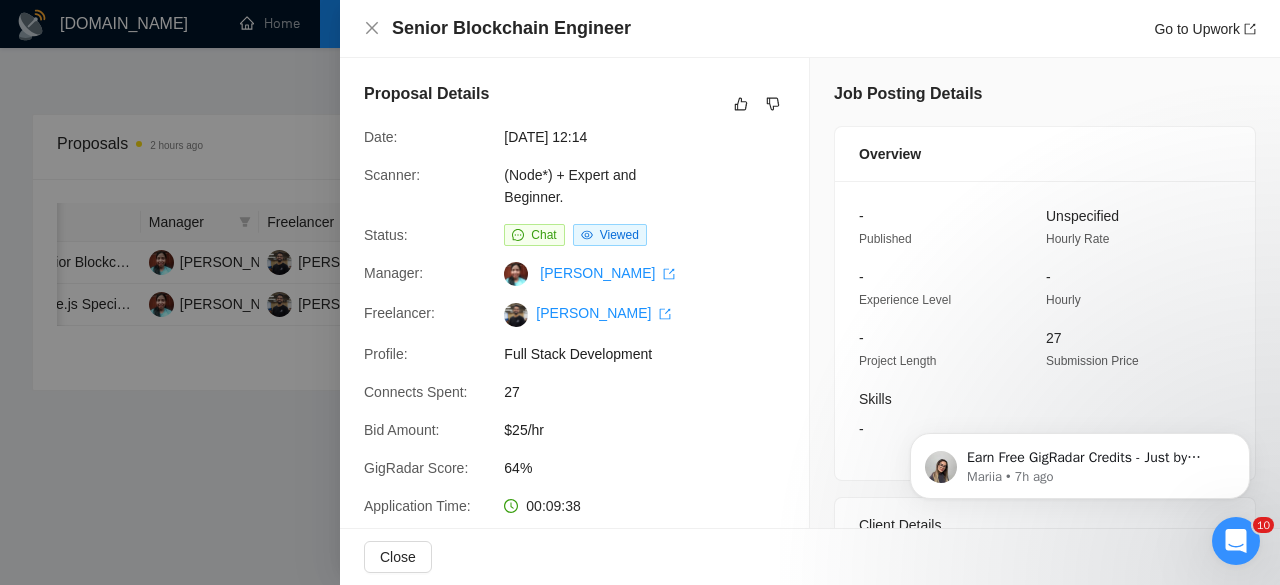 click at bounding box center (640, 292) 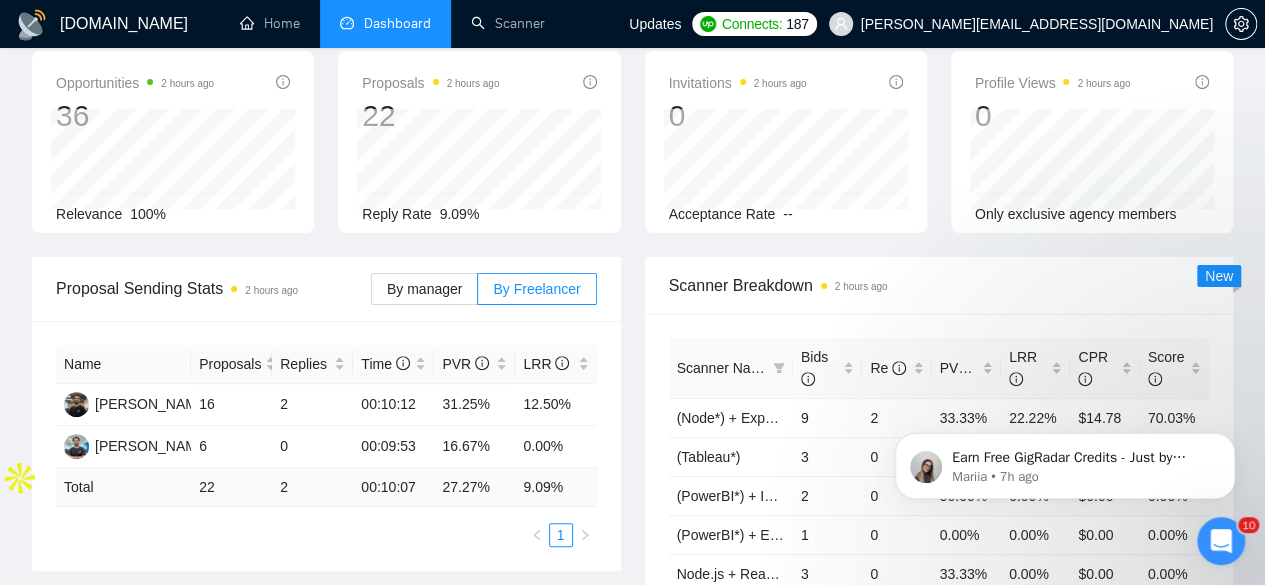 scroll, scrollTop: 0, scrollLeft: 0, axis: both 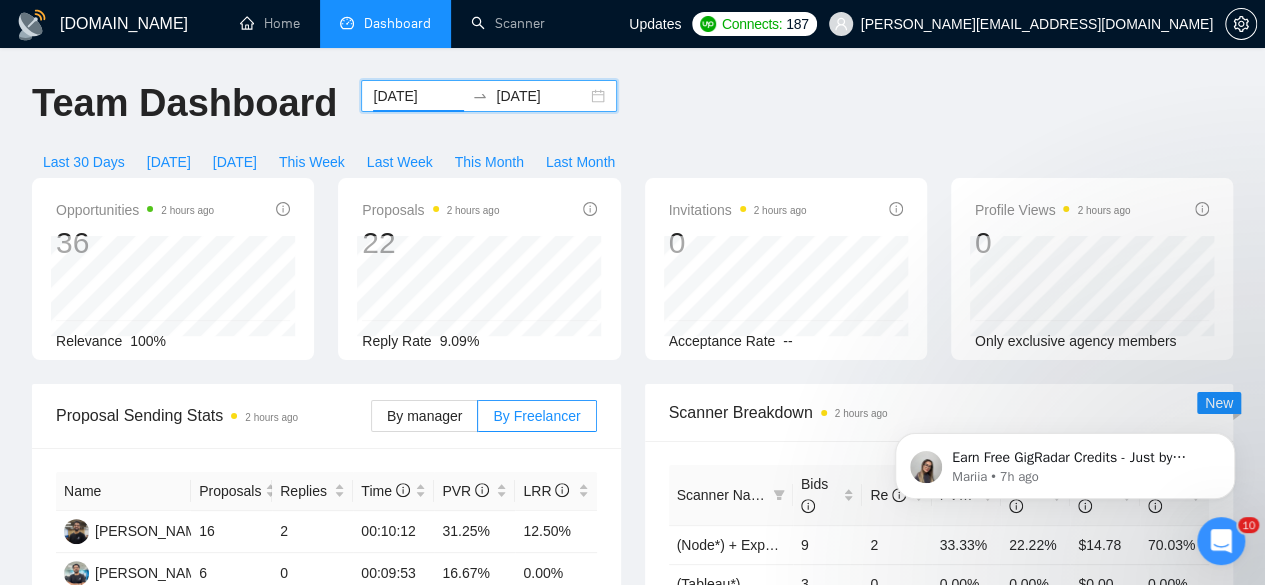 click on "[DATE]" at bounding box center [418, 96] 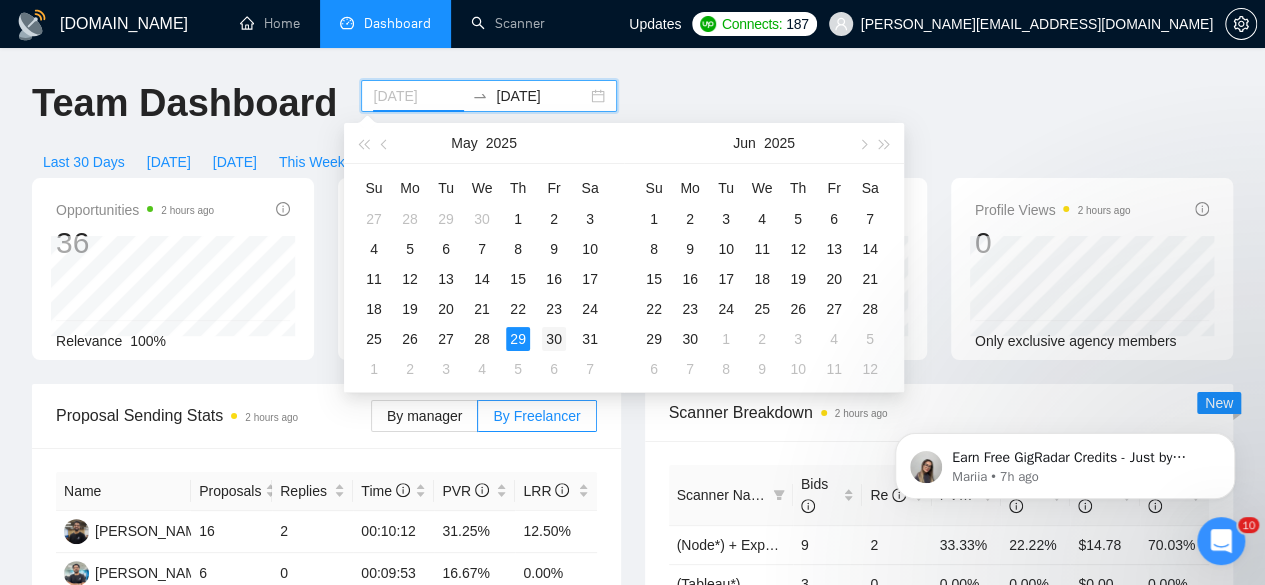 type on "[DATE]" 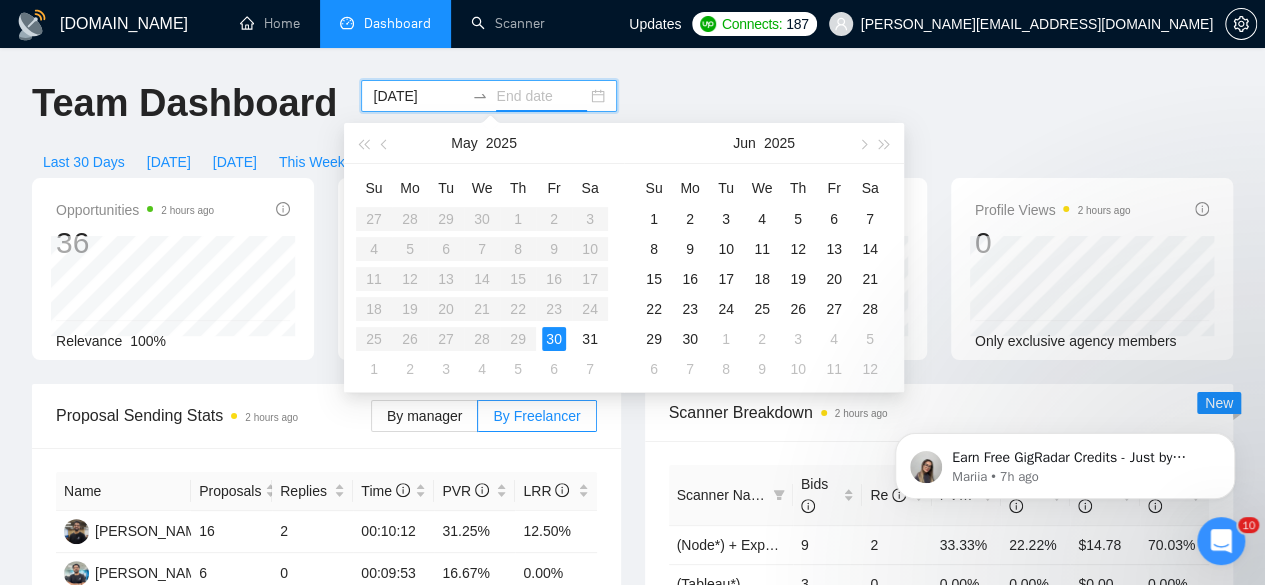 click on "30" at bounding box center [554, 339] 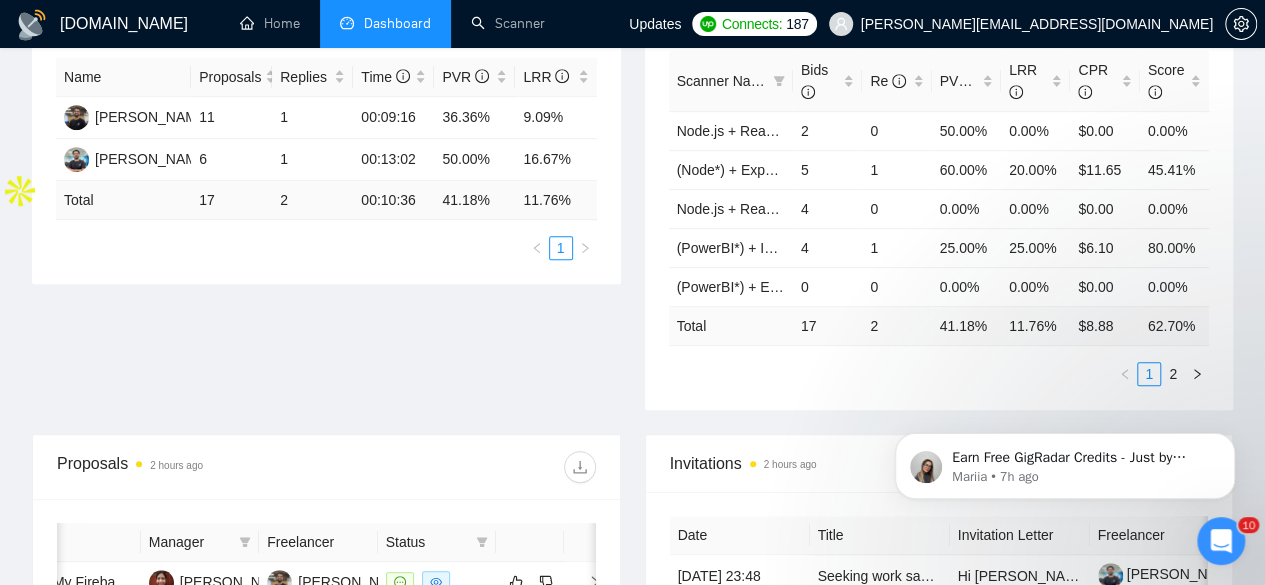 scroll, scrollTop: 641, scrollLeft: 0, axis: vertical 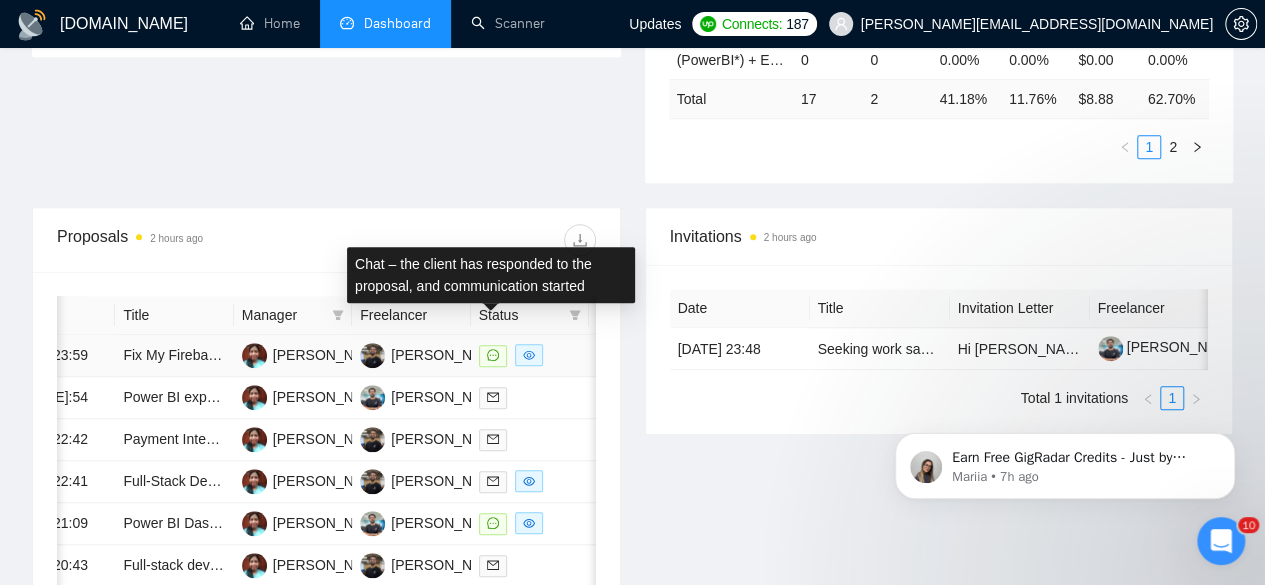 click 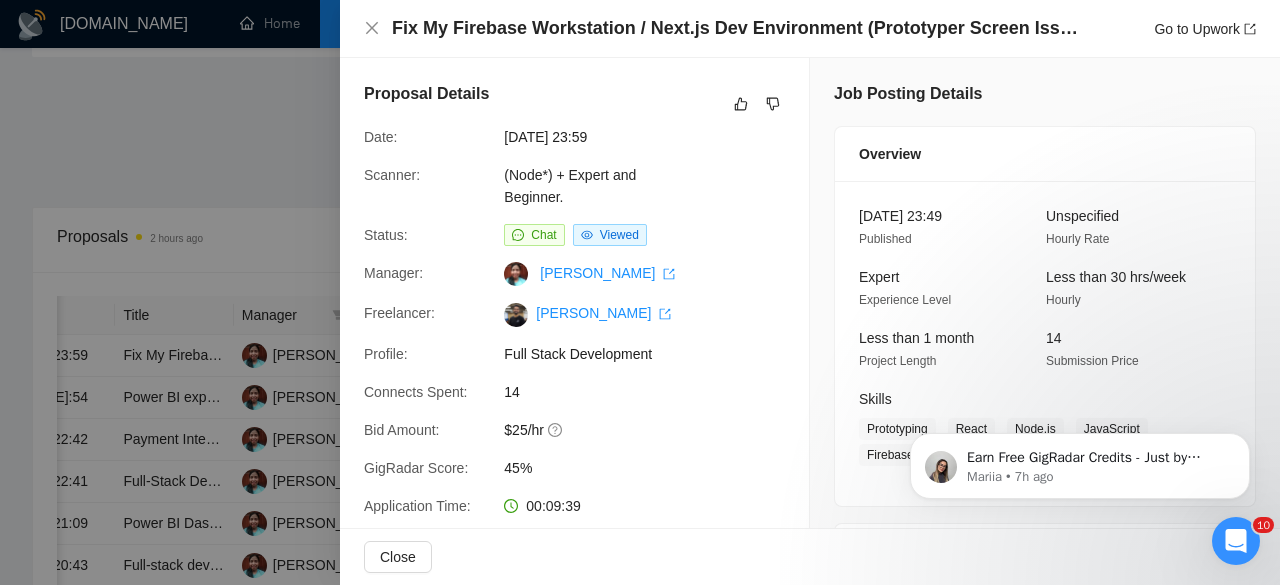 click at bounding box center (640, 292) 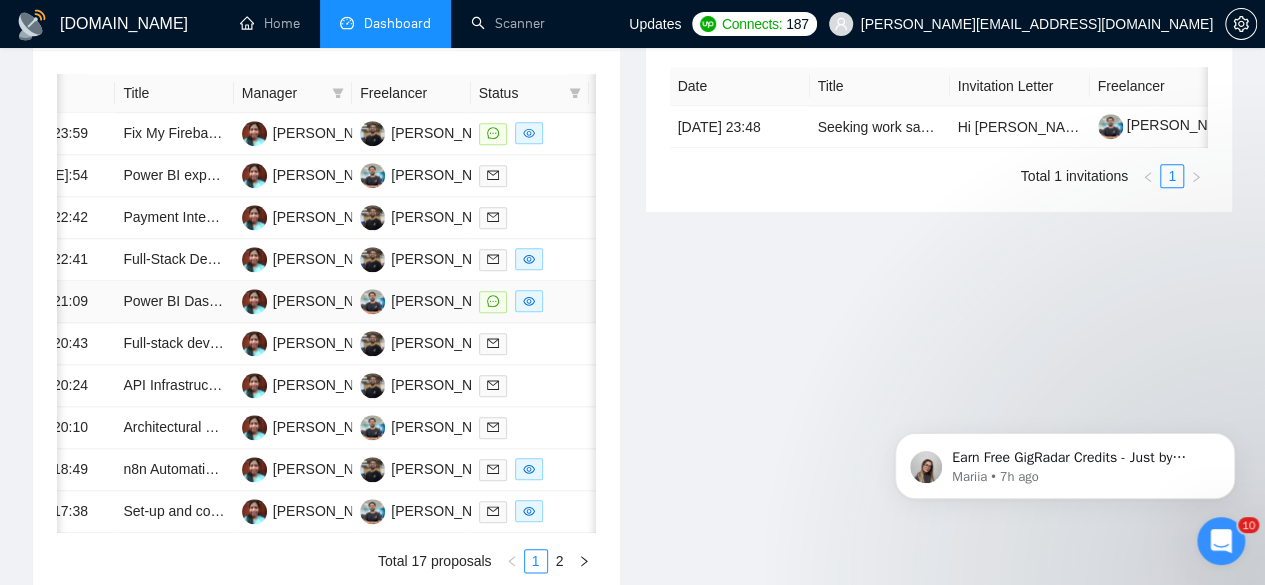 scroll, scrollTop: 867, scrollLeft: 0, axis: vertical 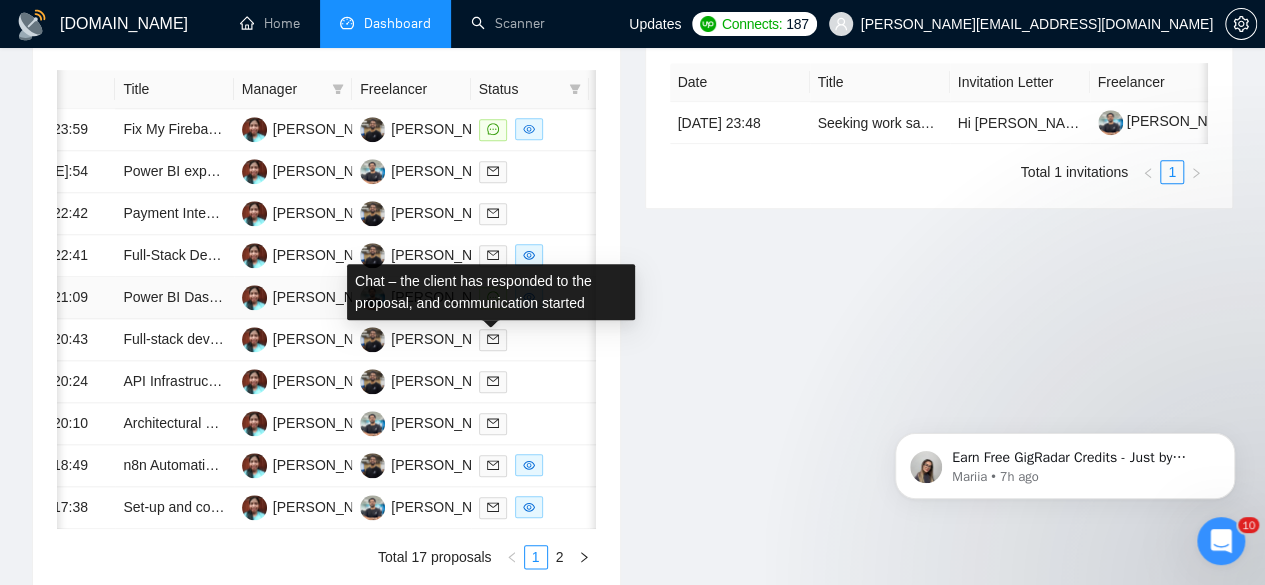 click 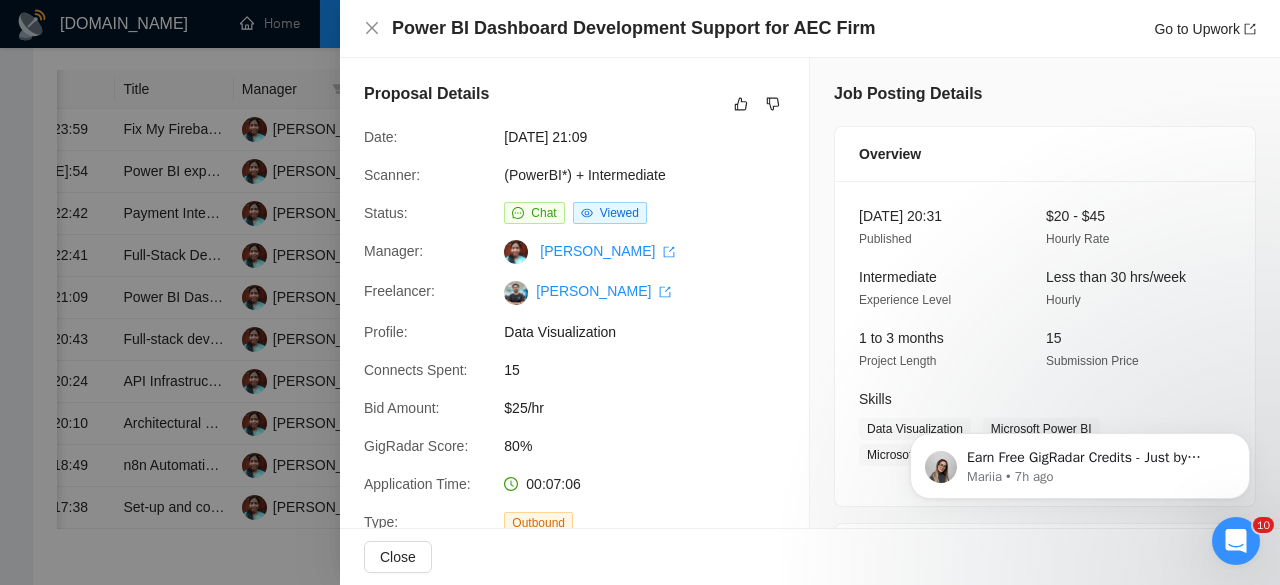 click at bounding box center [640, 292] 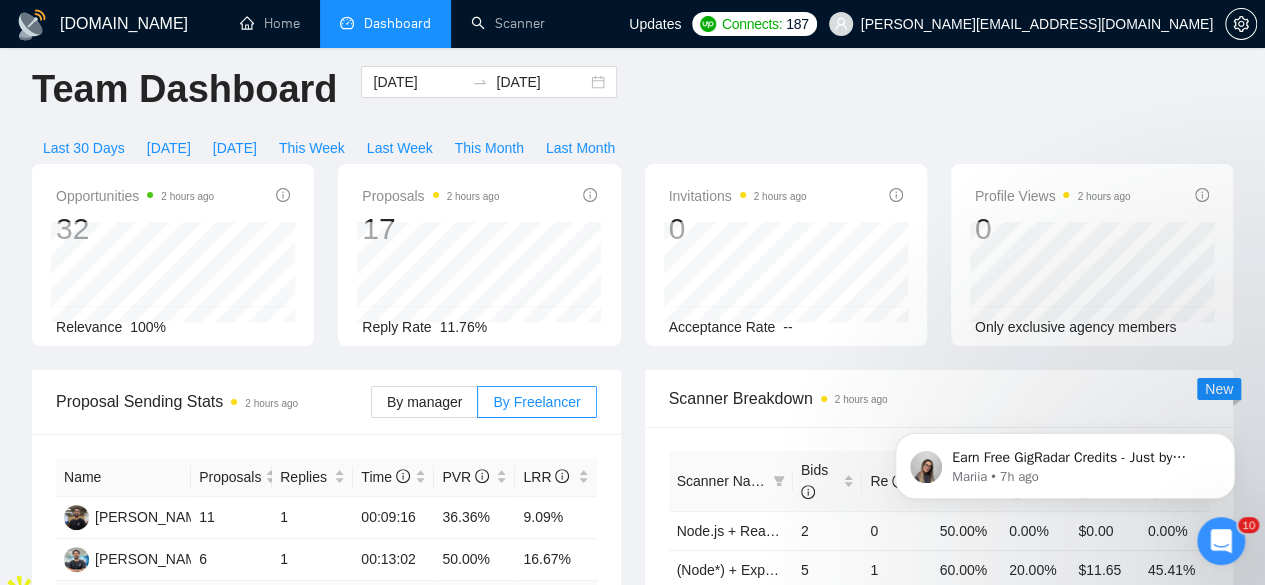 scroll, scrollTop: 0, scrollLeft: 0, axis: both 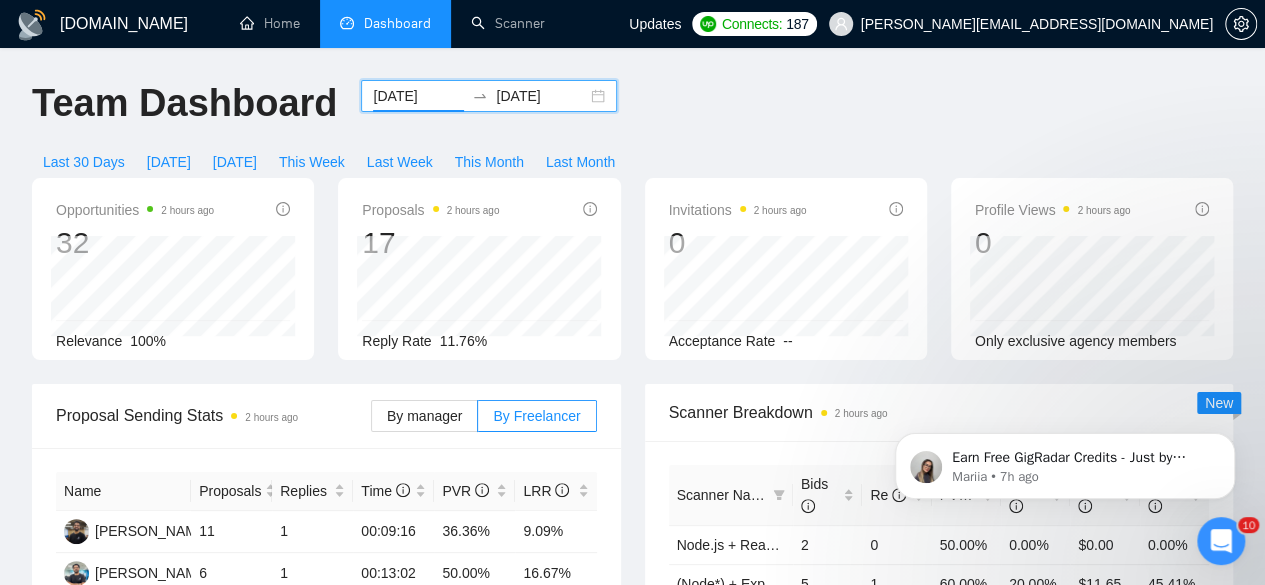 click on "[DATE]" at bounding box center [418, 96] 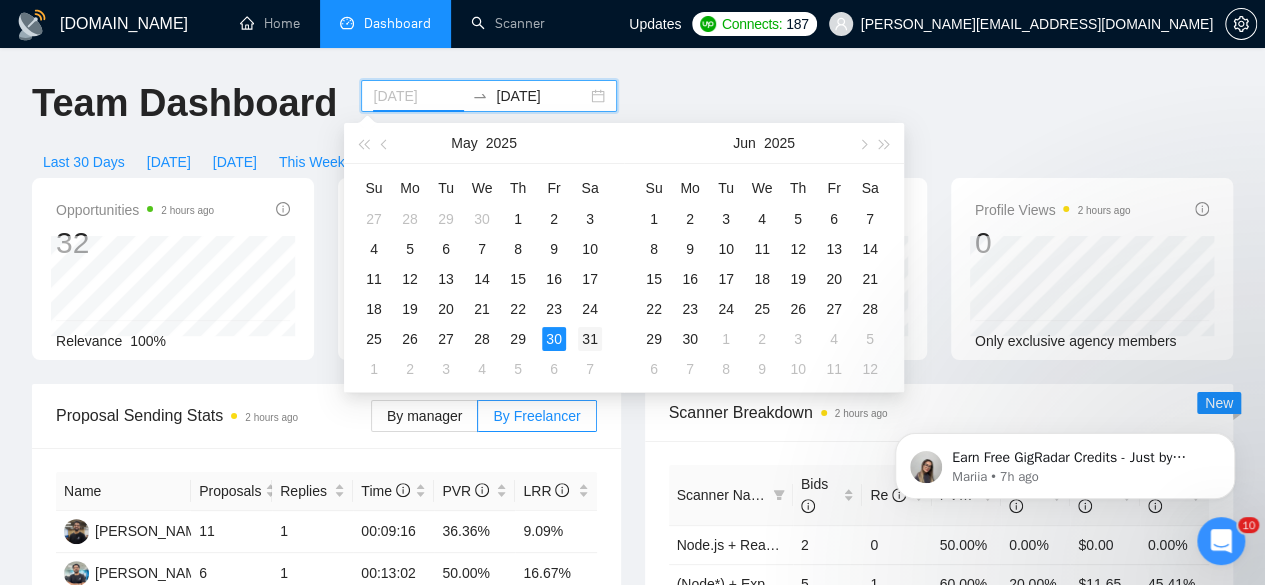 type on "[DATE]" 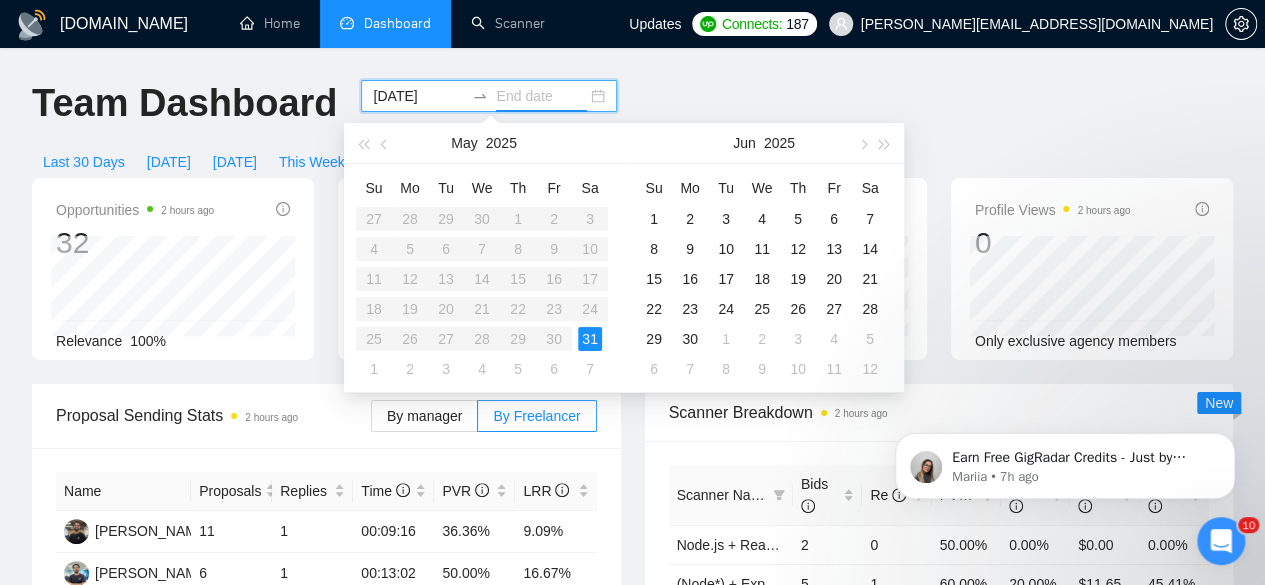 click on "31" at bounding box center (590, 339) 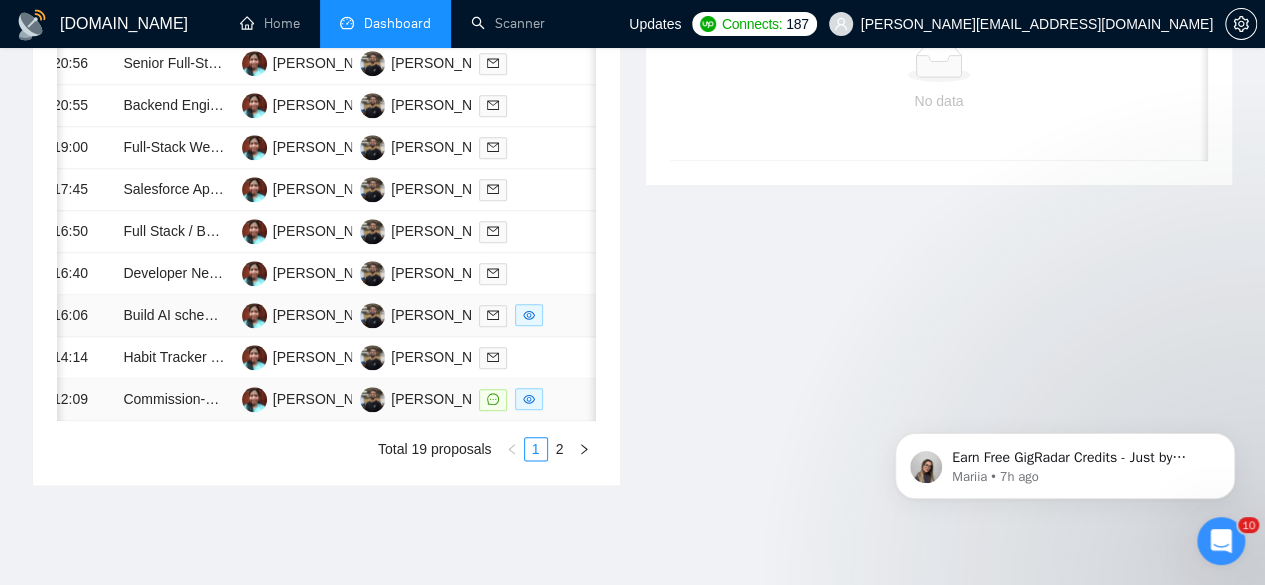 scroll, scrollTop: 1090, scrollLeft: 0, axis: vertical 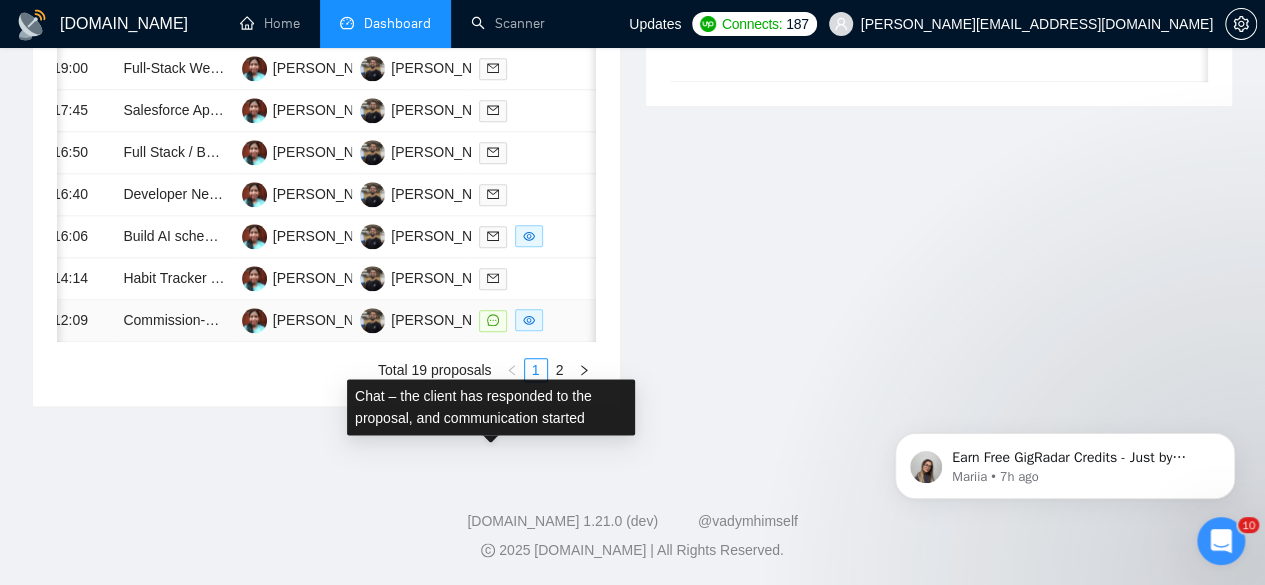 click 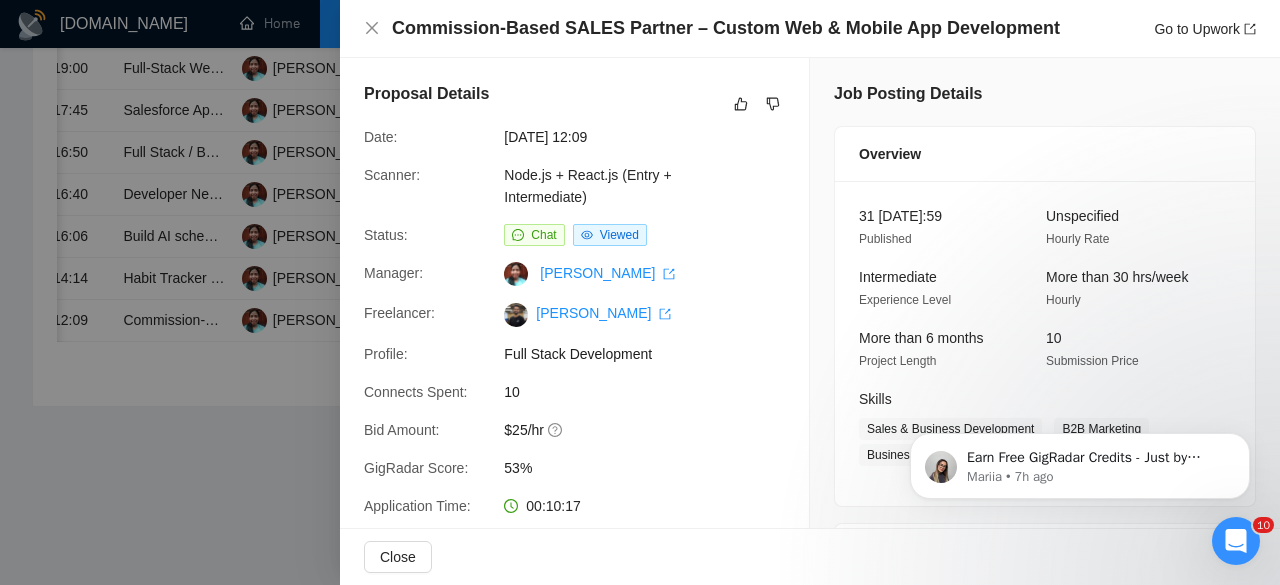 click at bounding box center [640, 292] 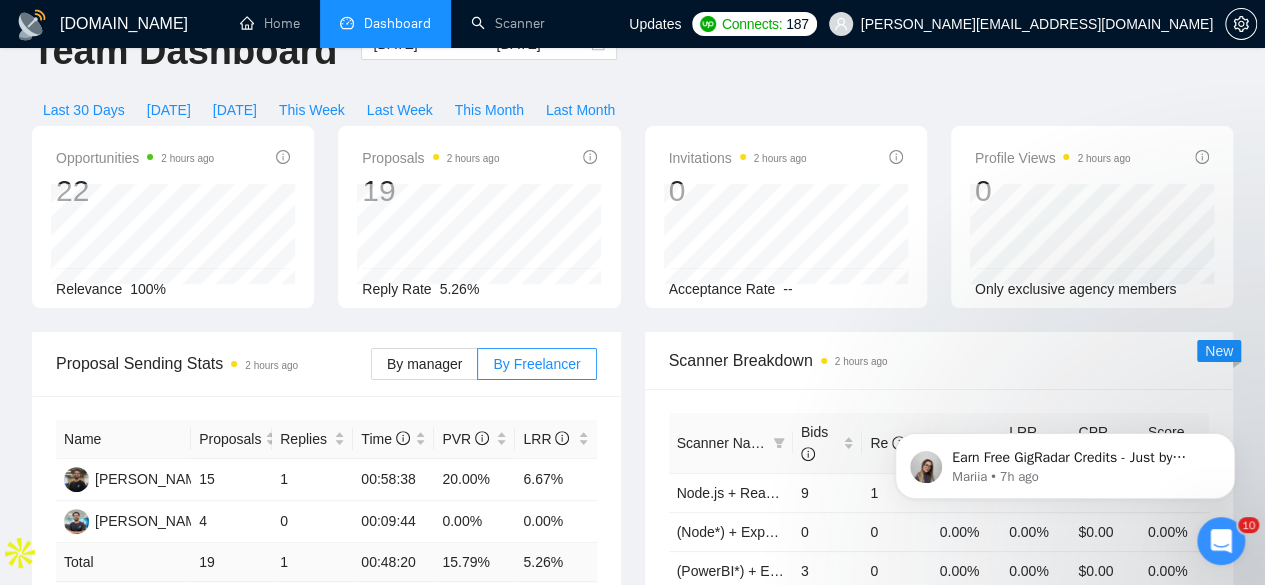 scroll, scrollTop: 0, scrollLeft: 0, axis: both 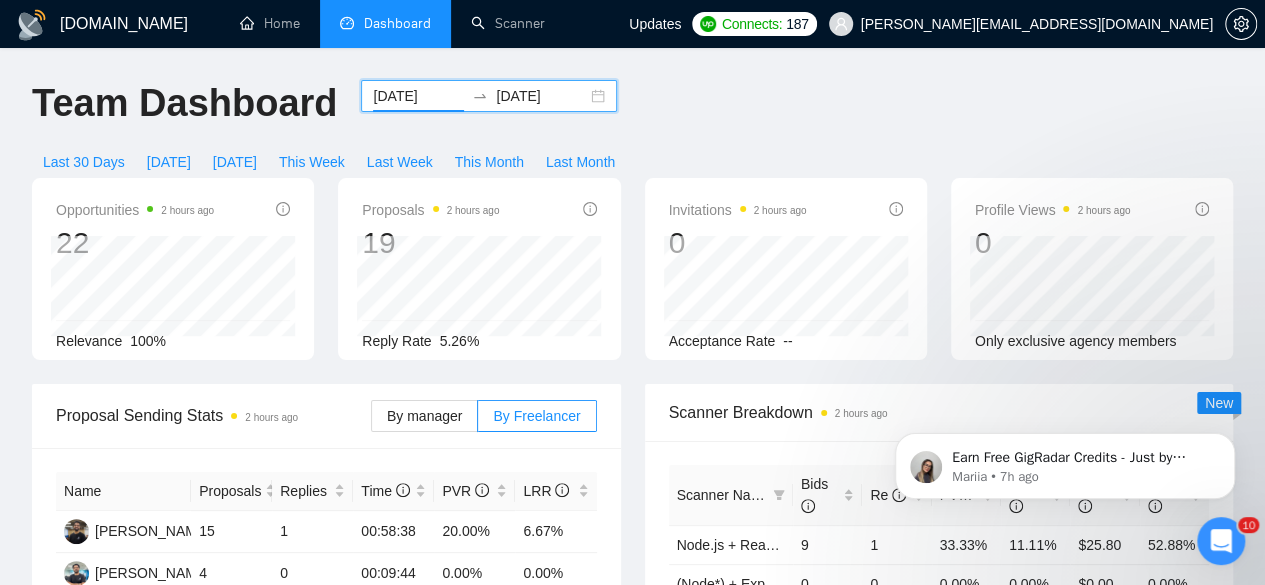 click on "[DATE]" at bounding box center (418, 96) 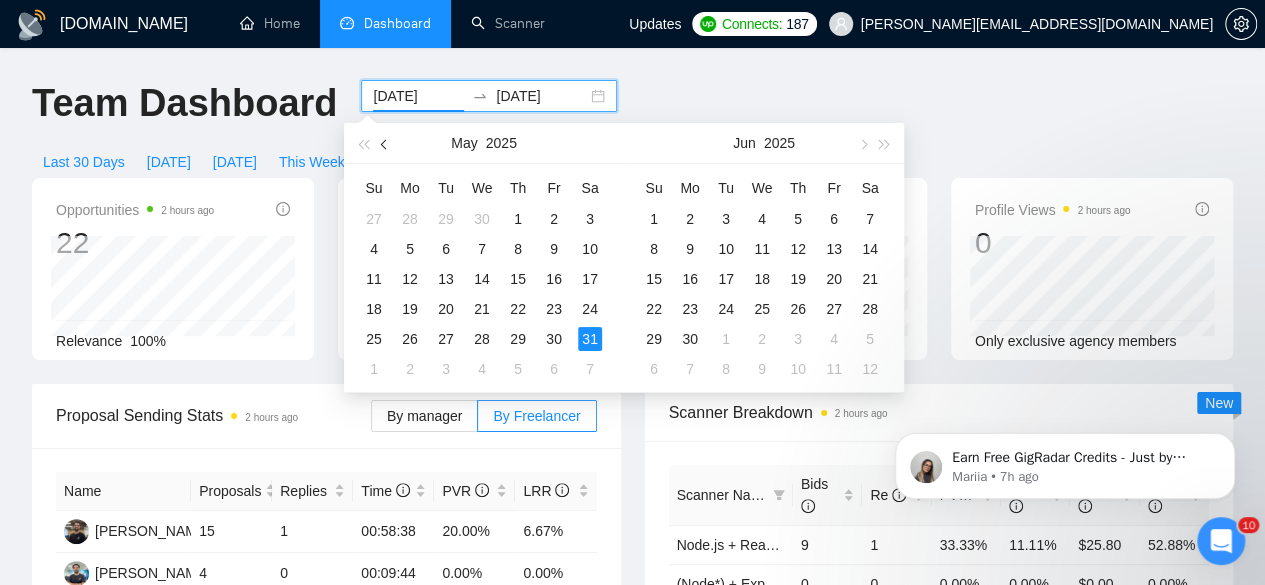 click at bounding box center (386, 144) 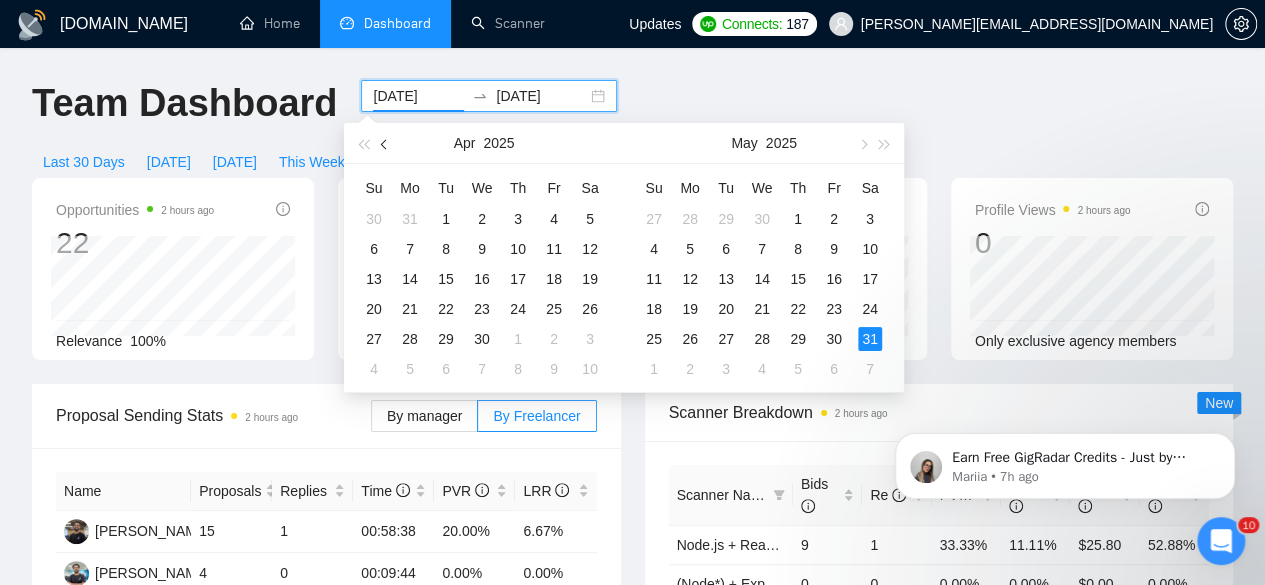 click at bounding box center (386, 144) 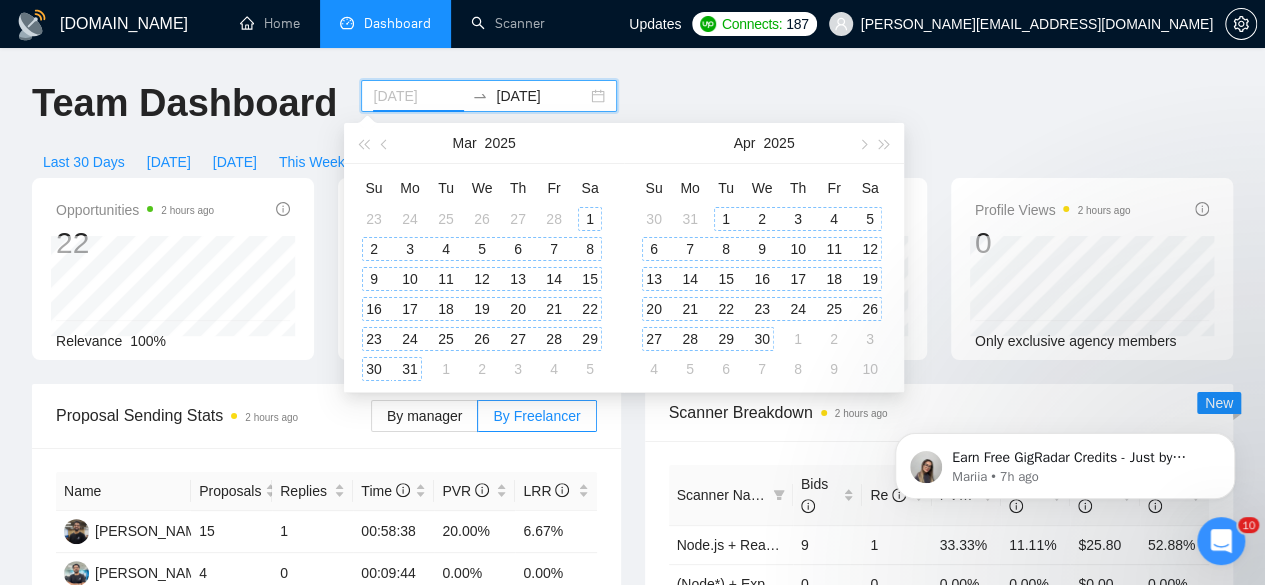 click on "1" at bounding box center [590, 219] 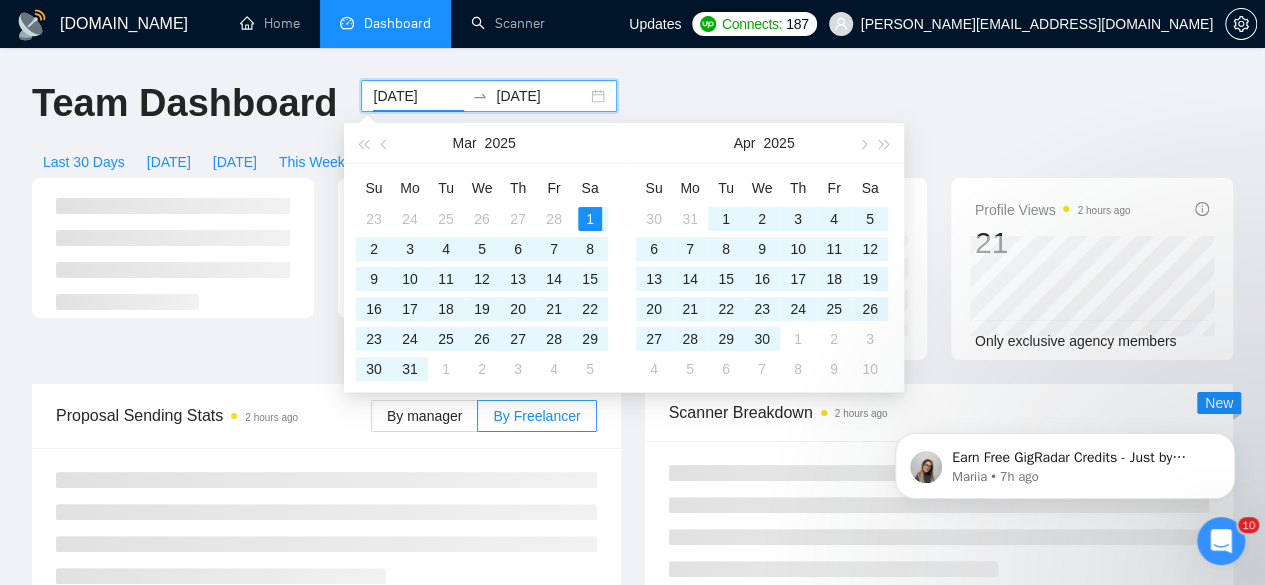 click on "[DATE]" at bounding box center [418, 96] 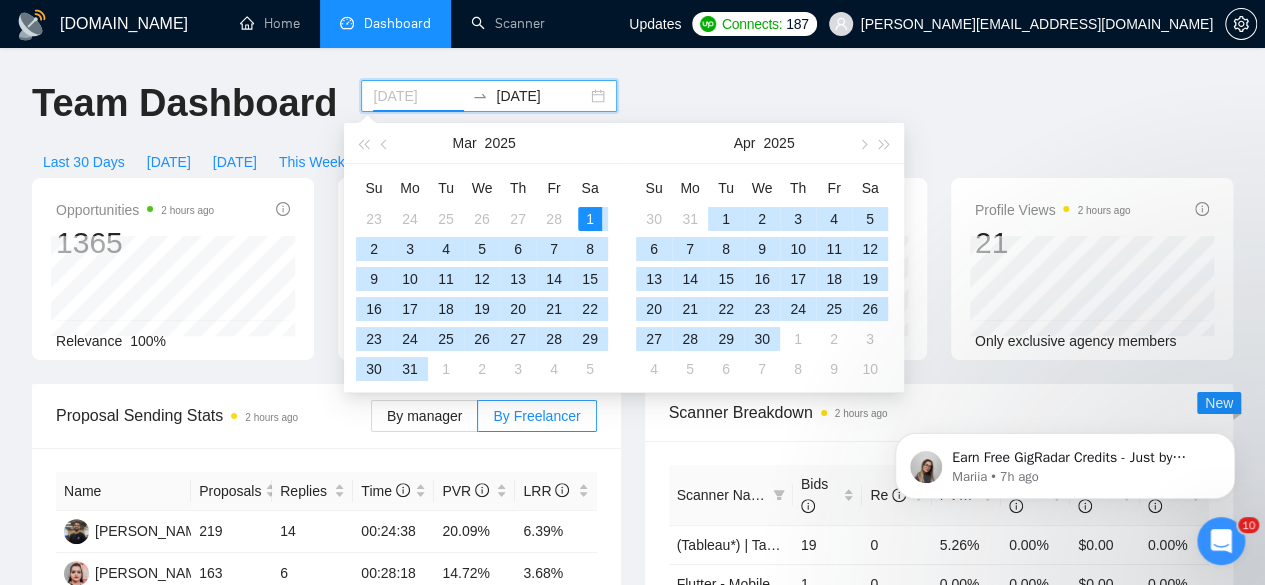 type on "[DATE]" 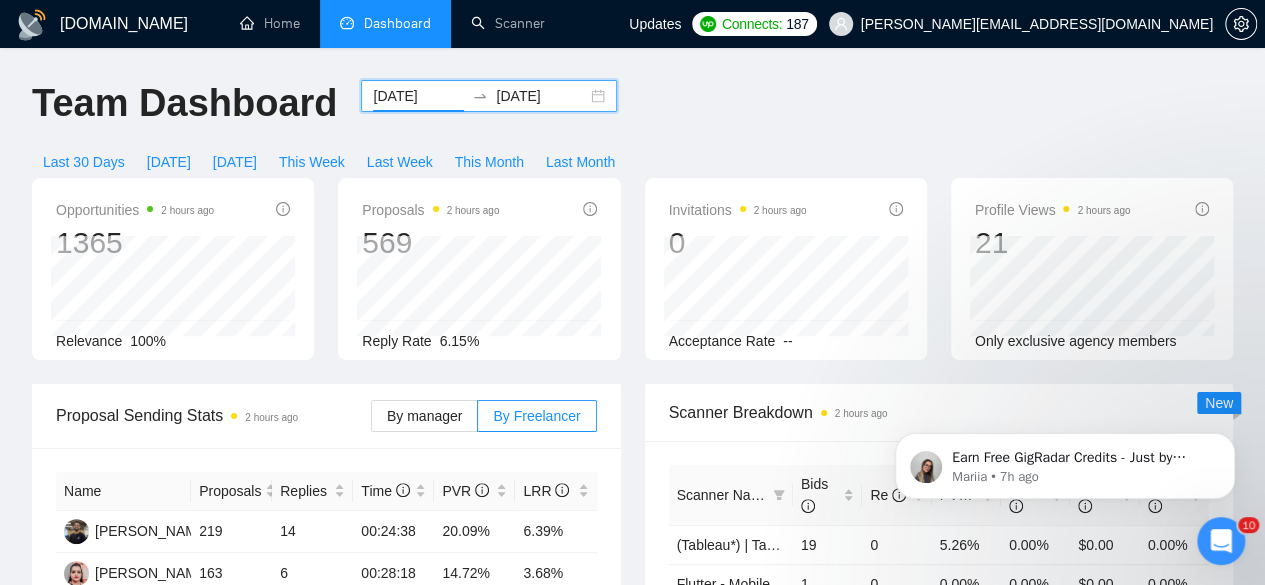 click on "[DATE]" at bounding box center (541, 96) 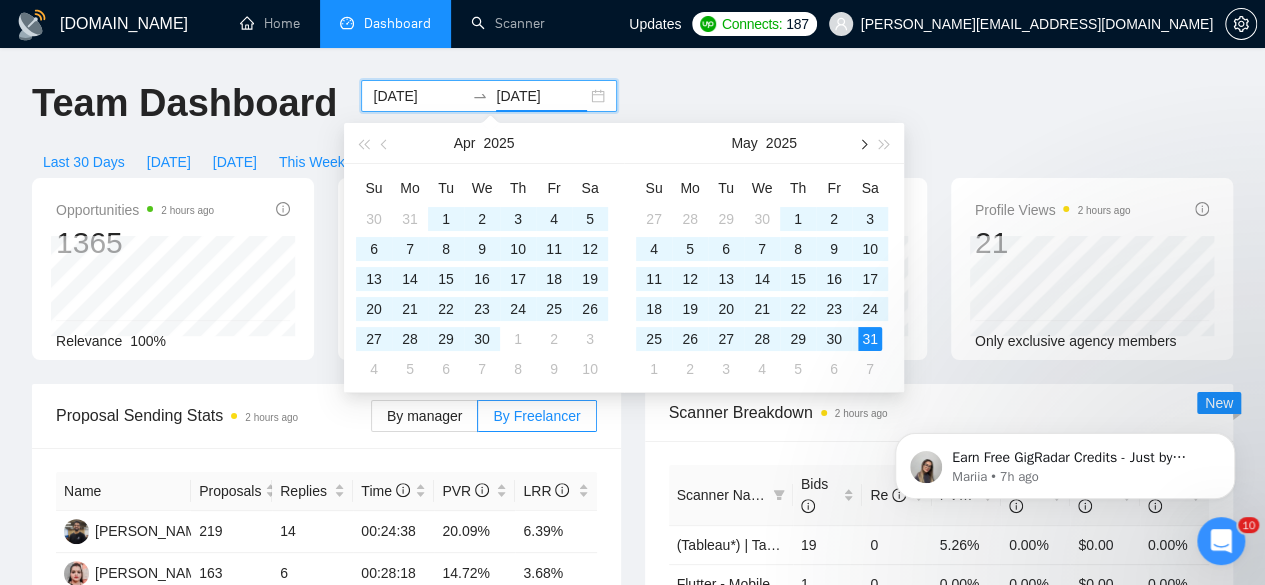 click at bounding box center [862, 144] 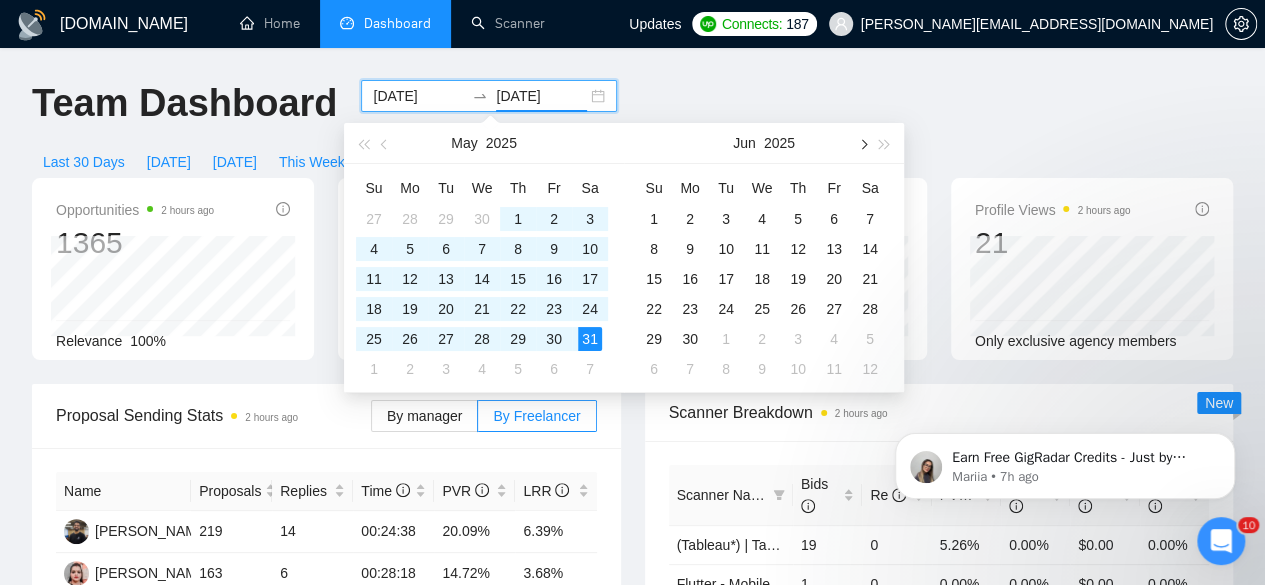 click at bounding box center (862, 144) 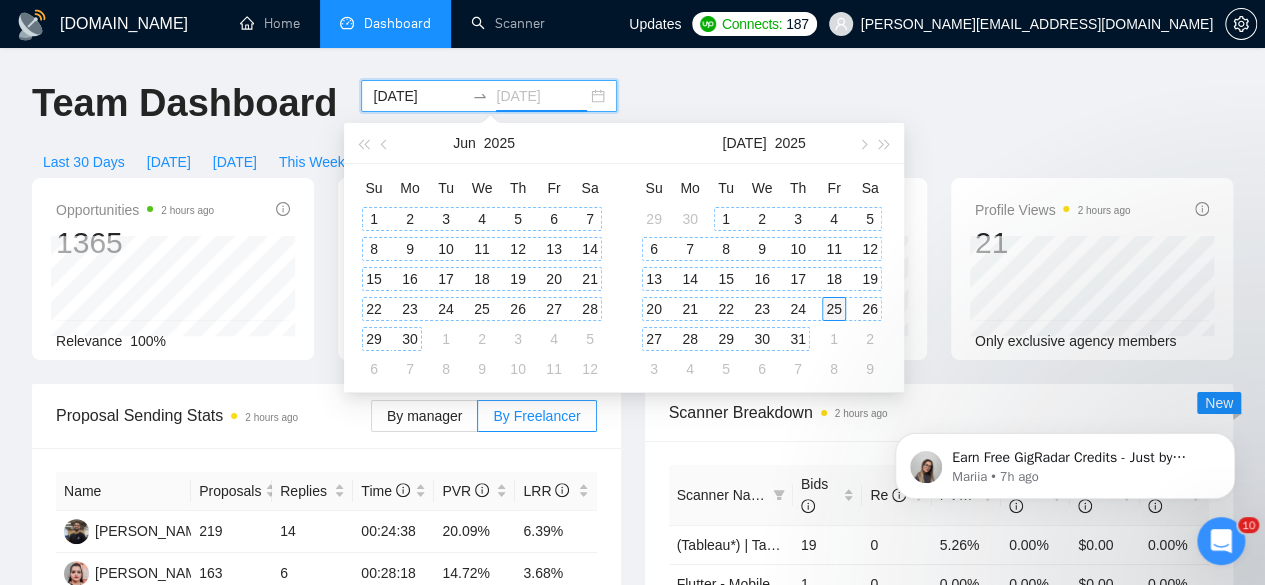 type on "[DATE]" 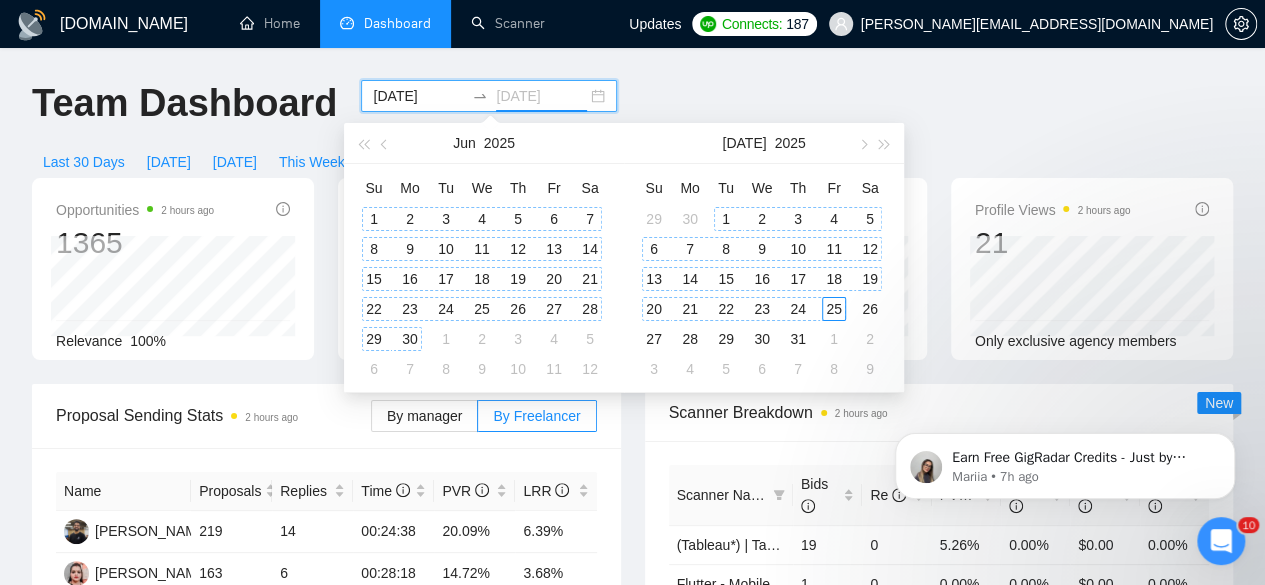 click on "25" at bounding box center [834, 309] 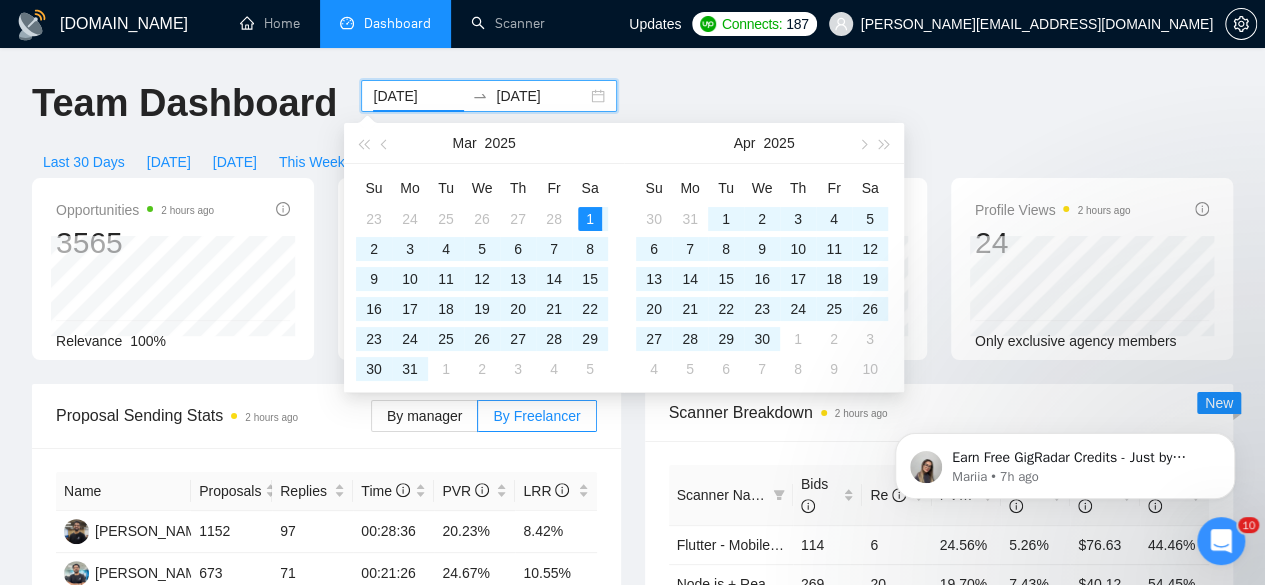 click on "Scanner Breakdown 2 hours ago Scanner Name Bids   Re   PVR   LRR   CPR   Score   Flutter - Mobile App dev + Template 114 6 24.56% 5.26% $76.63 44.46% Node.js + React.js (Expert) 269 20 19.70% 7.43% $40.12 54.45% PHP + Frameworks 127 6 17.32% 4.72% $57.12 48.45% (Tableau*) 125 9 26.40% 7.20% $43.96 47.29% React.js 33 2 12.12% 6.06% $58.20 42.14% Total 2075 180 21.54 % 8.67 % $ 34.97 52.63 % 1 2 3 New" at bounding box center (939, 604) 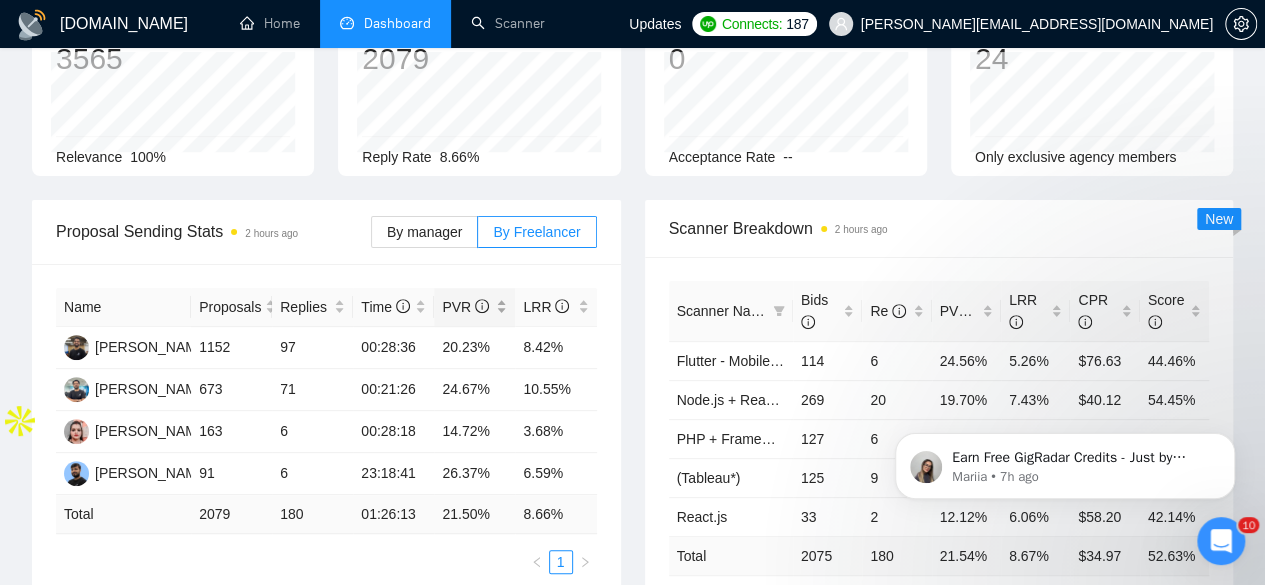 scroll, scrollTop: 0, scrollLeft: 0, axis: both 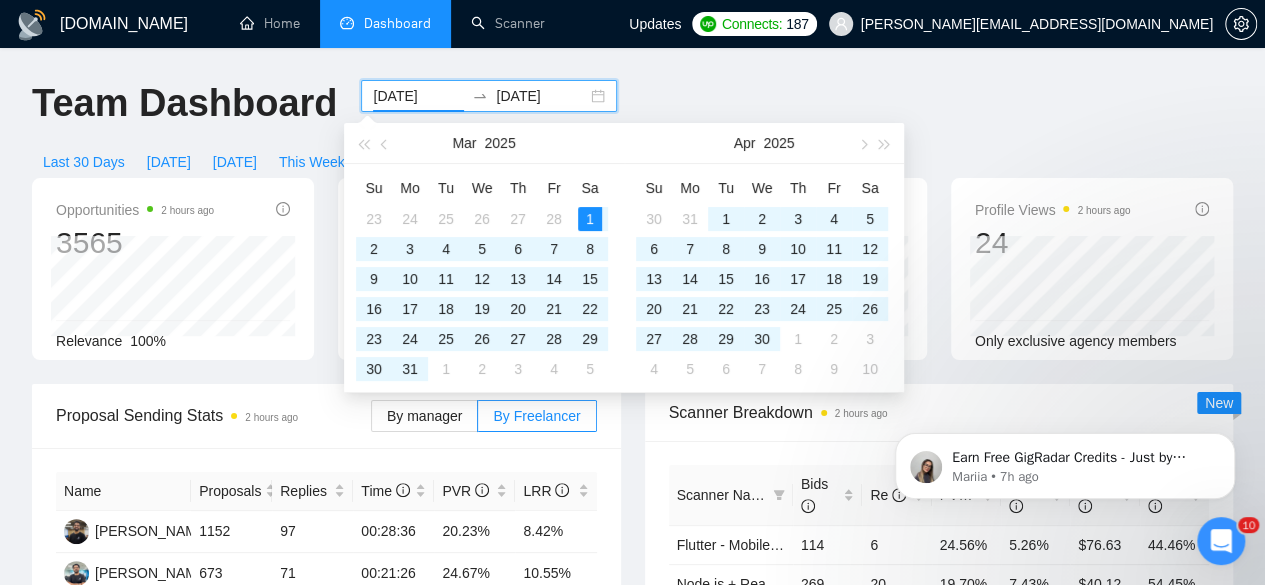 click on "[DATE]" at bounding box center [418, 96] 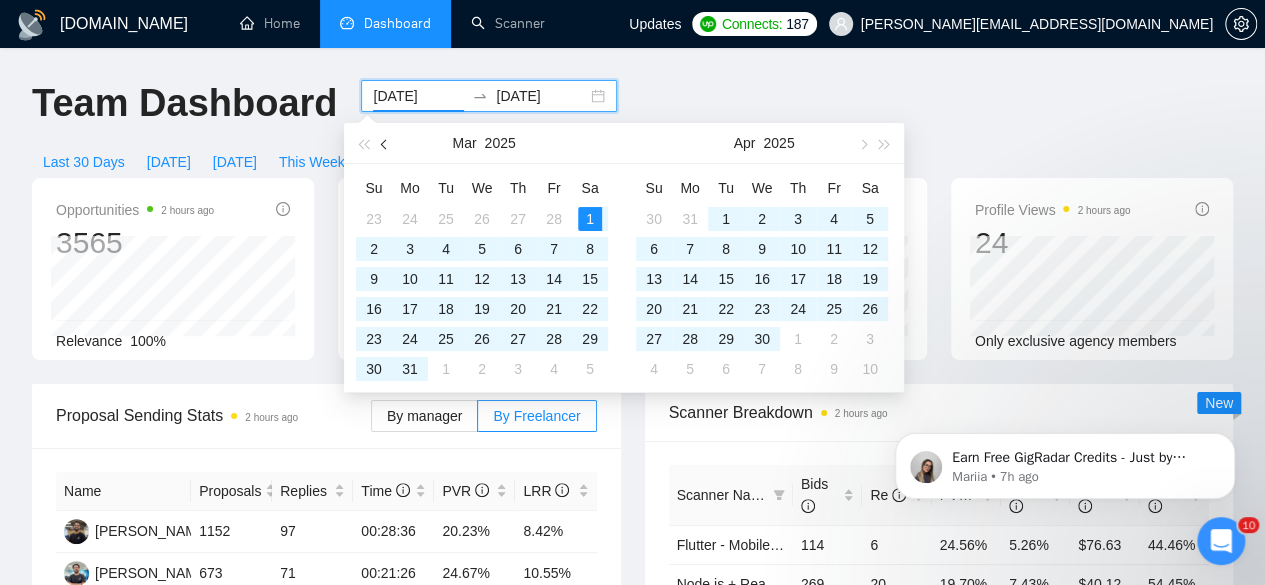 click at bounding box center [385, 143] 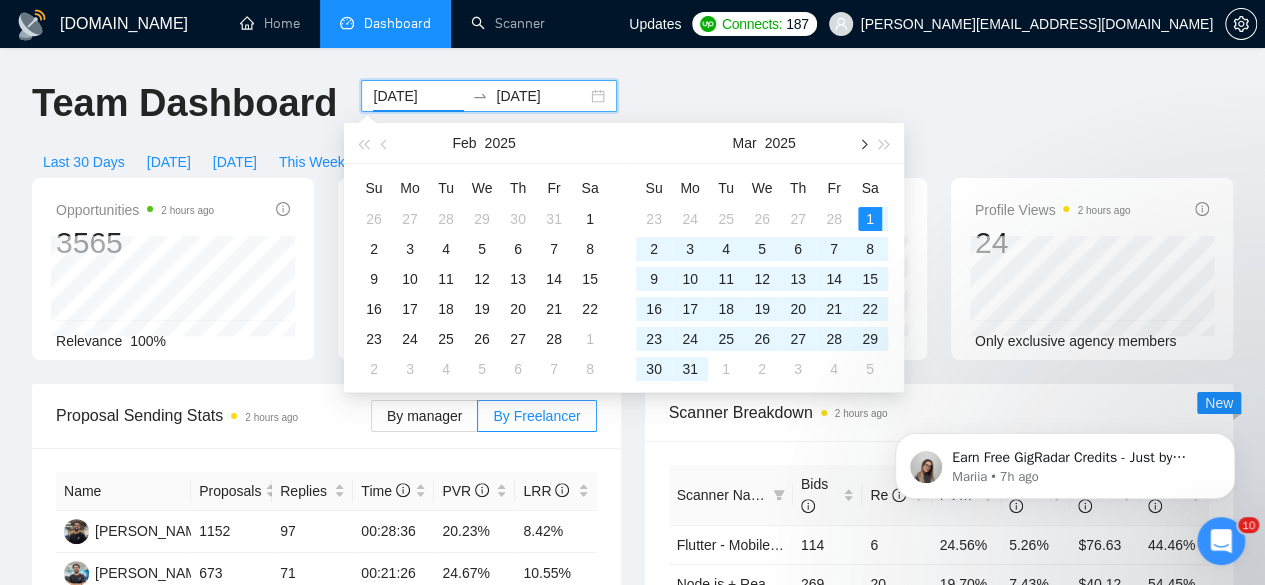 click at bounding box center [862, 144] 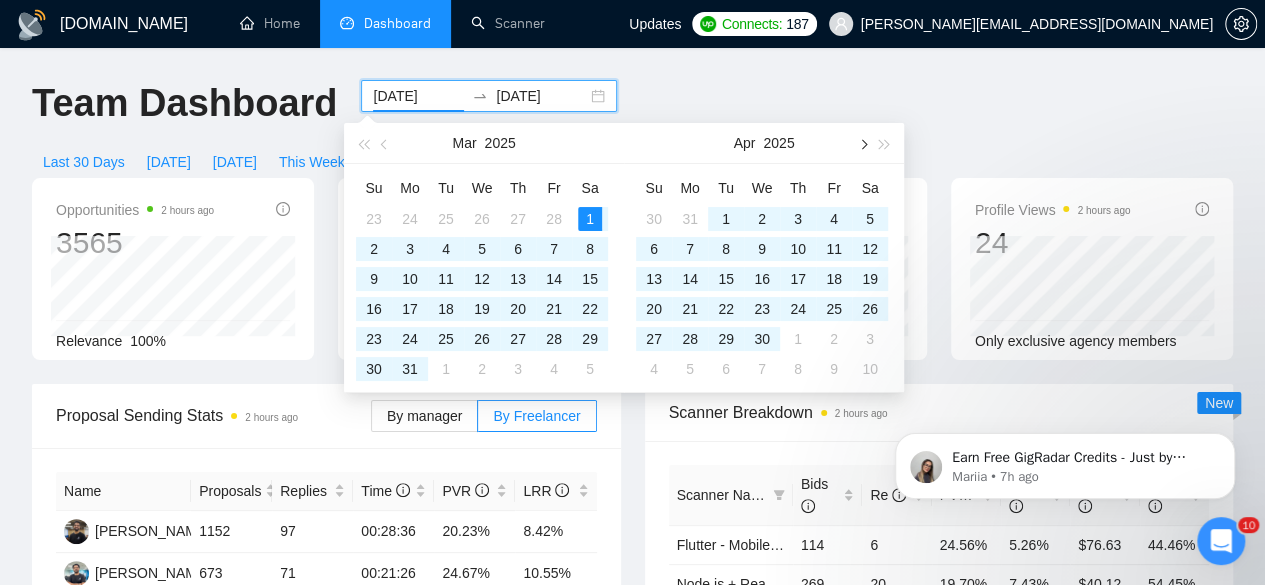 click at bounding box center [862, 144] 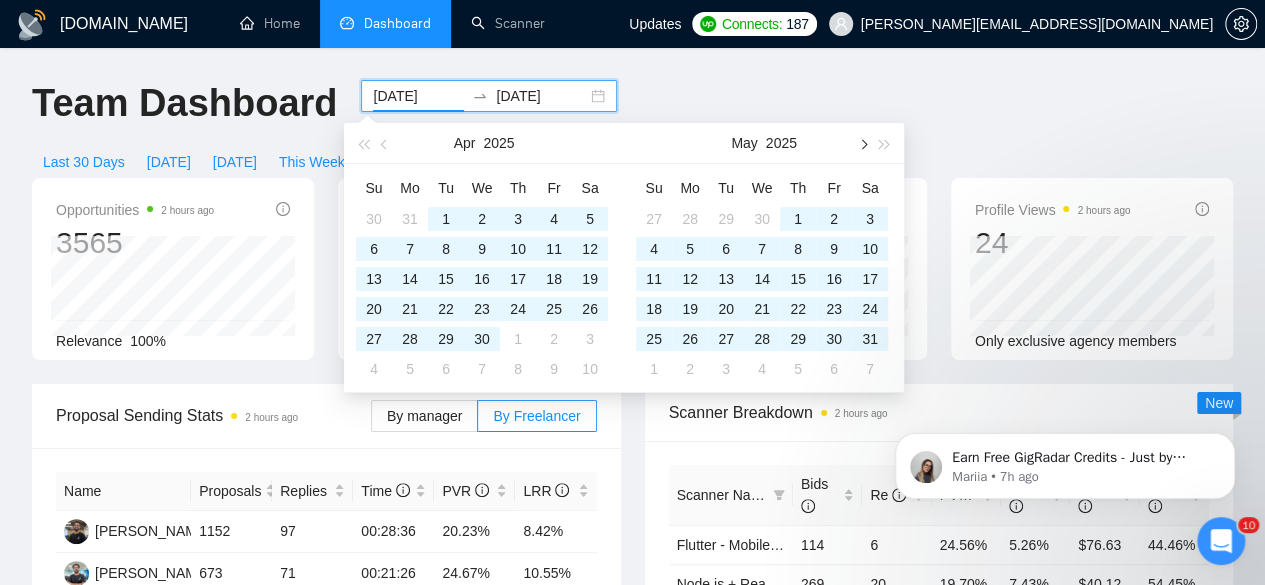 click at bounding box center [862, 144] 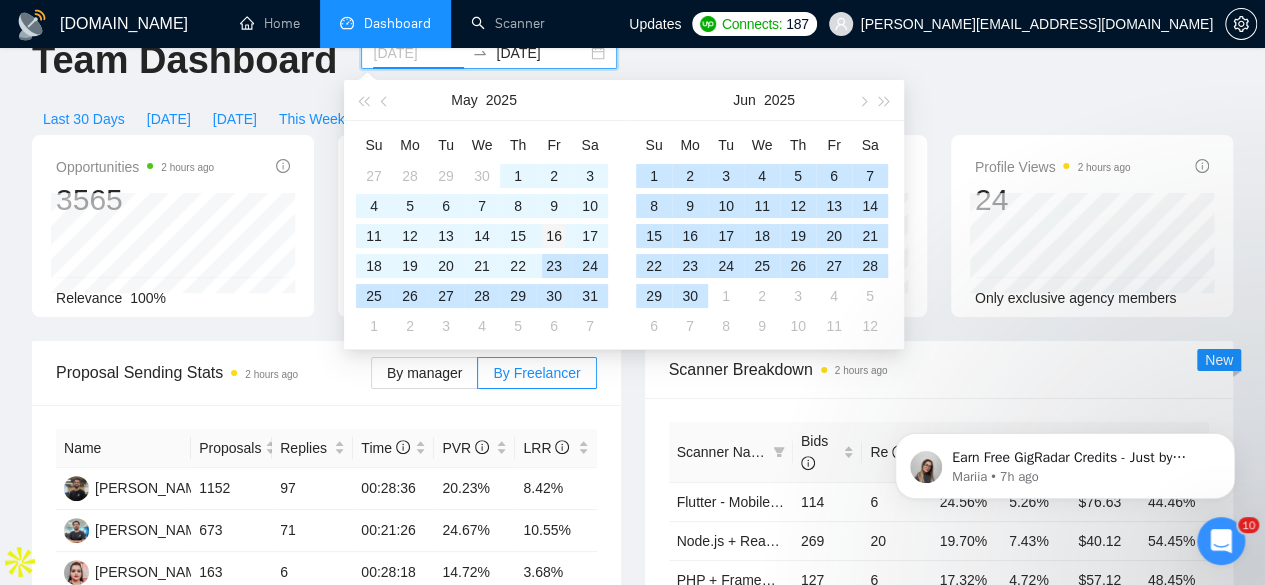 scroll, scrollTop: 48, scrollLeft: 0, axis: vertical 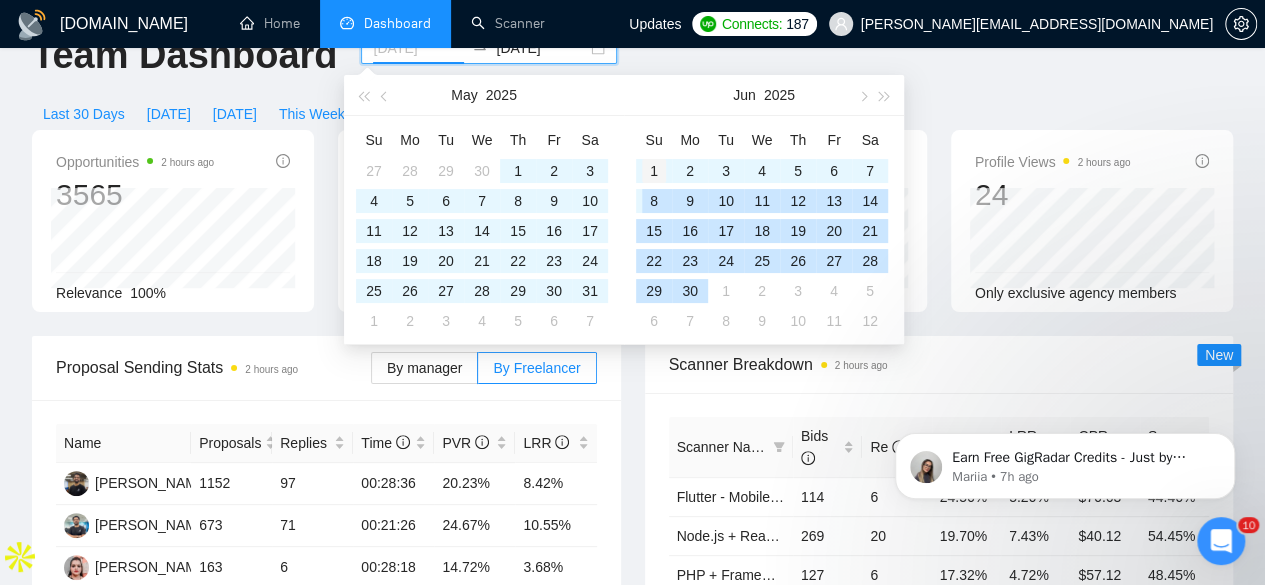 type on "[DATE]" 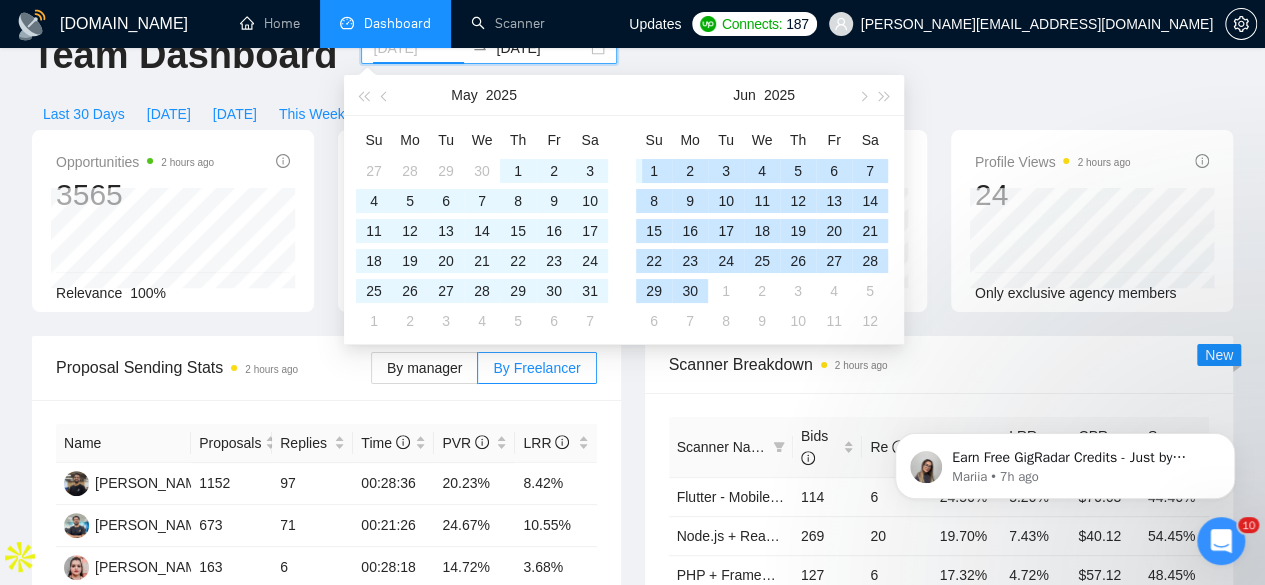 click on "1" at bounding box center (654, 171) 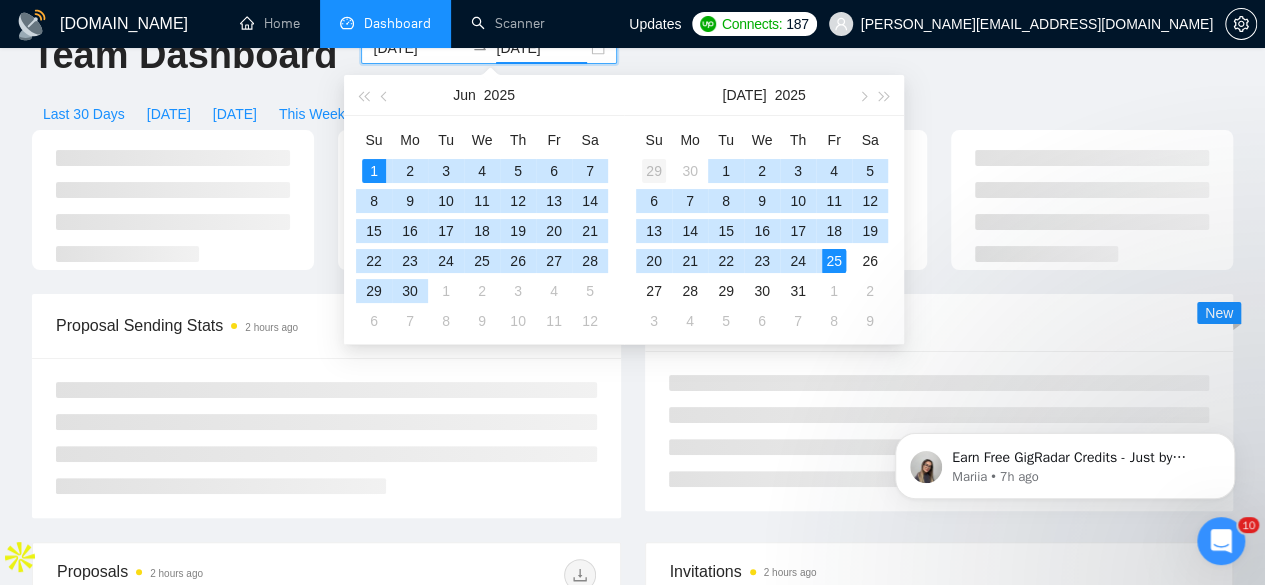 click on "29" at bounding box center (654, 171) 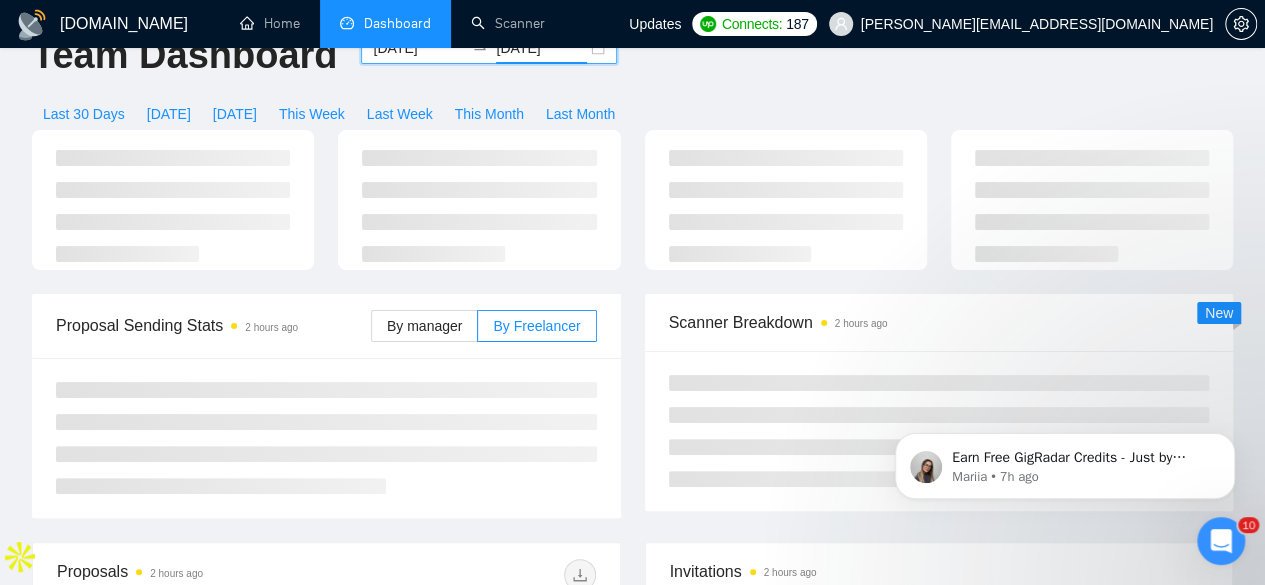 scroll, scrollTop: 0, scrollLeft: 0, axis: both 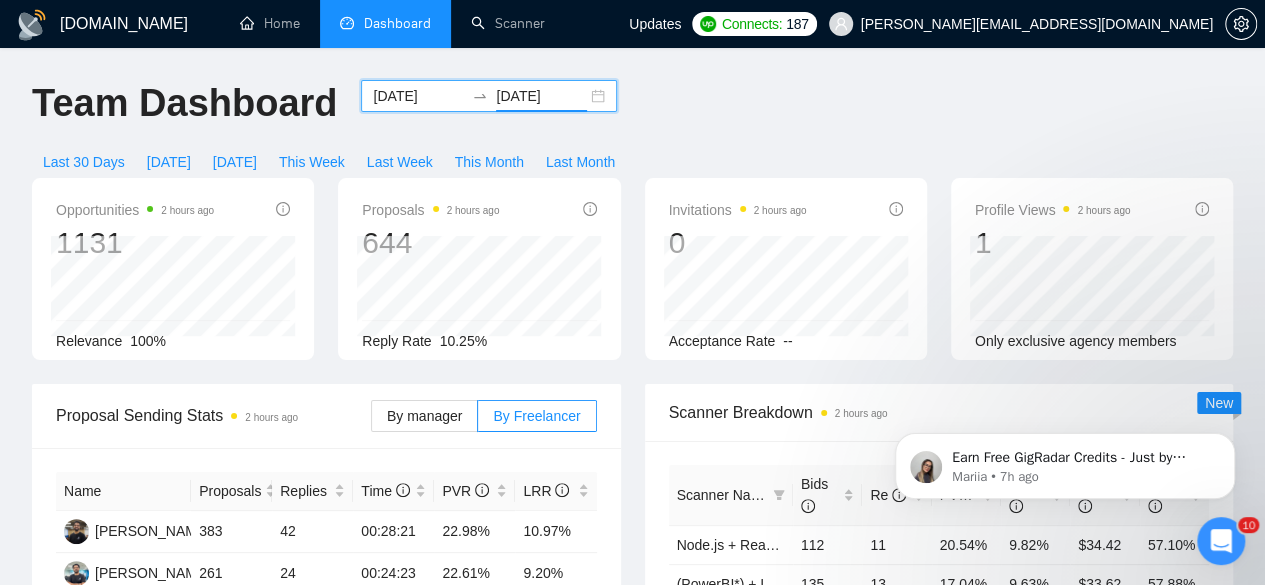 click on "[DATE]" at bounding box center (541, 96) 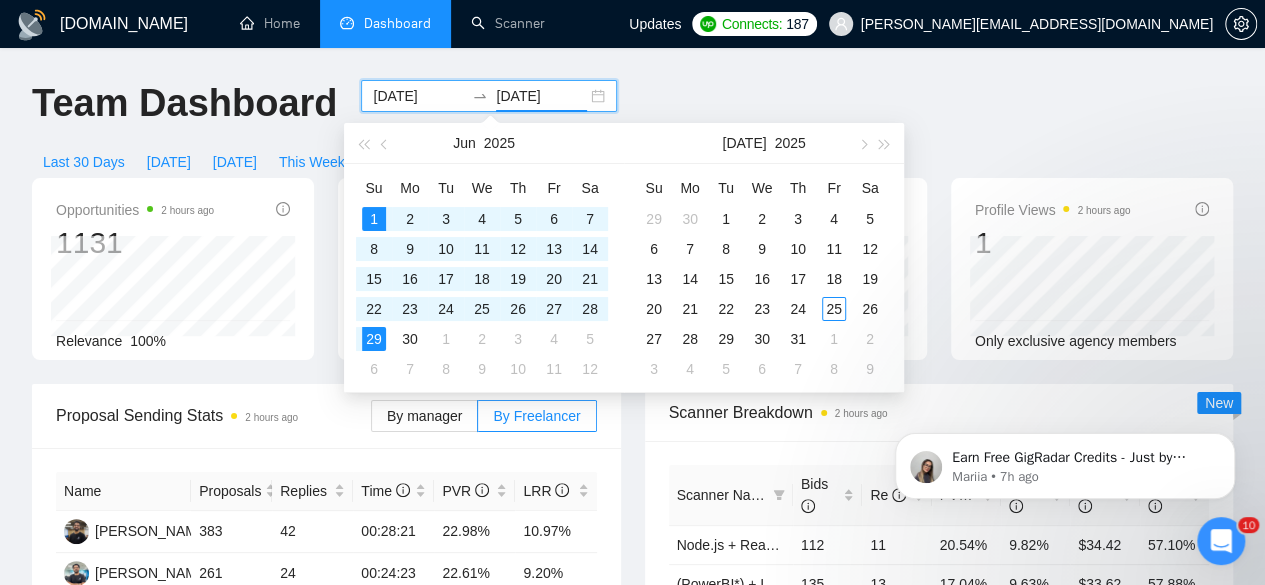 type on "[DATE]" 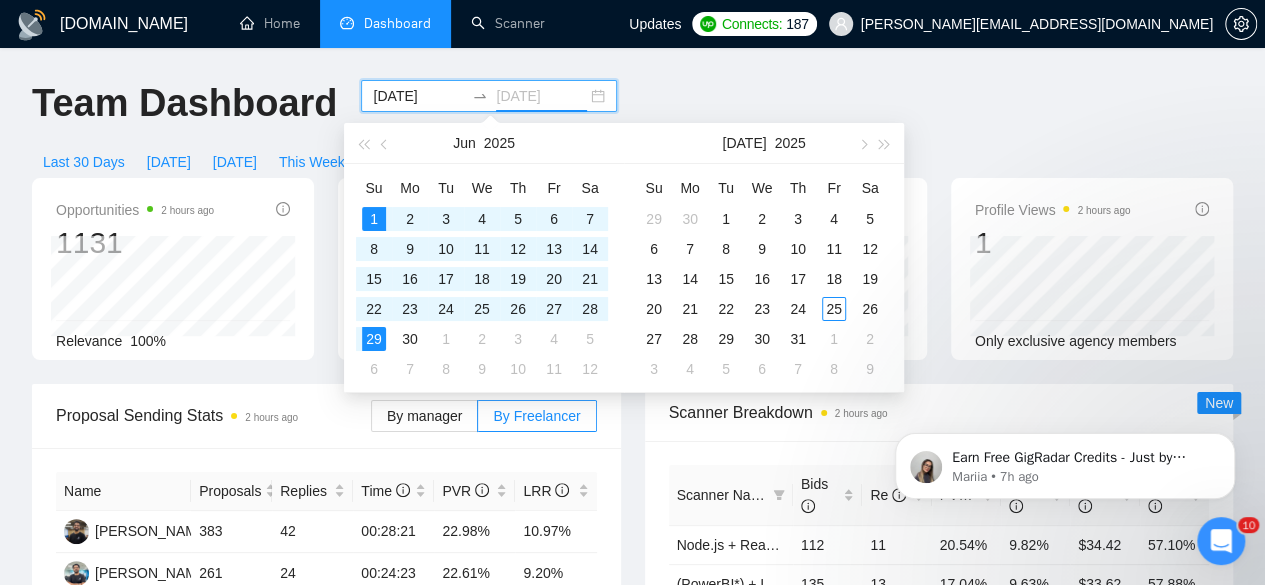 click on "1" at bounding box center [374, 219] 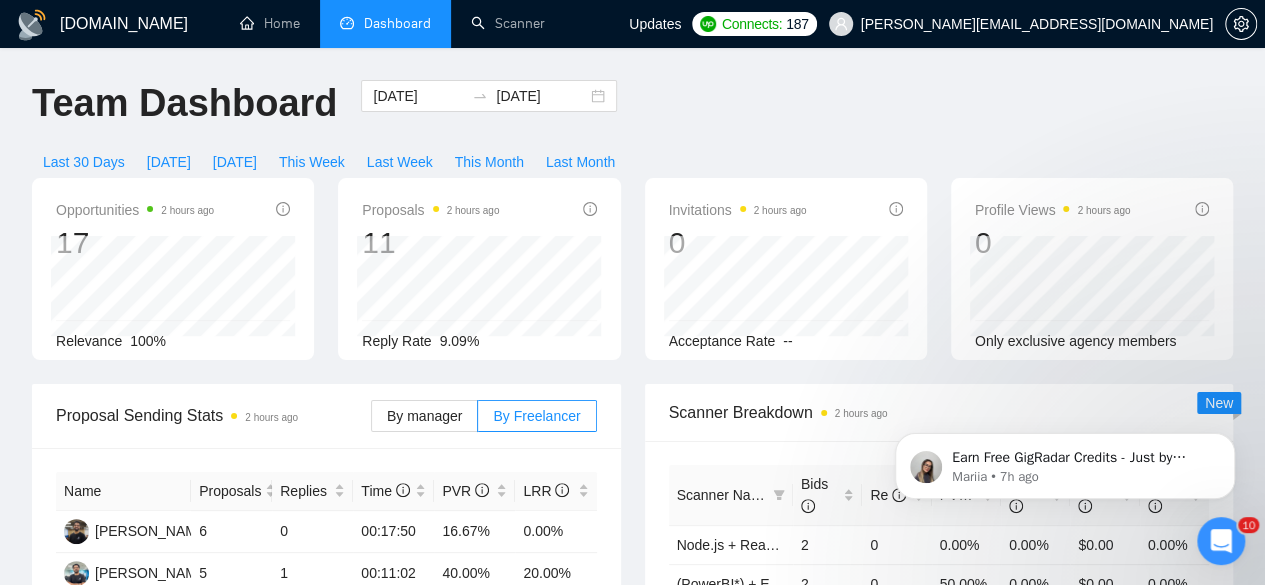 click on "Proposal Sending Stats 2 hours ago" at bounding box center [213, 415] 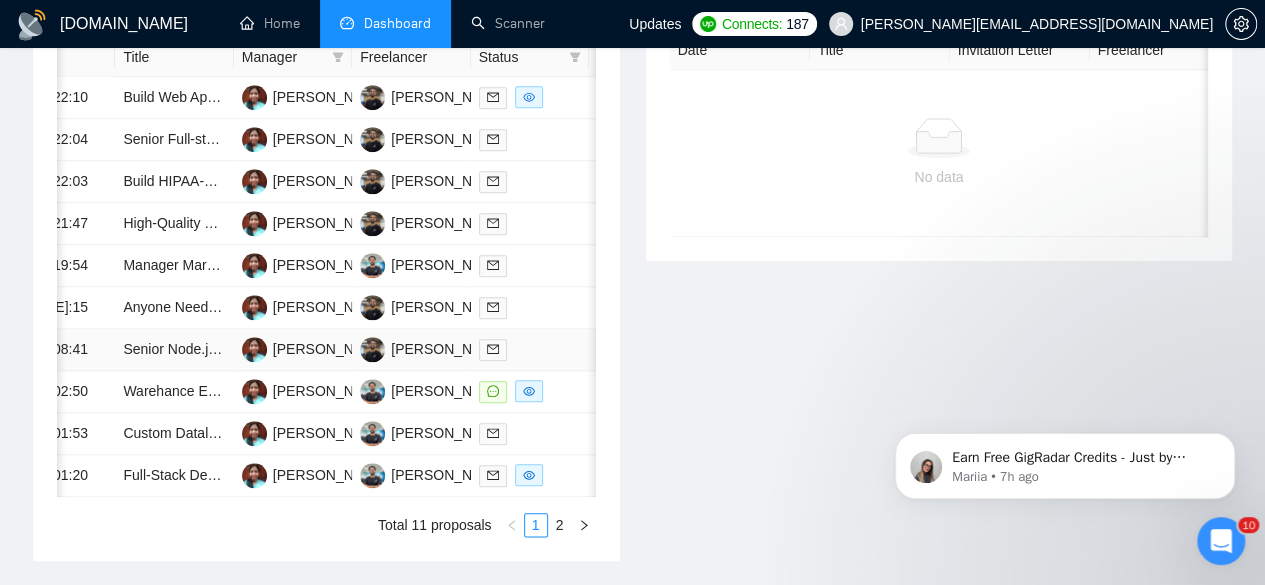 scroll, scrollTop: 926, scrollLeft: 0, axis: vertical 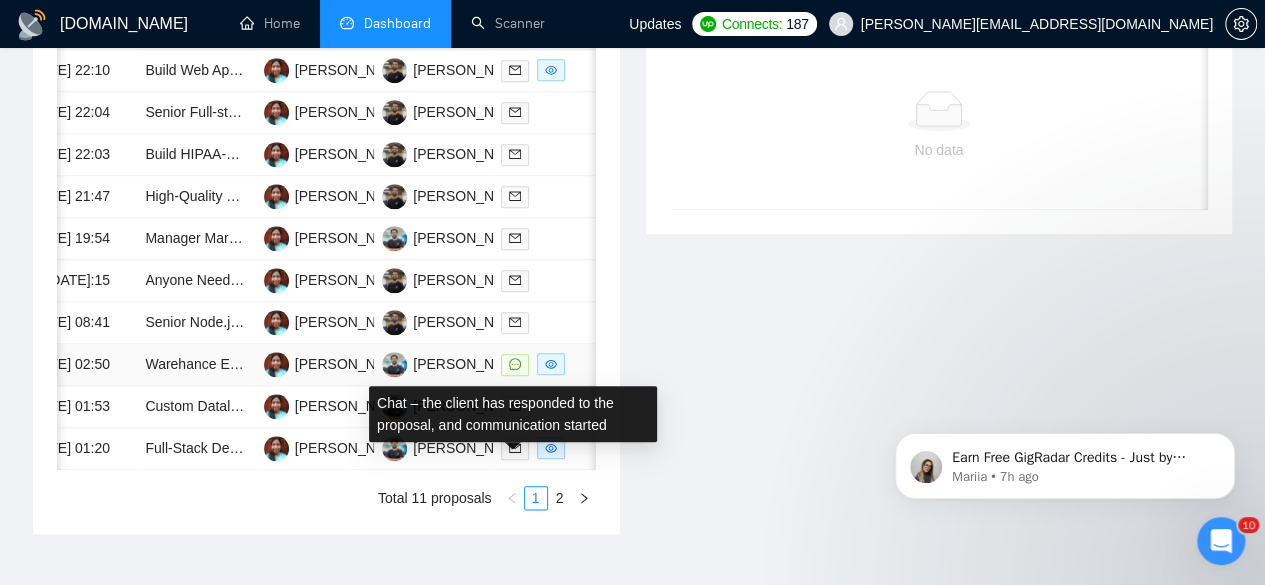 click 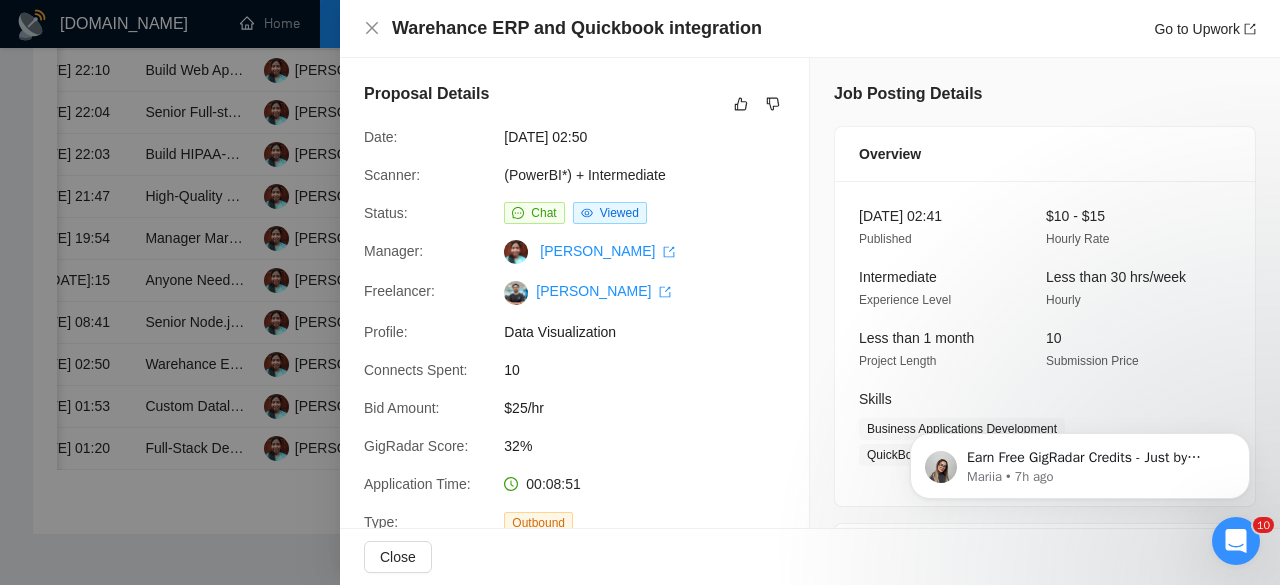click at bounding box center (640, 292) 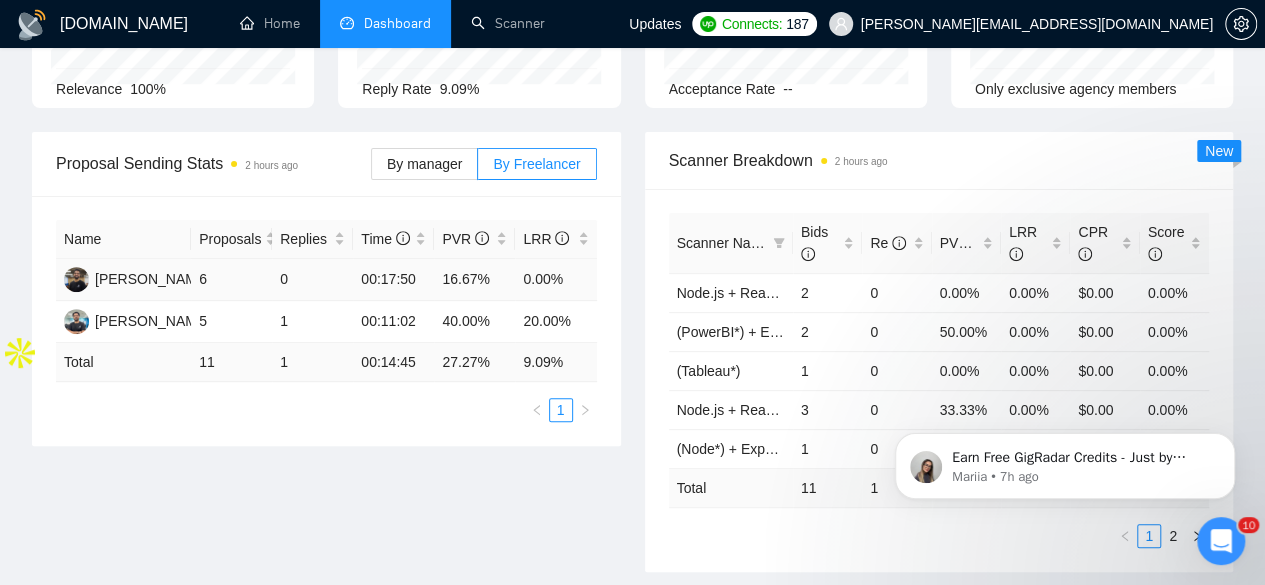 scroll, scrollTop: 0, scrollLeft: 0, axis: both 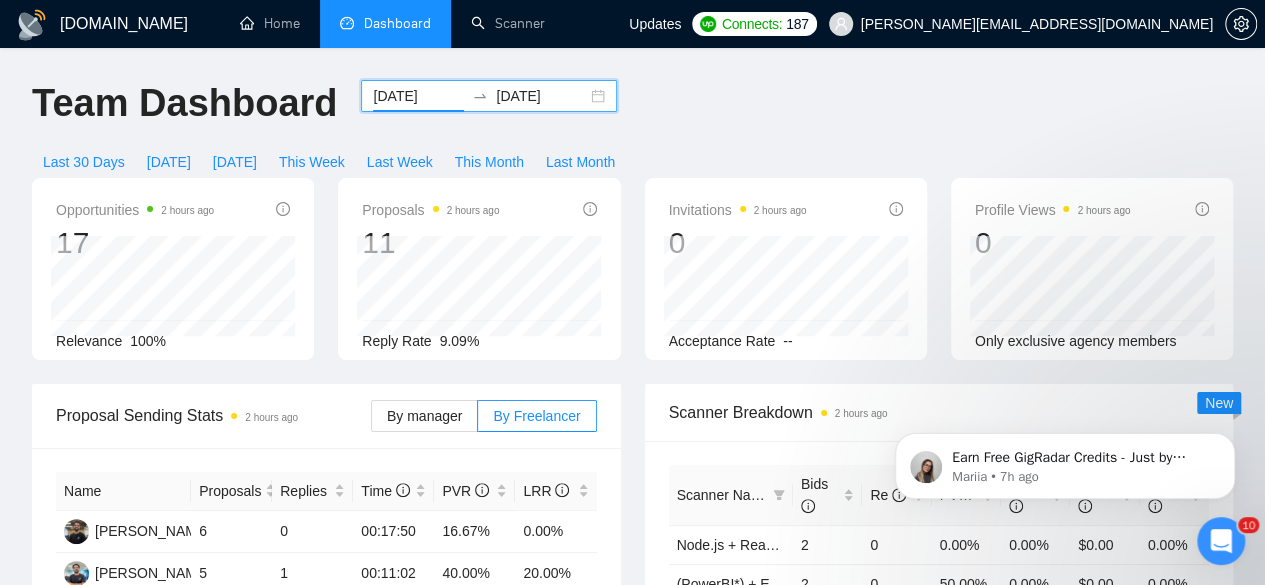 click on "[DATE]" at bounding box center (418, 96) 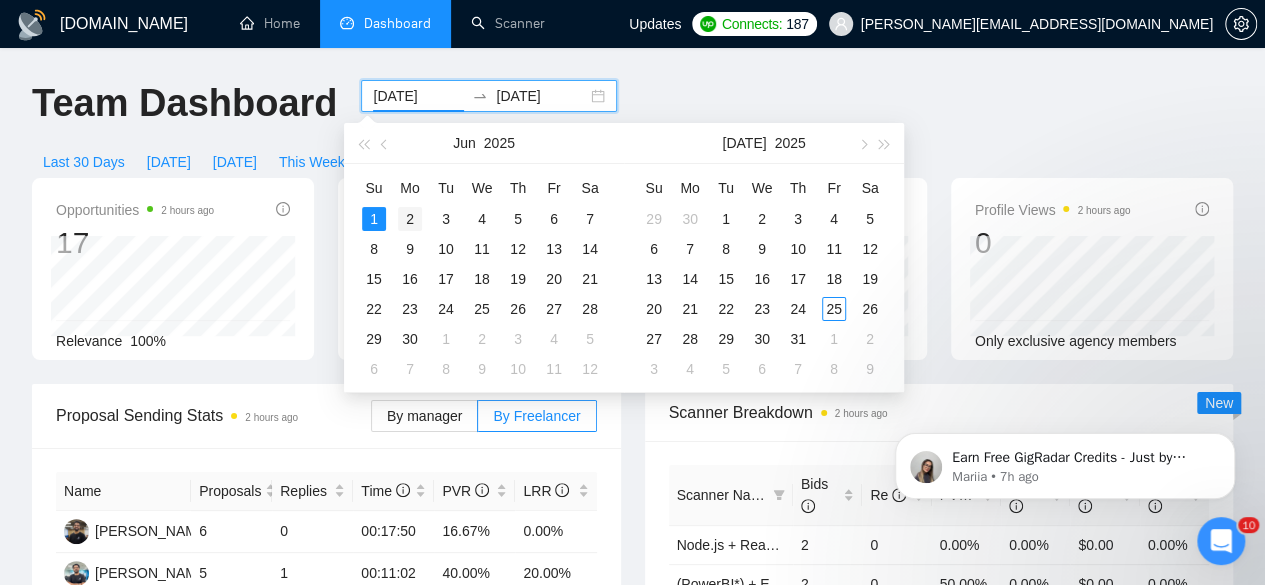 type on "[DATE]" 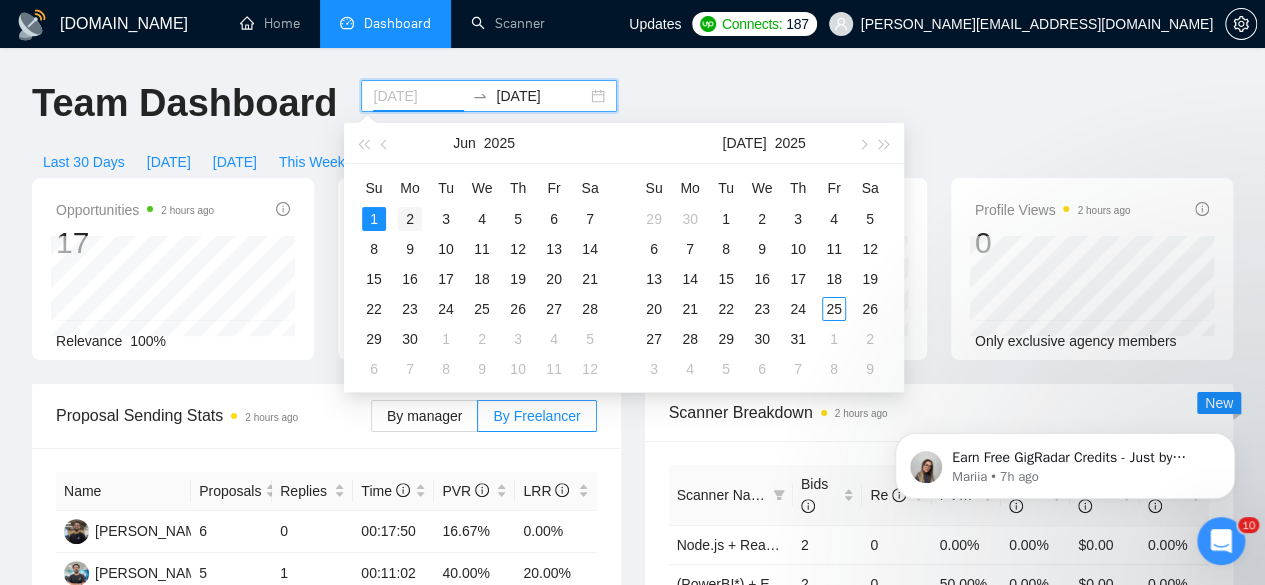 click on "2" at bounding box center [410, 219] 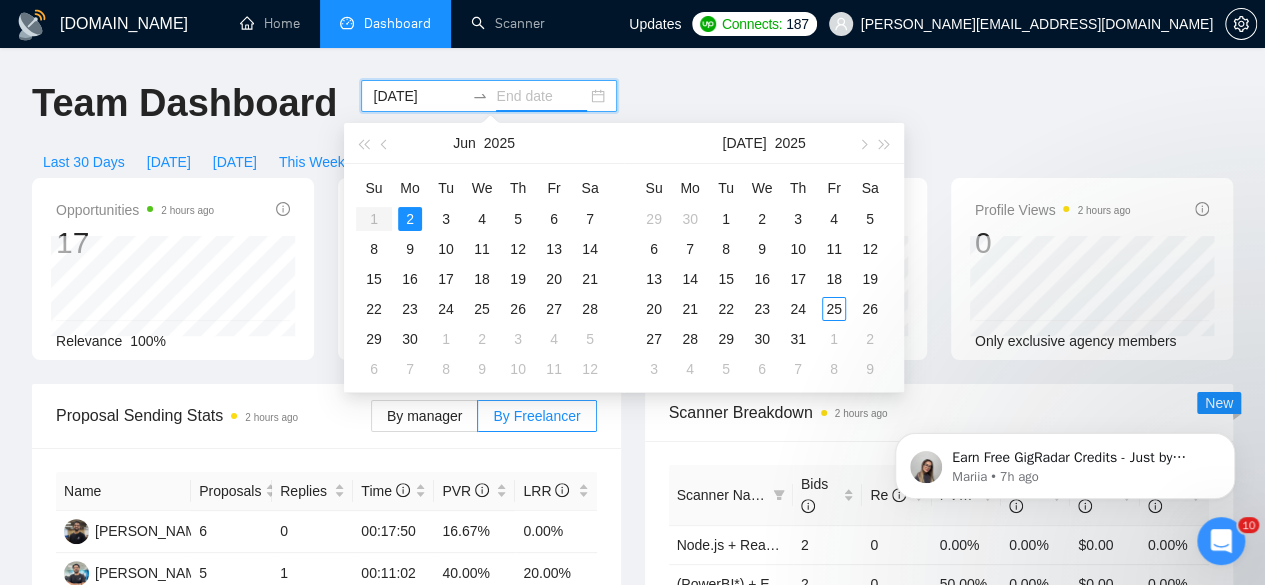 click on "2" at bounding box center [410, 219] 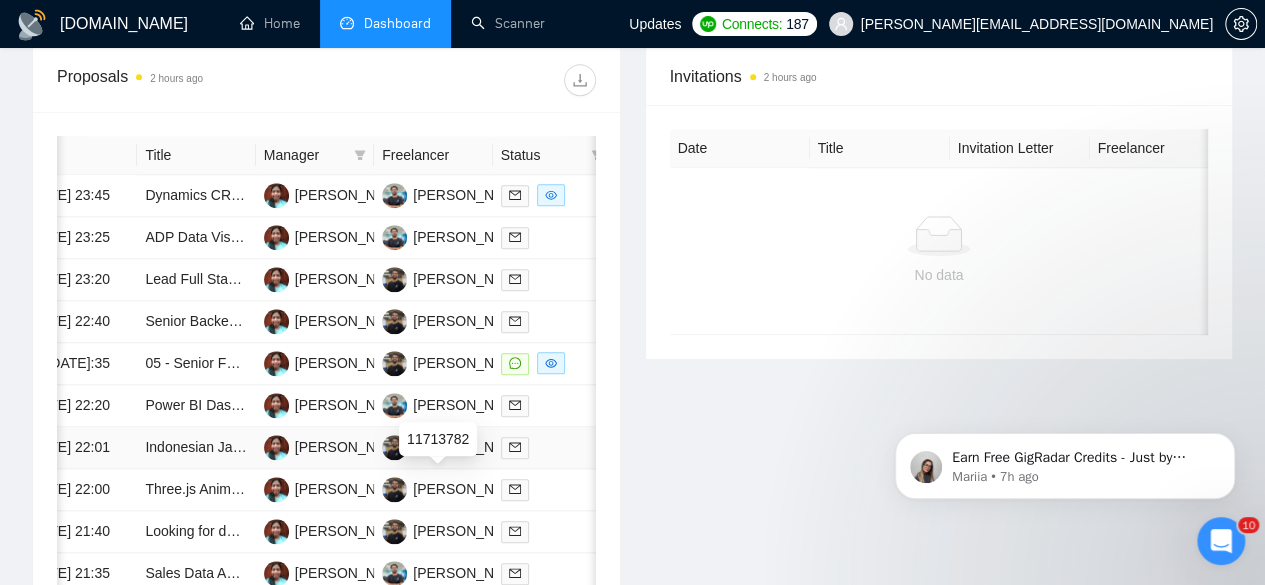 scroll, scrollTop: 804, scrollLeft: 0, axis: vertical 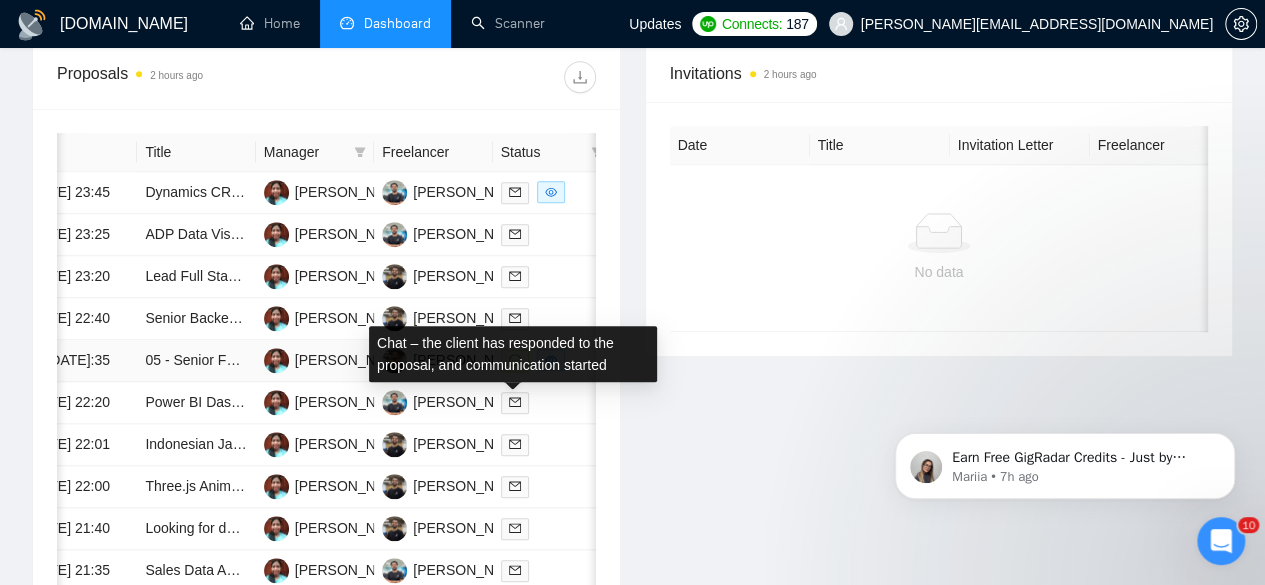 click 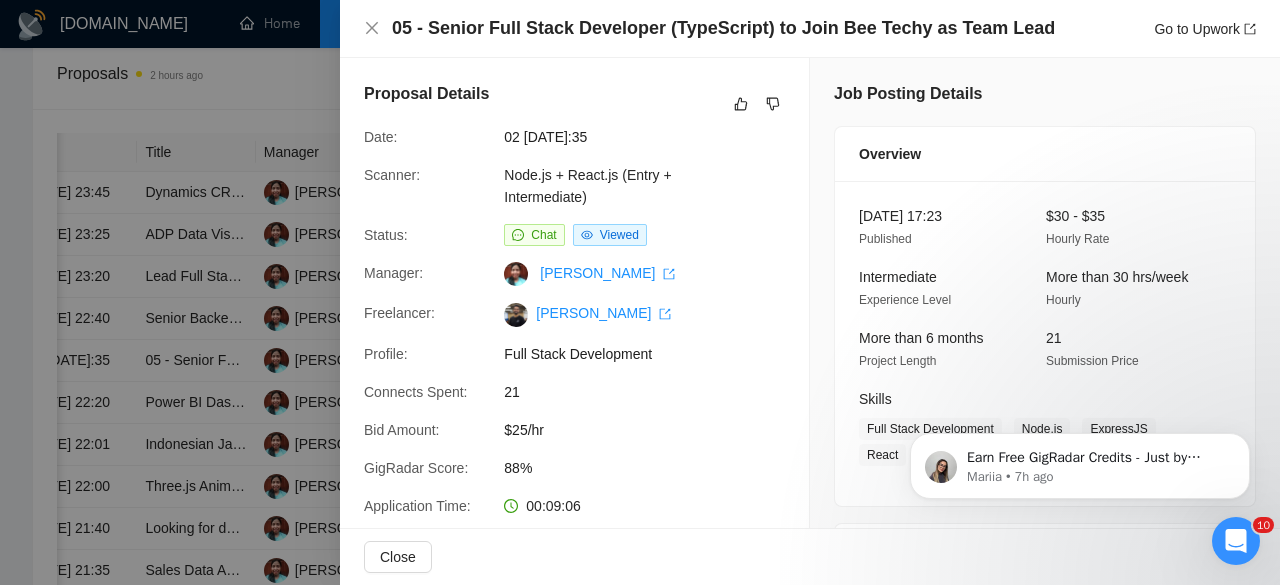 click at bounding box center [640, 292] 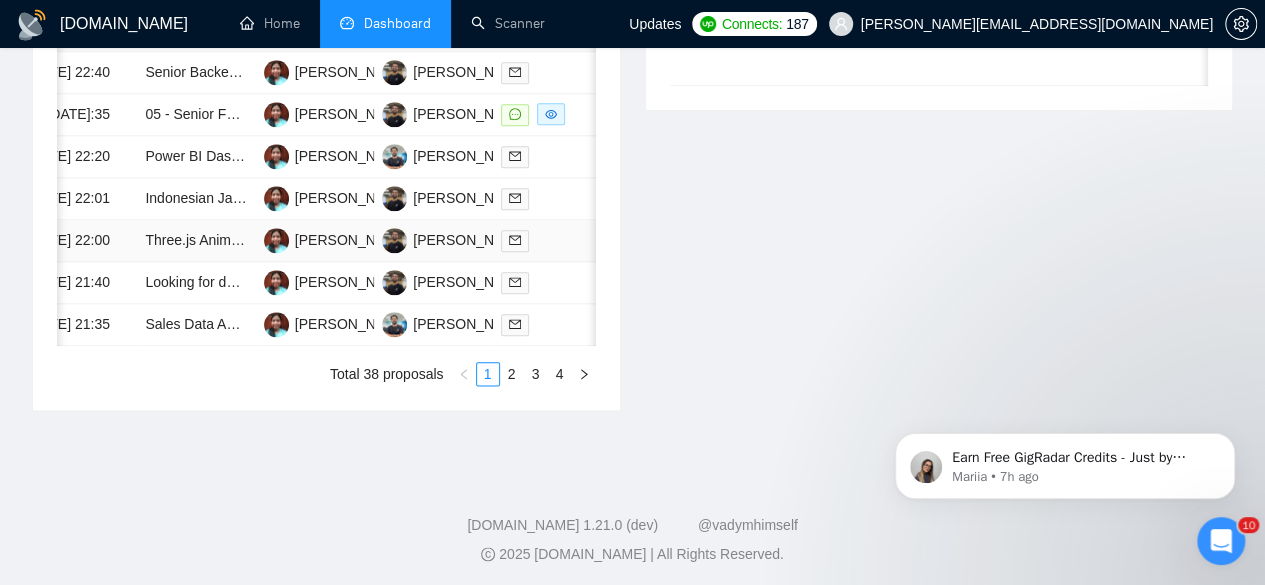 scroll, scrollTop: 1098, scrollLeft: 0, axis: vertical 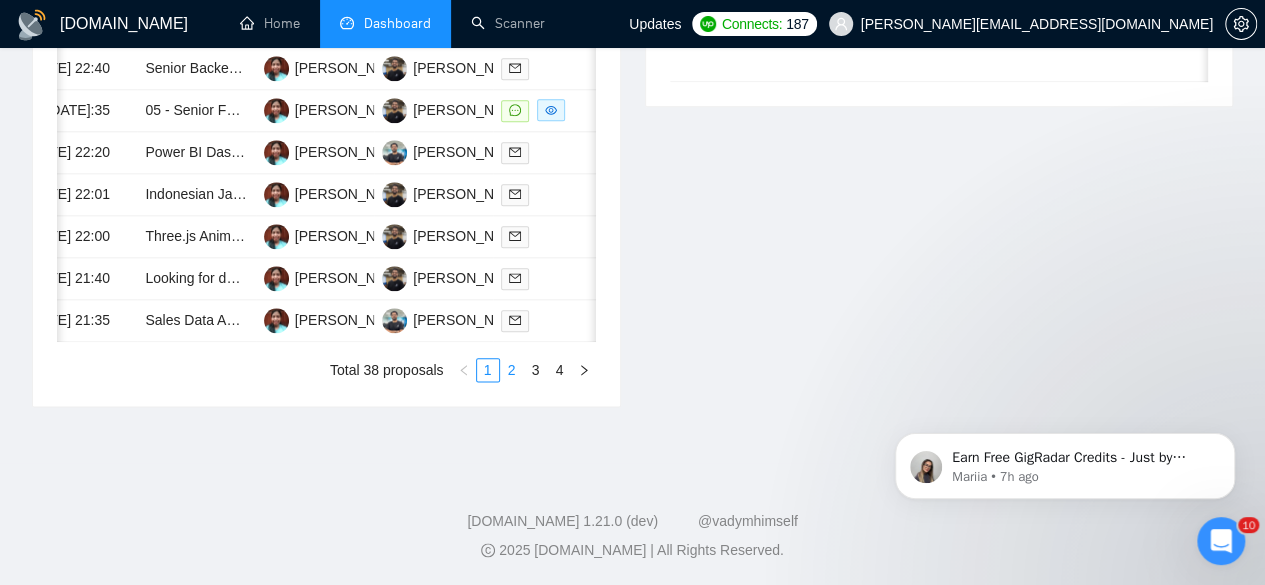 click on "2" at bounding box center (512, 370) 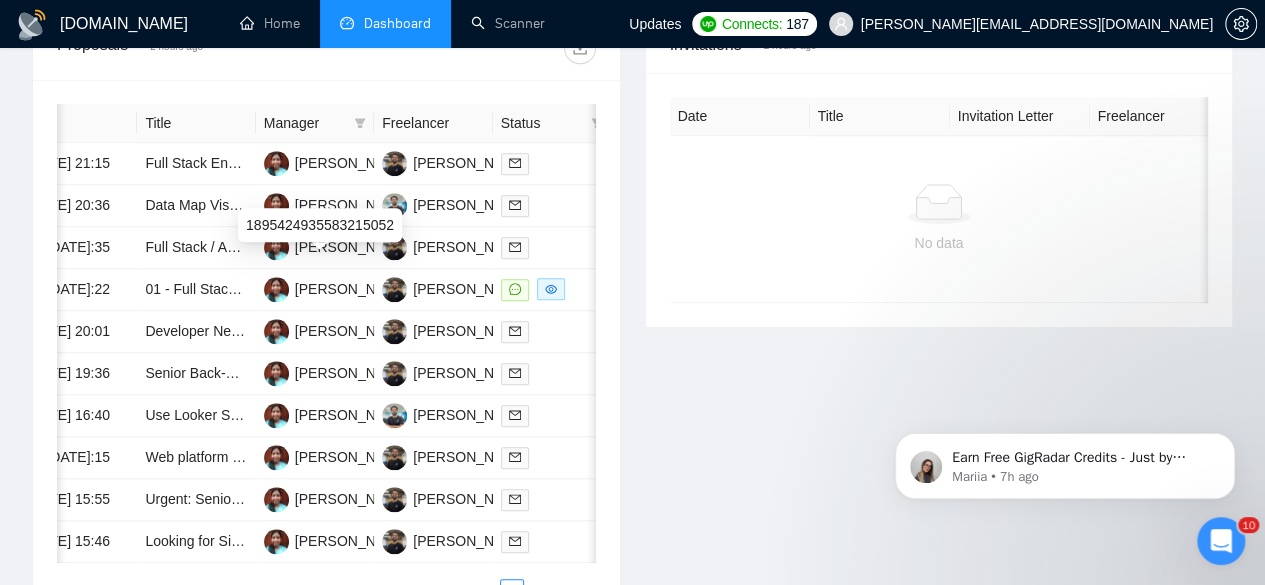 scroll, scrollTop: 835, scrollLeft: 0, axis: vertical 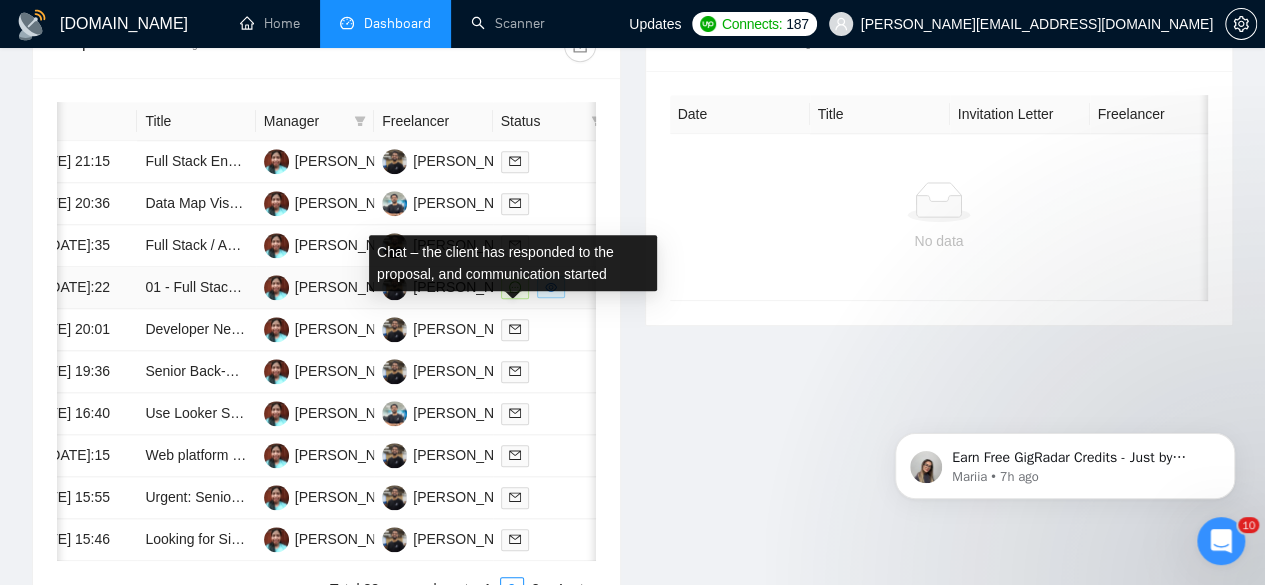 click 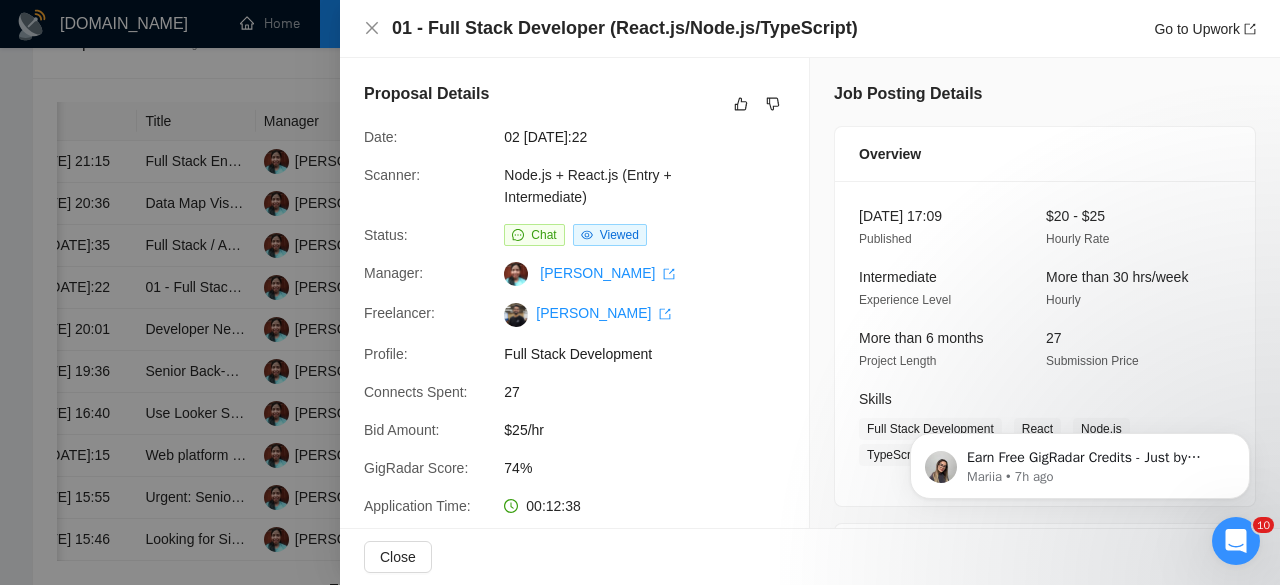 click at bounding box center (640, 292) 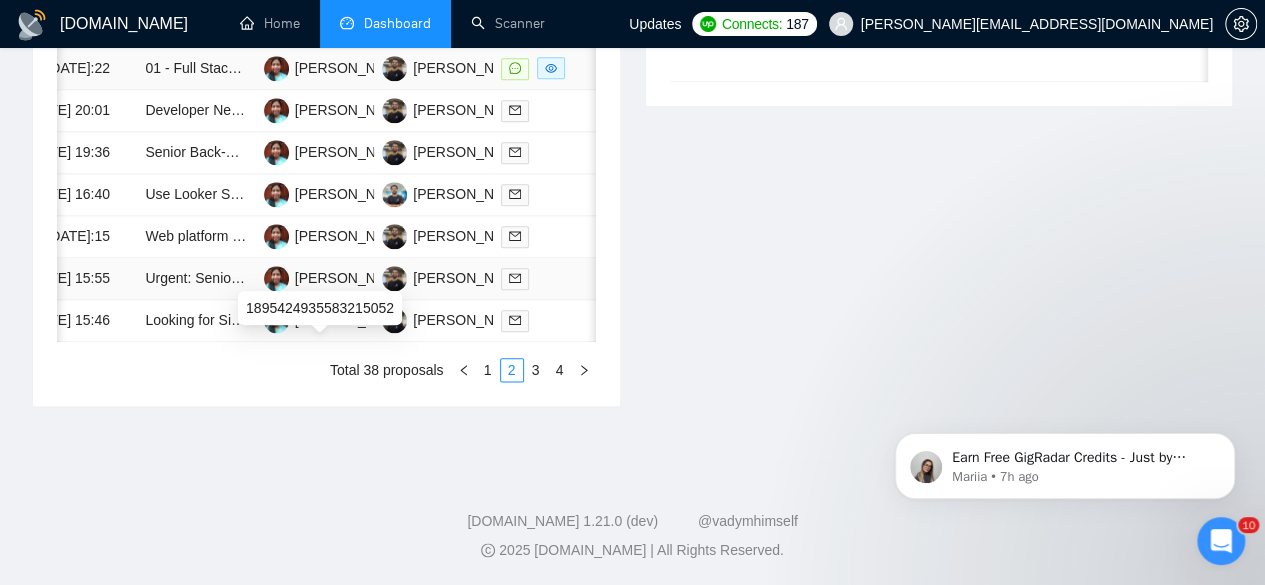 scroll, scrollTop: 1122, scrollLeft: 0, axis: vertical 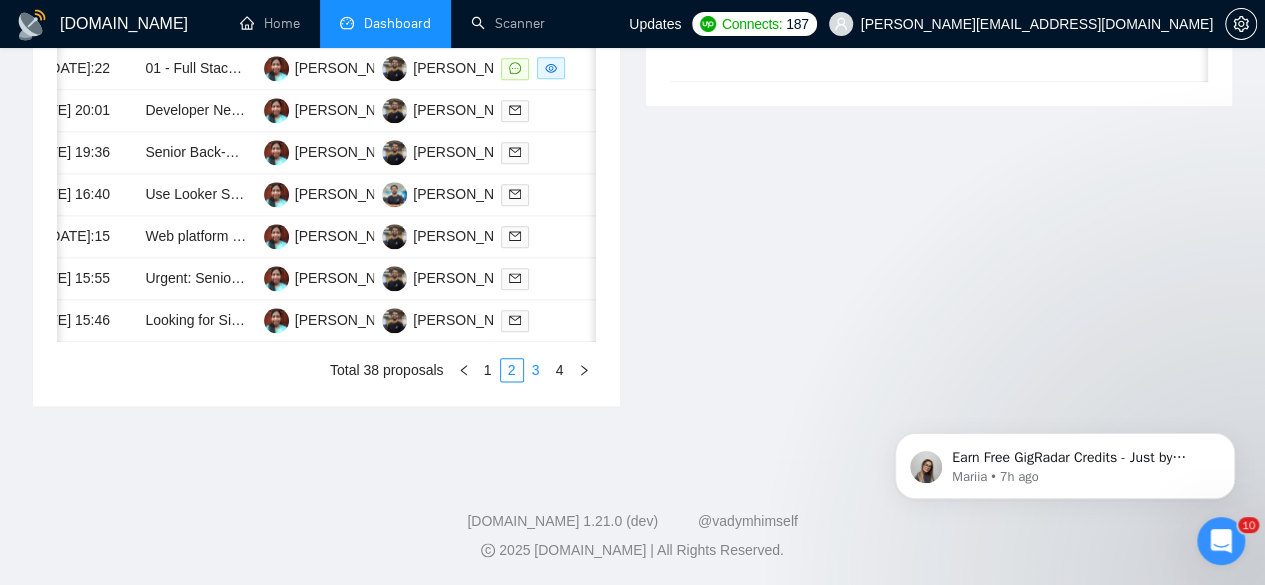 click on "3" at bounding box center (536, 370) 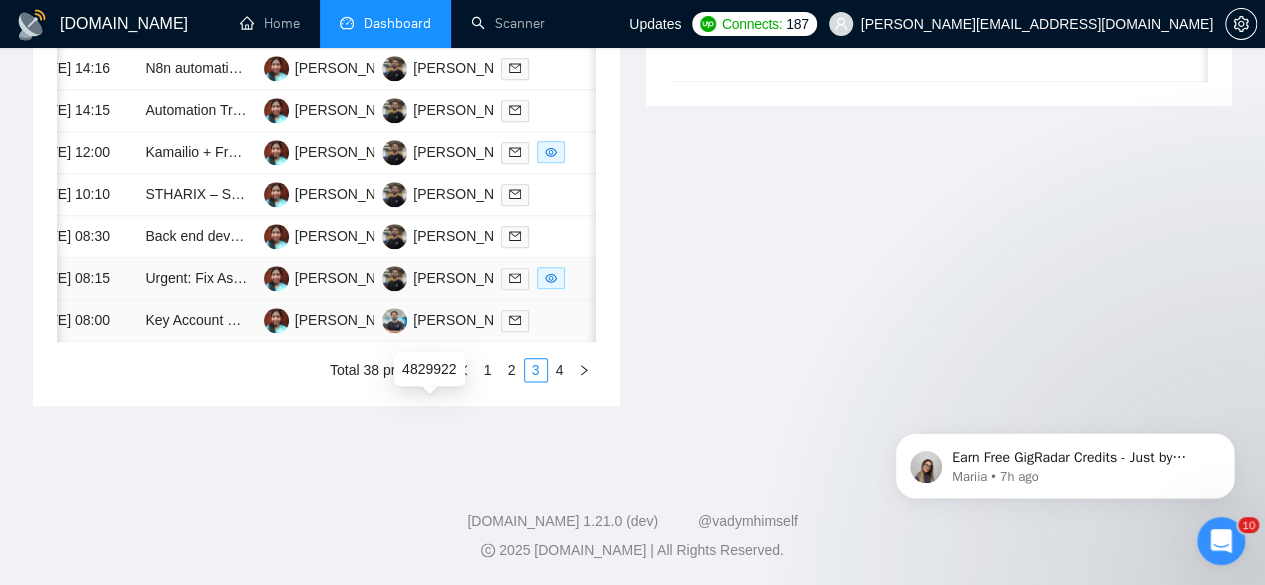scroll, scrollTop: 1176, scrollLeft: 0, axis: vertical 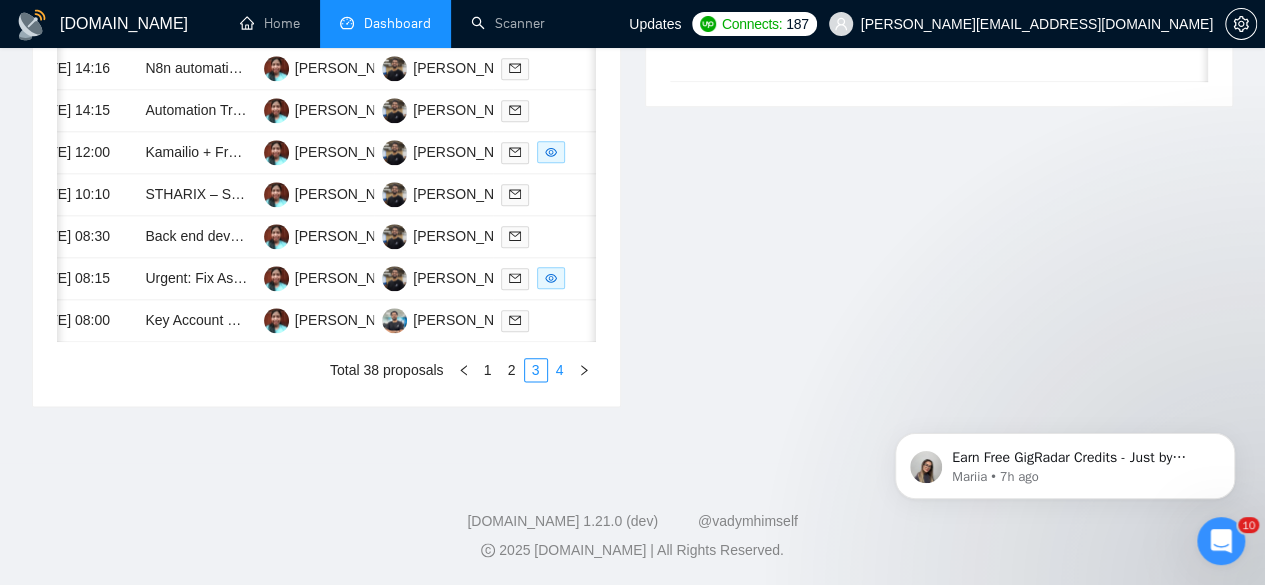 click on "4" at bounding box center [560, 370] 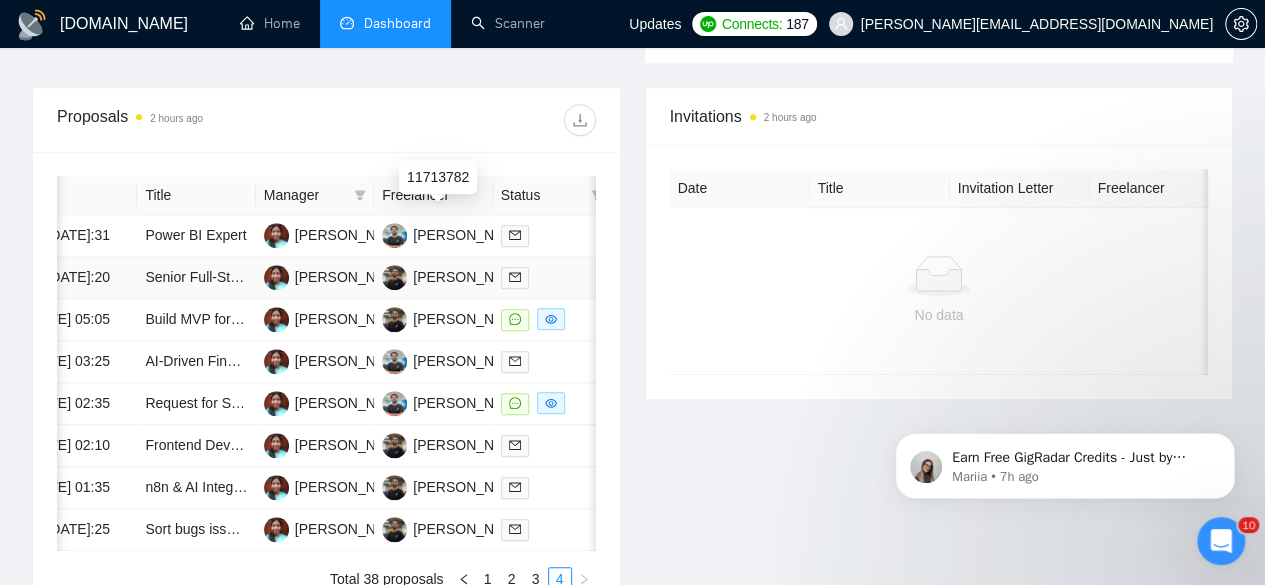 scroll, scrollTop: 863, scrollLeft: 0, axis: vertical 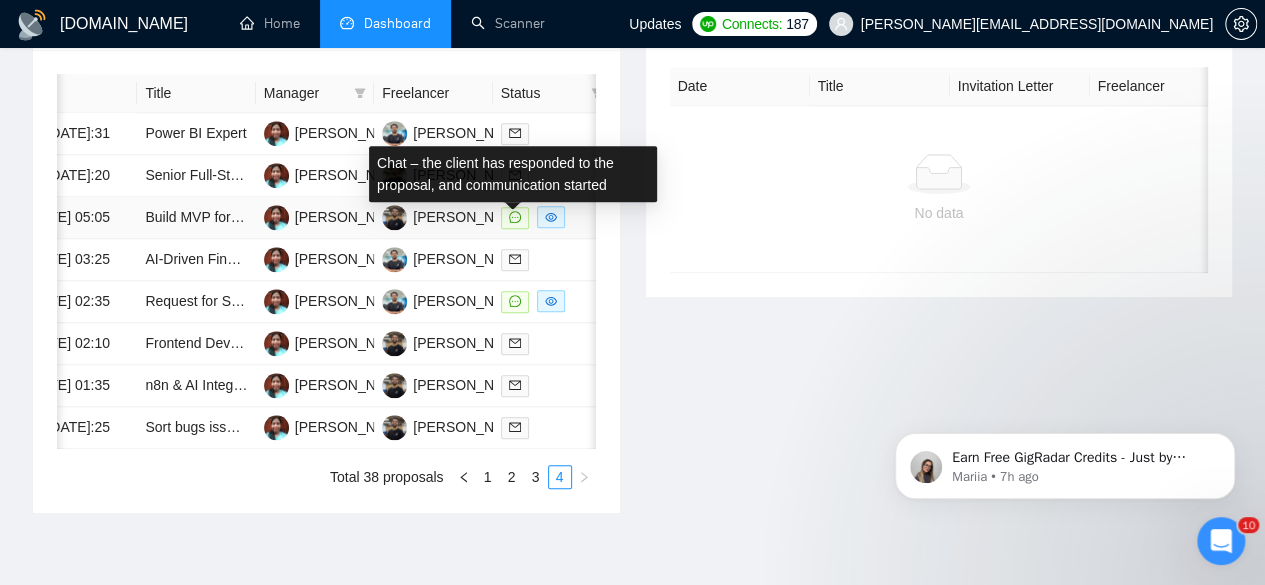 click at bounding box center (515, 218) 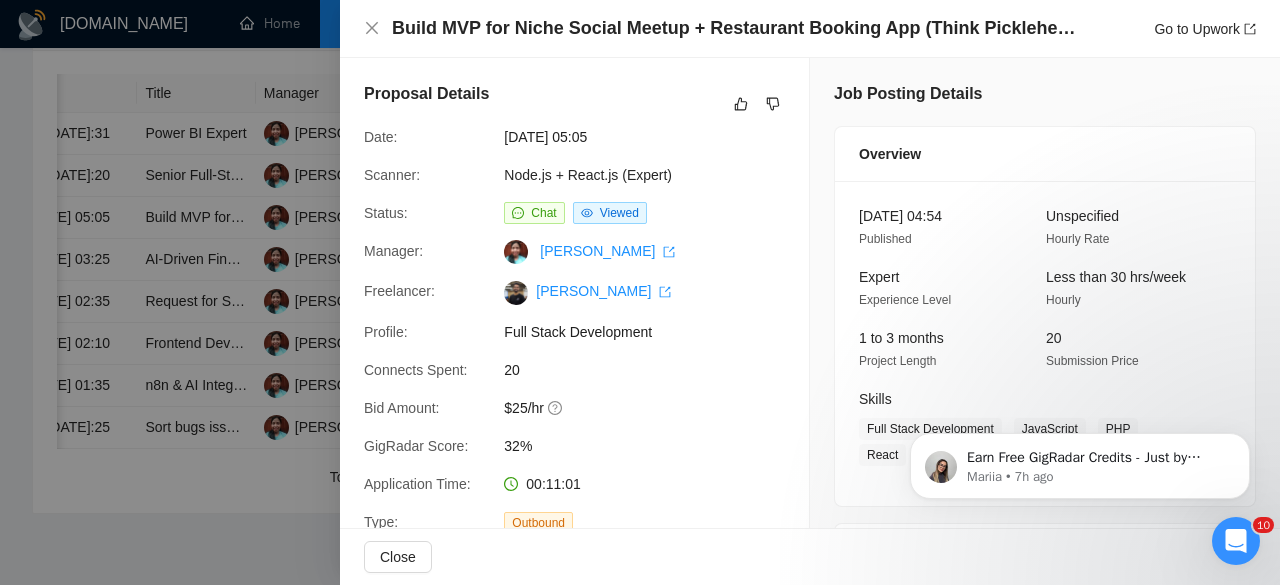 click at bounding box center (640, 292) 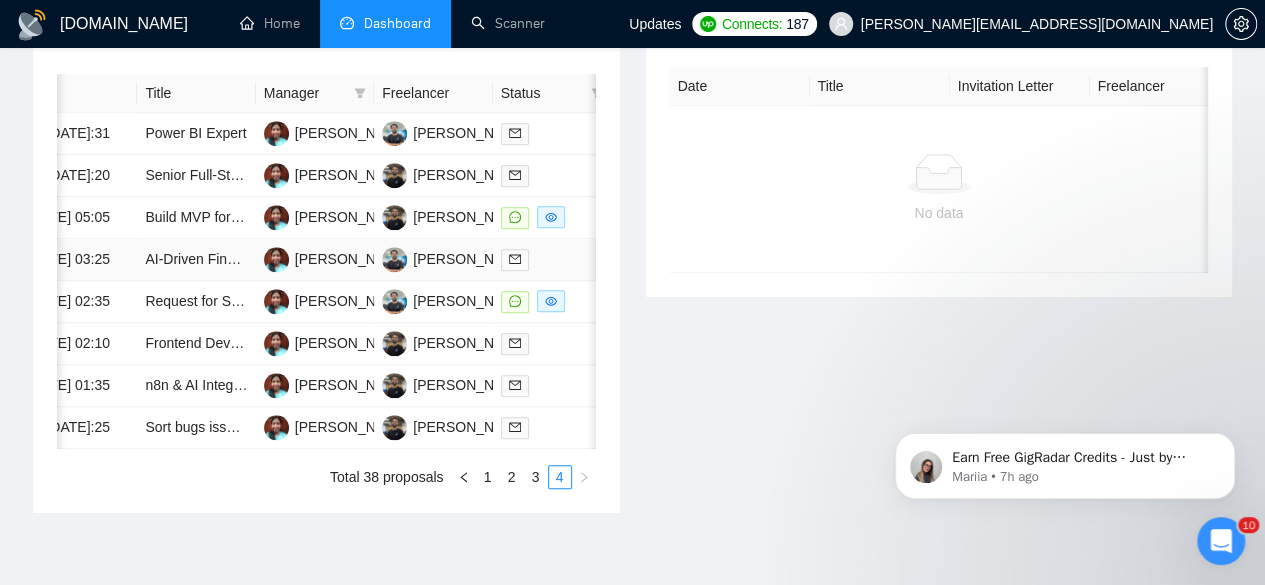 scroll, scrollTop: 885, scrollLeft: 0, axis: vertical 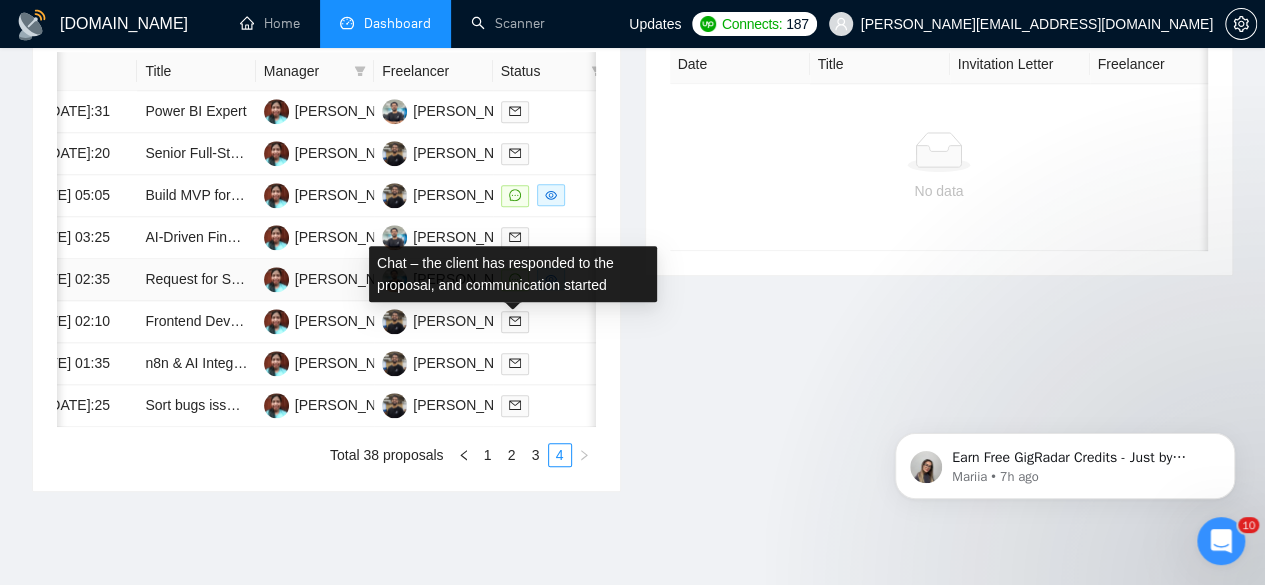 click 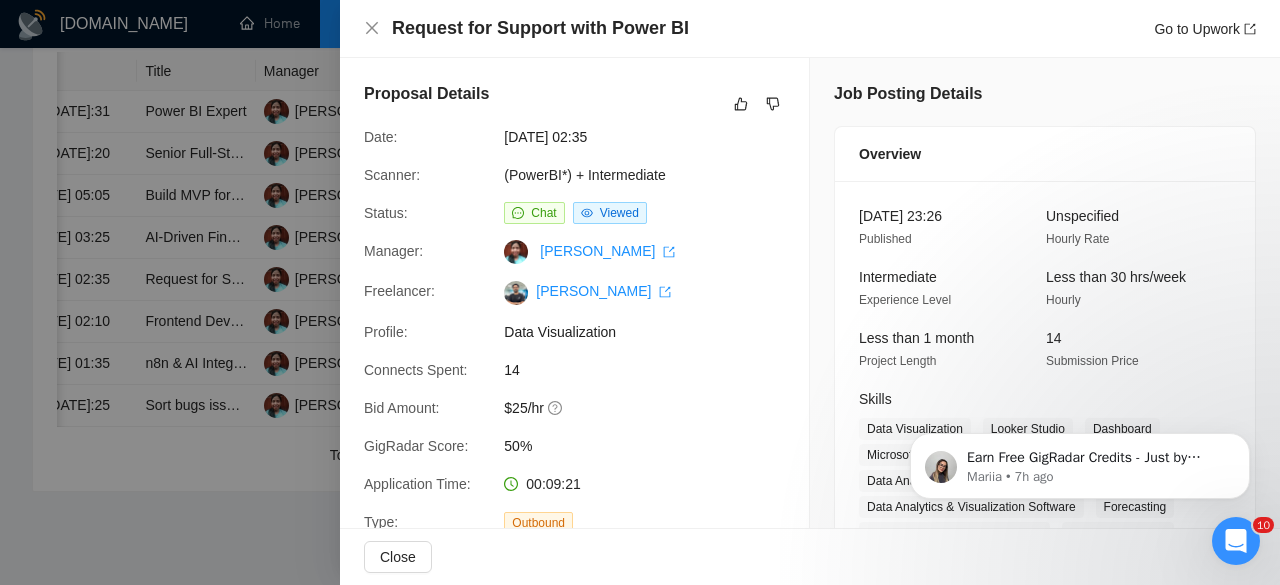 click at bounding box center [640, 292] 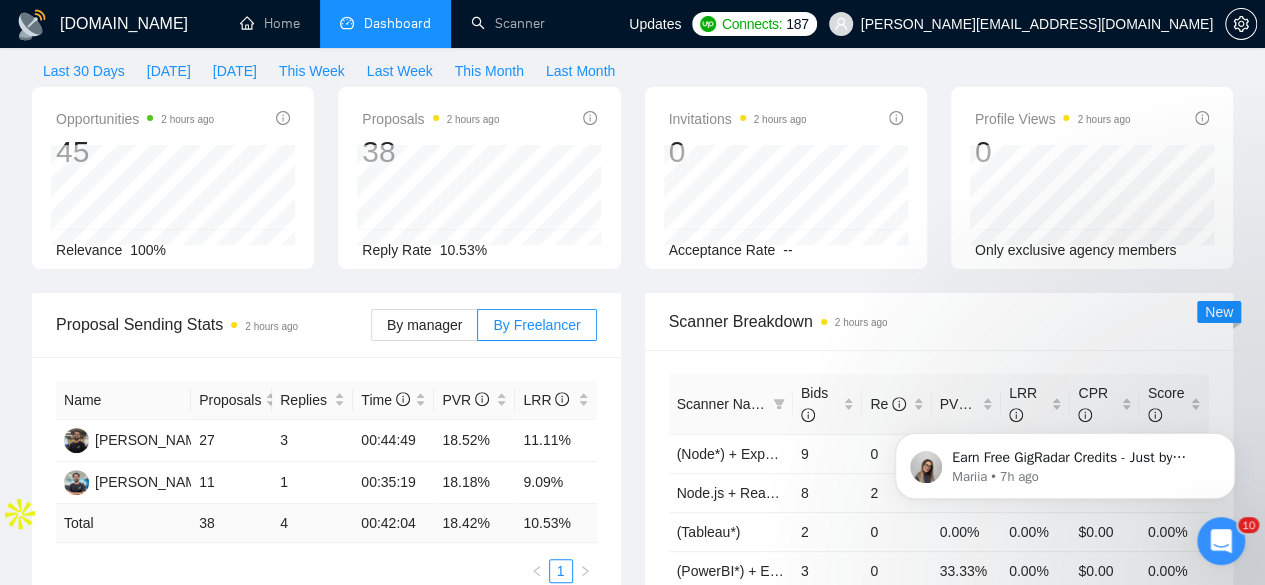 scroll, scrollTop: 0, scrollLeft: 0, axis: both 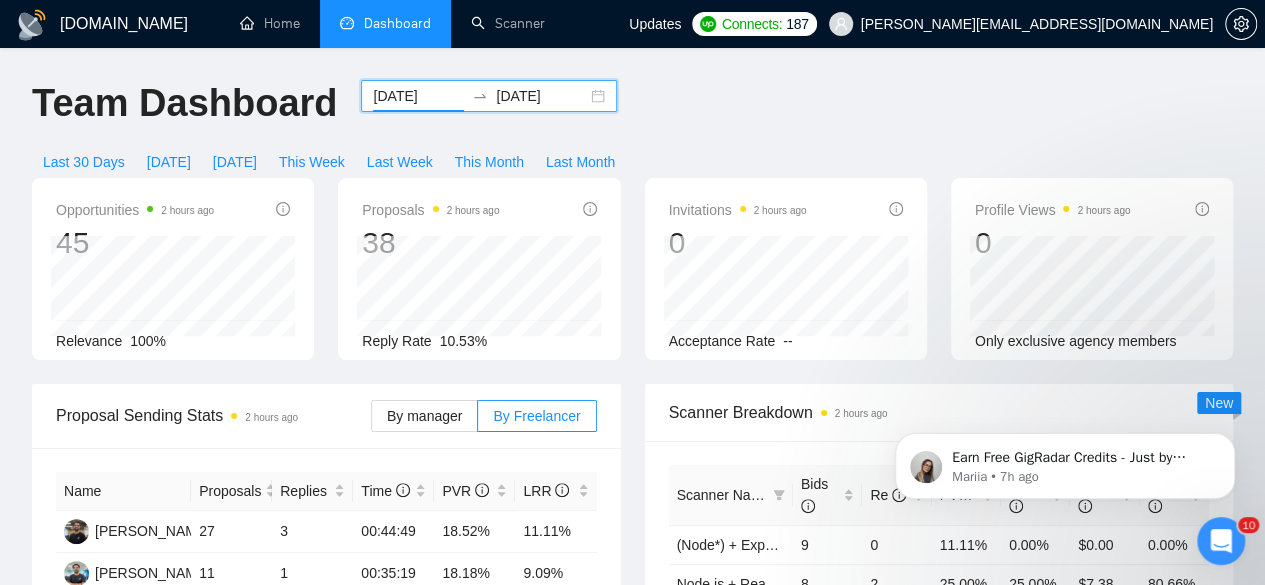 click on "[DATE]" at bounding box center [418, 96] 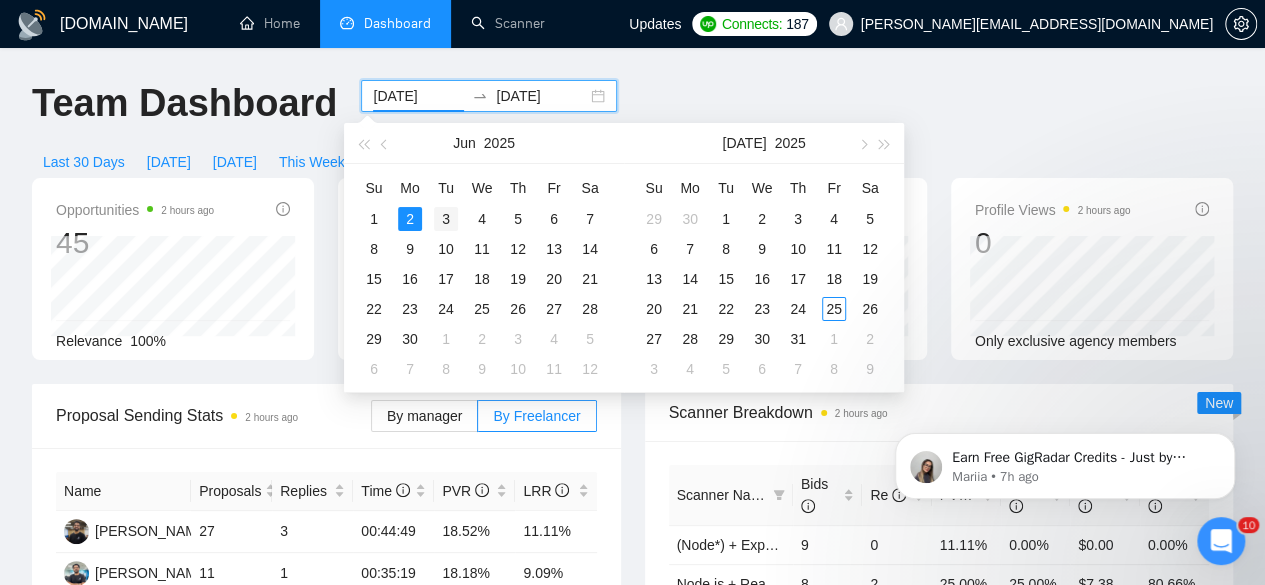 type on "[DATE]" 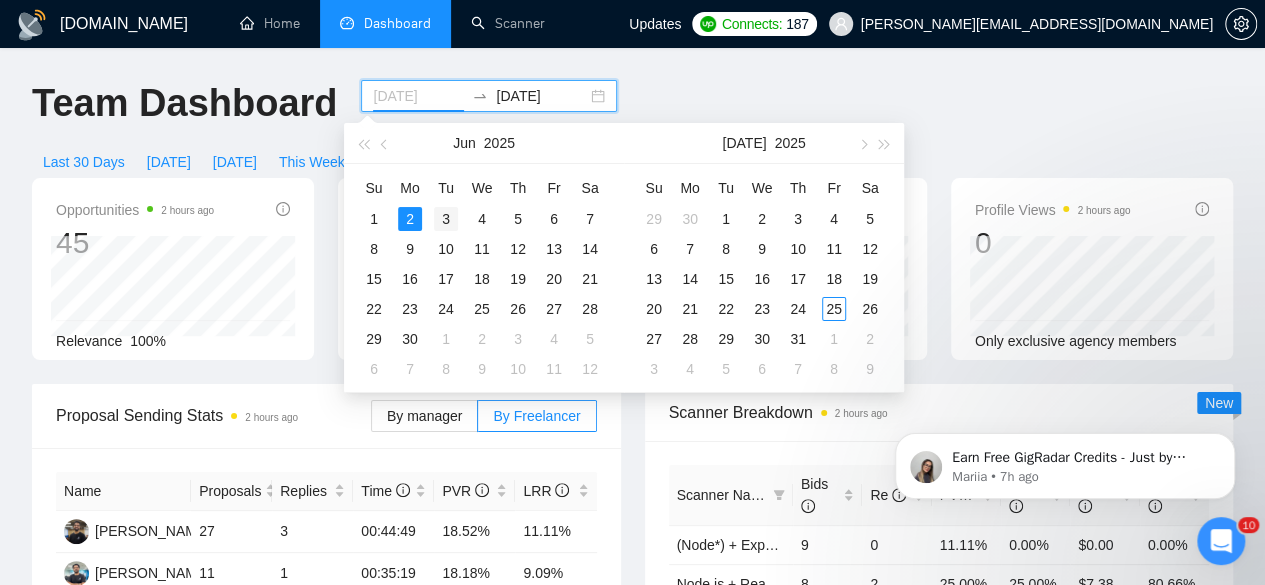 click on "3" at bounding box center [446, 219] 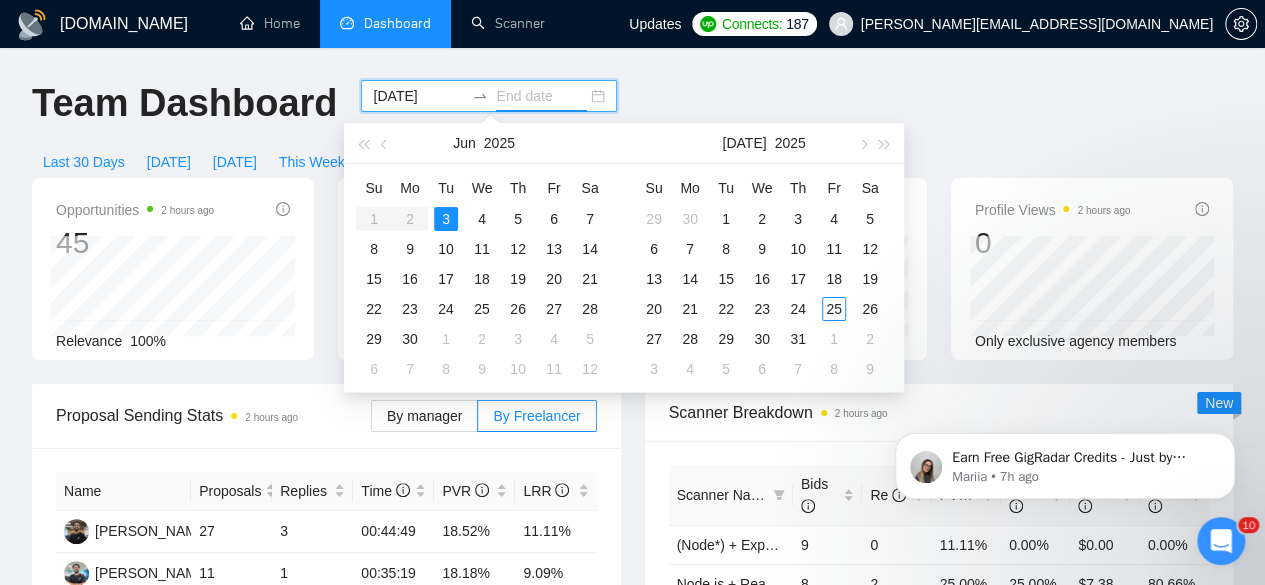 click on "3" at bounding box center (446, 219) 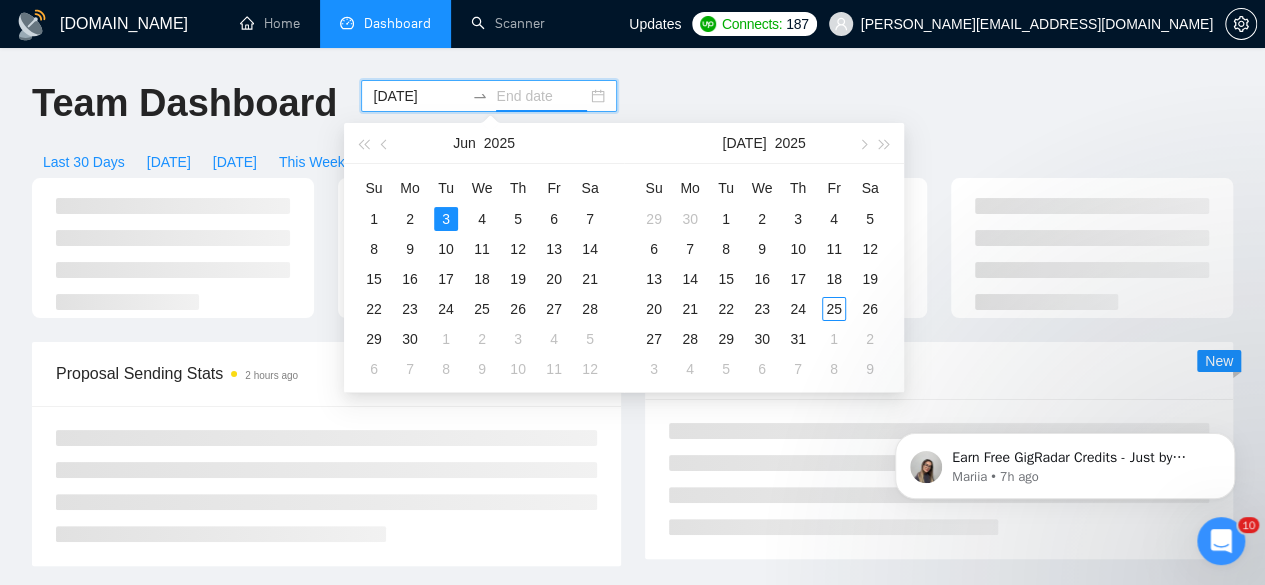 type on "[DATE]" 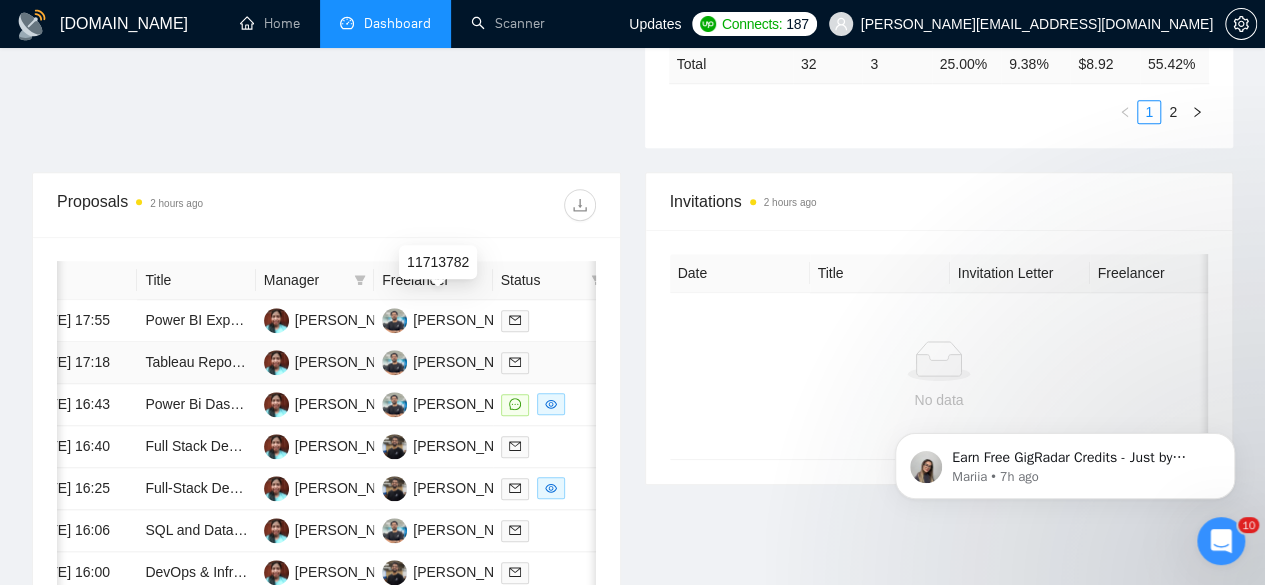 scroll, scrollTop: 677, scrollLeft: 0, axis: vertical 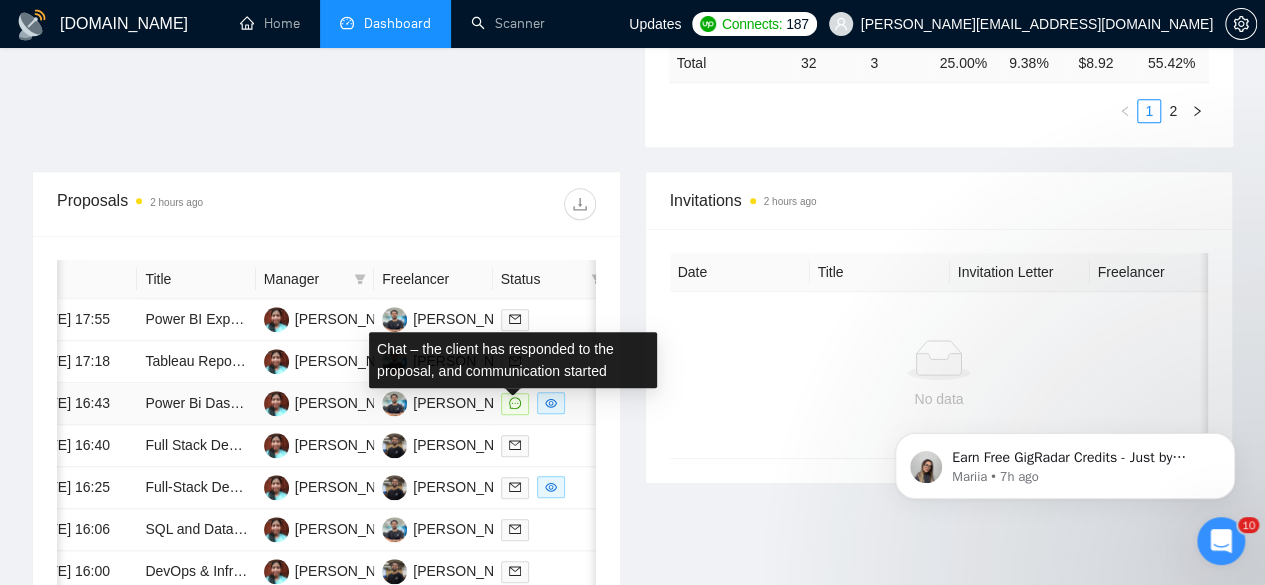 click 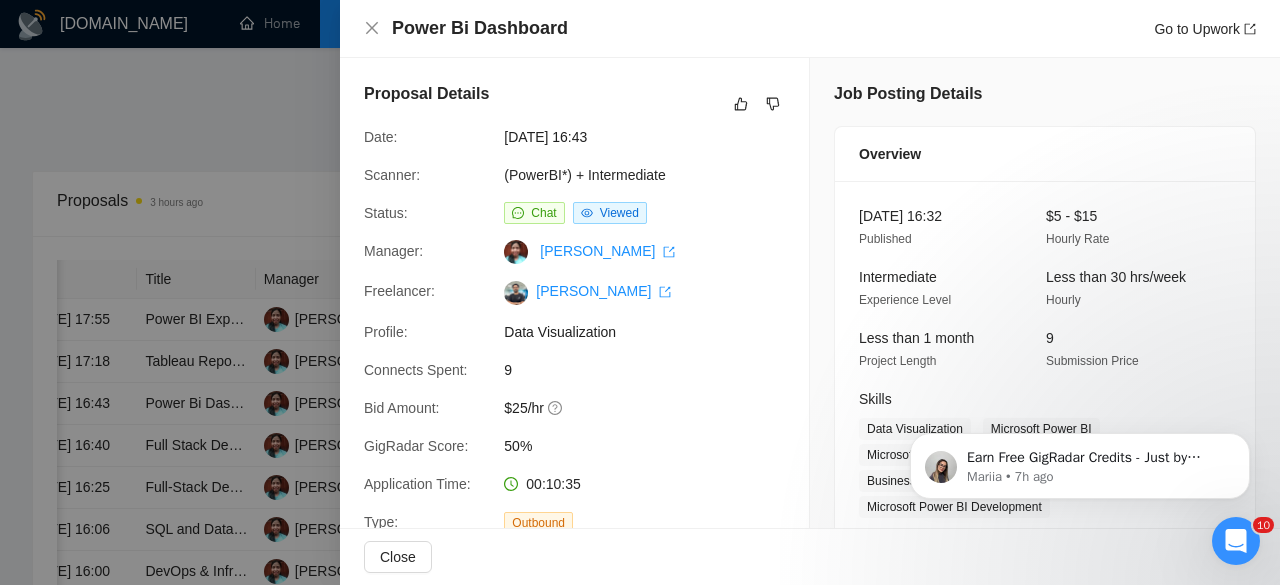 click at bounding box center [640, 292] 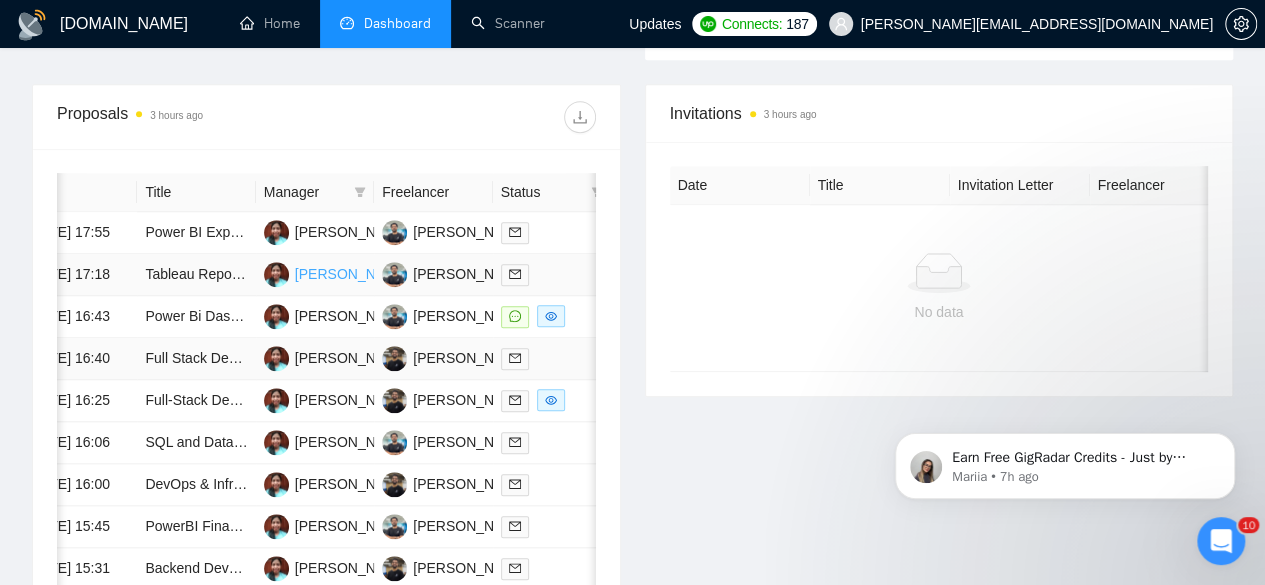 scroll, scrollTop: 838, scrollLeft: 0, axis: vertical 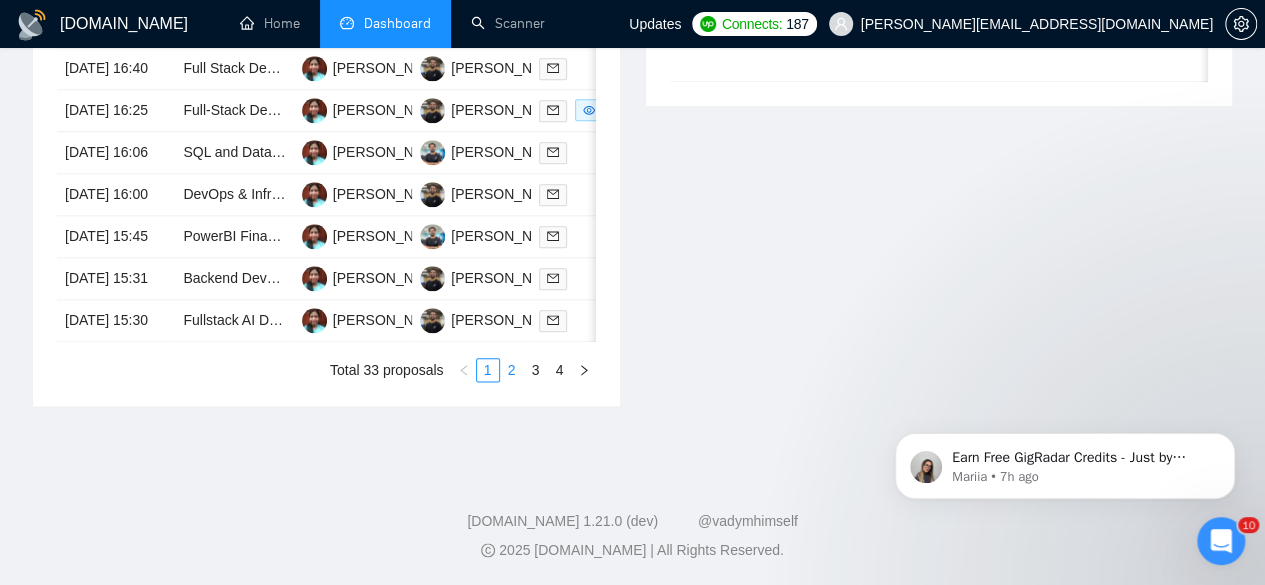 click on "2" at bounding box center [512, 370] 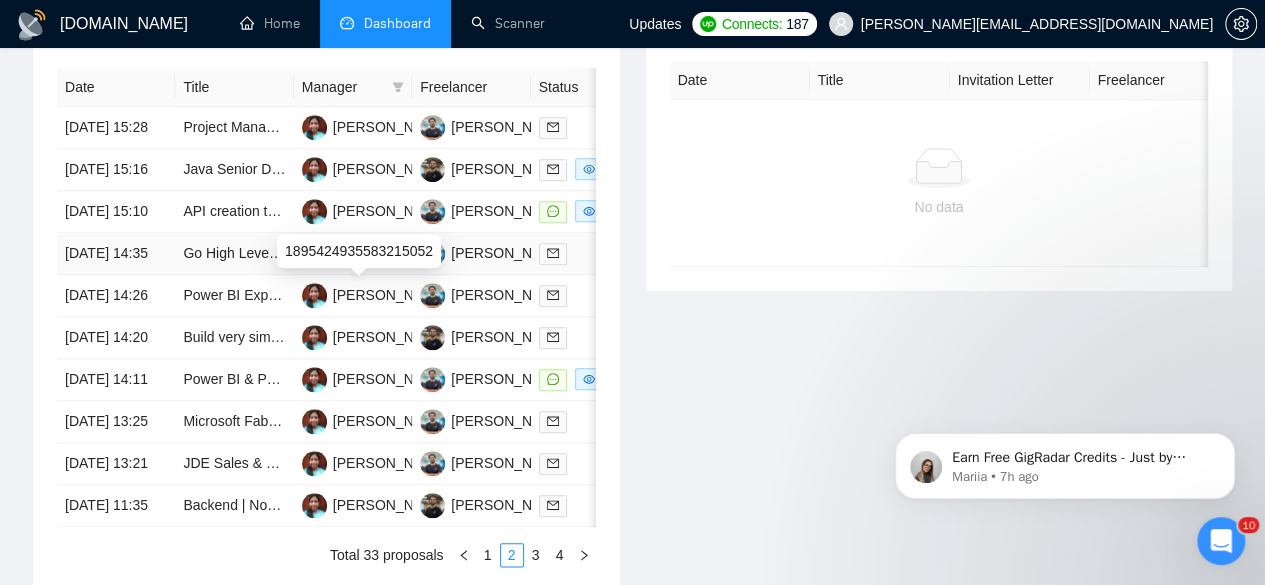 scroll, scrollTop: 868, scrollLeft: 0, axis: vertical 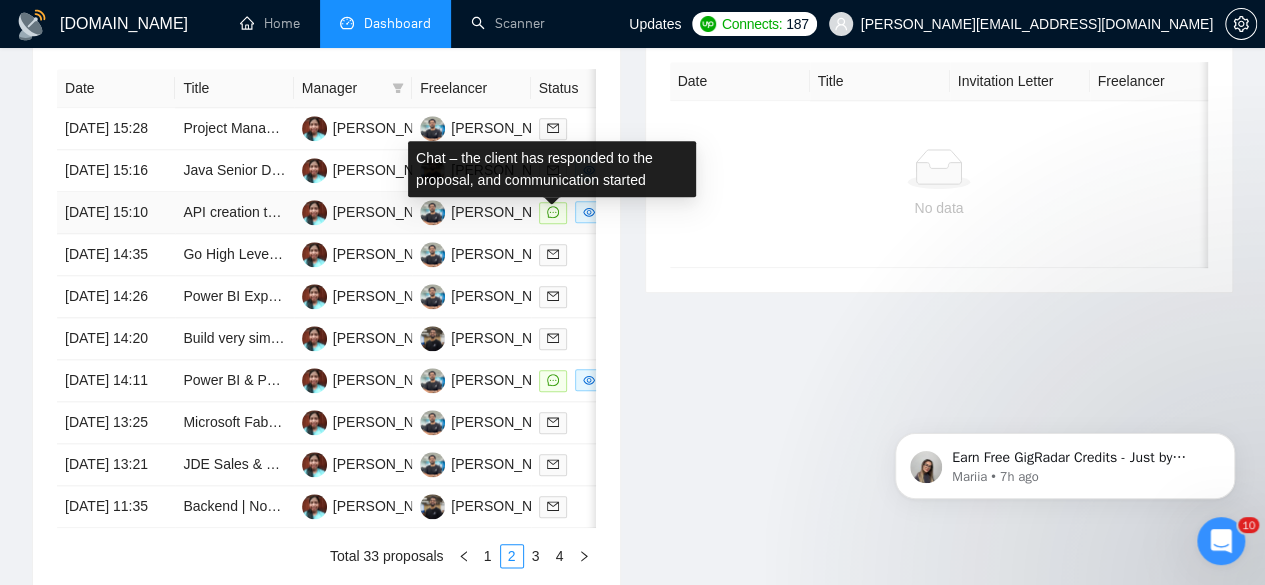 click 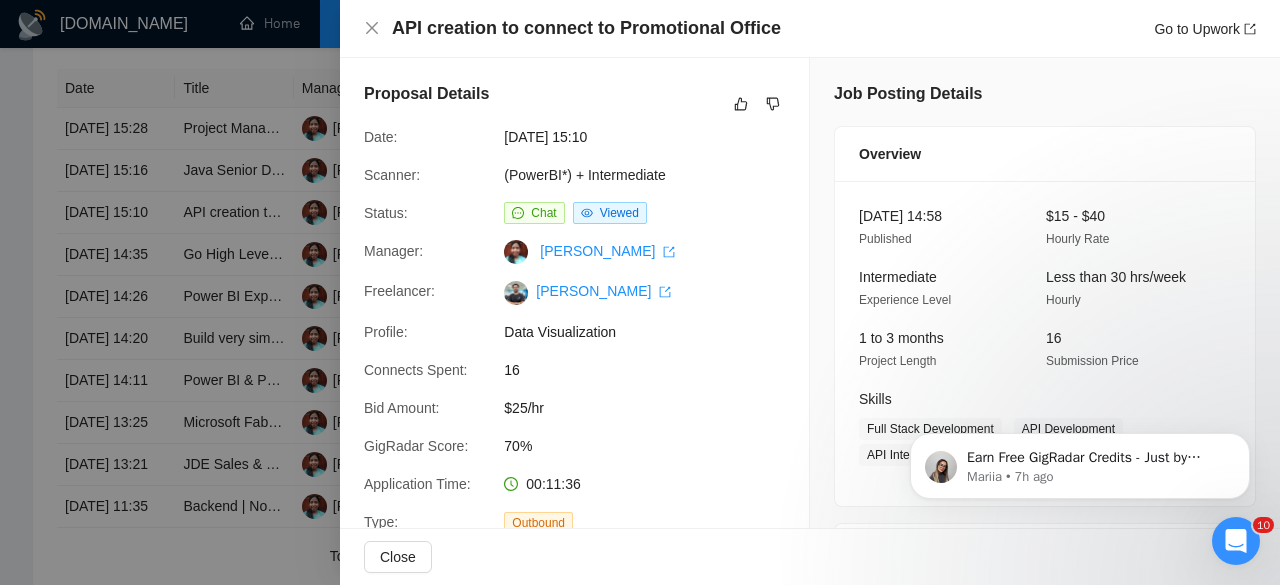 click at bounding box center [640, 292] 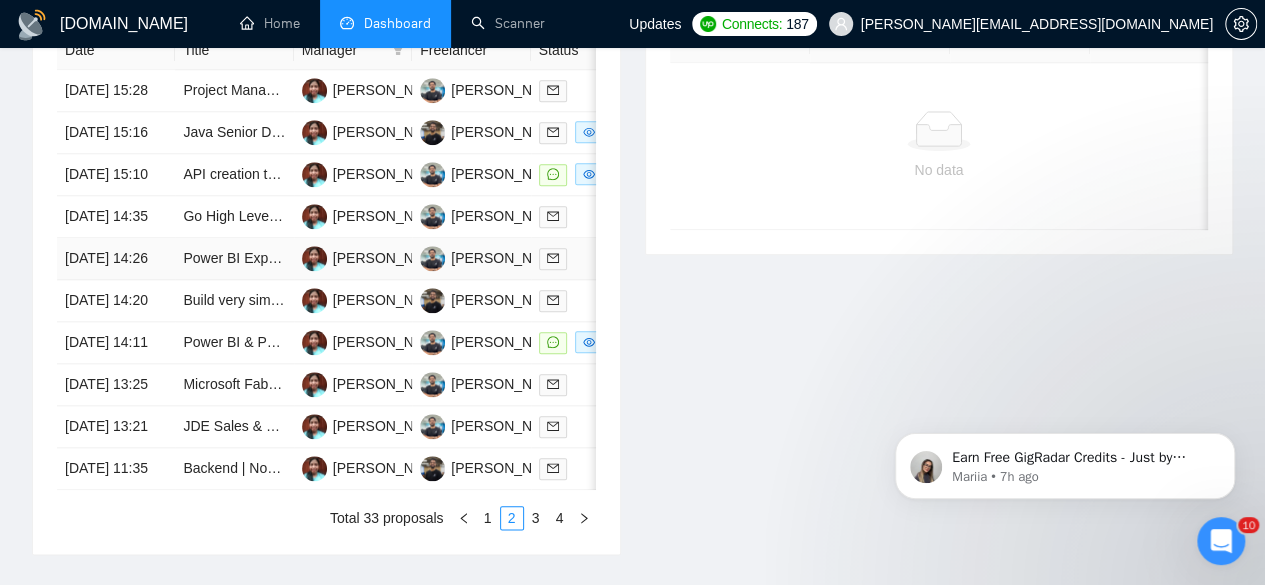 scroll, scrollTop: 912, scrollLeft: 0, axis: vertical 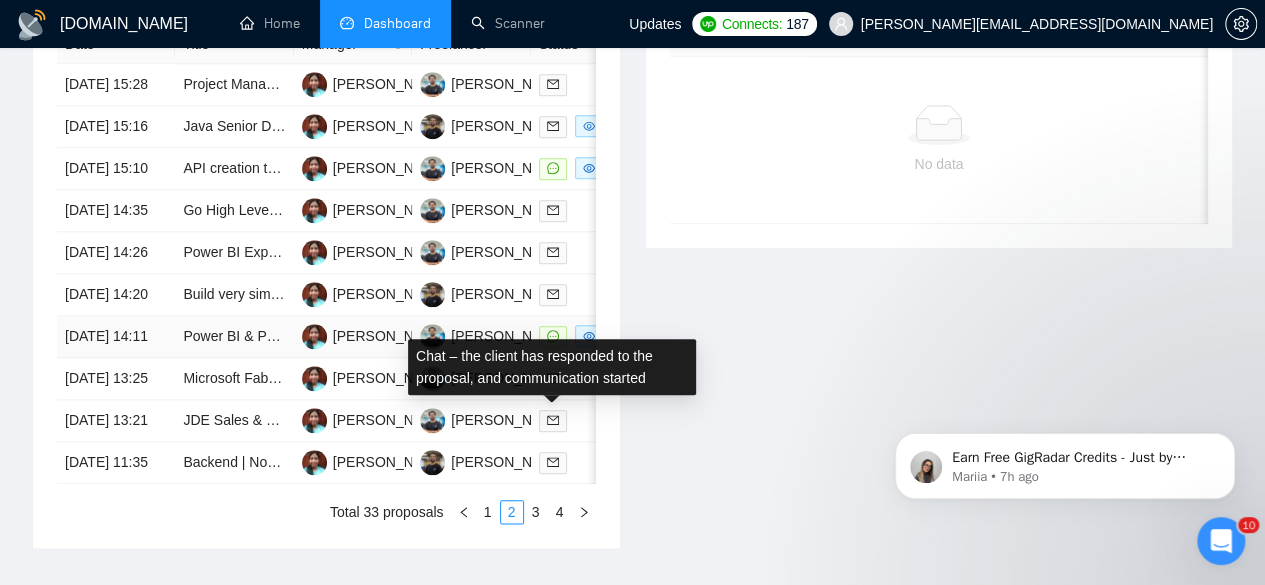 click 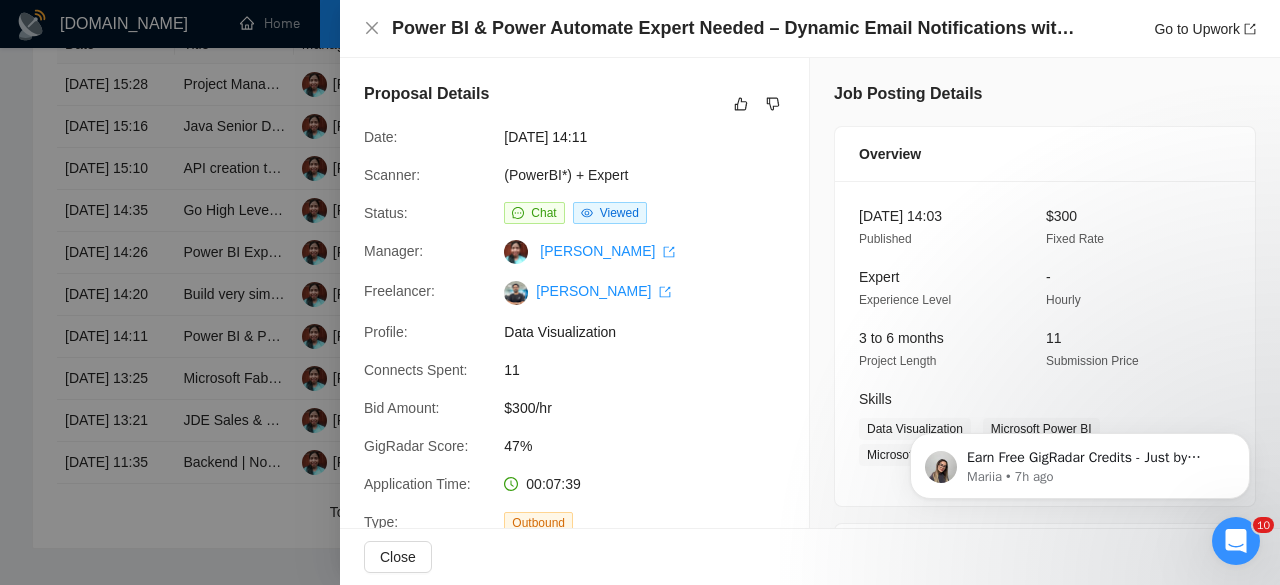 click at bounding box center [640, 292] 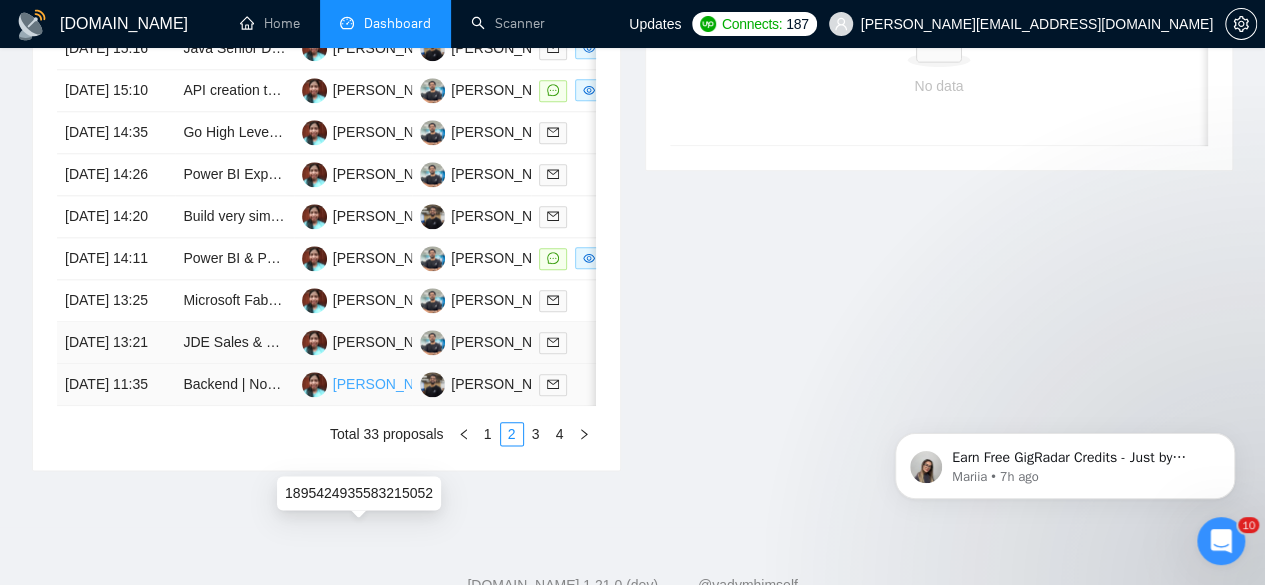 scroll, scrollTop: 987, scrollLeft: 0, axis: vertical 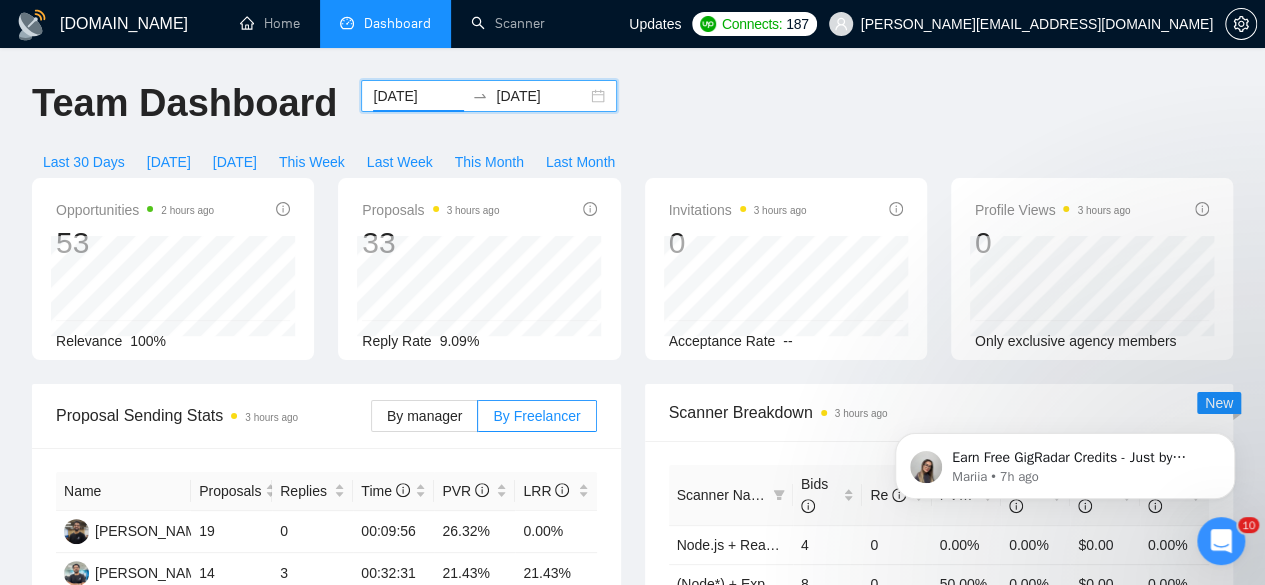 click on "[DATE]" at bounding box center (418, 96) 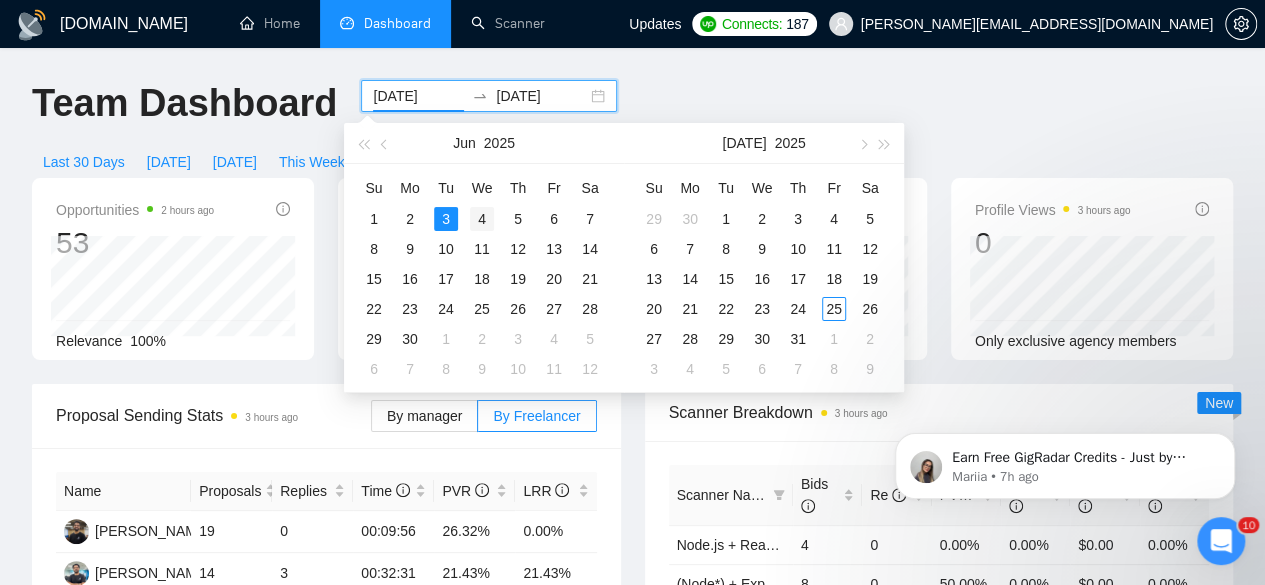 type on "[DATE]" 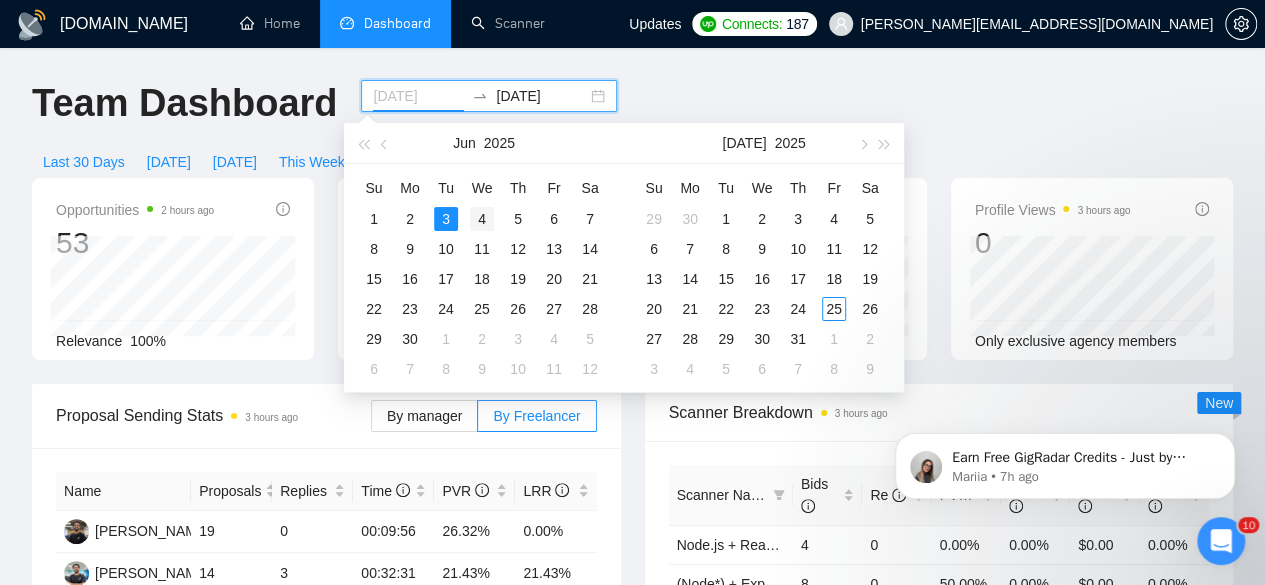 click on "4" at bounding box center [482, 219] 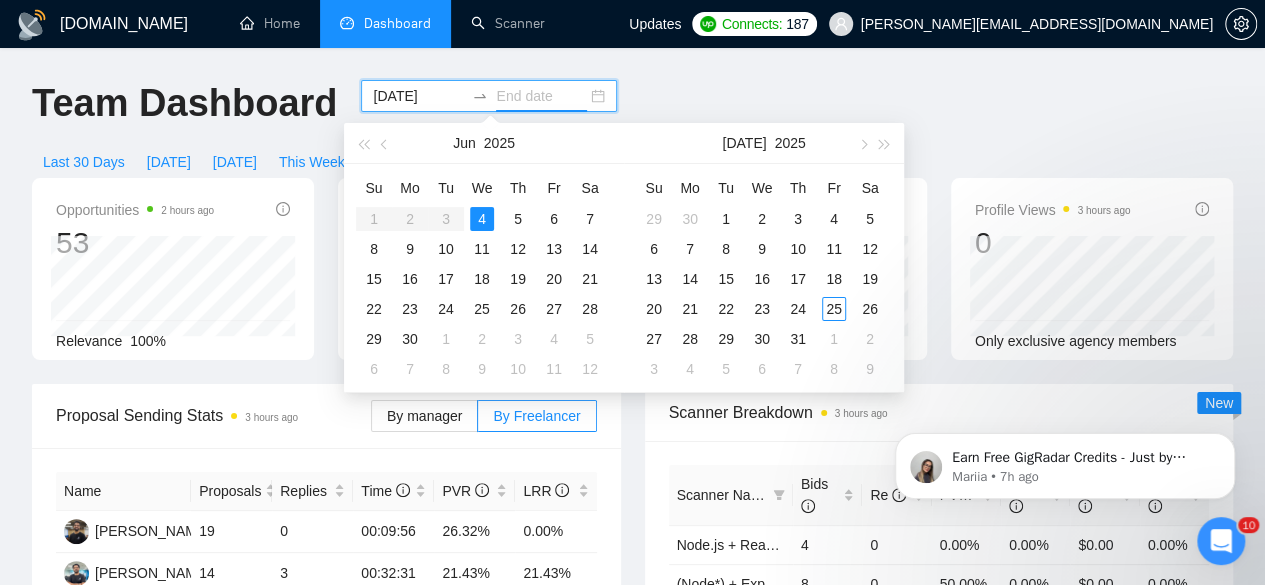 click on "4" at bounding box center [482, 219] 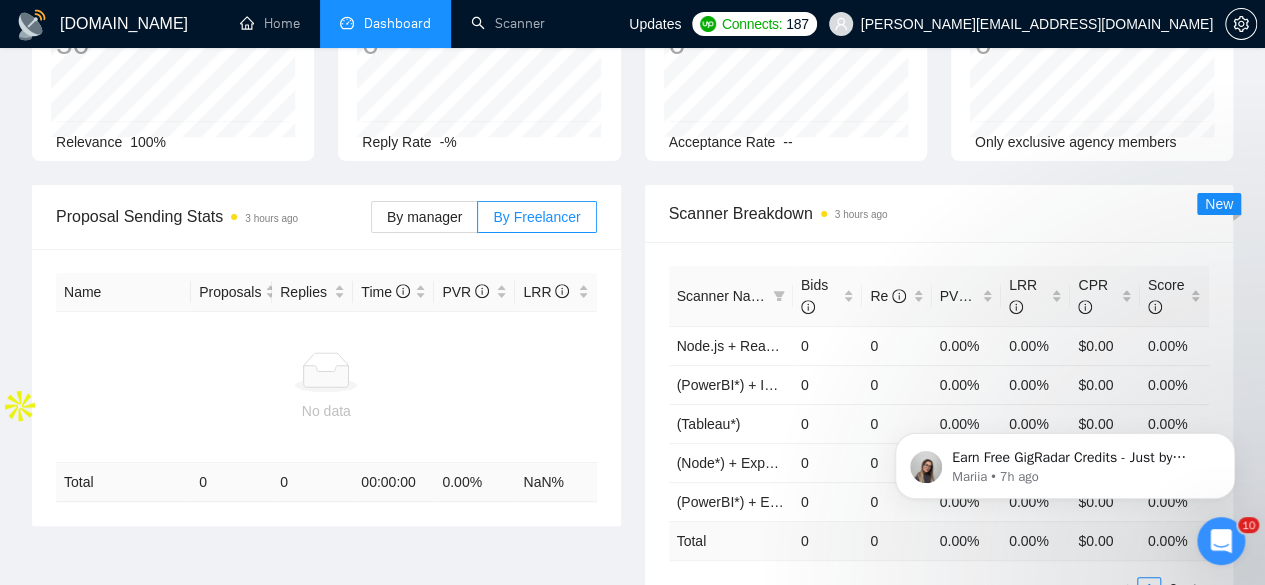 scroll, scrollTop: 0, scrollLeft: 0, axis: both 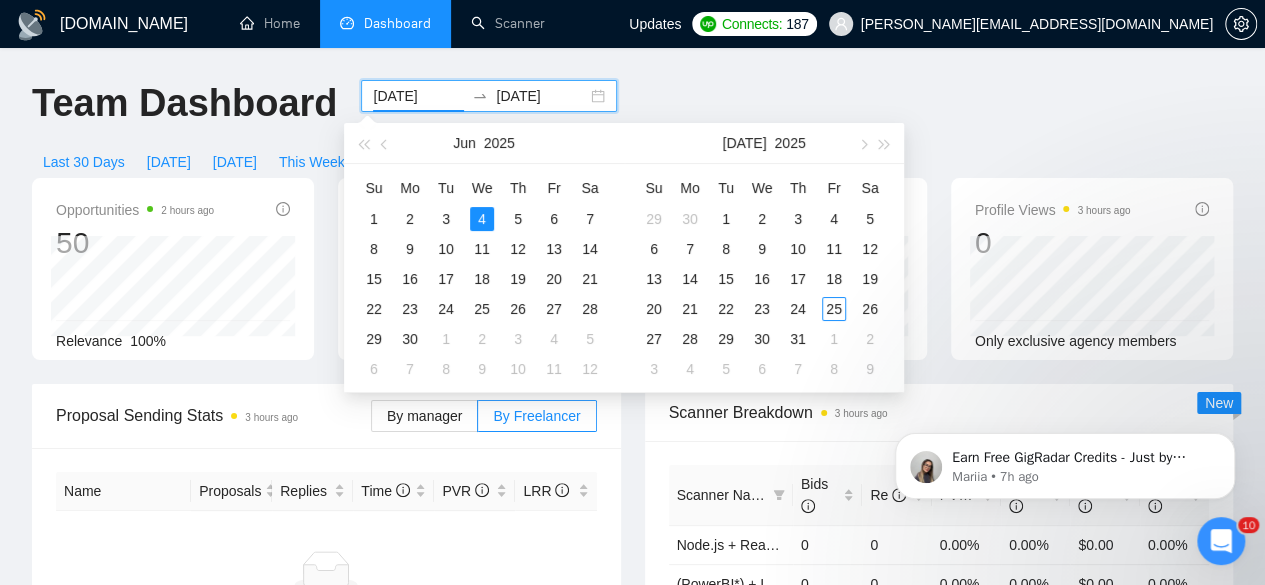 click on "[DATE]" at bounding box center [418, 96] 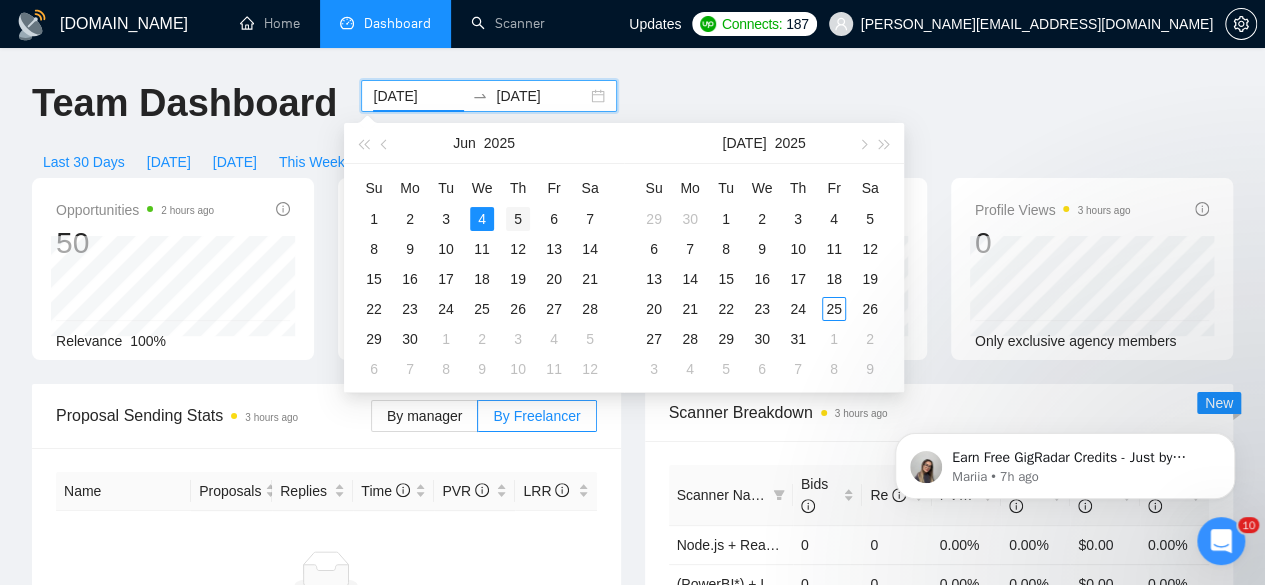type on "20[DATE]" 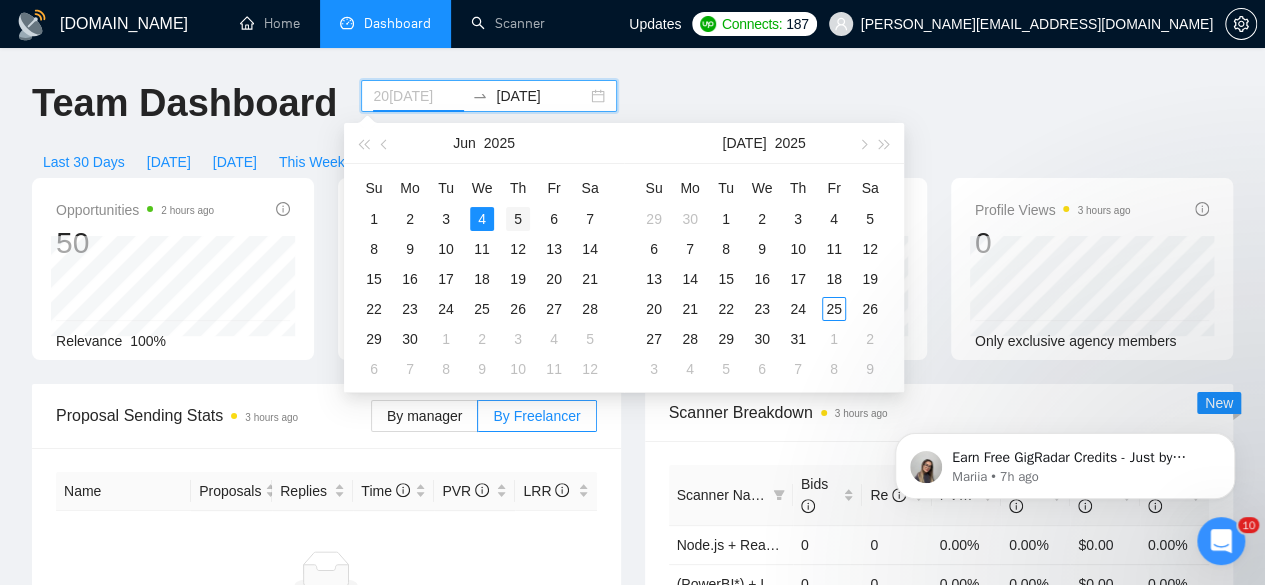 click on "5" at bounding box center (518, 219) 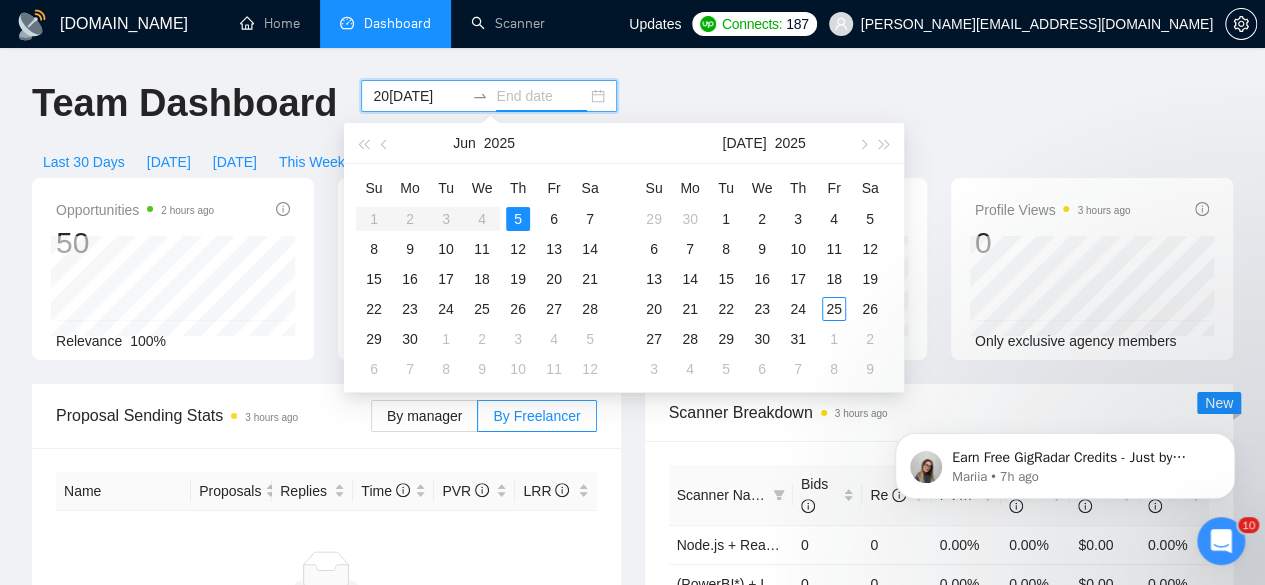 click on "5" at bounding box center (518, 219) 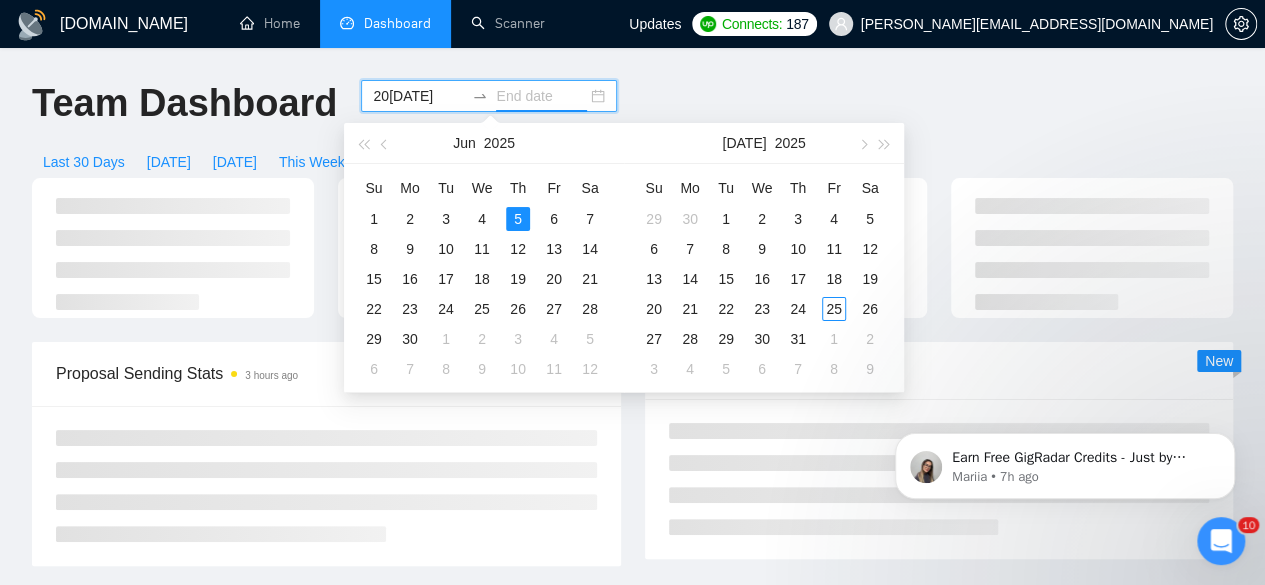 type on "20[DATE]" 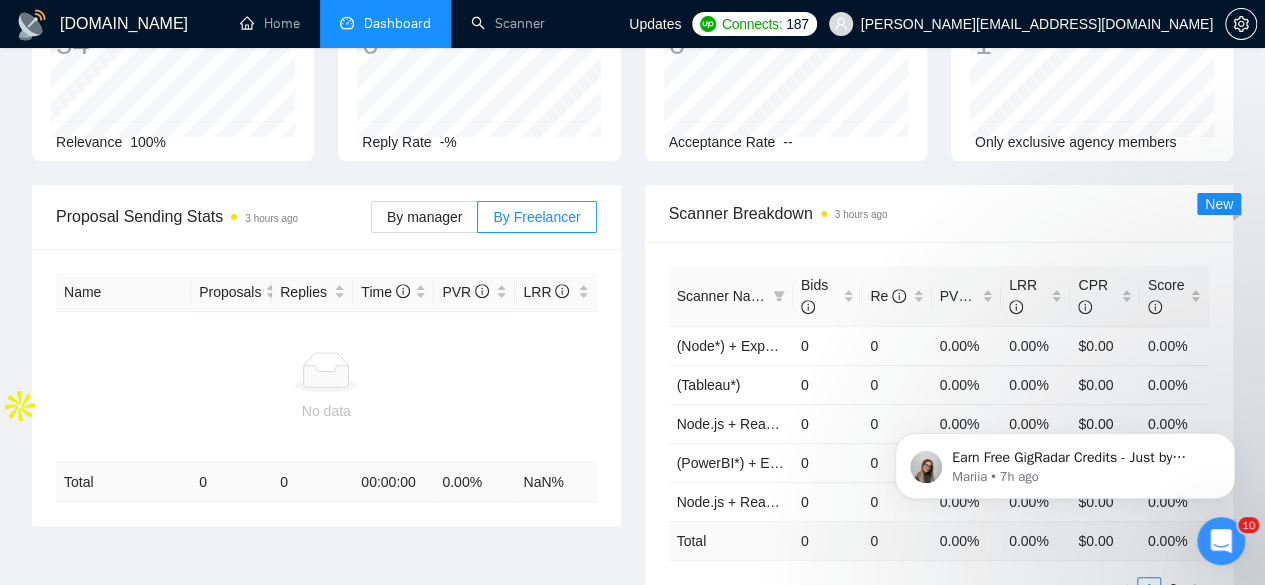 scroll, scrollTop: 0, scrollLeft: 0, axis: both 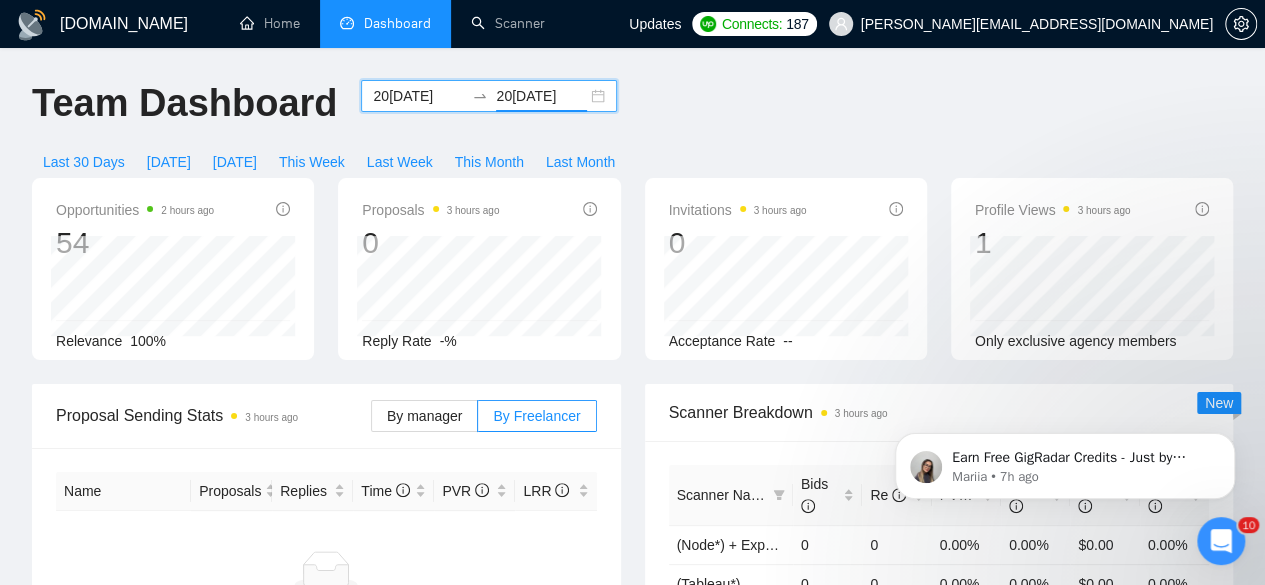 click on "20[DATE]" at bounding box center (418, 96) 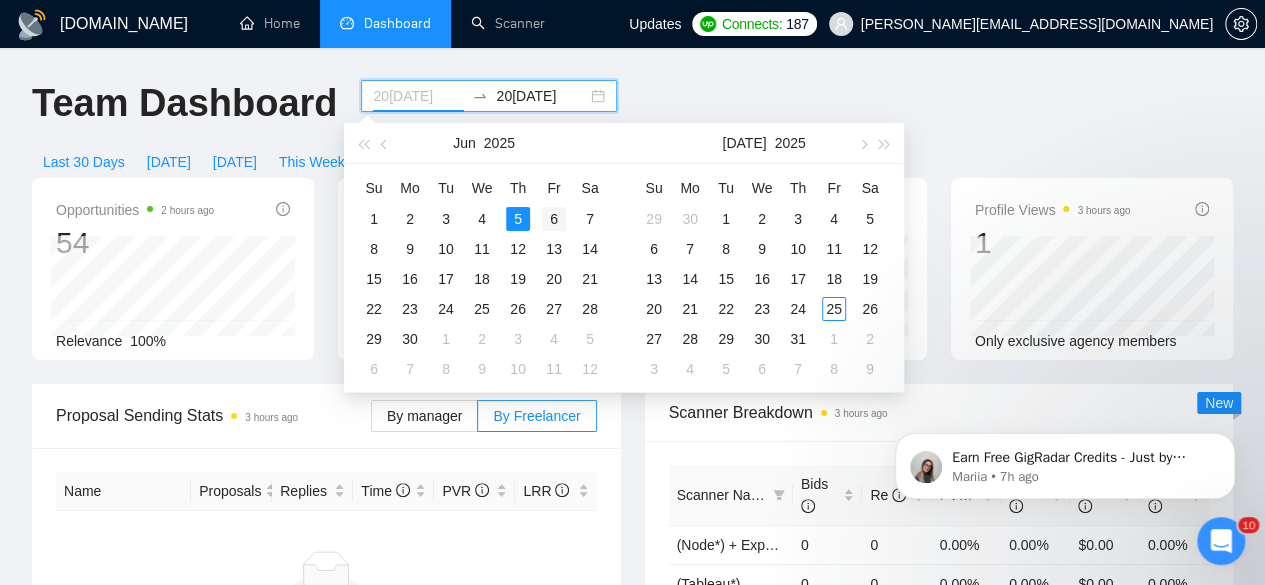 type on "[DATE]" 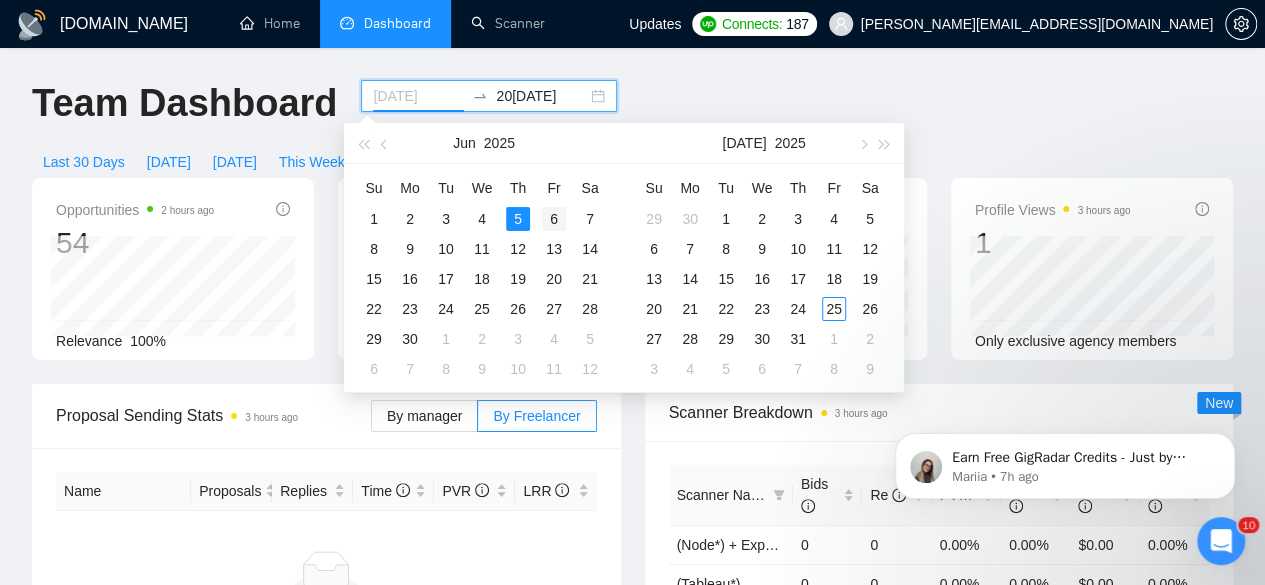 click on "6" at bounding box center [554, 219] 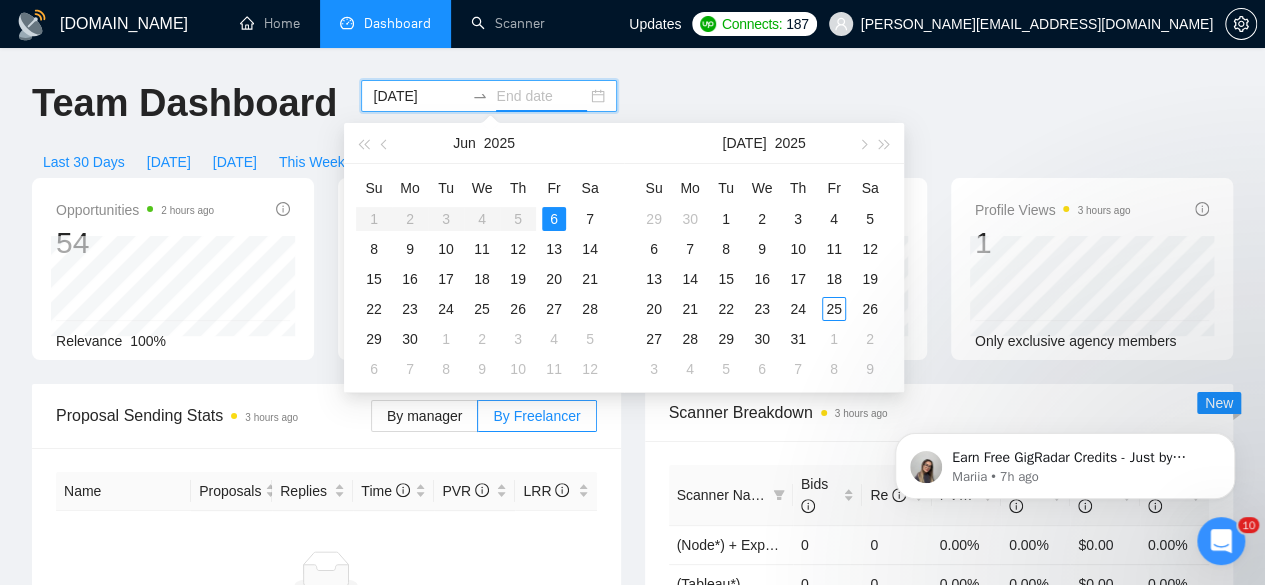 click on "6" at bounding box center [554, 219] 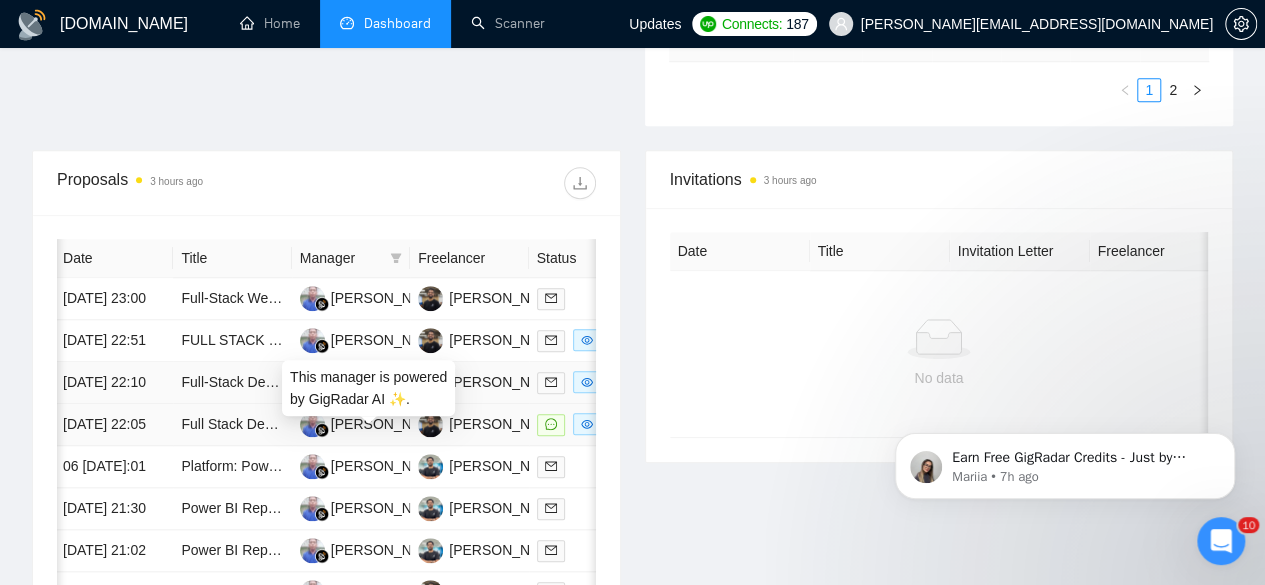 scroll, scrollTop: 743, scrollLeft: 0, axis: vertical 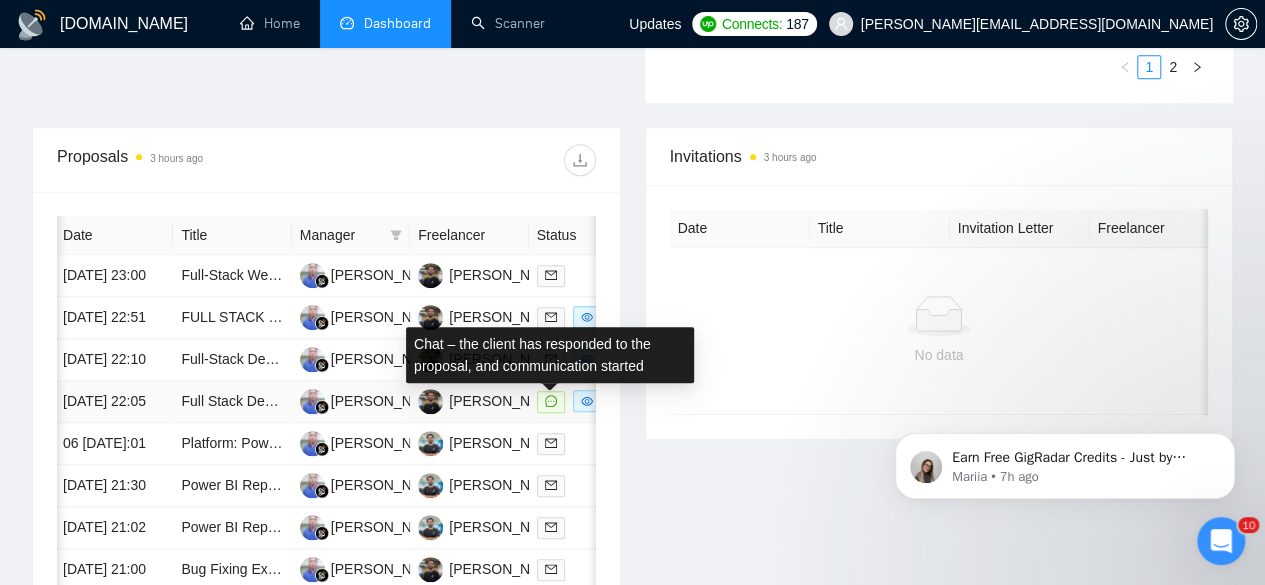 click 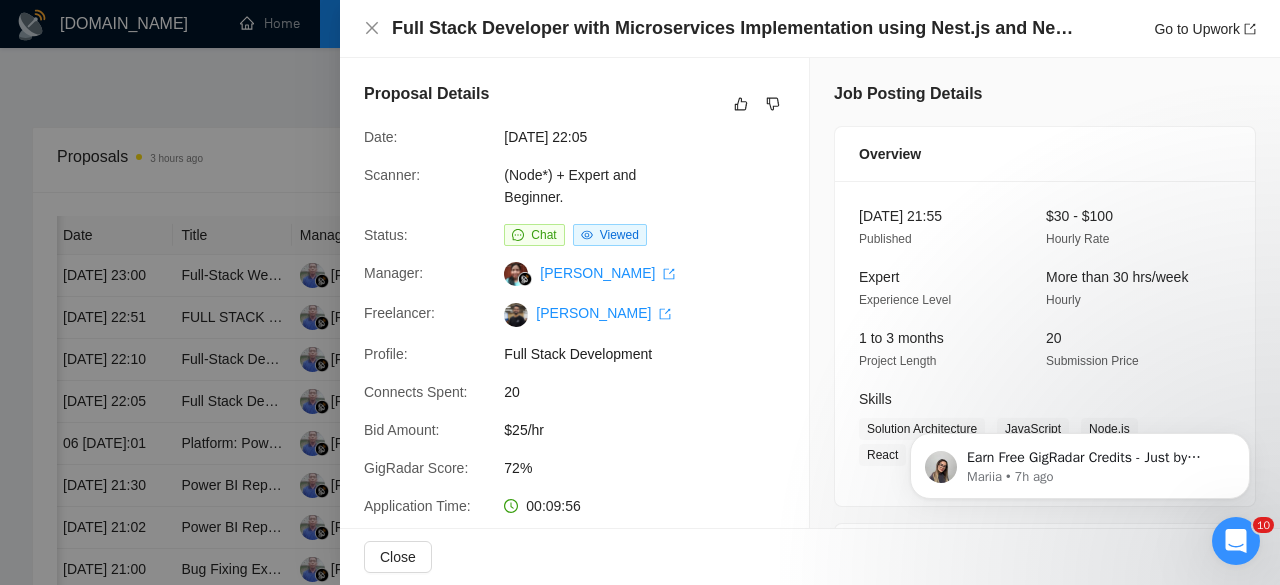click at bounding box center (640, 292) 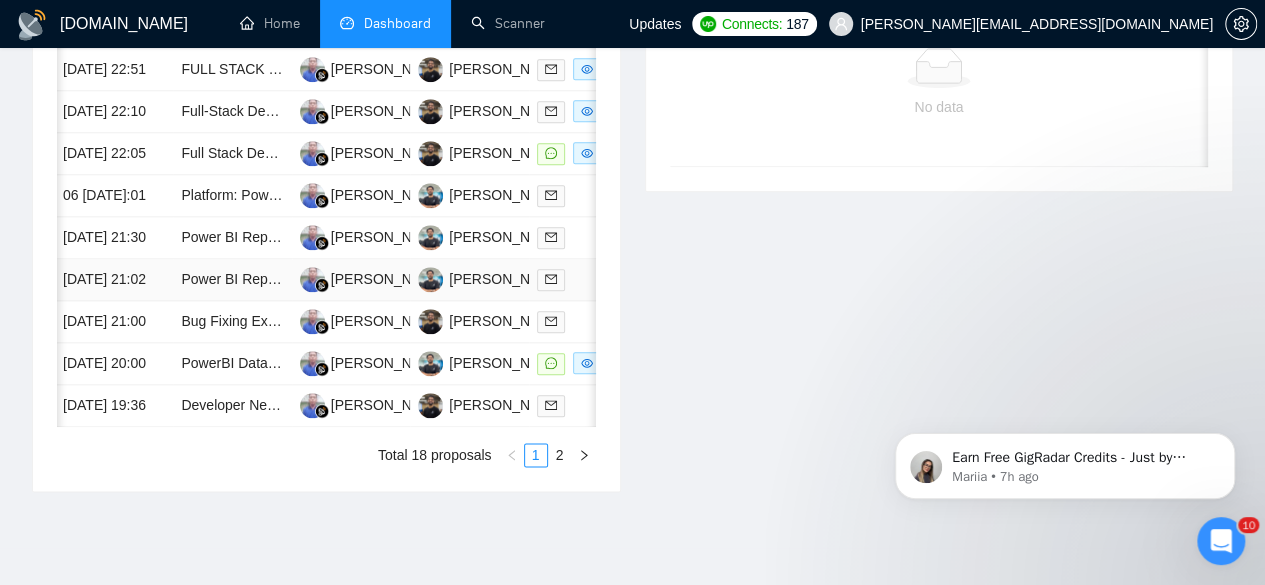 scroll, scrollTop: 997, scrollLeft: 0, axis: vertical 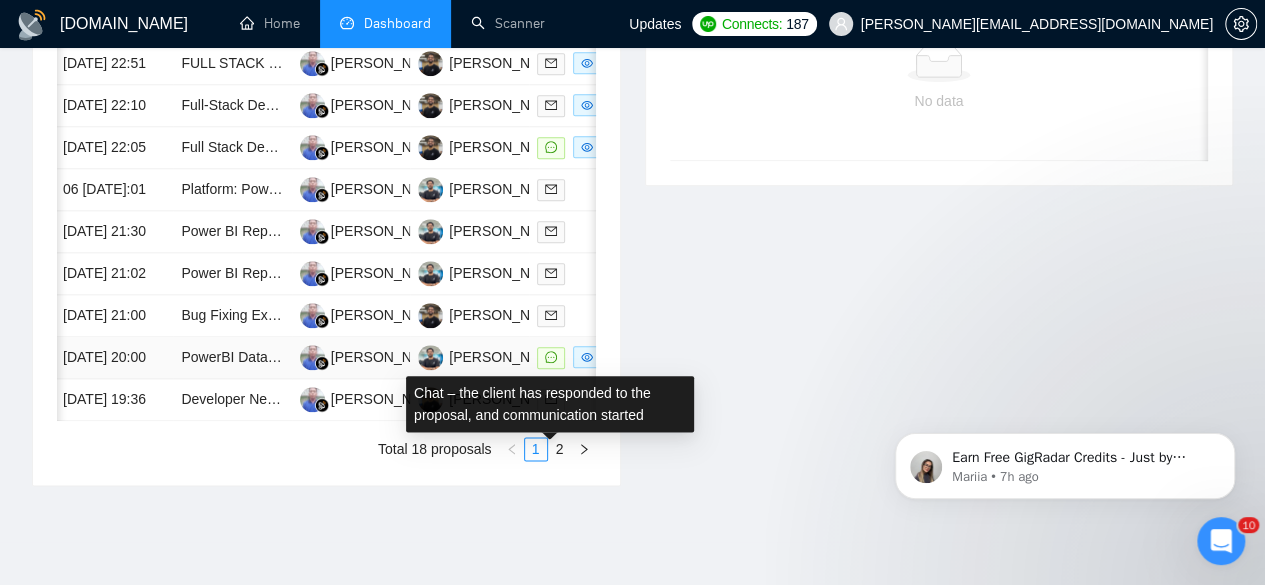 click 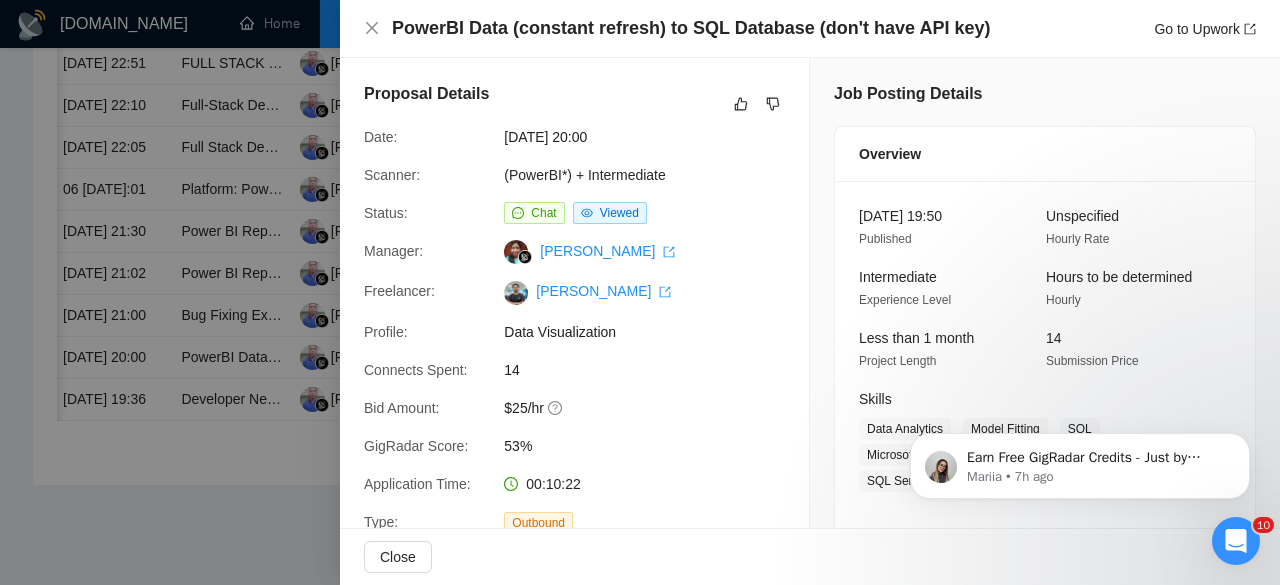 click at bounding box center [640, 292] 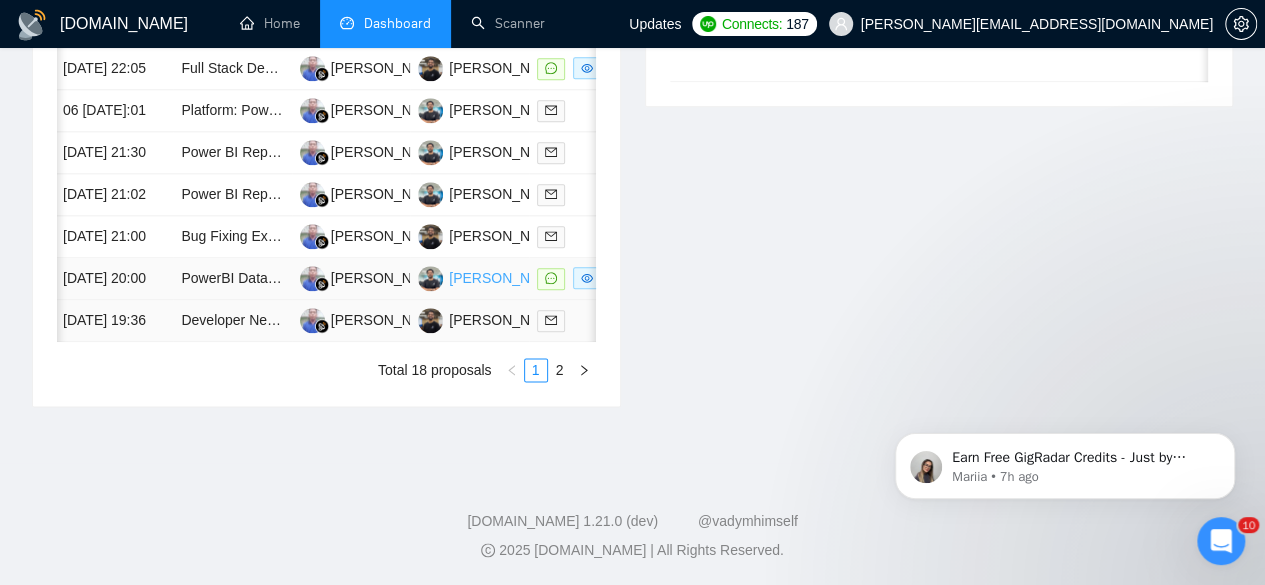 scroll, scrollTop: 1208, scrollLeft: 0, axis: vertical 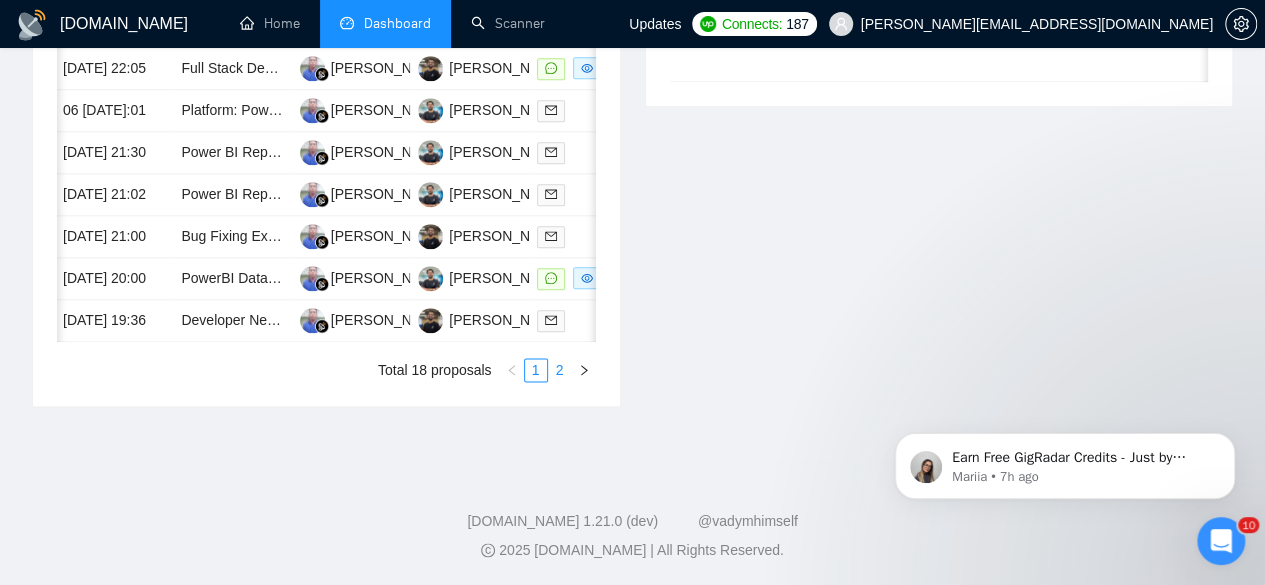 click on "2" at bounding box center (560, 370) 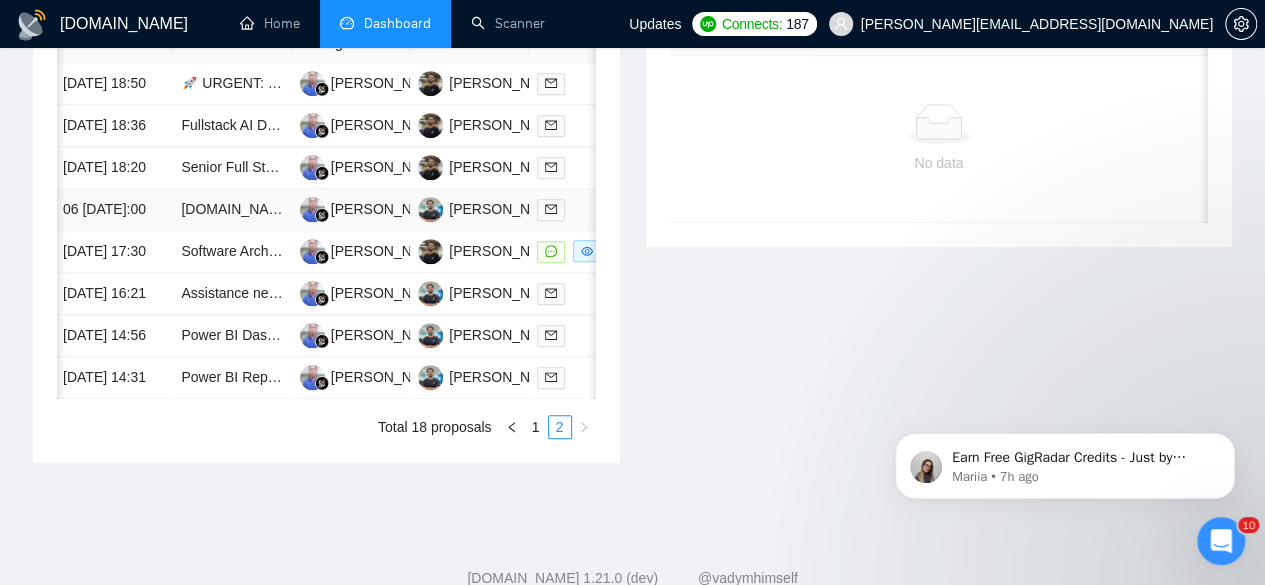 scroll, scrollTop: 936, scrollLeft: 0, axis: vertical 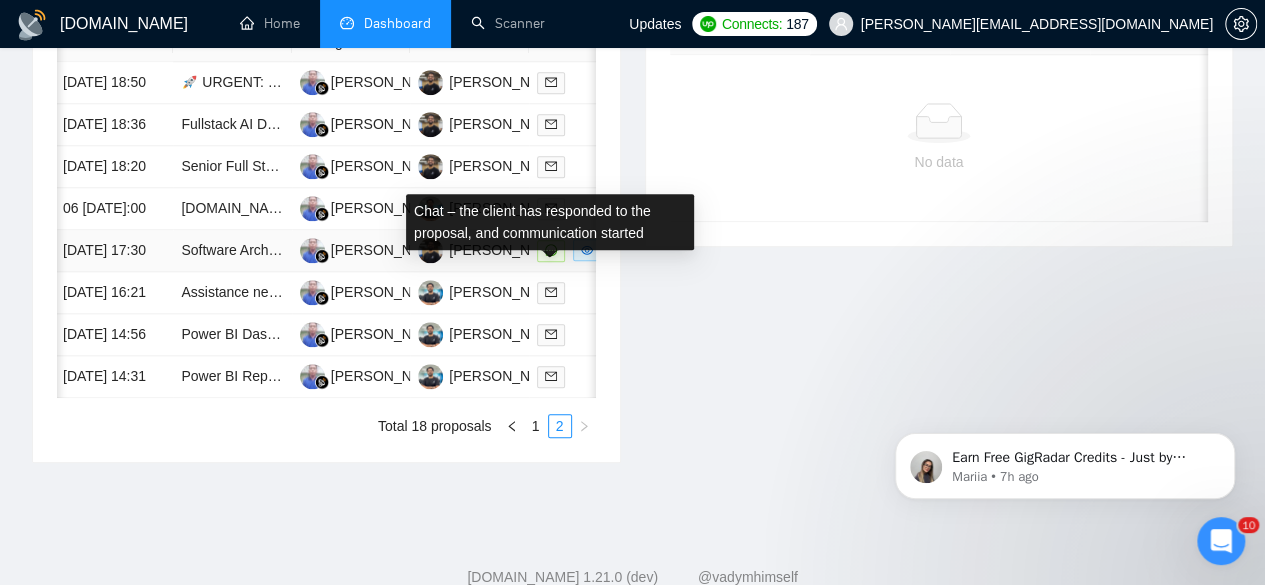 click 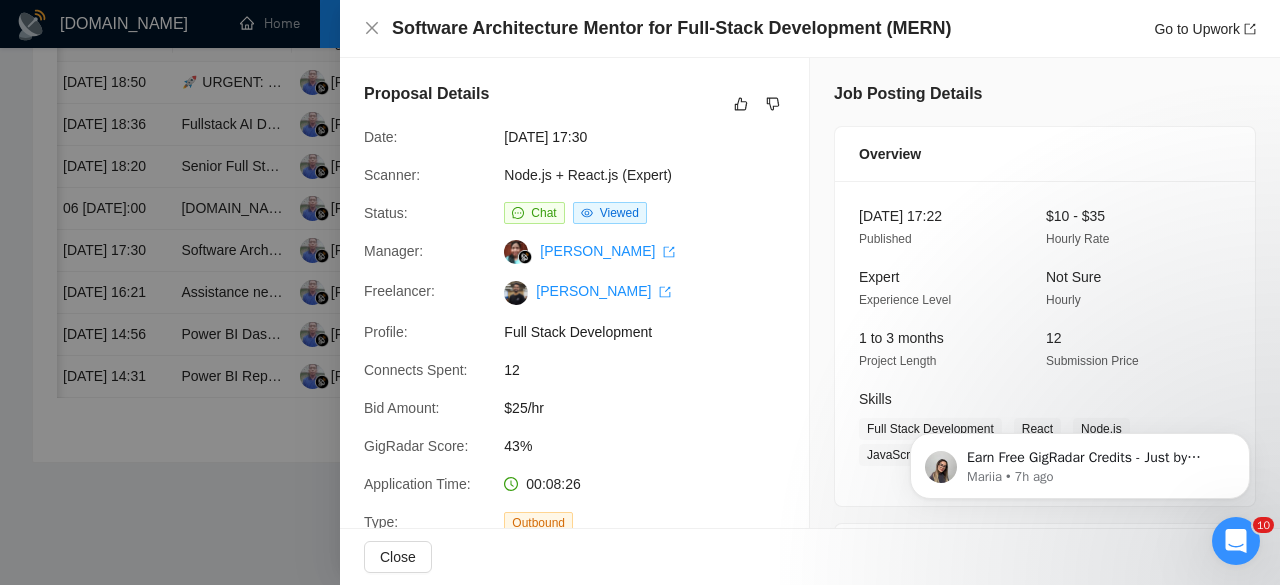 click at bounding box center [640, 292] 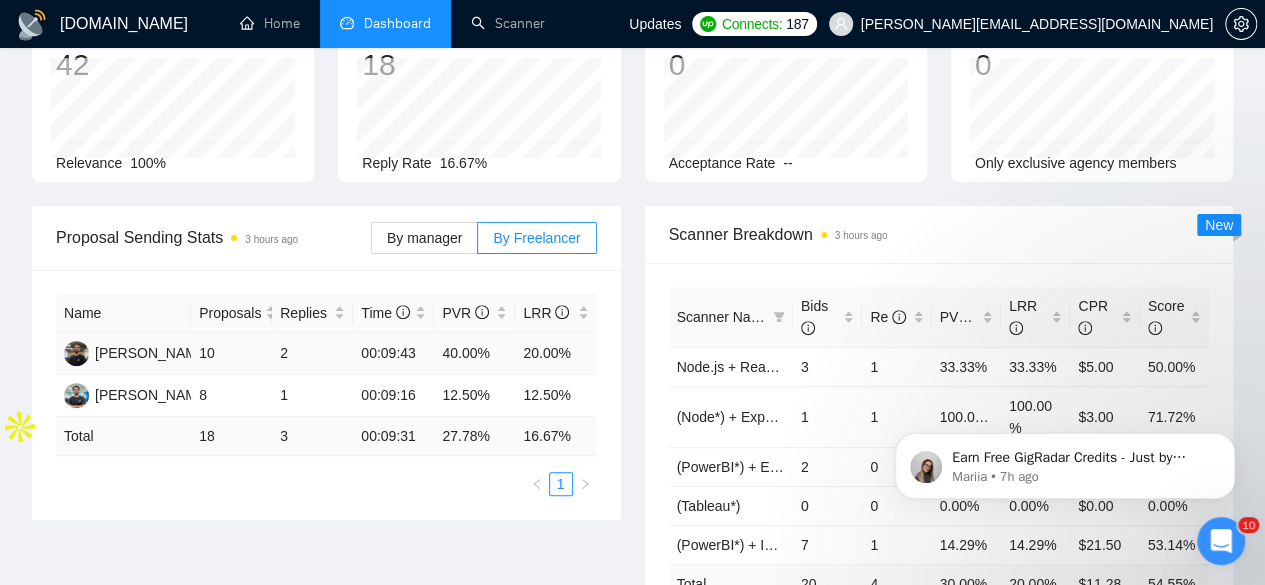 scroll, scrollTop: 0, scrollLeft: 0, axis: both 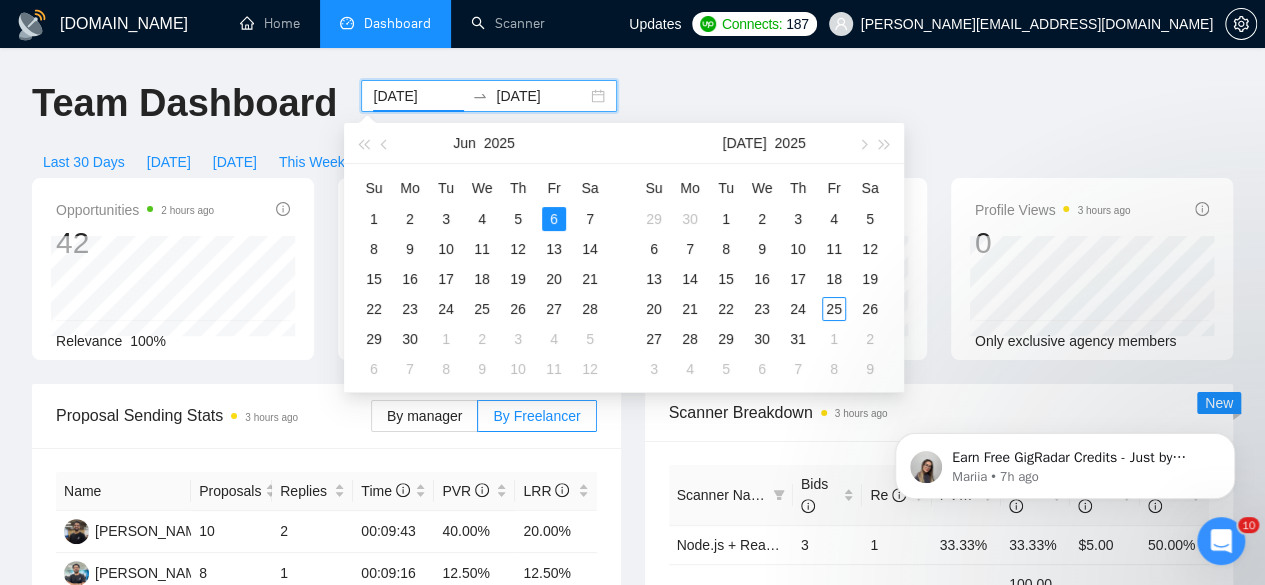 click on "[DATE]" at bounding box center (418, 96) 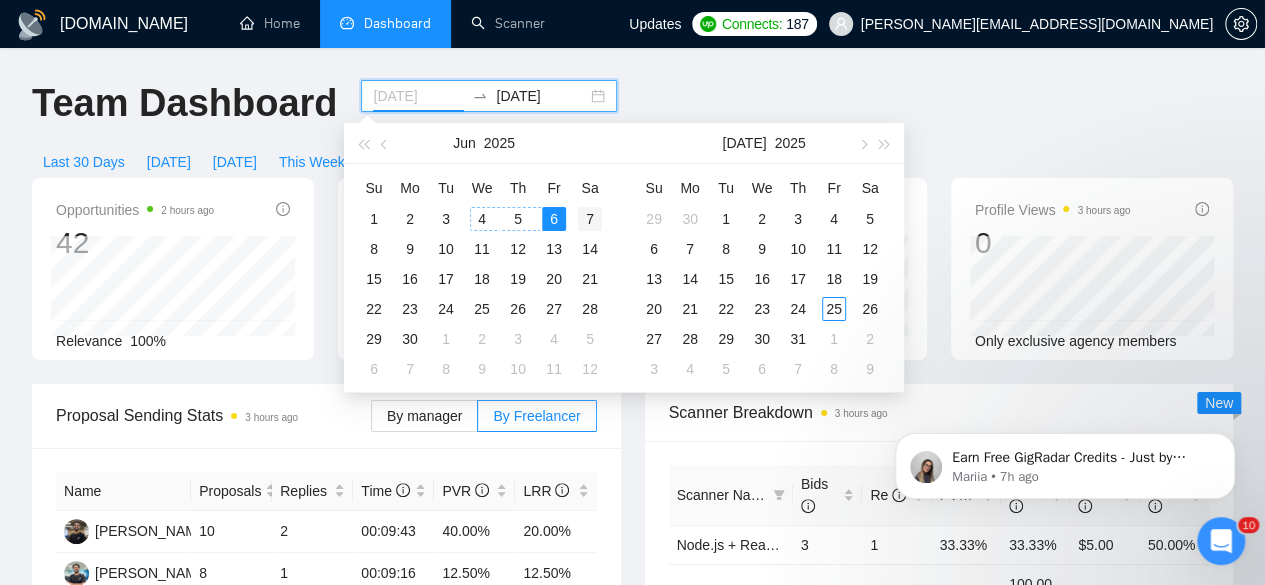 type on "[DATE]" 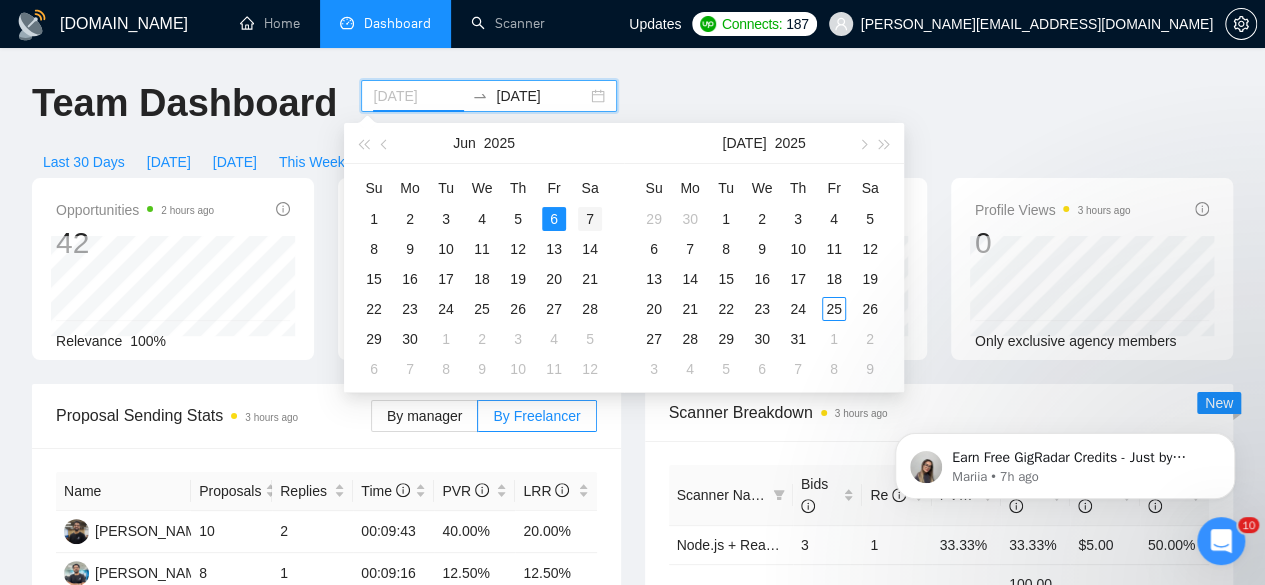 click on "7" at bounding box center [590, 219] 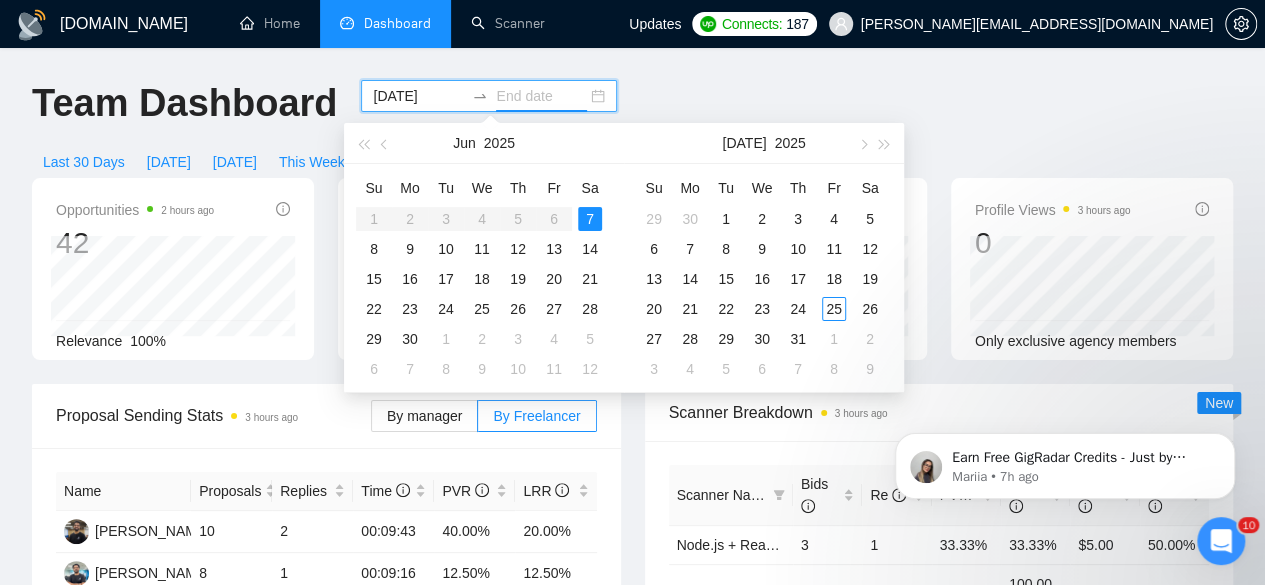click on "7" at bounding box center [590, 219] 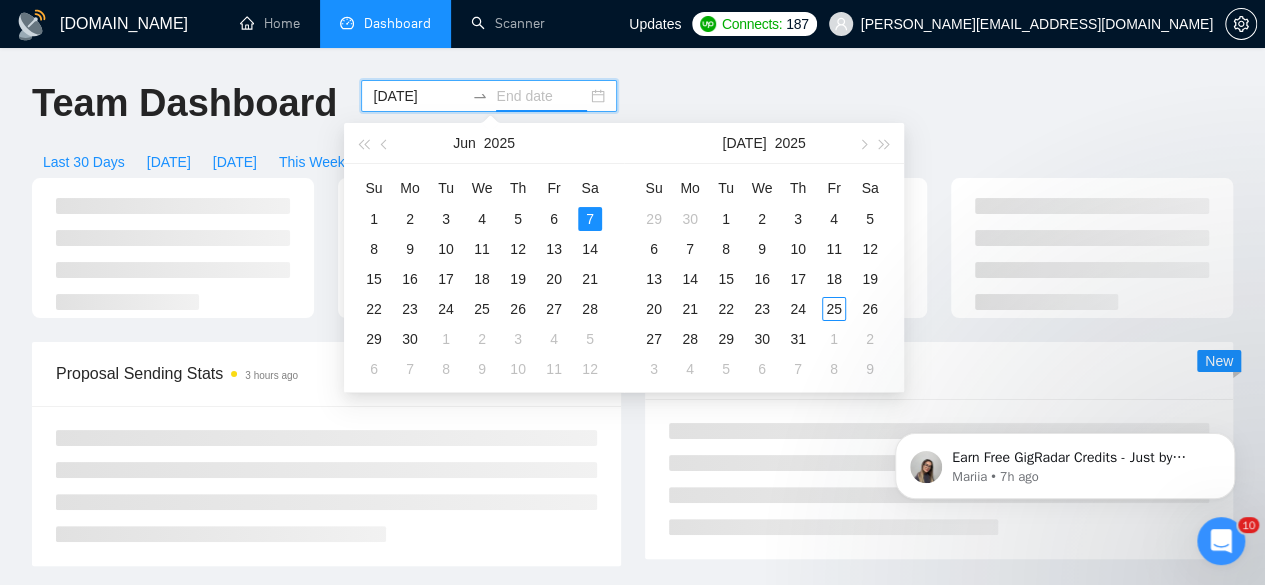 type on "[DATE]" 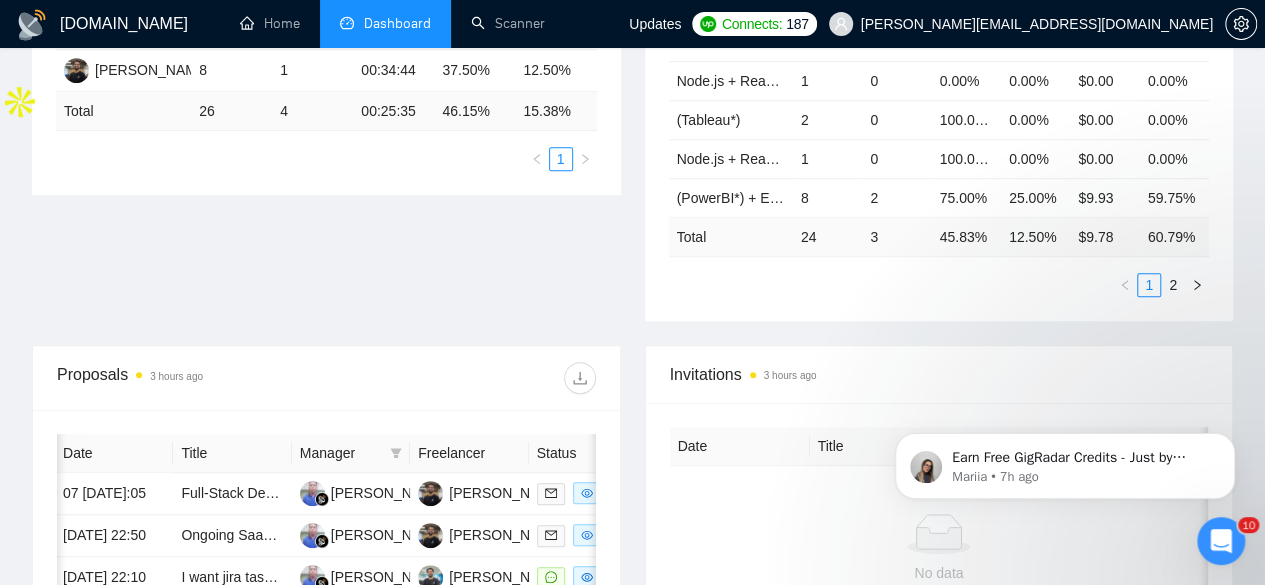 scroll, scrollTop: 506, scrollLeft: 0, axis: vertical 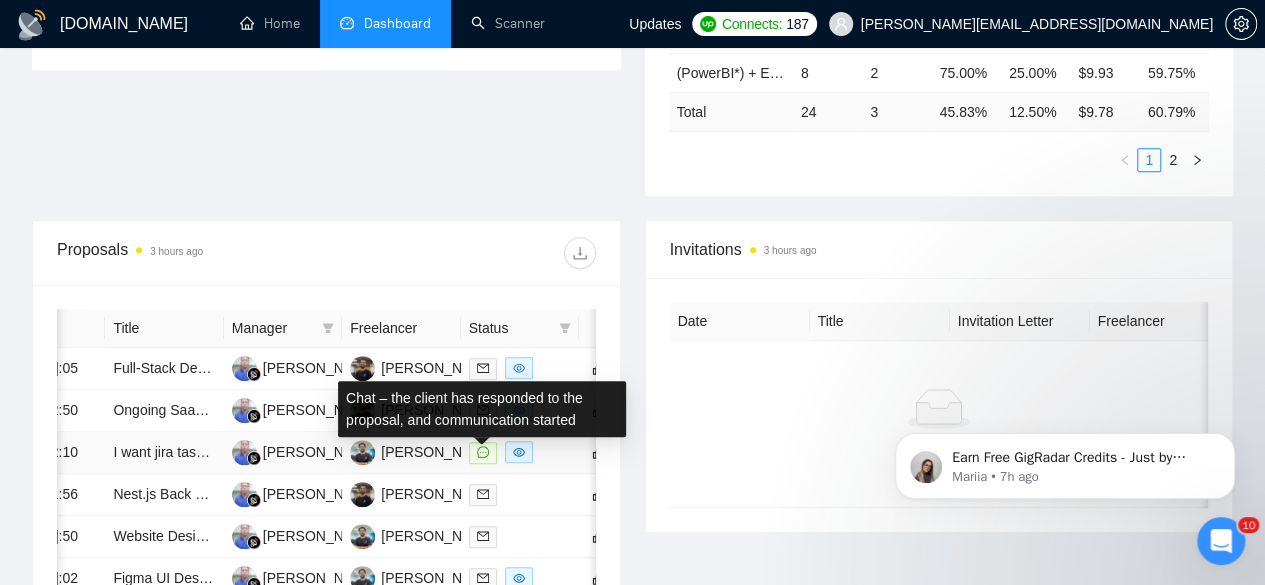 click 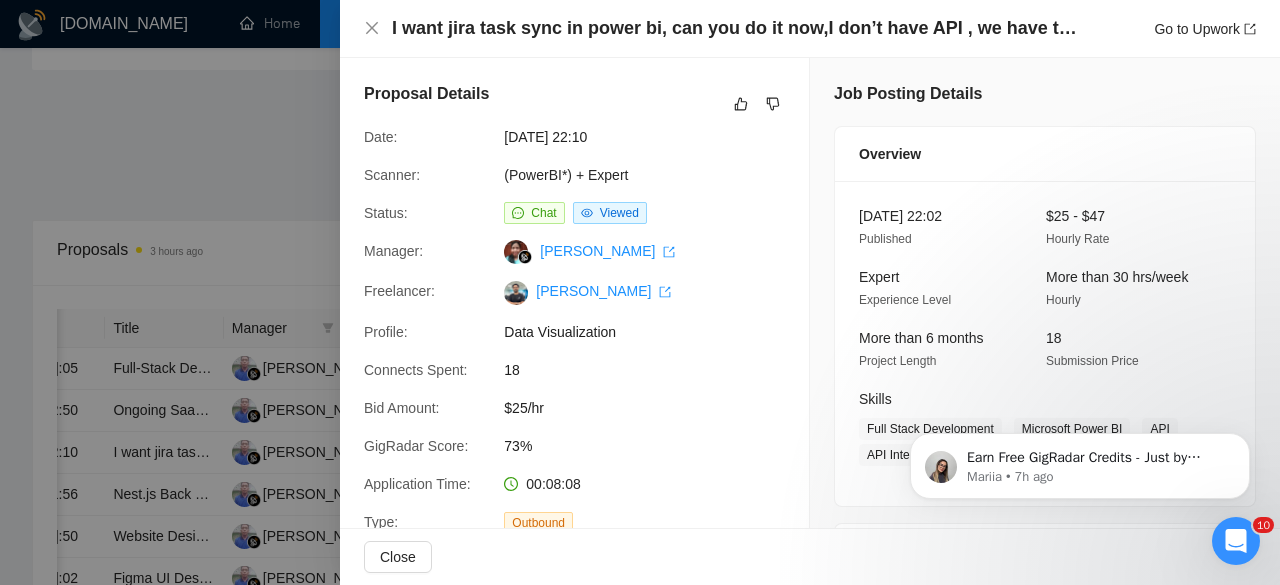 click at bounding box center [640, 292] 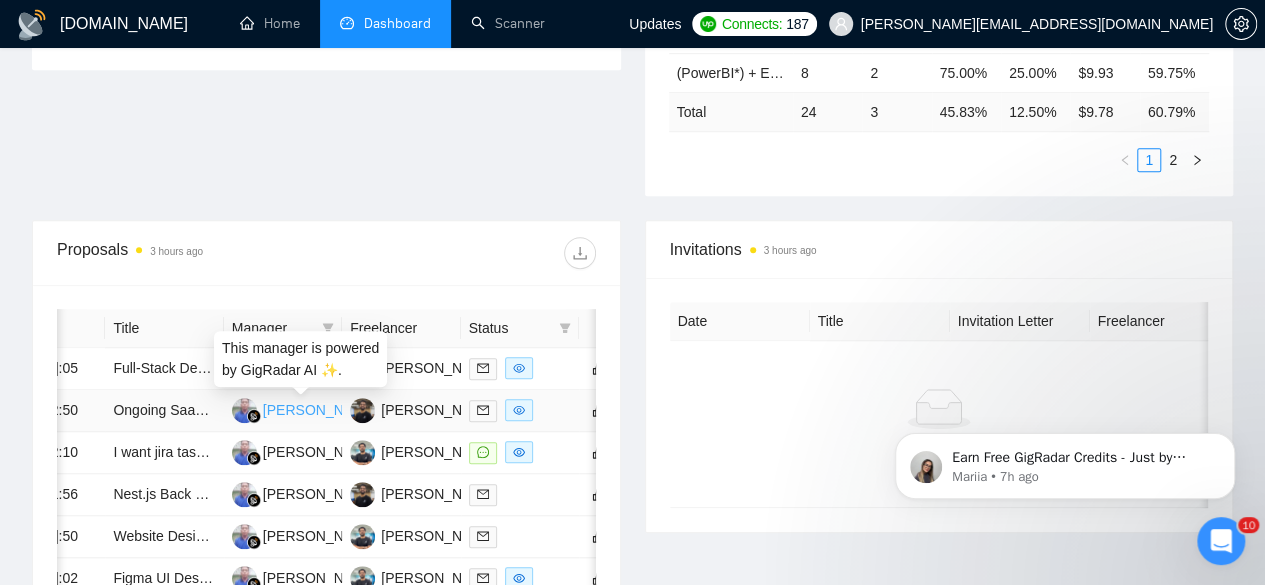 scroll, scrollTop: 0, scrollLeft: 77, axis: horizontal 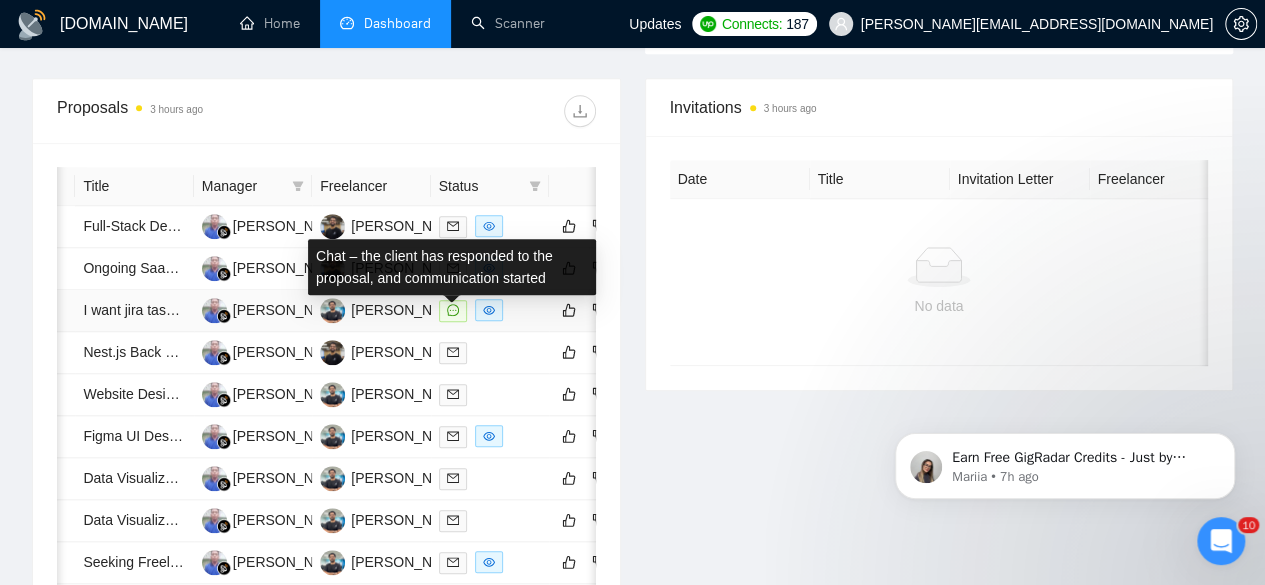 click 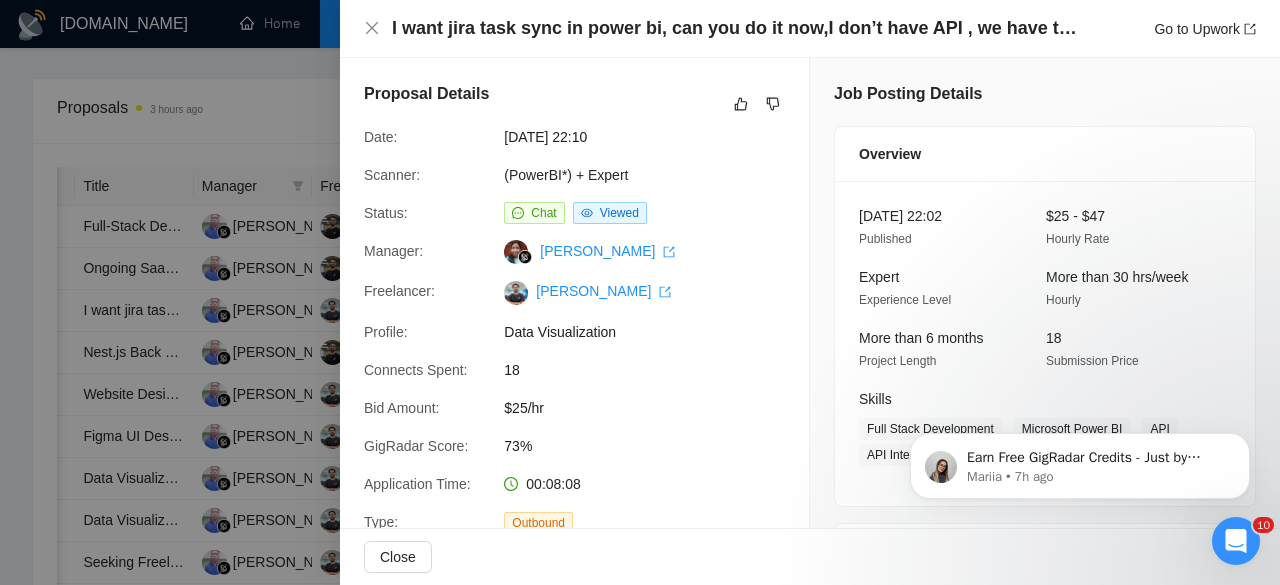 click at bounding box center [640, 292] 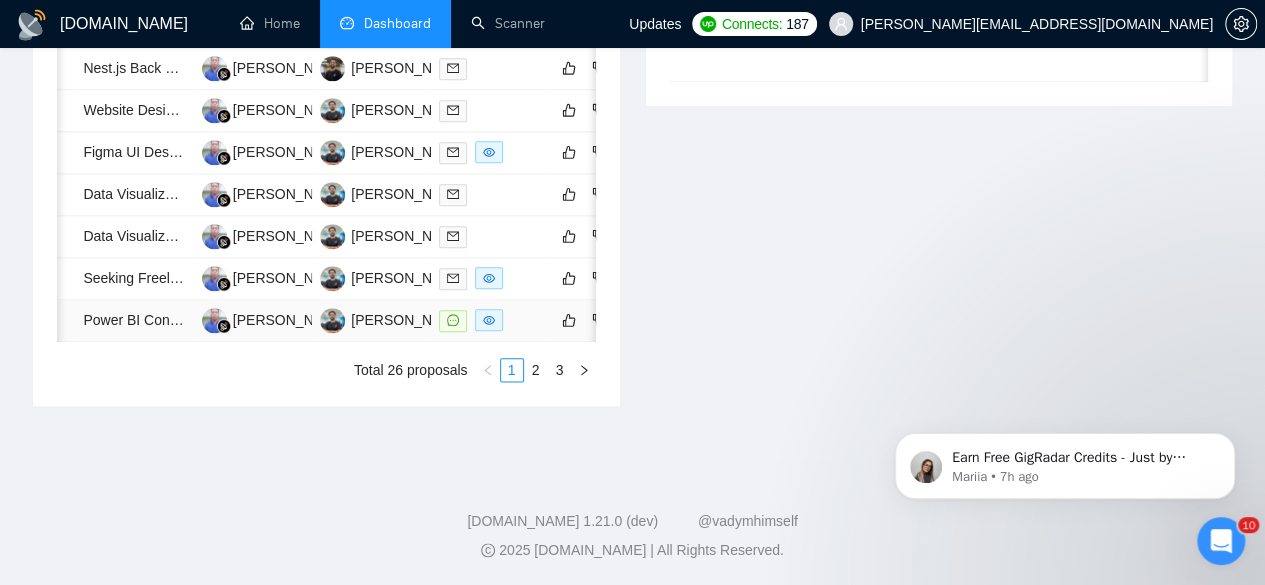 scroll, scrollTop: 1144, scrollLeft: 0, axis: vertical 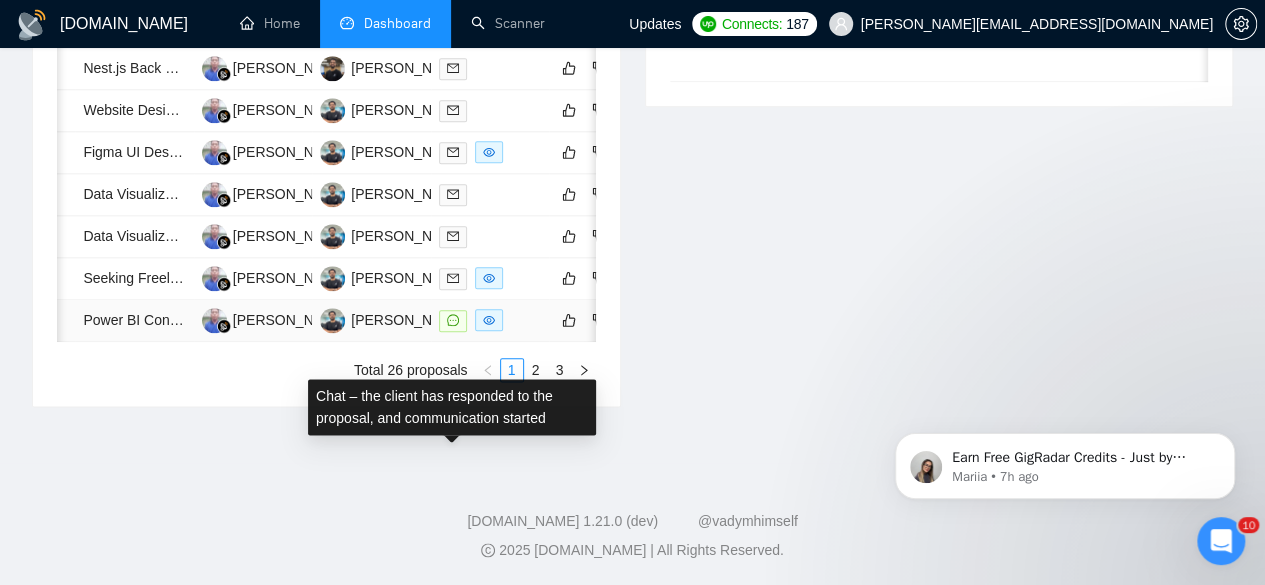 click 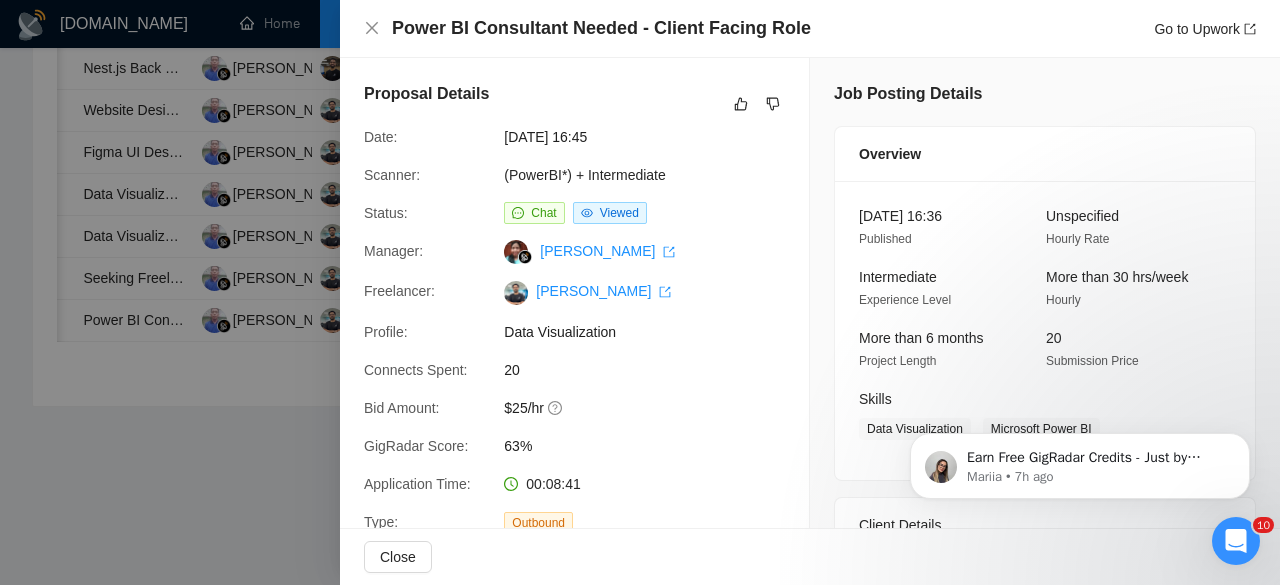 click at bounding box center (640, 292) 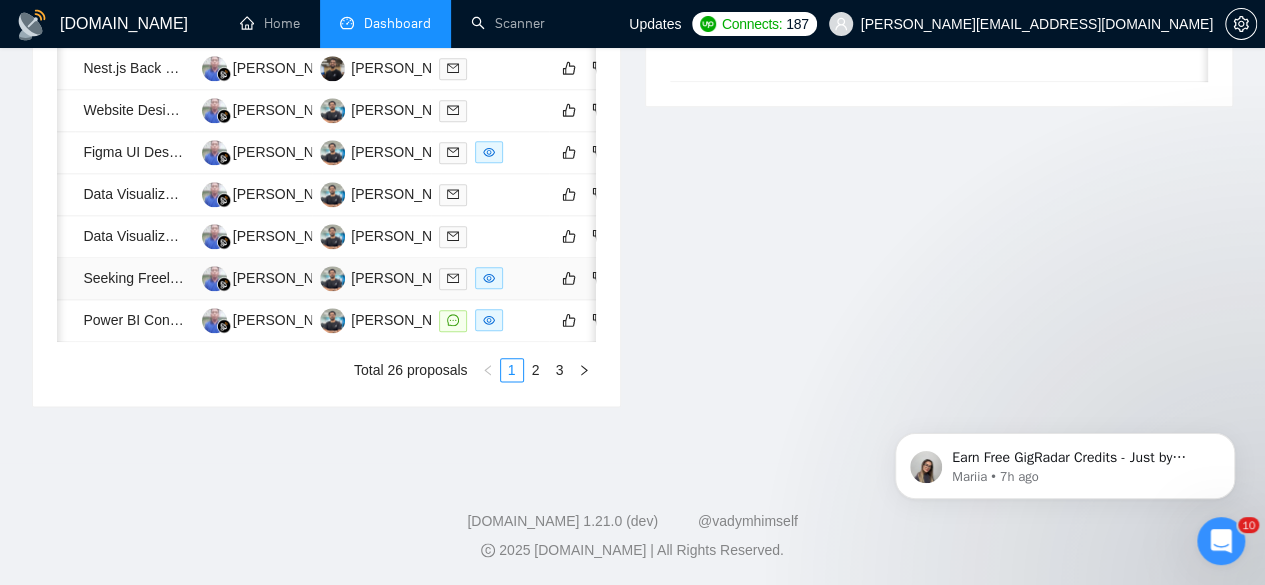 scroll, scrollTop: 1219, scrollLeft: 0, axis: vertical 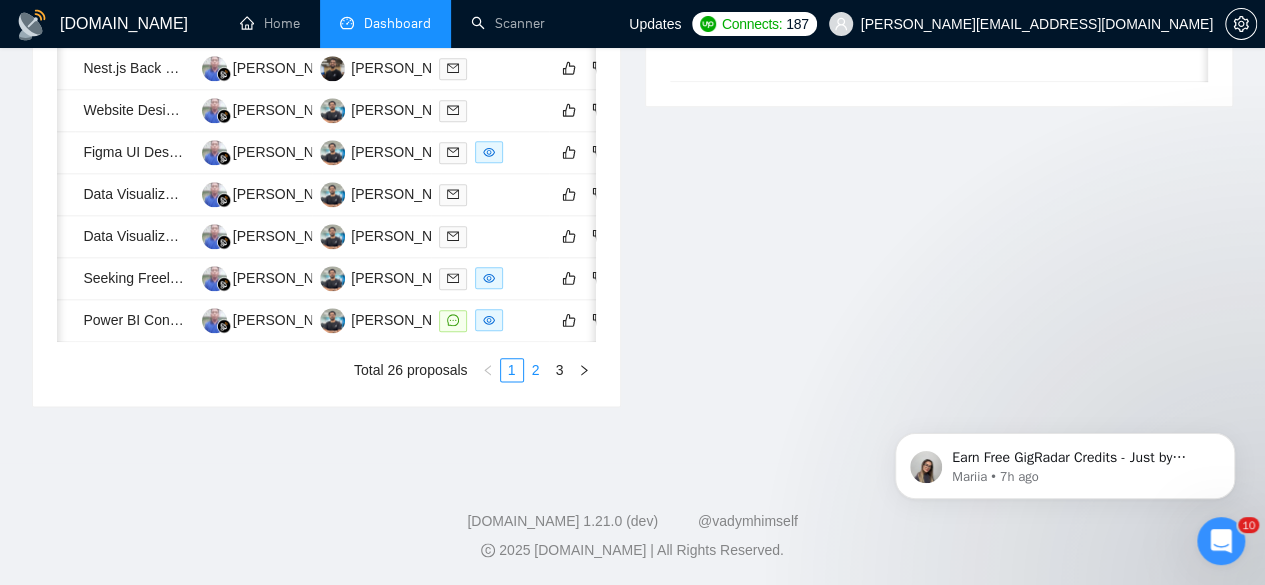click on "2" at bounding box center [536, 370] 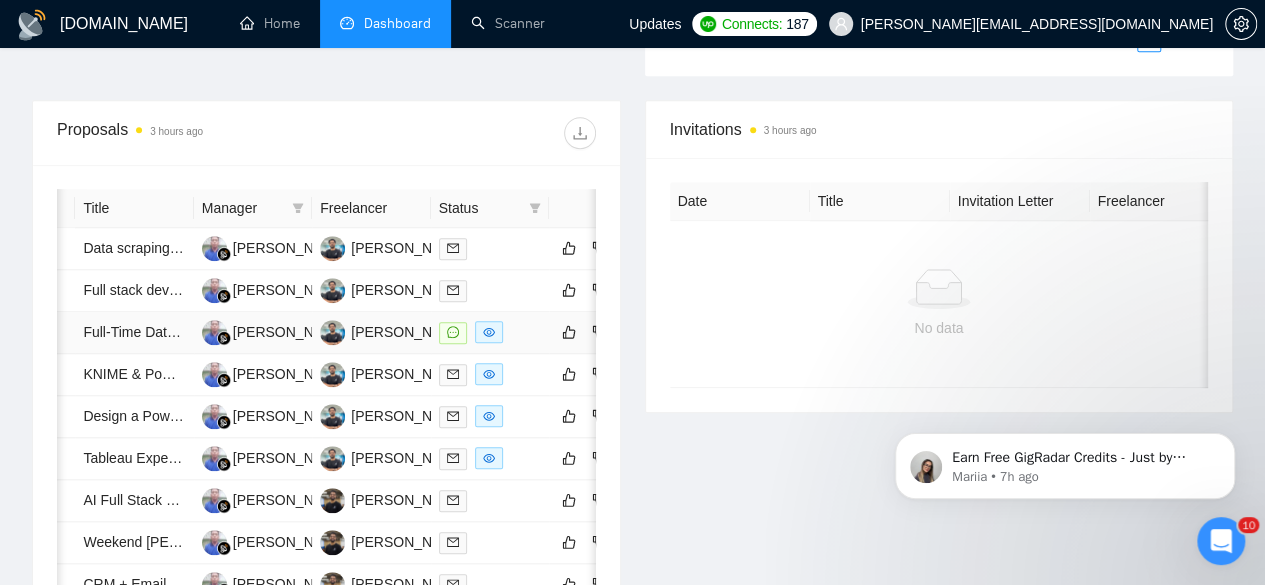 scroll, scrollTop: 796, scrollLeft: 0, axis: vertical 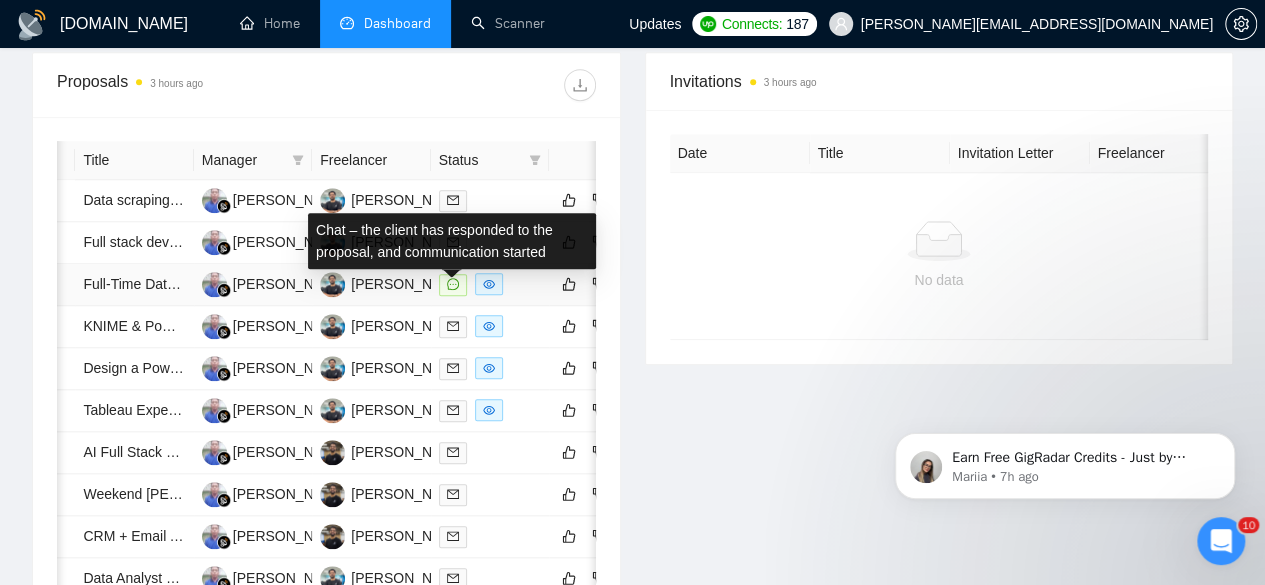 click 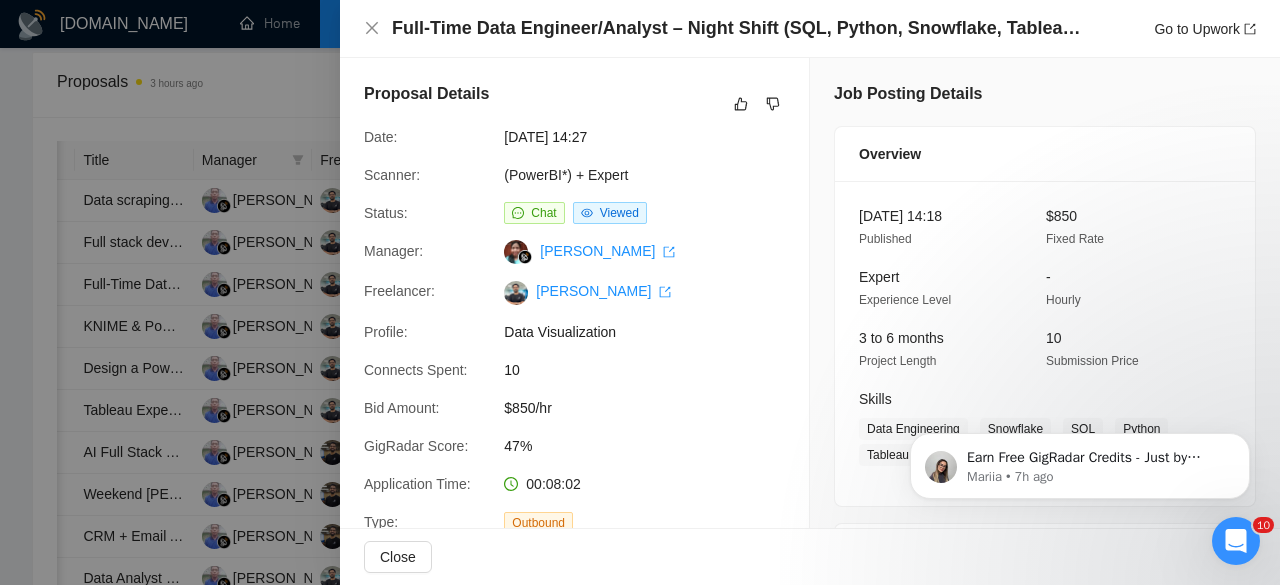 click at bounding box center [640, 292] 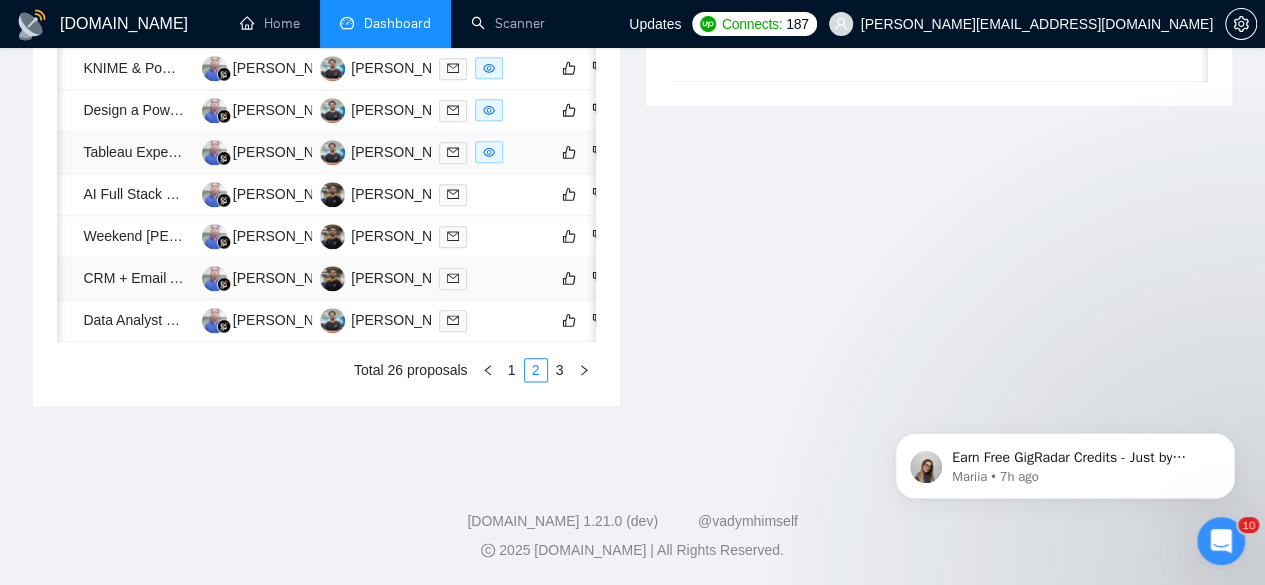 scroll, scrollTop: 1137, scrollLeft: 0, axis: vertical 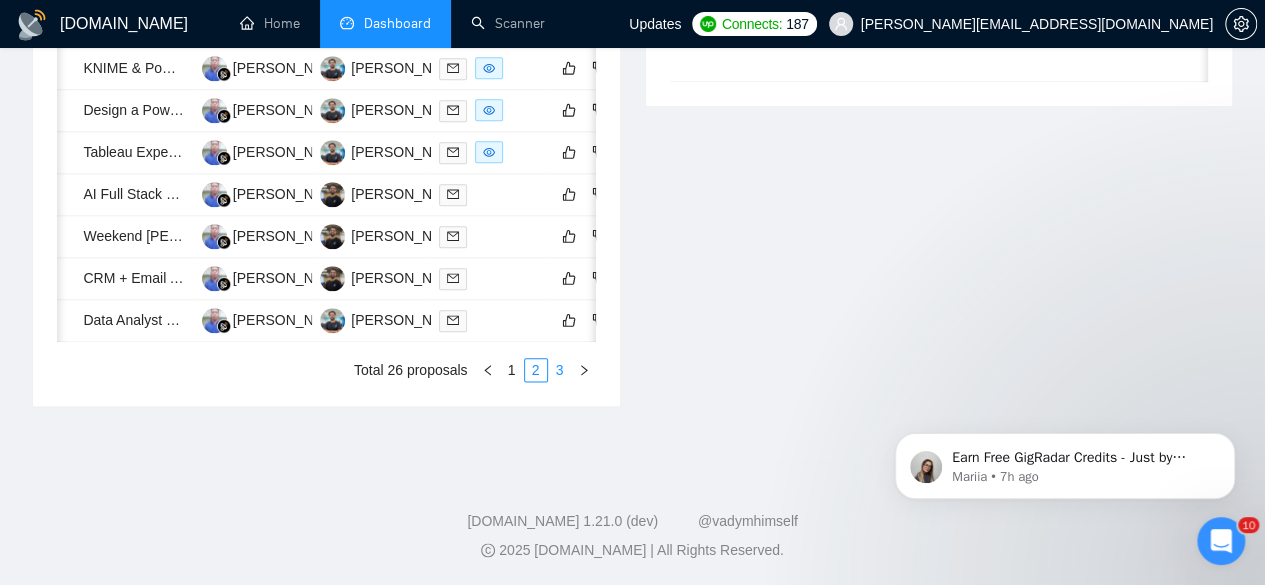 click on "3" at bounding box center (560, 370) 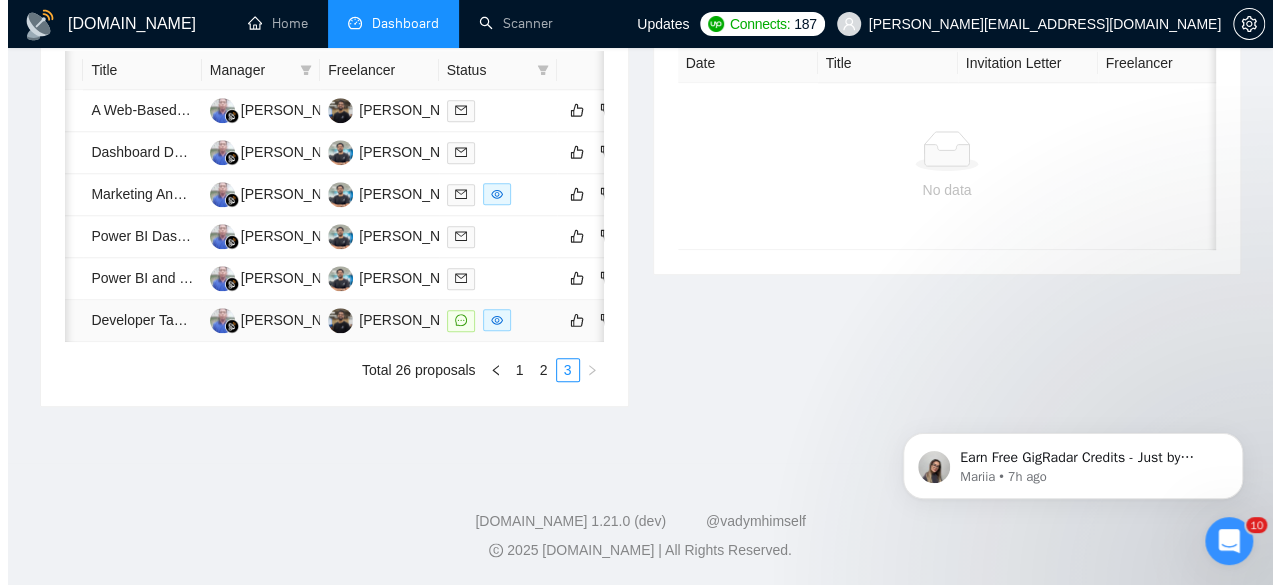 scroll, scrollTop: 960, scrollLeft: 0, axis: vertical 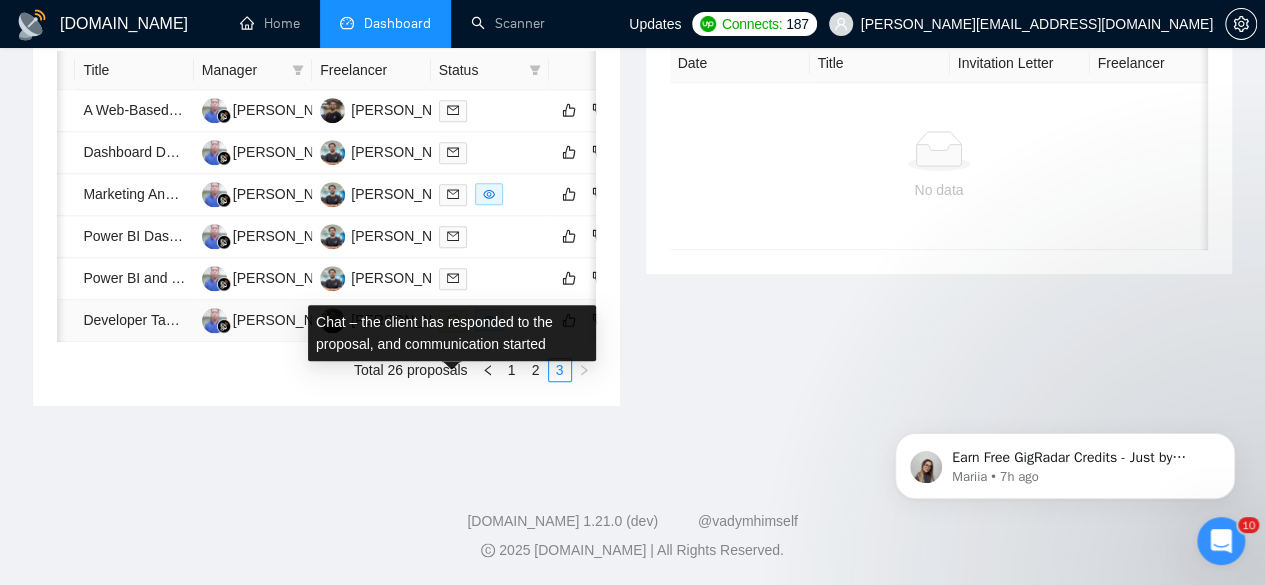 click 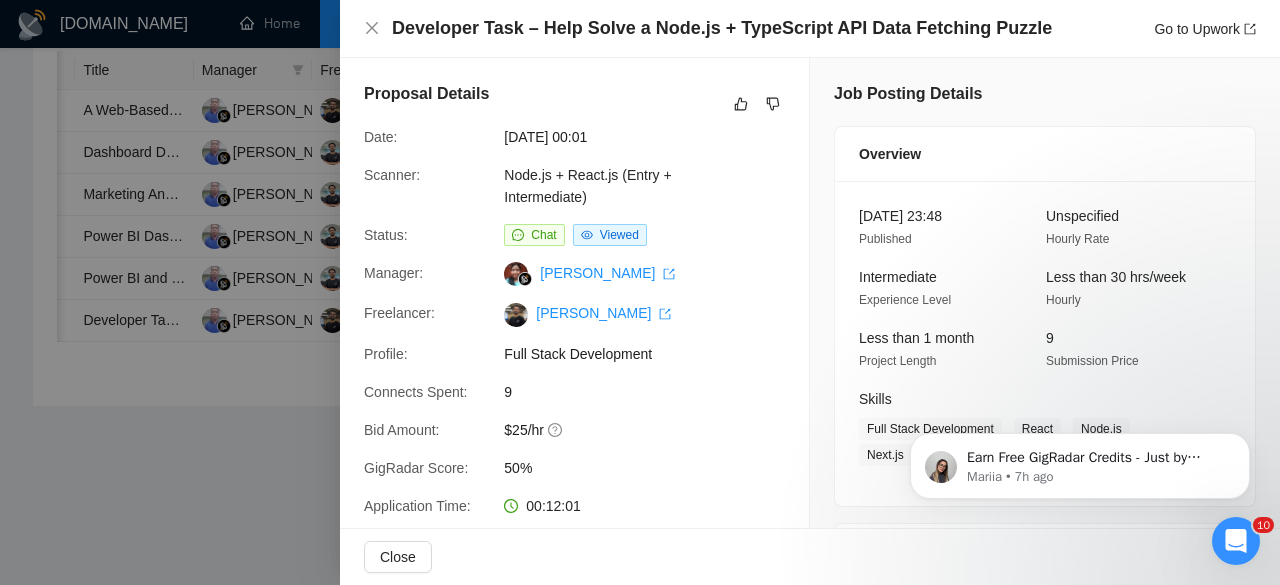 click at bounding box center [640, 292] 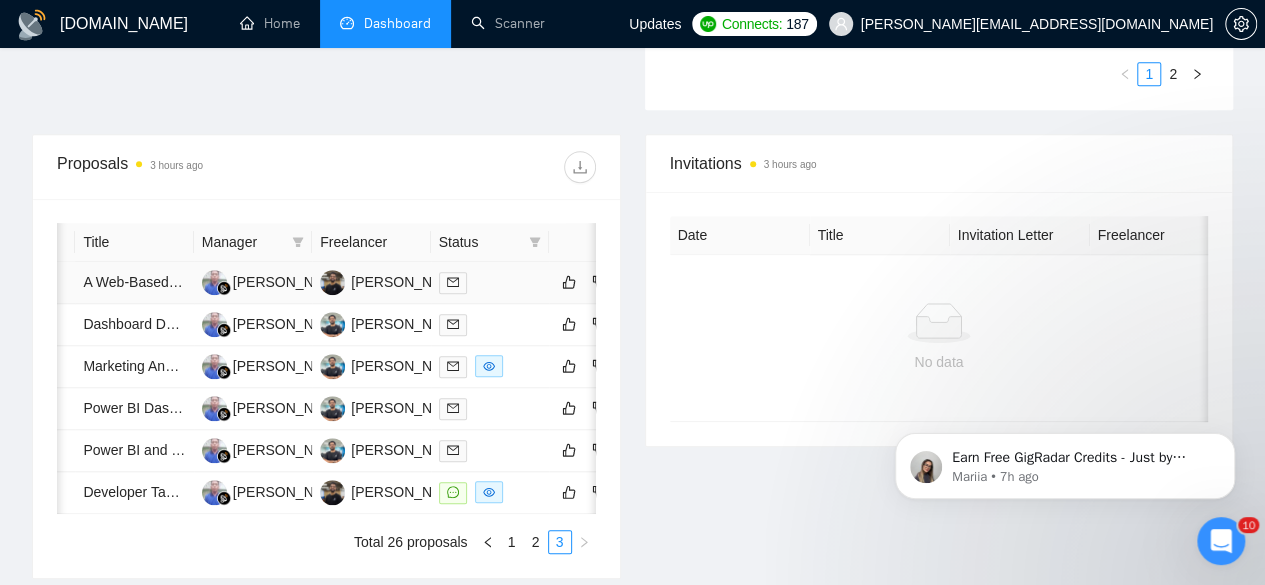scroll, scrollTop: 675, scrollLeft: 0, axis: vertical 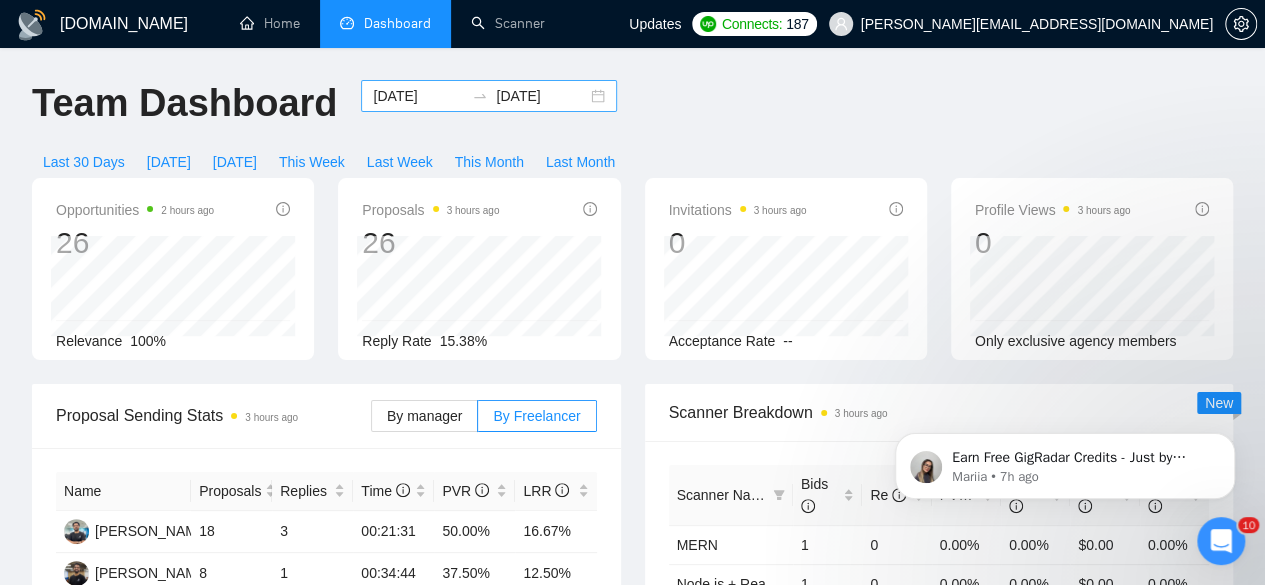 click on "[DATE]" at bounding box center [418, 96] 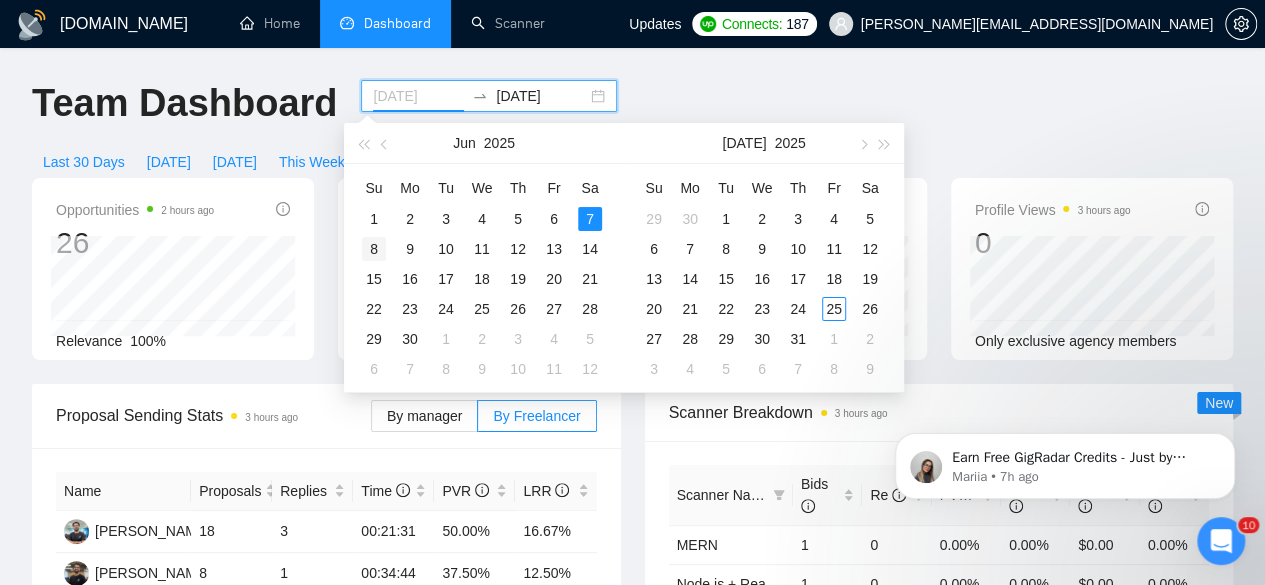 type on "[DATE]" 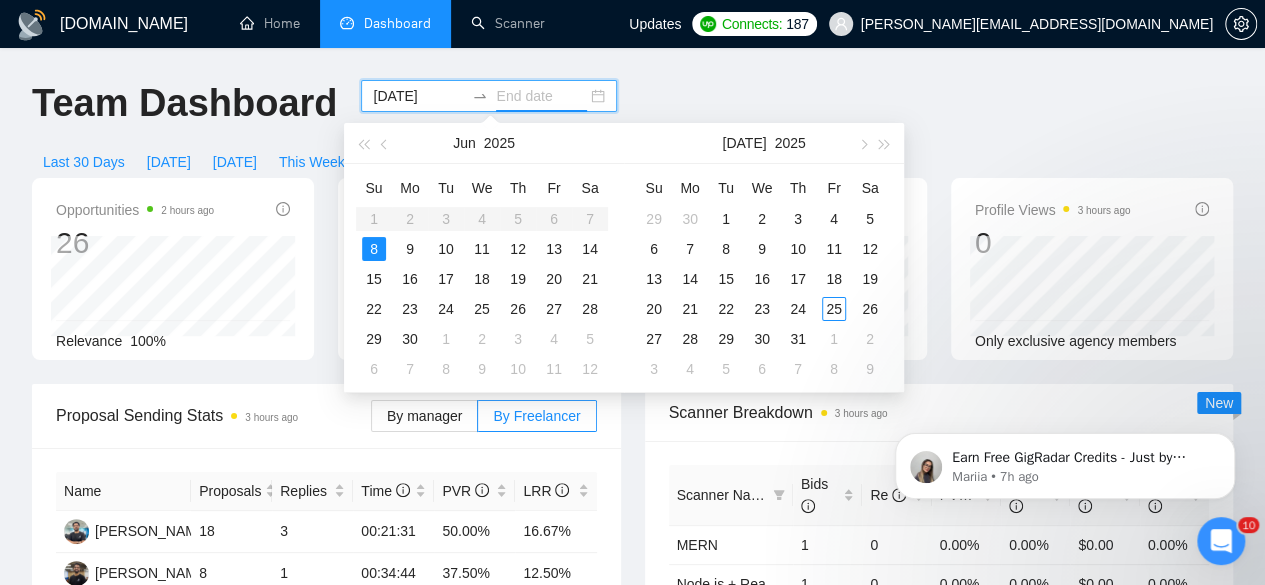 click on "8" at bounding box center [374, 249] 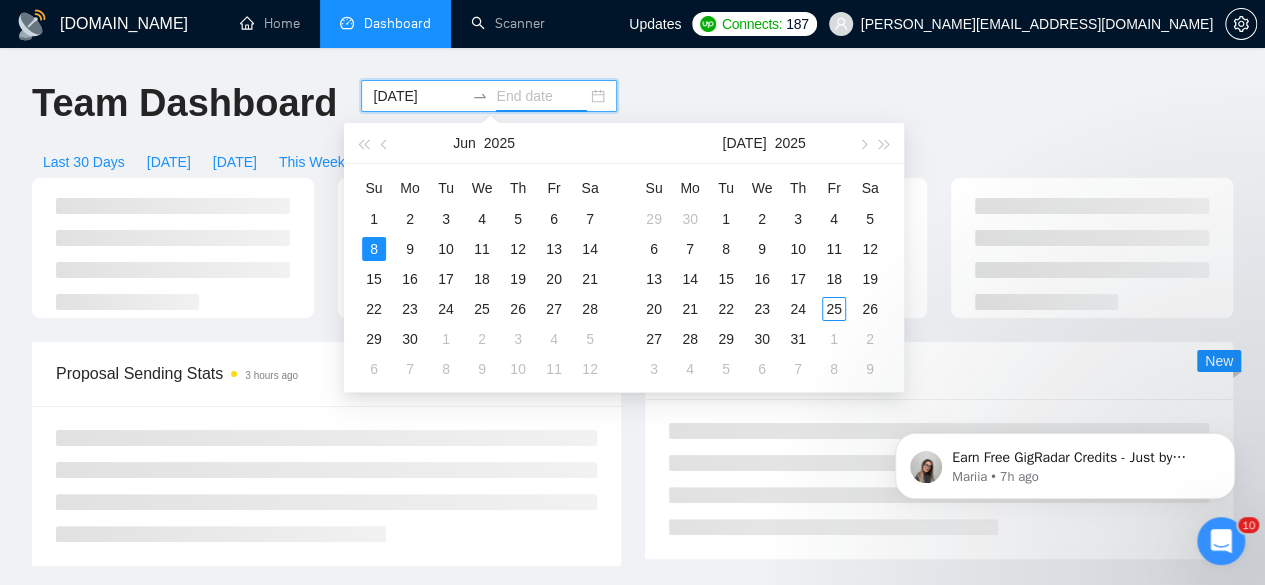 type on "[DATE]" 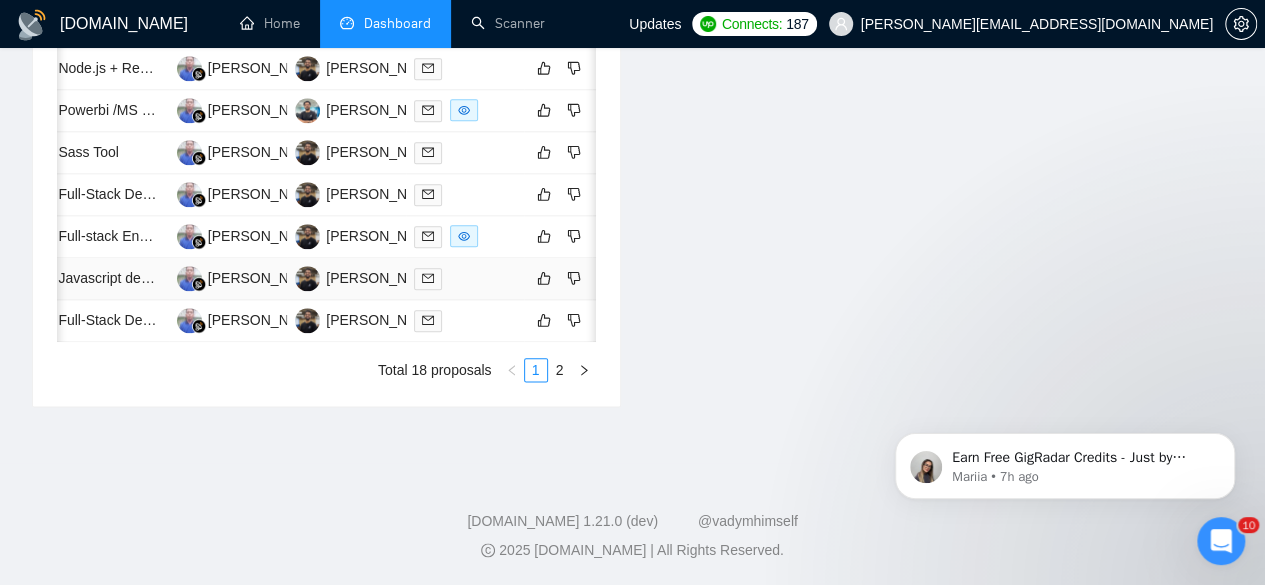 scroll, scrollTop: 1149, scrollLeft: 0, axis: vertical 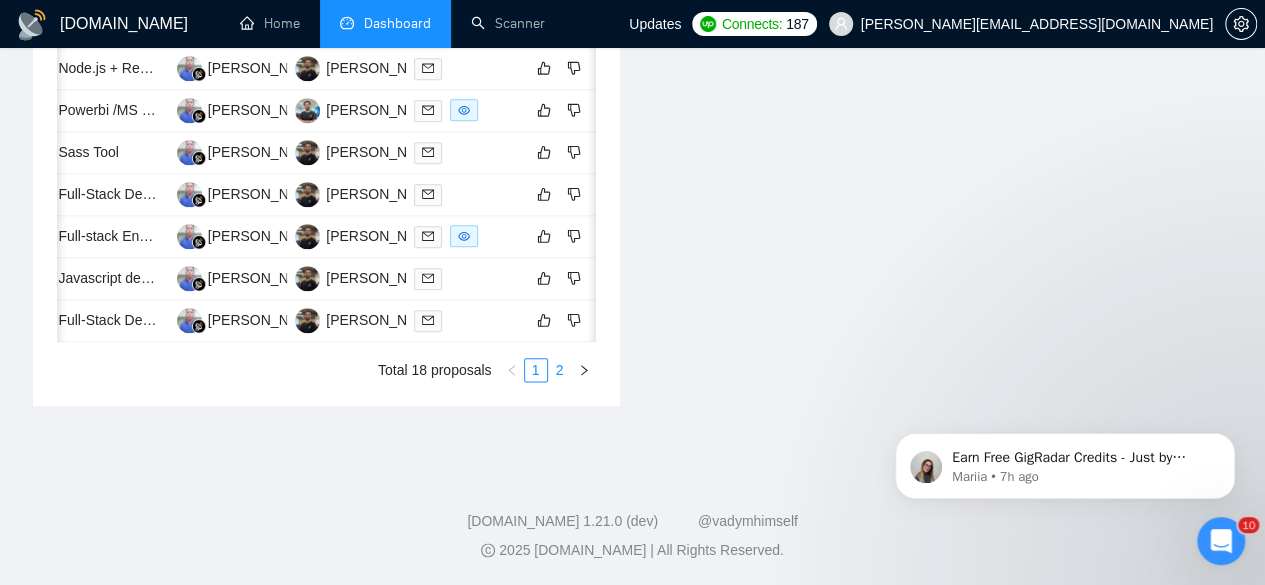 click on "2" at bounding box center [560, 370] 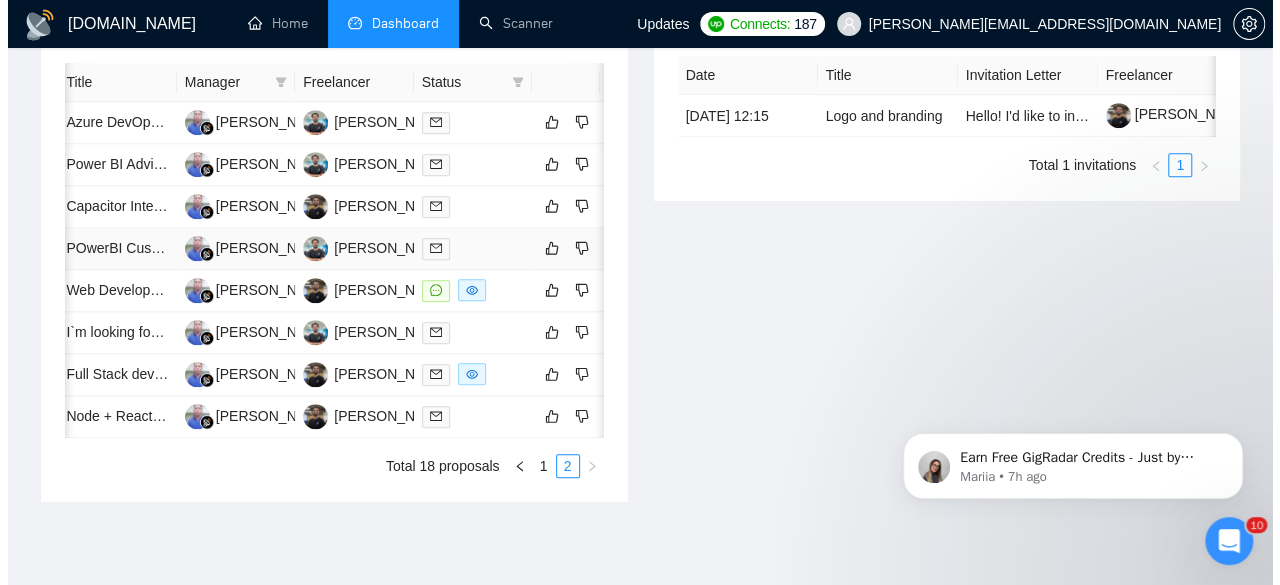 scroll, scrollTop: 878, scrollLeft: 0, axis: vertical 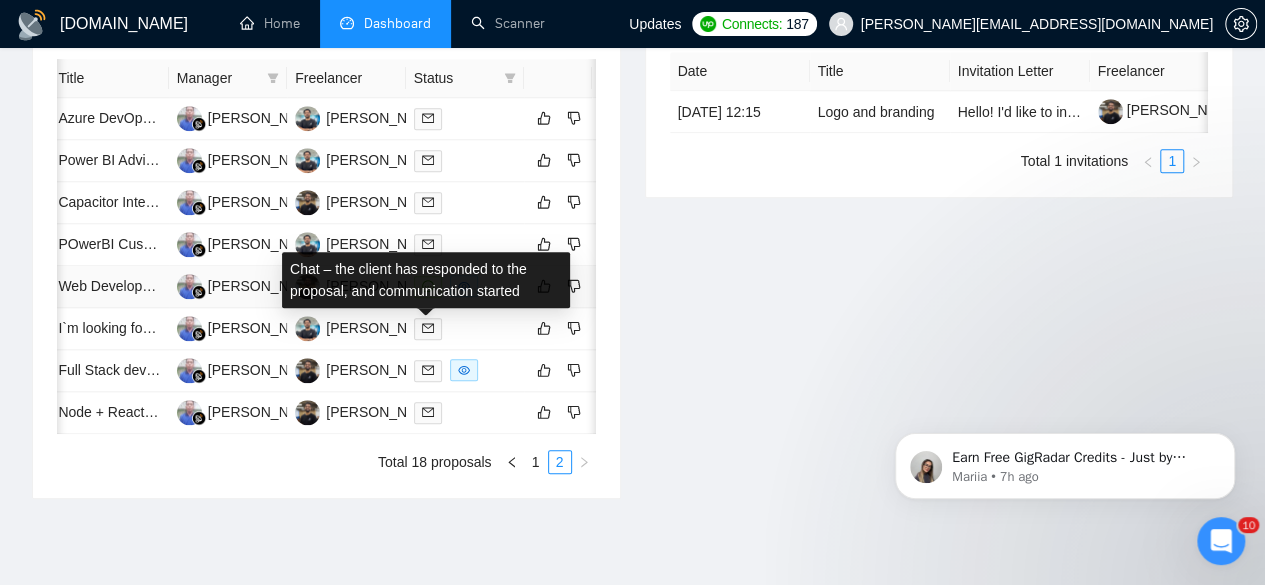 click 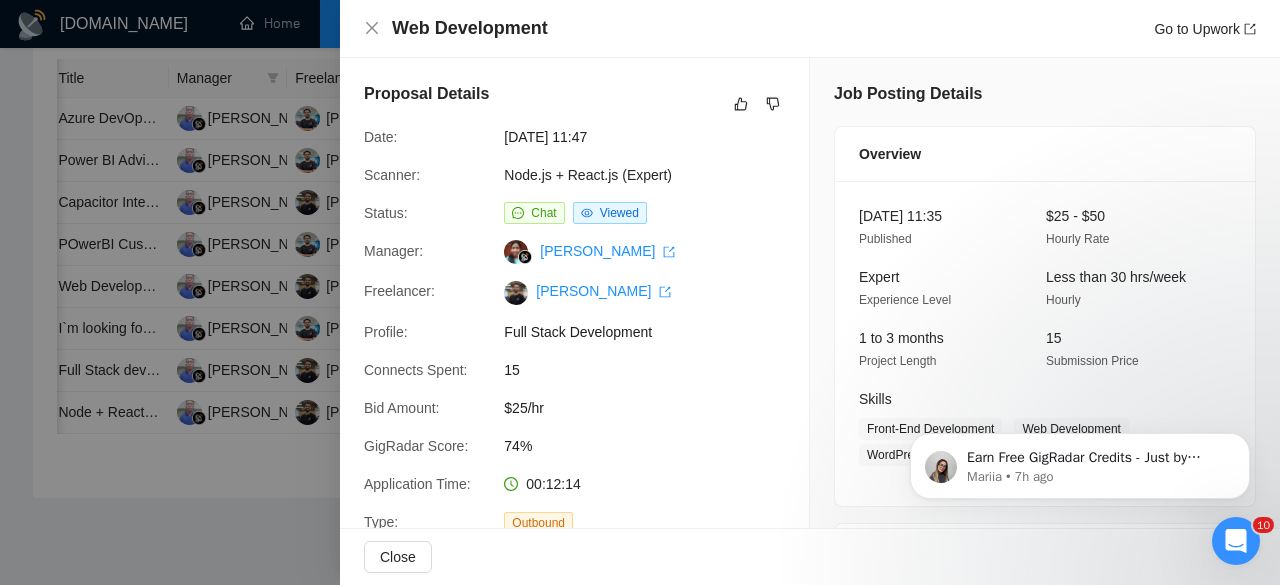 click at bounding box center [640, 292] 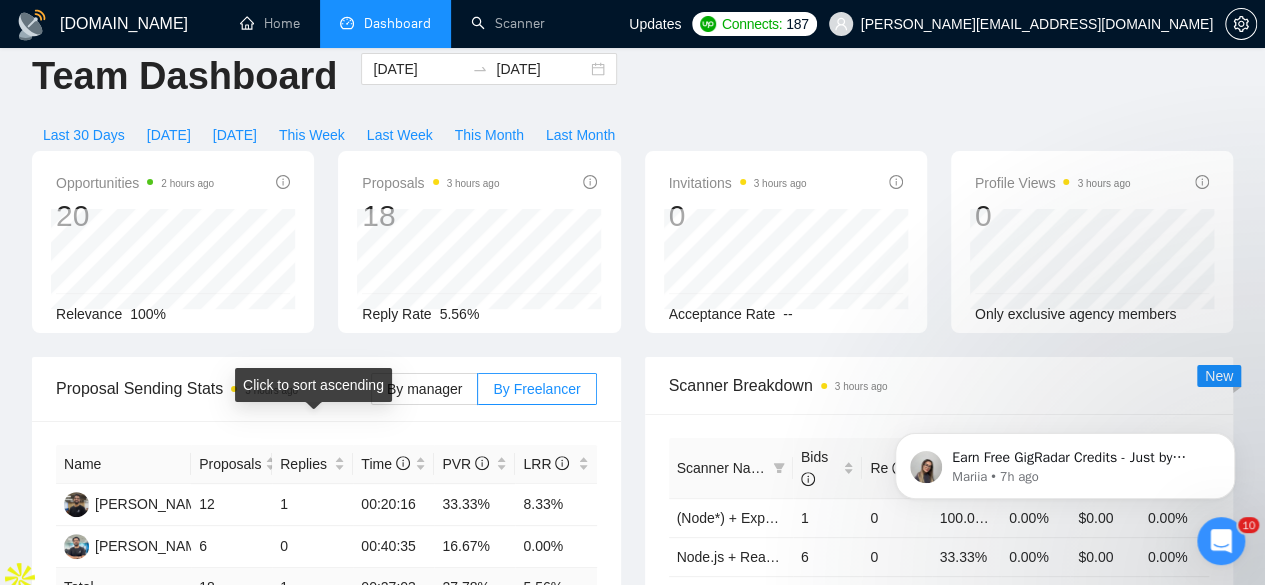 scroll, scrollTop: 0, scrollLeft: 0, axis: both 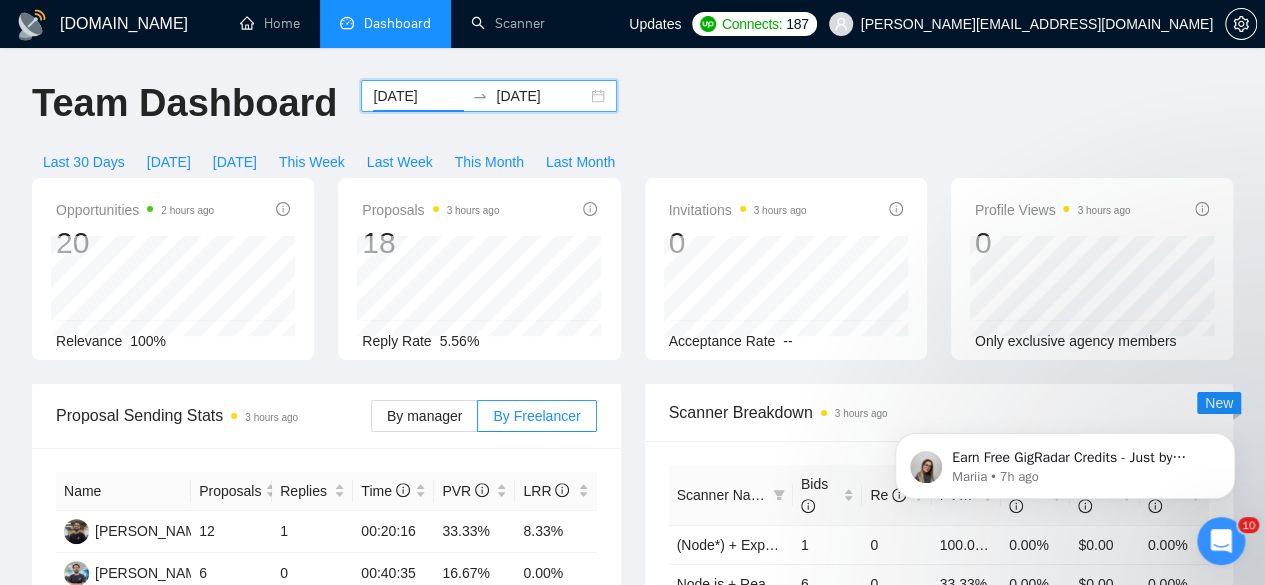 click on "[DATE]" at bounding box center (418, 96) 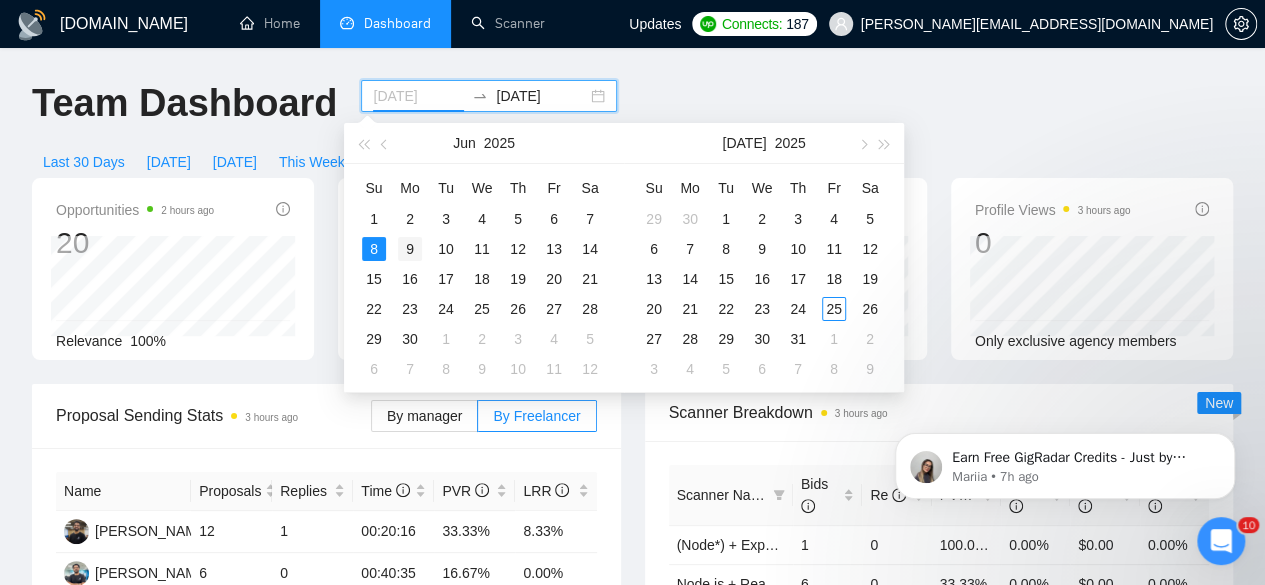 type on "[DATE]" 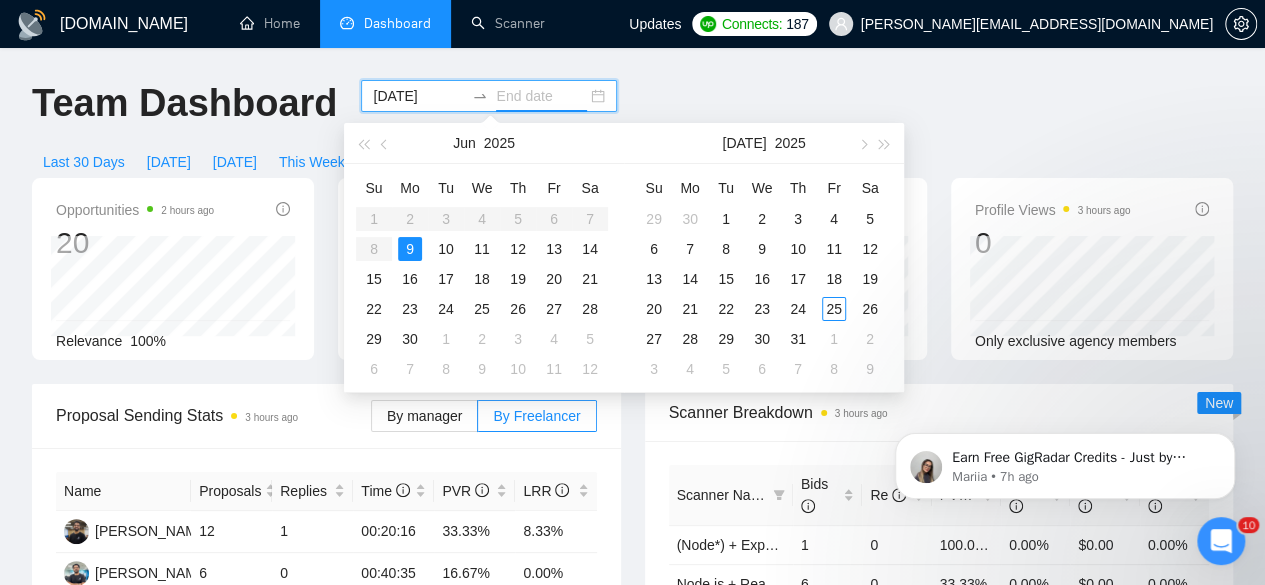 click on "9" at bounding box center [410, 249] 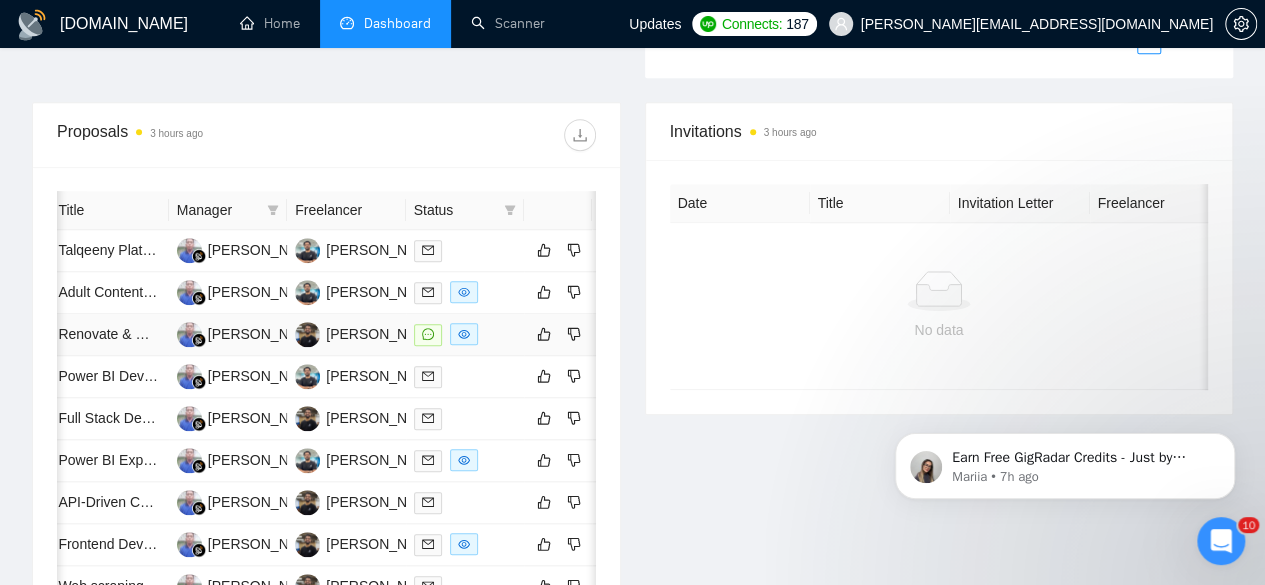 scroll, scrollTop: 749, scrollLeft: 0, axis: vertical 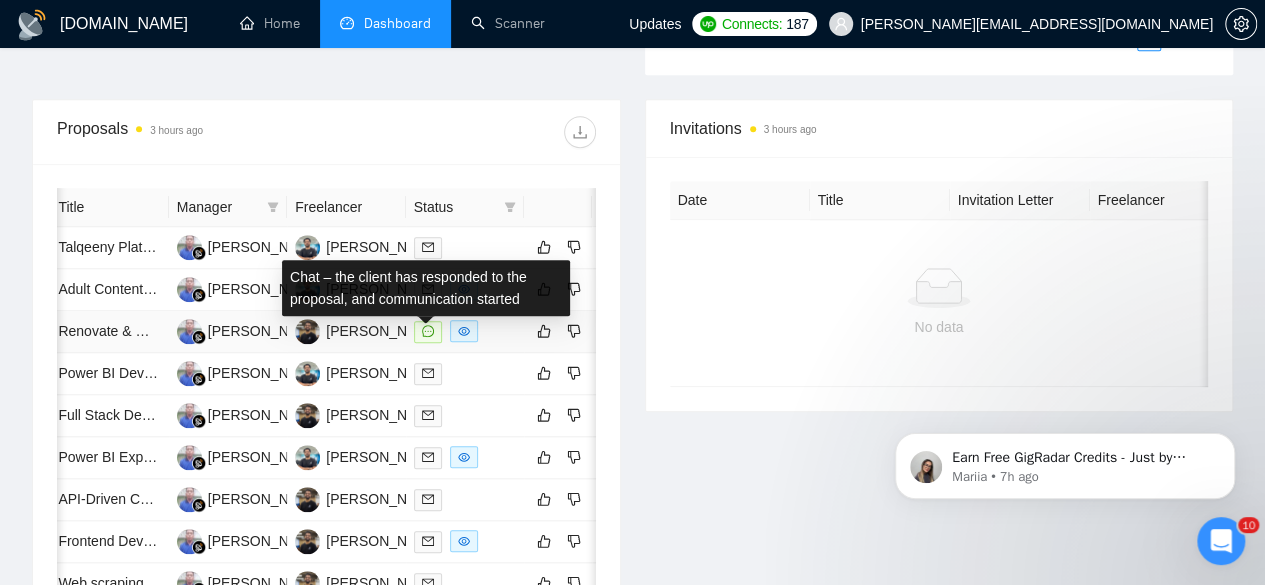click 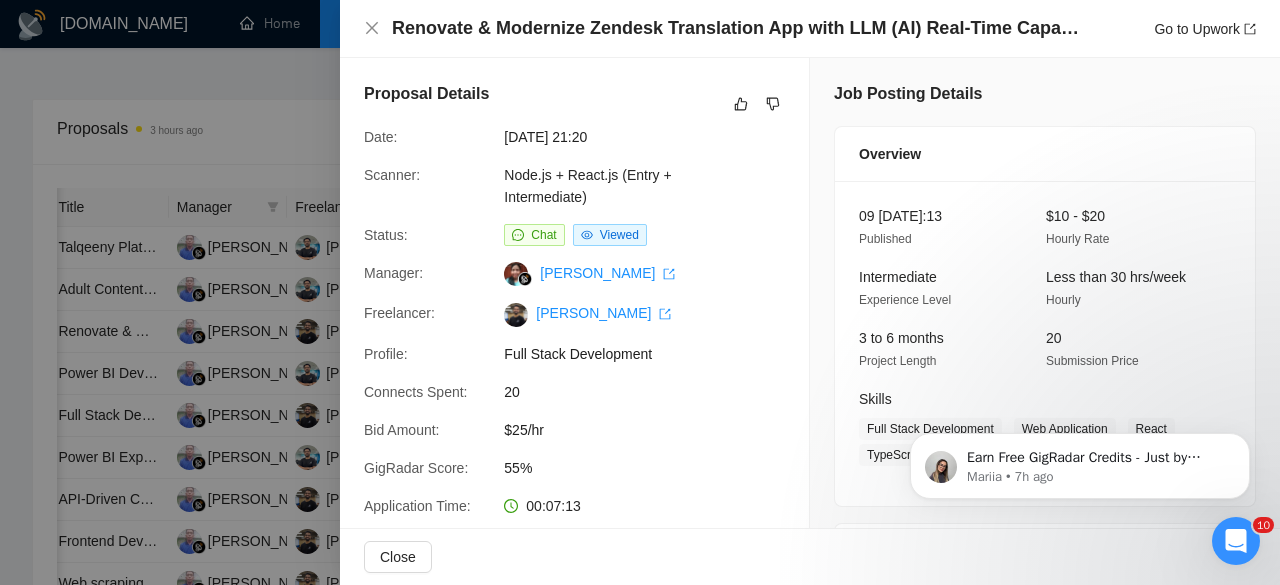 click at bounding box center (640, 292) 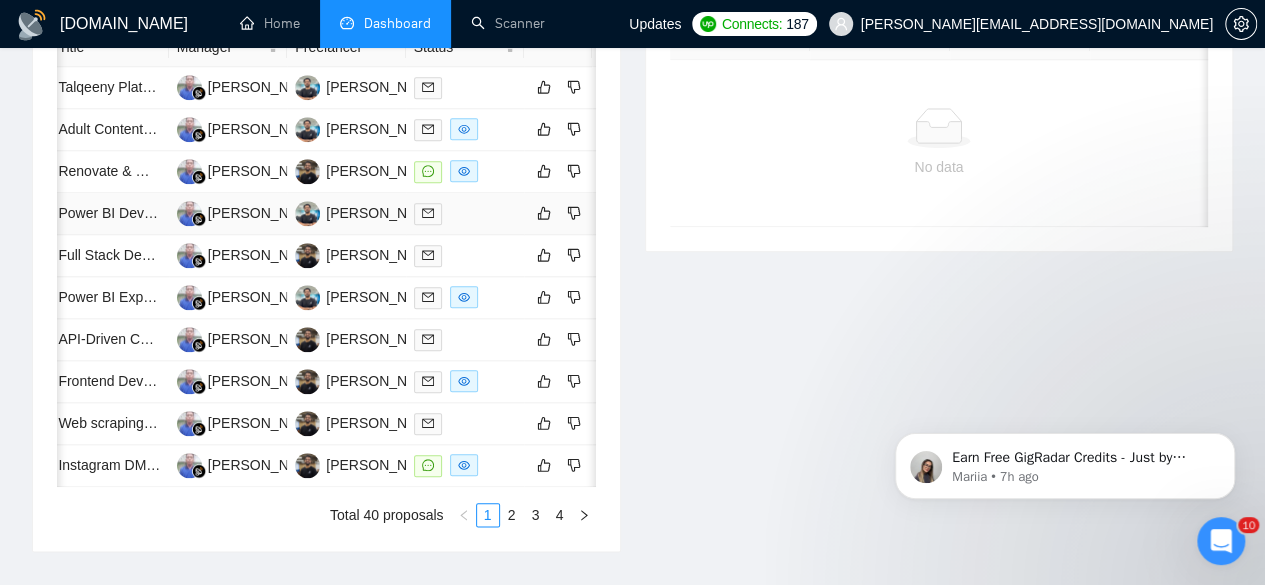 scroll, scrollTop: 942, scrollLeft: 0, axis: vertical 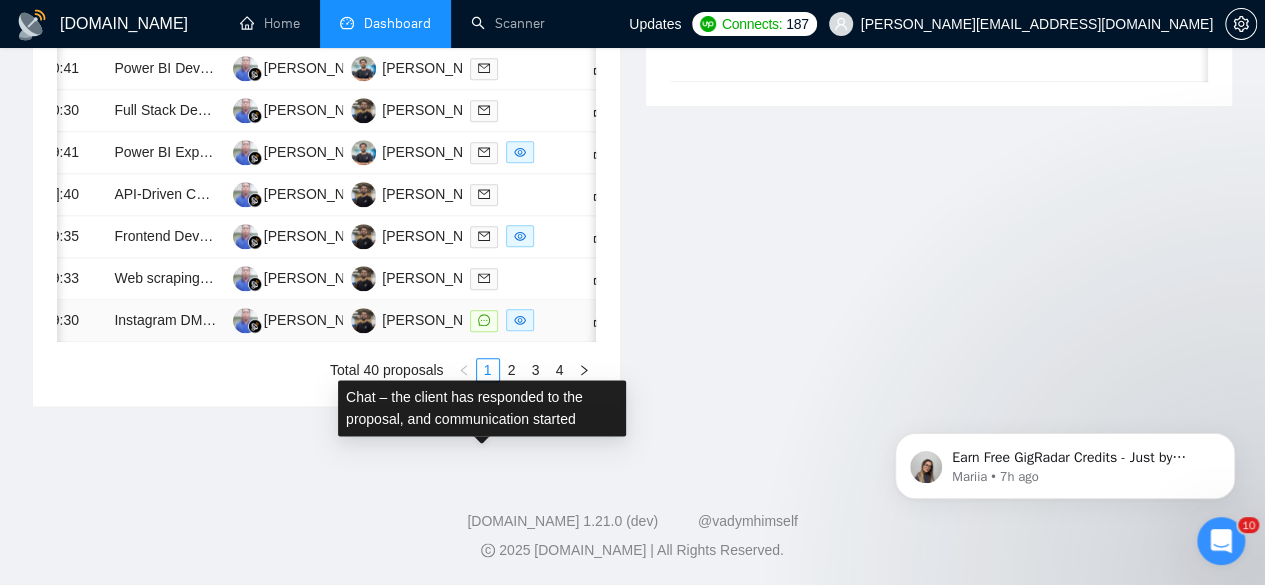 click 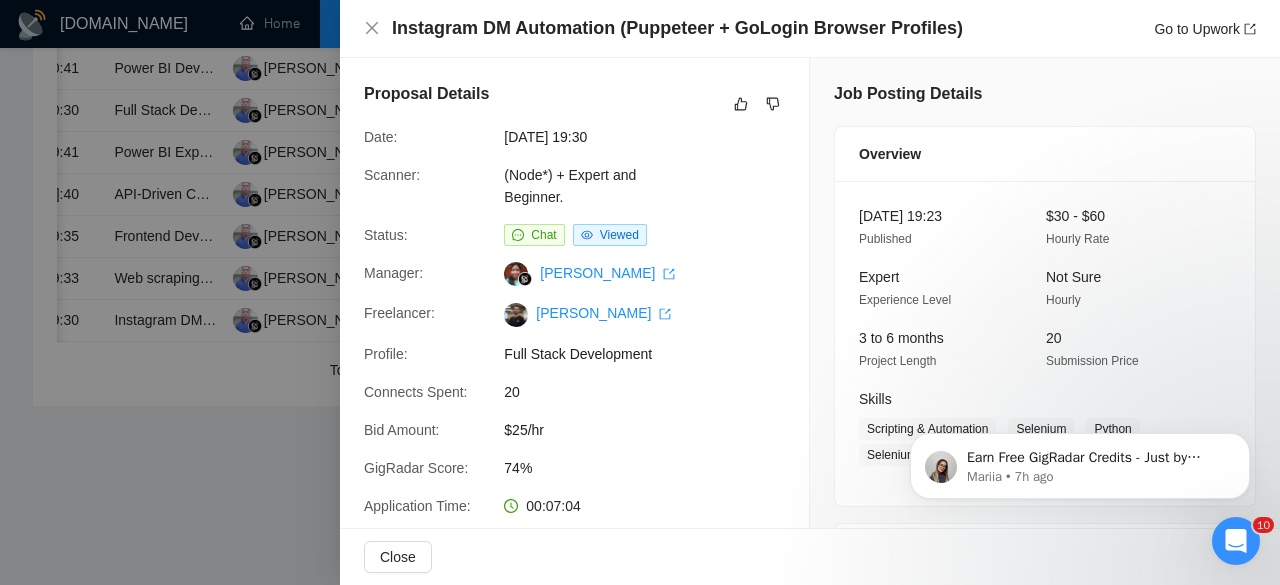 click at bounding box center (640, 292) 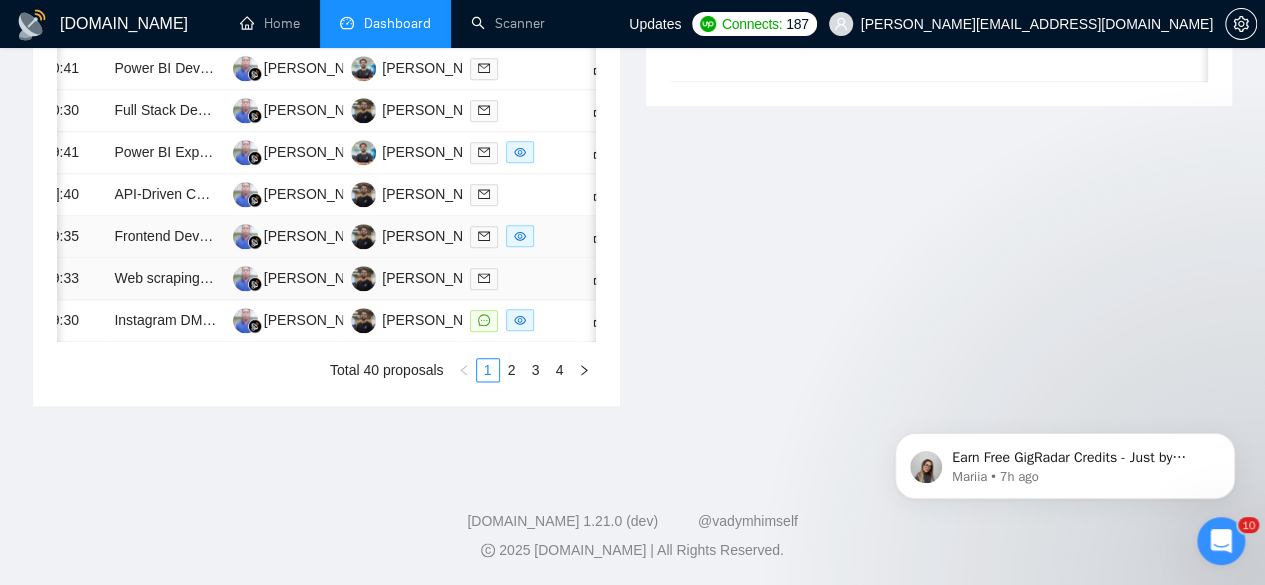 scroll, scrollTop: 1219, scrollLeft: 0, axis: vertical 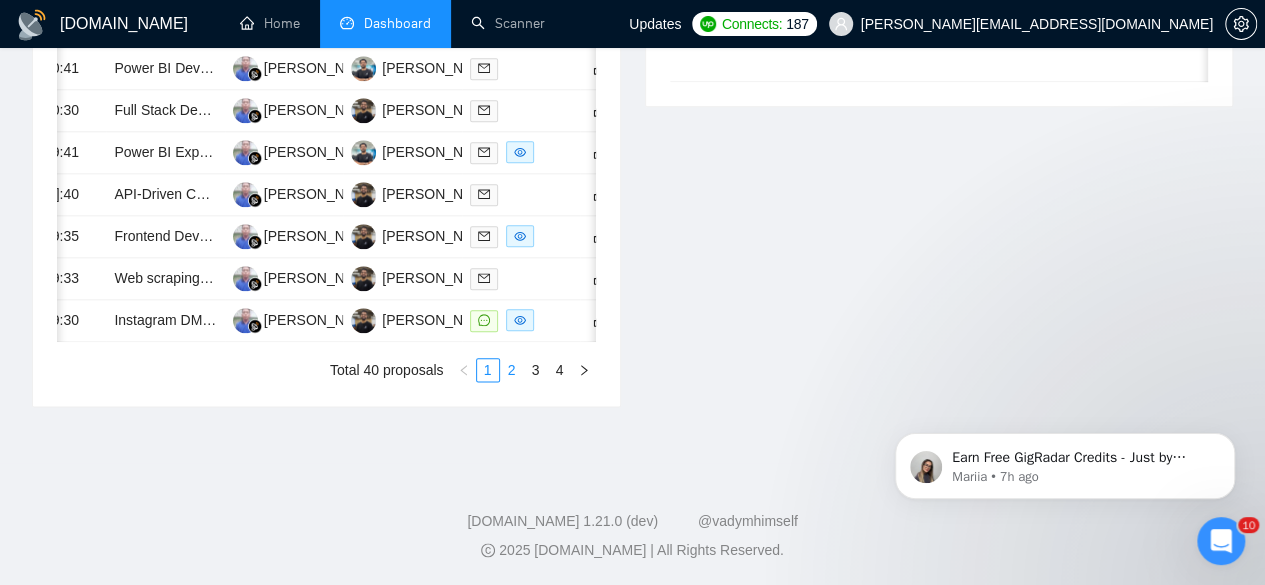 click on "2" at bounding box center (512, 370) 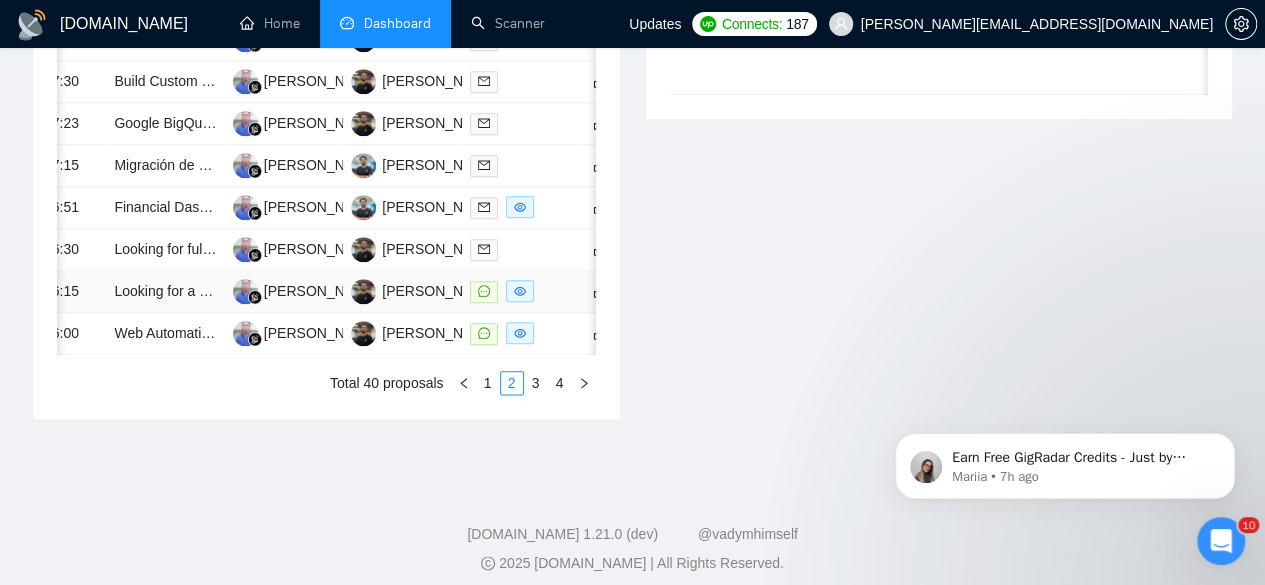 scroll, scrollTop: 1047, scrollLeft: 0, axis: vertical 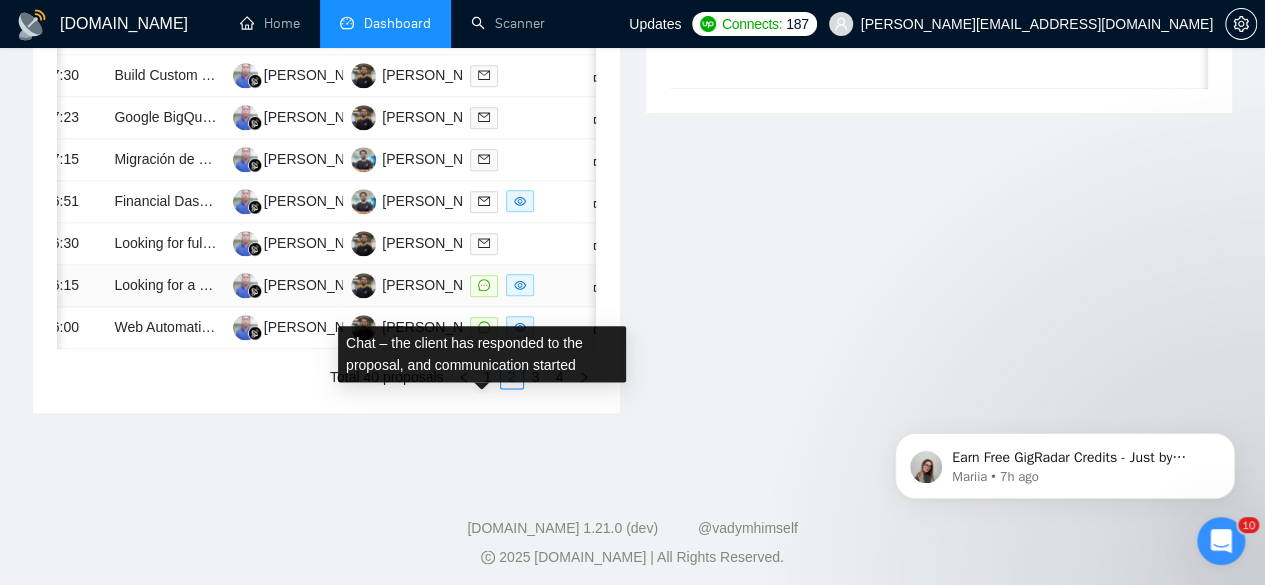 click 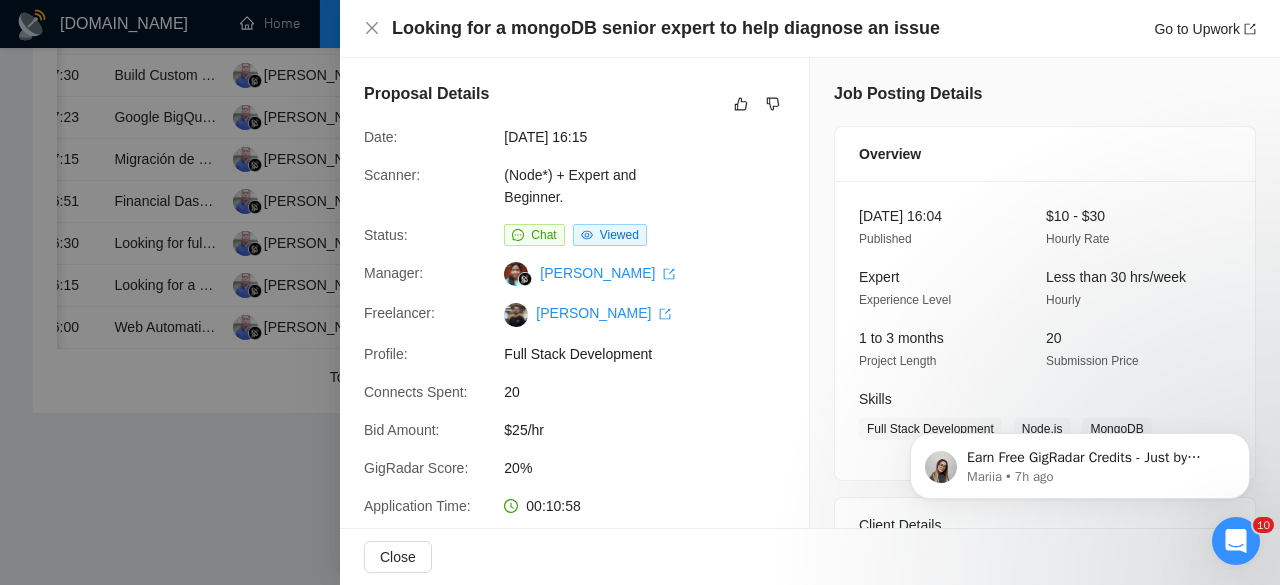 click at bounding box center (640, 292) 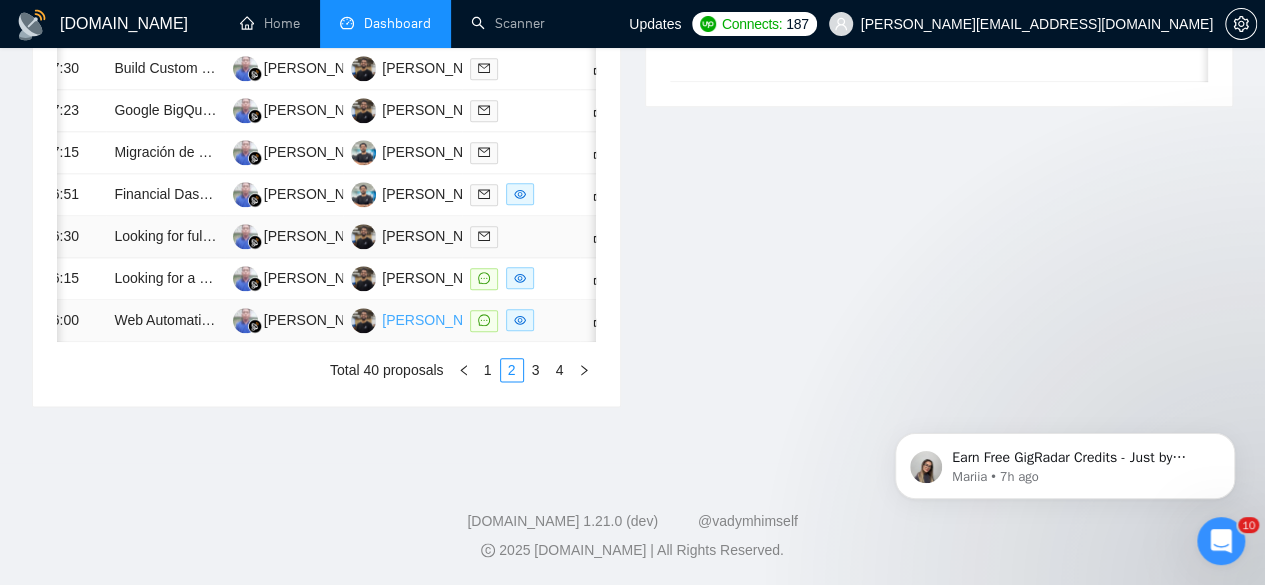 scroll, scrollTop: 1213, scrollLeft: 0, axis: vertical 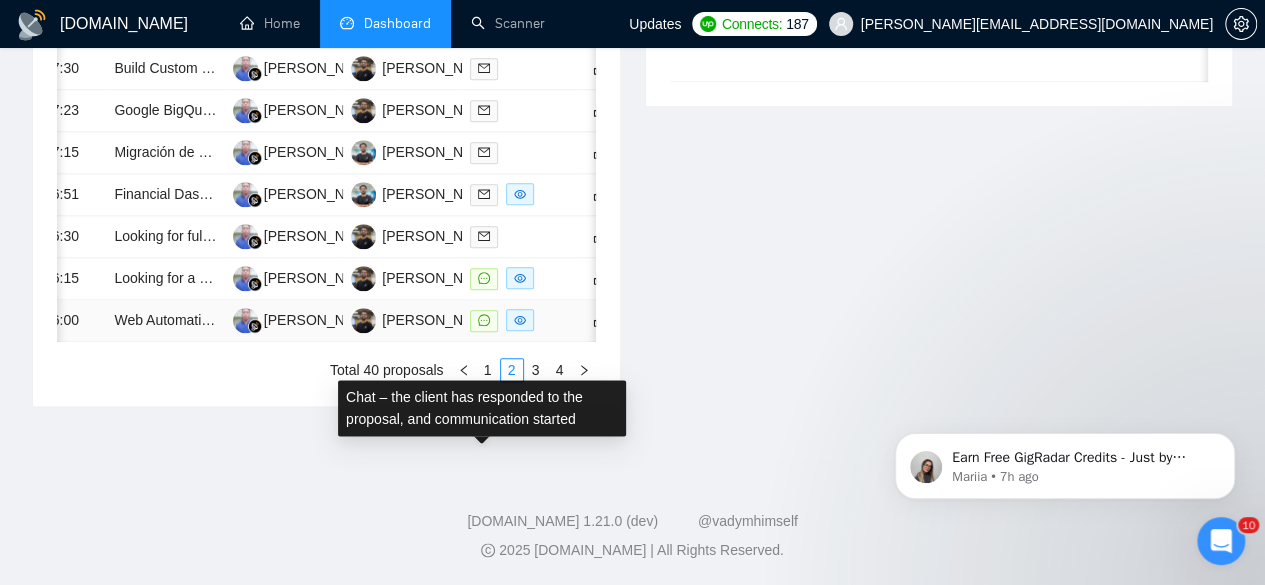 click 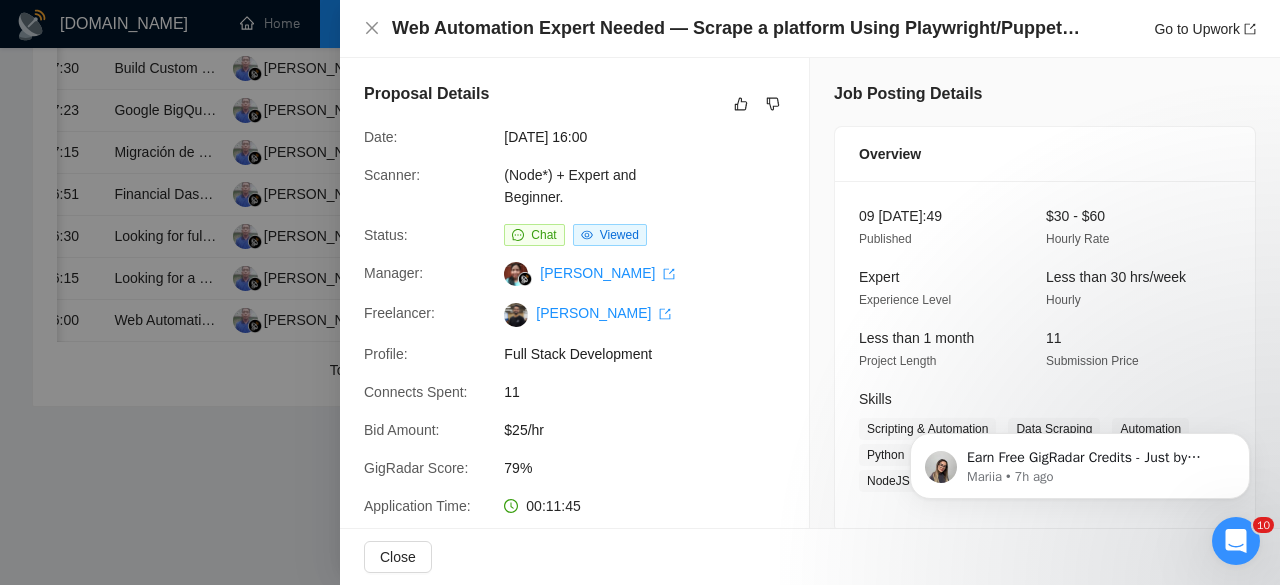 click at bounding box center (640, 292) 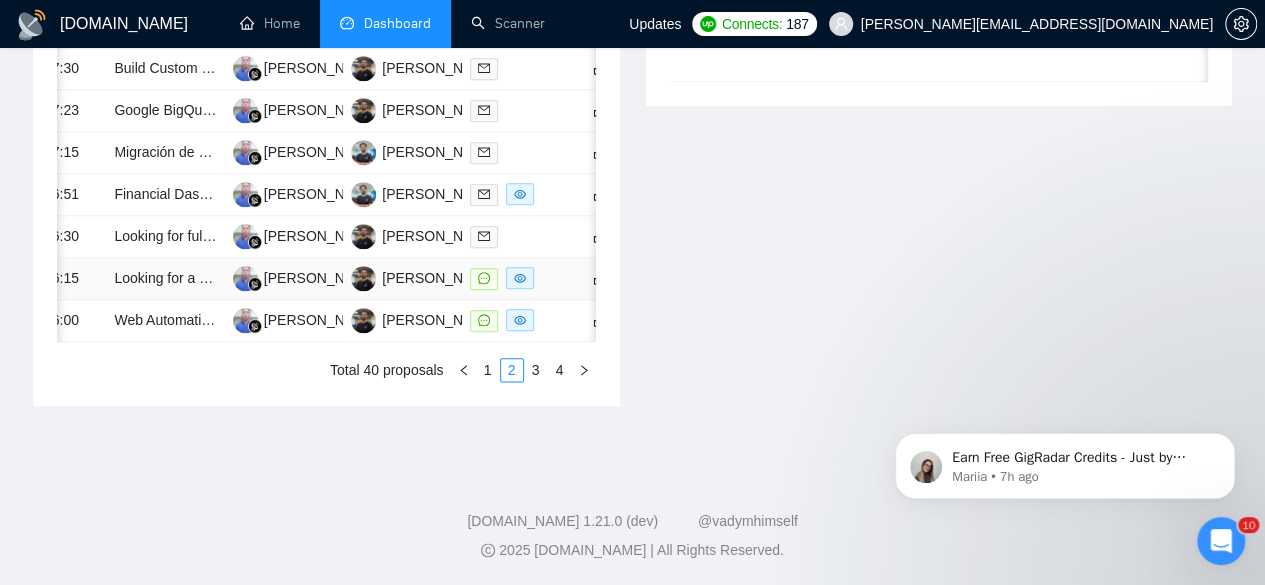 scroll, scrollTop: 1219, scrollLeft: 0, axis: vertical 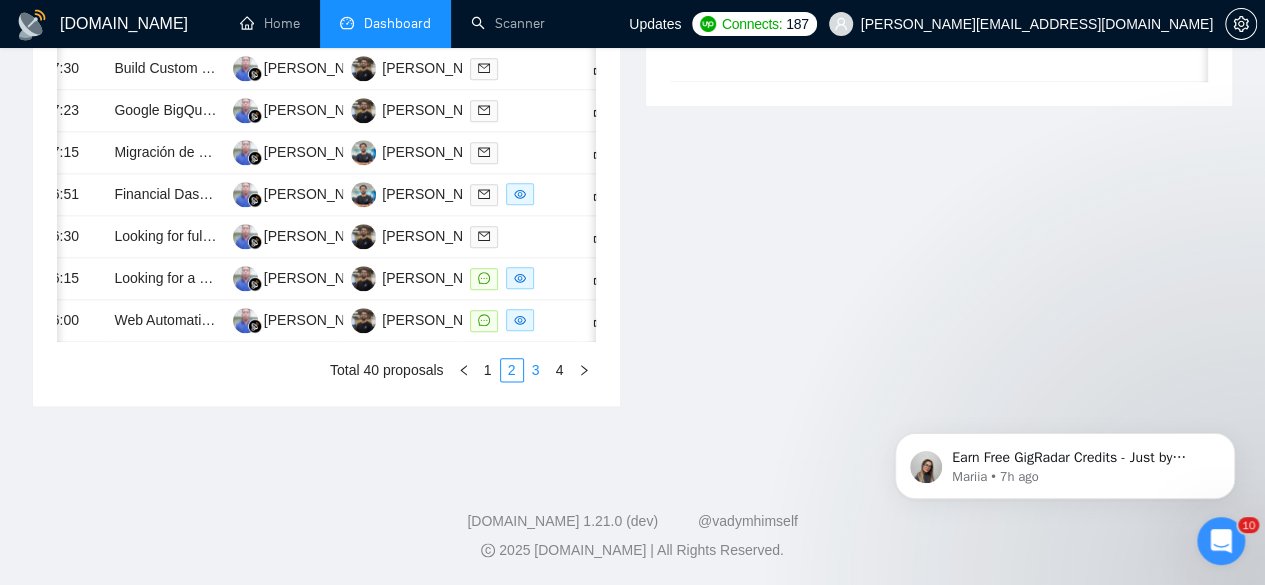 click on "3" at bounding box center [536, 370] 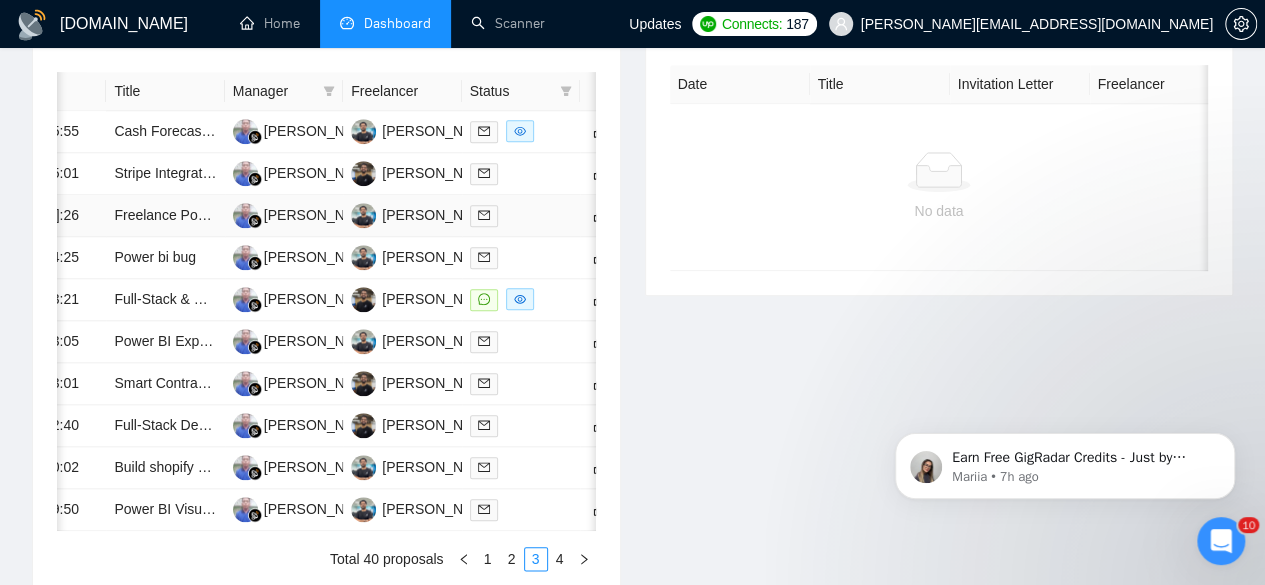 scroll, scrollTop: 969, scrollLeft: 0, axis: vertical 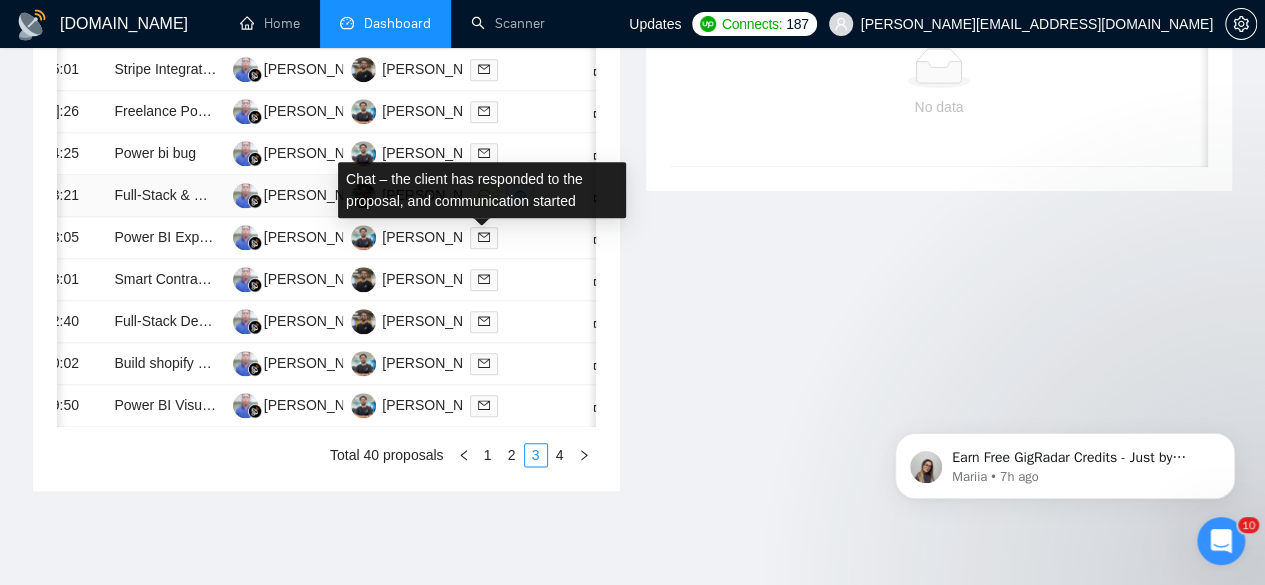 click 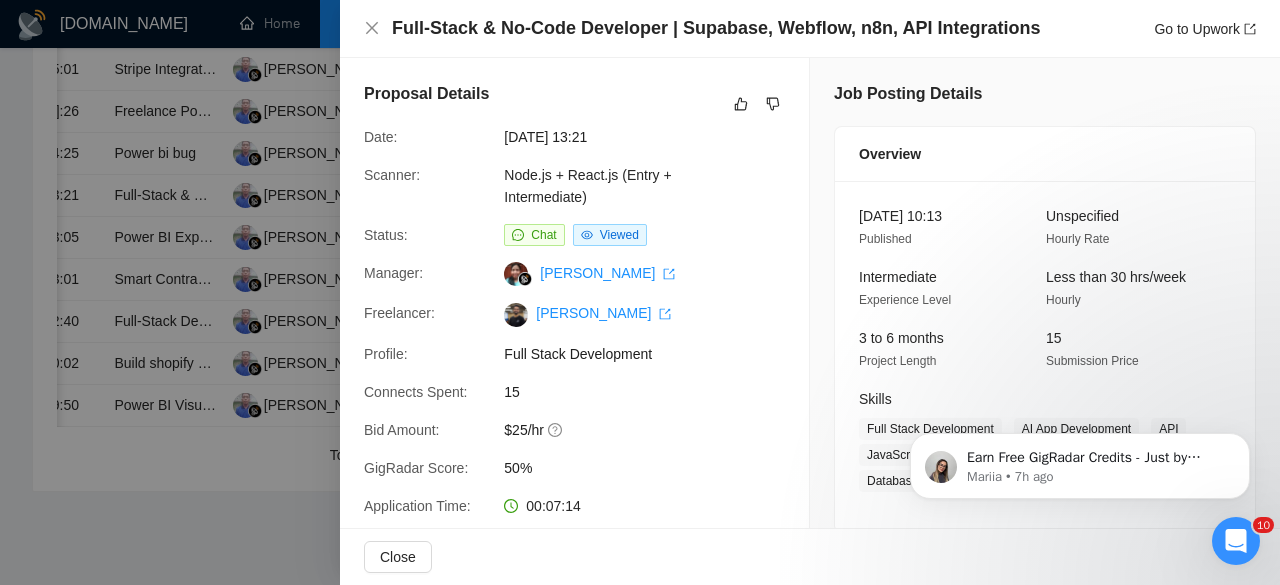 click at bounding box center (640, 292) 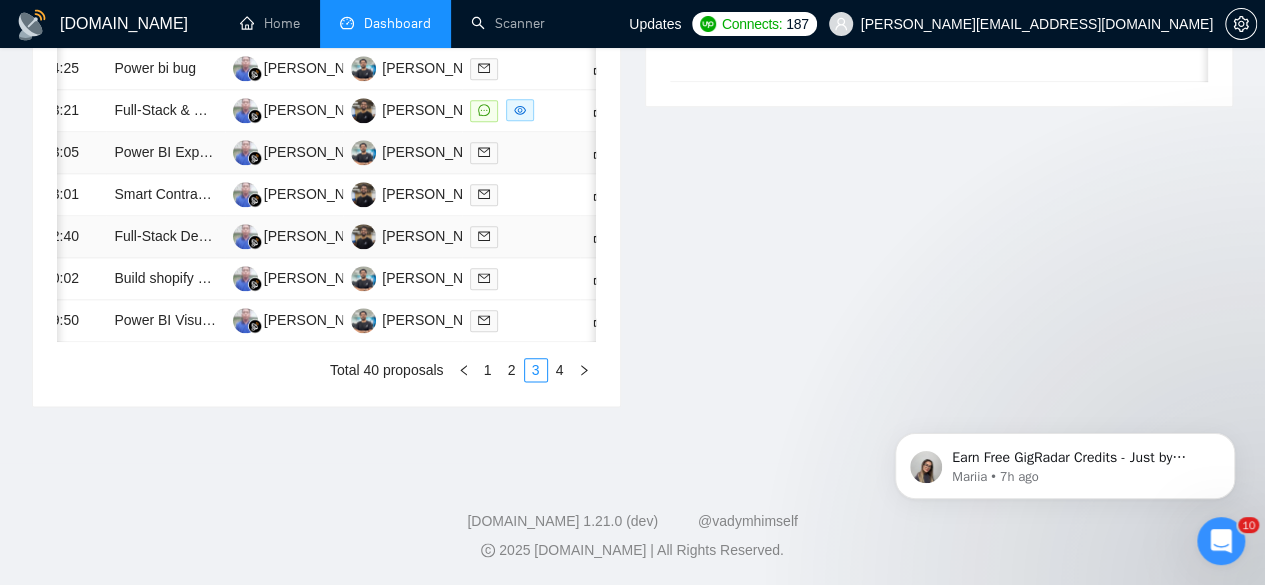 scroll, scrollTop: 1111, scrollLeft: 0, axis: vertical 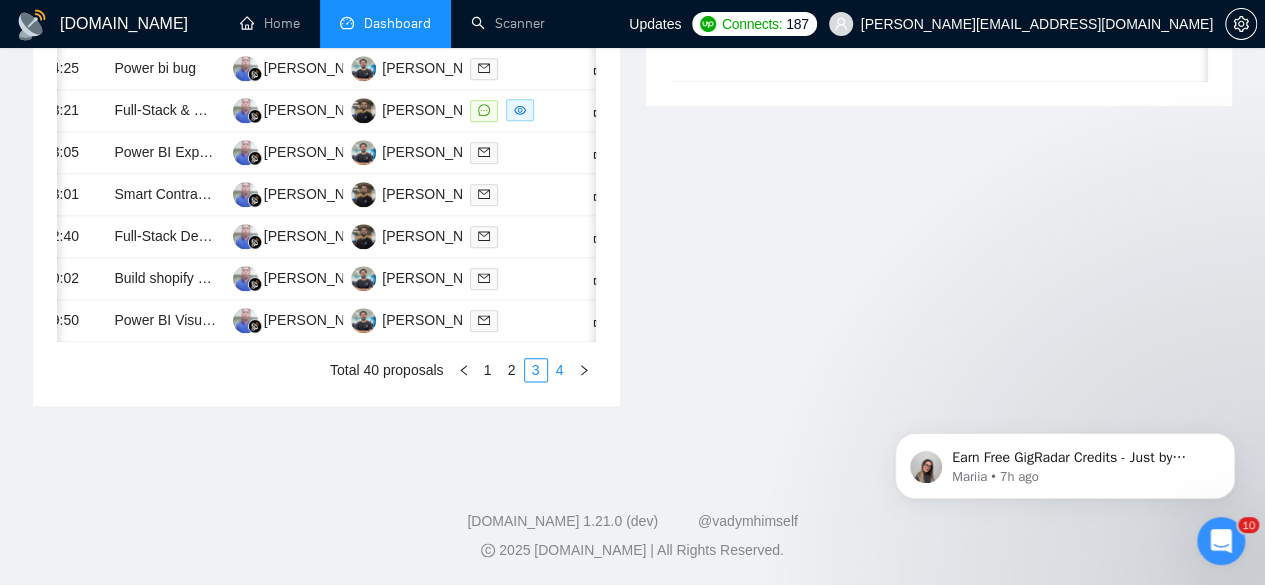 click on "4" at bounding box center (560, 370) 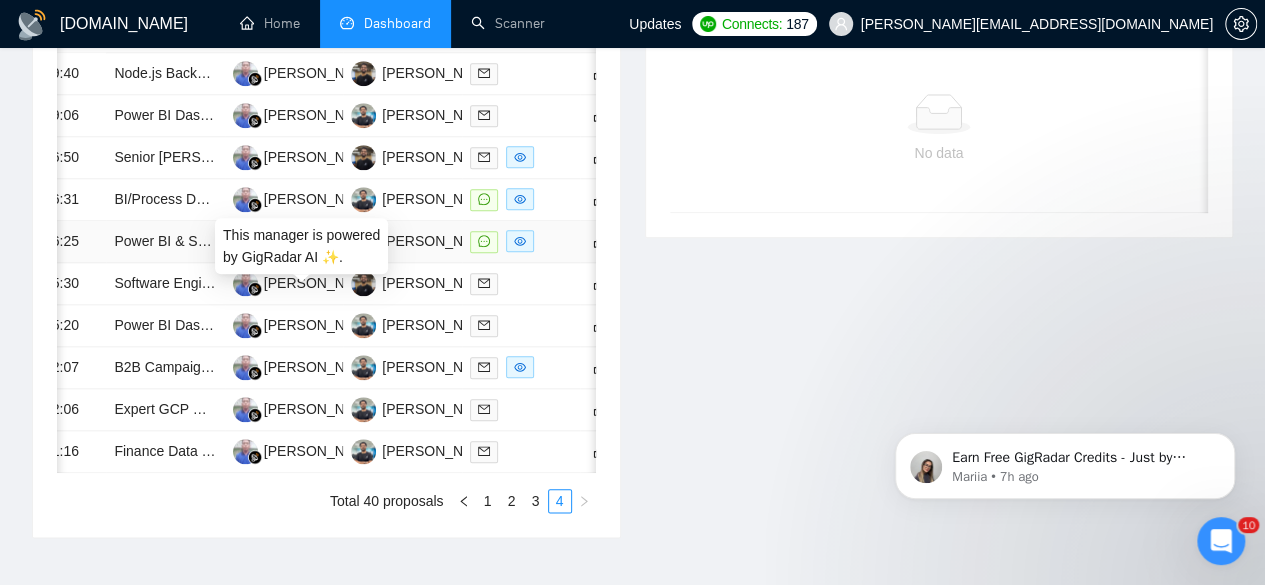 scroll, scrollTop: 936, scrollLeft: 0, axis: vertical 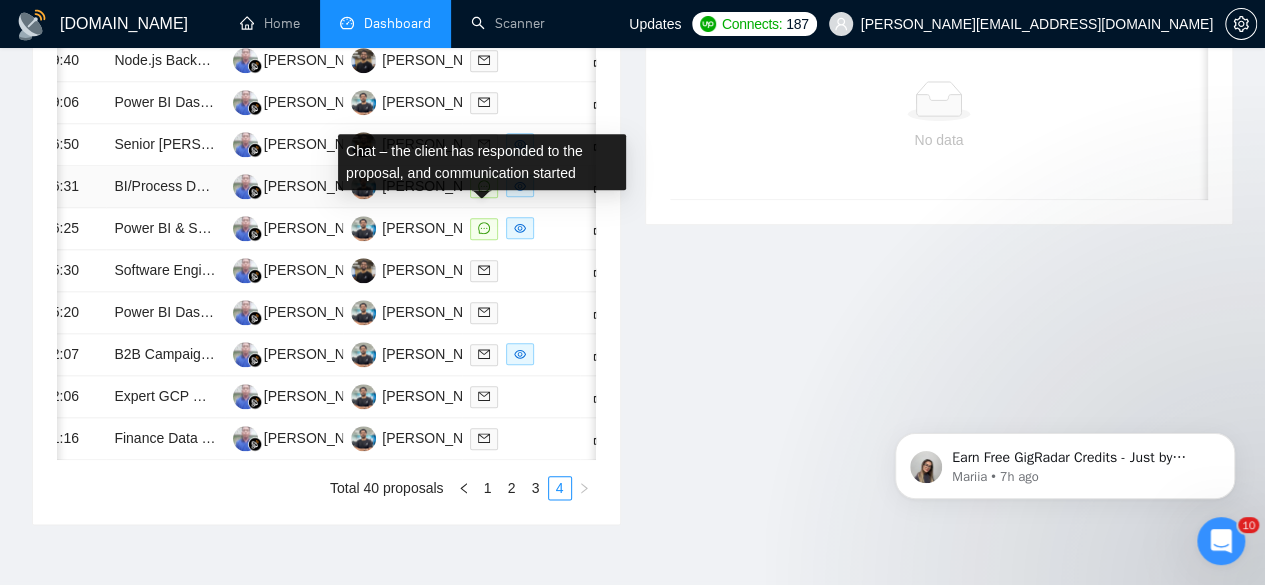 click 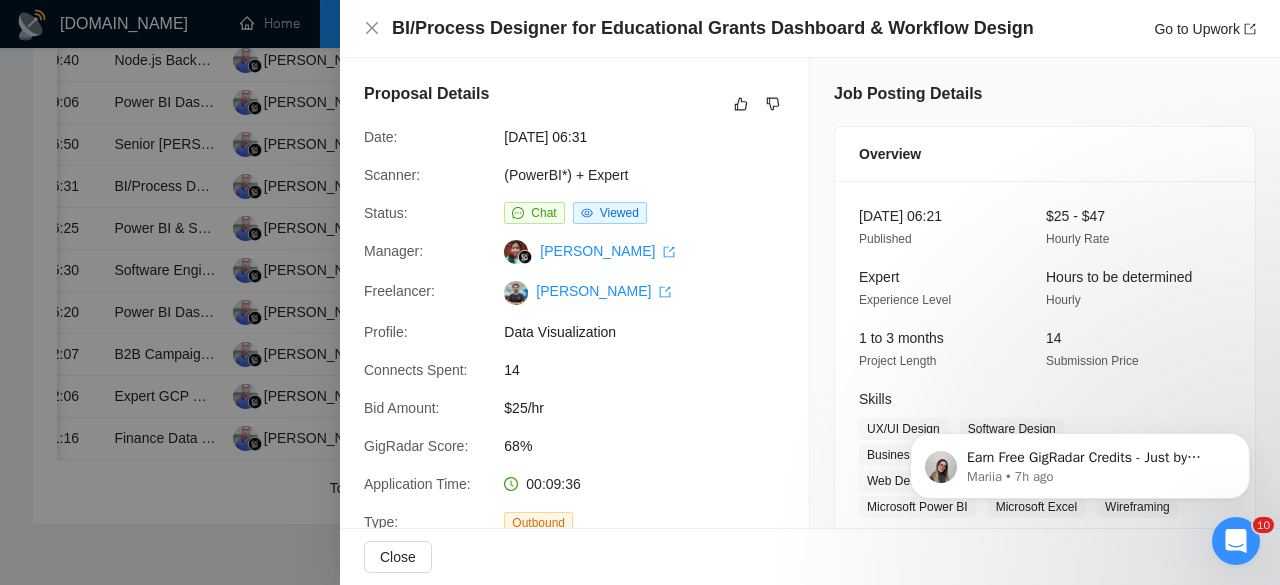 click at bounding box center [640, 292] 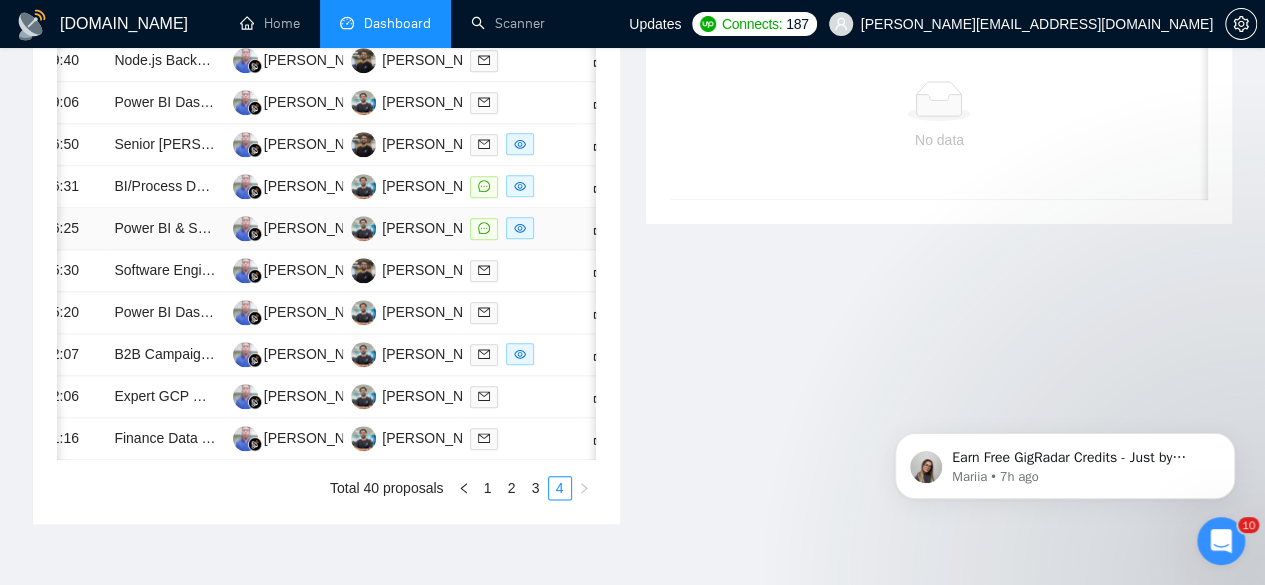 scroll, scrollTop: 957, scrollLeft: 0, axis: vertical 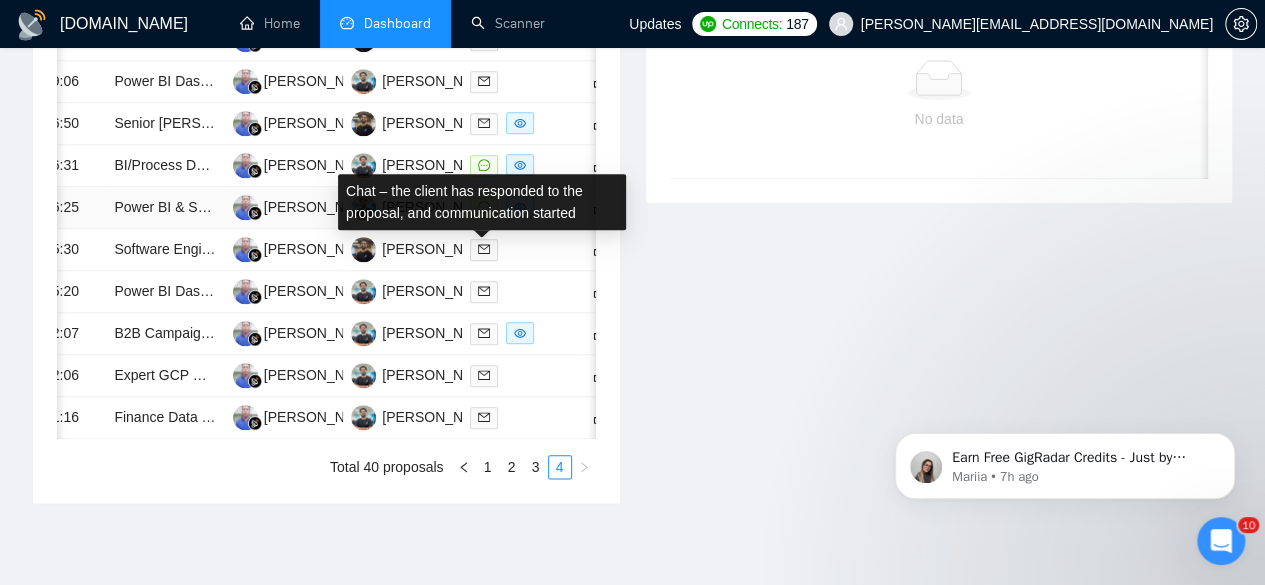 click 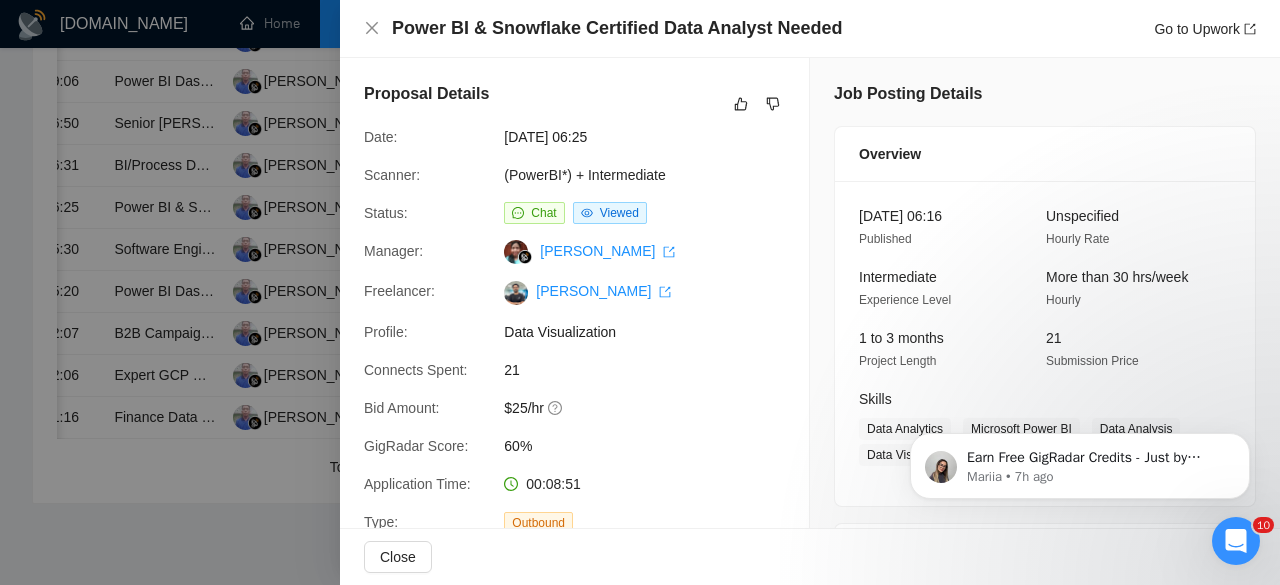 click at bounding box center (640, 292) 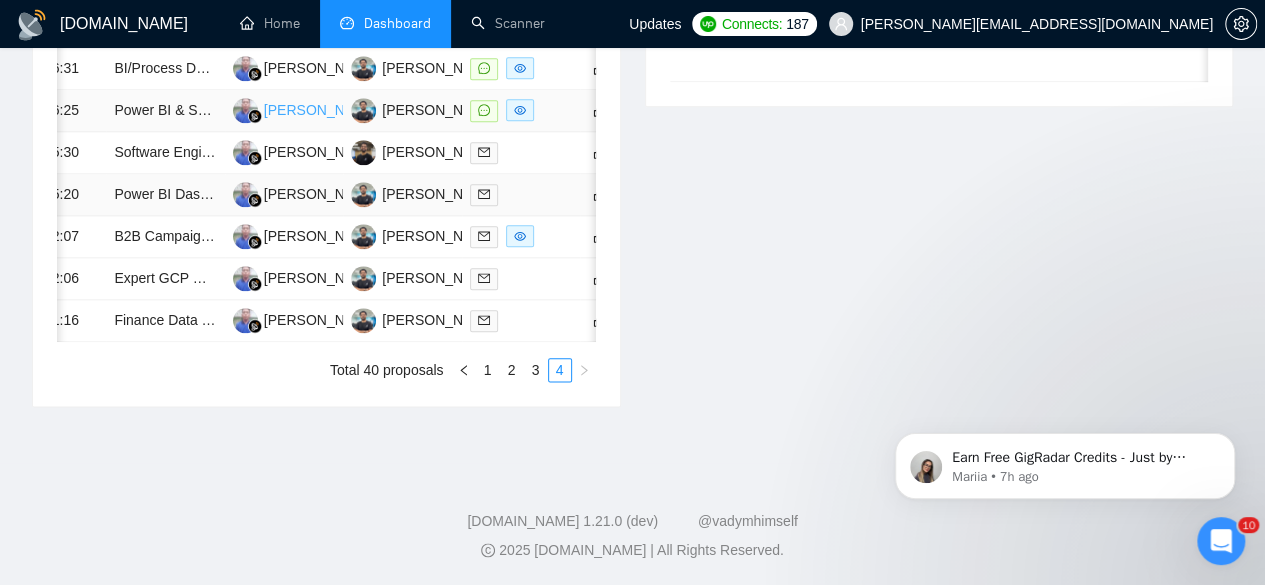 scroll, scrollTop: 1108, scrollLeft: 0, axis: vertical 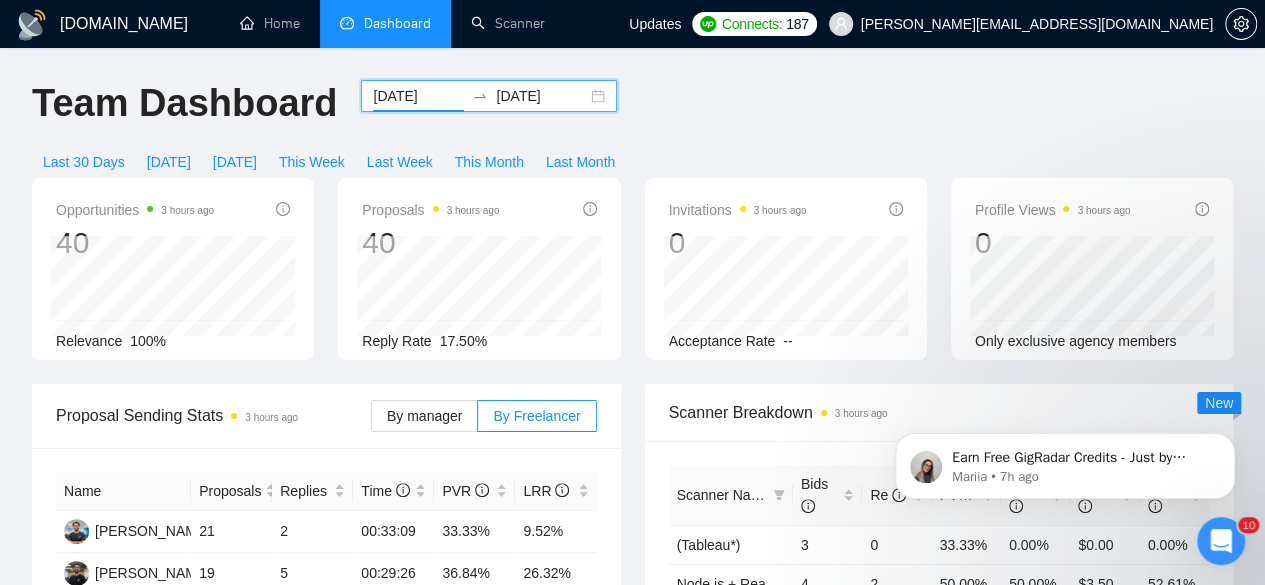 click on "[DATE]" at bounding box center [418, 96] 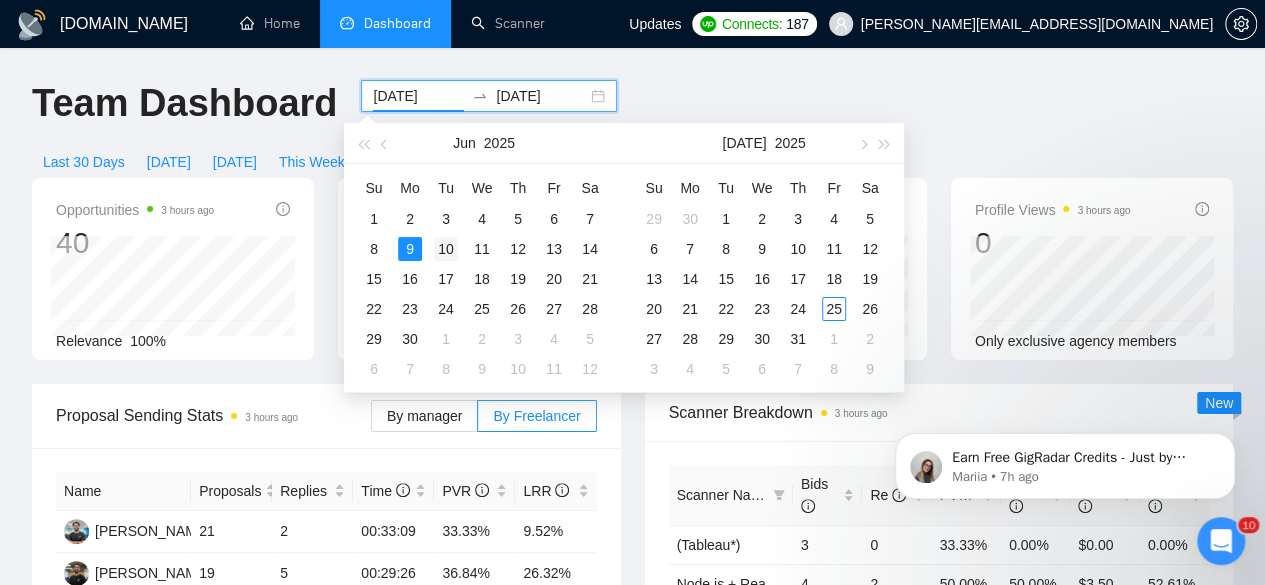 type on "[DATE]" 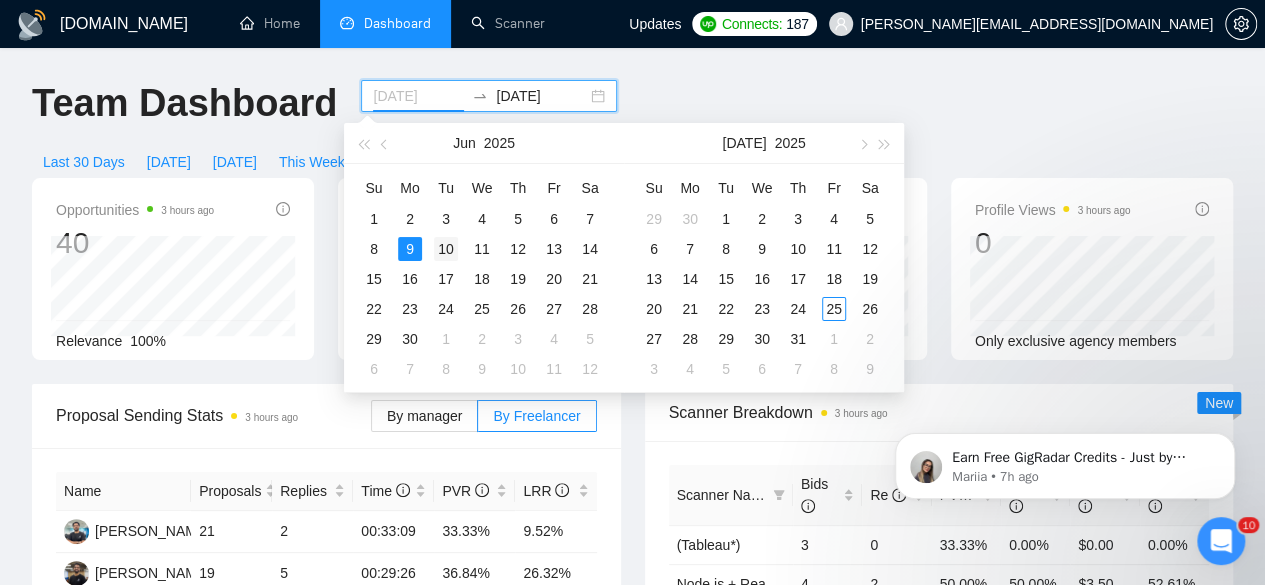 click on "10" at bounding box center (446, 249) 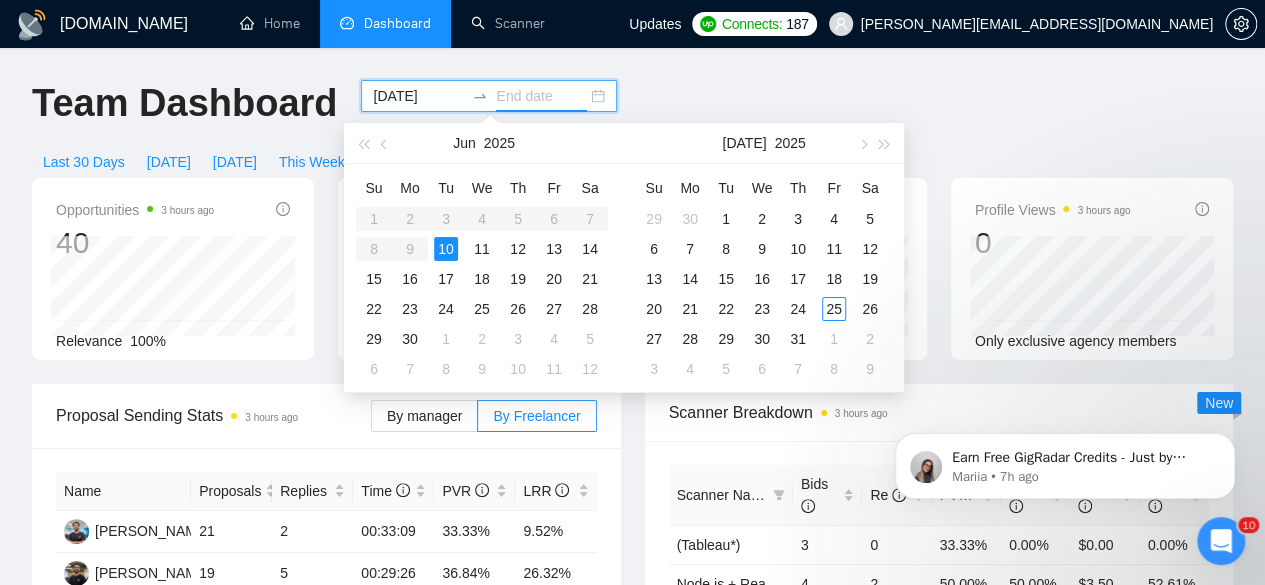 click on "10" at bounding box center (446, 249) 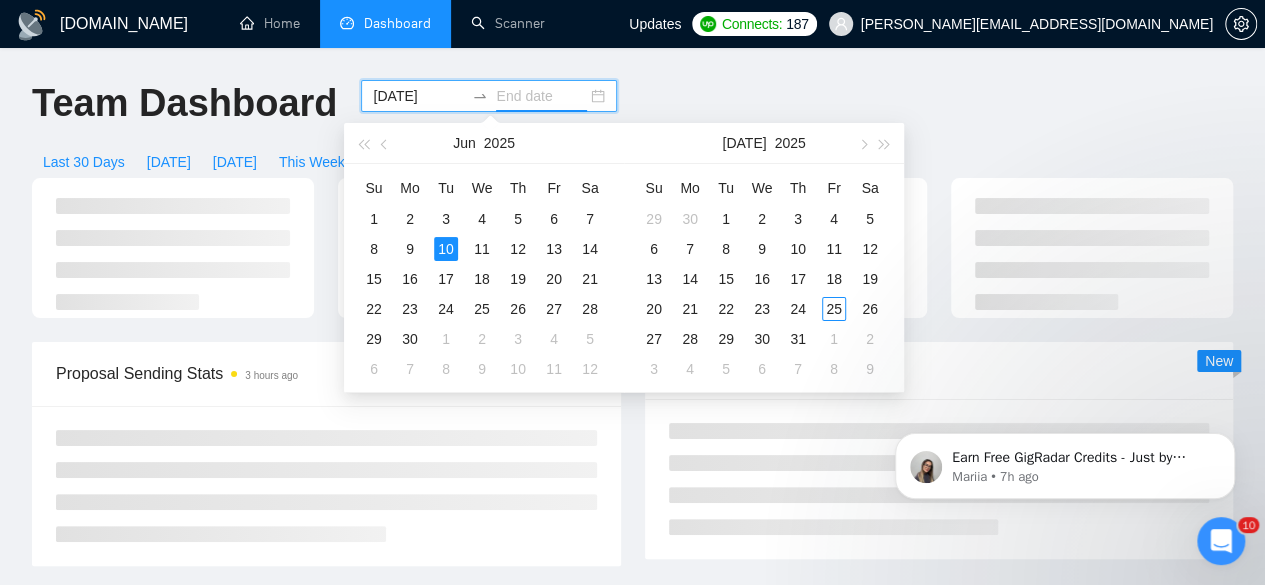 type on "[DATE]" 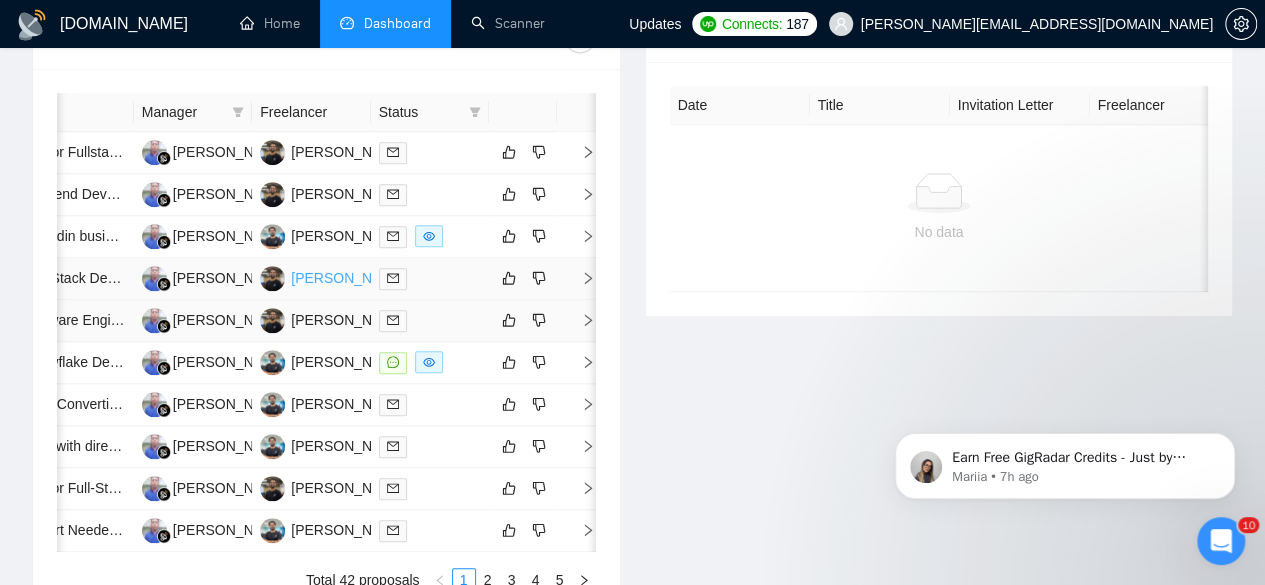 scroll, scrollTop: 866, scrollLeft: 0, axis: vertical 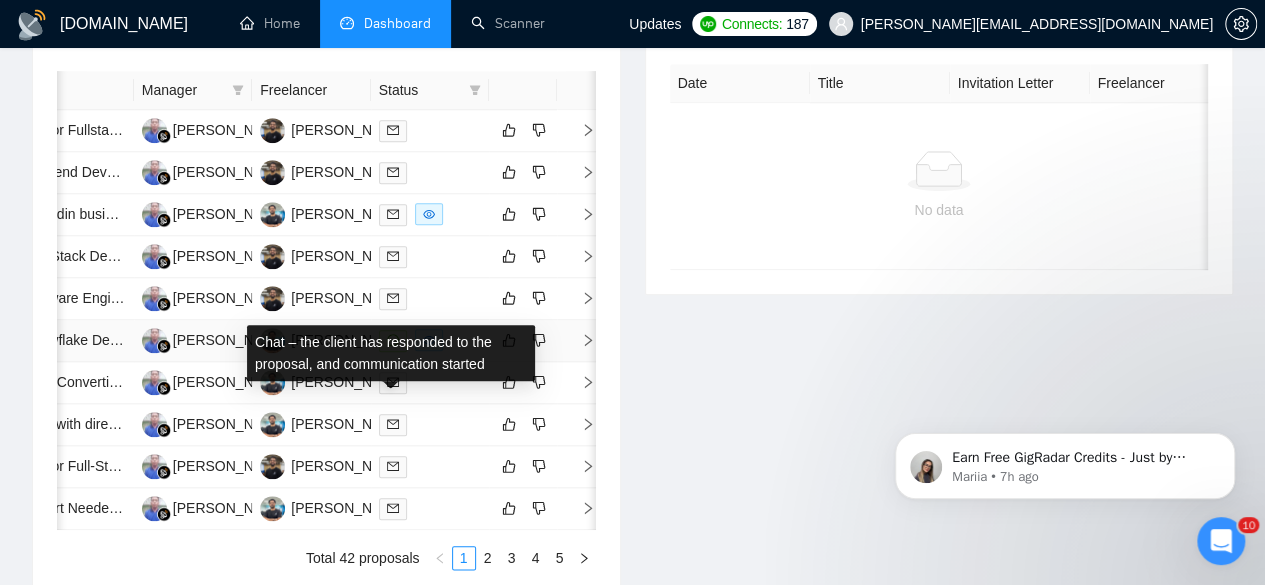 click 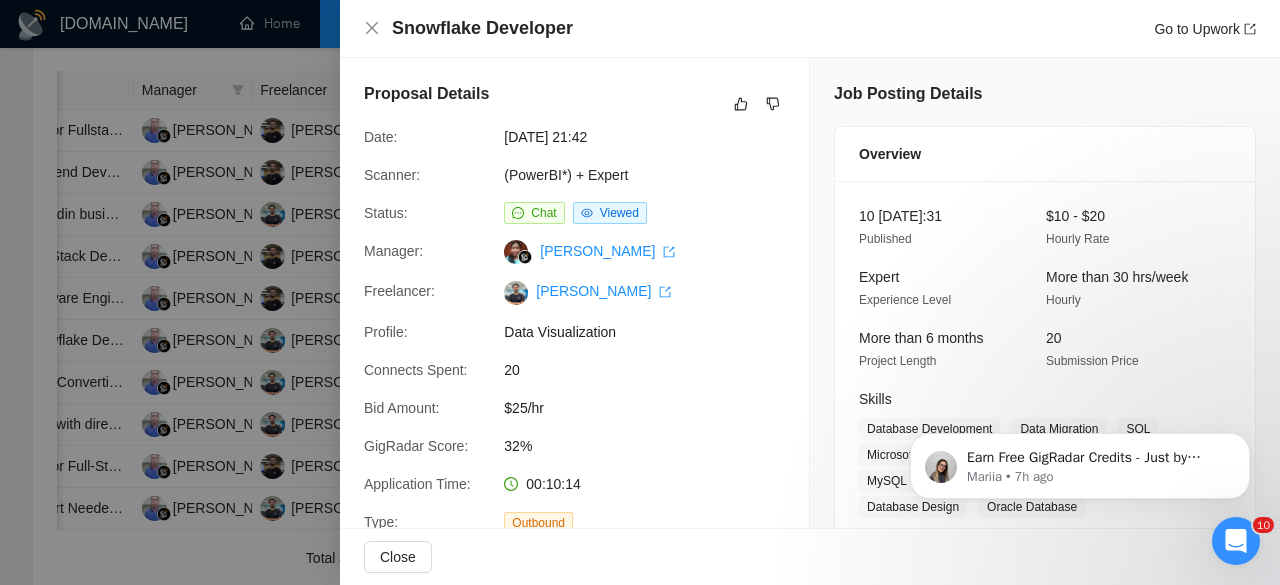 click at bounding box center [640, 292] 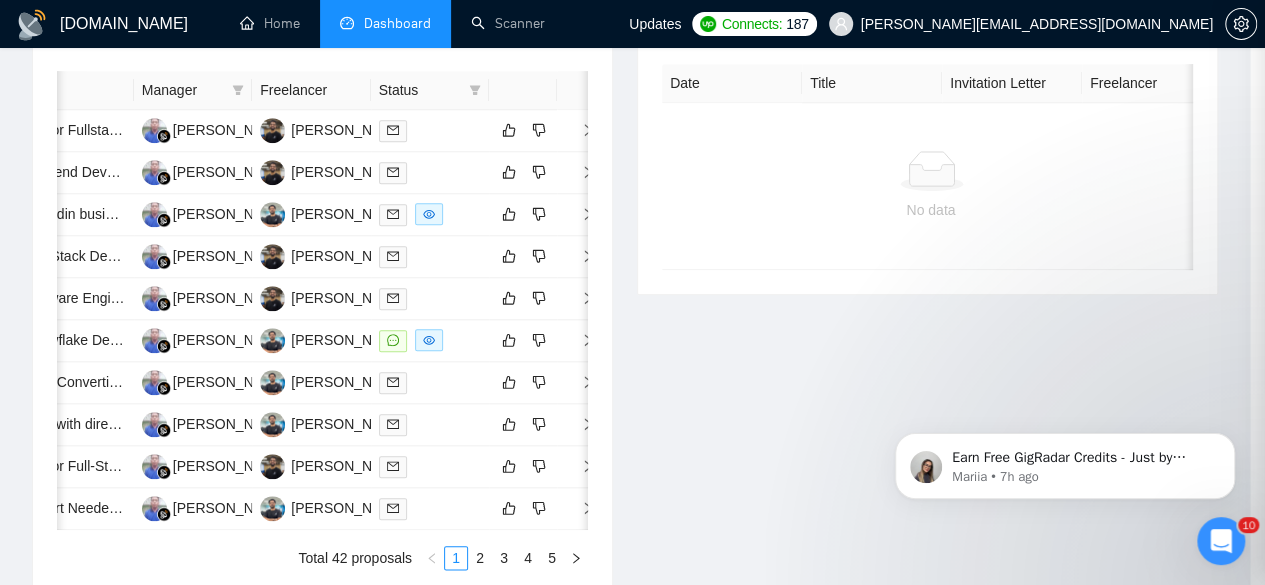 scroll, scrollTop: 0, scrollLeft: 153, axis: horizontal 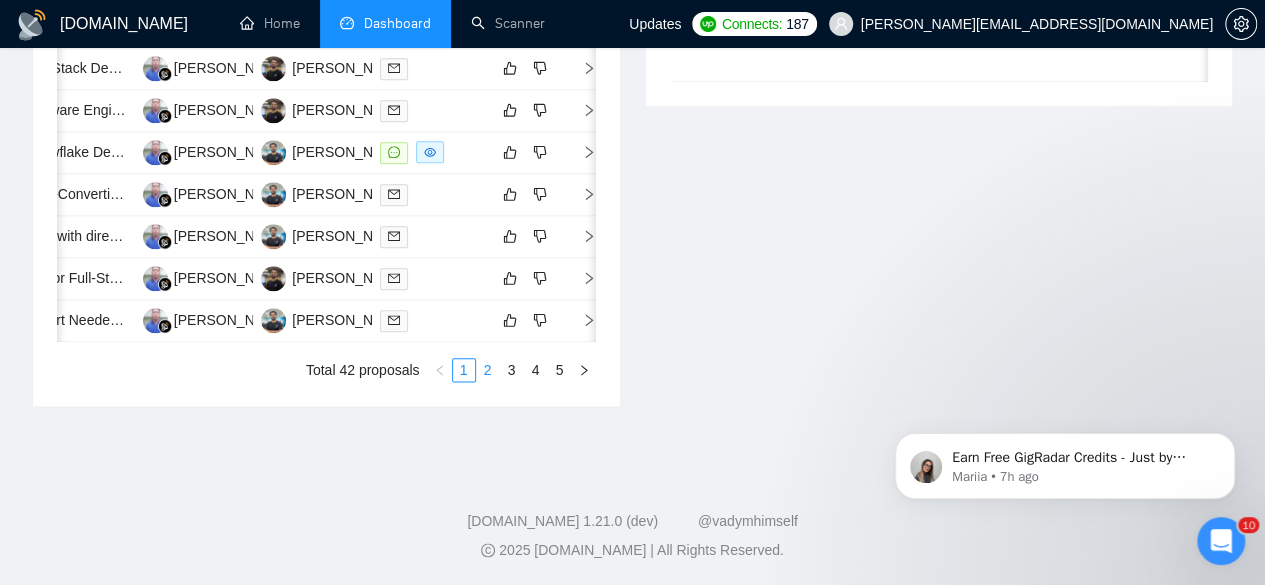 click on "2" at bounding box center (488, 370) 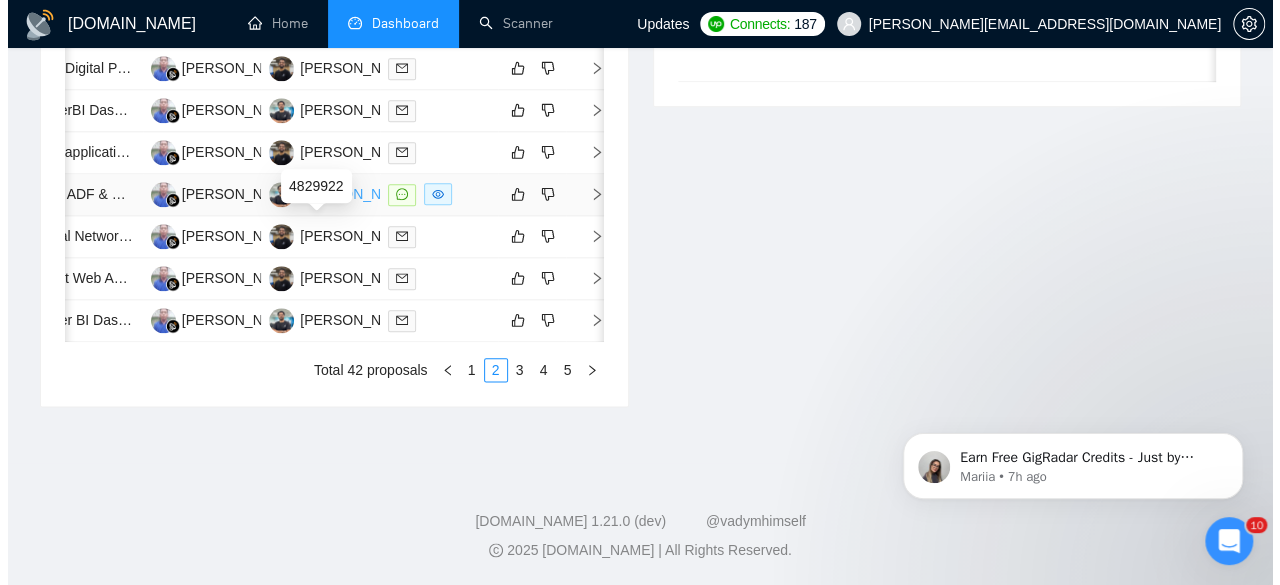 scroll, scrollTop: 1081, scrollLeft: 0, axis: vertical 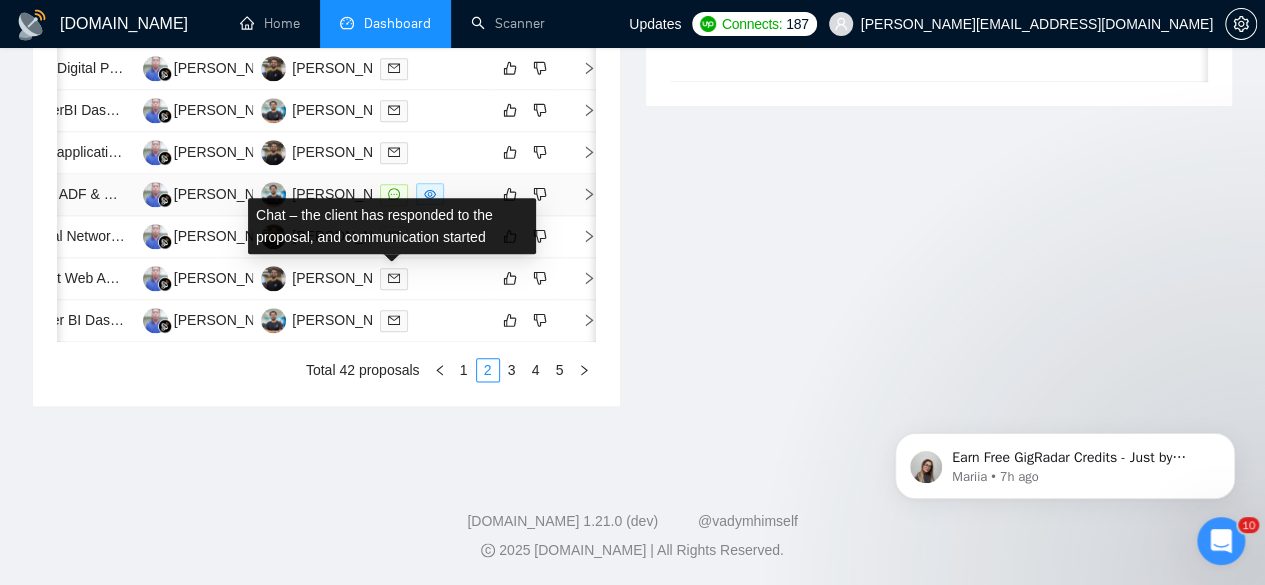 click 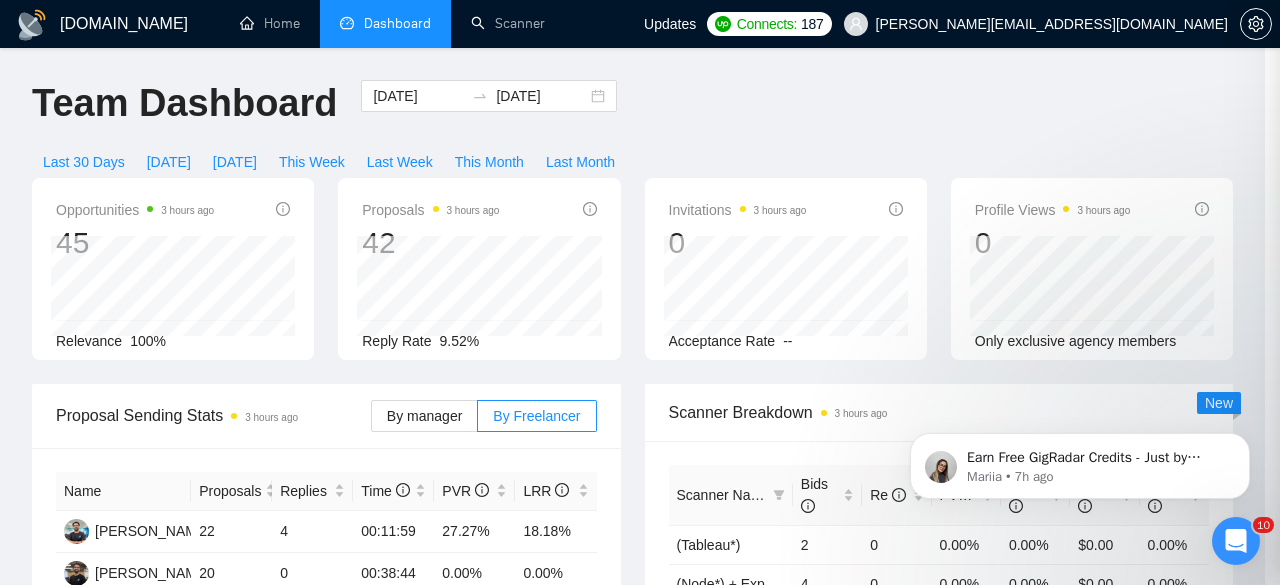 scroll, scrollTop: 1081, scrollLeft: 0, axis: vertical 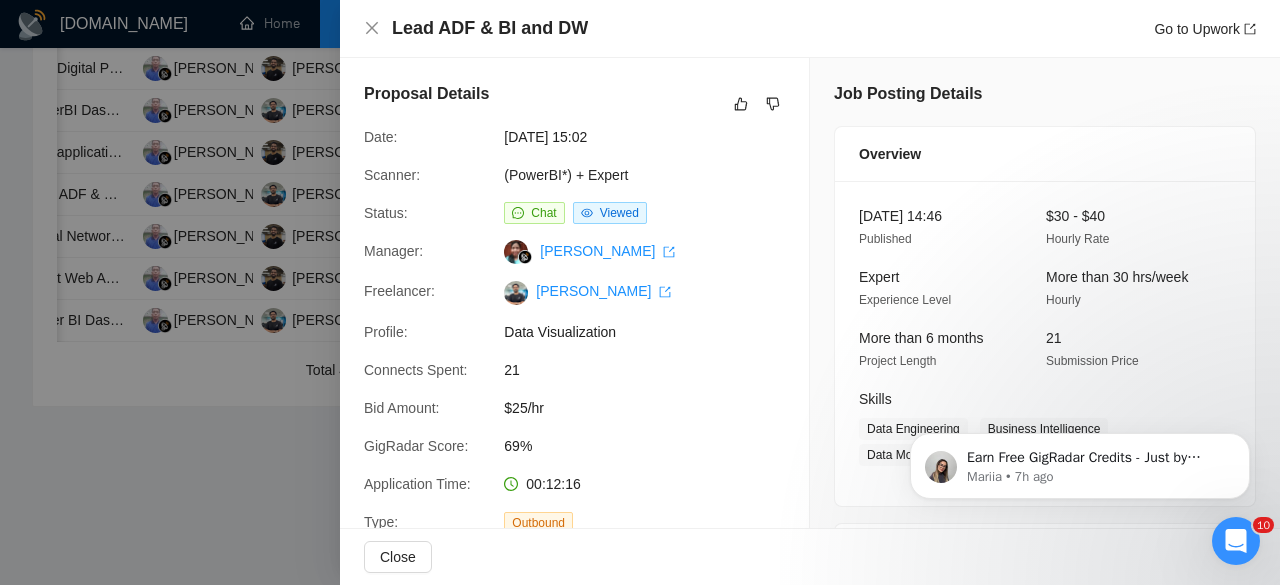 click at bounding box center [640, 292] 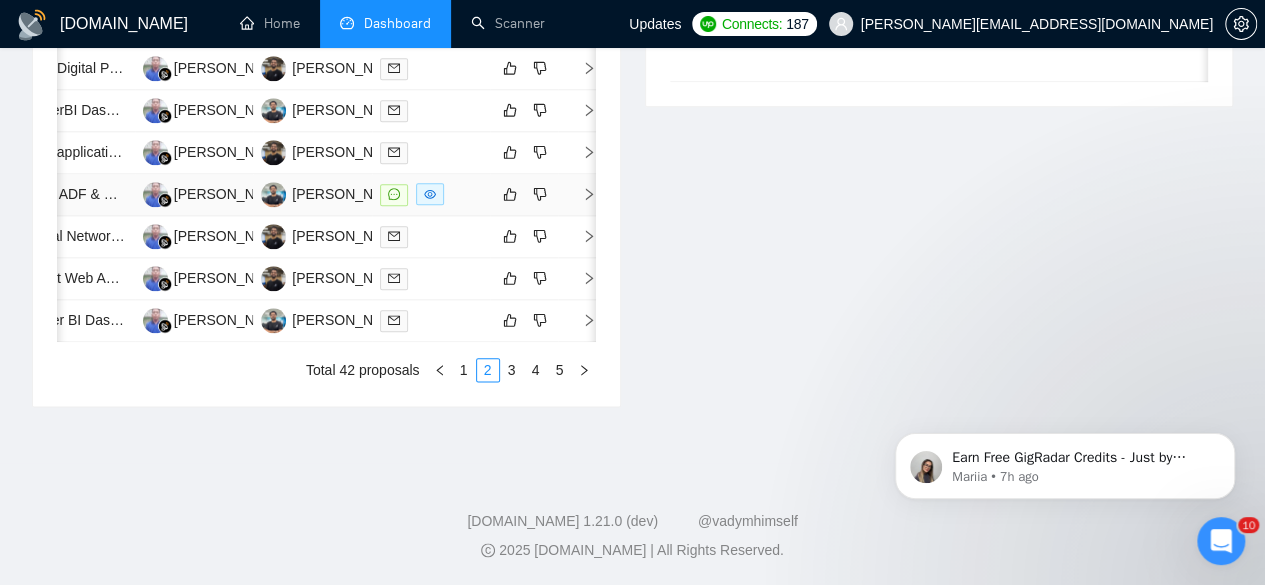 scroll, scrollTop: 0, scrollLeft: 153, axis: horizontal 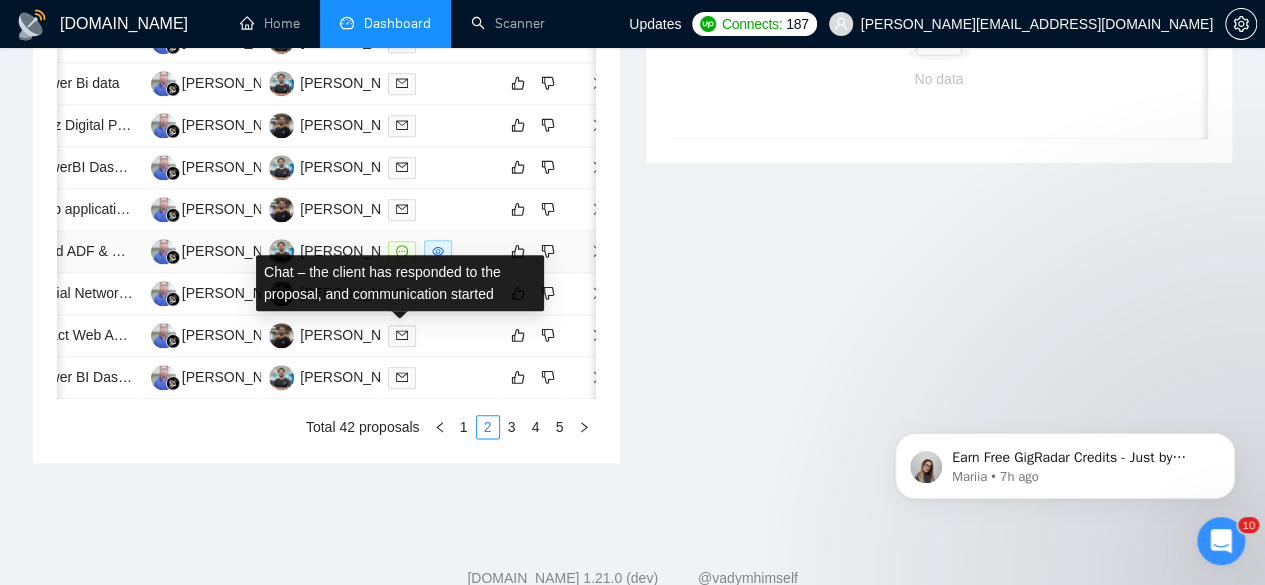 click at bounding box center (402, 252) 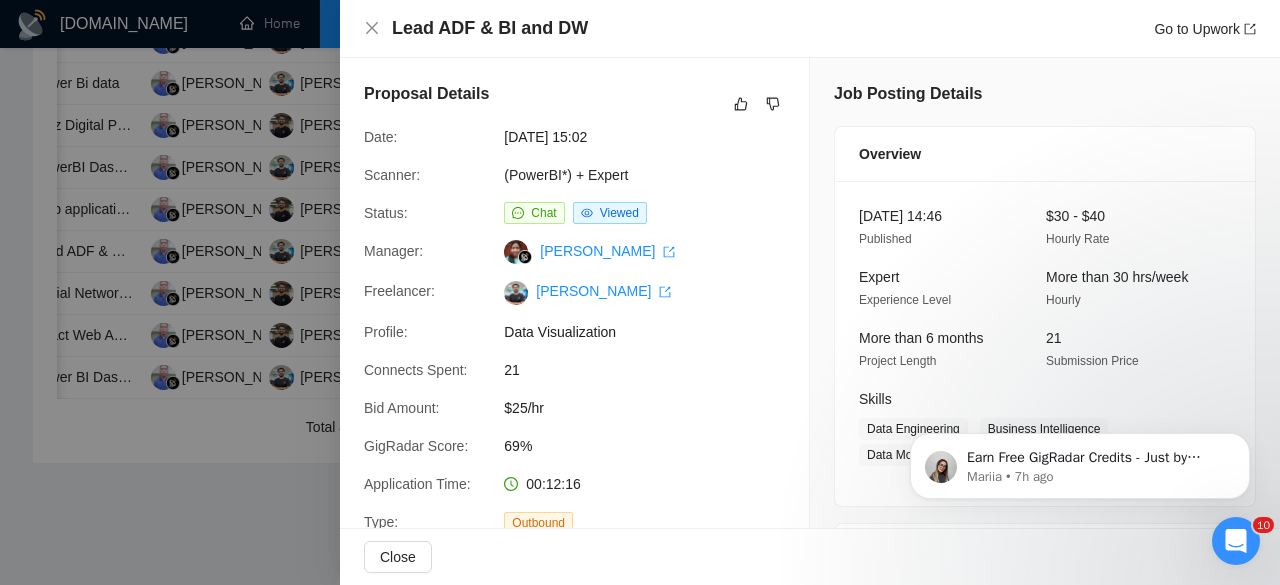 click at bounding box center [640, 292] 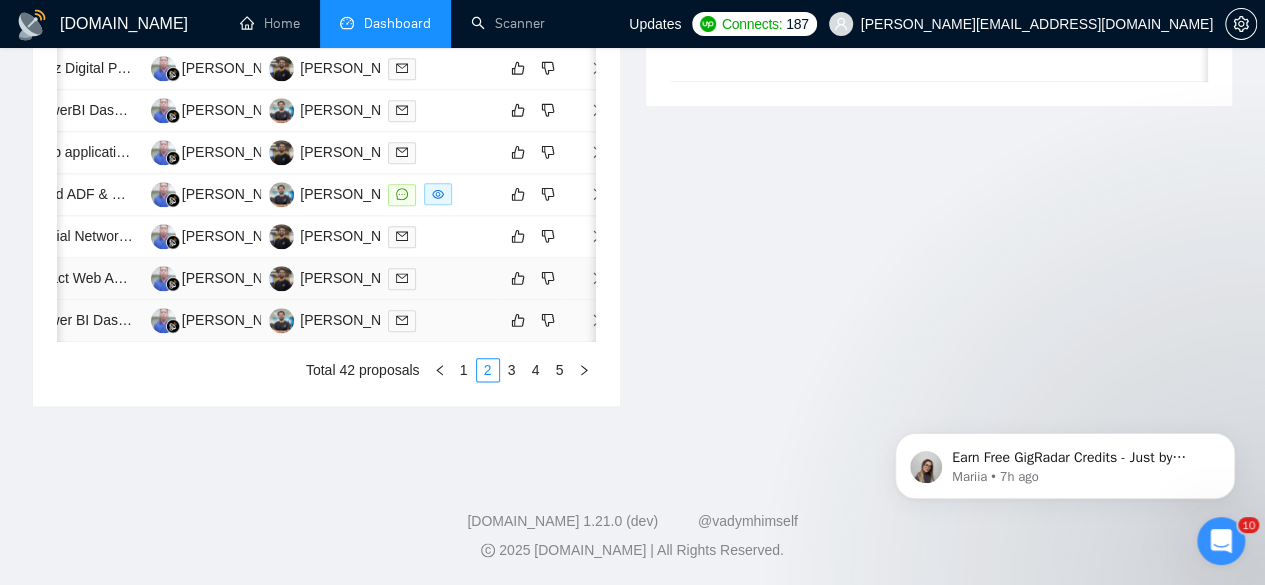 scroll, scrollTop: 1167, scrollLeft: 0, axis: vertical 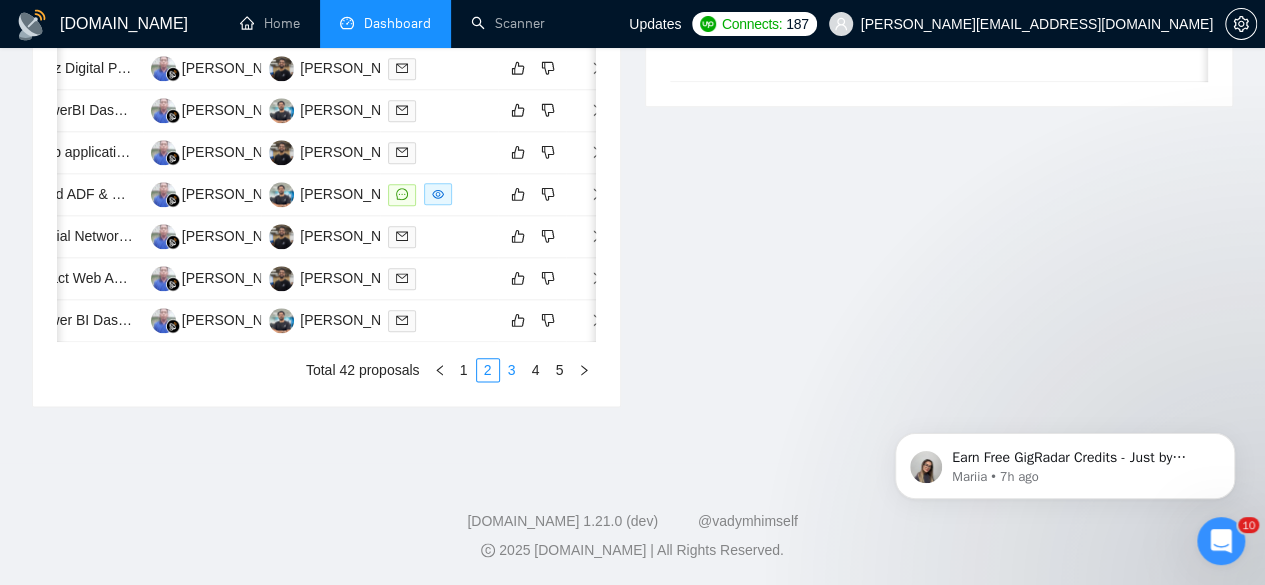click on "3" at bounding box center (512, 370) 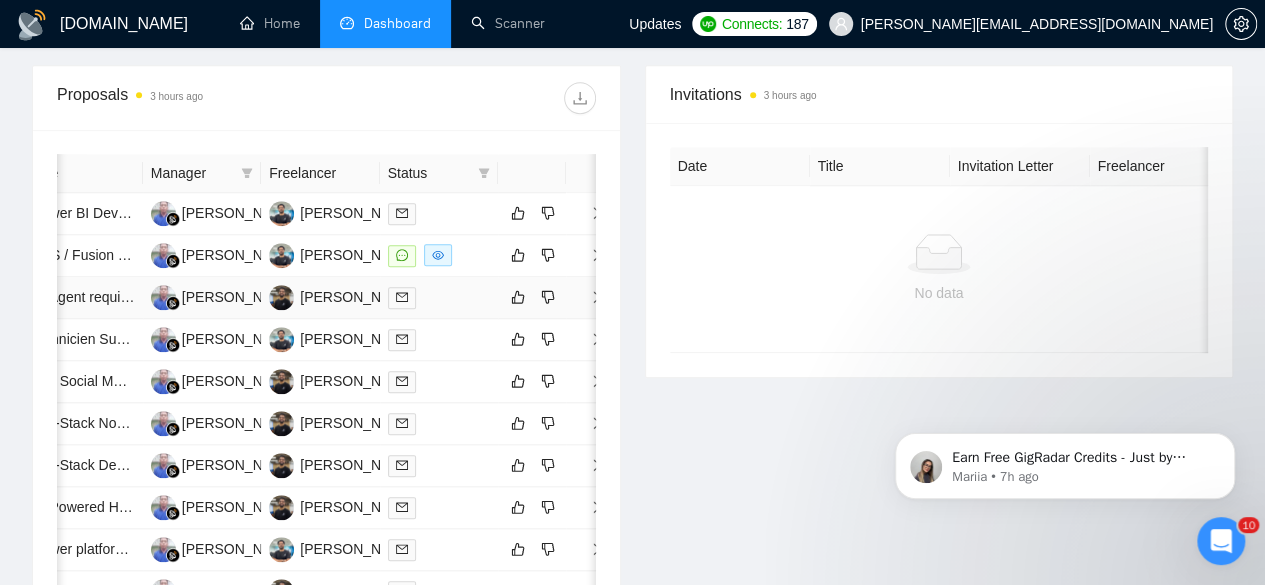 scroll, scrollTop: 774, scrollLeft: 0, axis: vertical 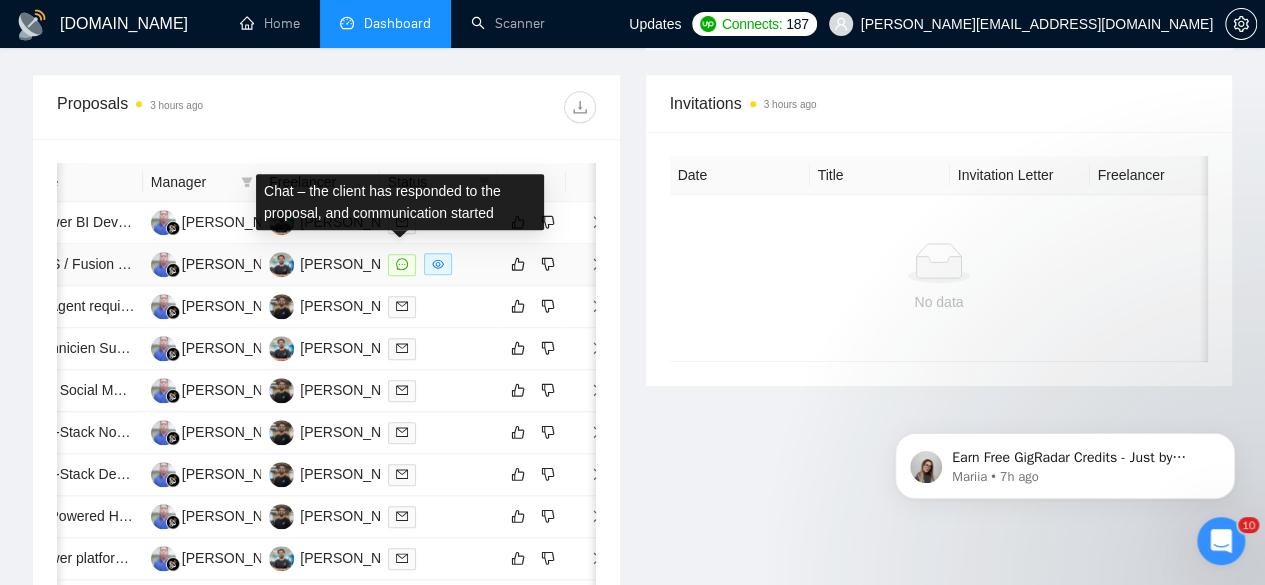 click 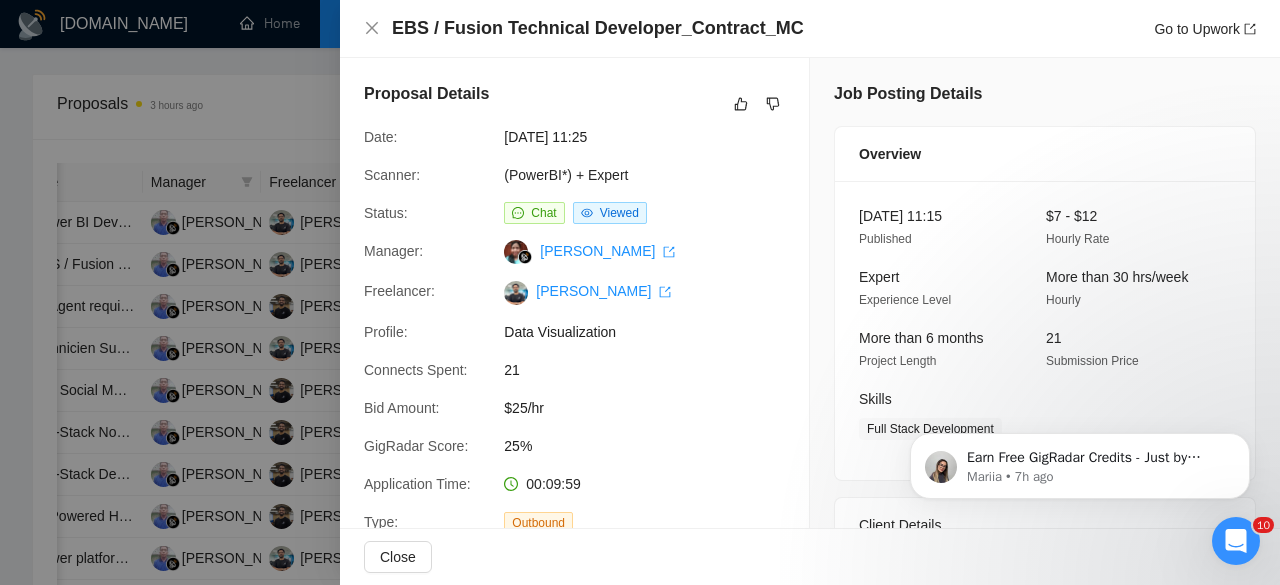 click at bounding box center [640, 292] 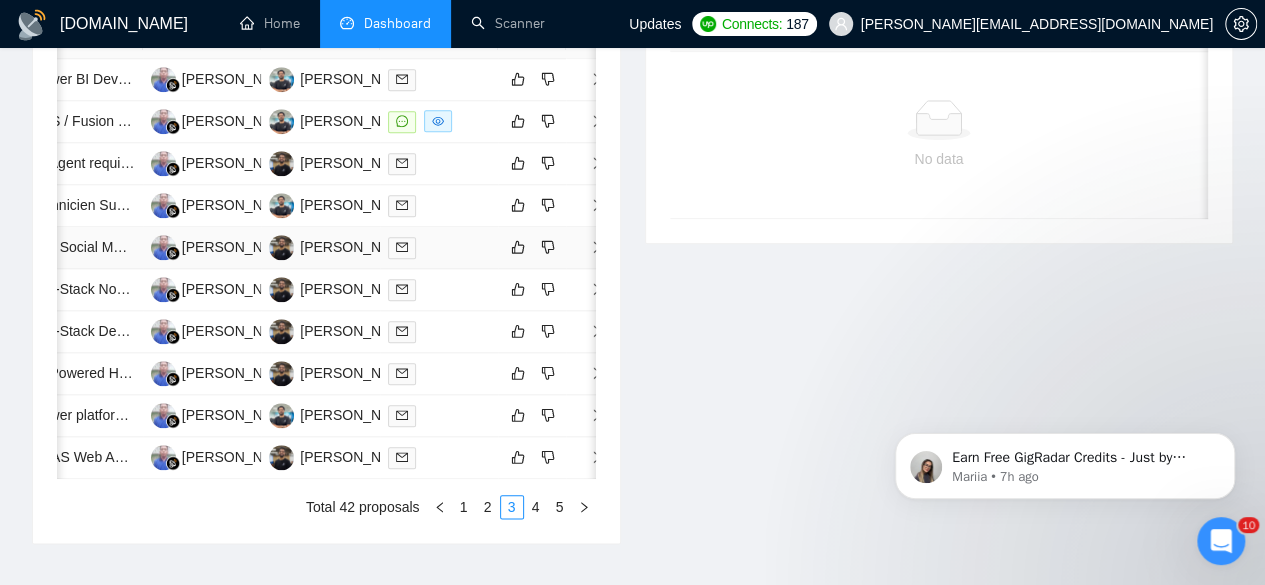 scroll, scrollTop: 935, scrollLeft: 0, axis: vertical 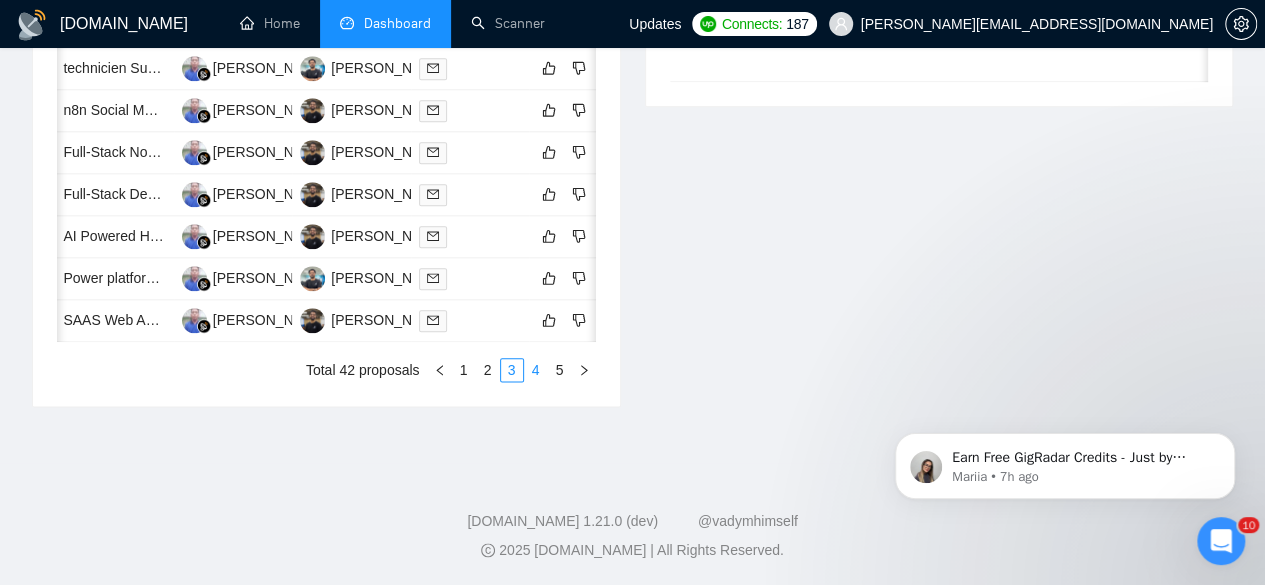 click on "4" at bounding box center (536, 370) 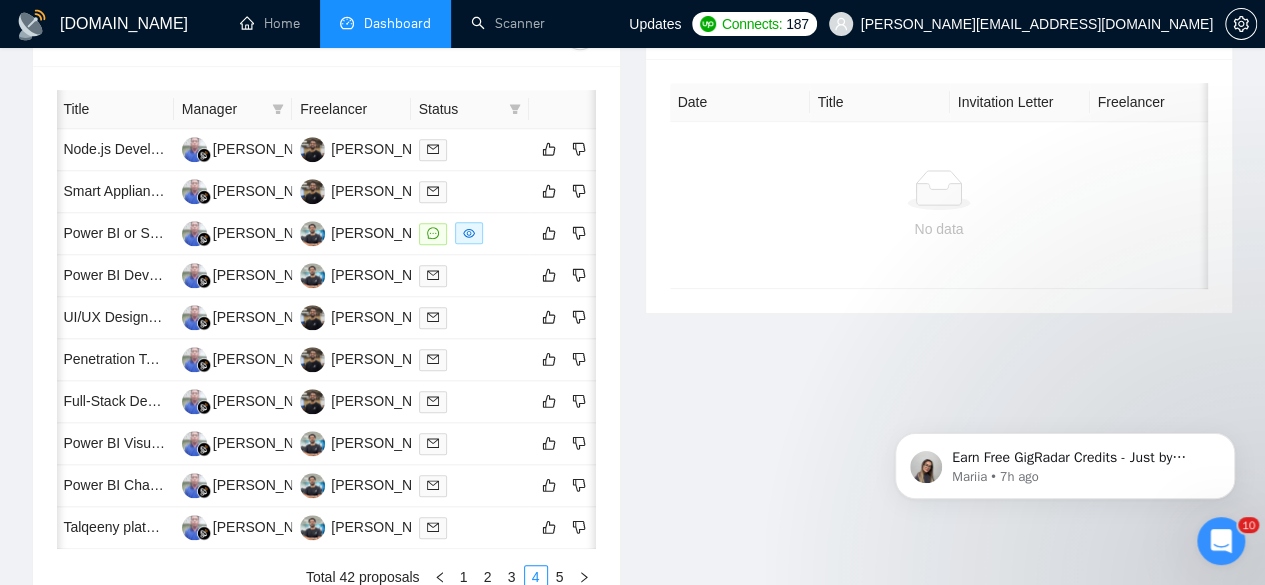 scroll, scrollTop: 851, scrollLeft: 0, axis: vertical 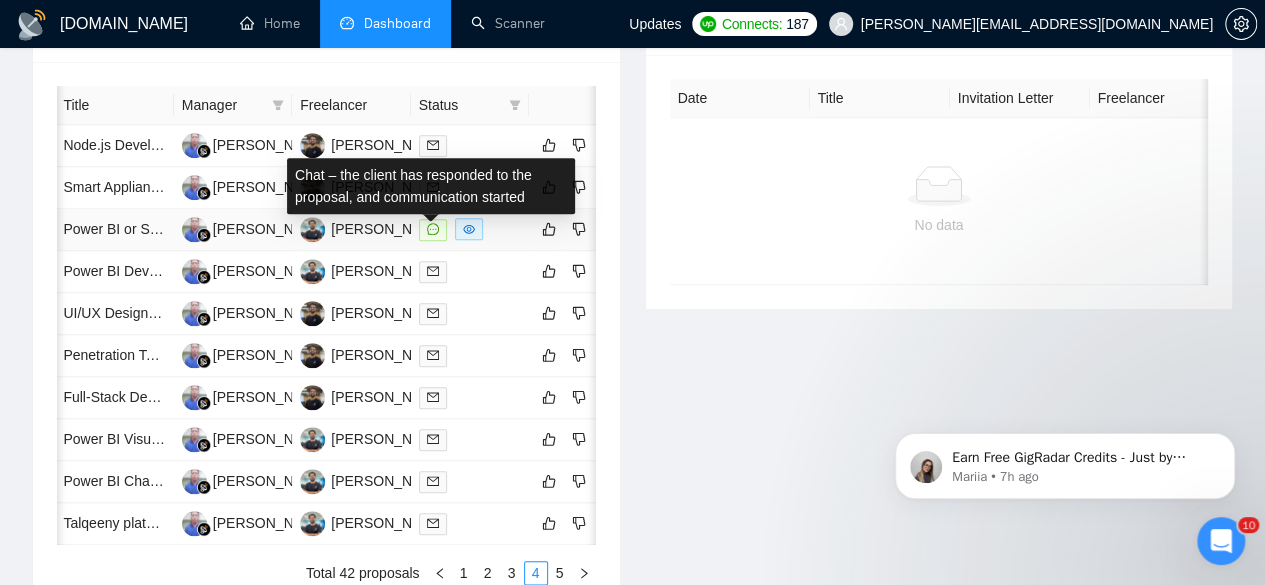 click 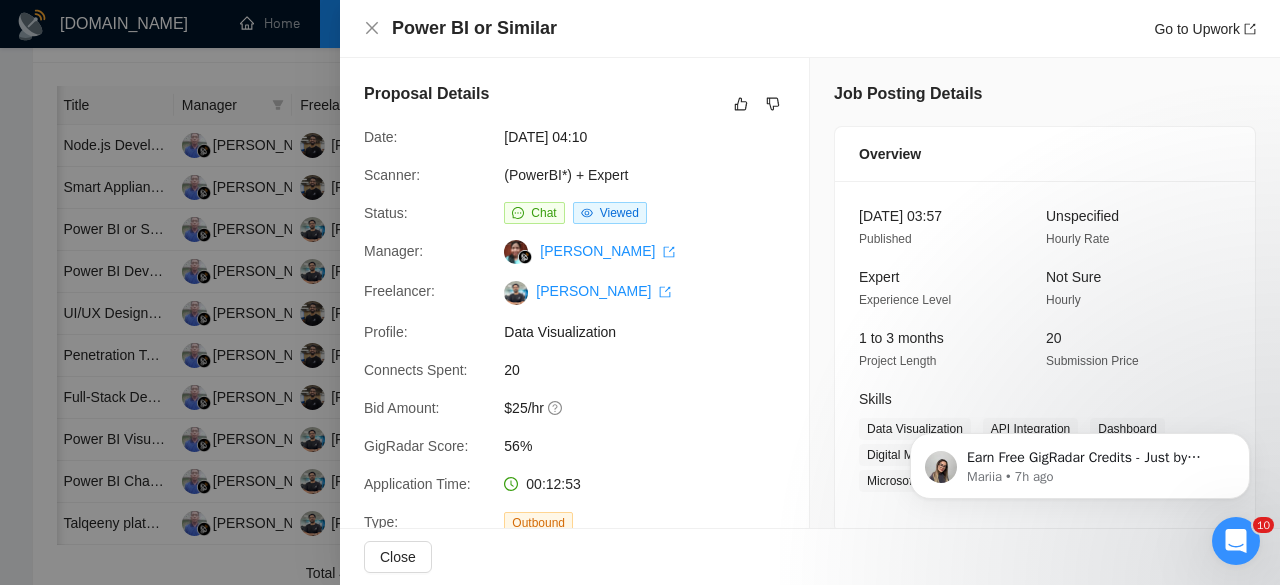 click at bounding box center (640, 292) 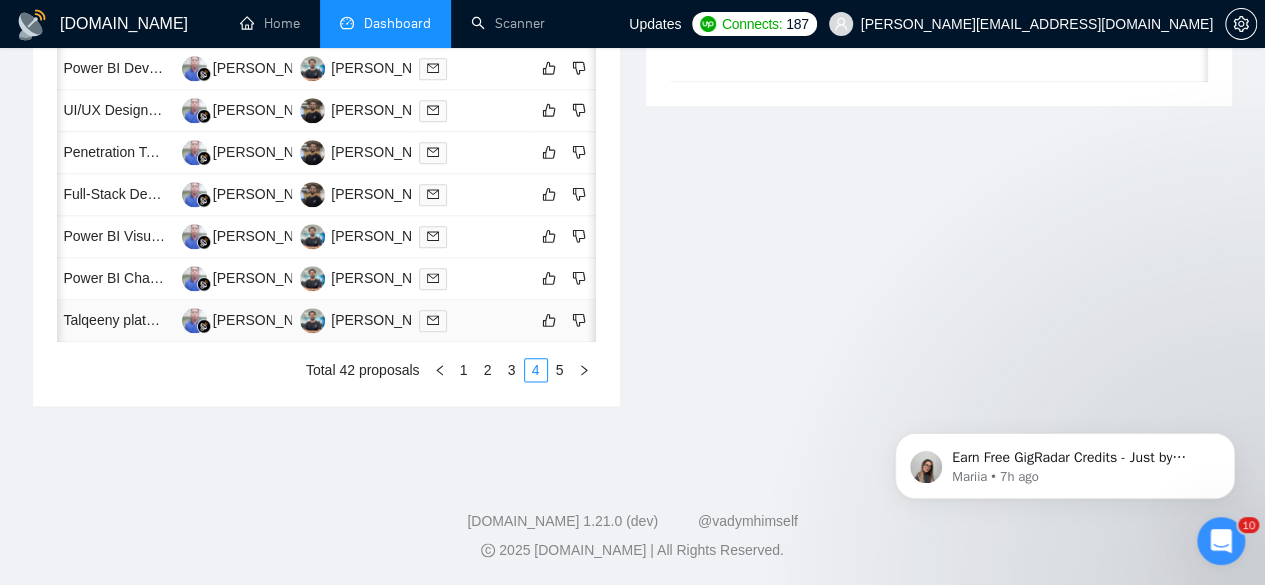 scroll, scrollTop: 1191, scrollLeft: 0, axis: vertical 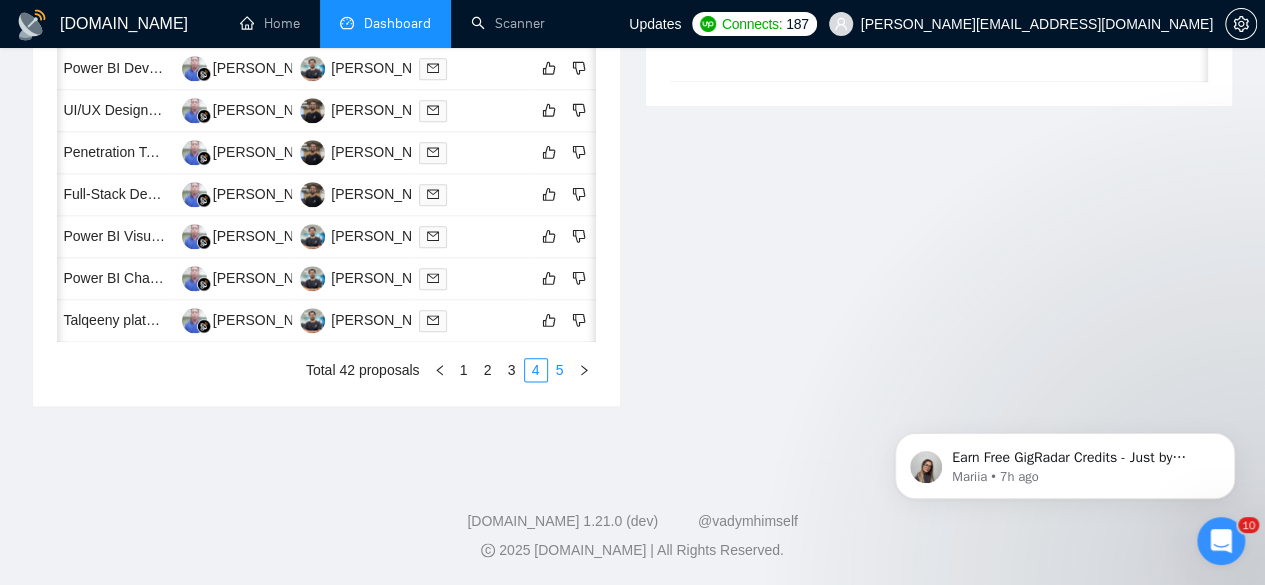click on "5" at bounding box center [560, 370] 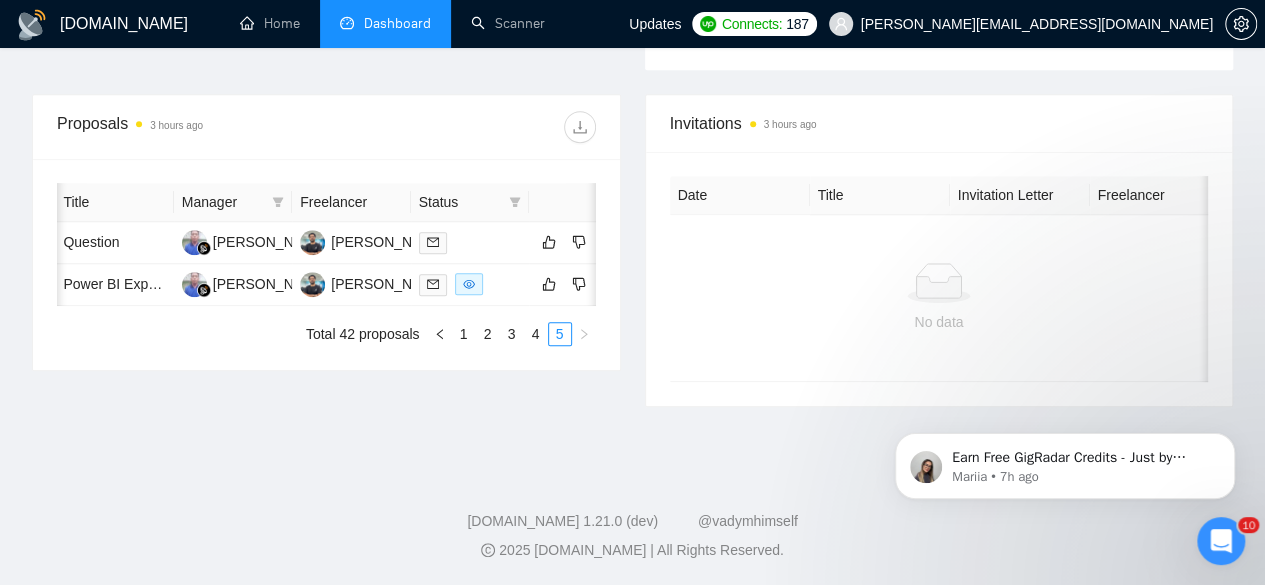 scroll, scrollTop: 734, scrollLeft: 0, axis: vertical 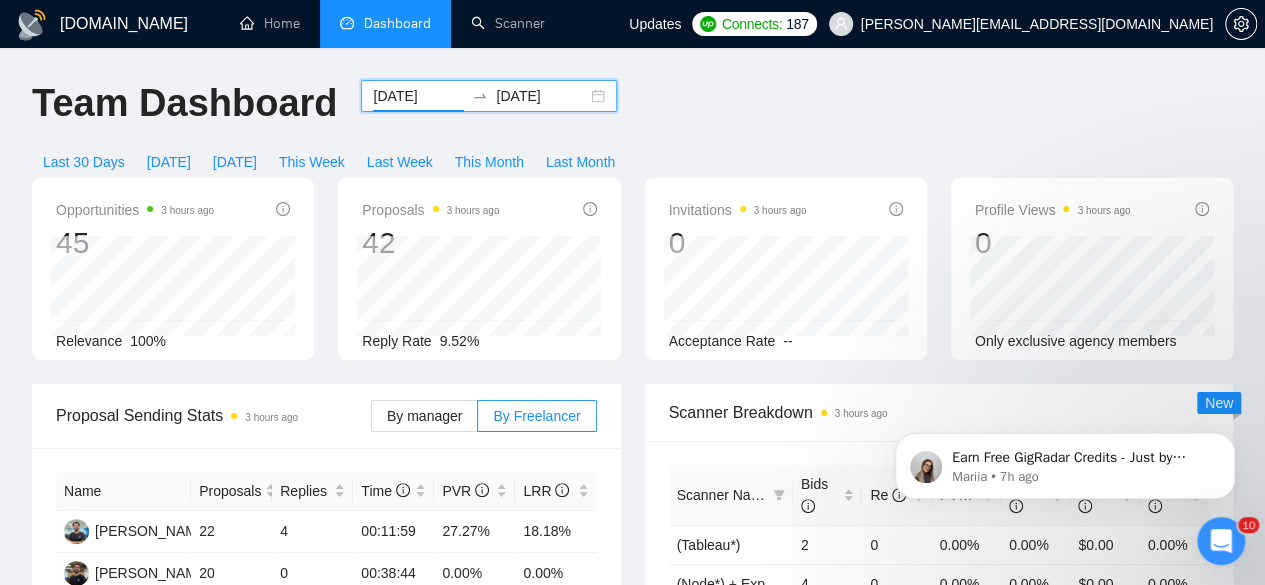 click on "[DATE]" at bounding box center [418, 96] 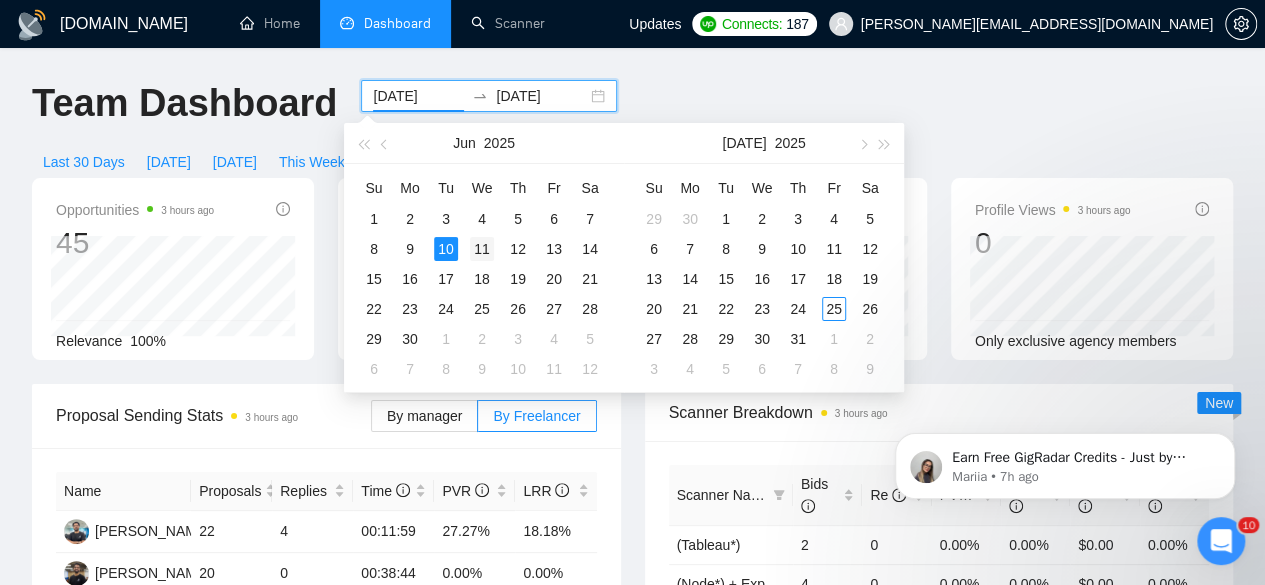 type on "[DATE]" 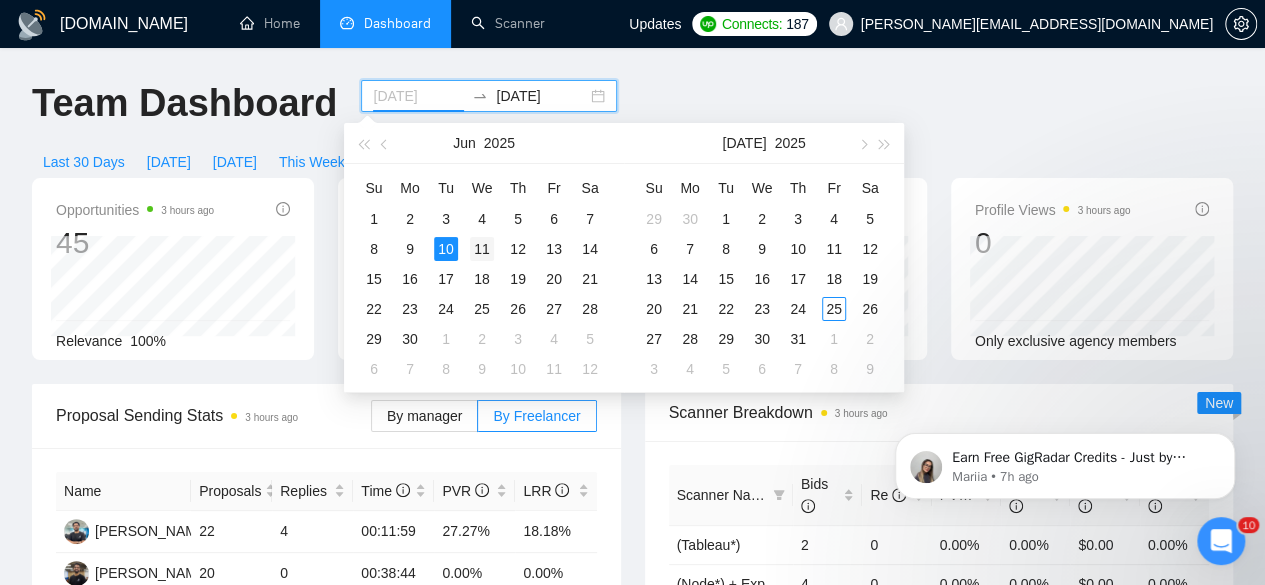 click on "11" at bounding box center (482, 249) 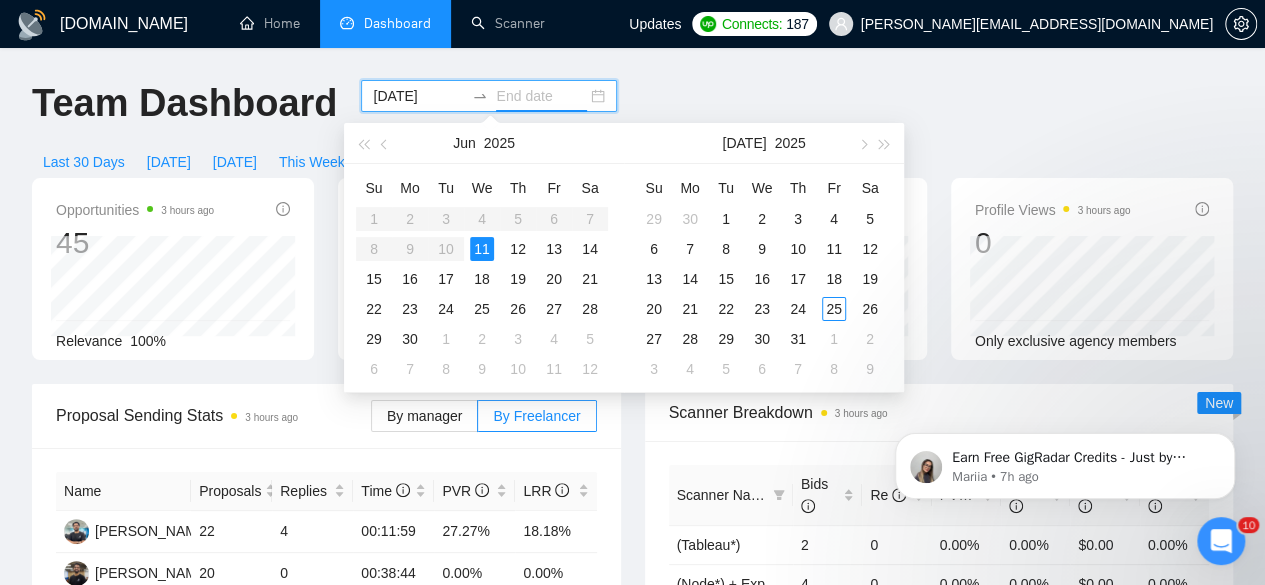 click on "11" at bounding box center [482, 249] 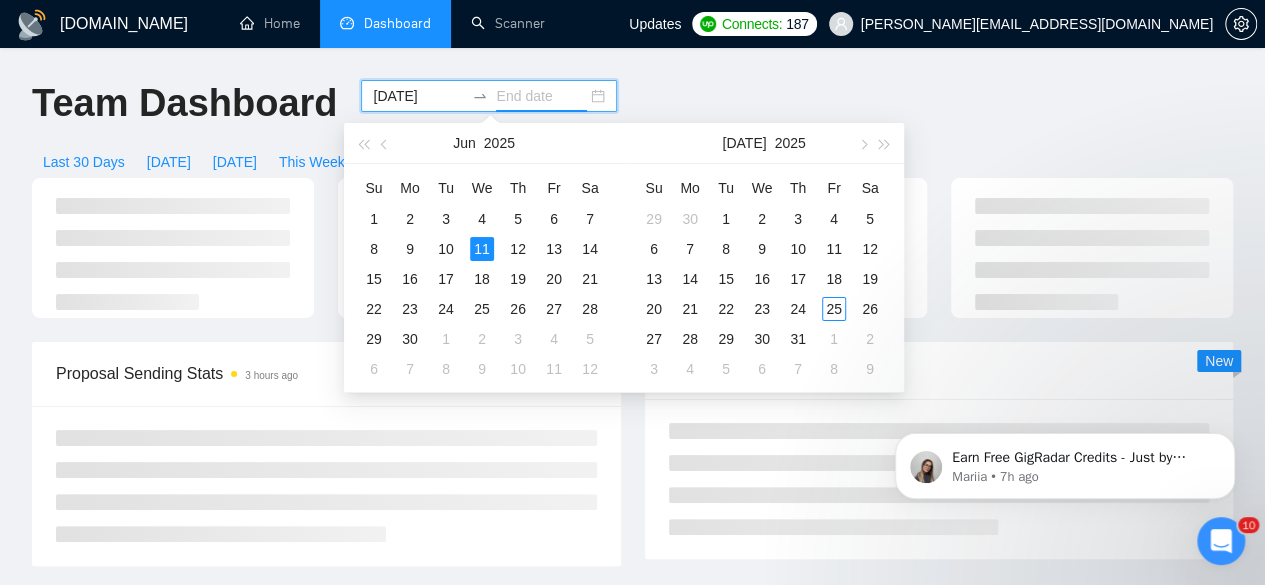 type on "[DATE]" 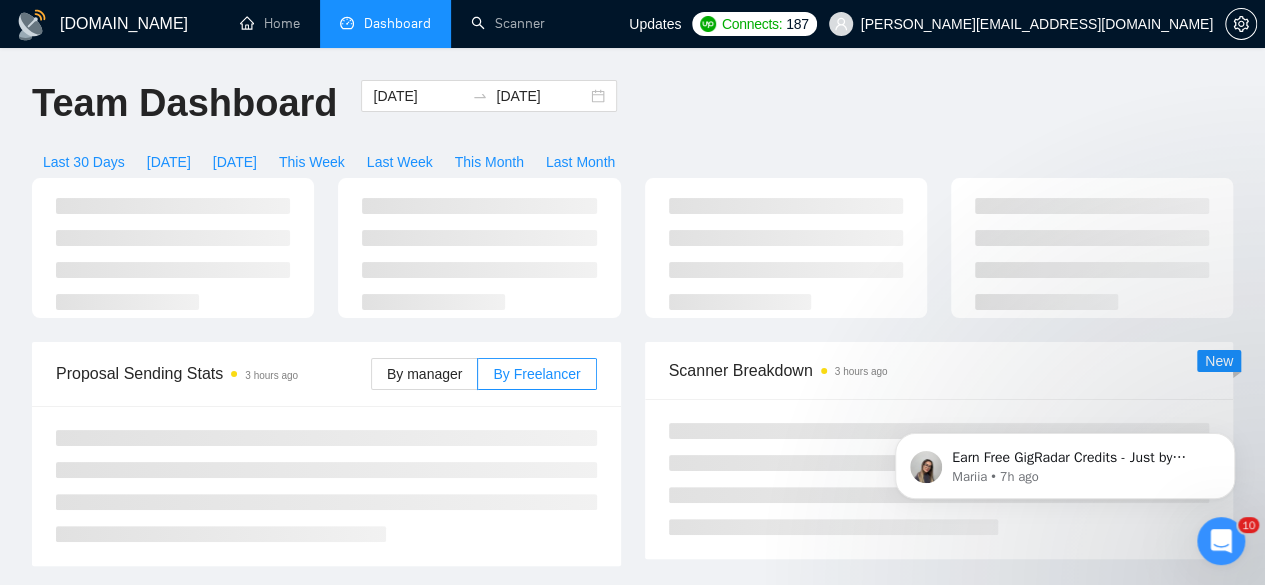 click at bounding box center [173, 248] 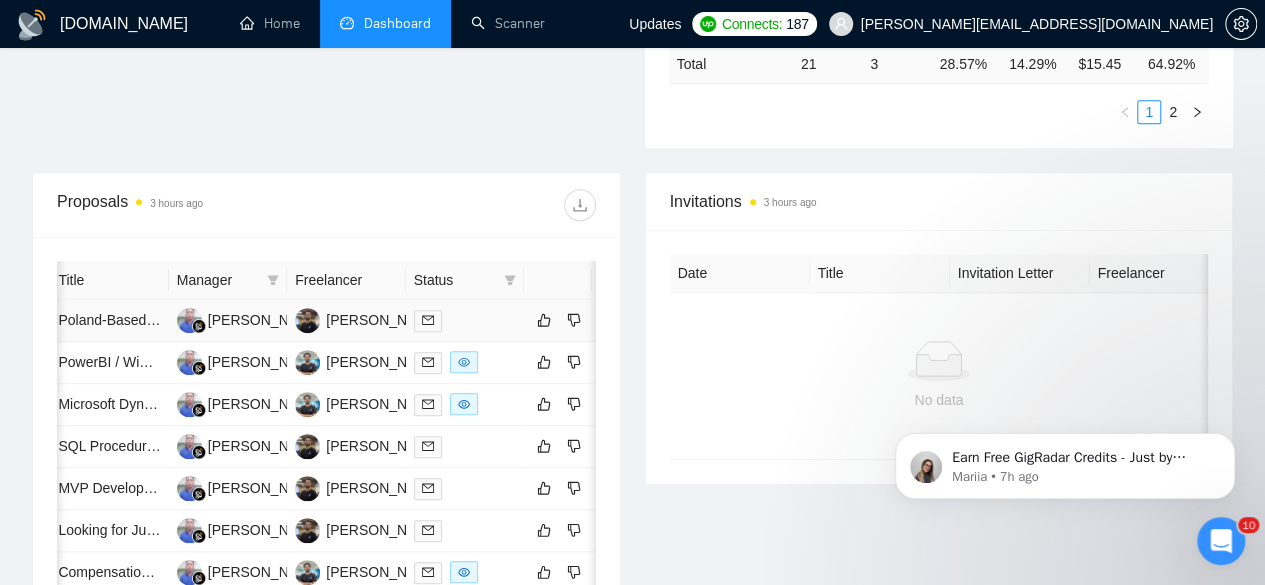 scroll, scrollTop: 712, scrollLeft: 0, axis: vertical 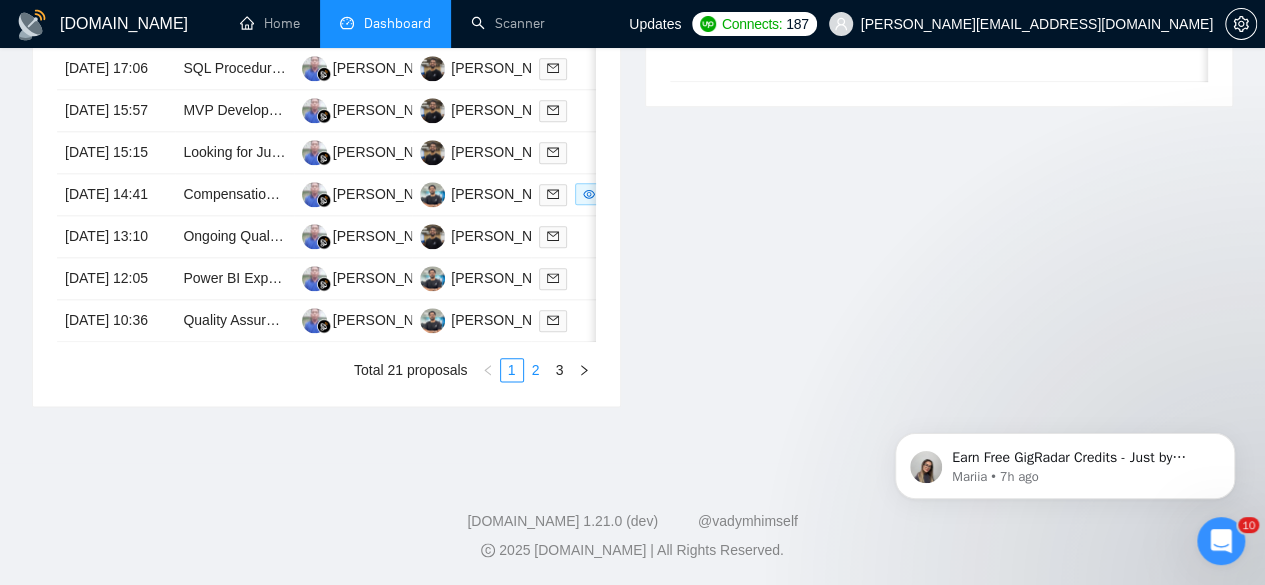 click on "2" at bounding box center (536, 370) 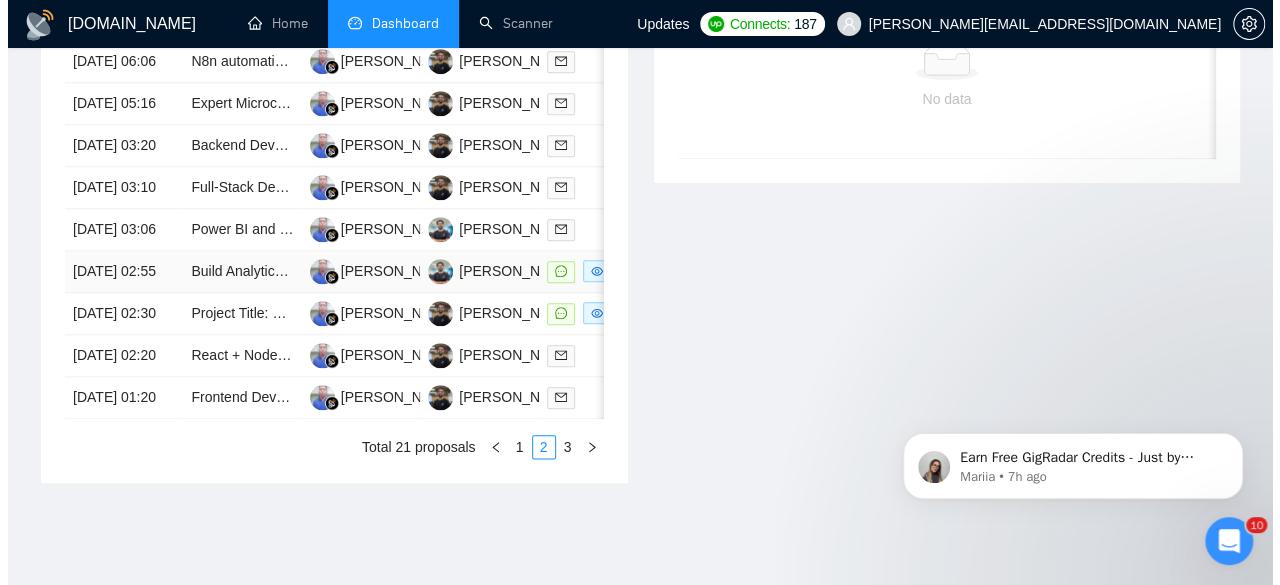 scroll, scrollTop: 1006, scrollLeft: 0, axis: vertical 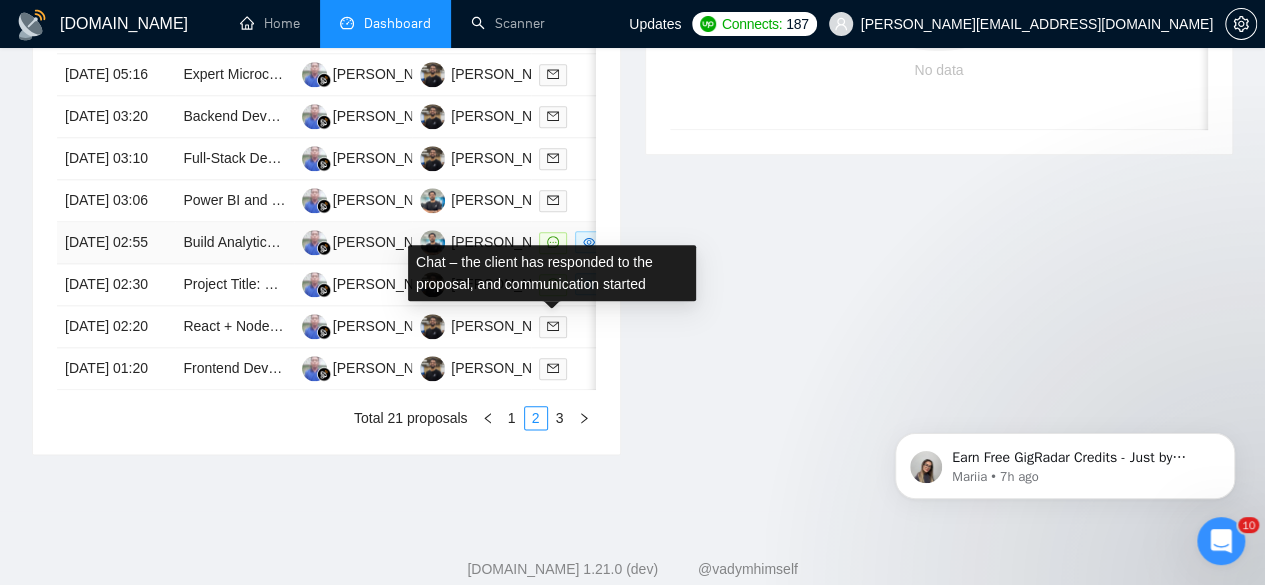 click 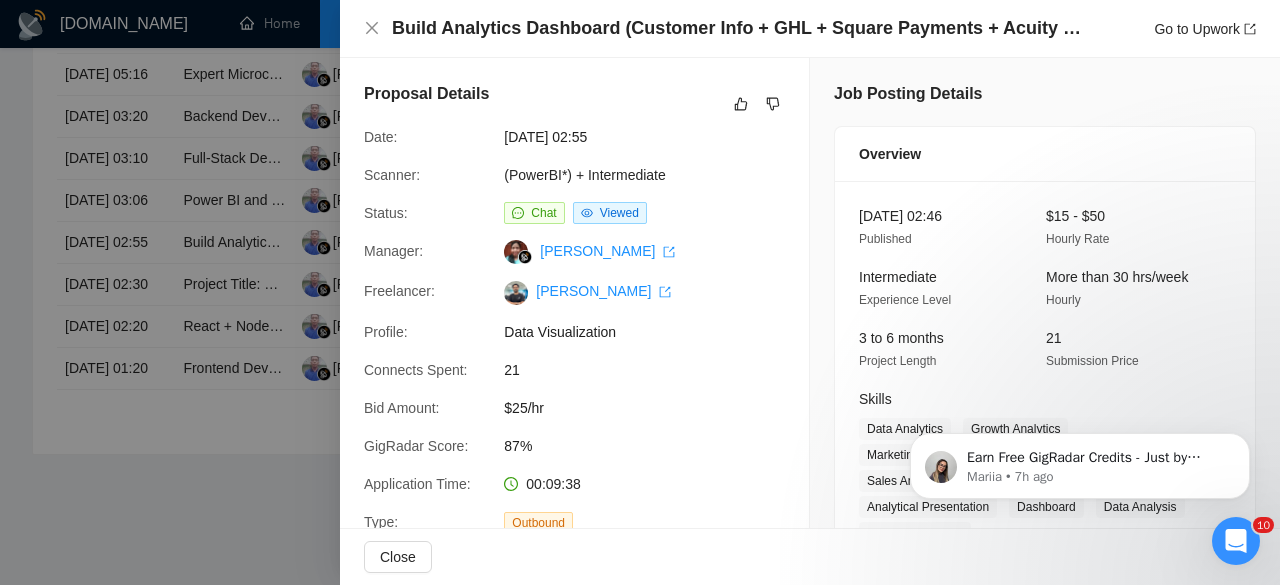 click at bounding box center [640, 292] 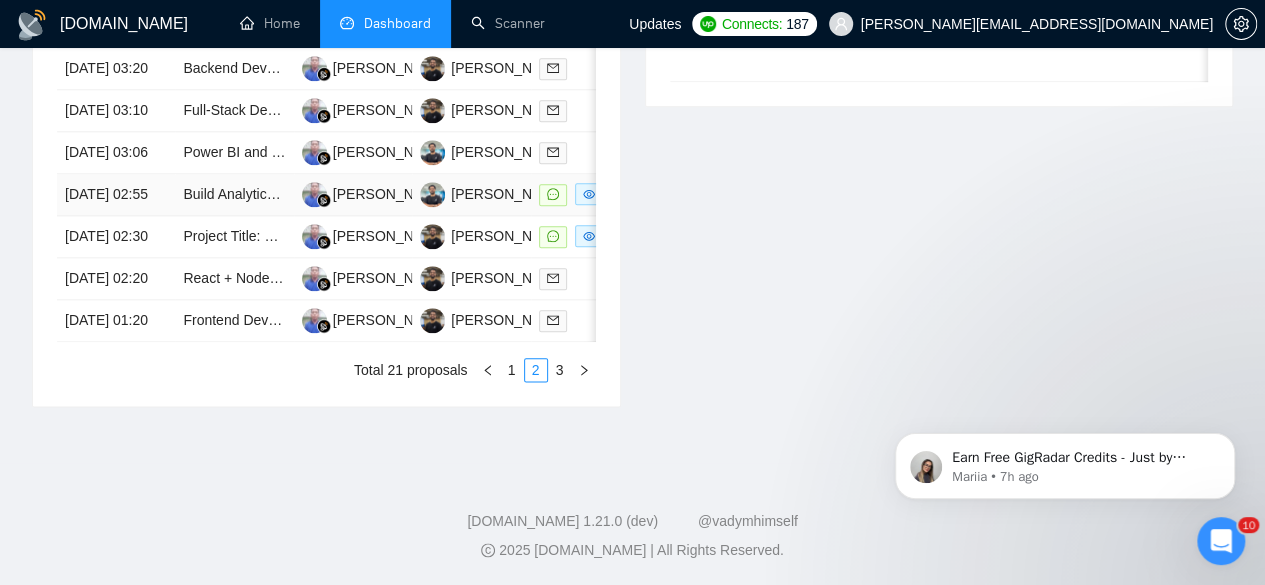 scroll, scrollTop: 1068, scrollLeft: 0, axis: vertical 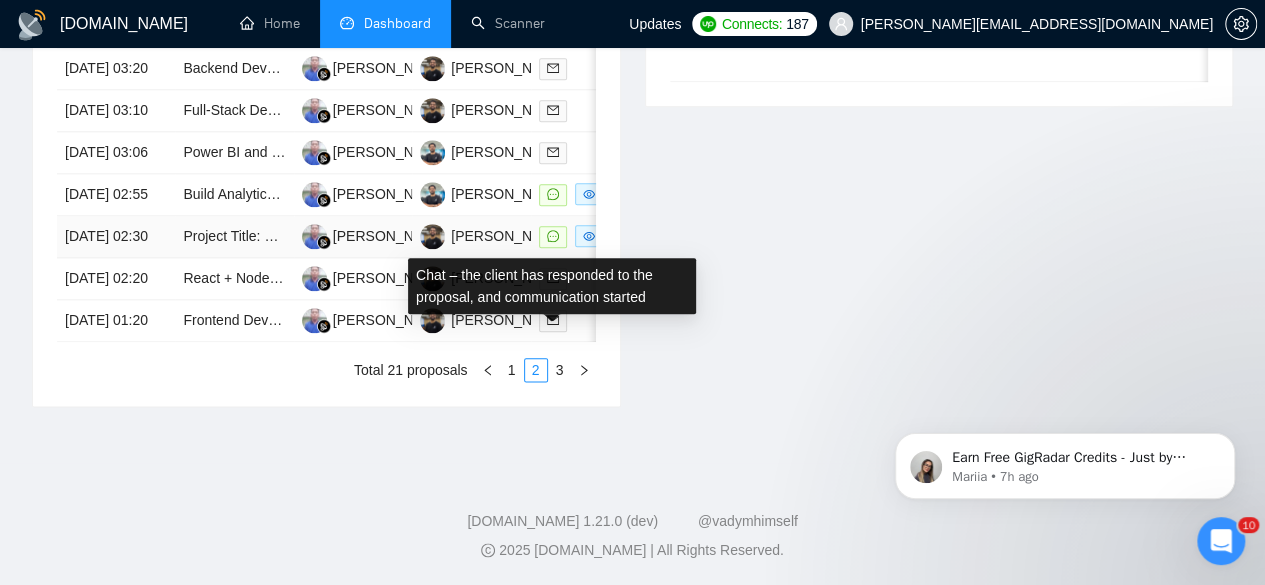click 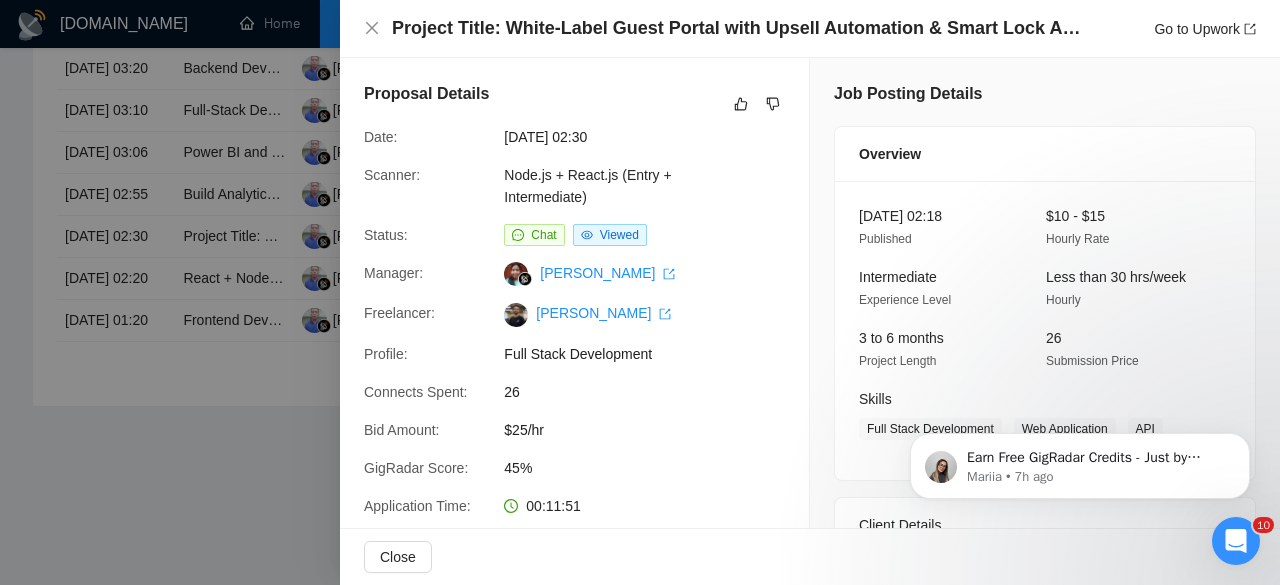 click at bounding box center (640, 292) 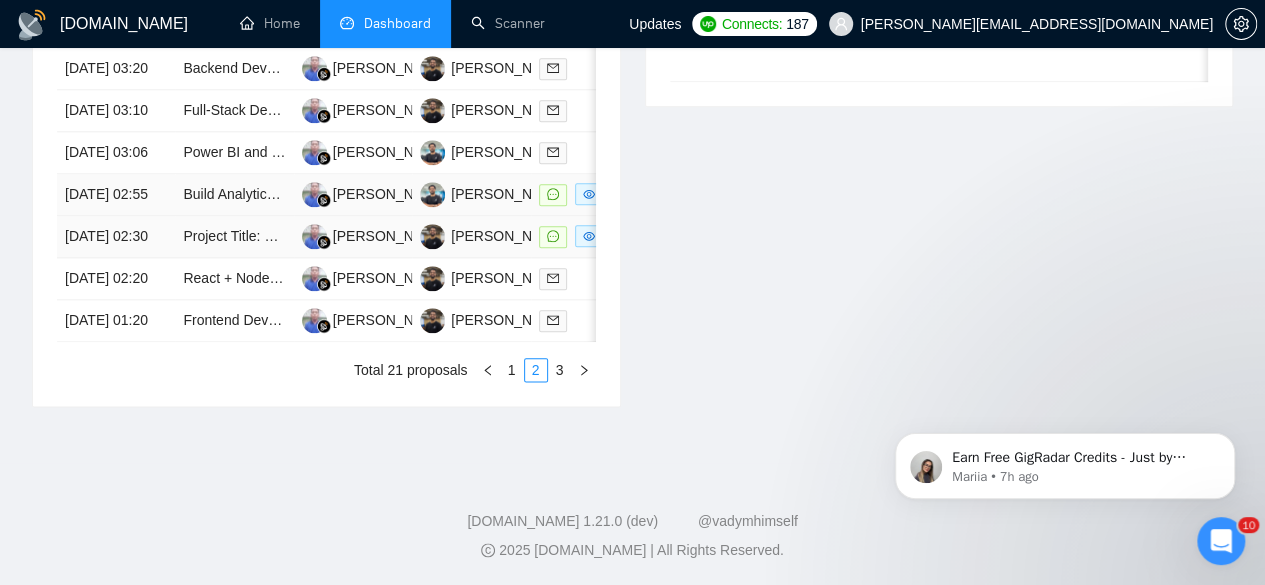 scroll, scrollTop: 1130, scrollLeft: 0, axis: vertical 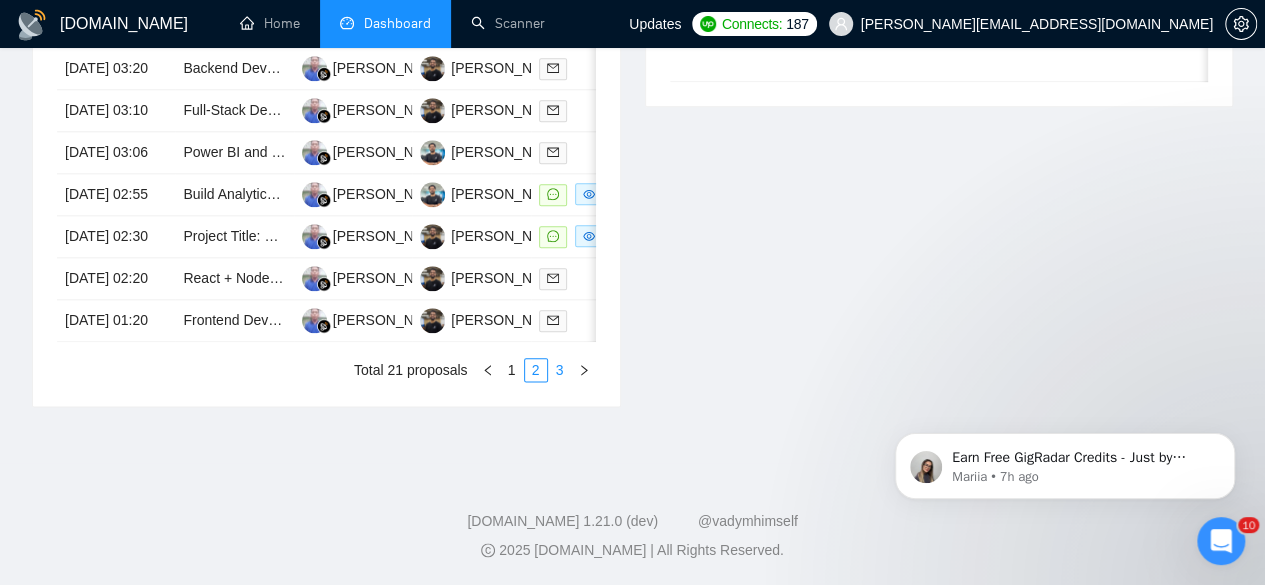 click on "3" at bounding box center (560, 370) 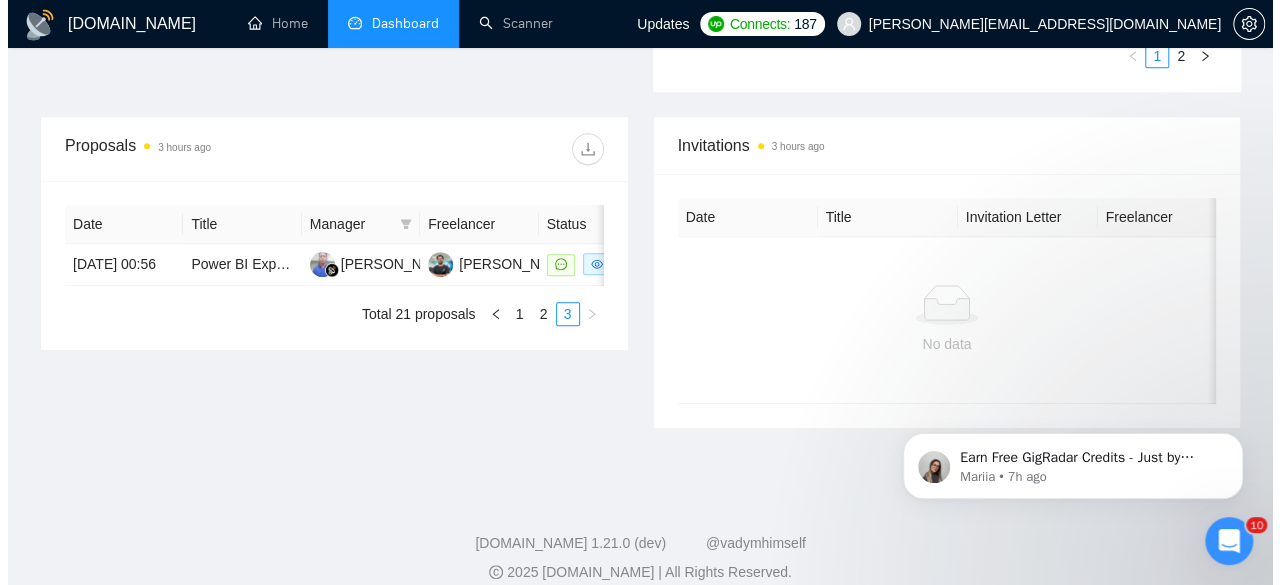 scroll, scrollTop: 732, scrollLeft: 0, axis: vertical 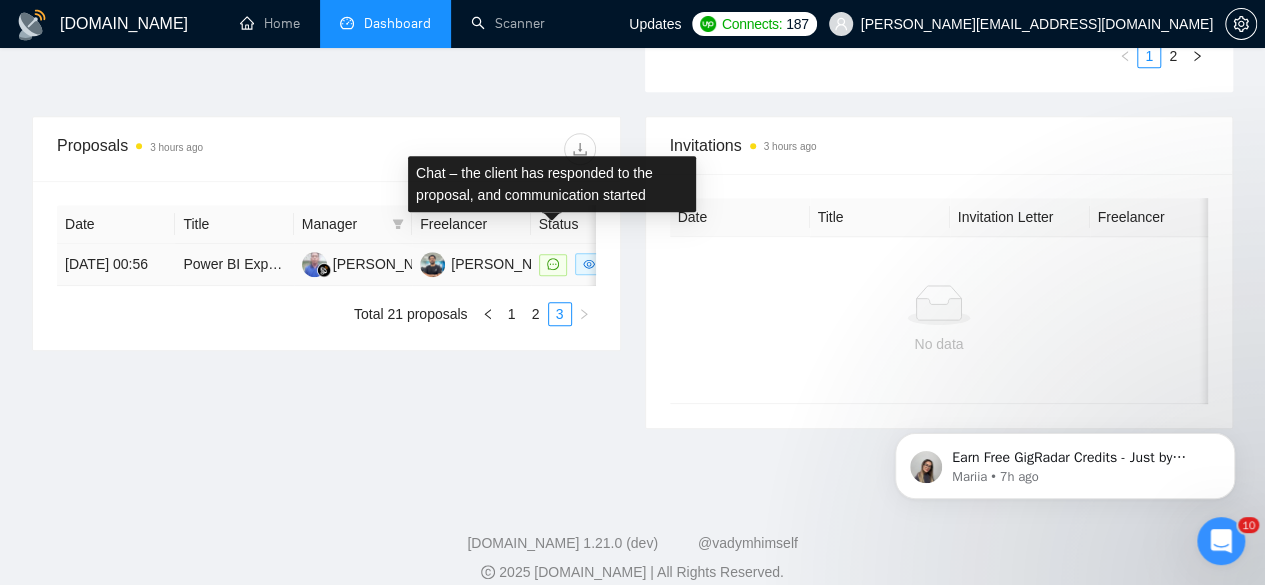 click 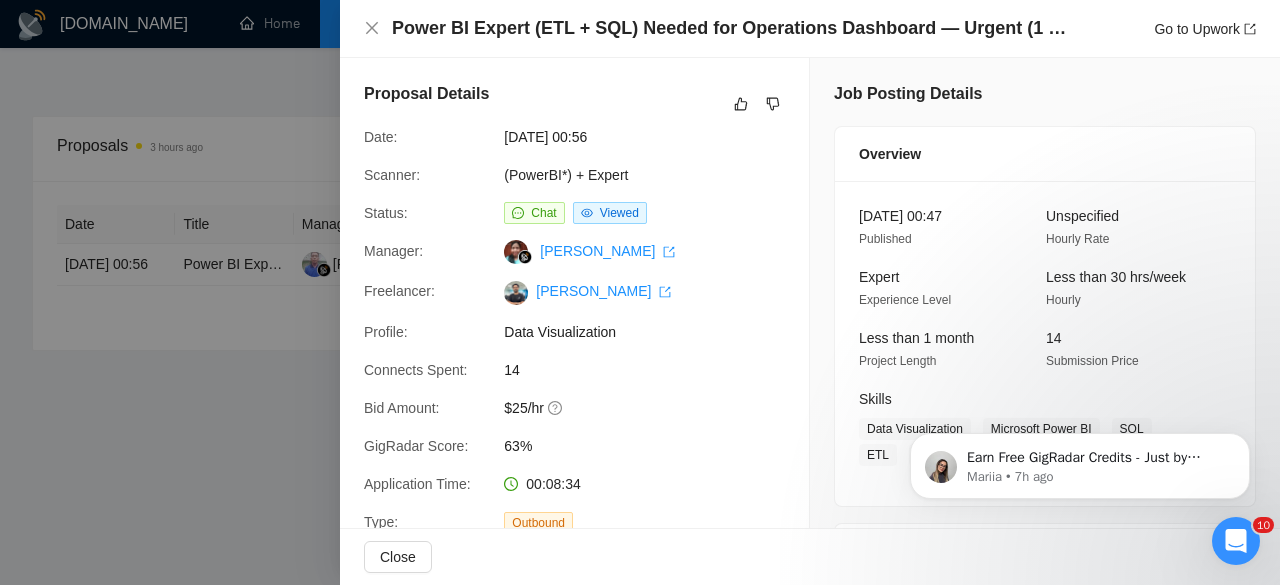 click at bounding box center [640, 292] 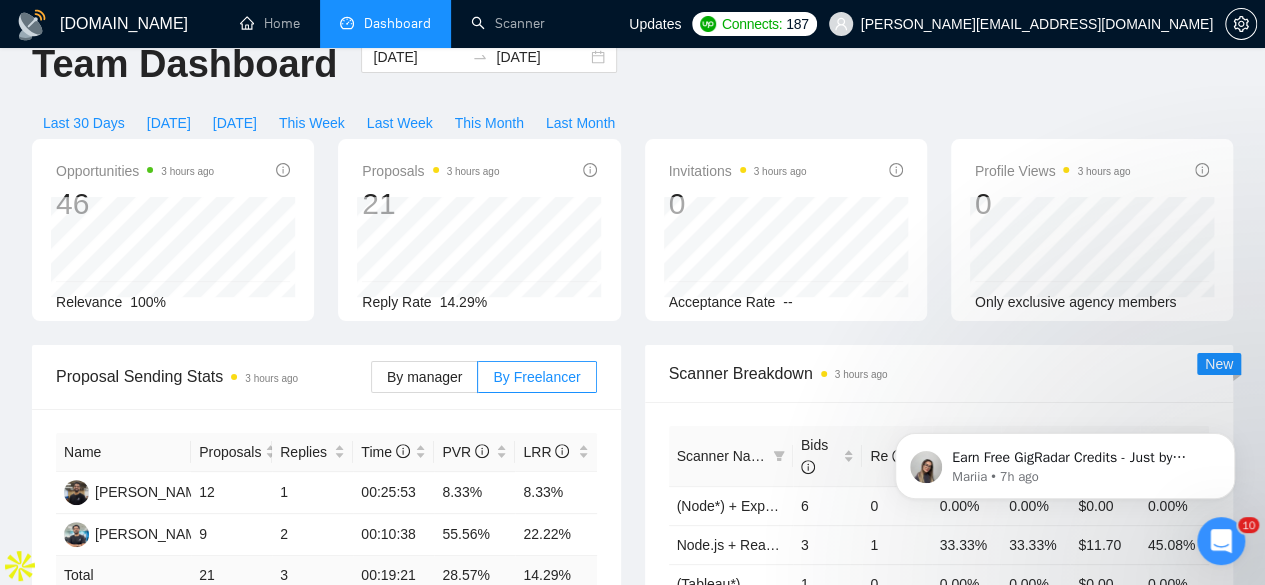 scroll, scrollTop: 0, scrollLeft: 0, axis: both 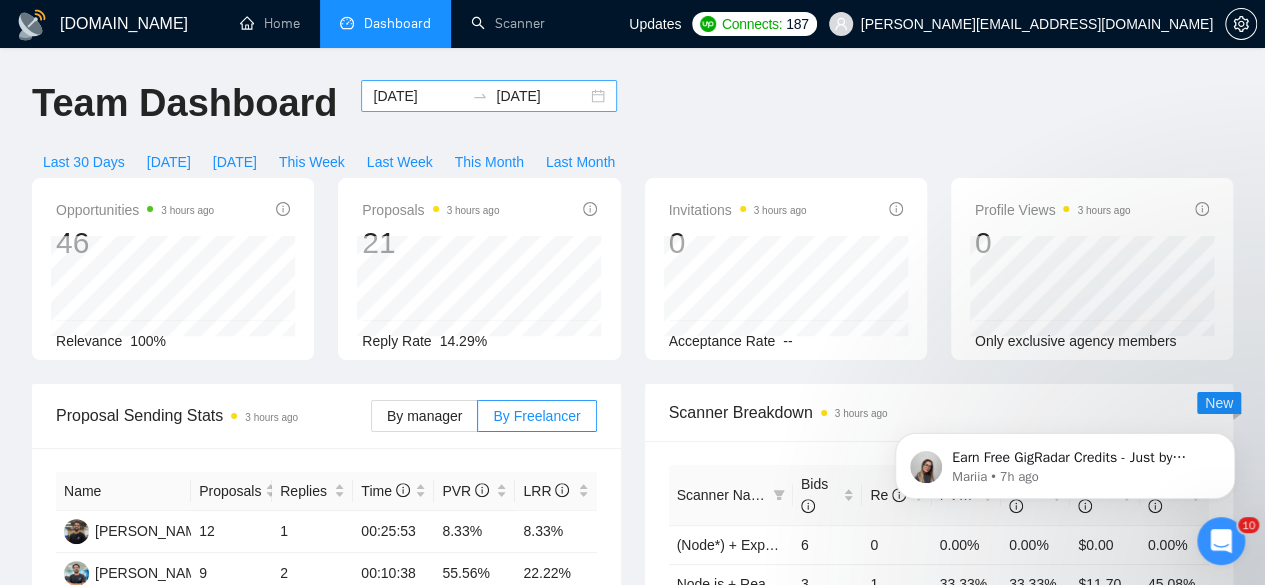 click on "[DATE]" at bounding box center (418, 96) 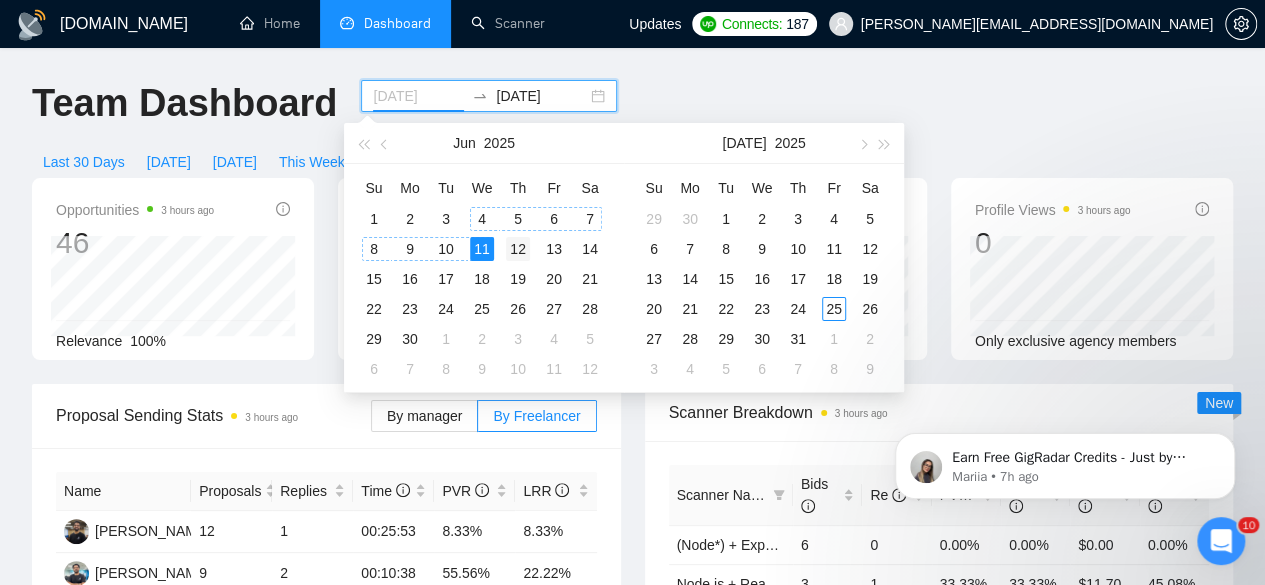 type on "2025-06-12" 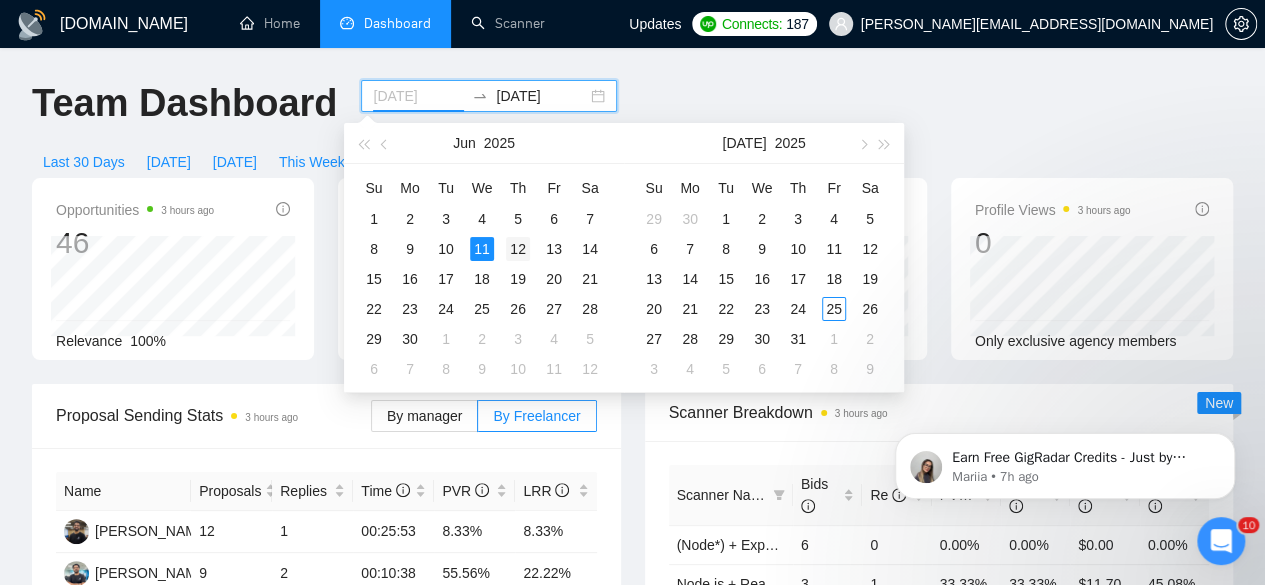 click on "12" at bounding box center (518, 249) 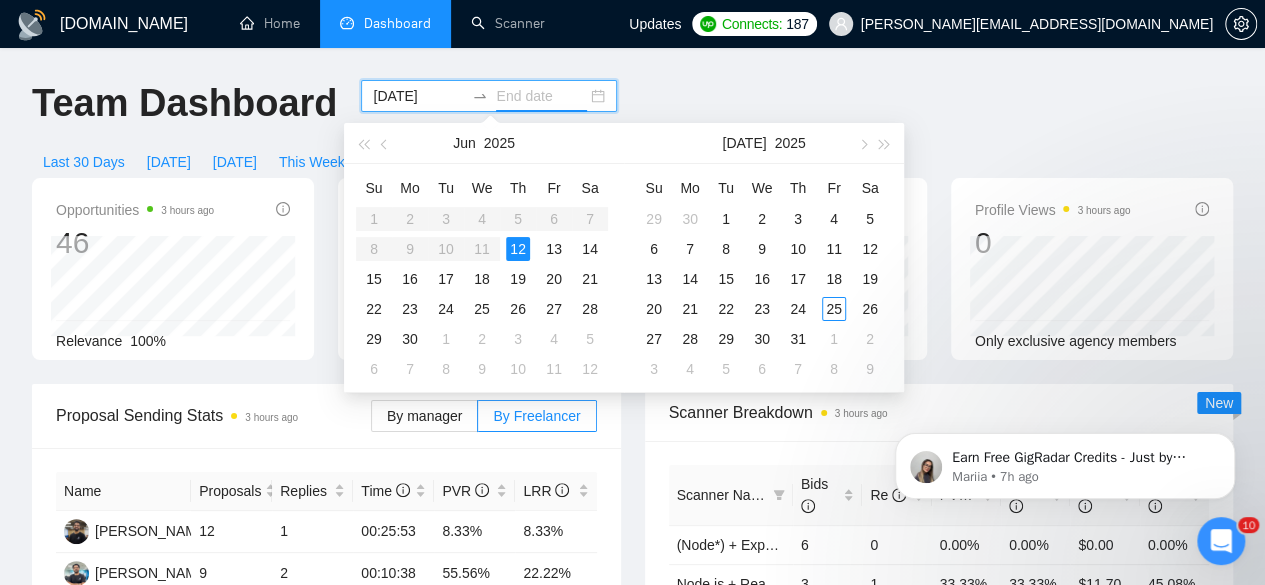 click on "12" at bounding box center [518, 249] 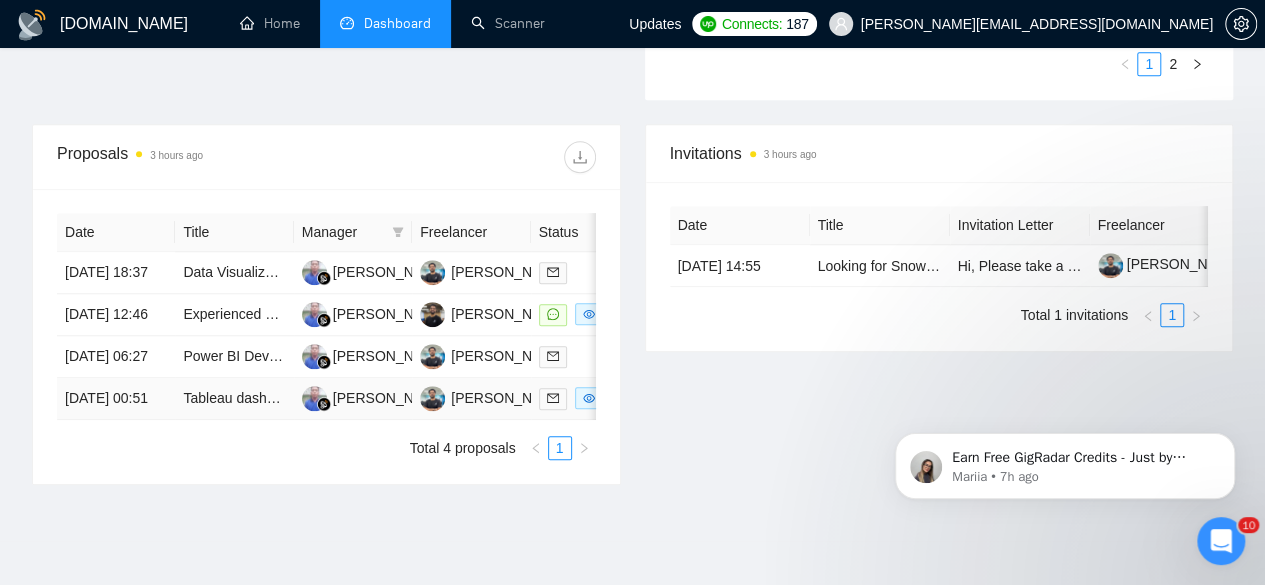 scroll, scrollTop: 776, scrollLeft: 0, axis: vertical 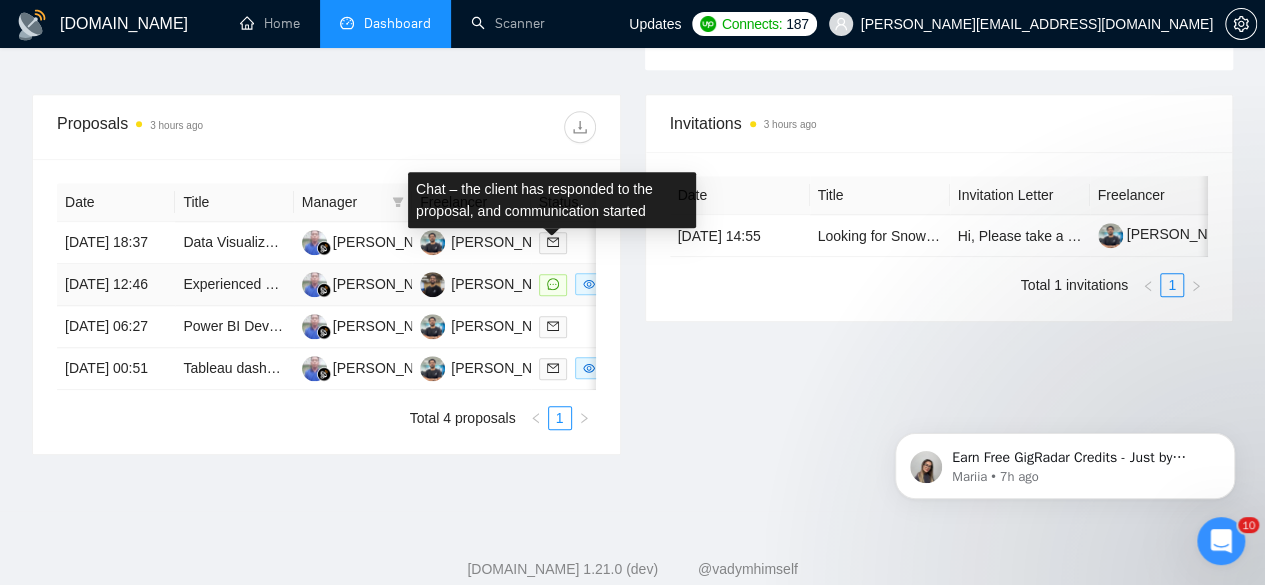 click 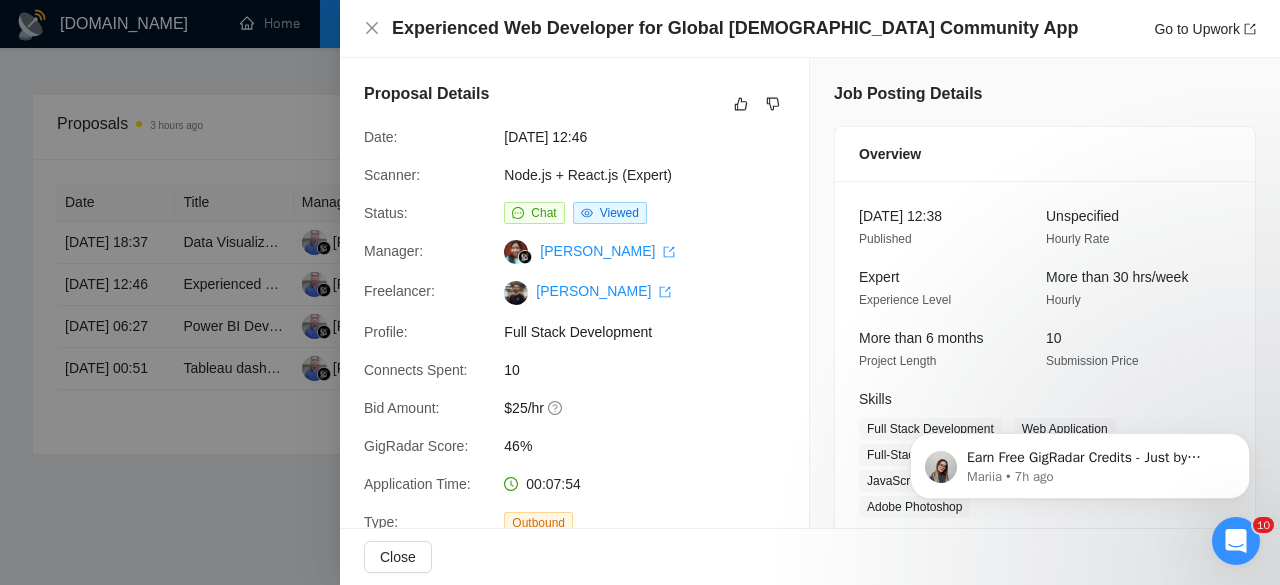 click at bounding box center (640, 292) 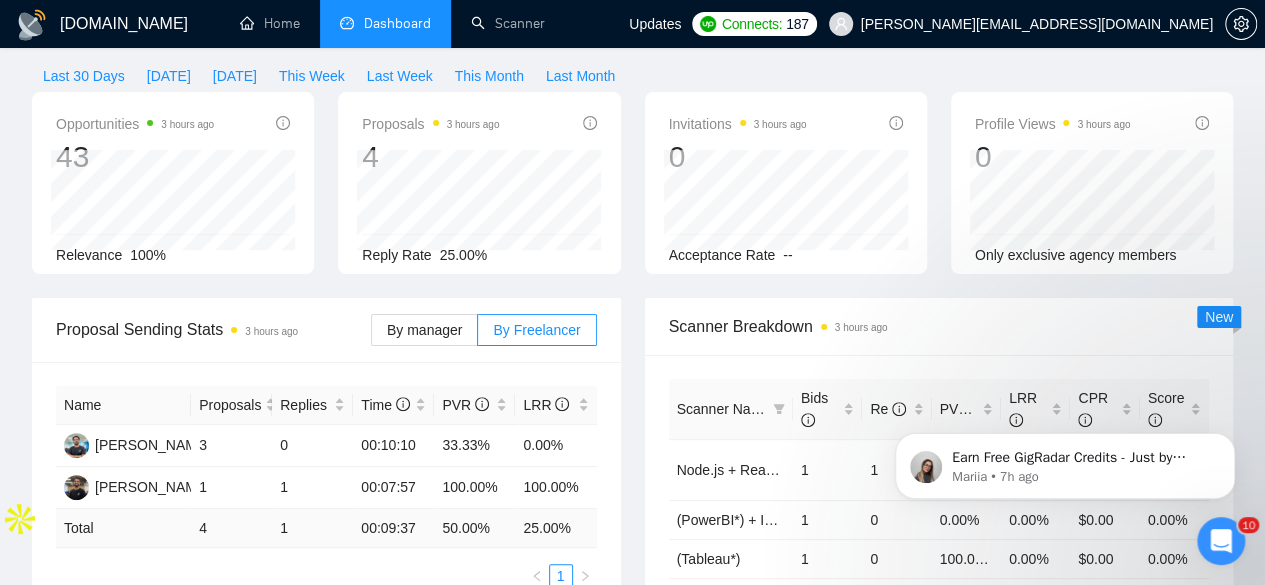 scroll, scrollTop: 0, scrollLeft: 0, axis: both 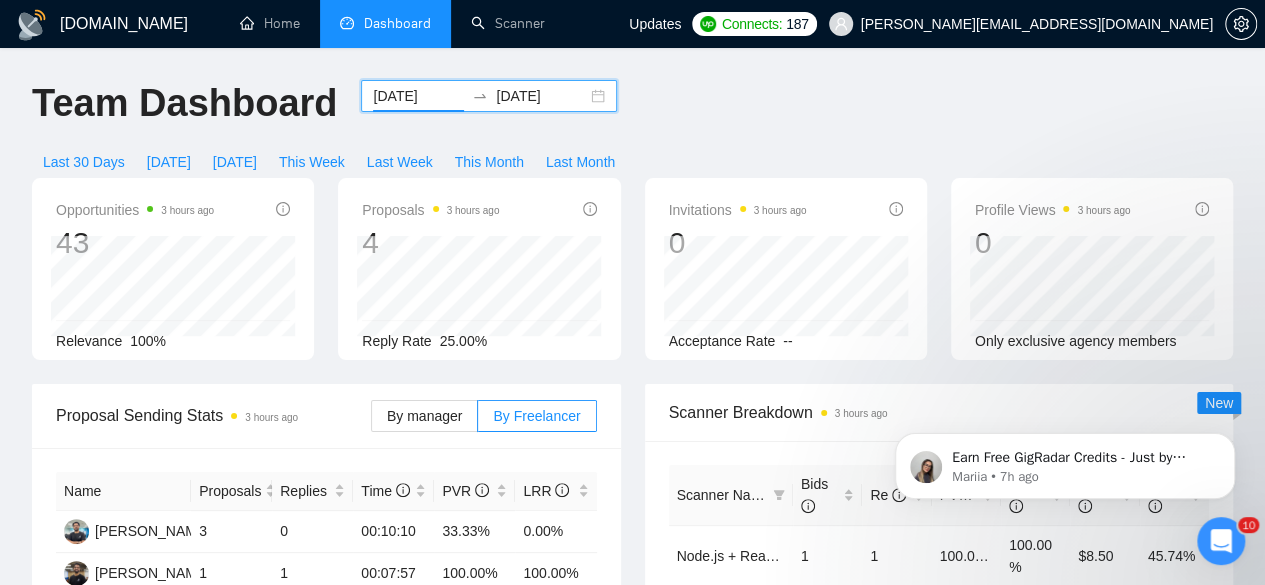 click on "2025-06-12" at bounding box center (418, 96) 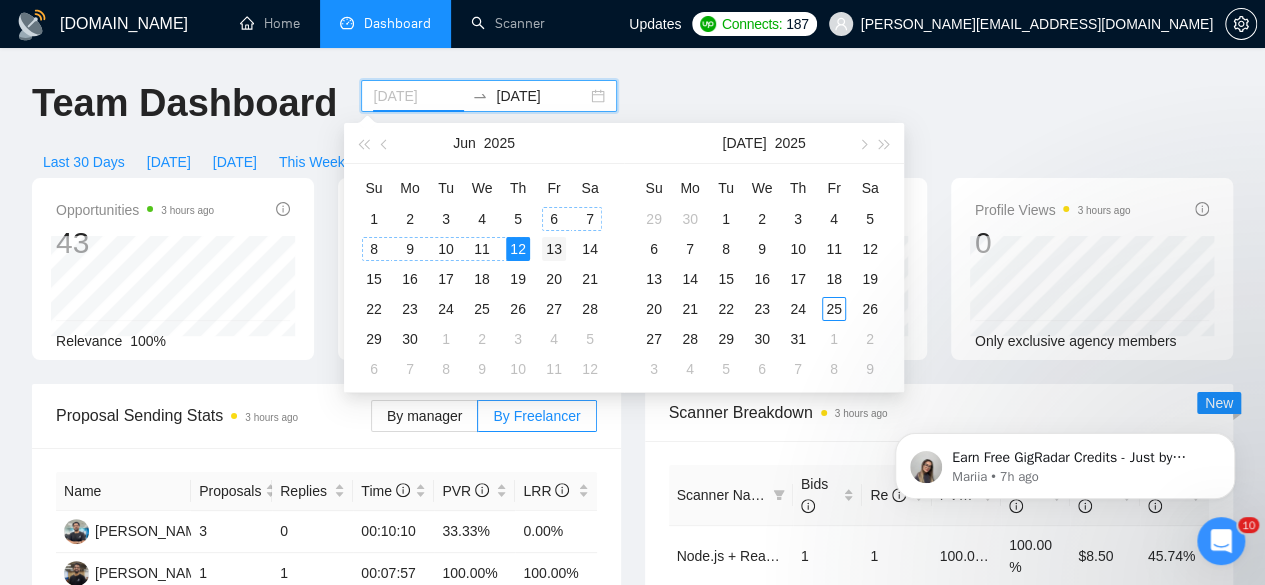 type on "2025-06-13" 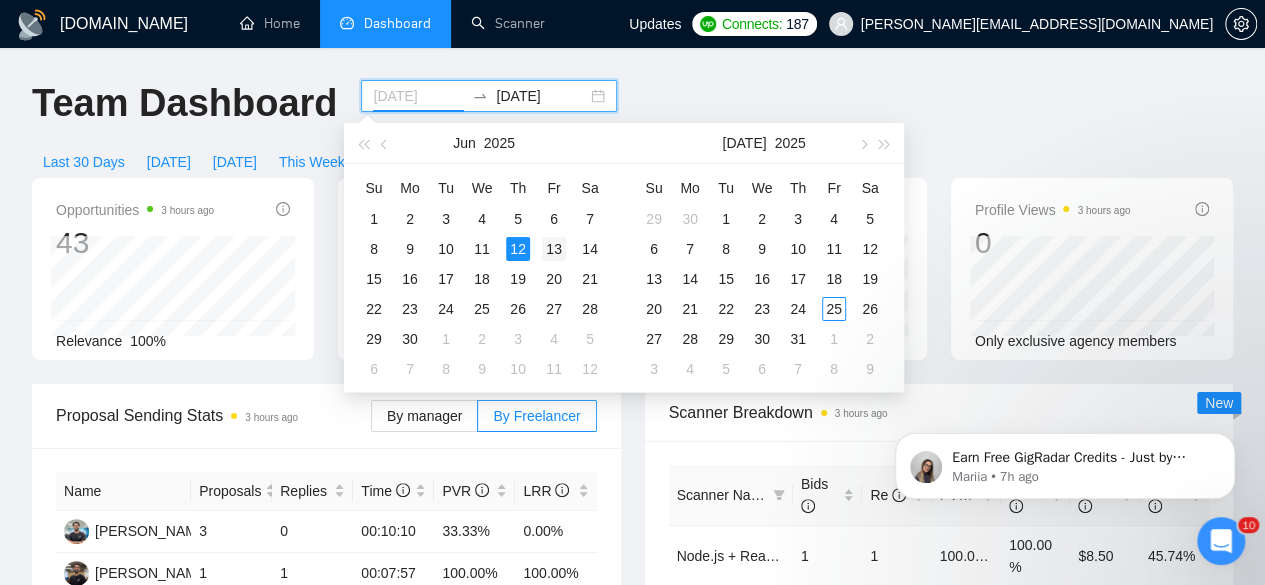 click on "13" at bounding box center (554, 249) 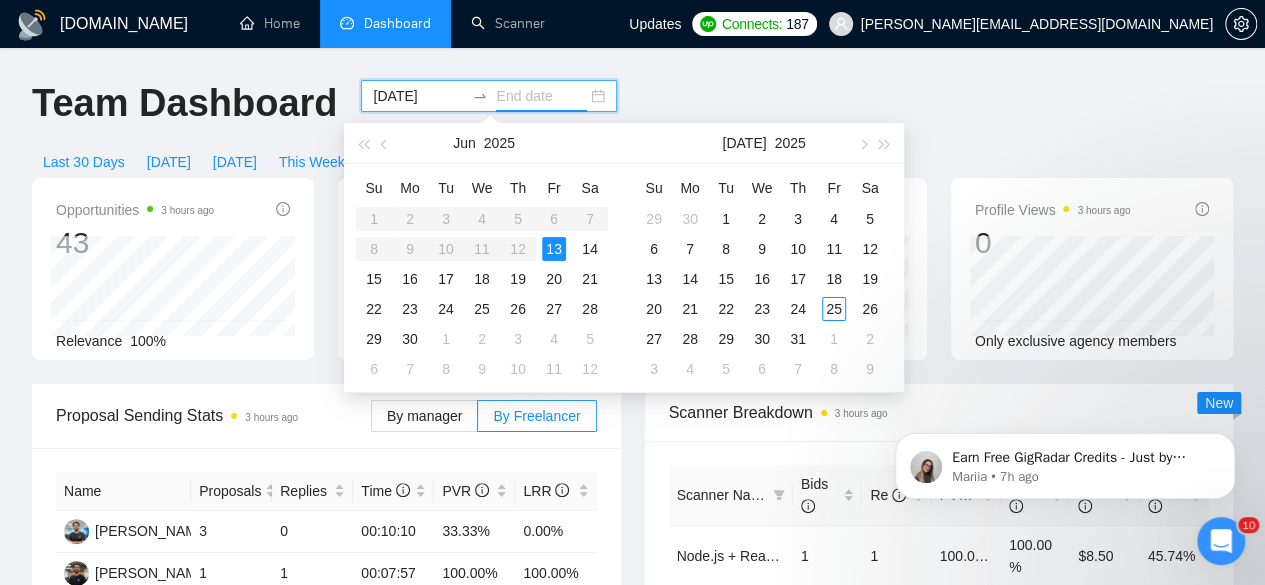click on "13" at bounding box center (554, 249) 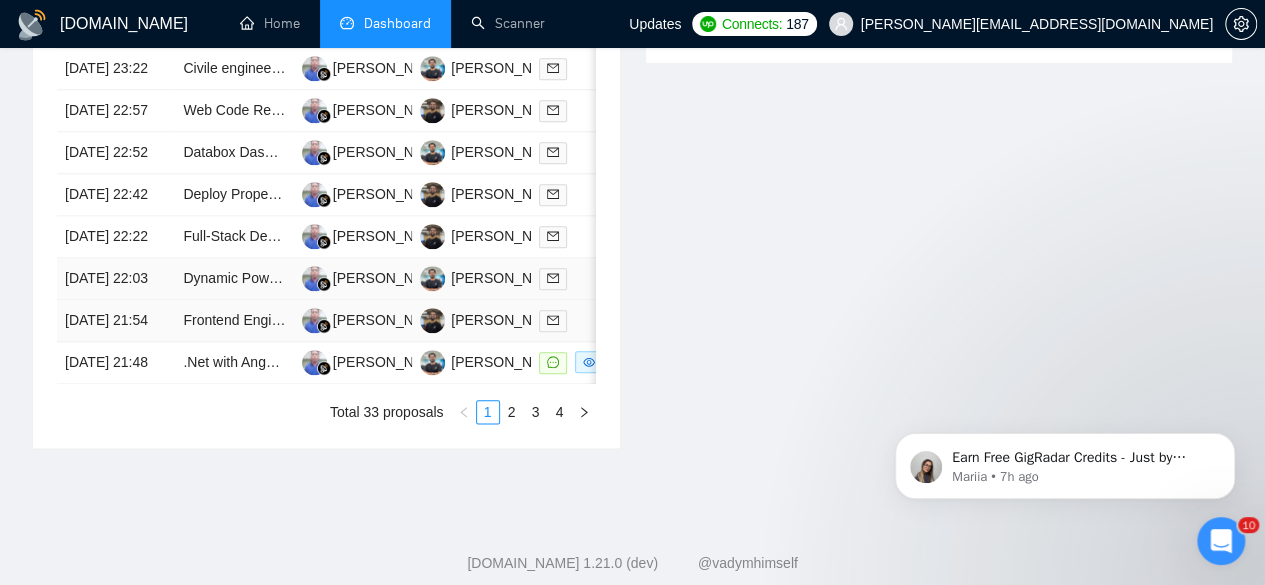 scroll, scrollTop: 1045, scrollLeft: 0, axis: vertical 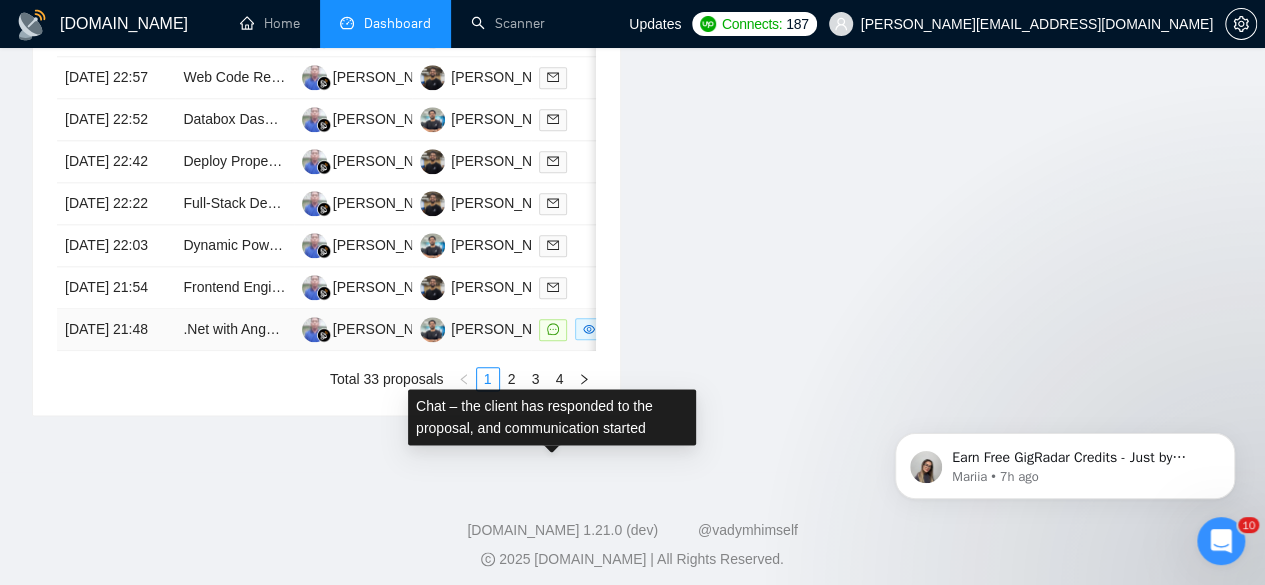 click 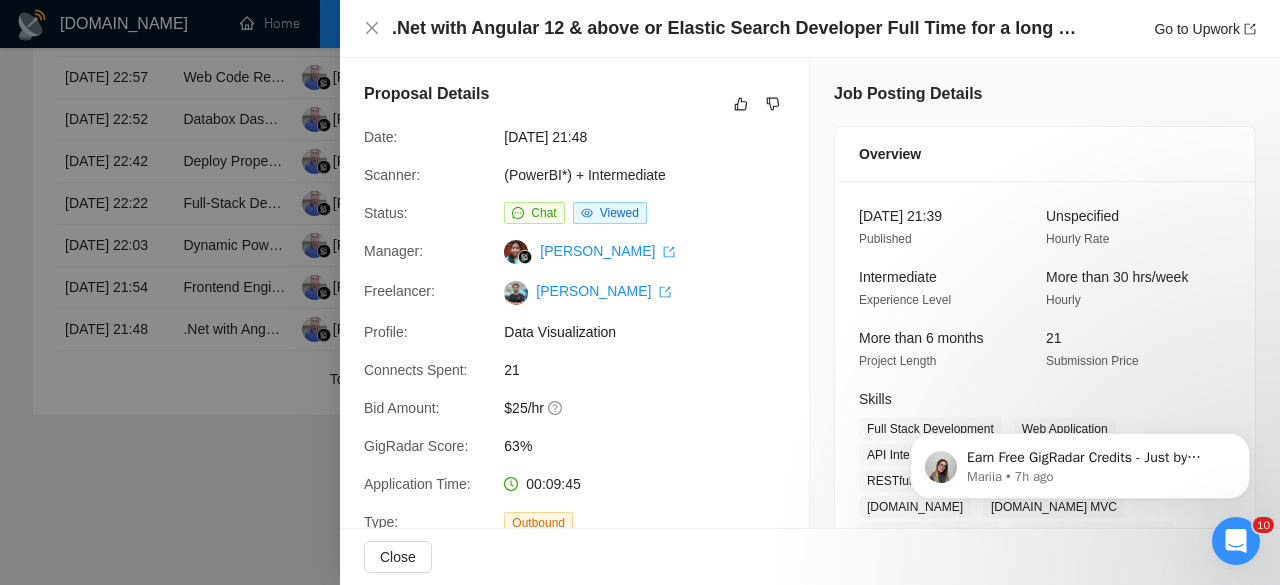 click at bounding box center [640, 292] 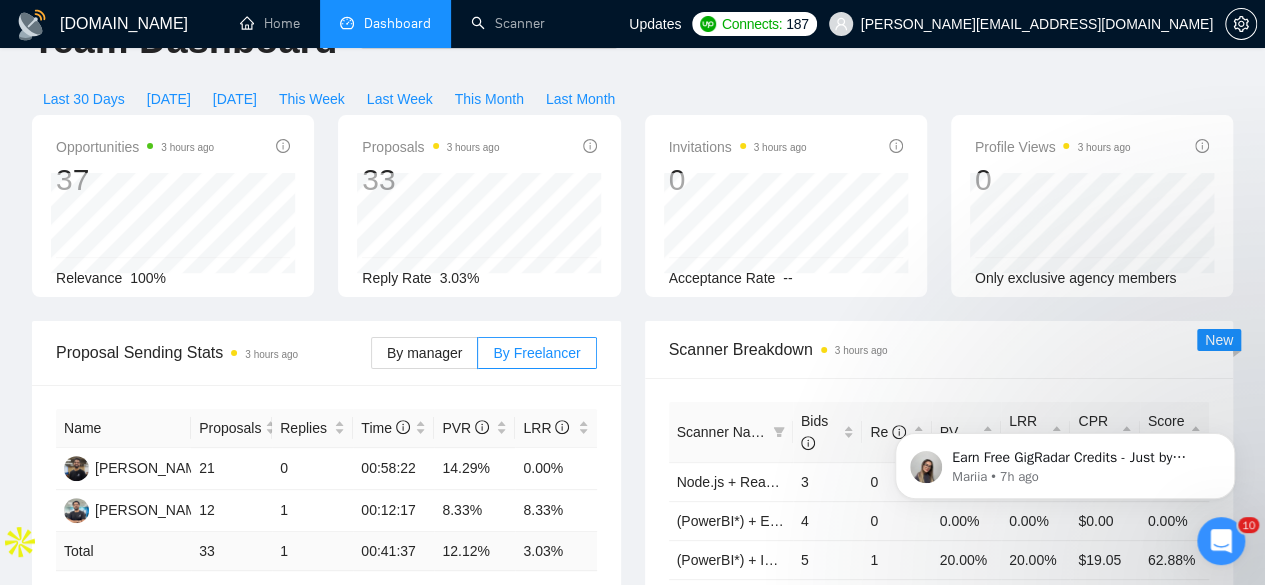 scroll, scrollTop: 0, scrollLeft: 0, axis: both 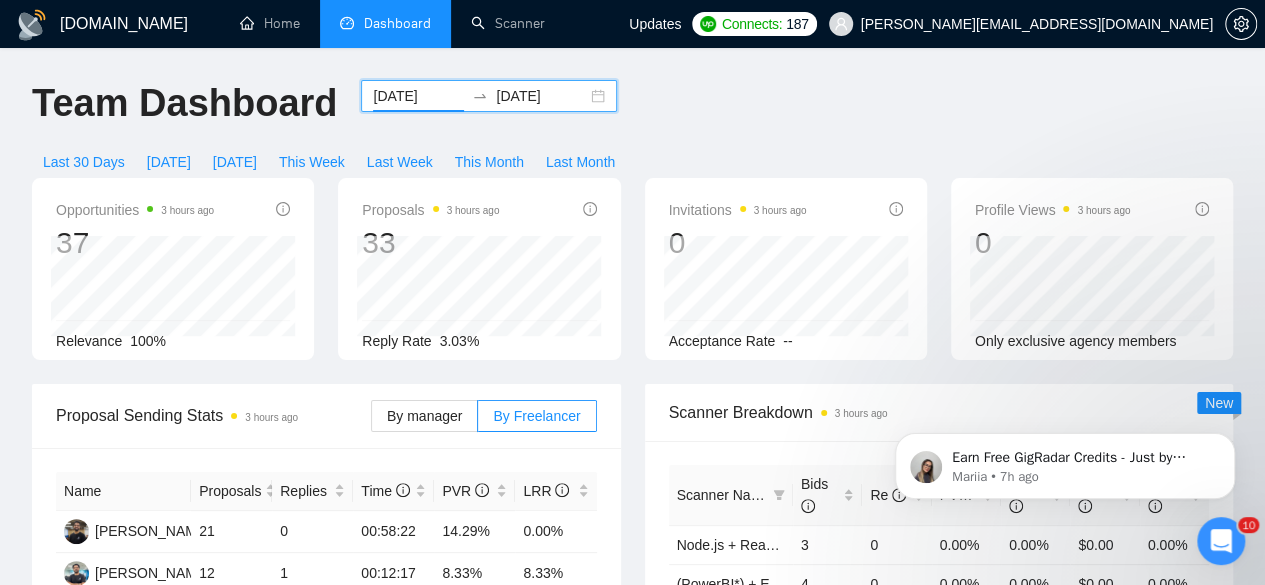 click on "2025-06-13" at bounding box center (418, 96) 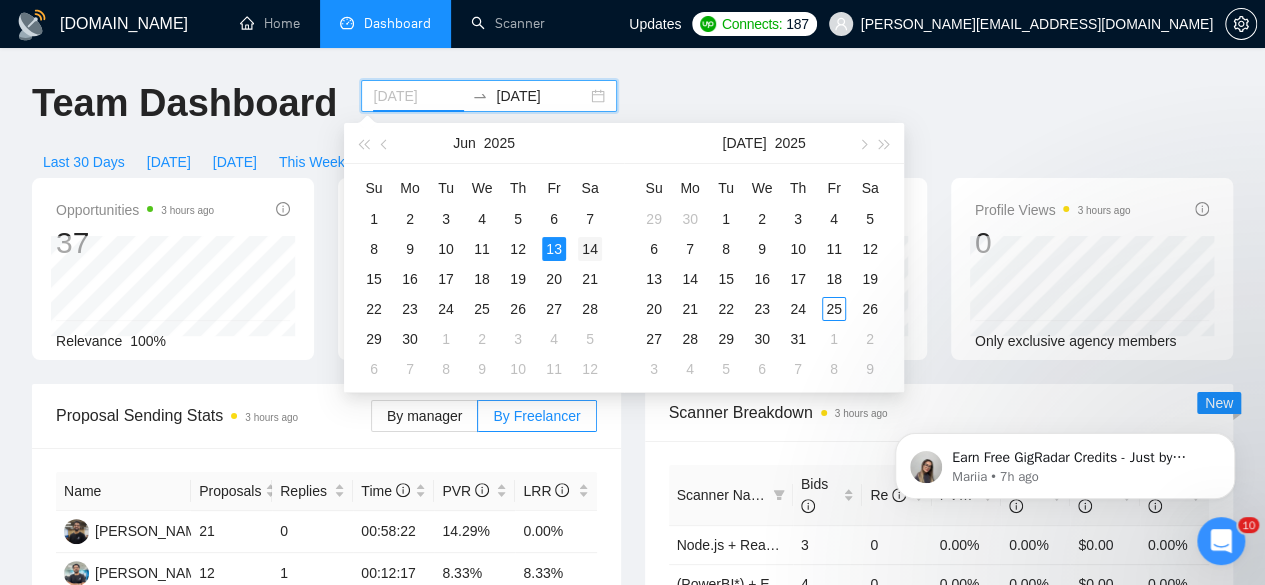 type on "2025-06-14" 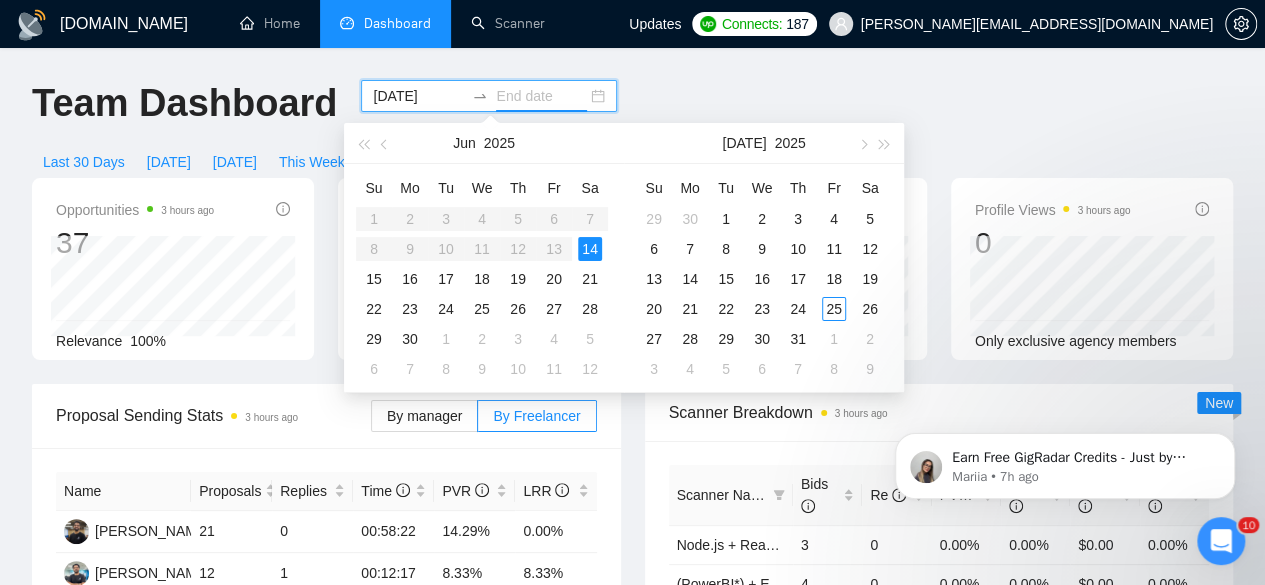 click on "14" at bounding box center (590, 249) 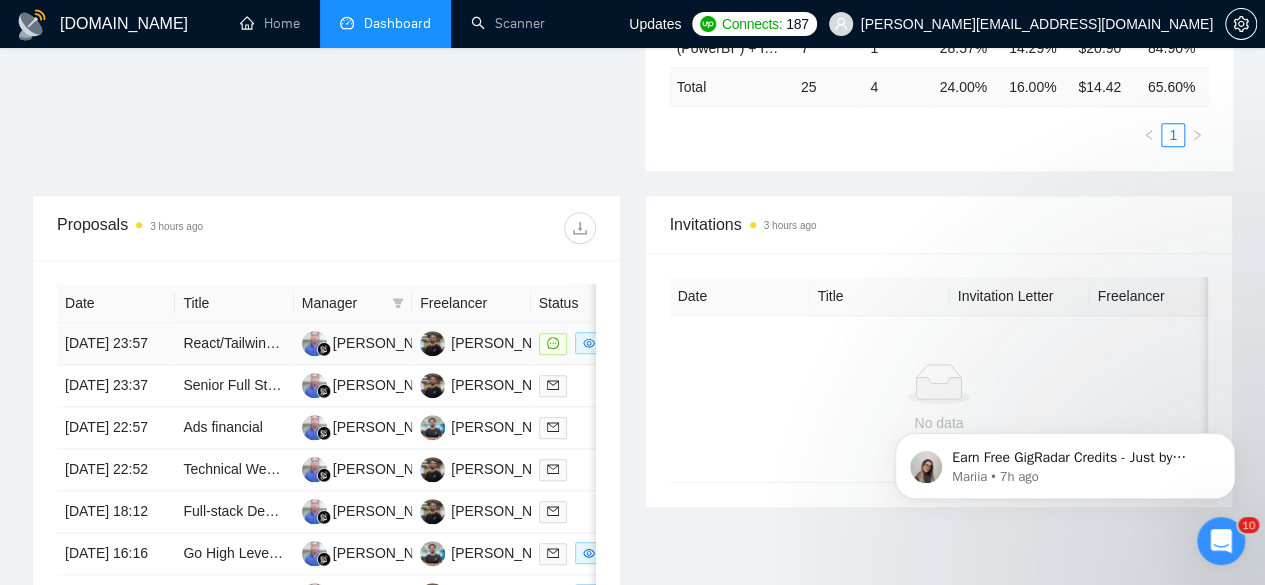 scroll, scrollTop: 654, scrollLeft: 0, axis: vertical 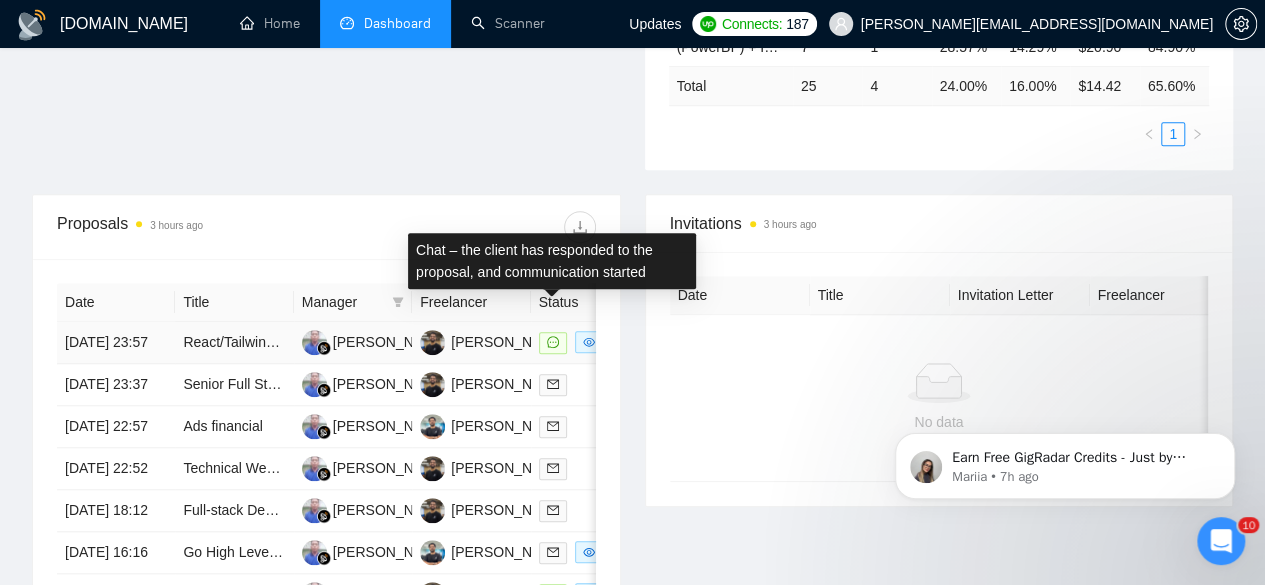 click 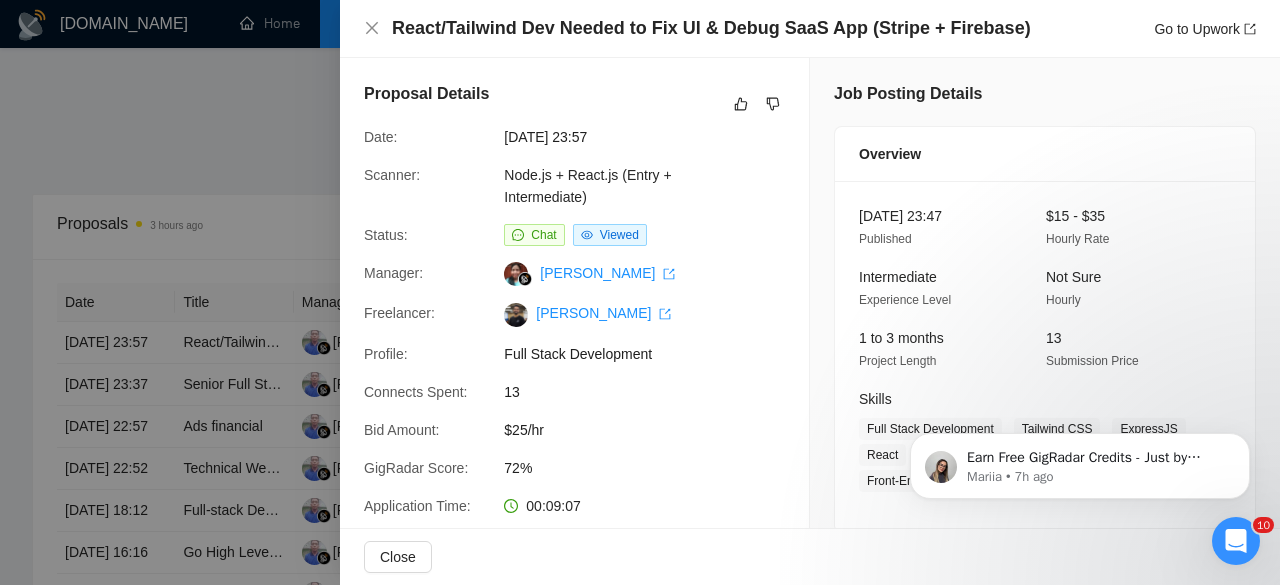 click at bounding box center (640, 292) 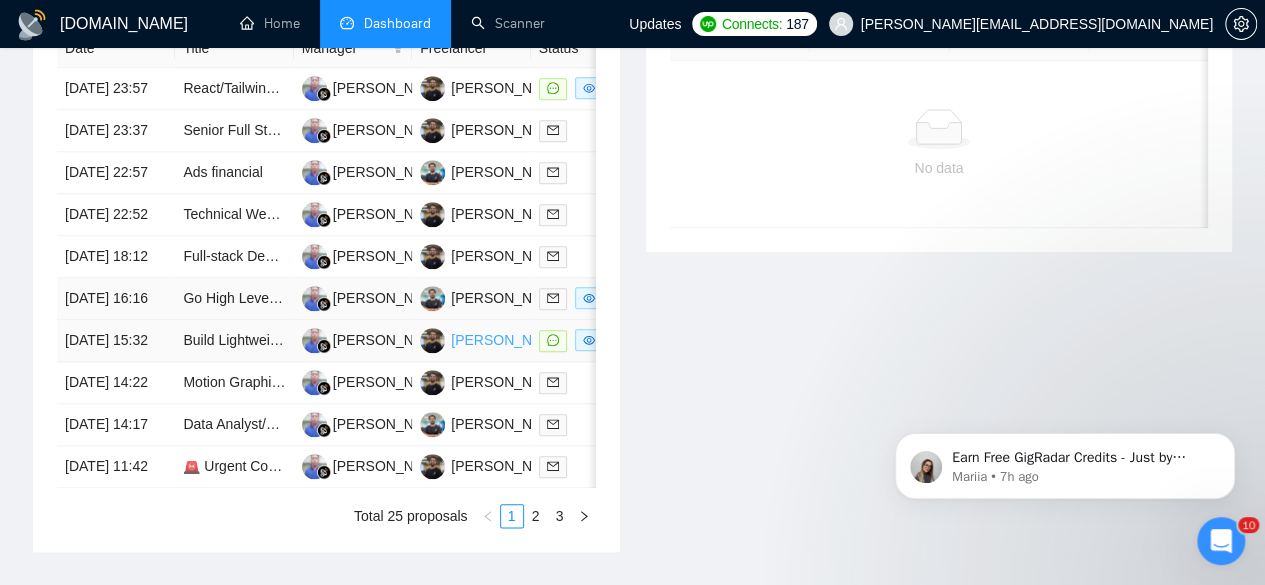 scroll, scrollTop: 914, scrollLeft: 0, axis: vertical 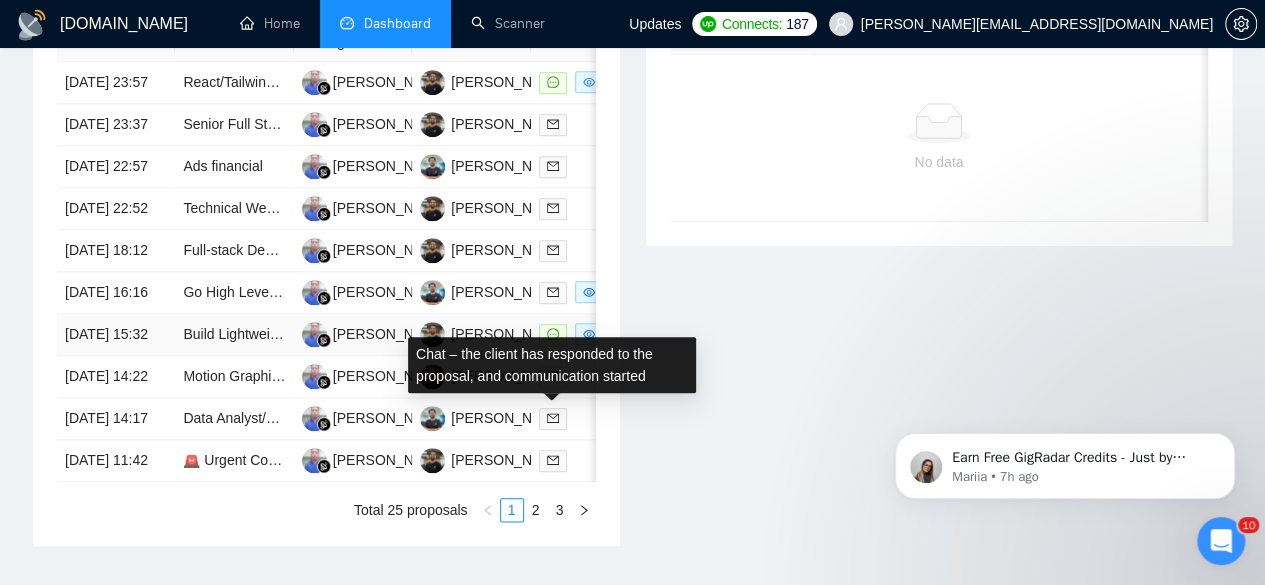 click 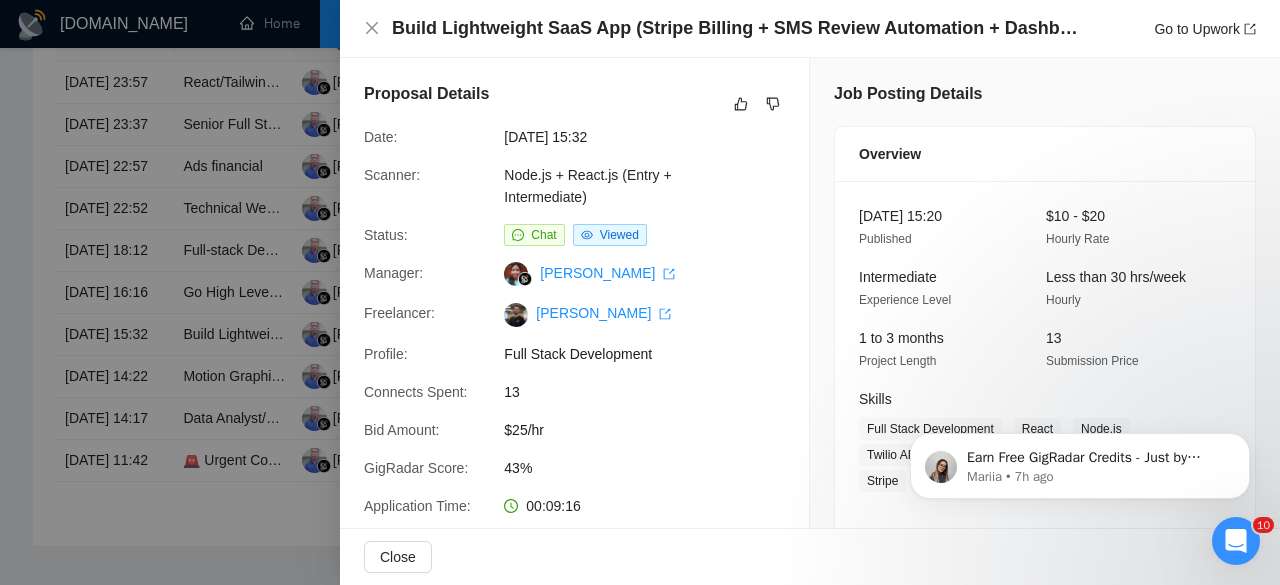 click at bounding box center [640, 292] 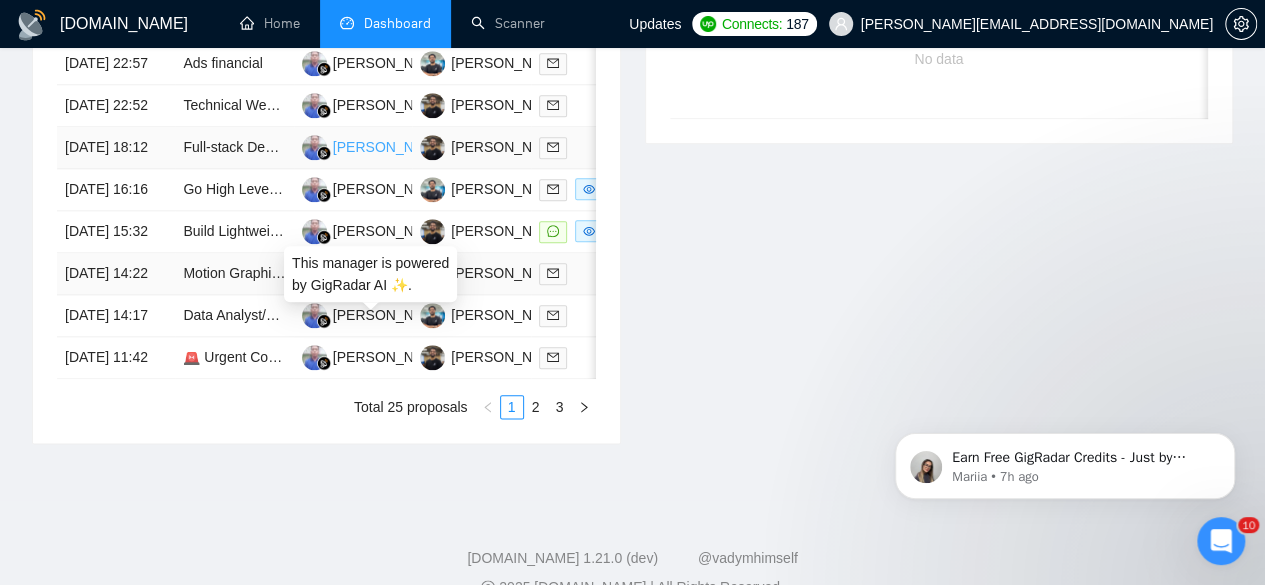 scroll, scrollTop: 1099, scrollLeft: 0, axis: vertical 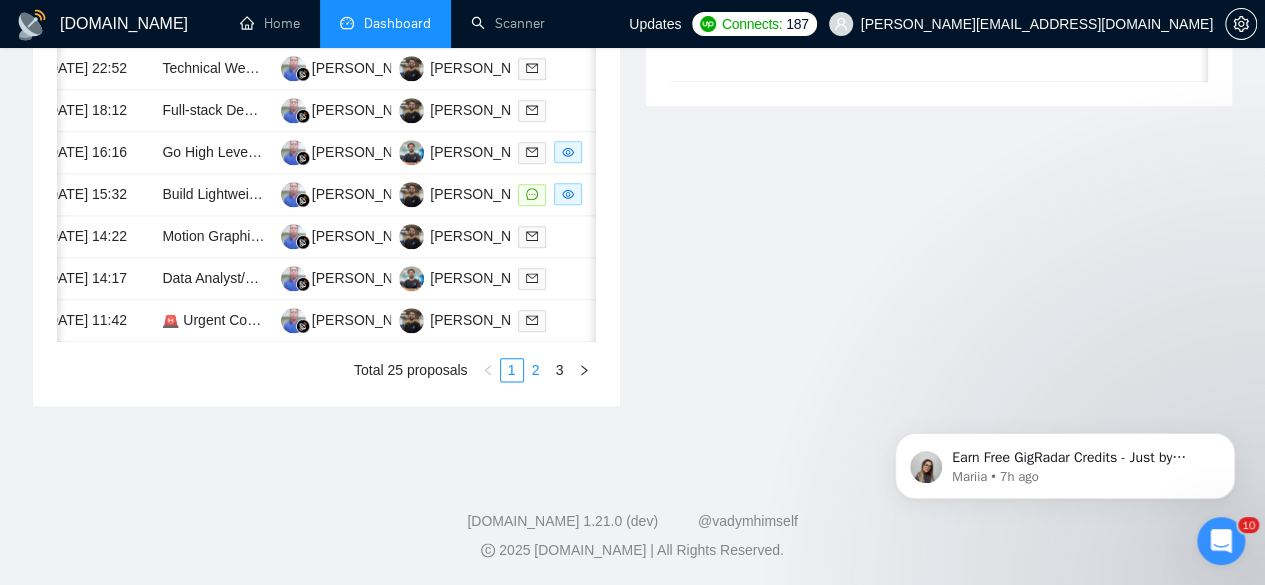 click on "2" at bounding box center (536, 370) 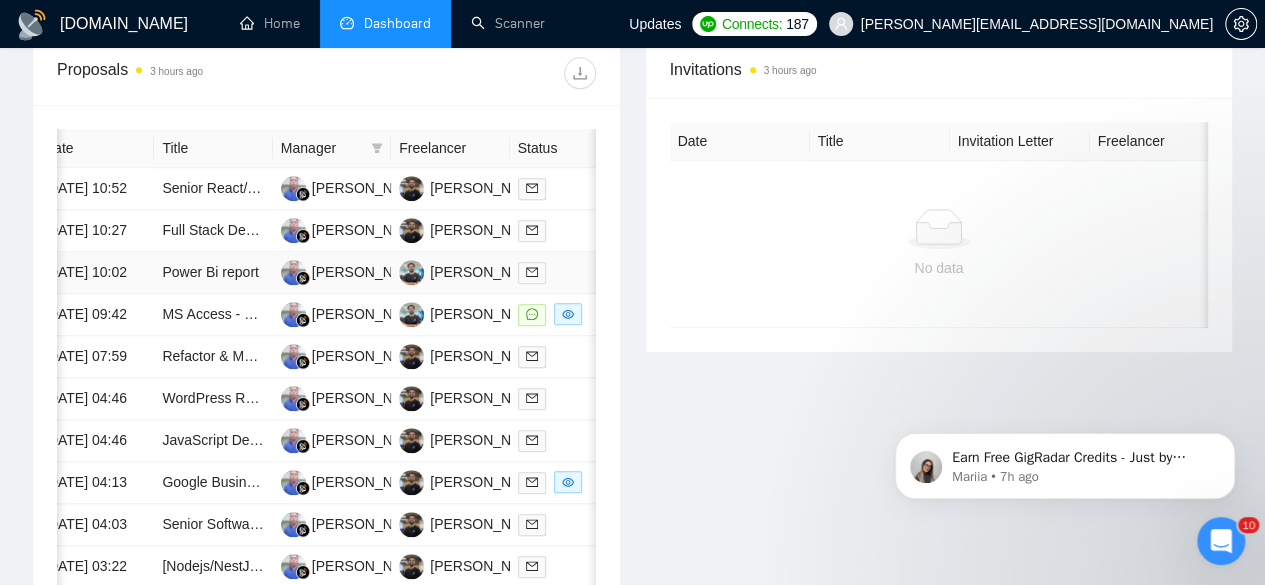 scroll, scrollTop: 812, scrollLeft: 0, axis: vertical 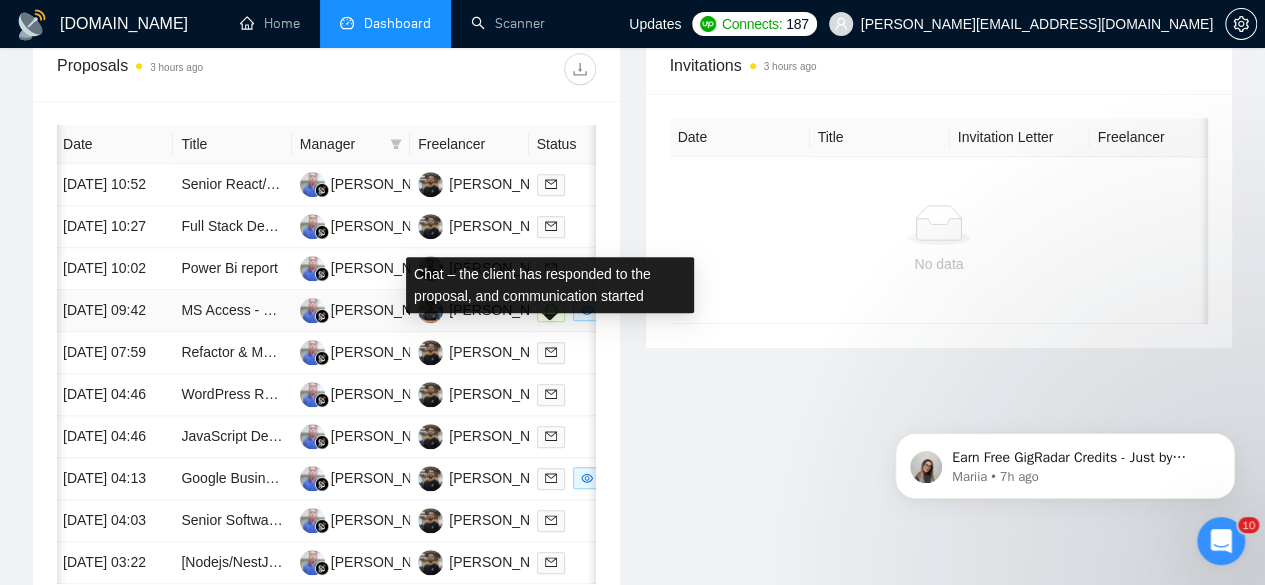 click 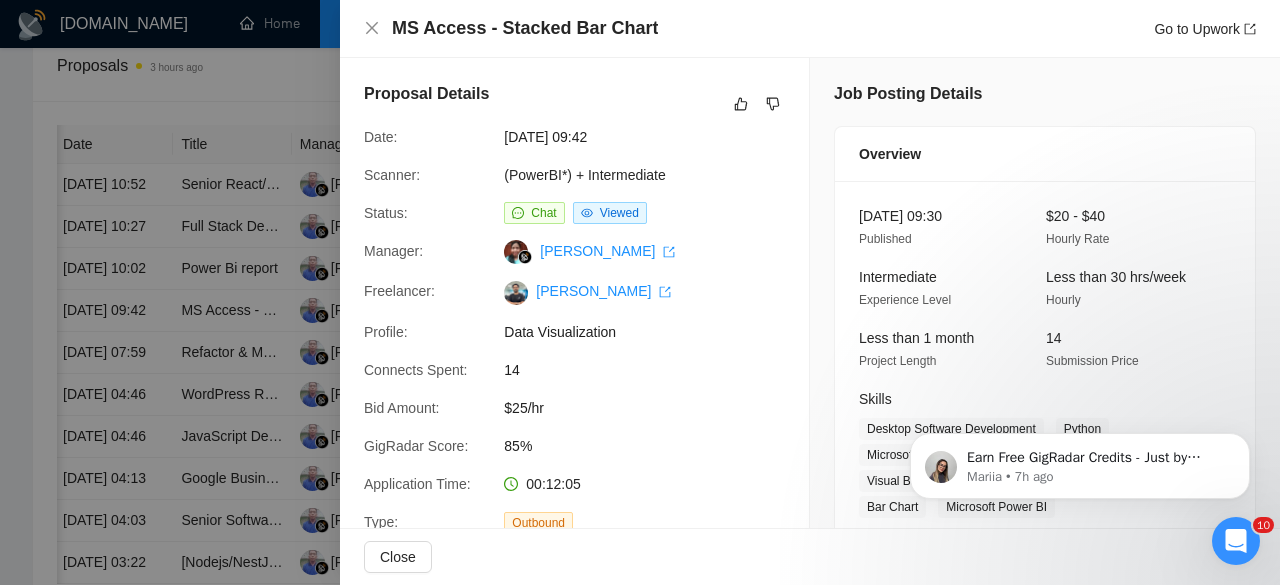 click at bounding box center (640, 292) 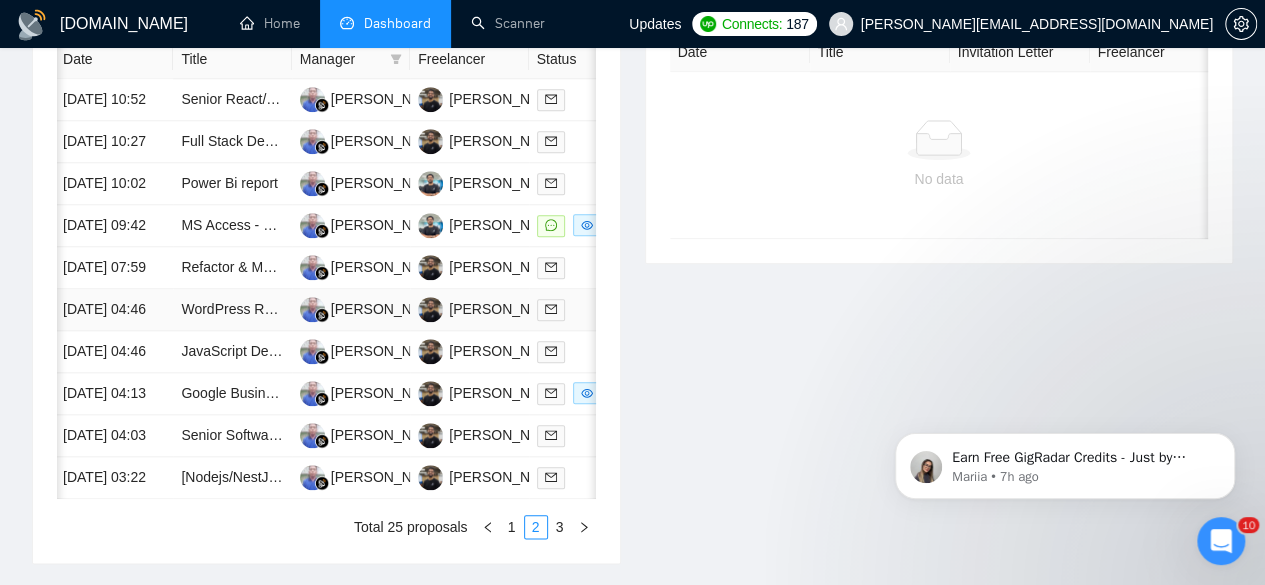 scroll, scrollTop: 949, scrollLeft: 0, axis: vertical 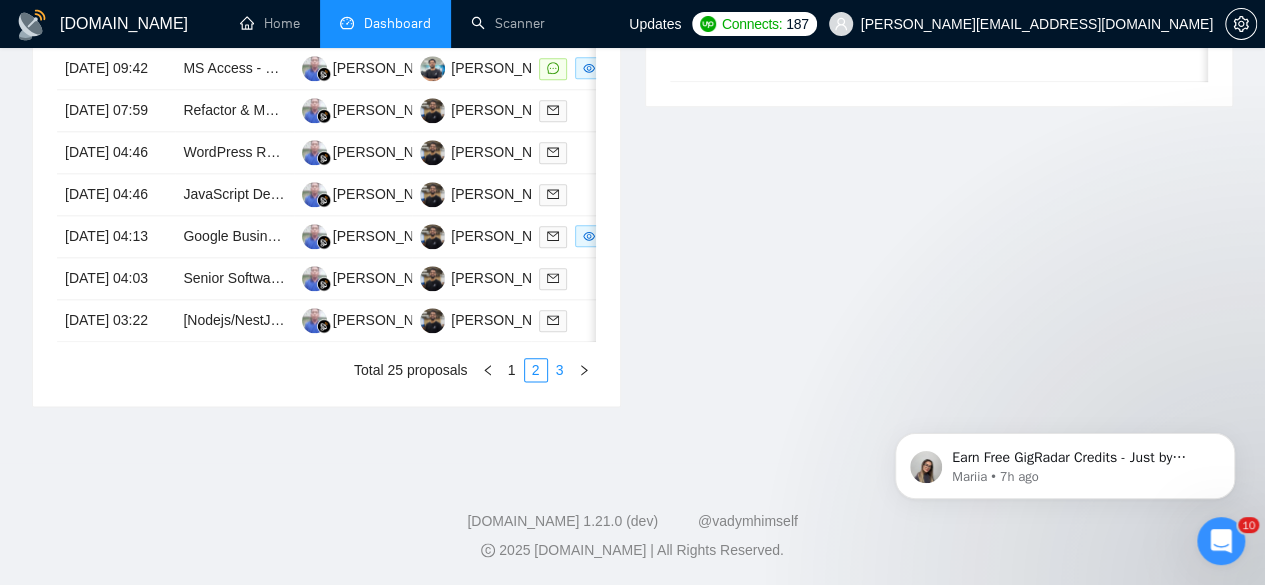 click on "3" at bounding box center [560, 370] 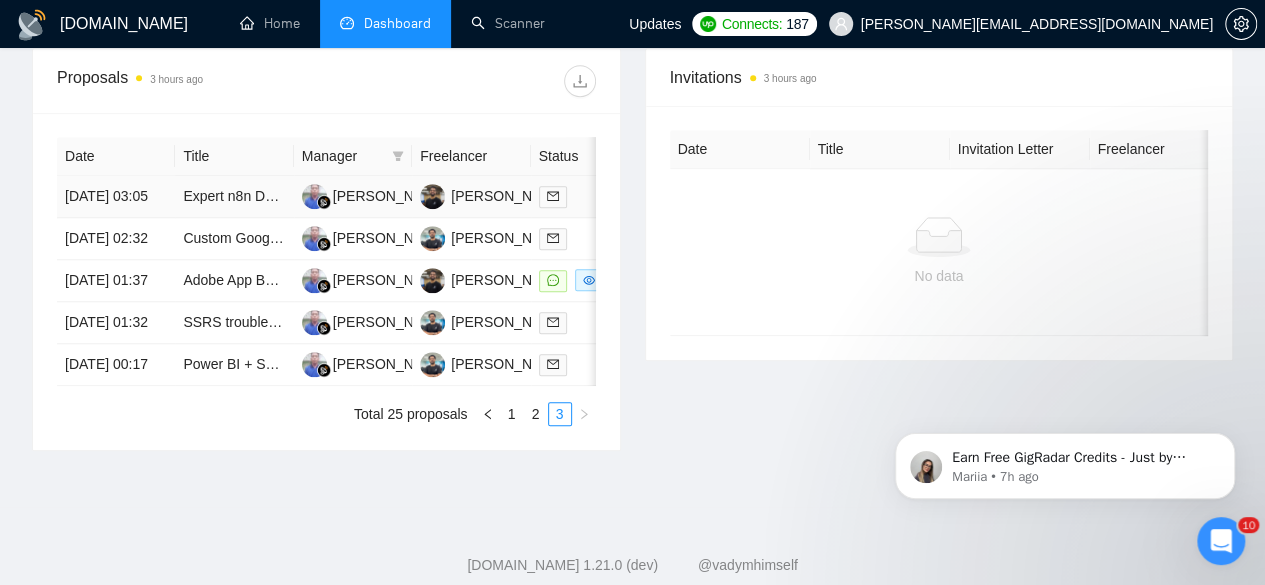 scroll, scrollTop: 802, scrollLeft: 0, axis: vertical 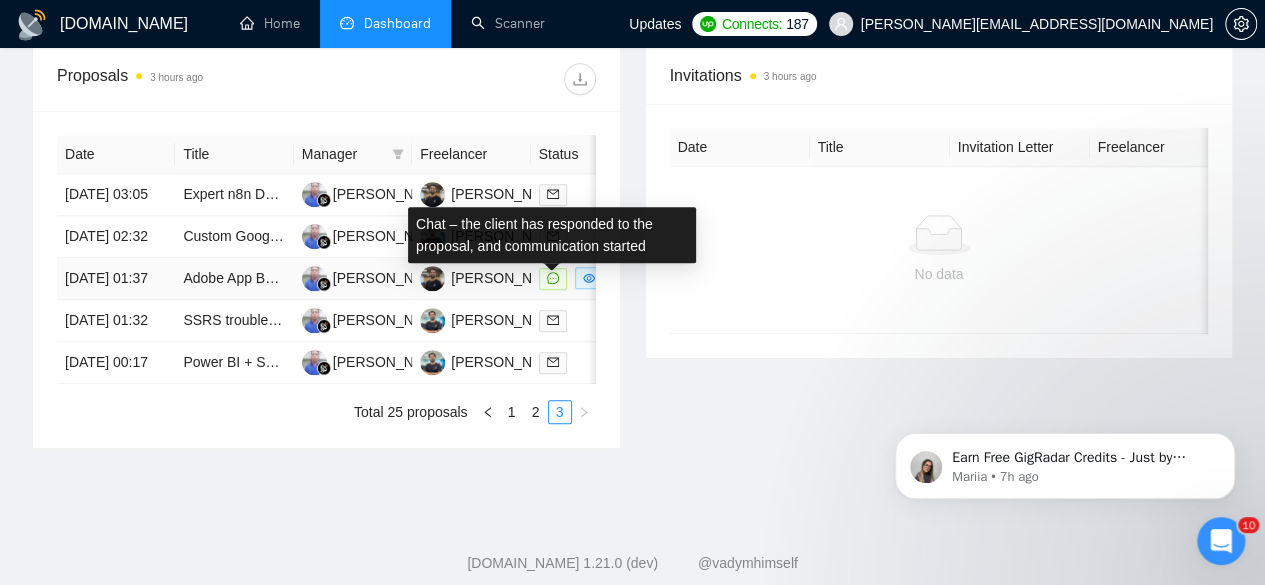 click 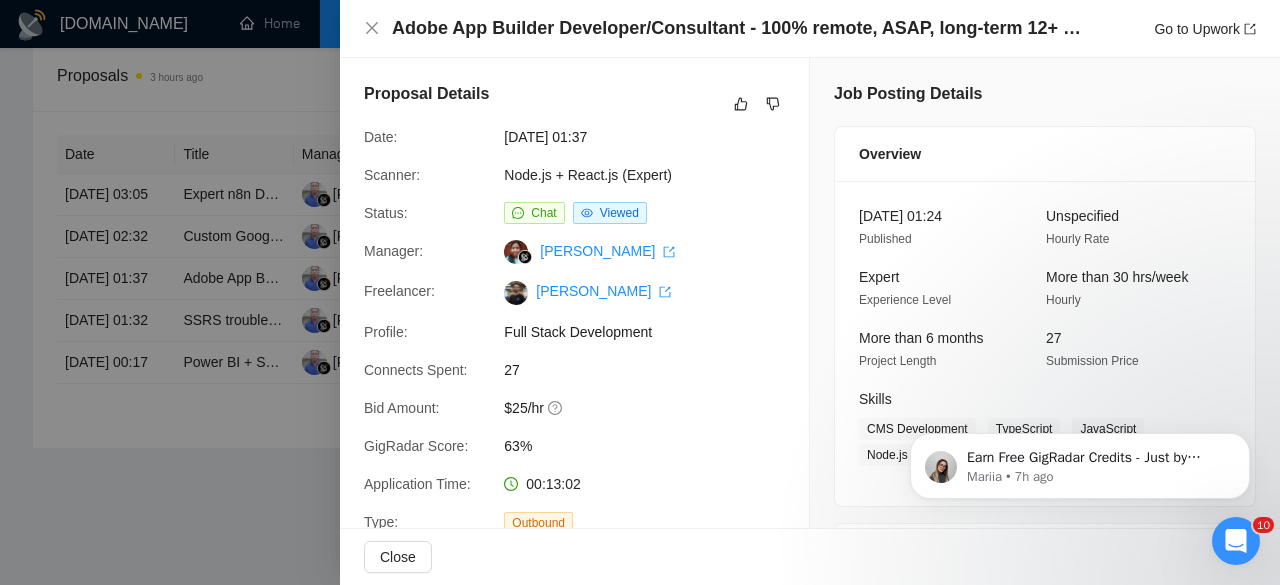 click at bounding box center (640, 292) 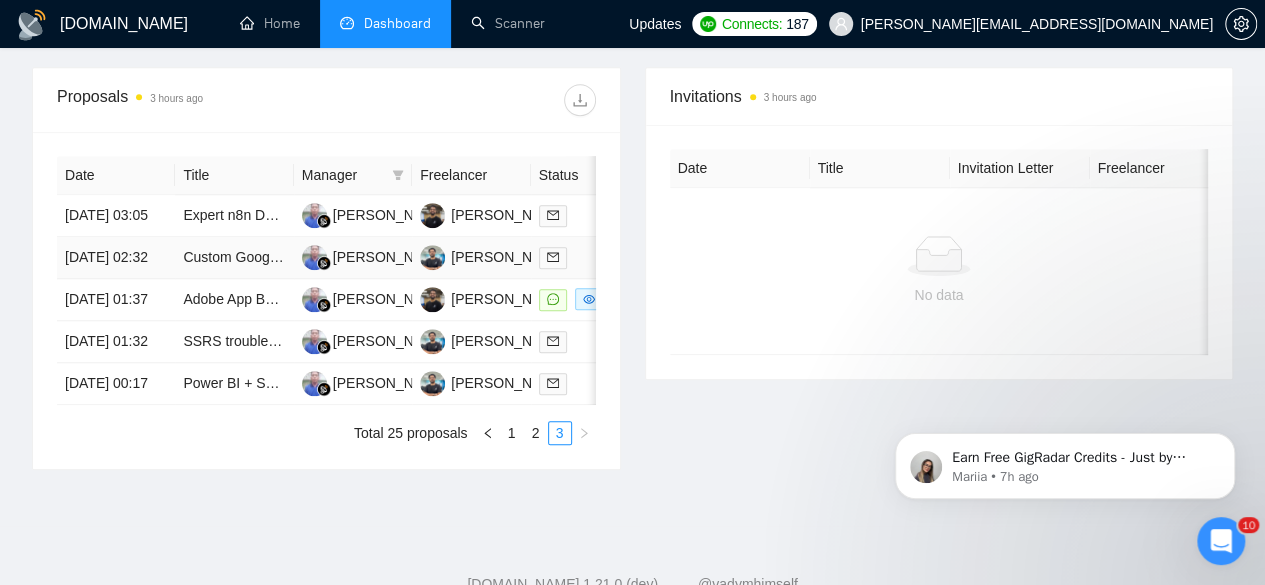 scroll, scrollTop: 795, scrollLeft: 0, axis: vertical 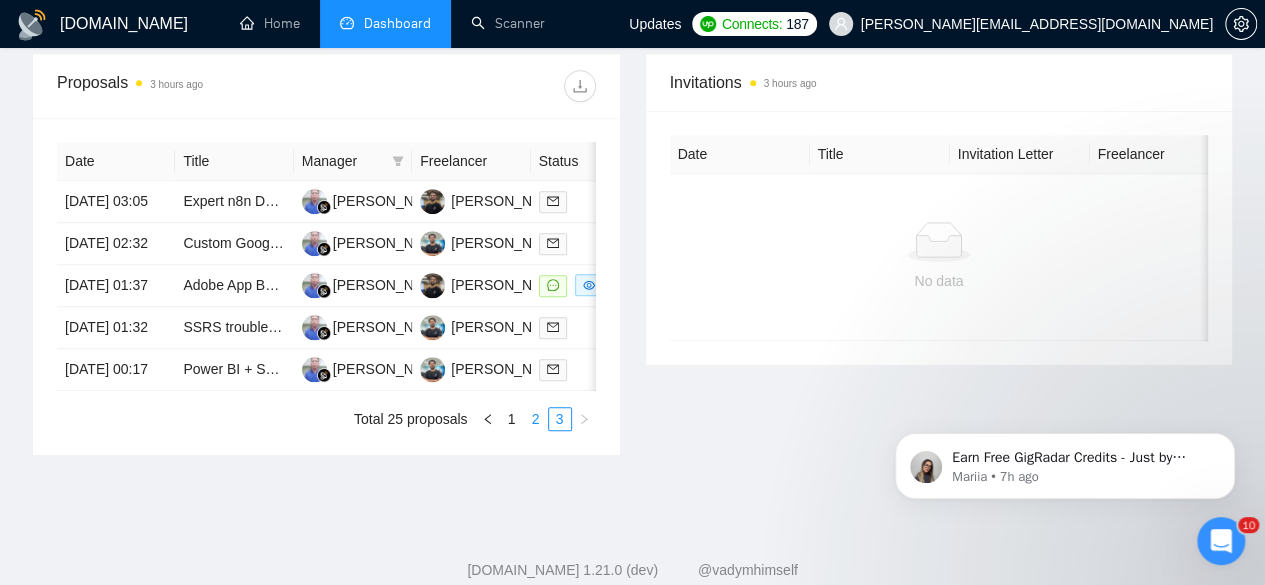 click on "2" at bounding box center [536, 419] 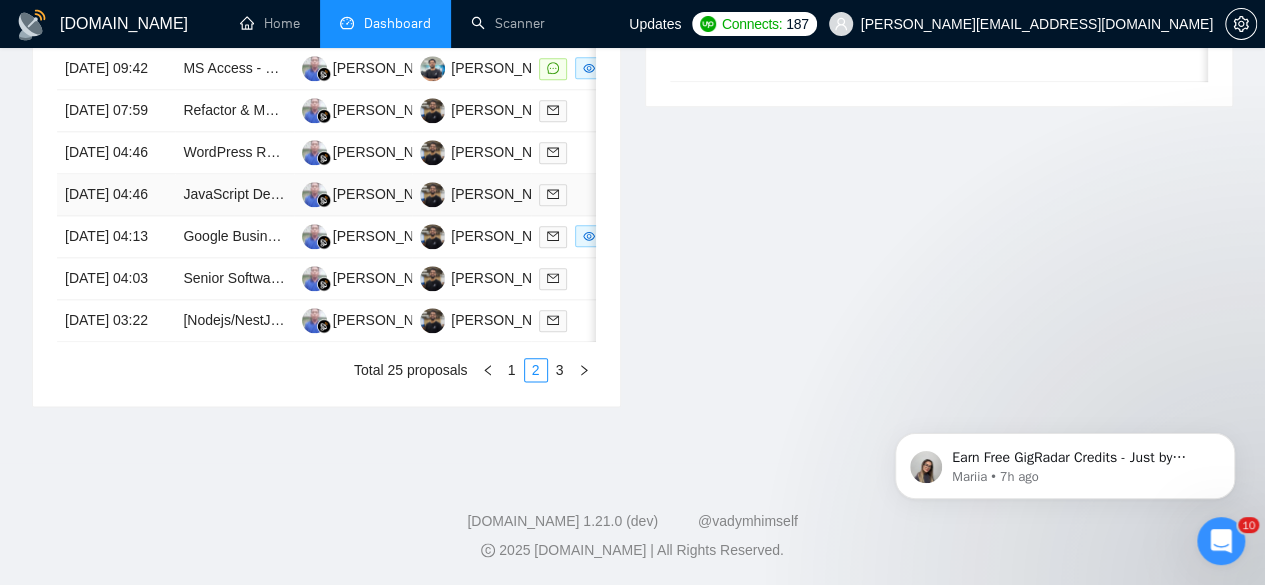 scroll, scrollTop: 1201, scrollLeft: 0, axis: vertical 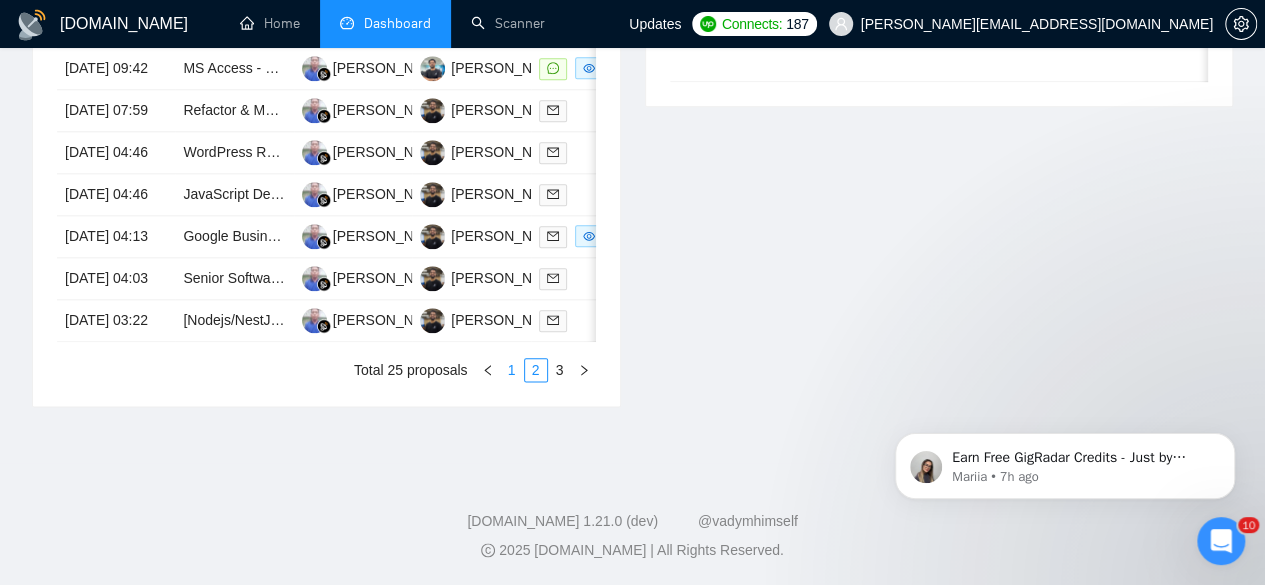 click on "1" at bounding box center [512, 370] 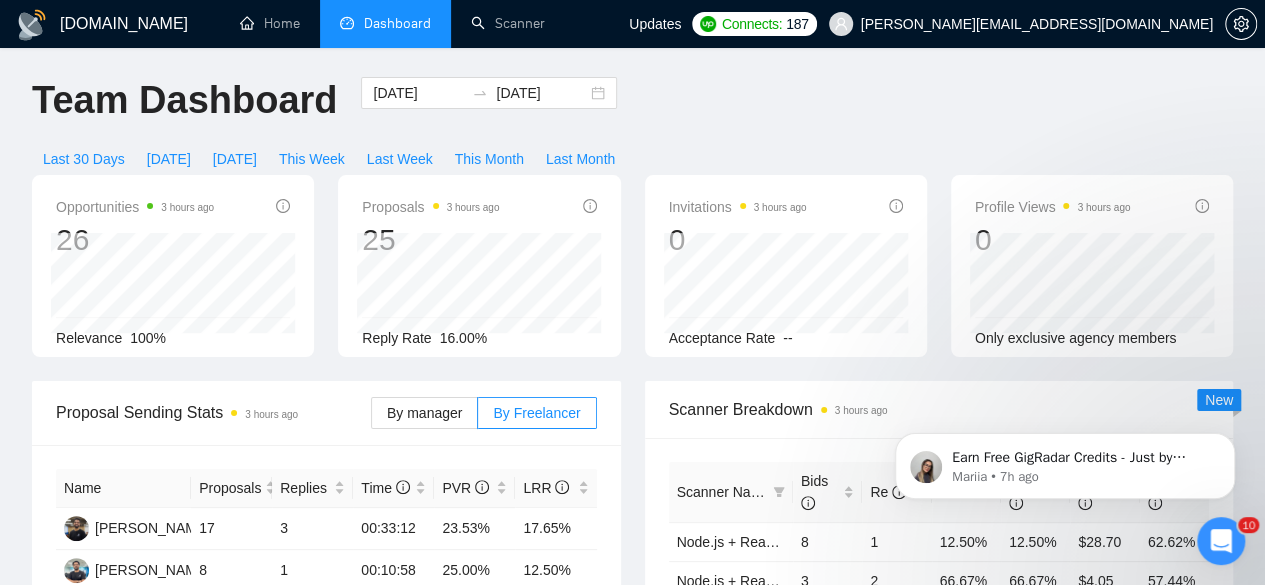 scroll, scrollTop: 0, scrollLeft: 0, axis: both 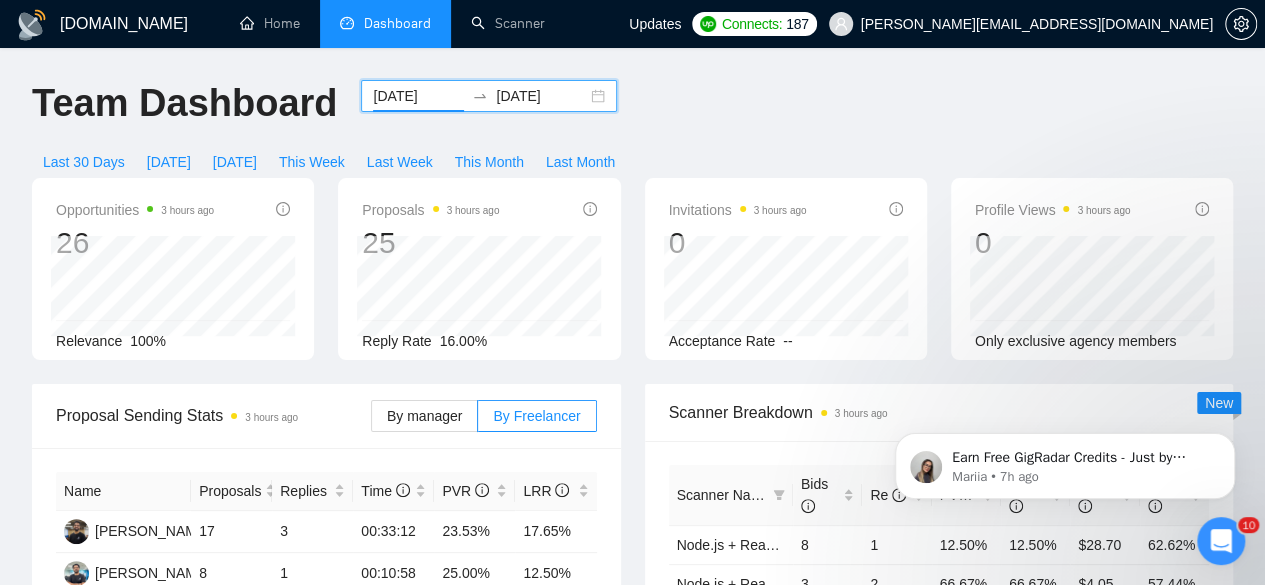 click on "2025-06-14" at bounding box center [418, 96] 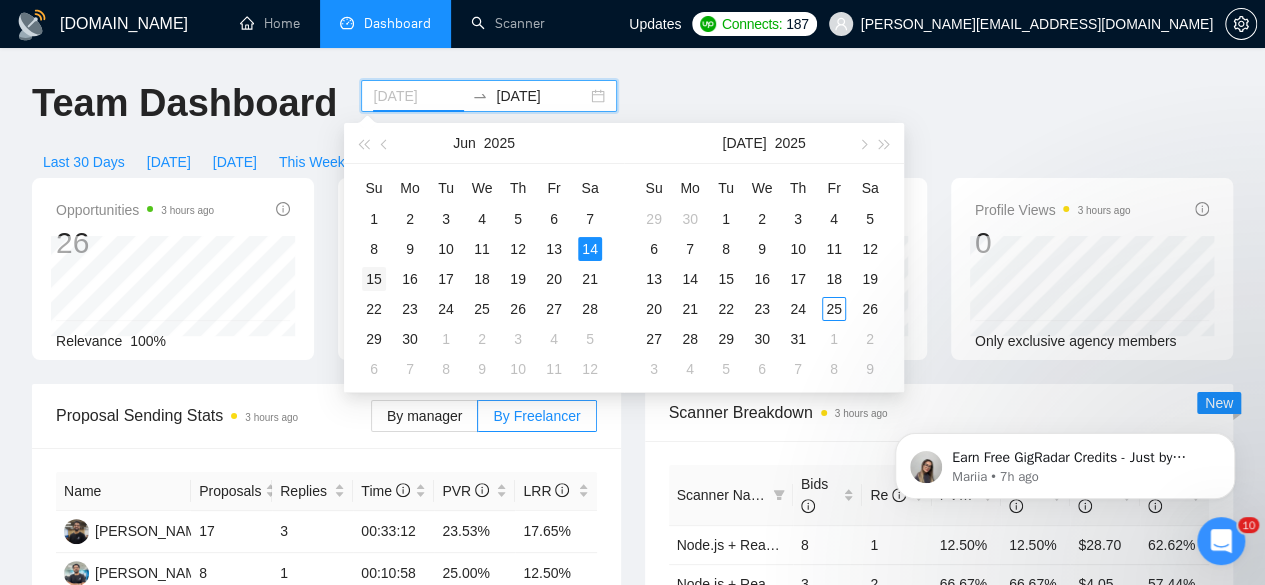type on "2025-06-15" 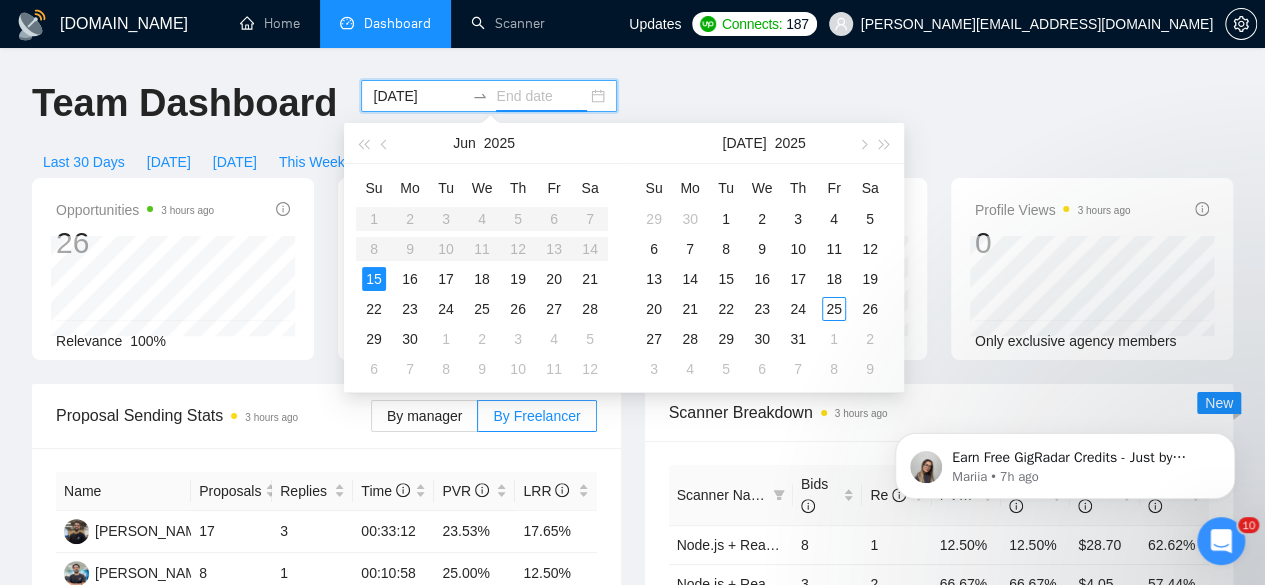 click on "15" at bounding box center [374, 279] 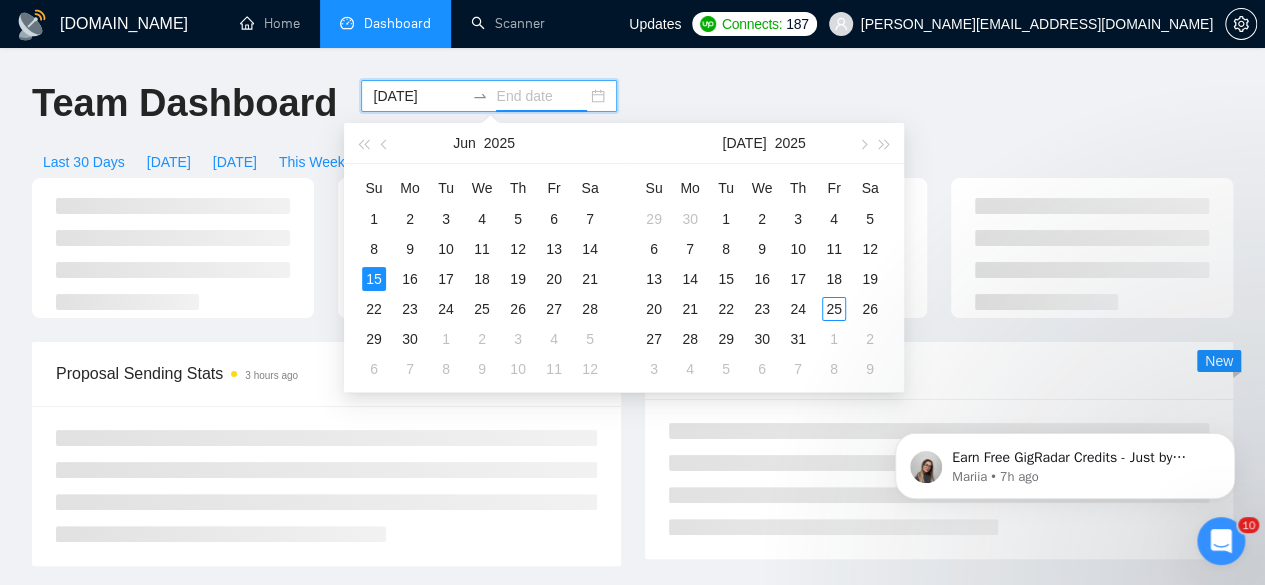 type on "2025-06-15" 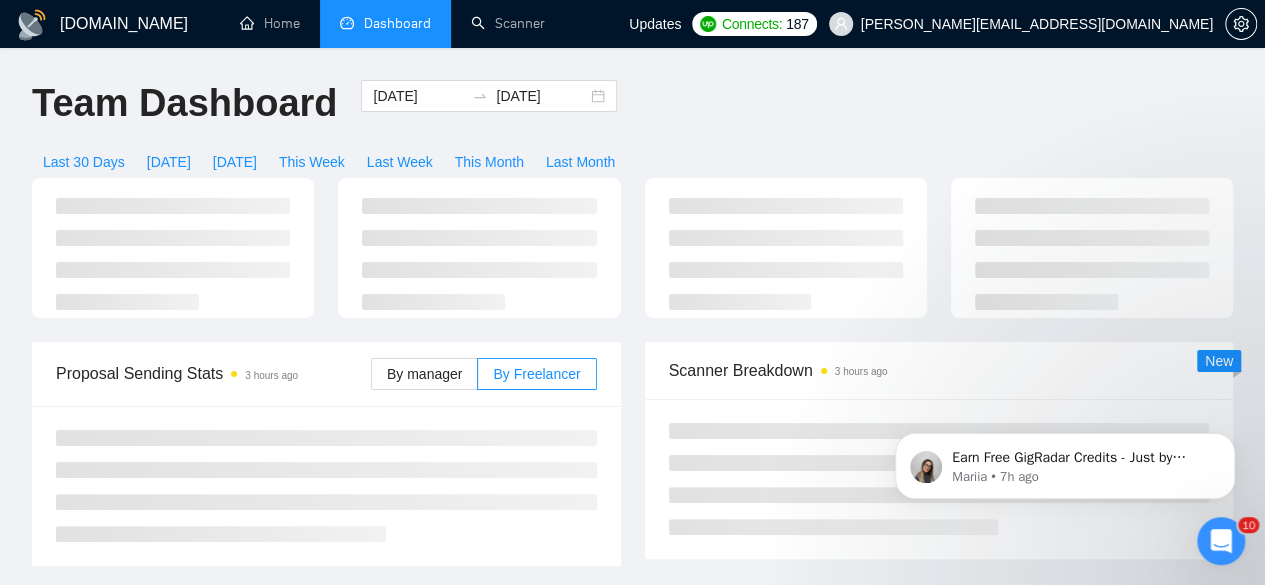 click at bounding box center (632, 260) 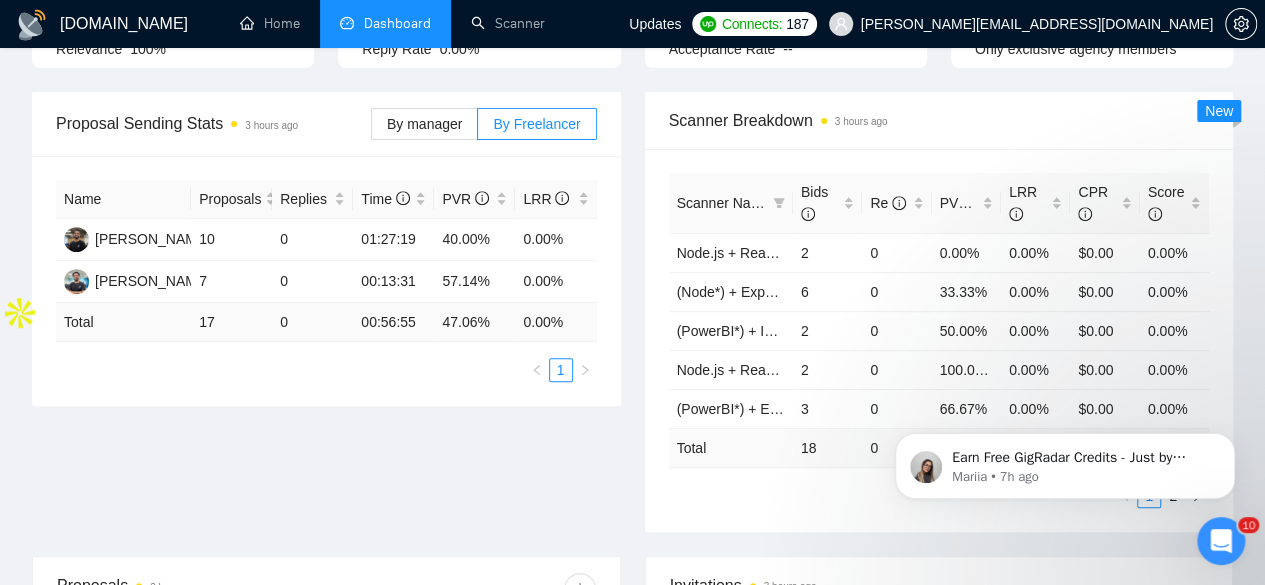 scroll, scrollTop: 0, scrollLeft: 0, axis: both 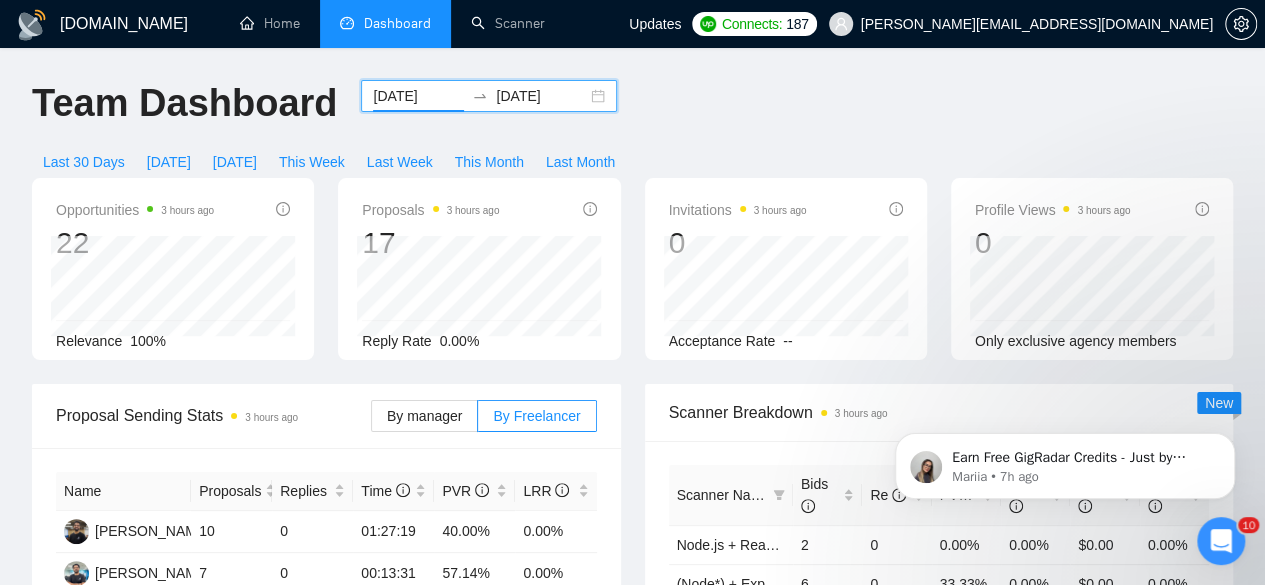 click on "2025-06-15" at bounding box center [418, 96] 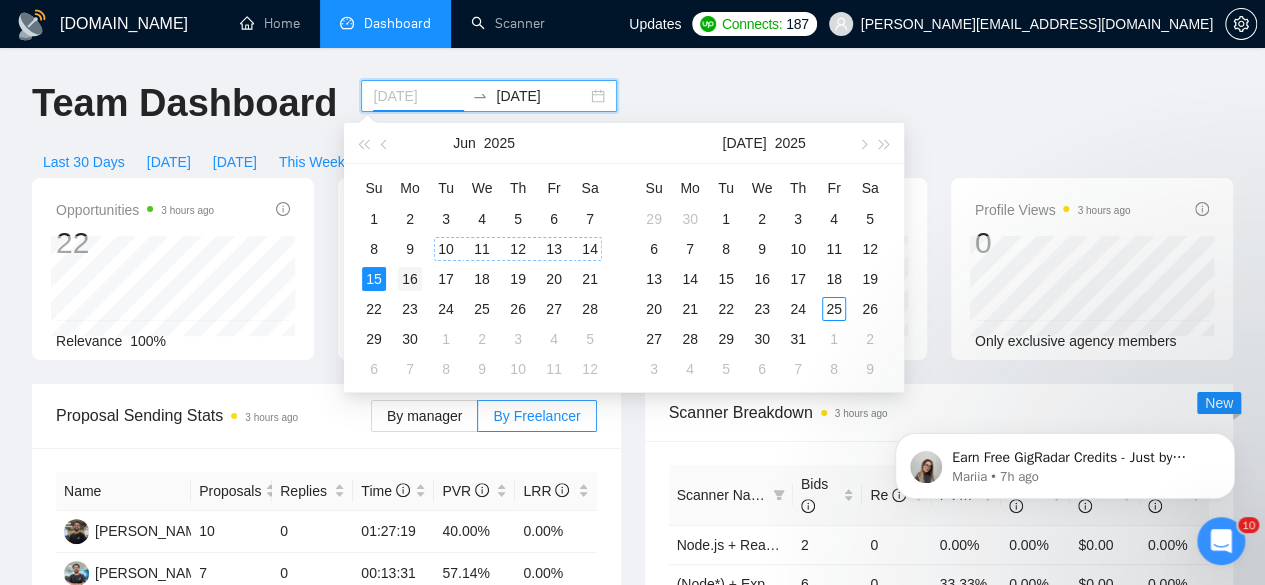type on "2025-06-16" 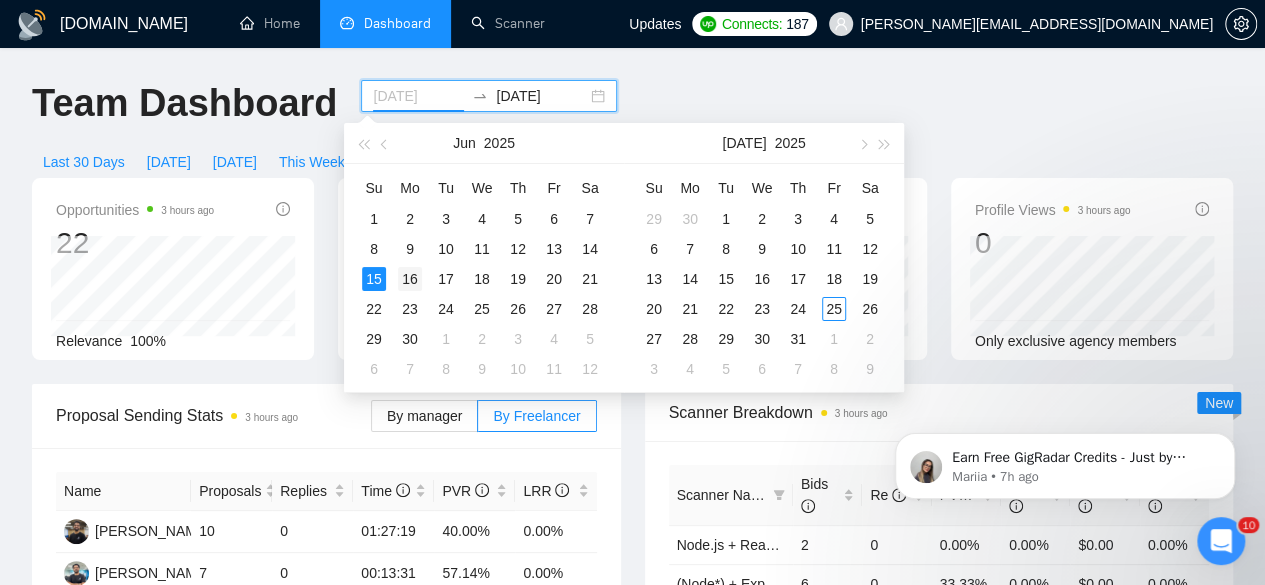 click on "16" at bounding box center (410, 279) 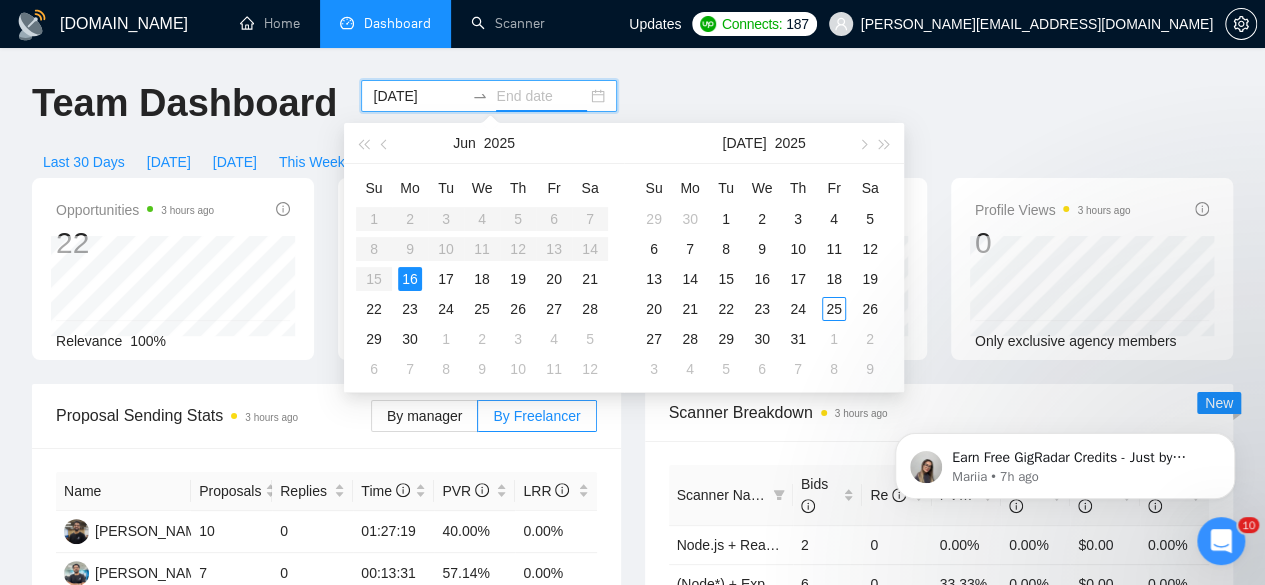 click on "16" at bounding box center [410, 279] 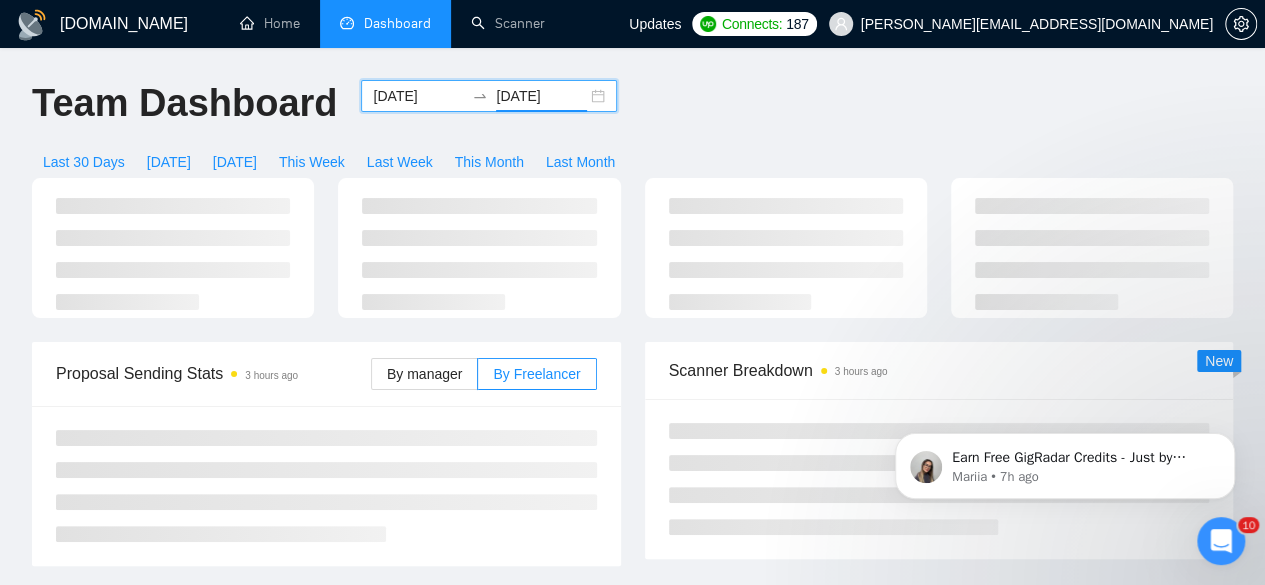 click at bounding box center (632, 260) 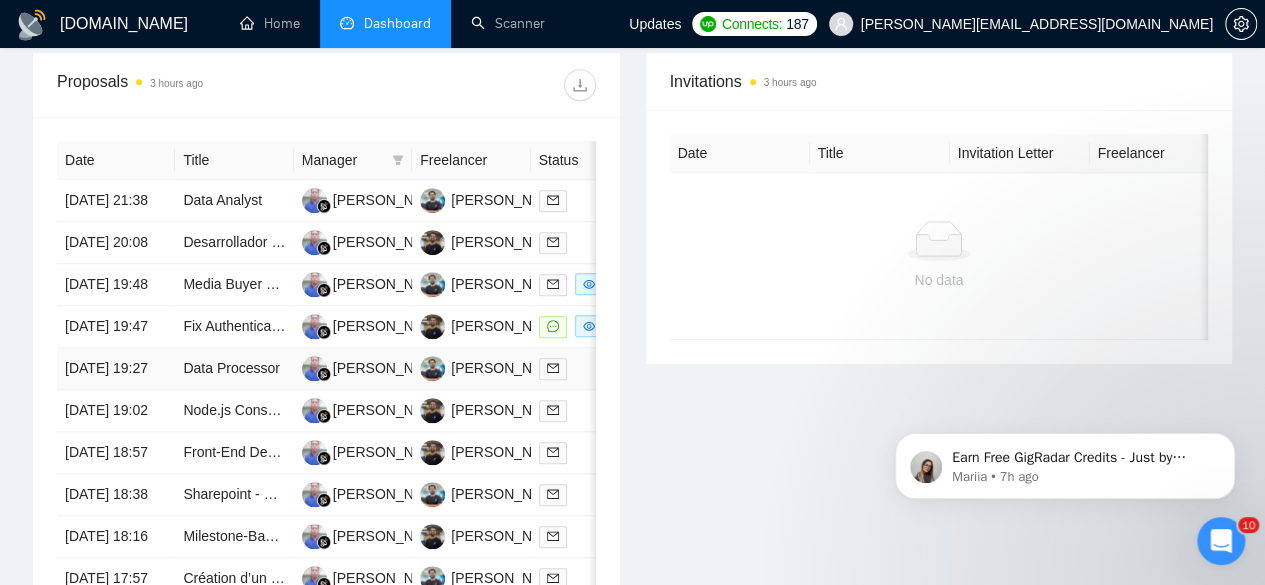 scroll, scrollTop: 799, scrollLeft: 0, axis: vertical 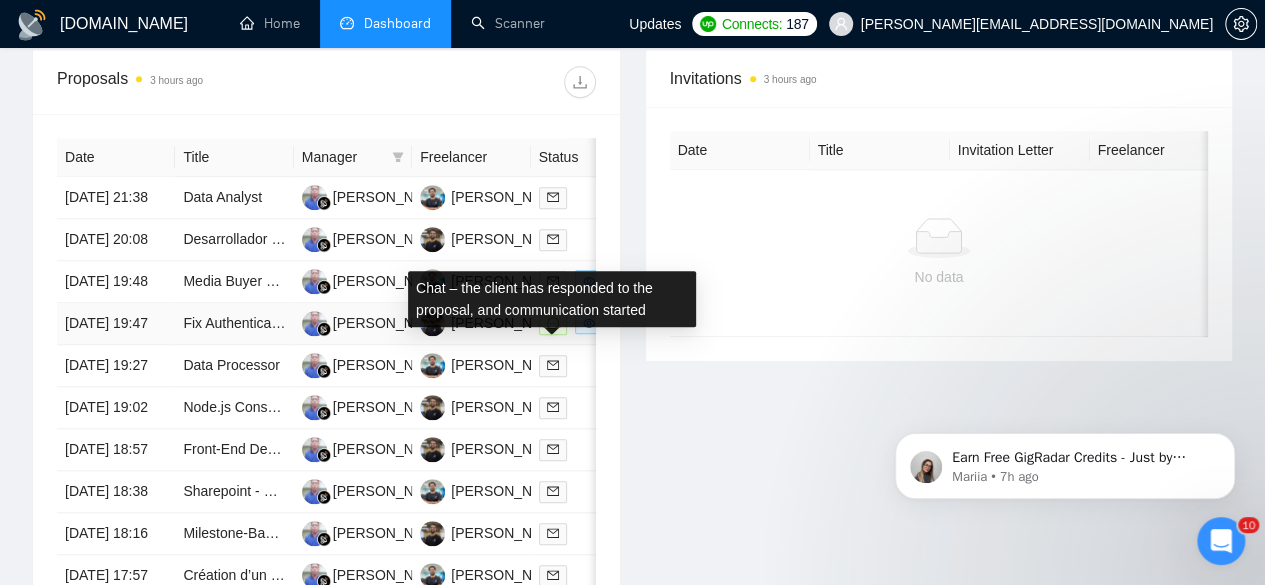 click 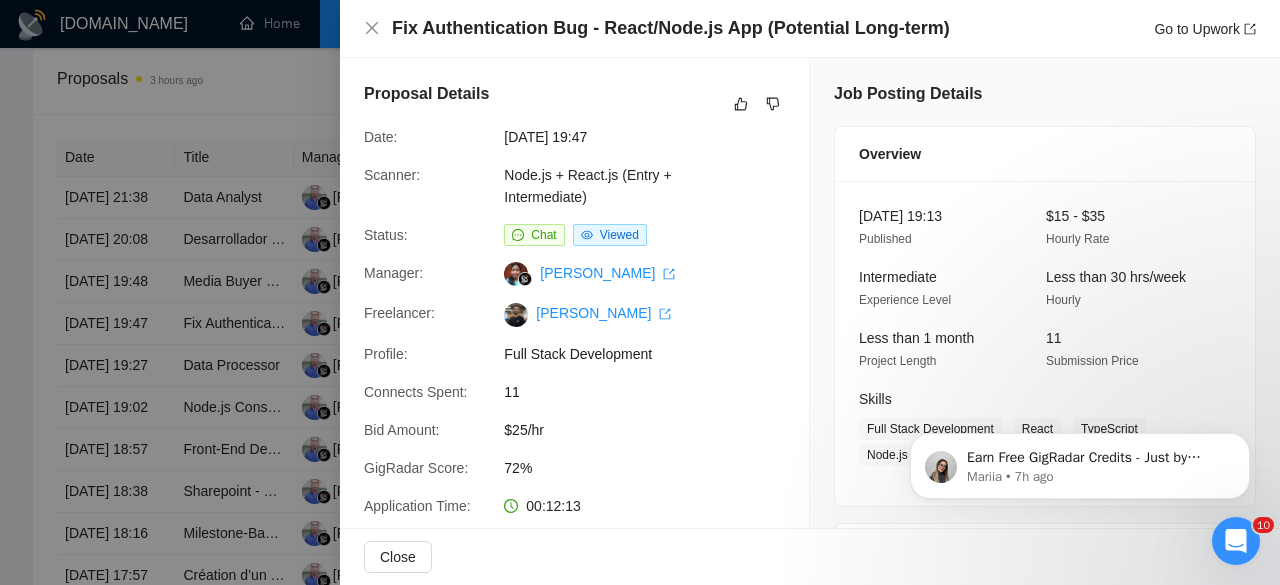 click at bounding box center [640, 292] 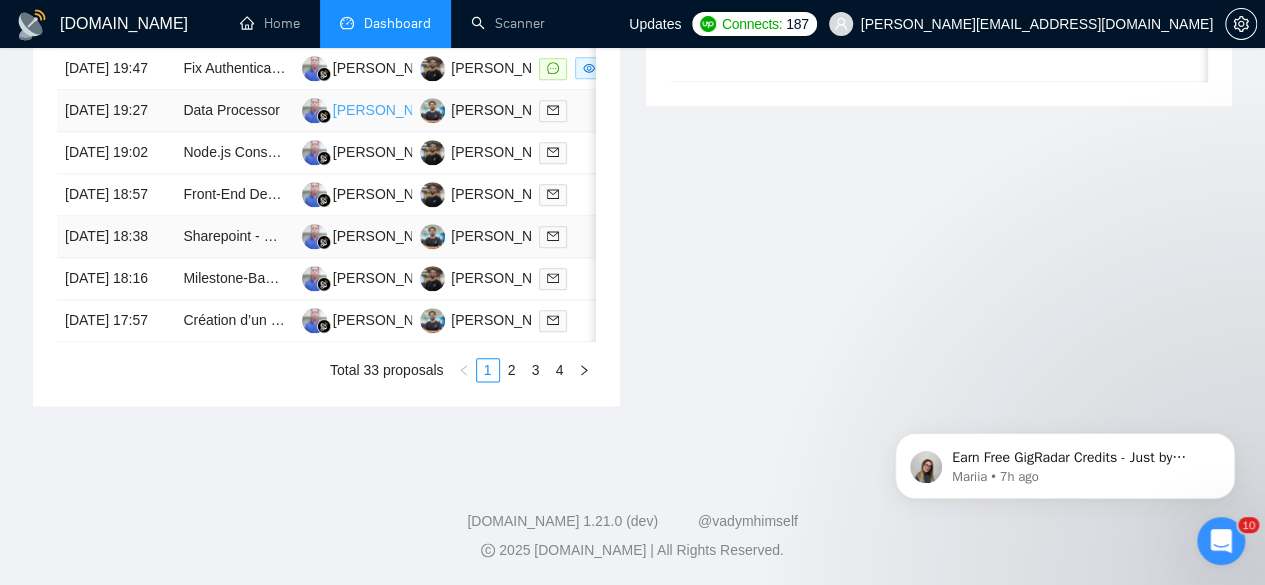 scroll, scrollTop: 1071, scrollLeft: 0, axis: vertical 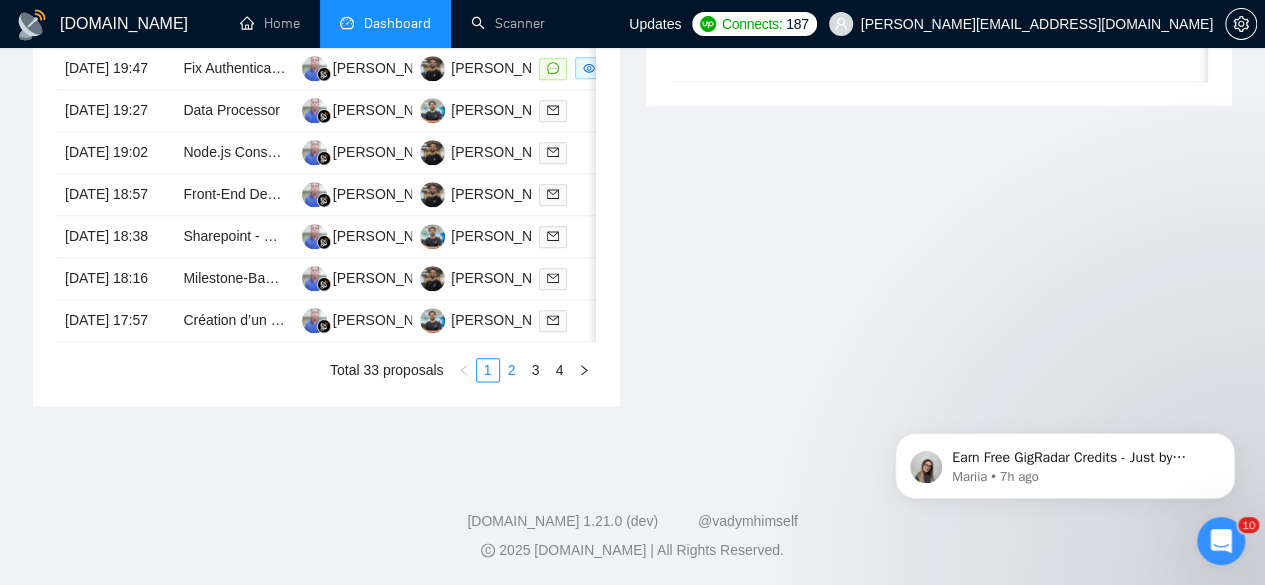 click on "2" at bounding box center [512, 370] 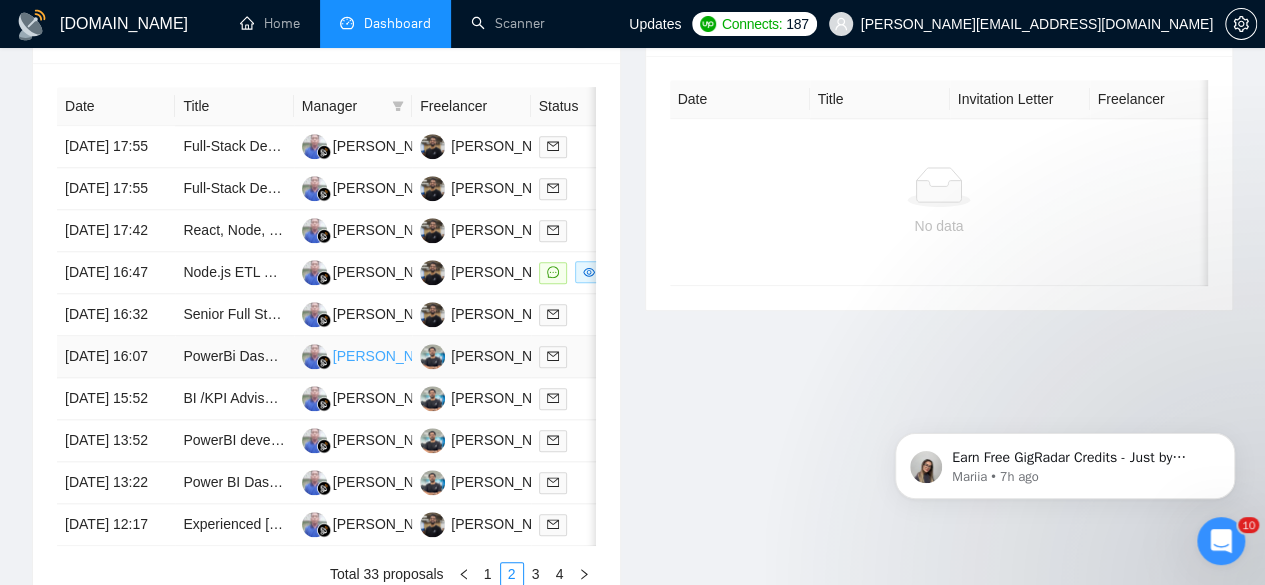 scroll, scrollTop: 864, scrollLeft: 0, axis: vertical 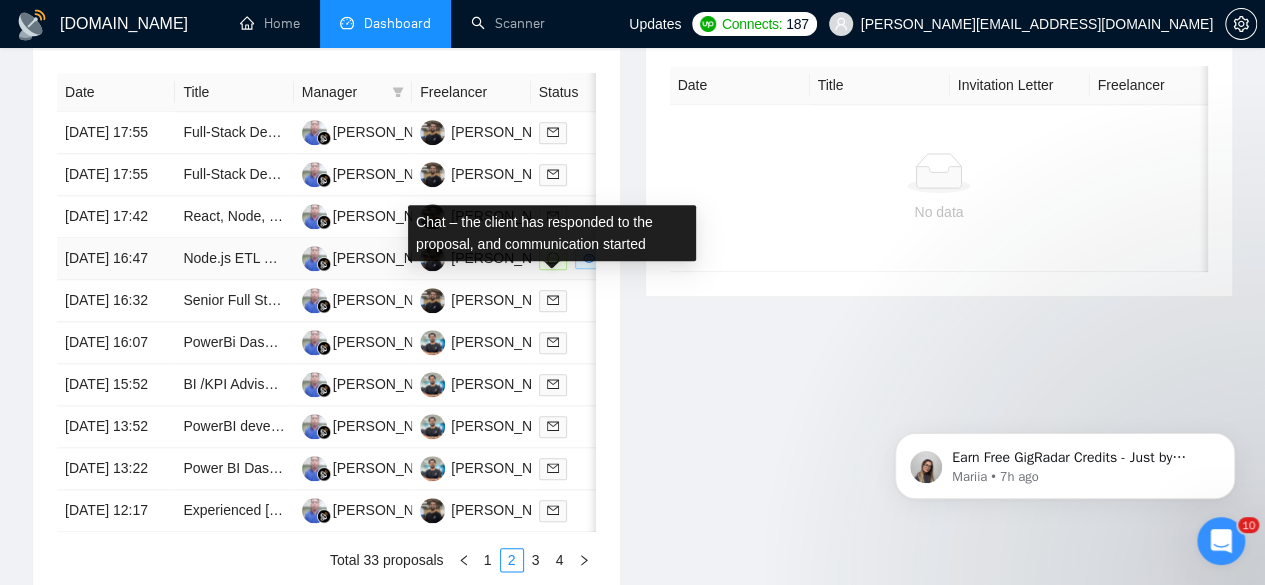 click 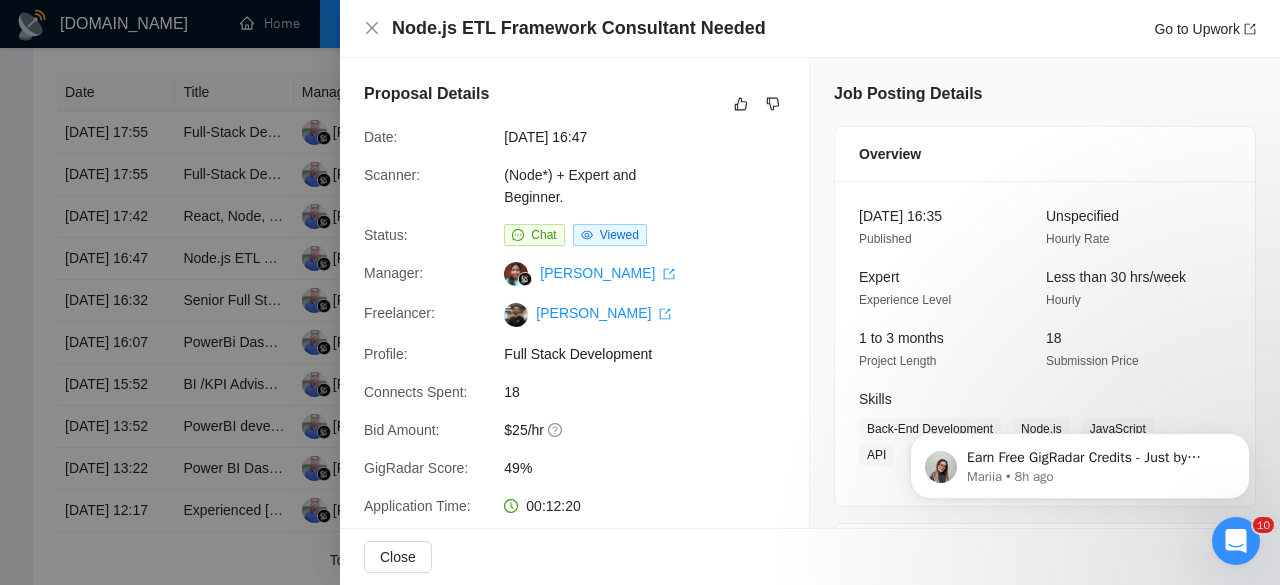 click at bounding box center (640, 292) 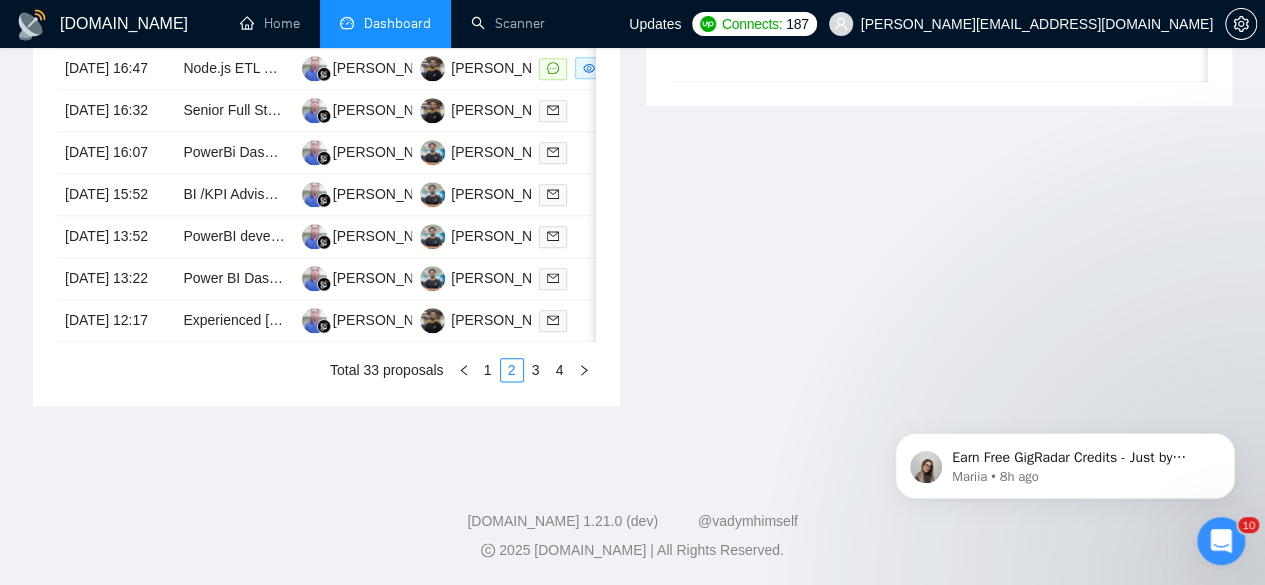 scroll, scrollTop: 1171, scrollLeft: 0, axis: vertical 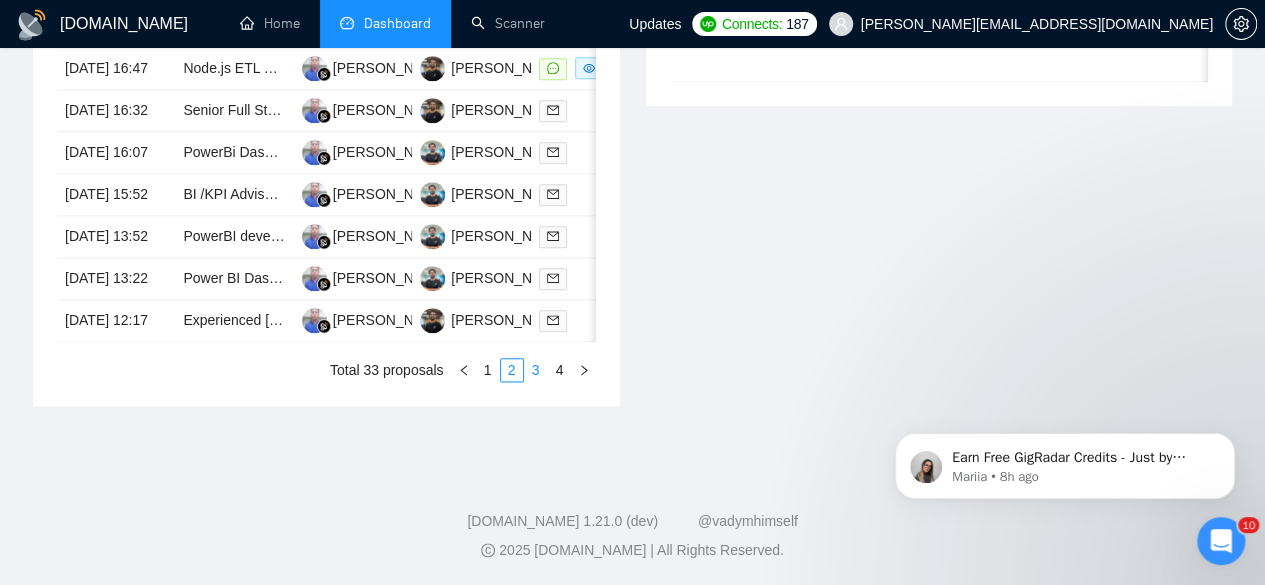 click on "3" at bounding box center (536, 370) 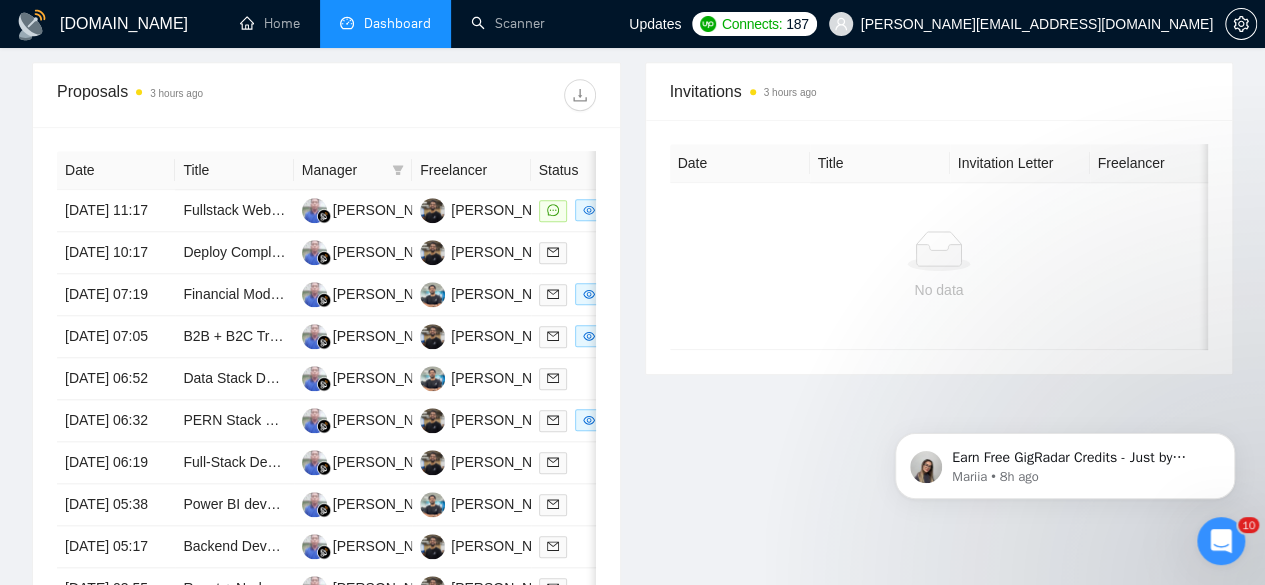 scroll, scrollTop: 777, scrollLeft: 0, axis: vertical 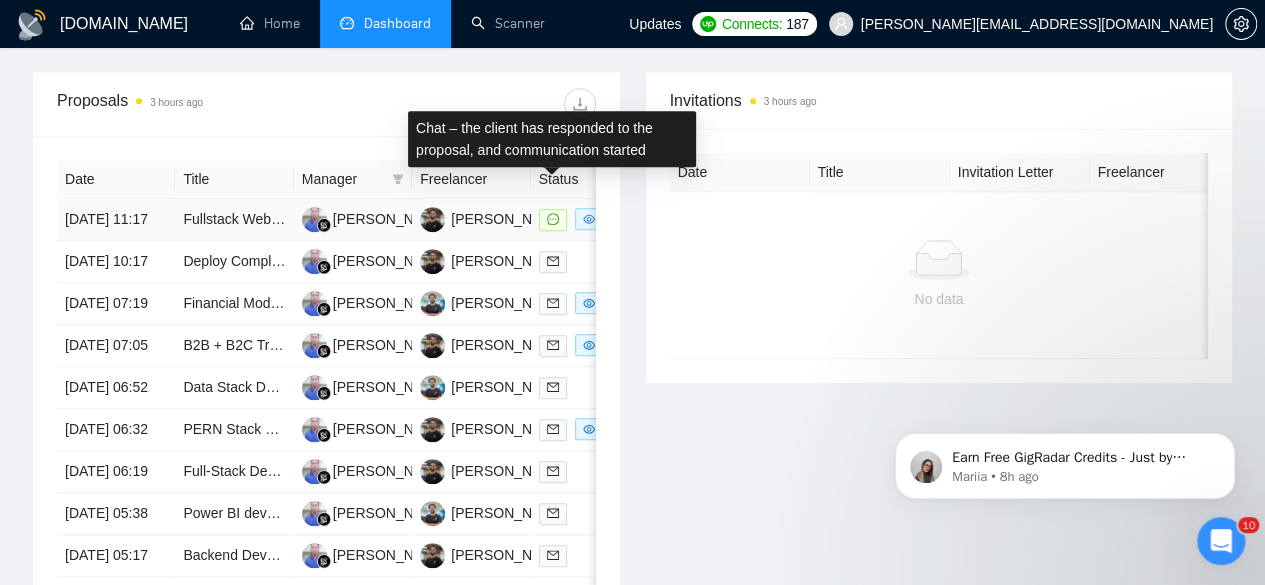 click 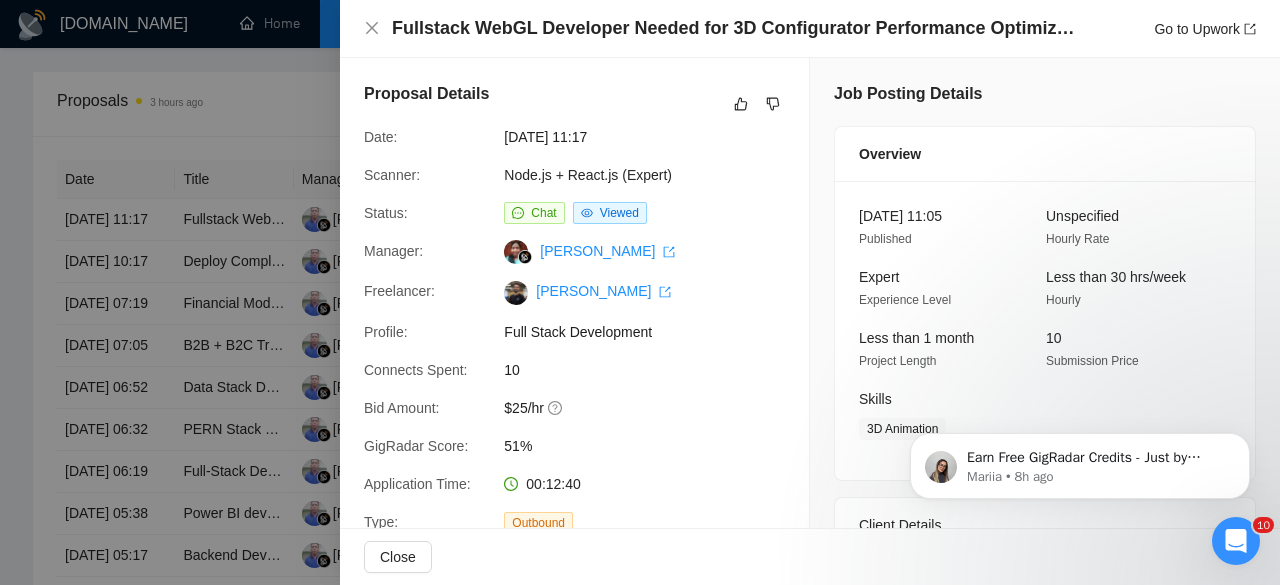 click at bounding box center (640, 292) 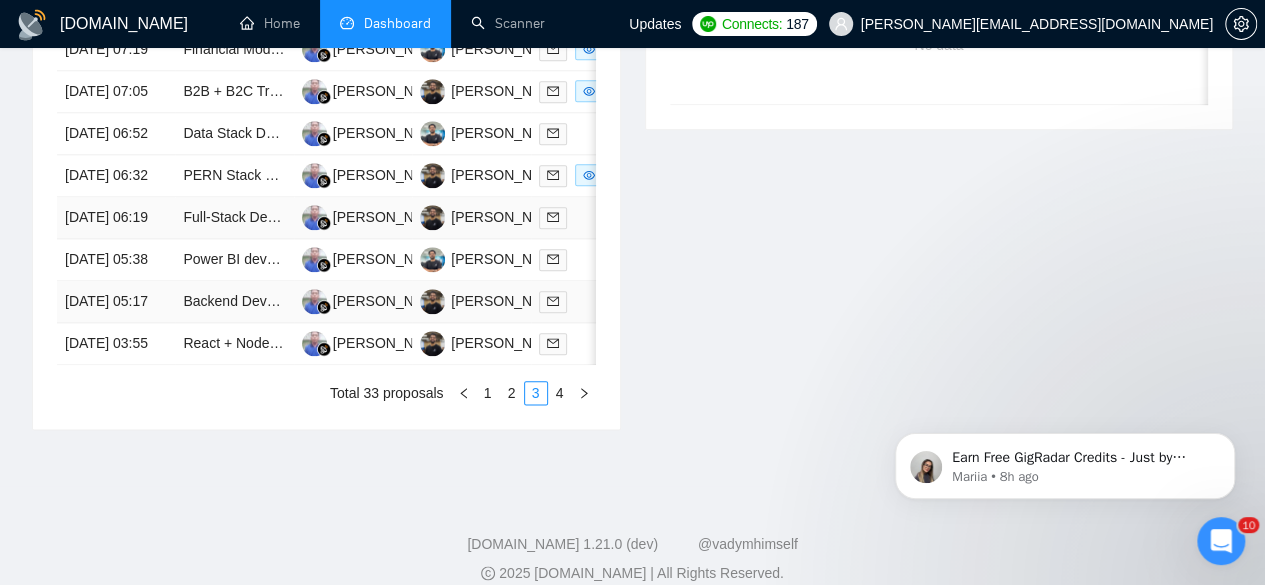 scroll, scrollTop: 1037, scrollLeft: 0, axis: vertical 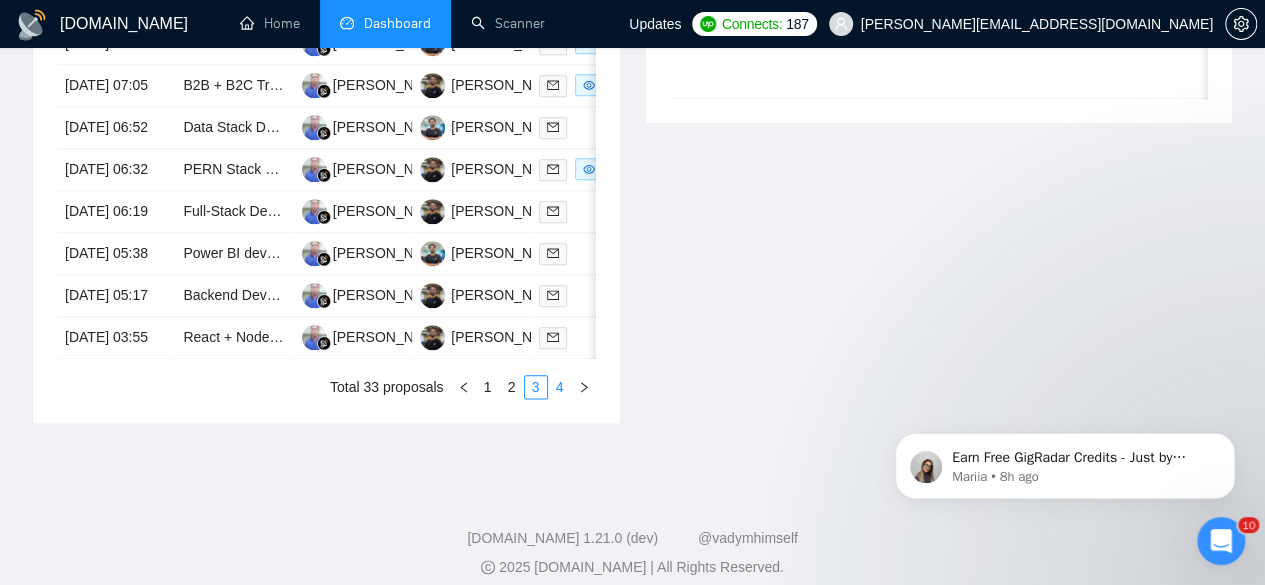 click on "4" at bounding box center [560, 387] 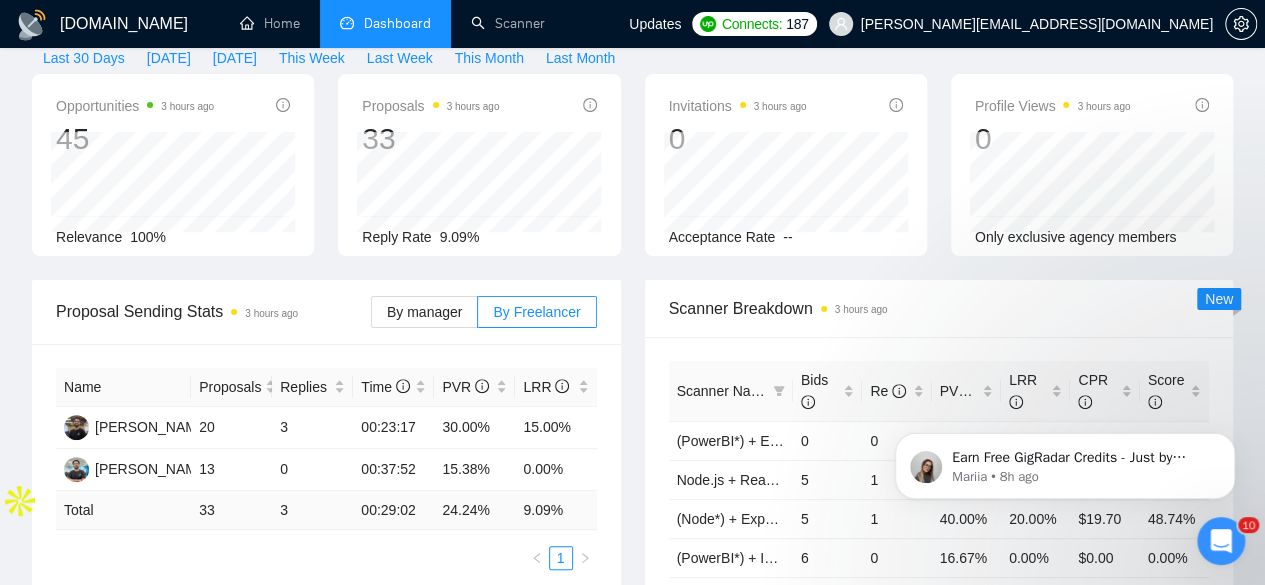 scroll, scrollTop: 0, scrollLeft: 0, axis: both 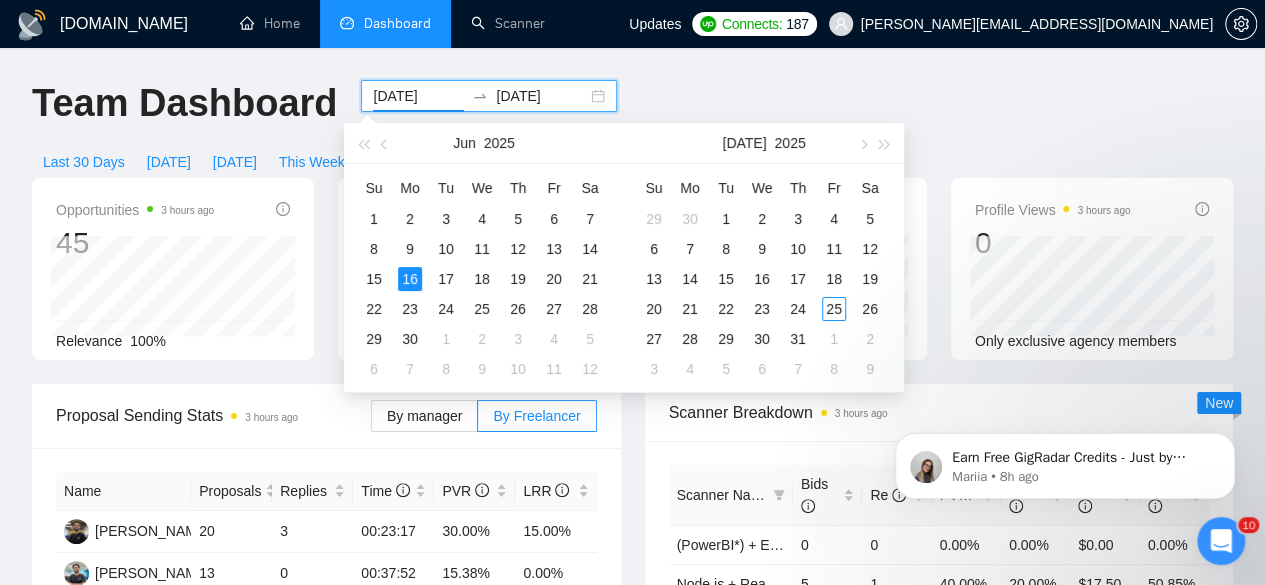 click on "2025-06-16" at bounding box center (418, 96) 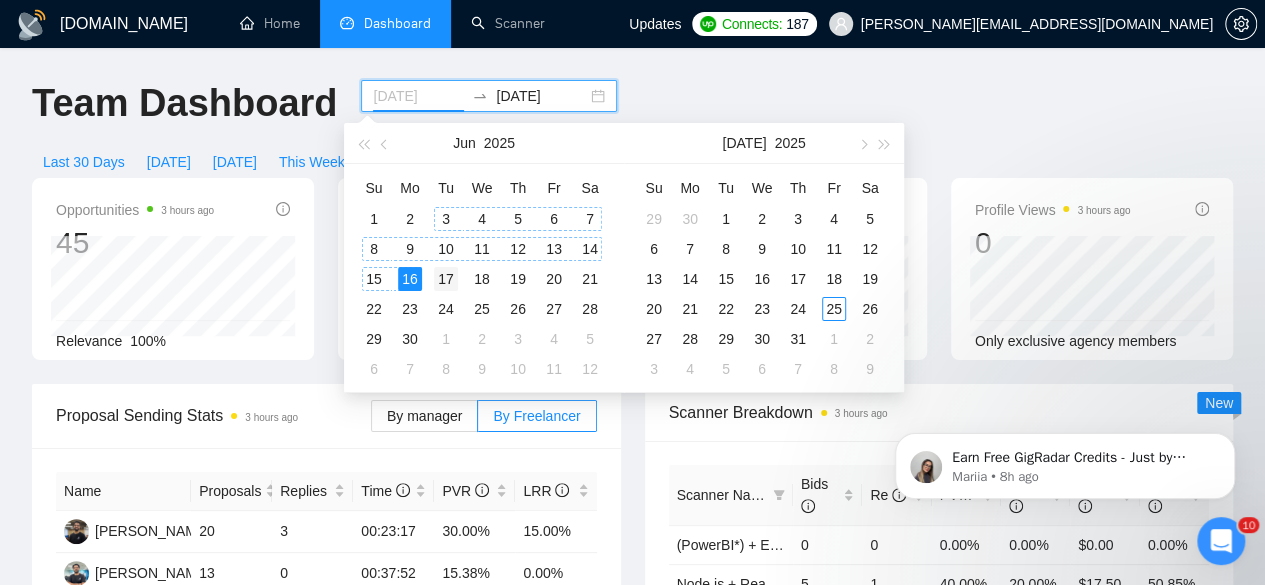 type on "2025-06-17" 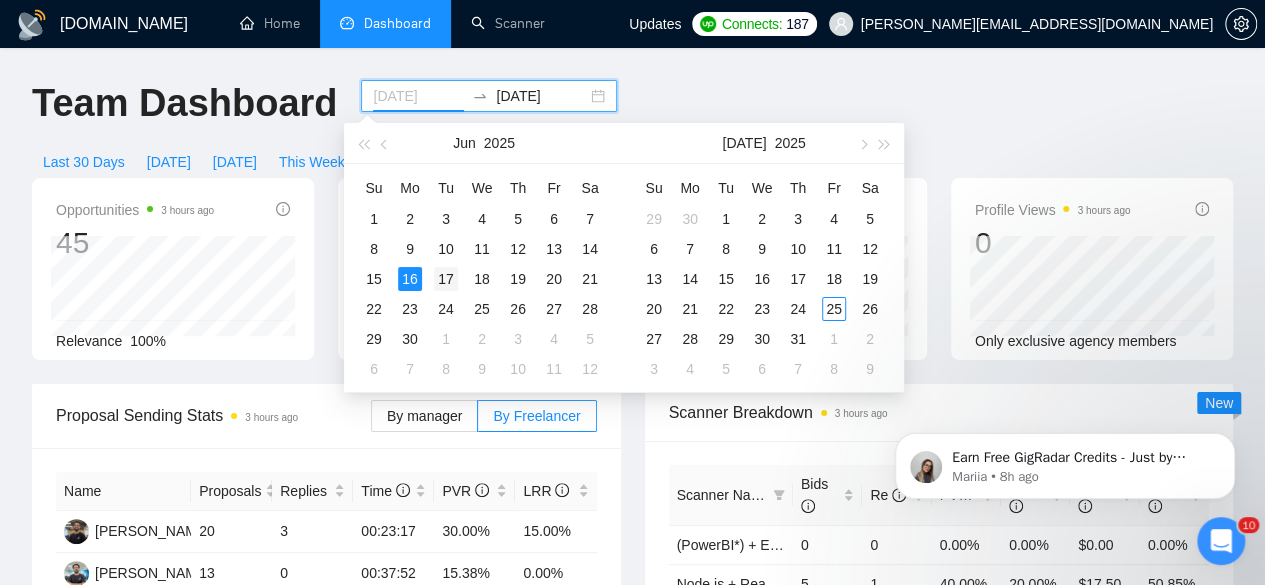 click on "17" at bounding box center [446, 279] 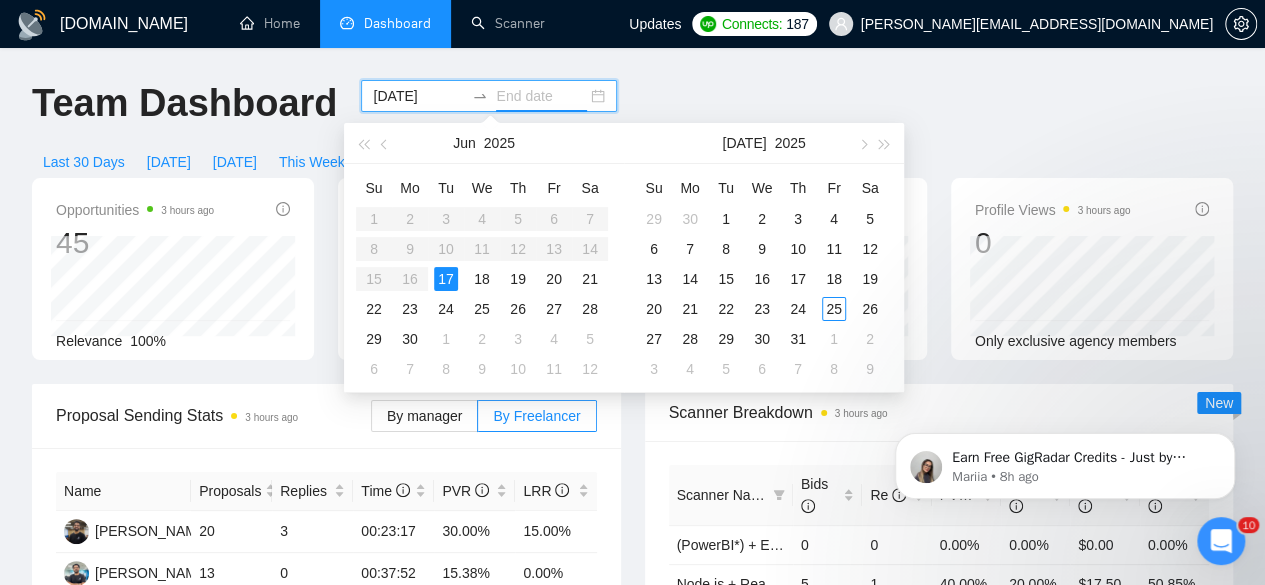 click on "17" at bounding box center [446, 279] 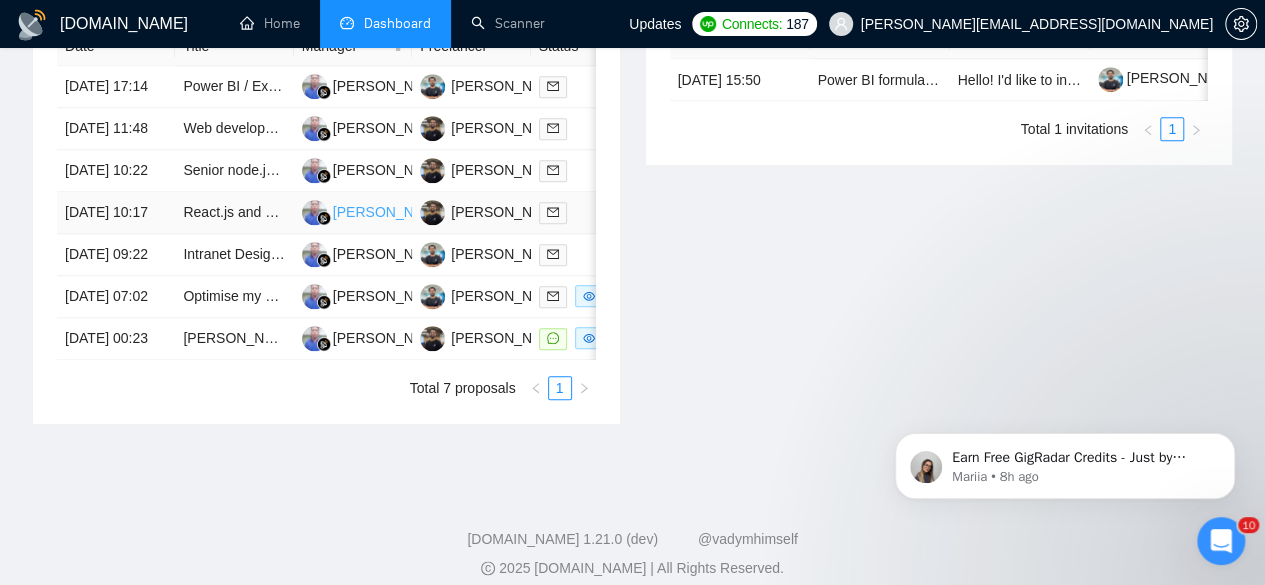 scroll, scrollTop: 935, scrollLeft: 0, axis: vertical 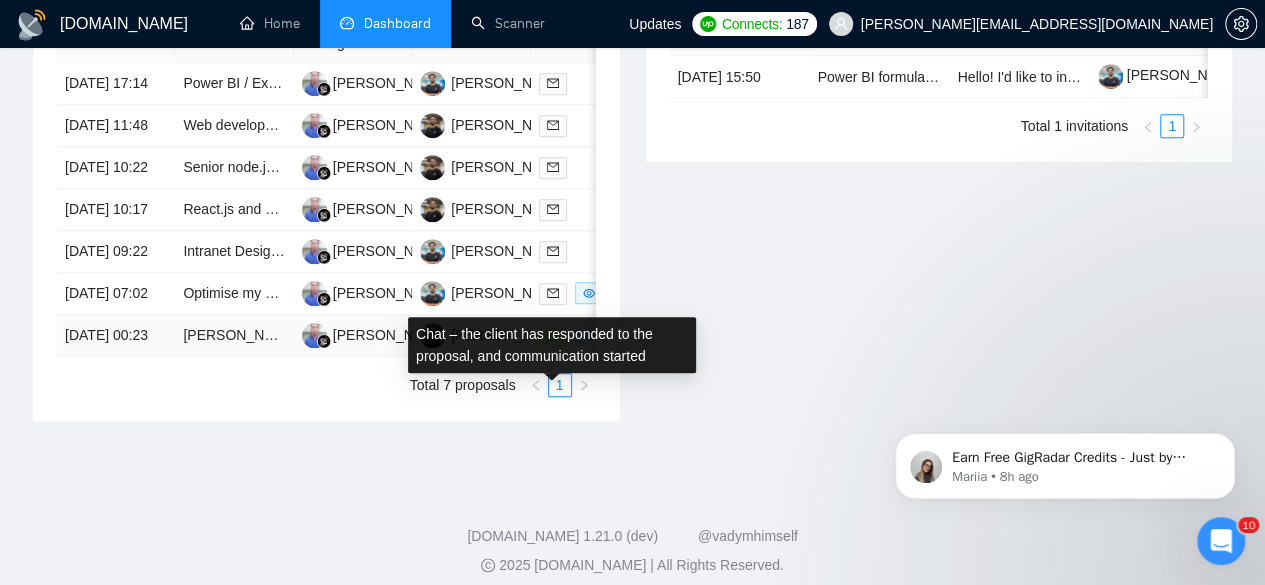 click 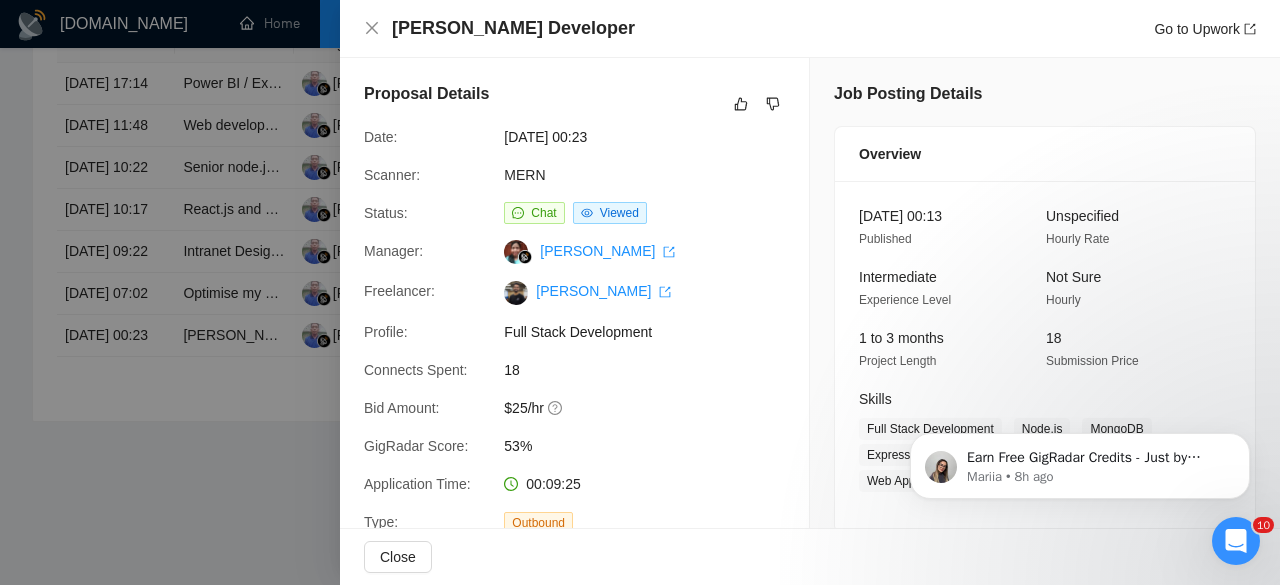 click at bounding box center (640, 292) 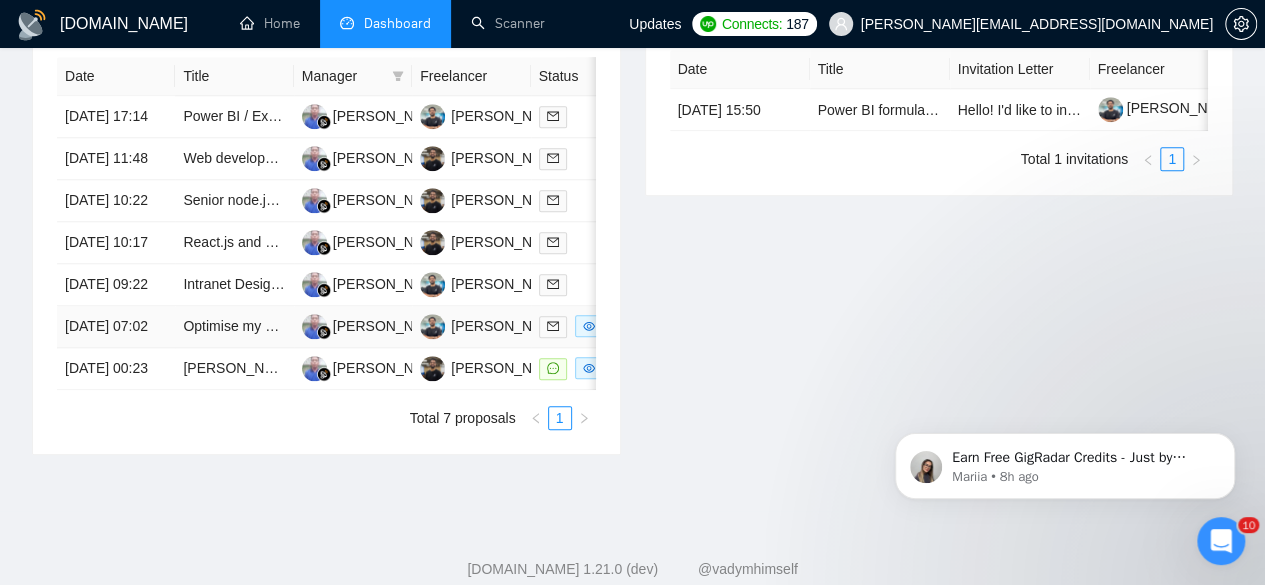 scroll, scrollTop: 888, scrollLeft: 0, axis: vertical 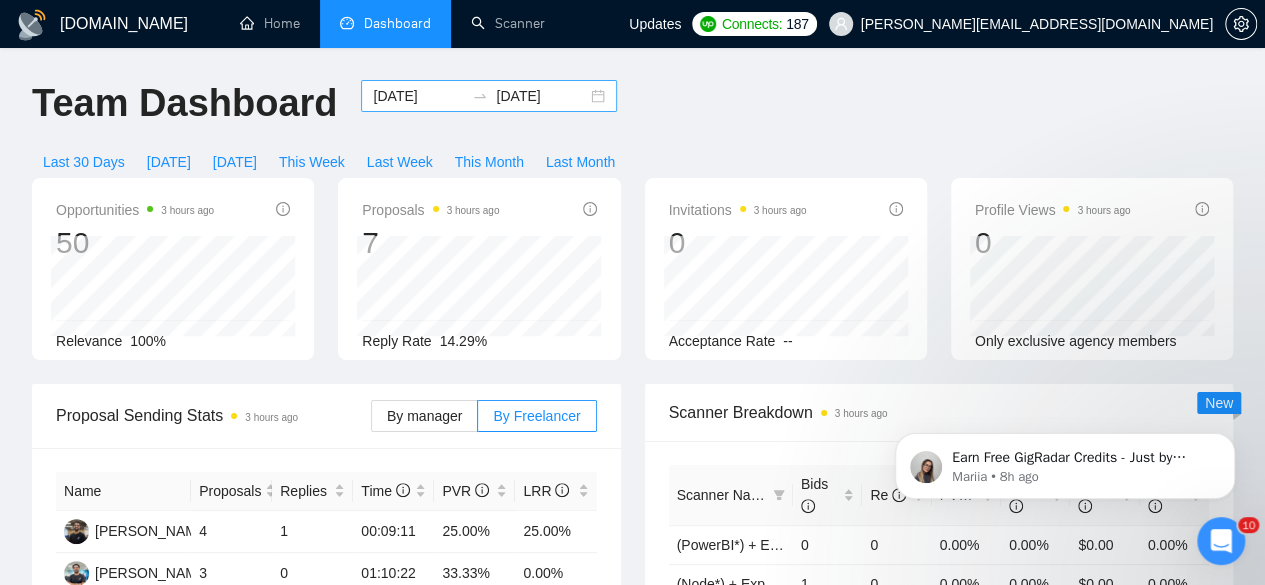 click on "2025-06-17" at bounding box center [418, 96] 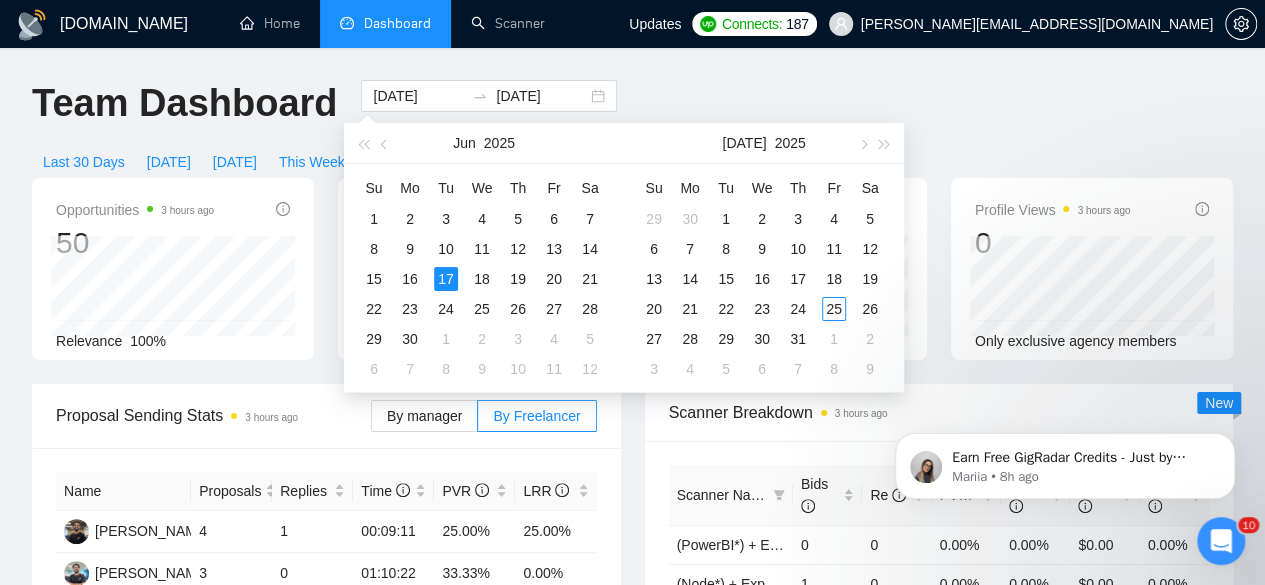 click on "Team Dashboard" at bounding box center [184, 113] 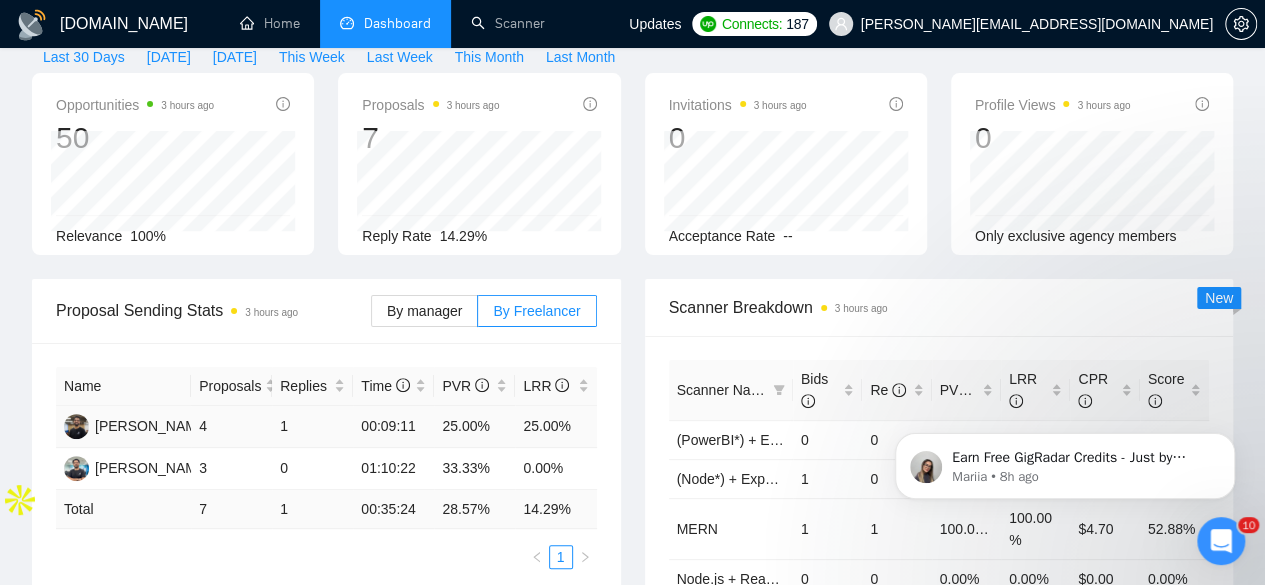 scroll, scrollTop: 0, scrollLeft: 0, axis: both 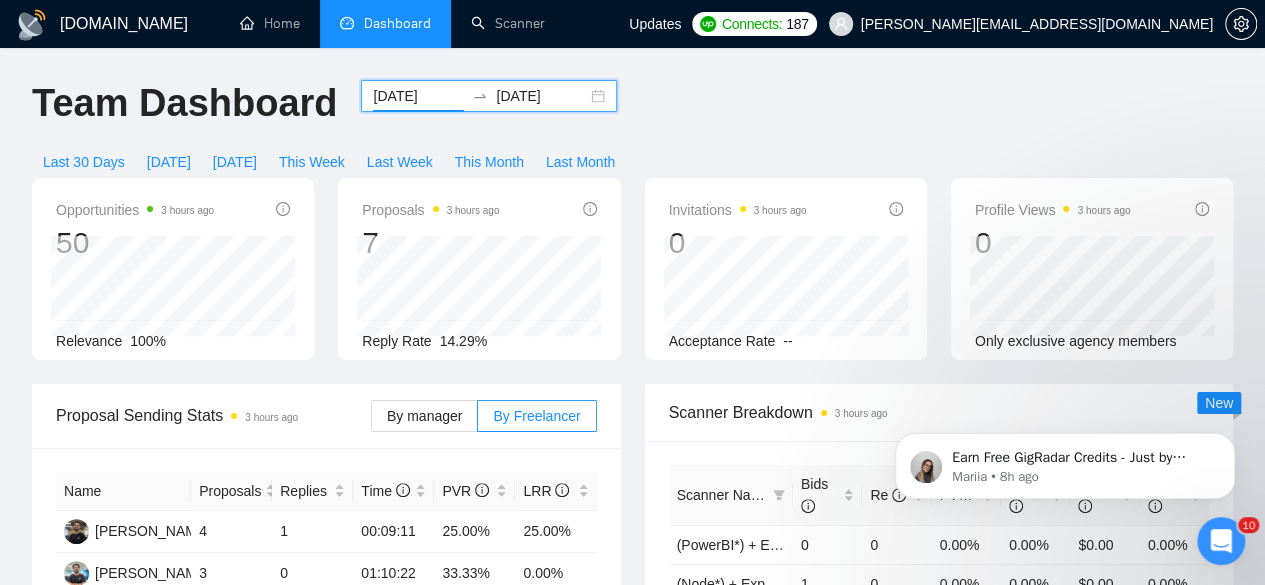 click on "2025-06-17" at bounding box center (418, 96) 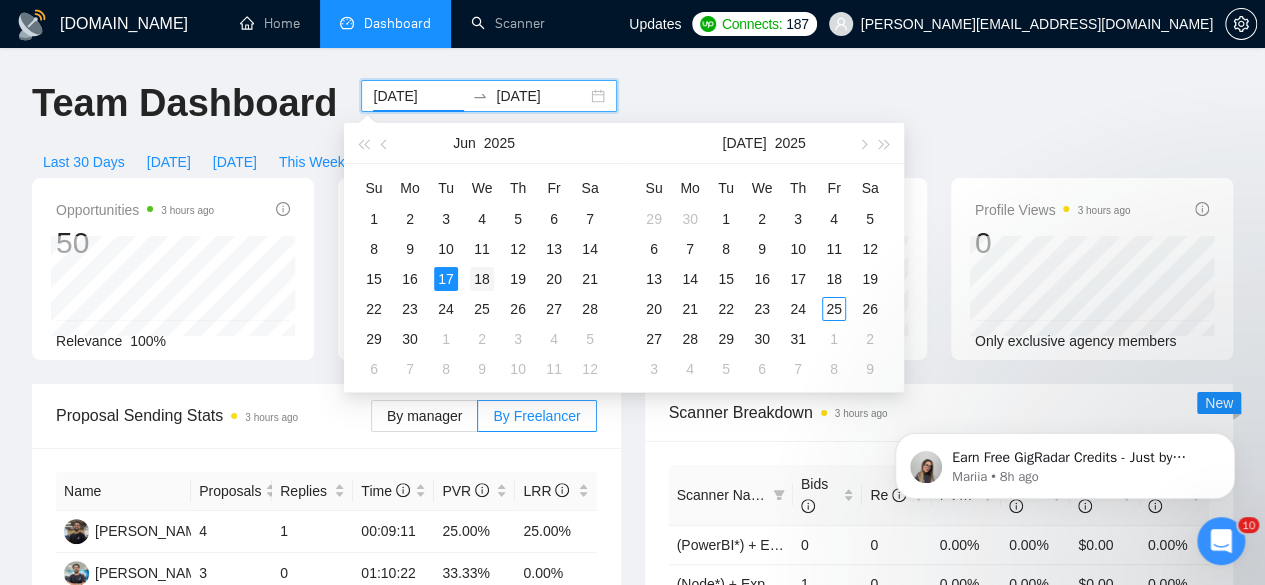 type on "2025-06-18" 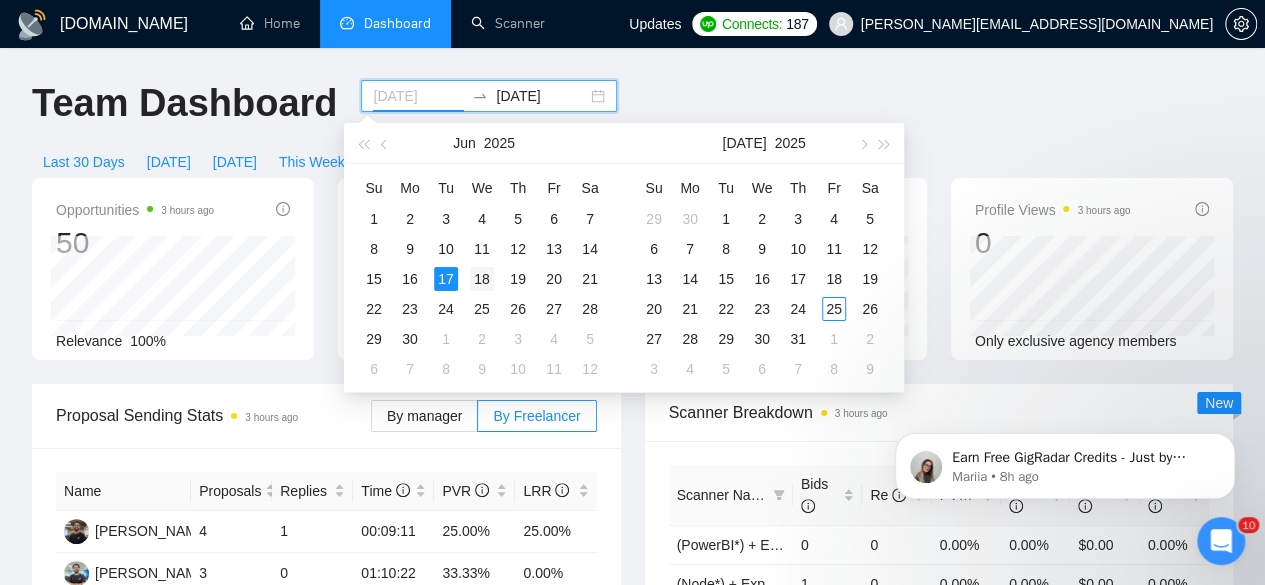click on "18" at bounding box center (482, 279) 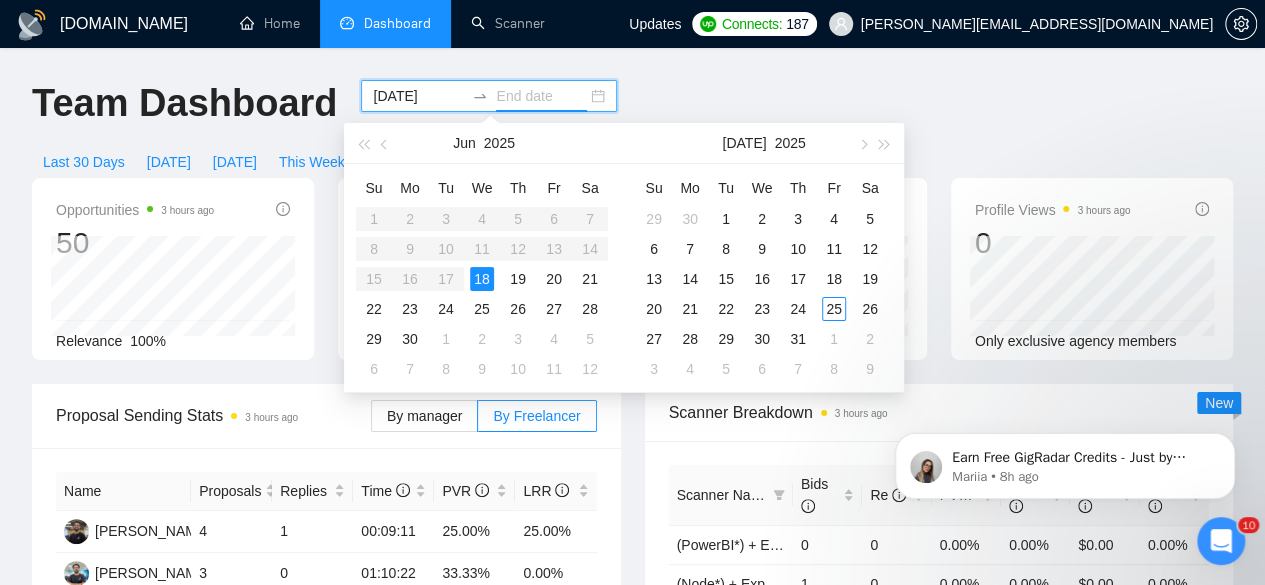 click on "18" at bounding box center [482, 279] 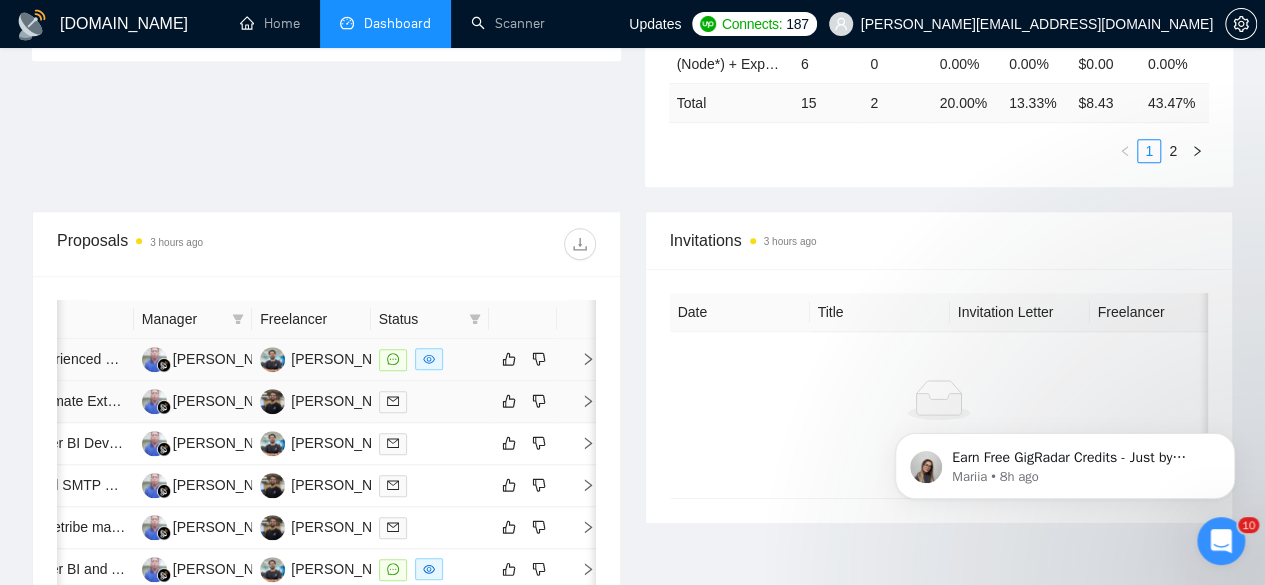 scroll, scrollTop: 638, scrollLeft: 0, axis: vertical 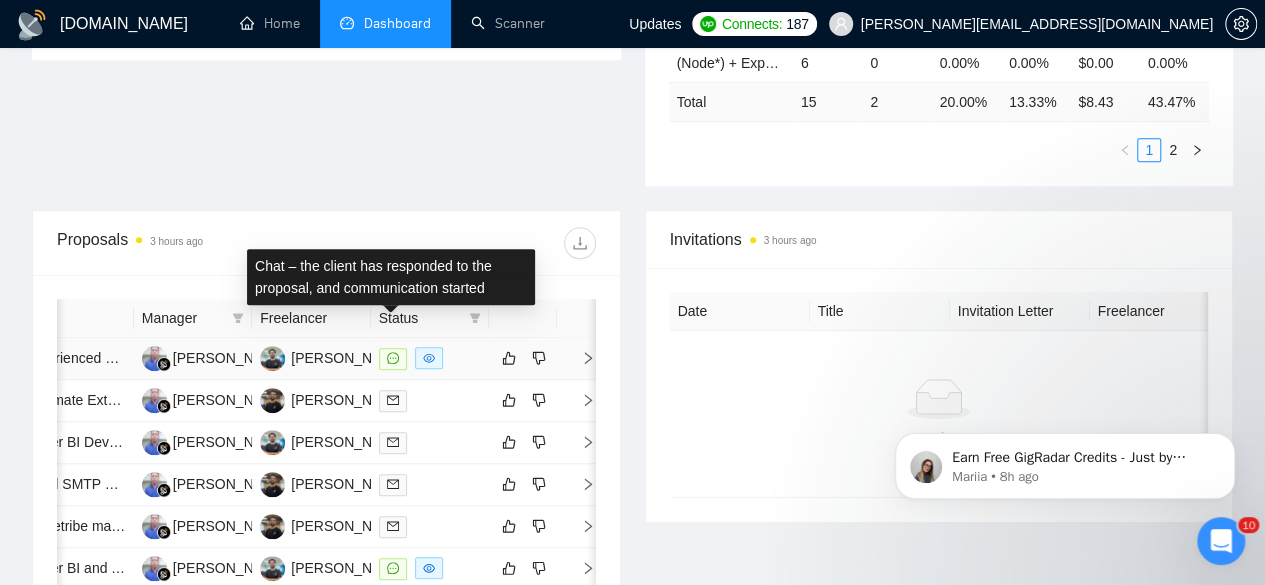 click at bounding box center (393, 359) 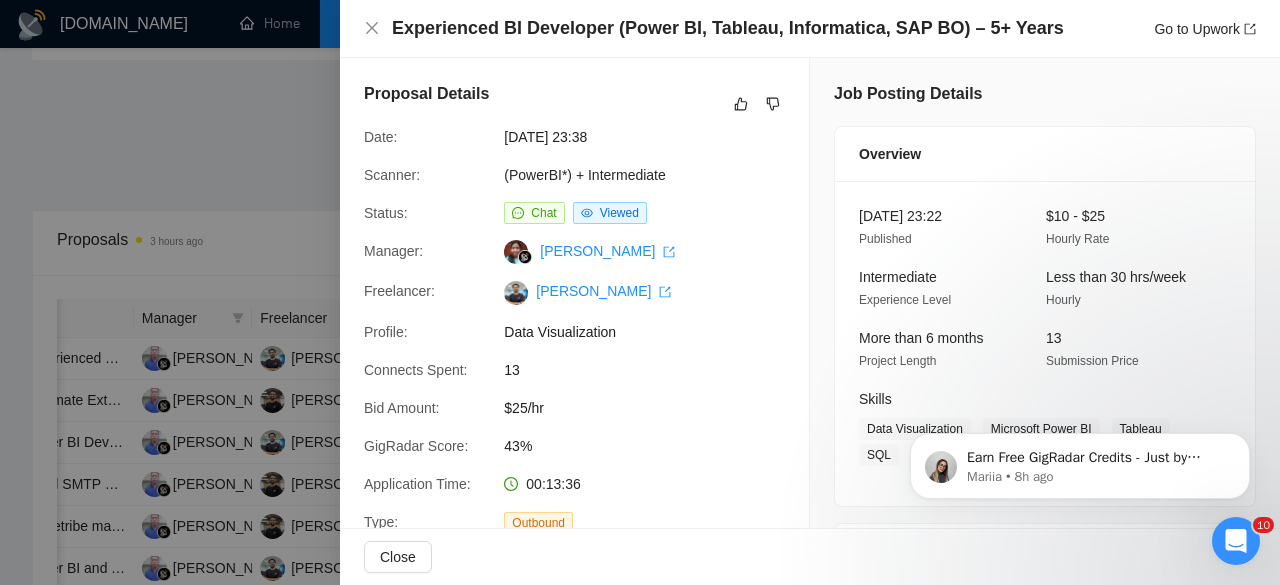 click at bounding box center (640, 292) 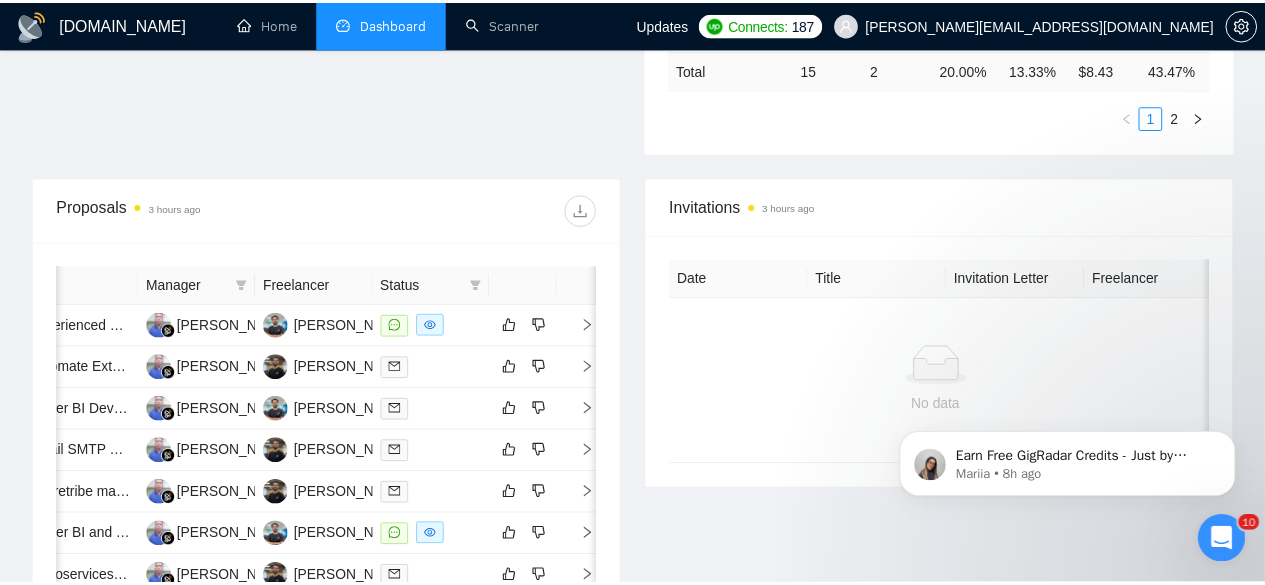 scroll, scrollTop: 0, scrollLeft: 153, axis: horizontal 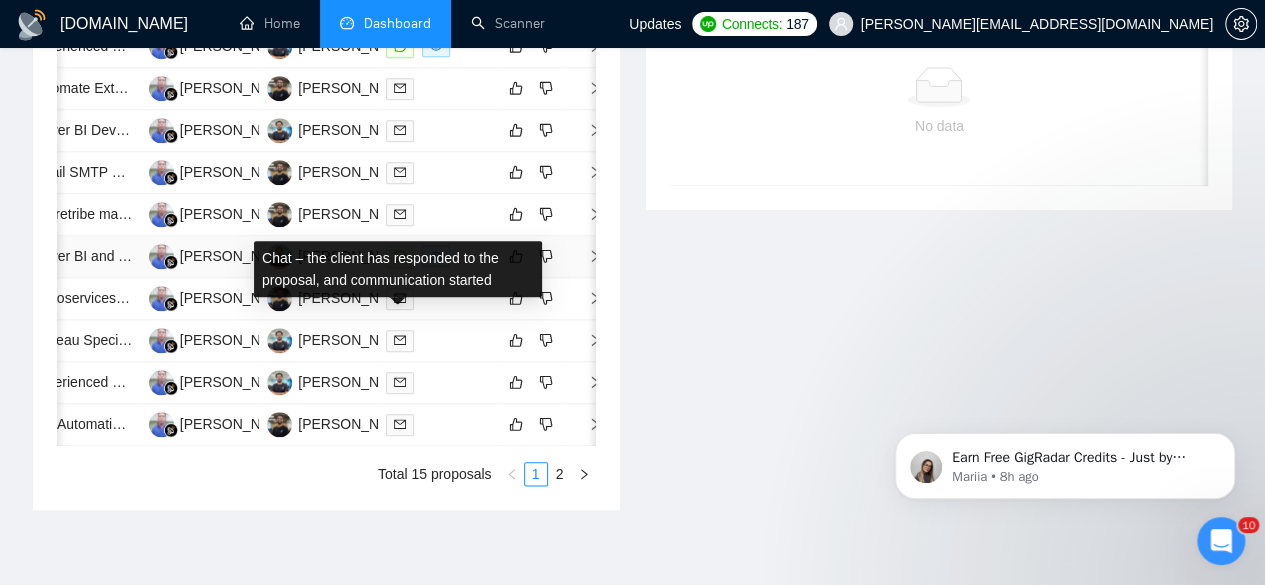 click 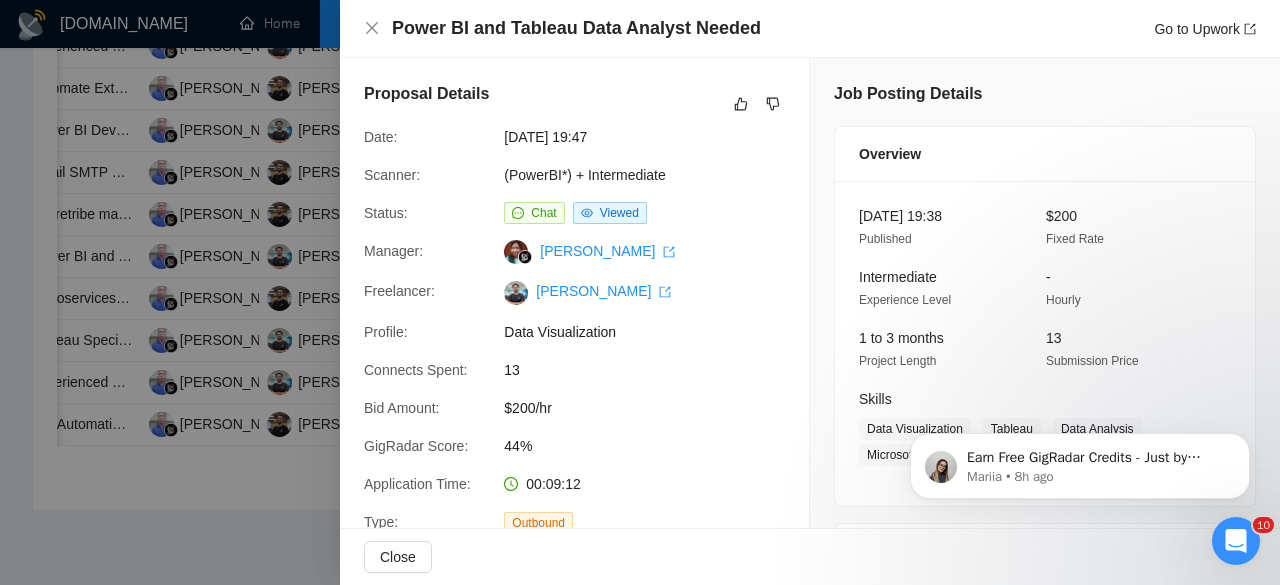 click at bounding box center [640, 292] 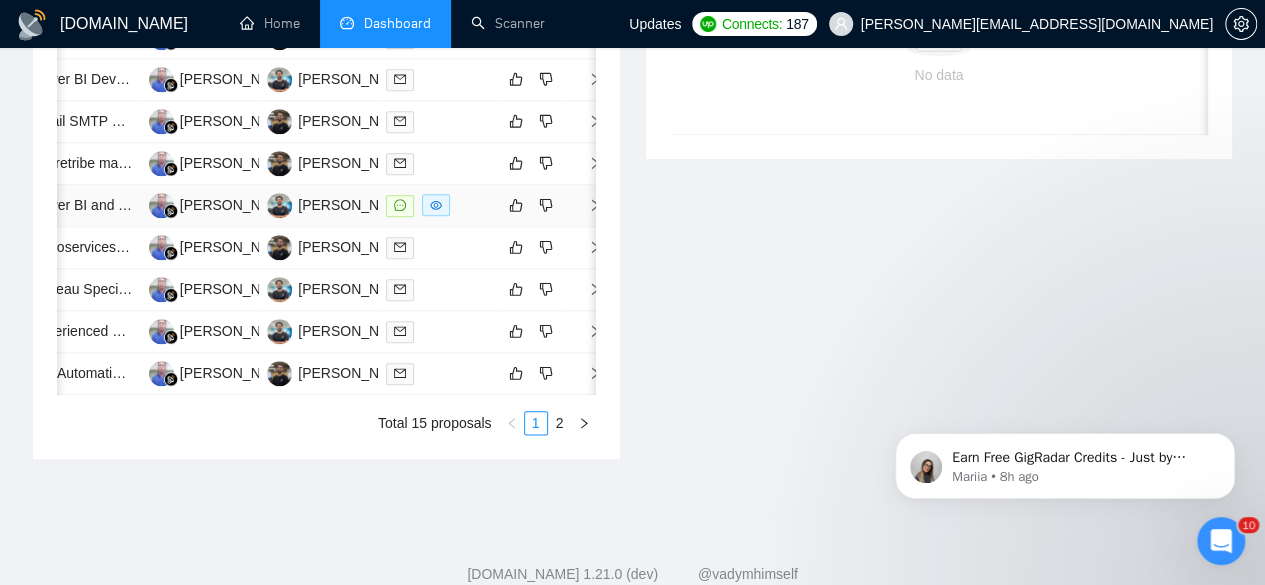 scroll, scrollTop: 1019, scrollLeft: 0, axis: vertical 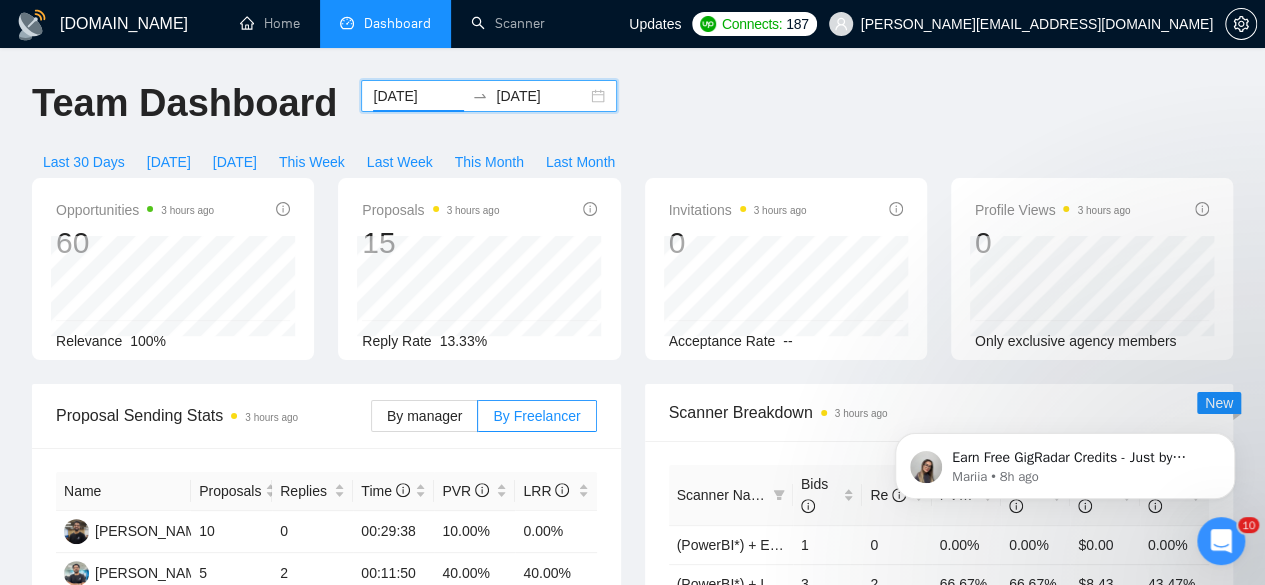click on "2025-06-18" at bounding box center (418, 96) 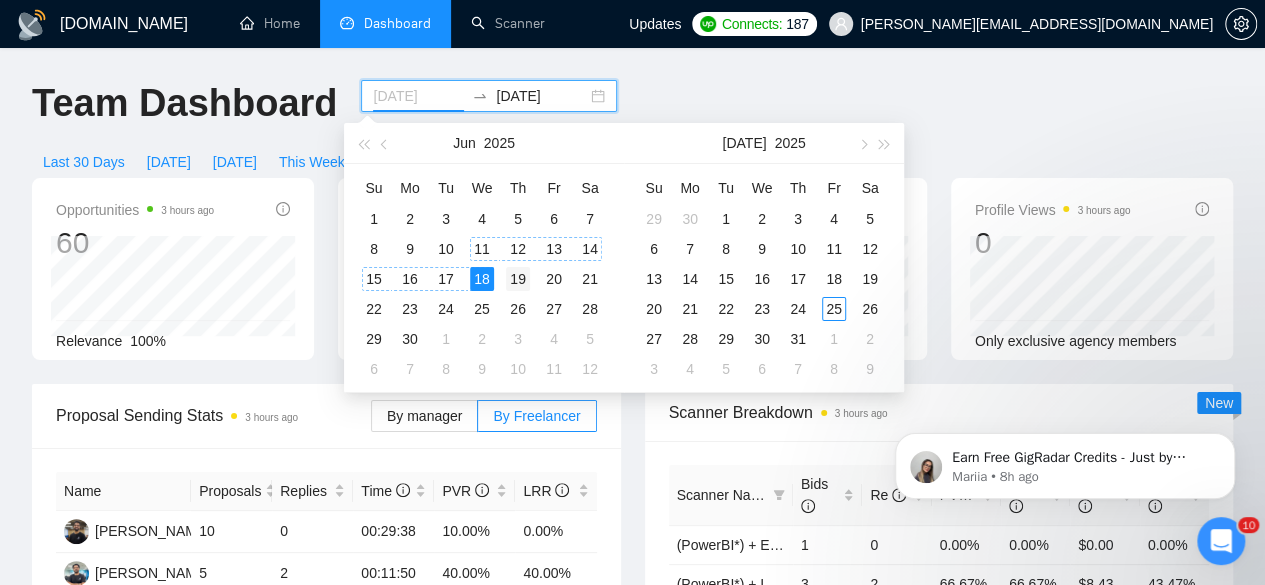 type on "2025-06-19" 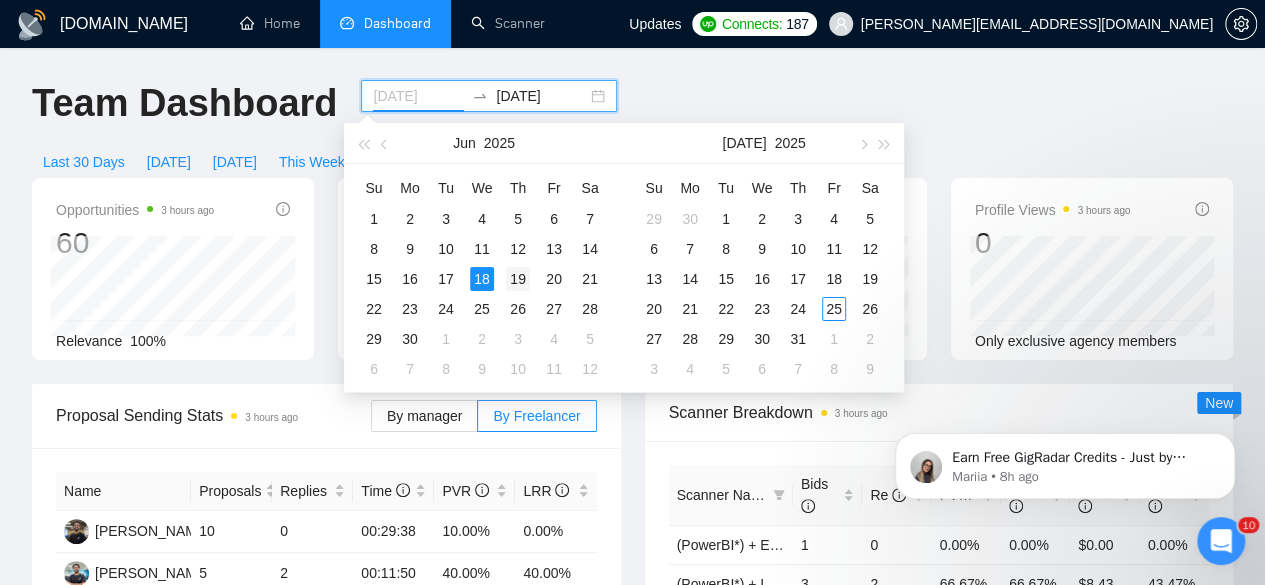 click on "19" at bounding box center [518, 279] 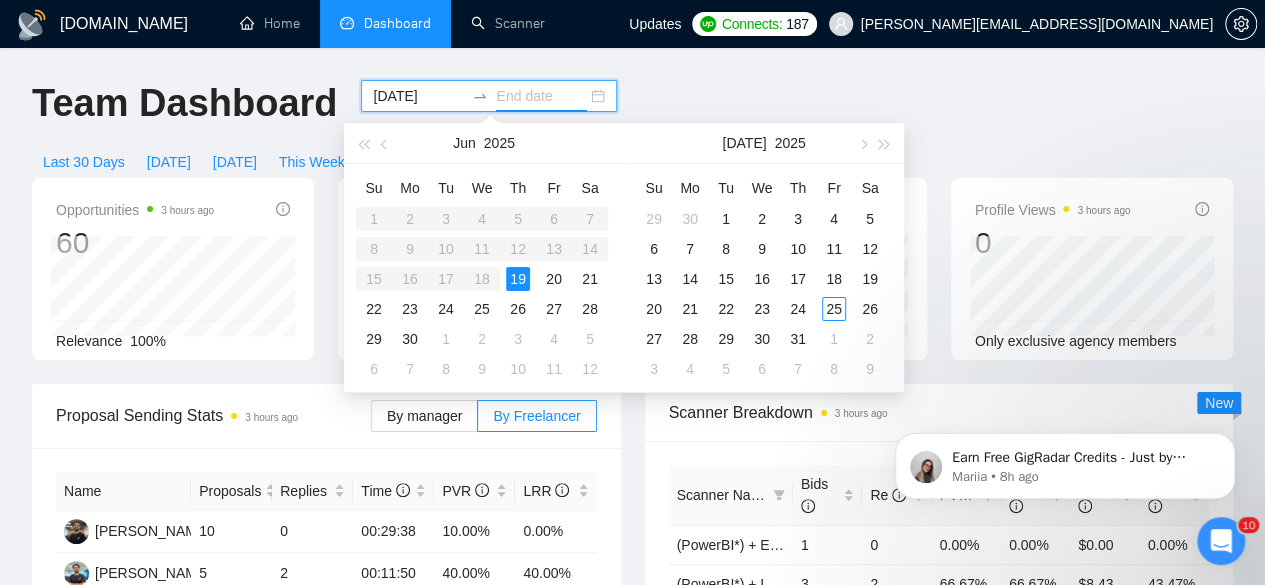 click on "19" at bounding box center [518, 279] 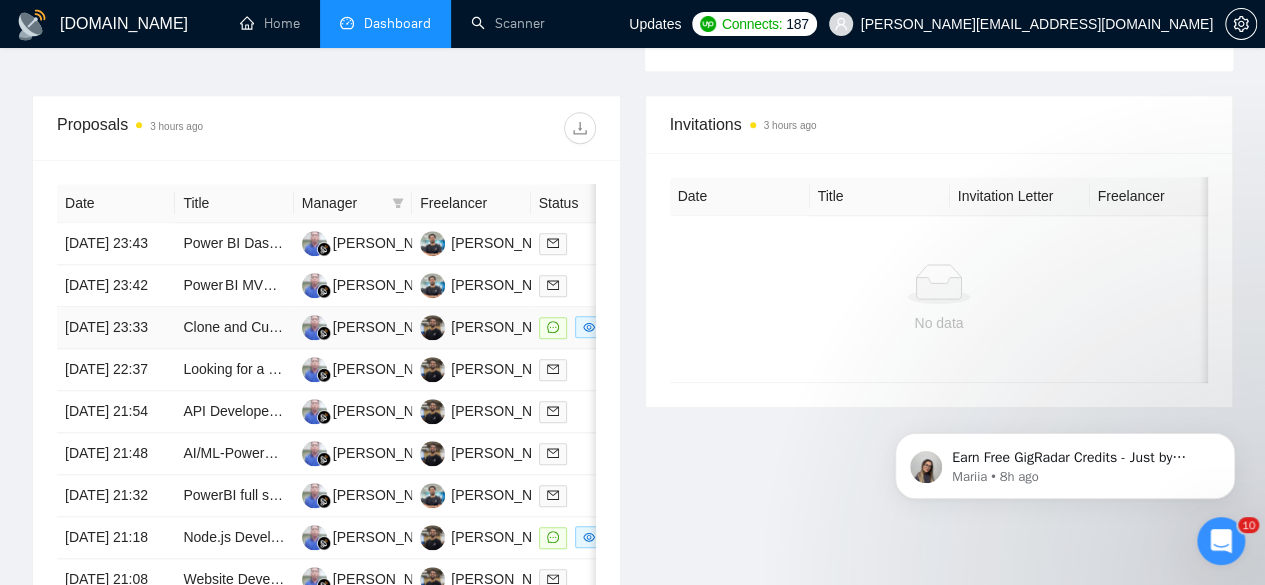 scroll, scrollTop: 754, scrollLeft: 0, axis: vertical 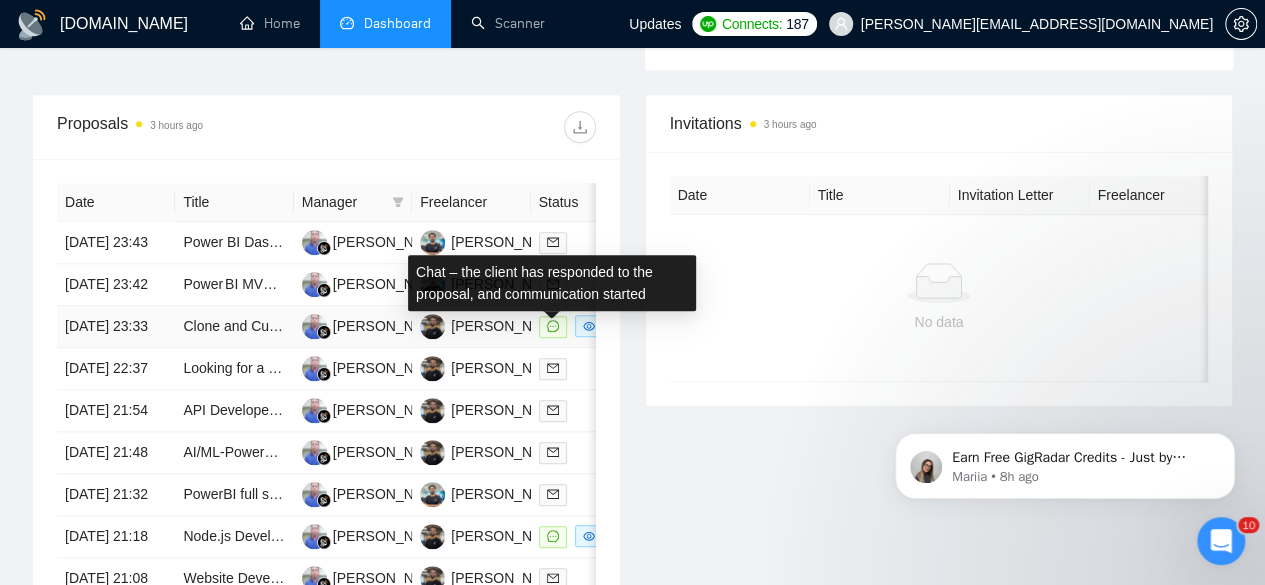 click 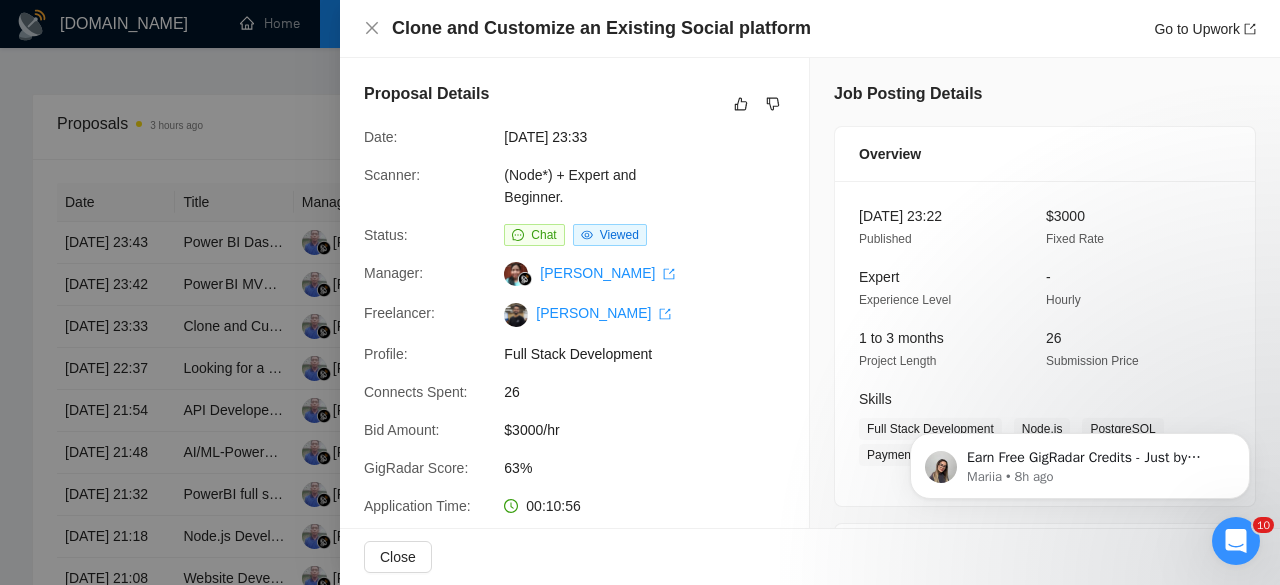 click at bounding box center [640, 292] 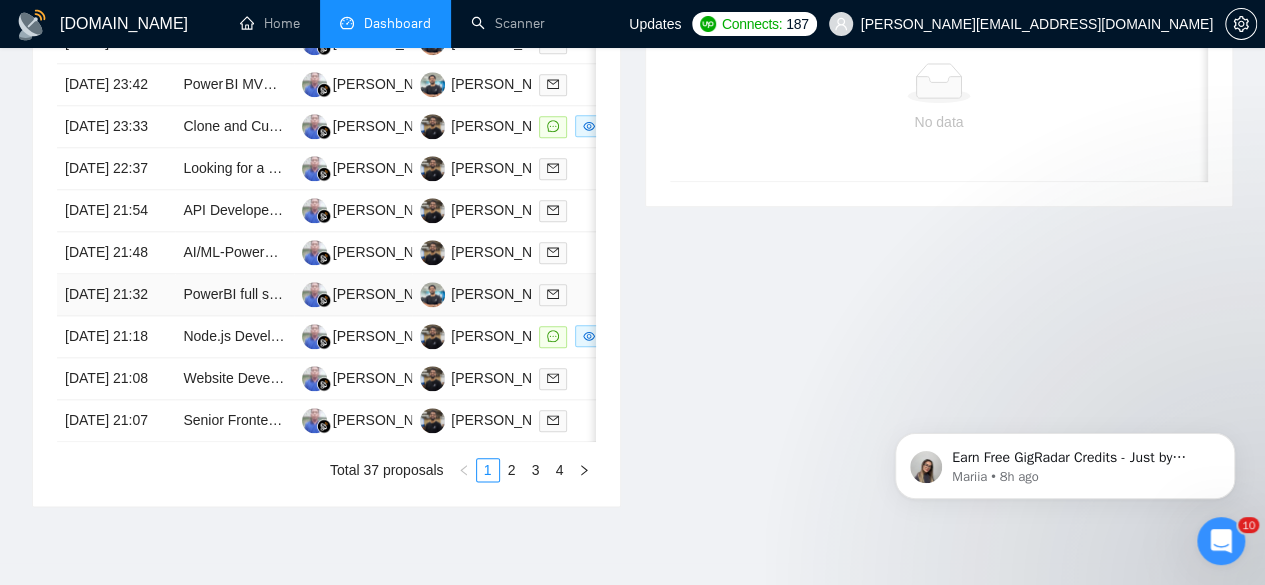 scroll, scrollTop: 956, scrollLeft: 0, axis: vertical 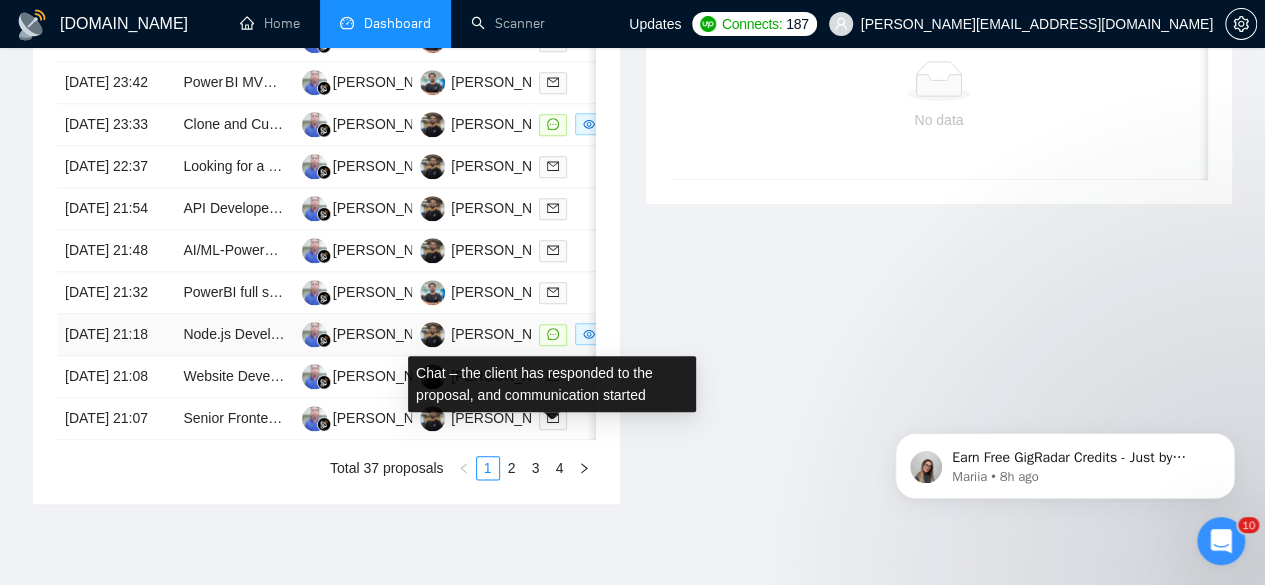 click 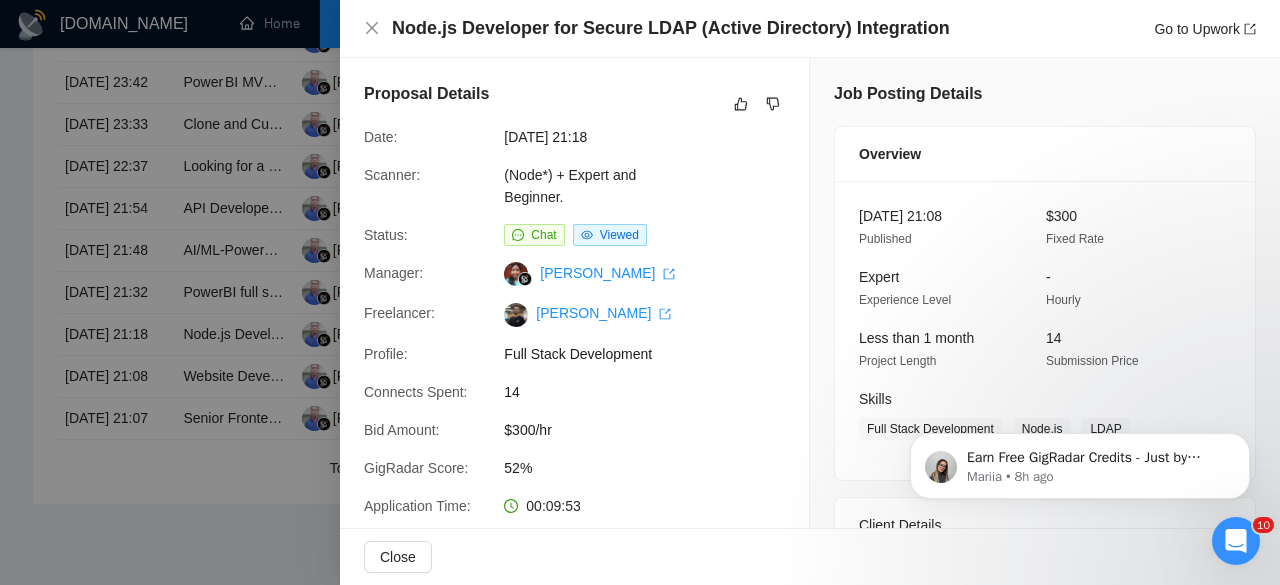 click at bounding box center (640, 292) 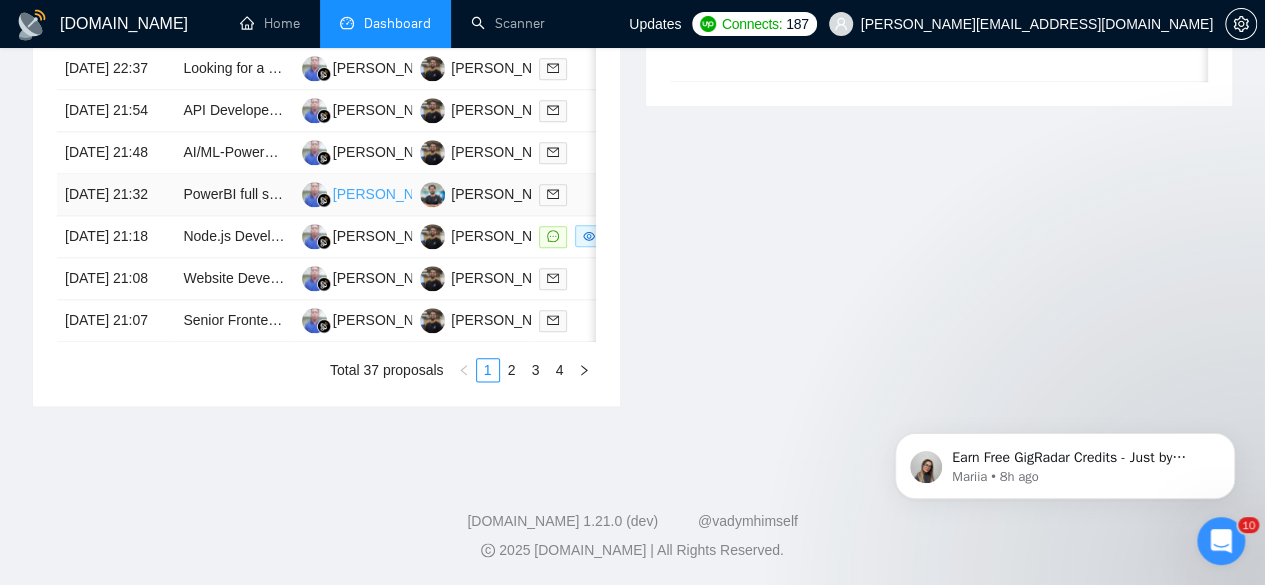 scroll, scrollTop: 1218, scrollLeft: 0, axis: vertical 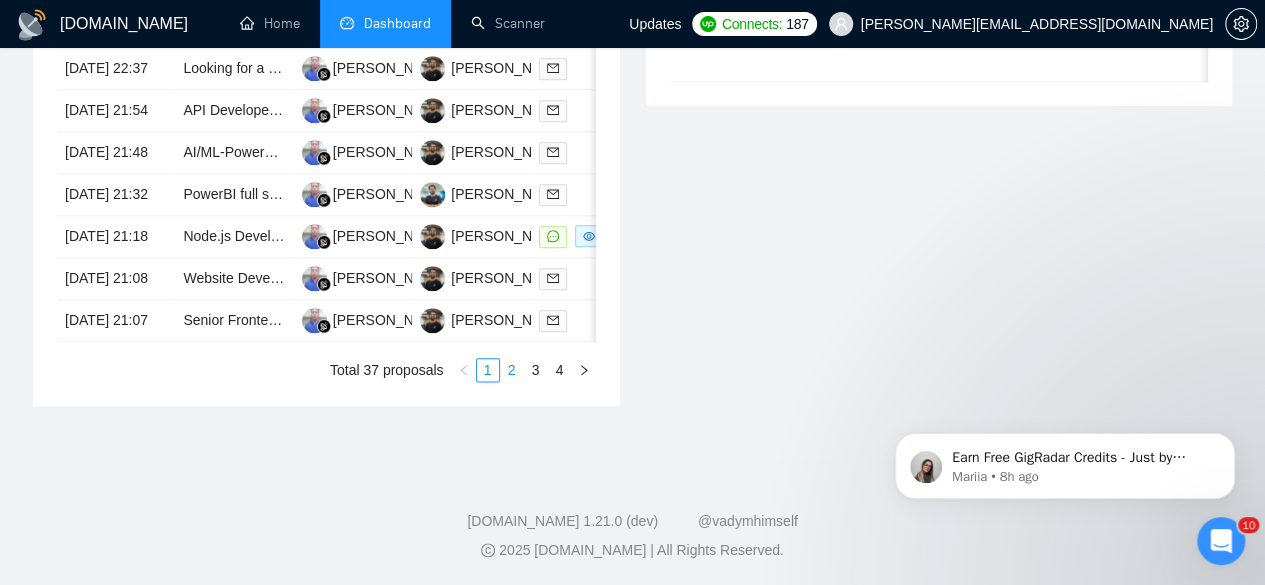click on "2" at bounding box center (512, 370) 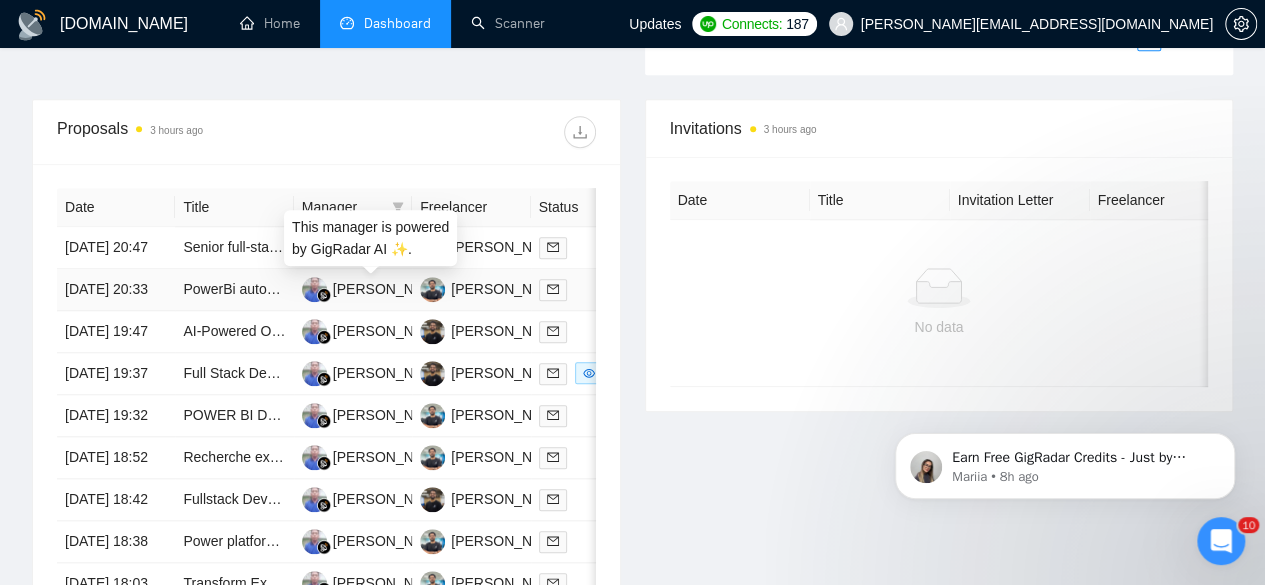 scroll, scrollTop: 748, scrollLeft: 0, axis: vertical 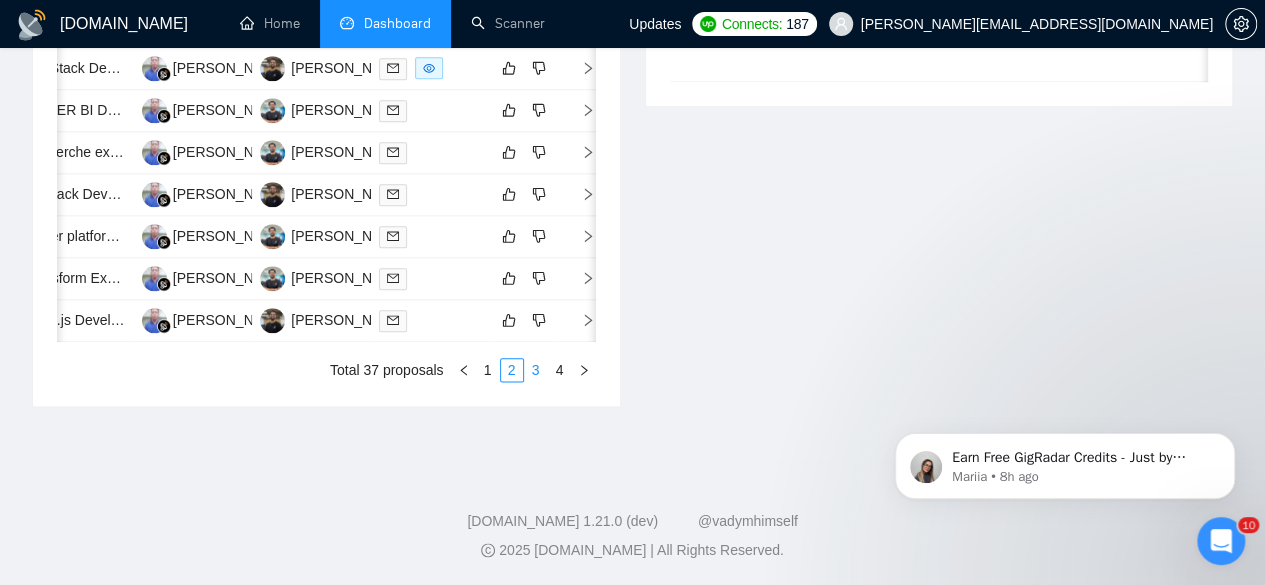 click on "3" at bounding box center (536, 370) 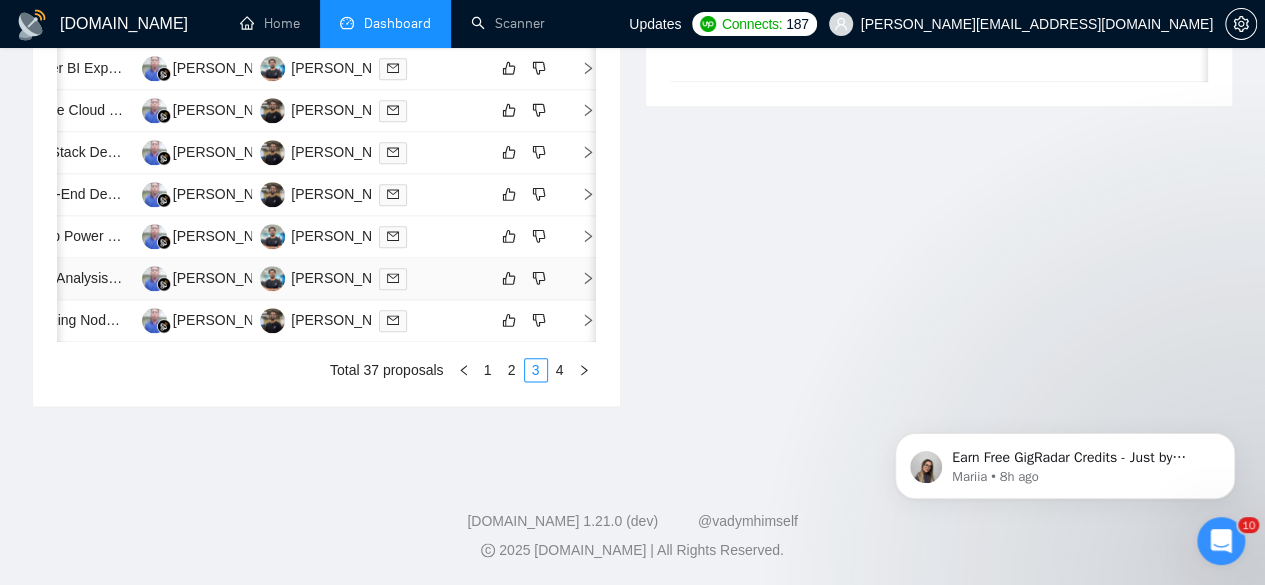 scroll, scrollTop: 1219, scrollLeft: 0, axis: vertical 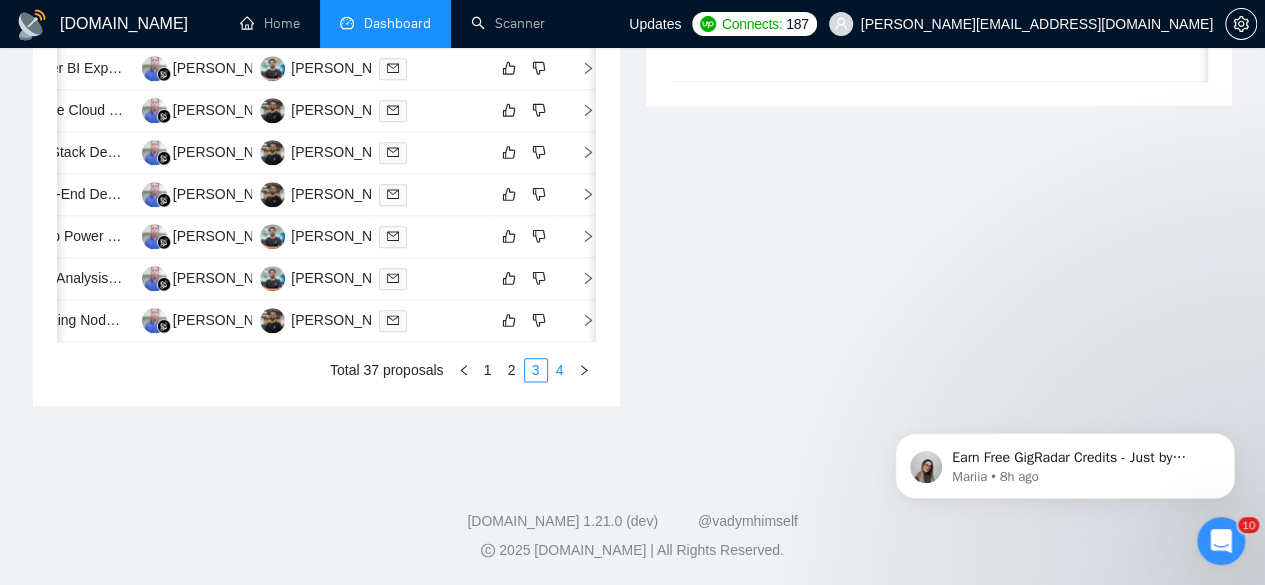 click on "4" at bounding box center (560, 370) 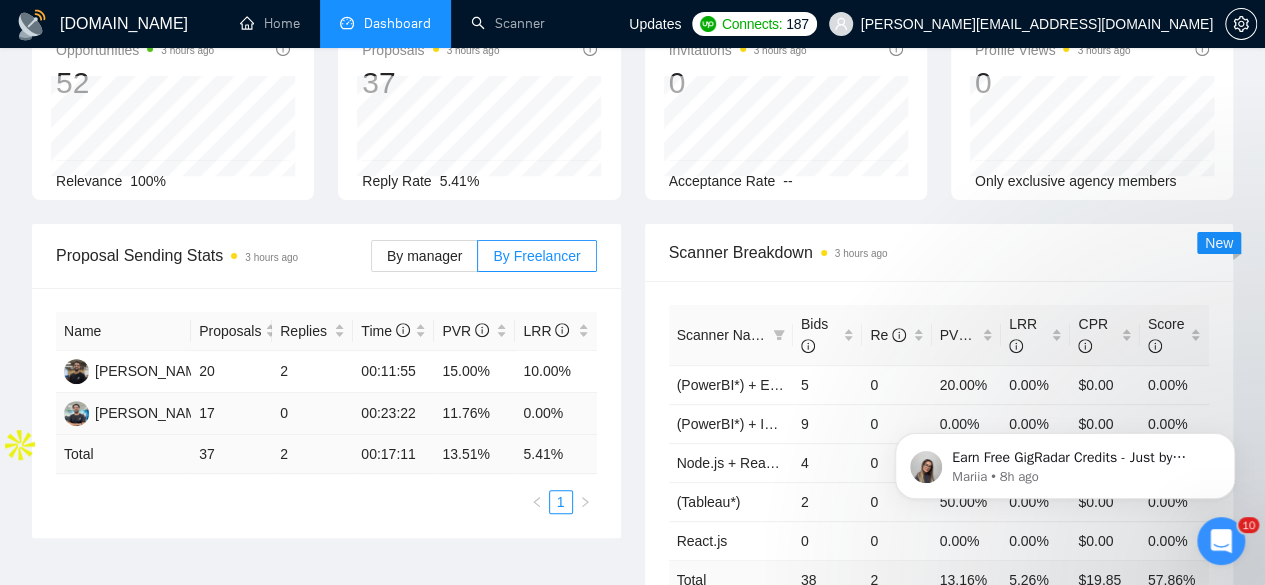 scroll, scrollTop: 0, scrollLeft: 0, axis: both 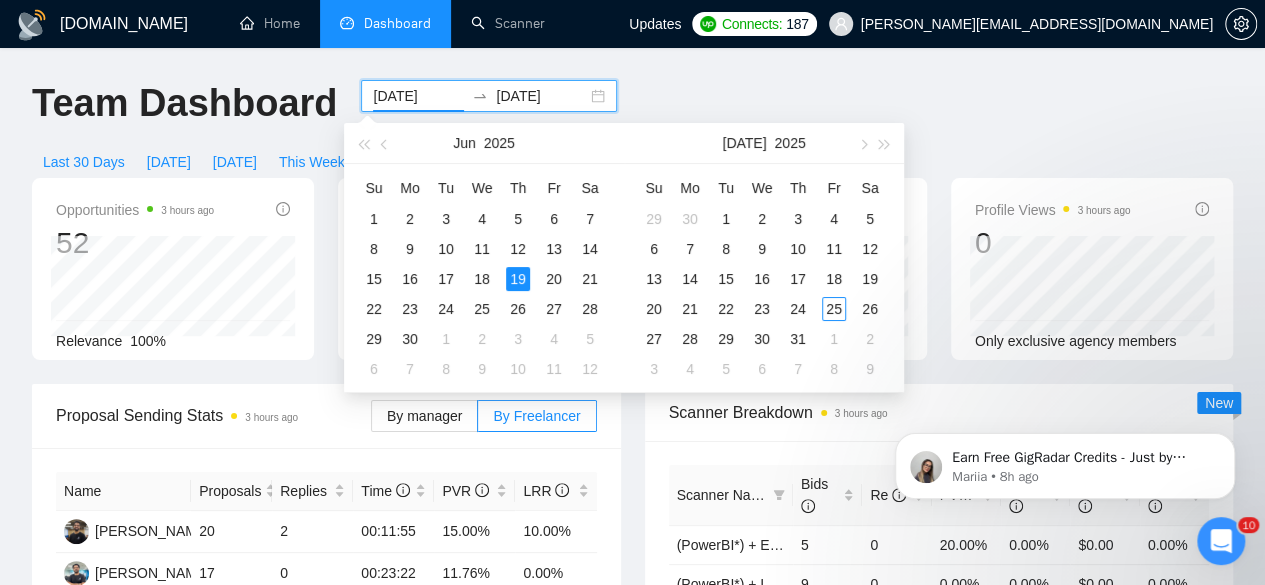 click on "2025-06-19" at bounding box center [418, 96] 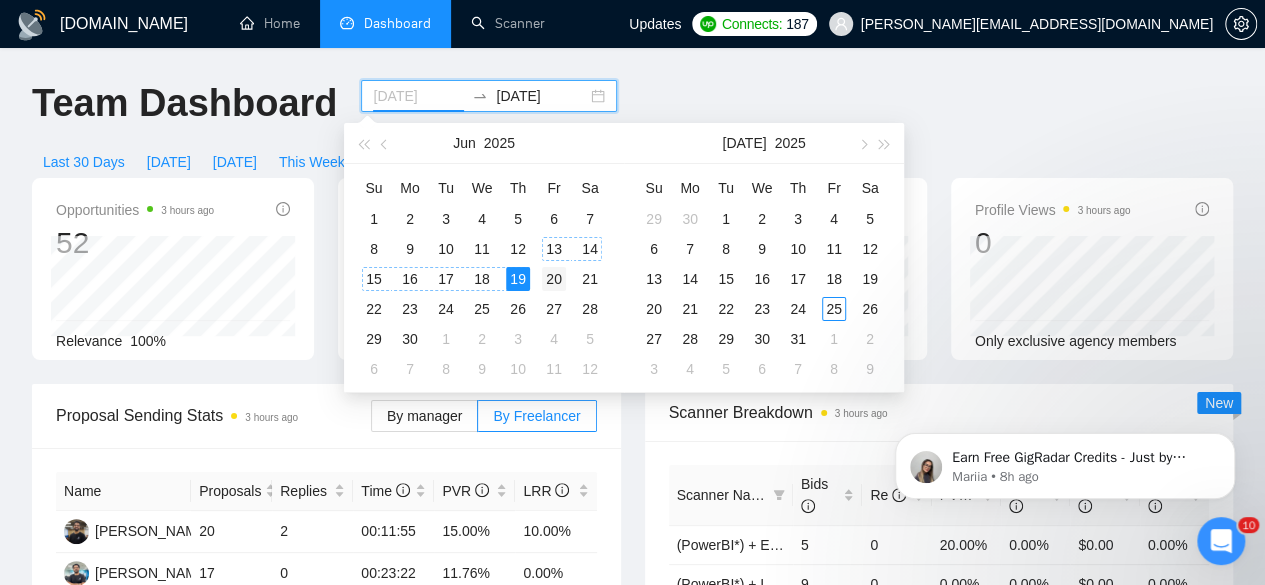 type on "2025-06-20" 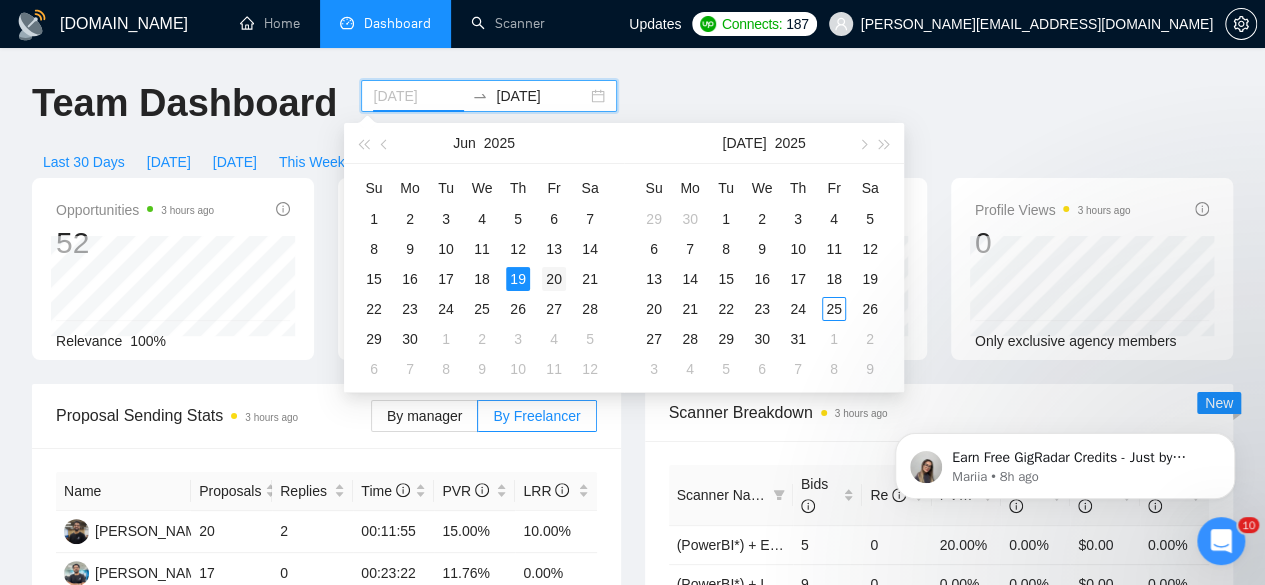 click on "20" at bounding box center (554, 279) 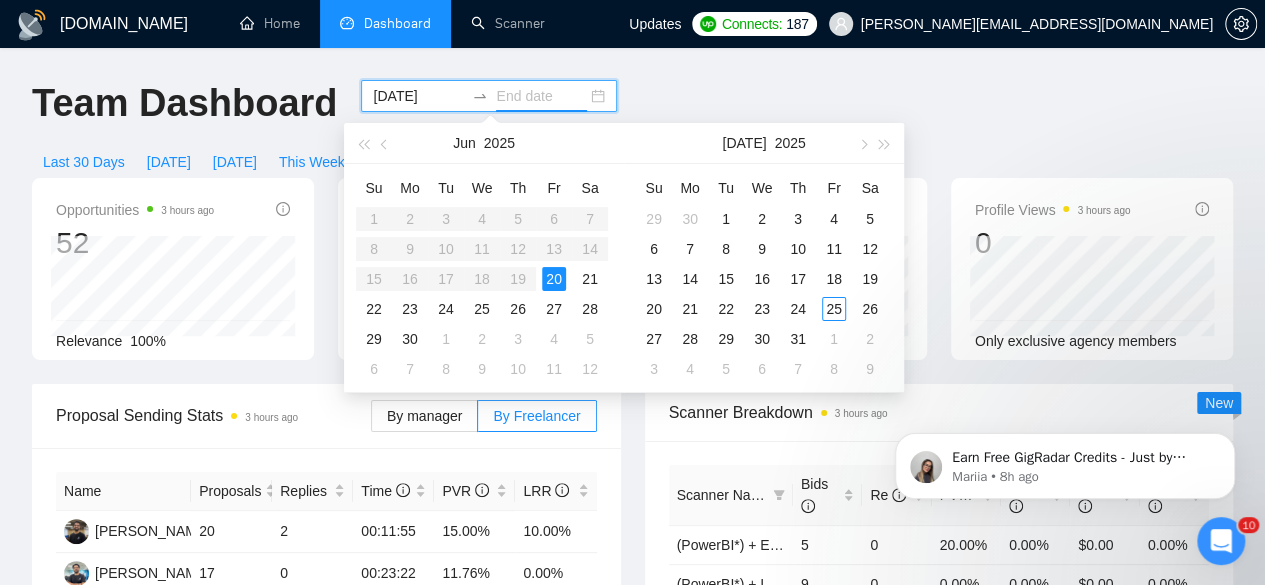 click on "20" at bounding box center [554, 279] 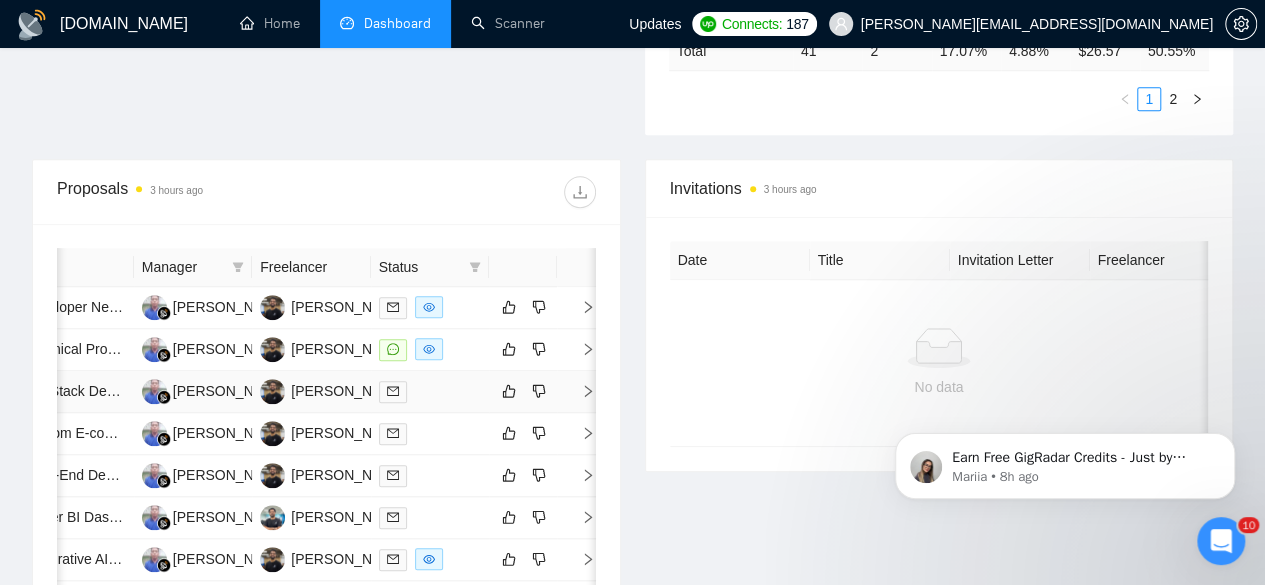scroll, scrollTop: 694, scrollLeft: 0, axis: vertical 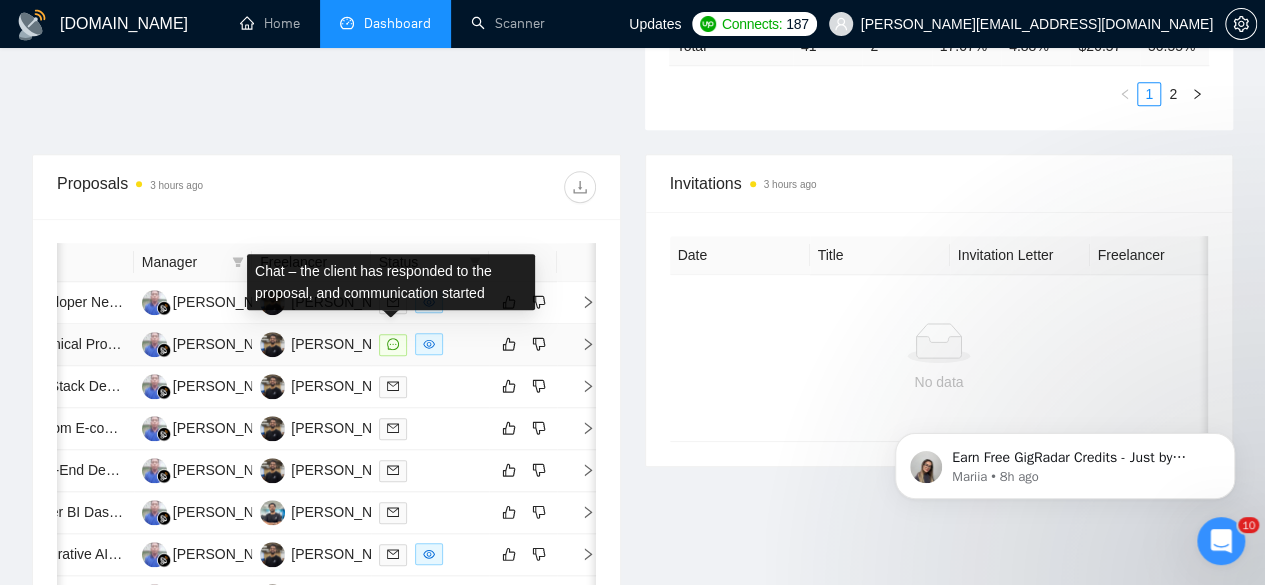 click 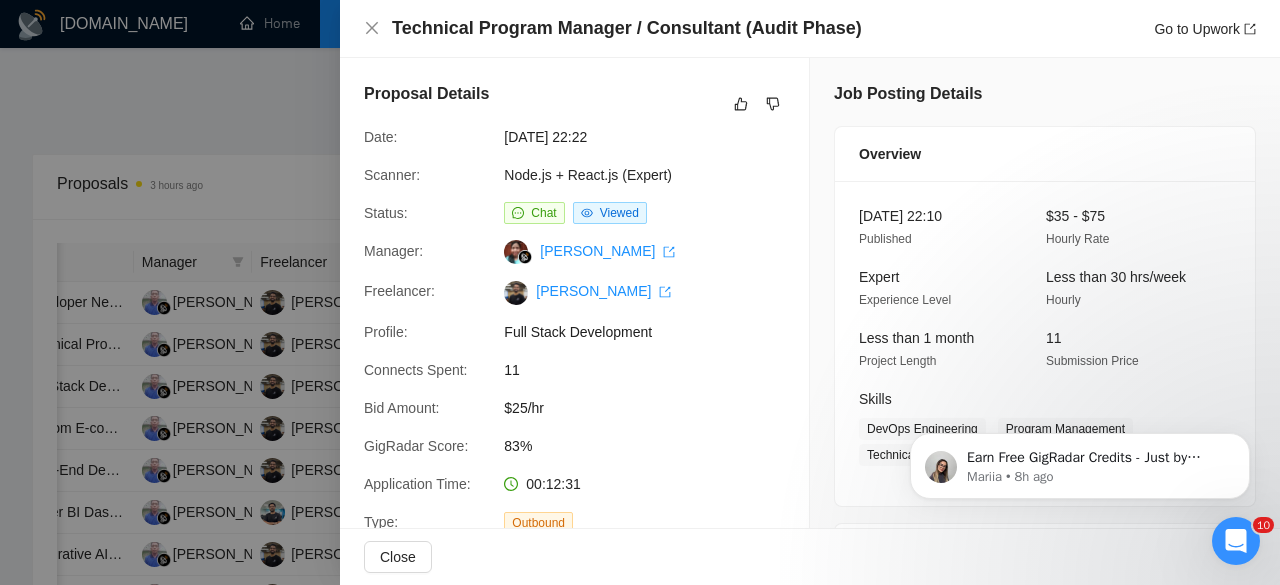 click at bounding box center [640, 292] 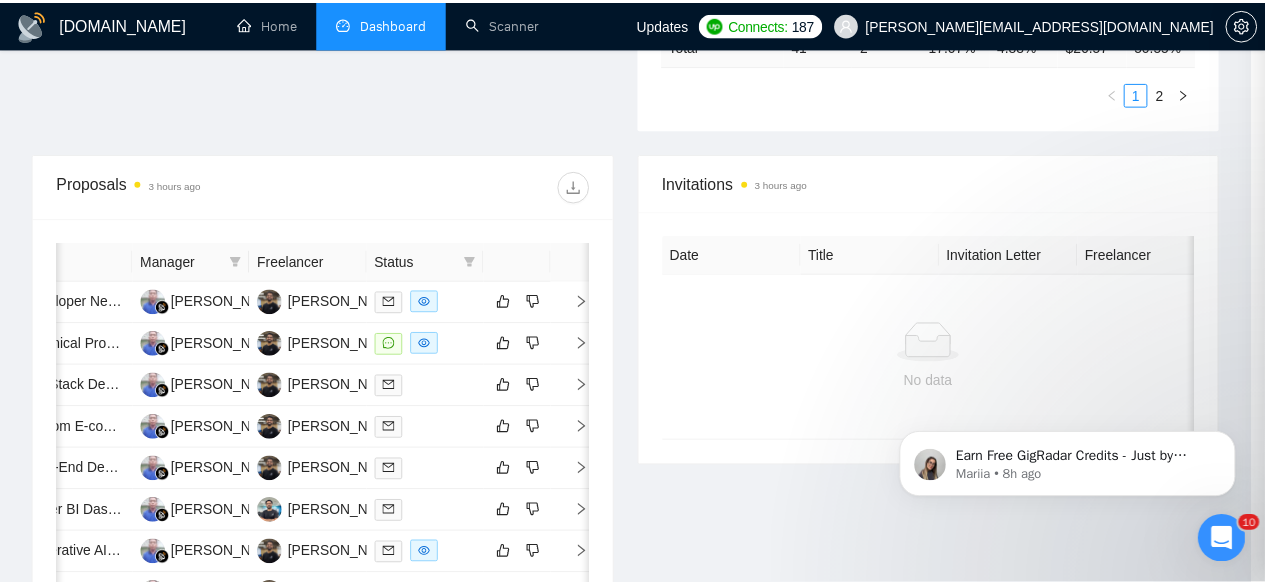 scroll, scrollTop: 0, scrollLeft: 153, axis: horizontal 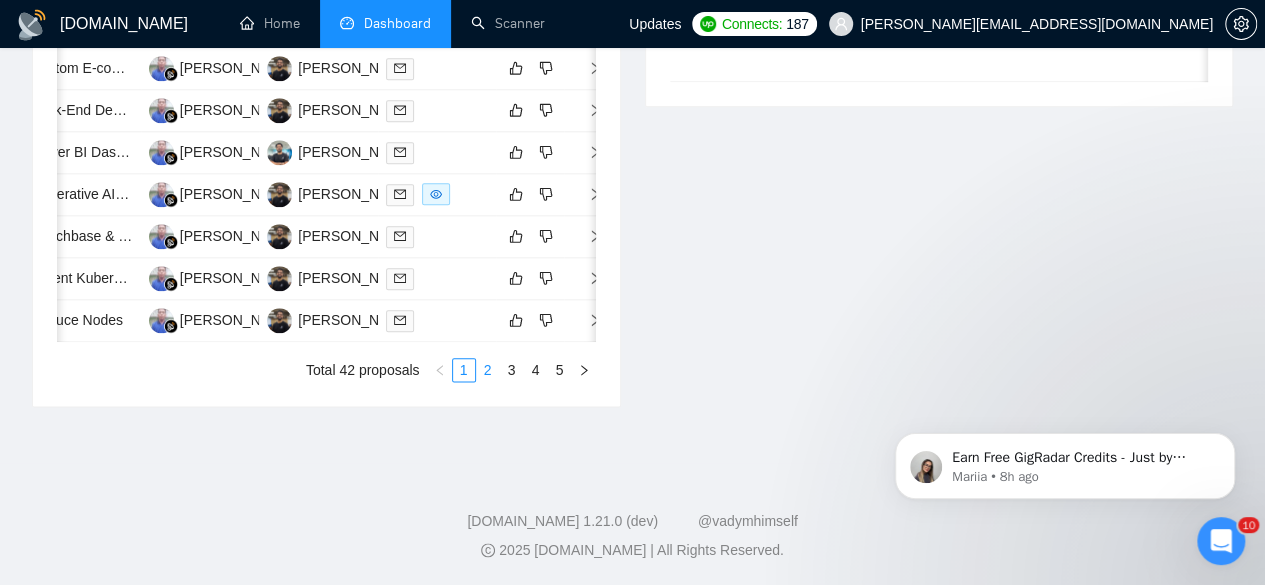 click on "2" at bounding box center (488, 370) 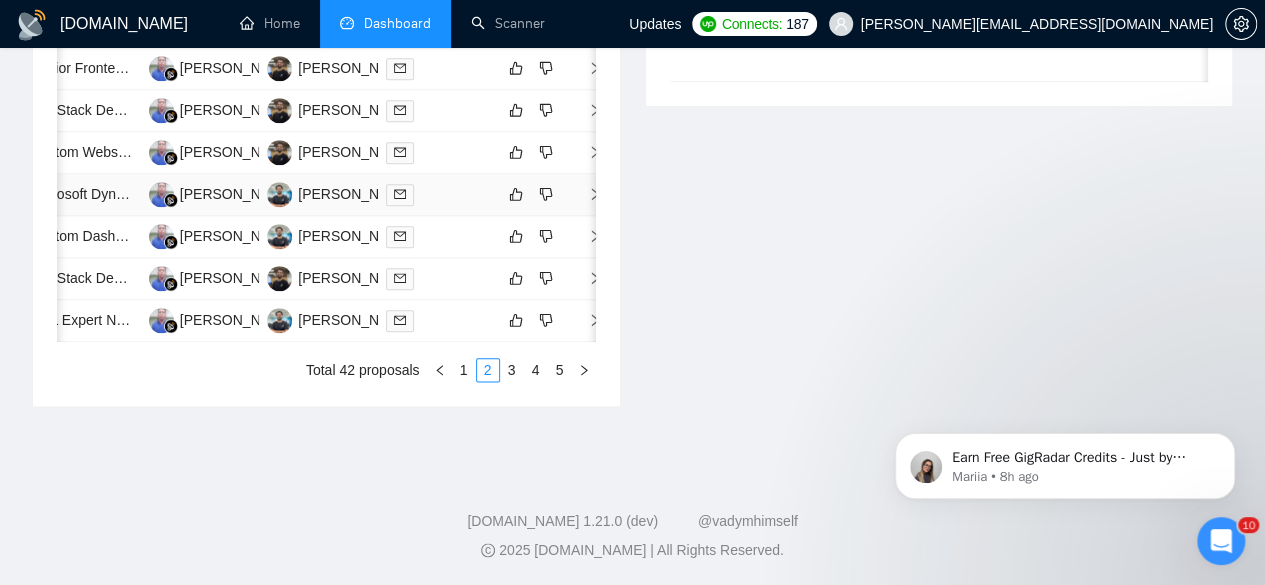 scroll, scrollTop: 1068, scrollLeft: 0, axis: vertical 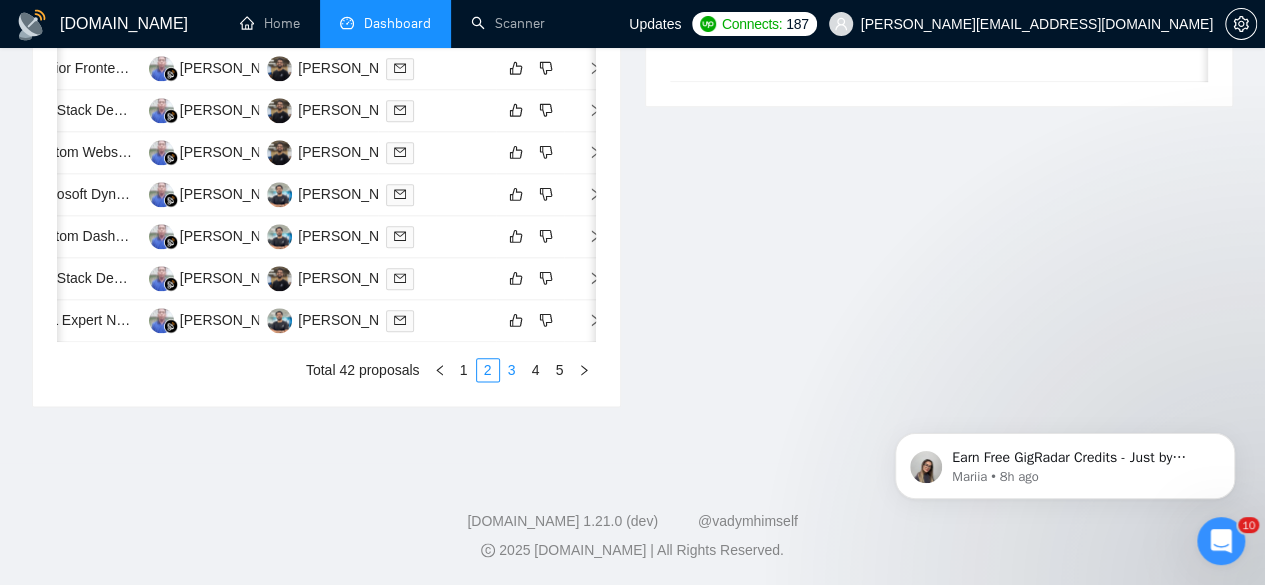 click on "3" at bounding box center [512, 370] 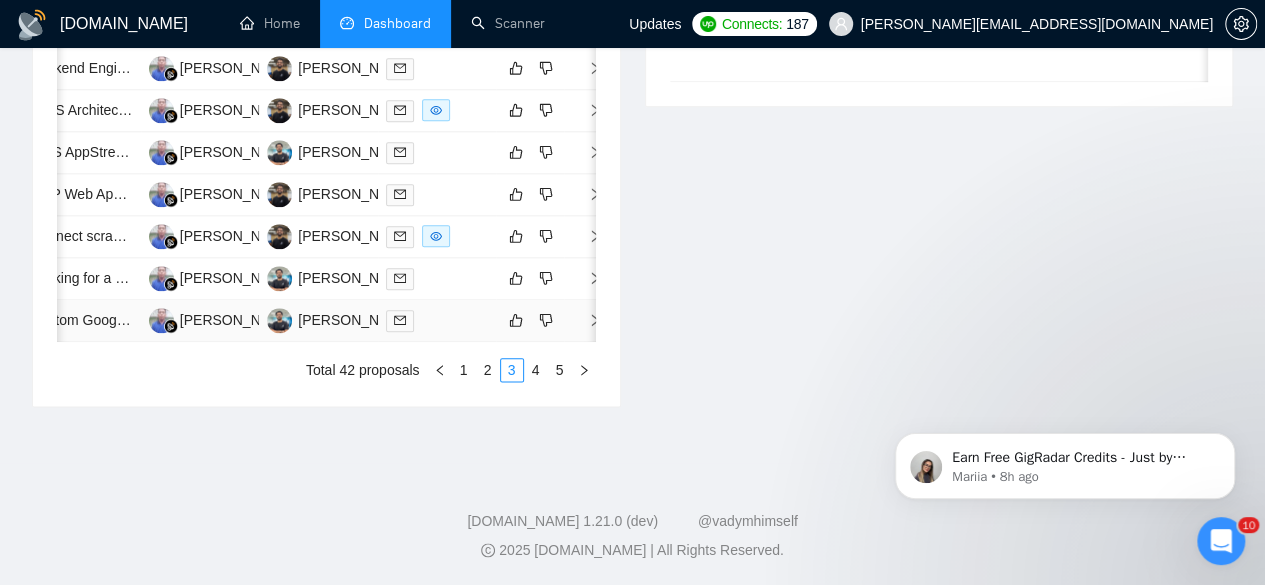 scroll, scrollTop: 1157, scrollLeft: 0, axis: vertical 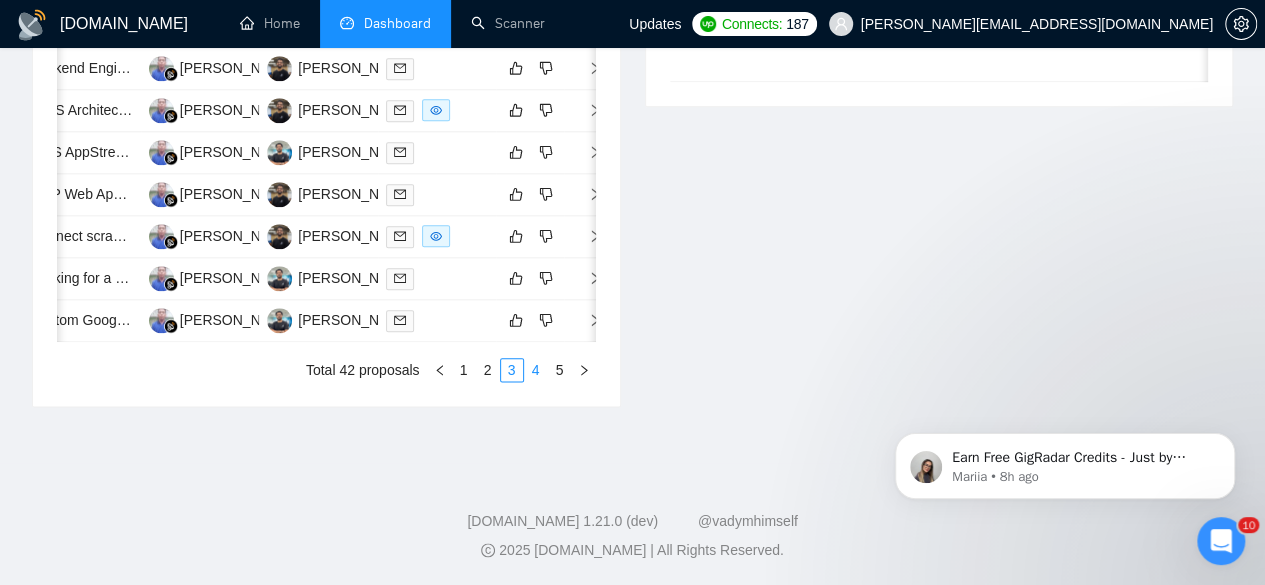 click on "4" at bounding box center (536, 370) 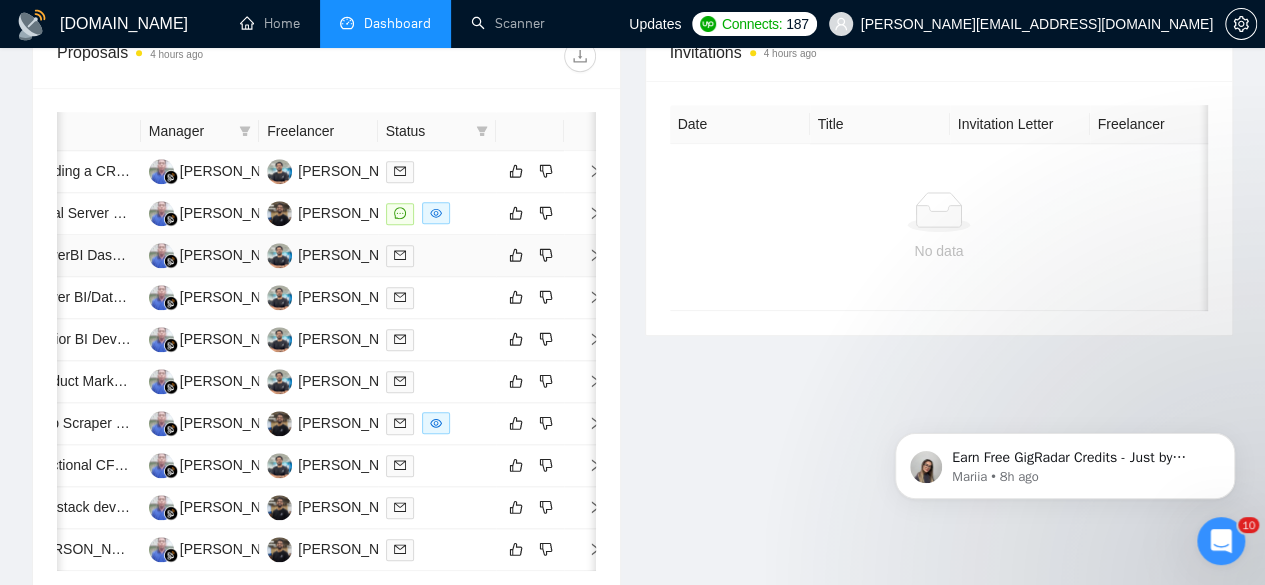 scroll, scrollTop: 824, scrollLeft: 0, axis: vertical 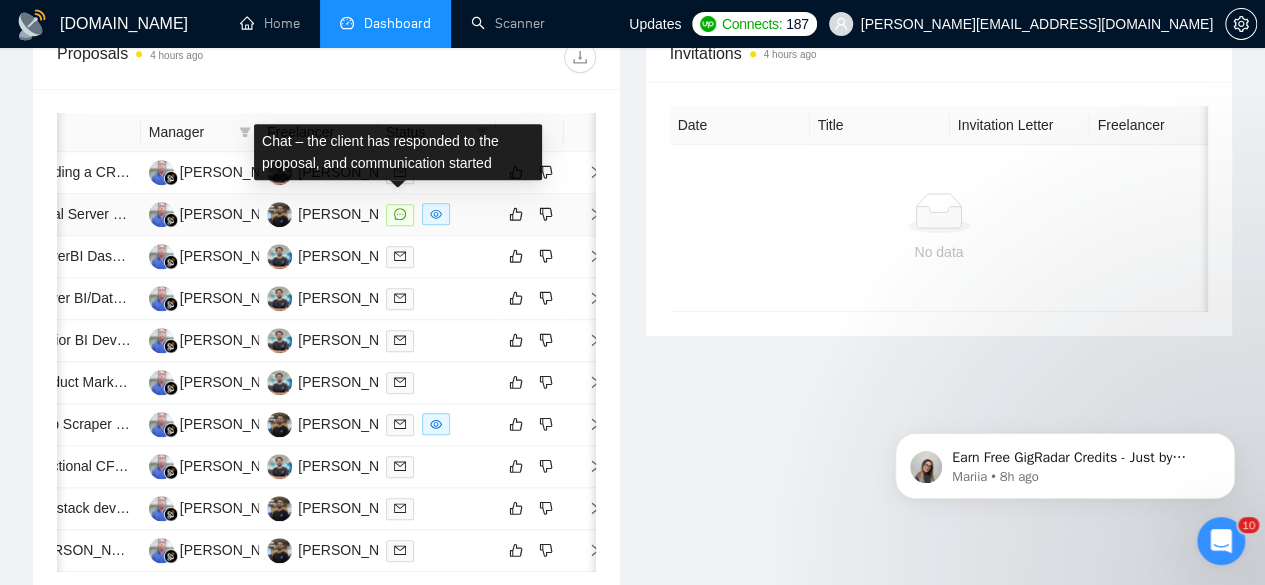 click 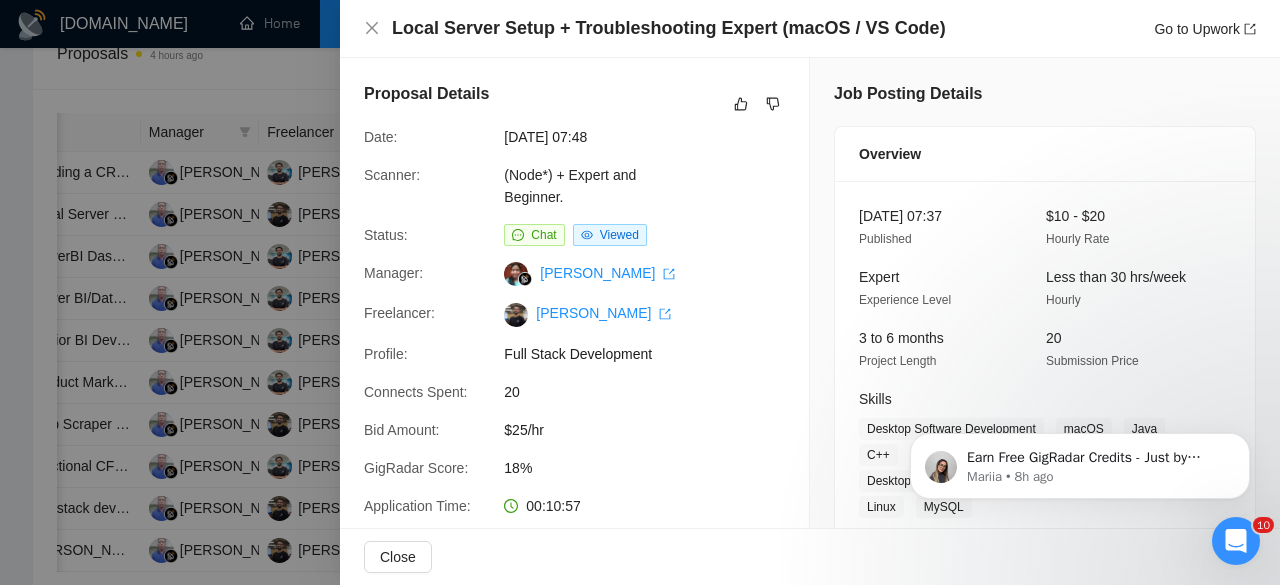 click at bounding box center [640, 292] 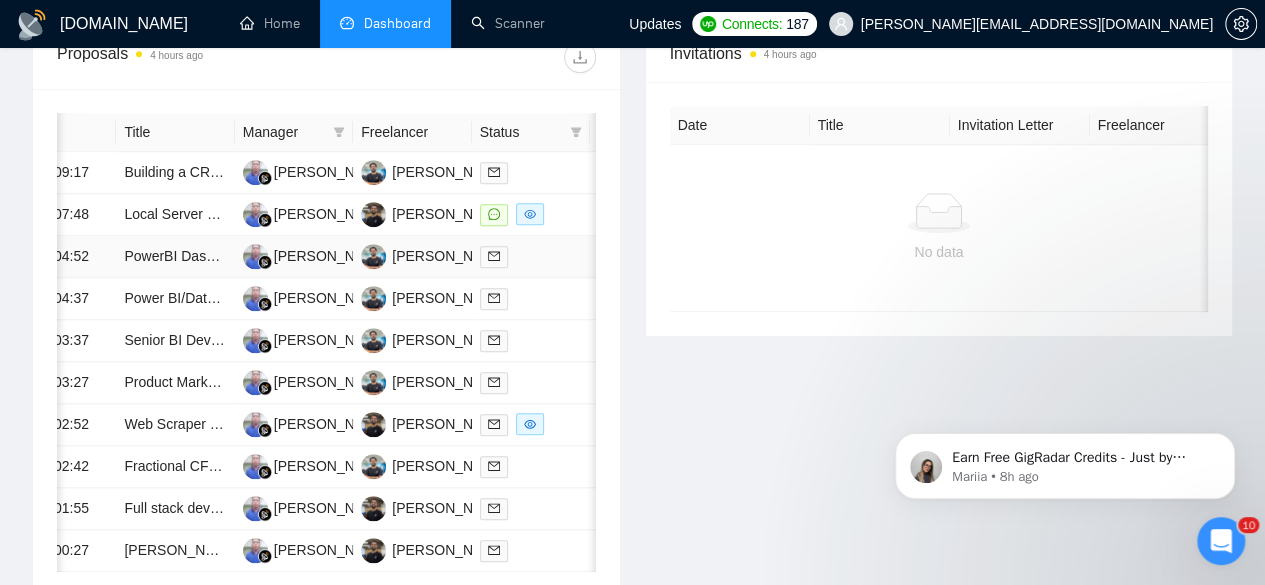 scroll, scrollTop: 0, scrollLeft: 47, axis: horizontal 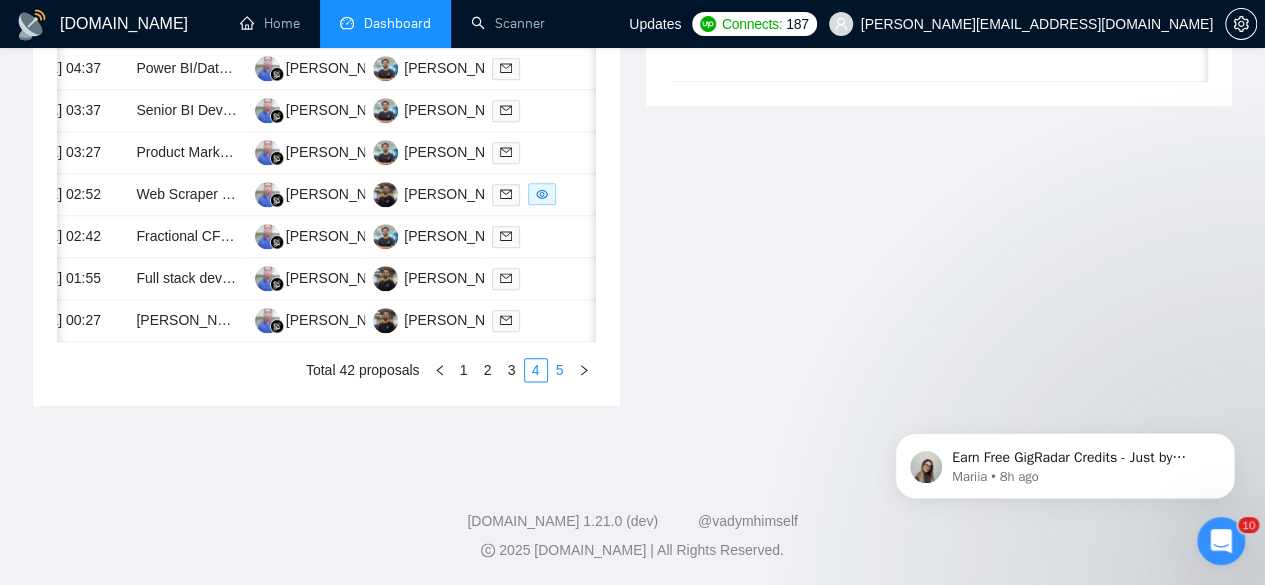 click on "5" at bounding box center [560, 370] 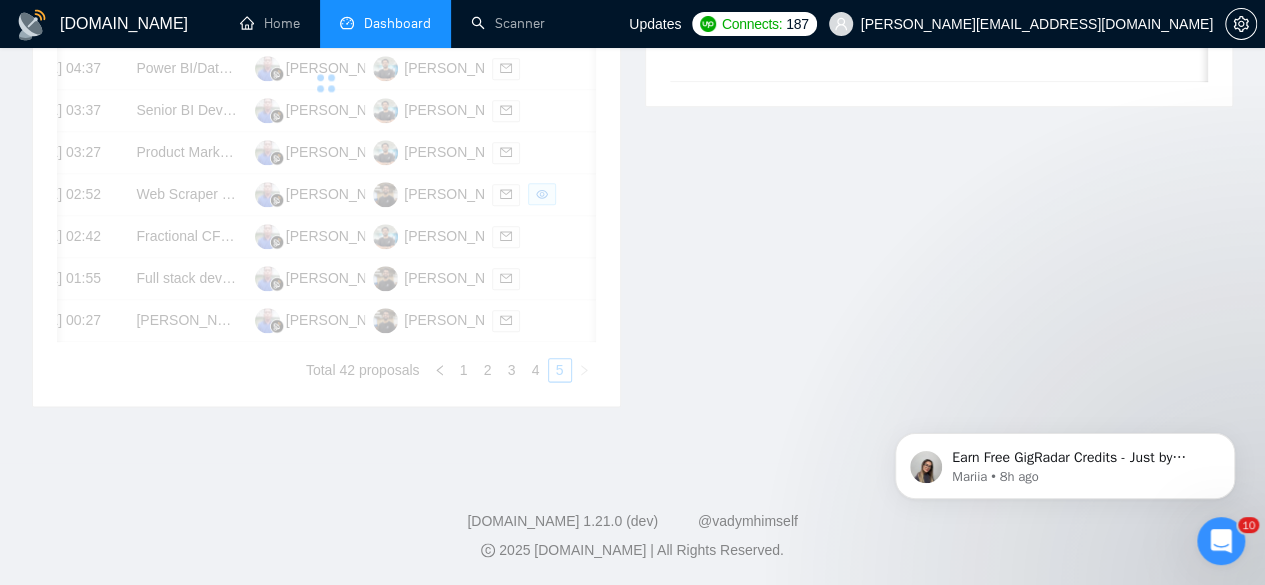 scroll, scrollTop: 734, scrollLeft: 0, axis: vertical 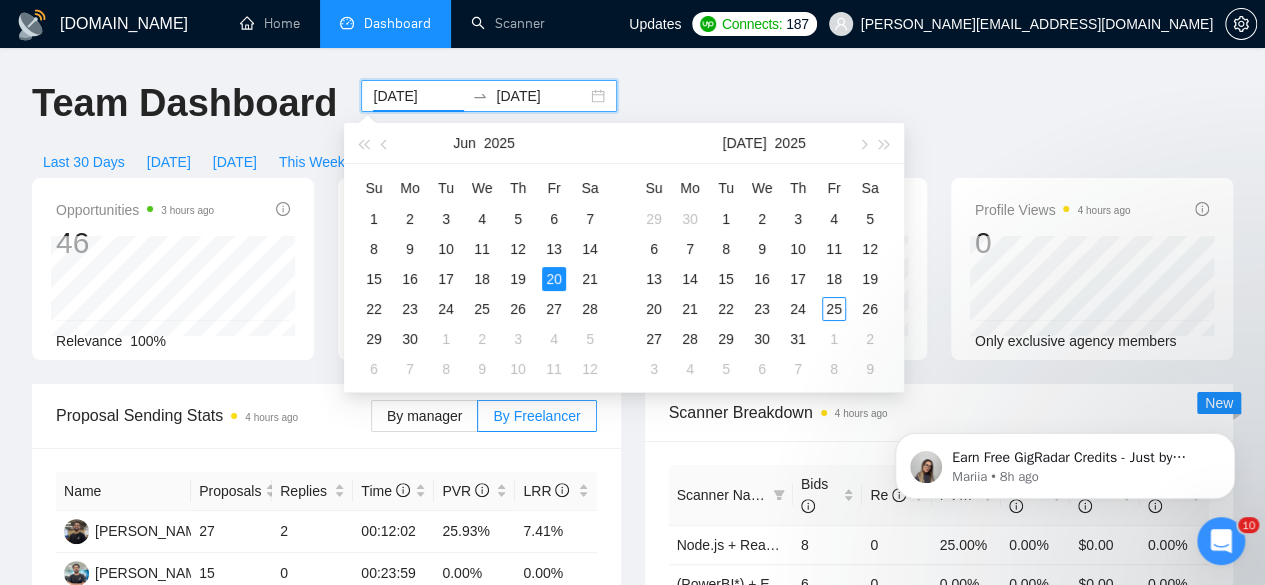 click on "2025-06-20" at bounding box center [418, 96] 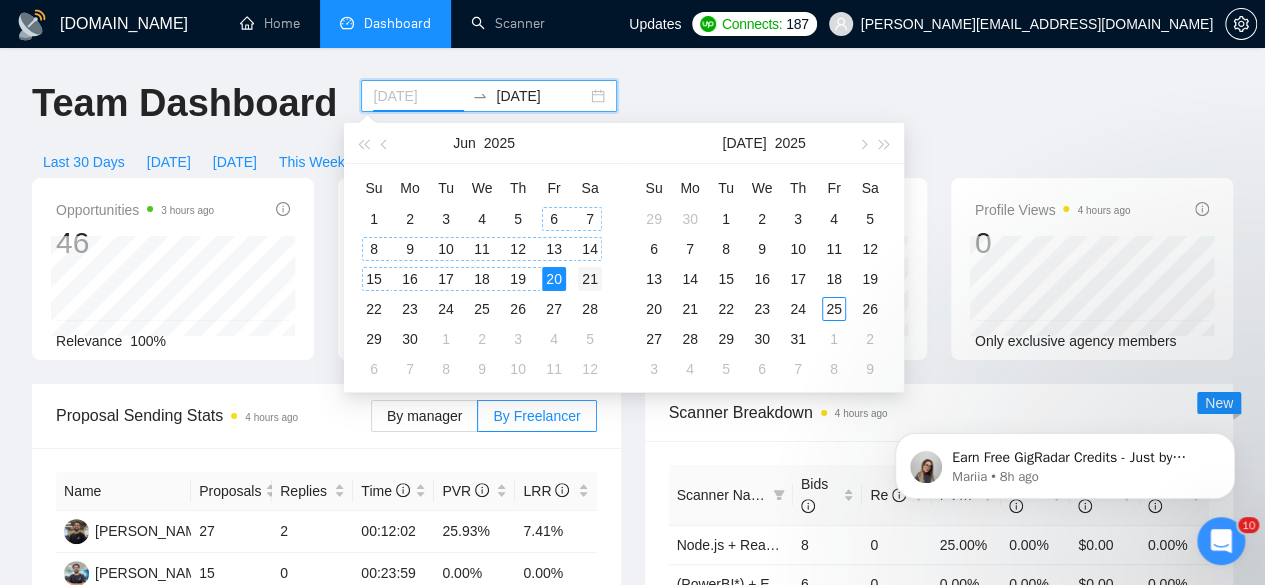 type on "2025-06-21" 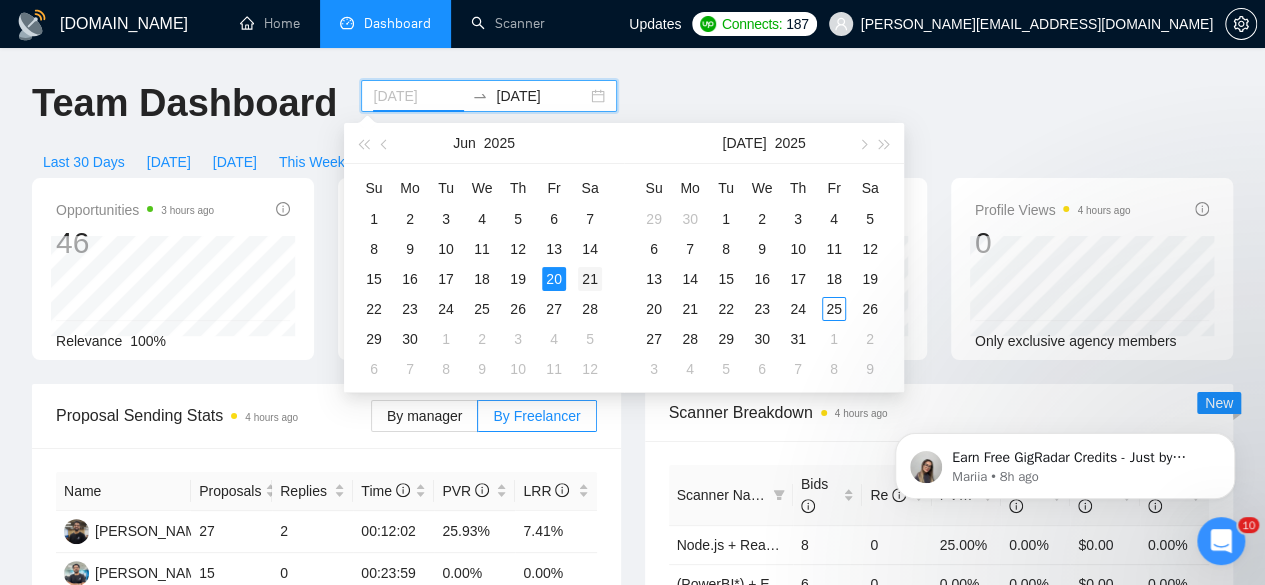 click on "21" at bounding box center [590, 279] 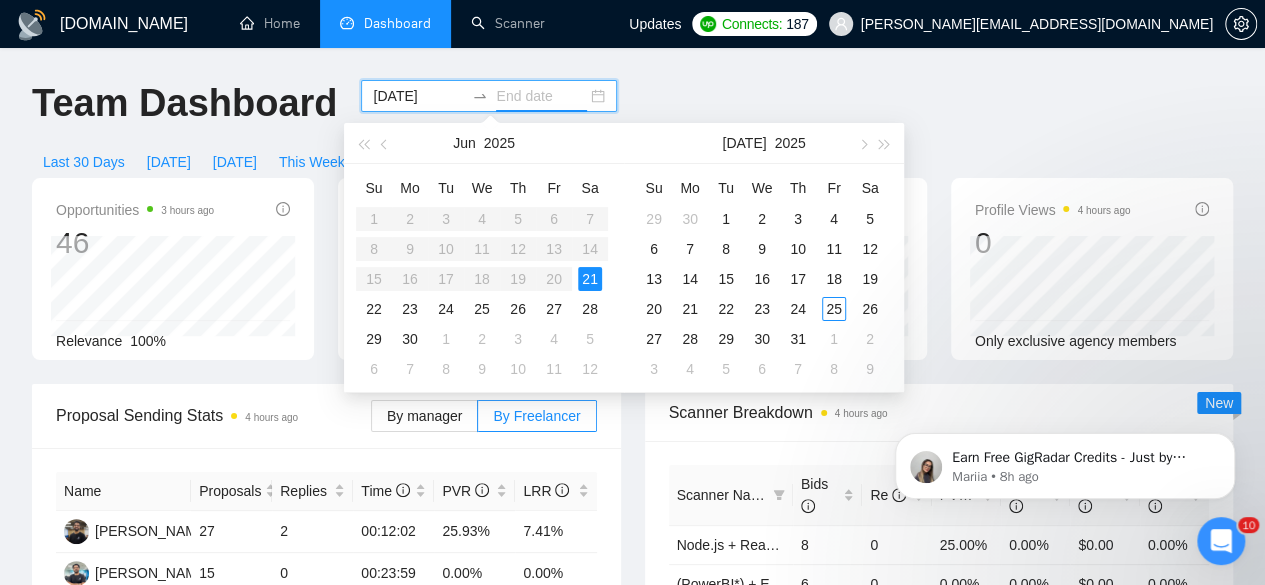 click on "21" at bounding box center (590, 279) 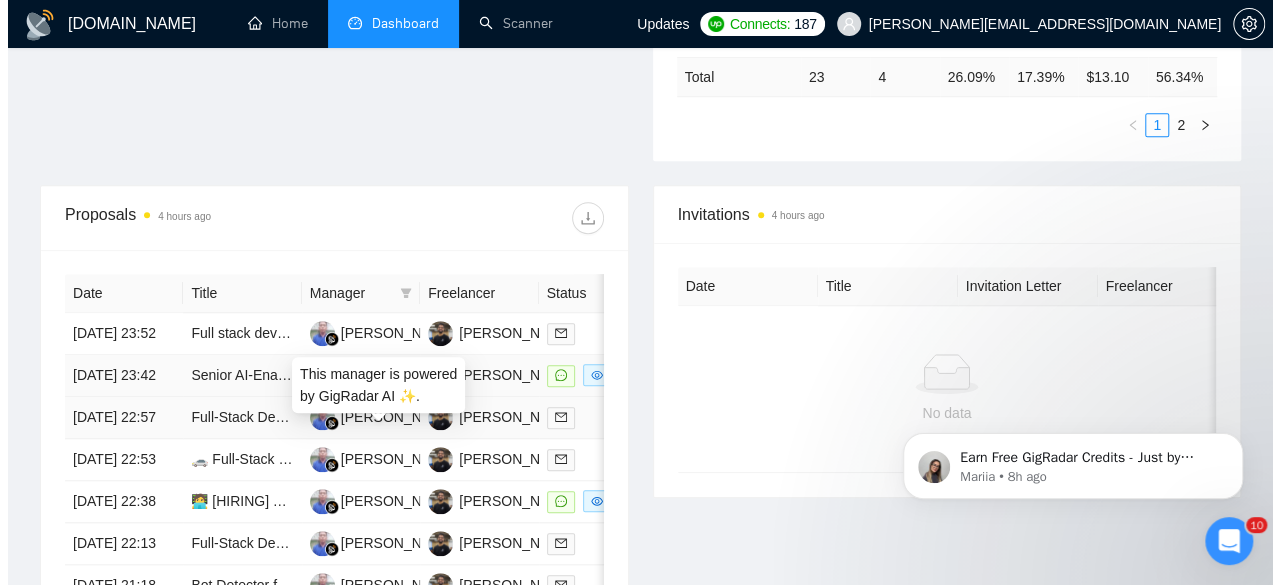 scroll, scrollTop: 664, scrollLeft: 0, axis: vertical 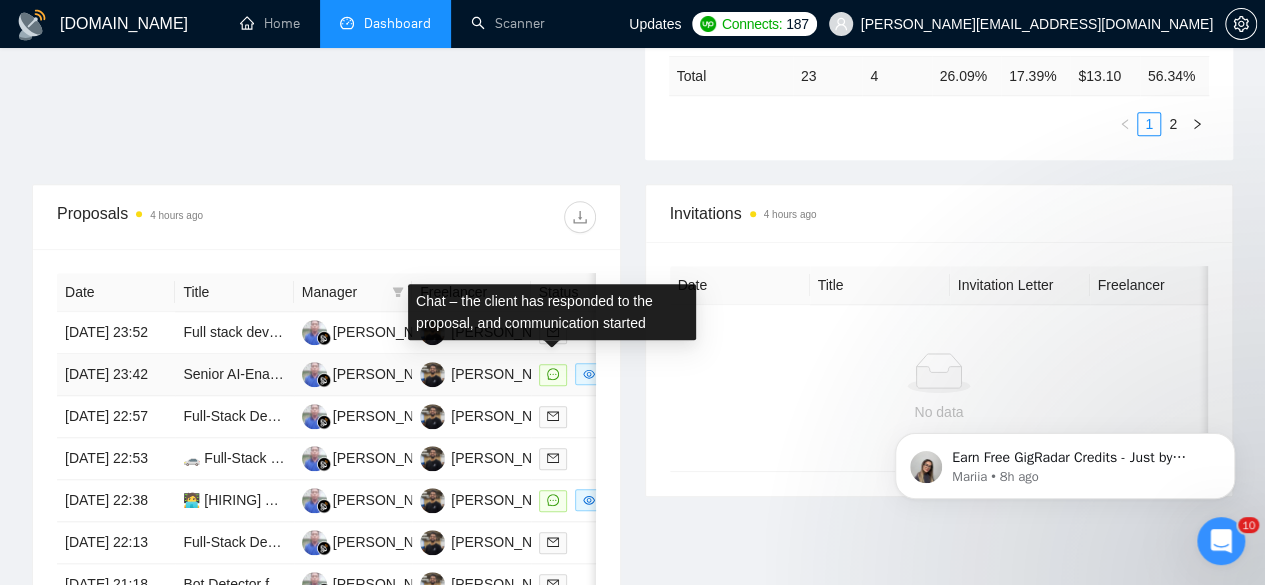 click 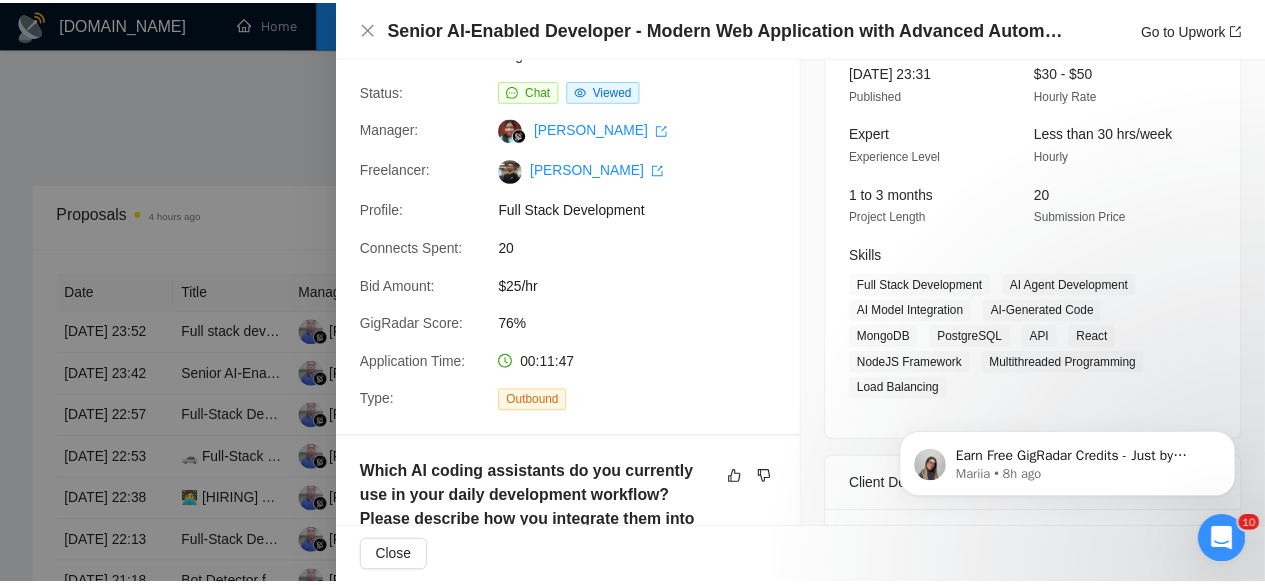 scroll, scrollTop: 0, scrollLeft: 0, axis: both 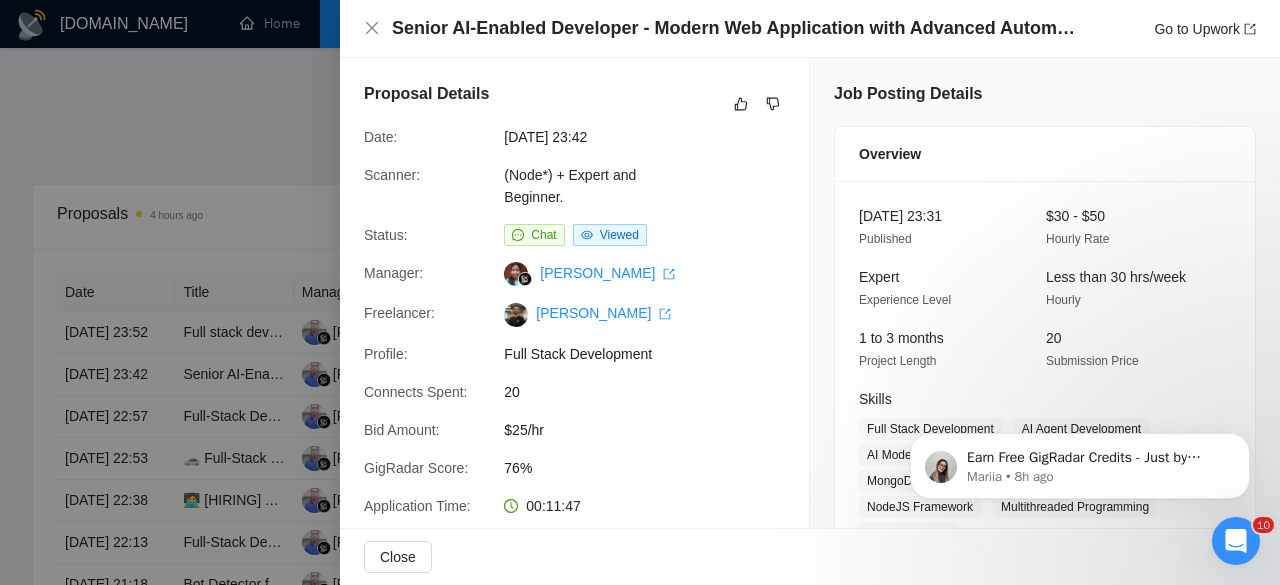 click at bounding box center [640, 292] 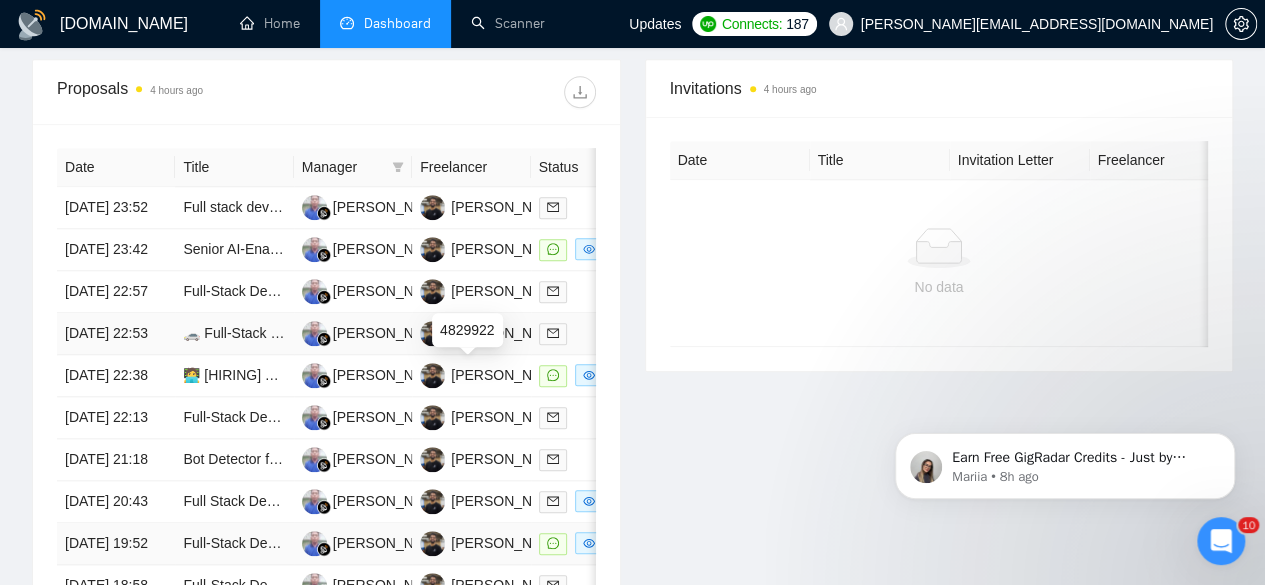 scroll, scrollTop: 786, scrollLeft: 0, axis: vertical 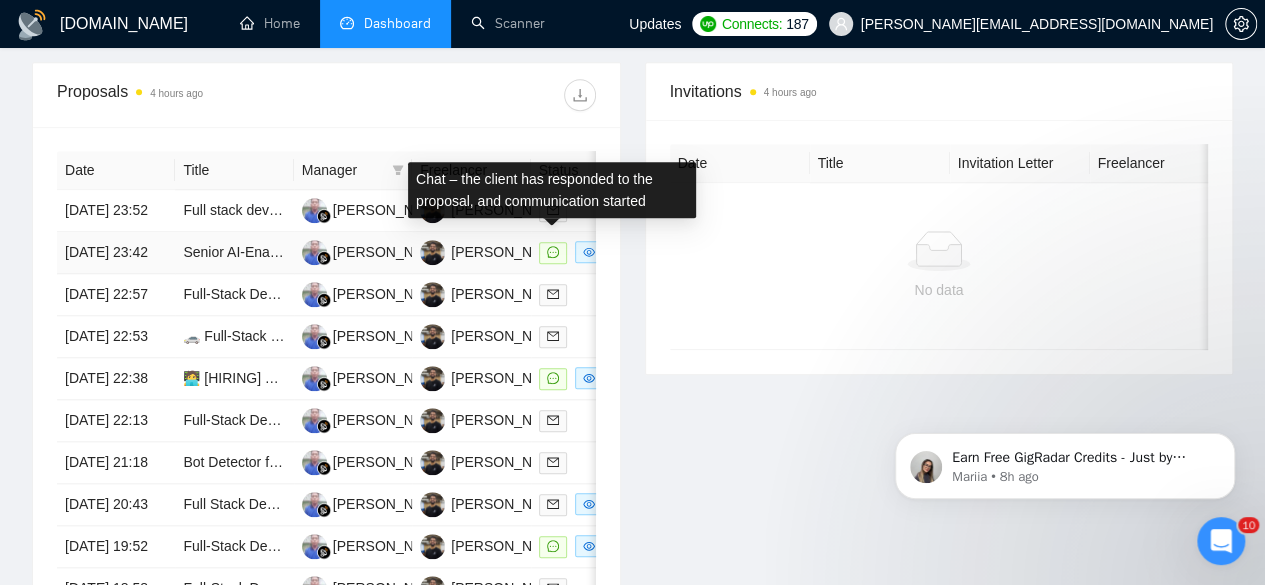 click 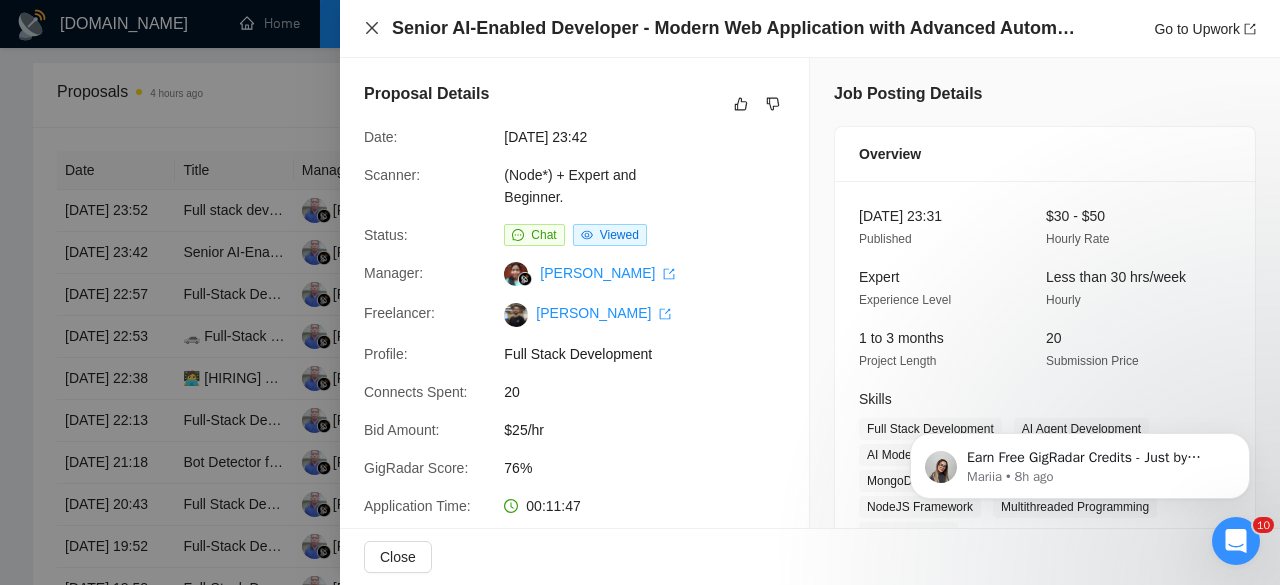 click 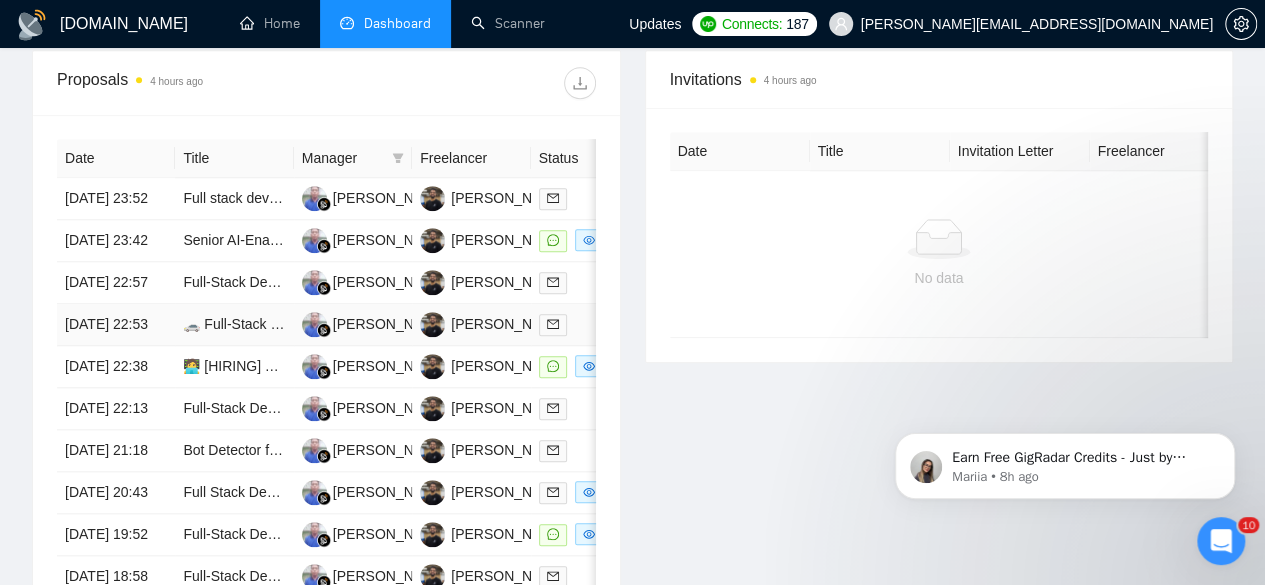 scroll, scrollTop: 801, scrollLeft: 0, axis: vertical 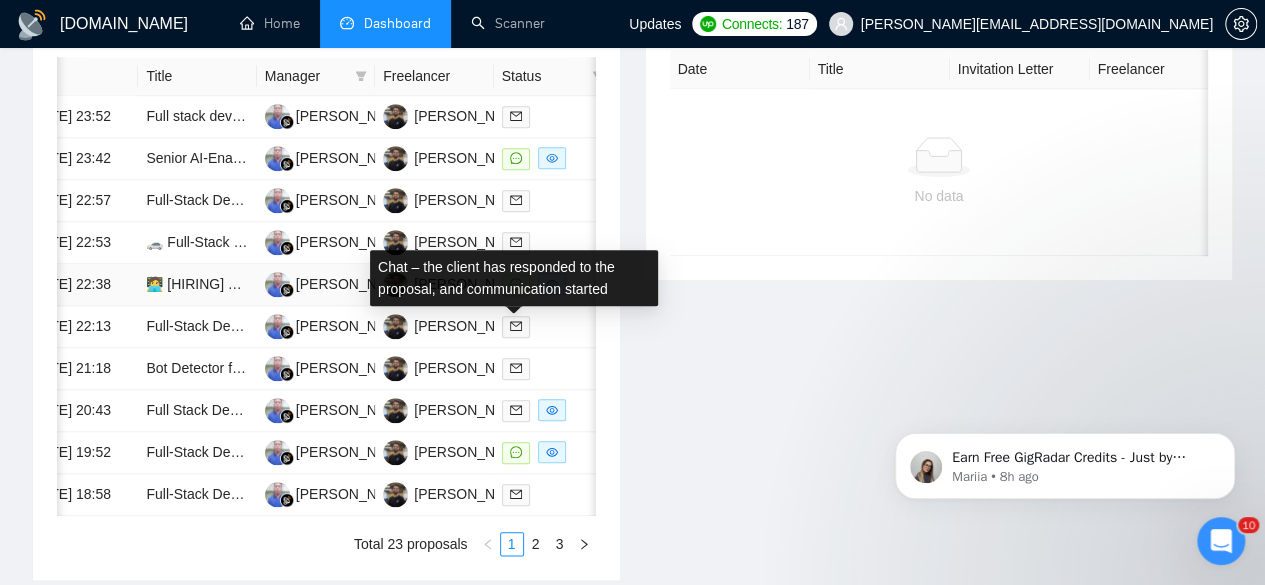 click 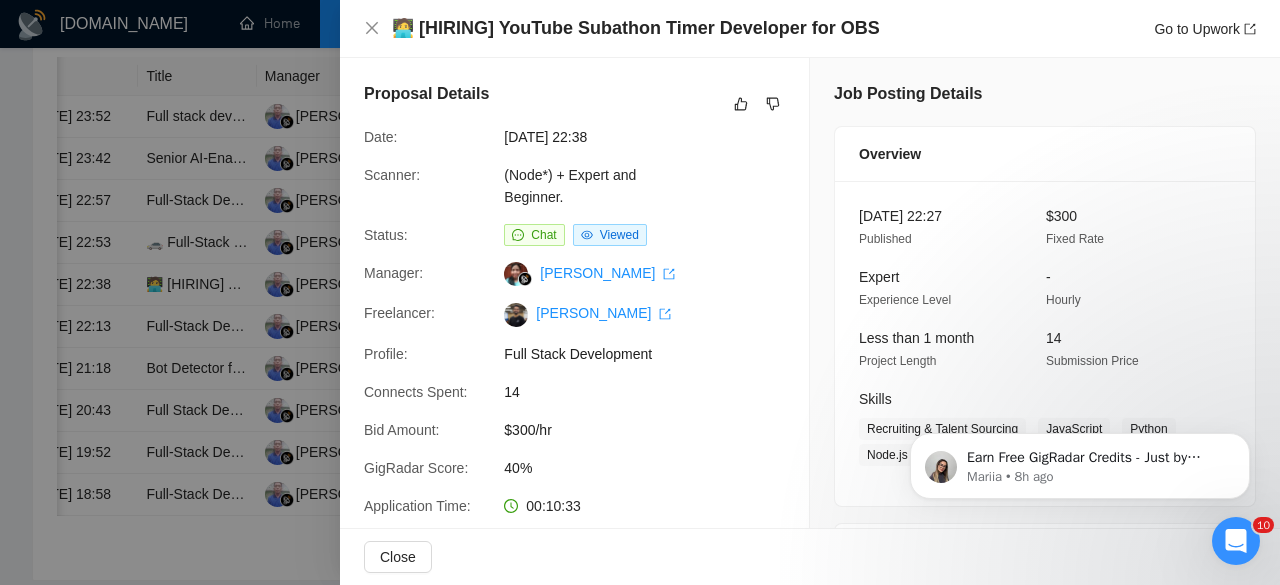 click at bounding box center (640, 292) 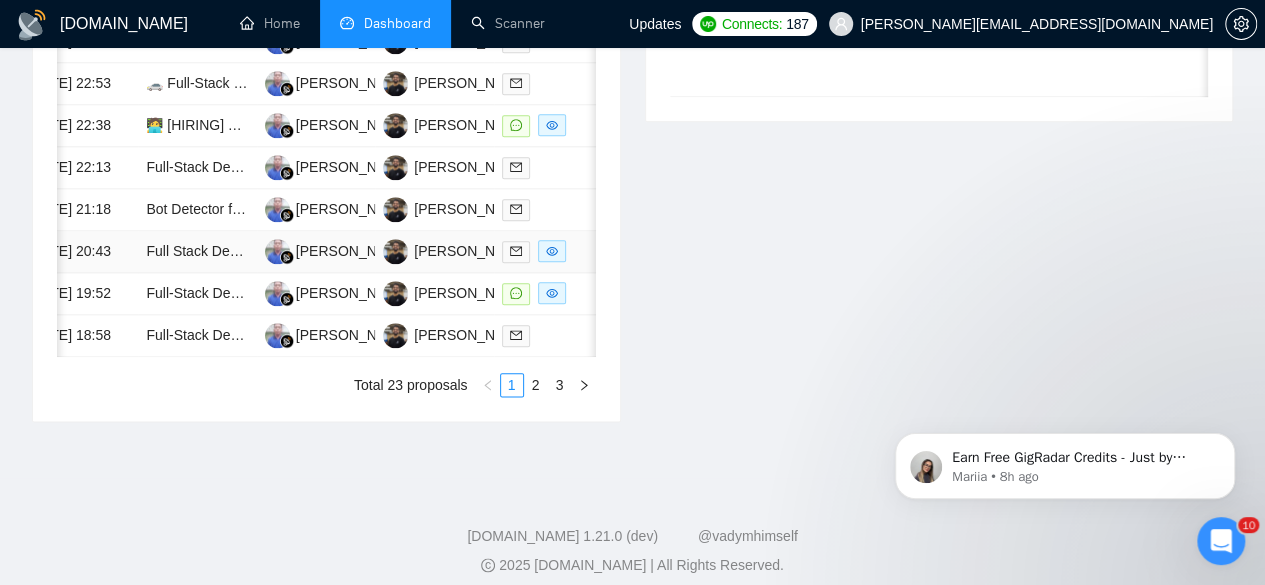 scroll, scrollTop: 1088, scrollLeft: 0, axis: vertical 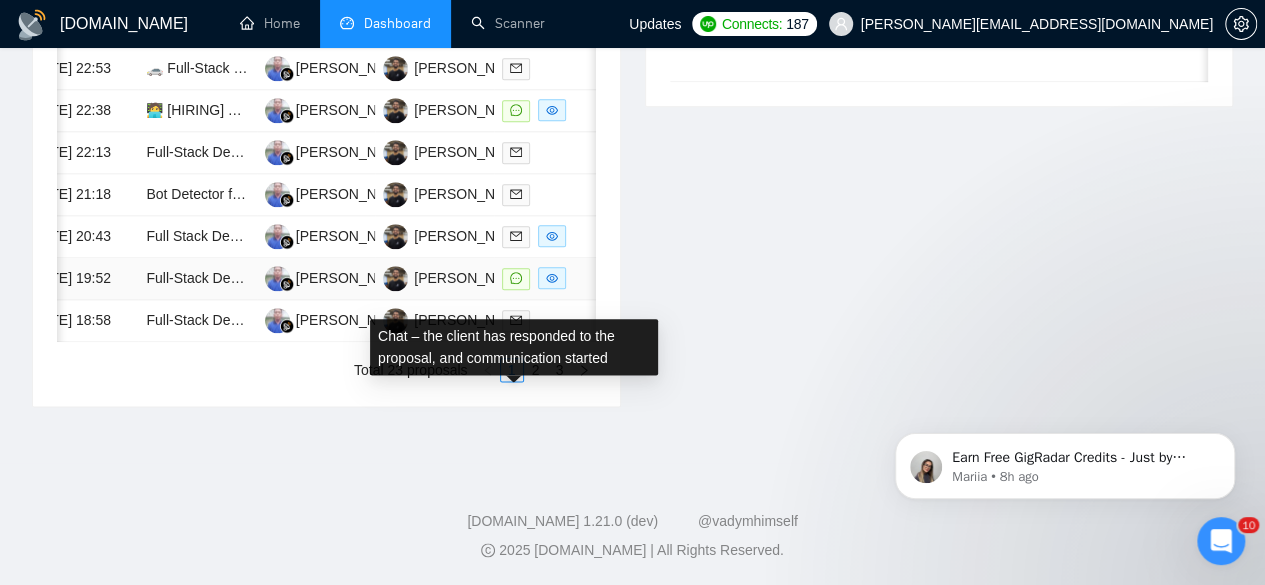 click 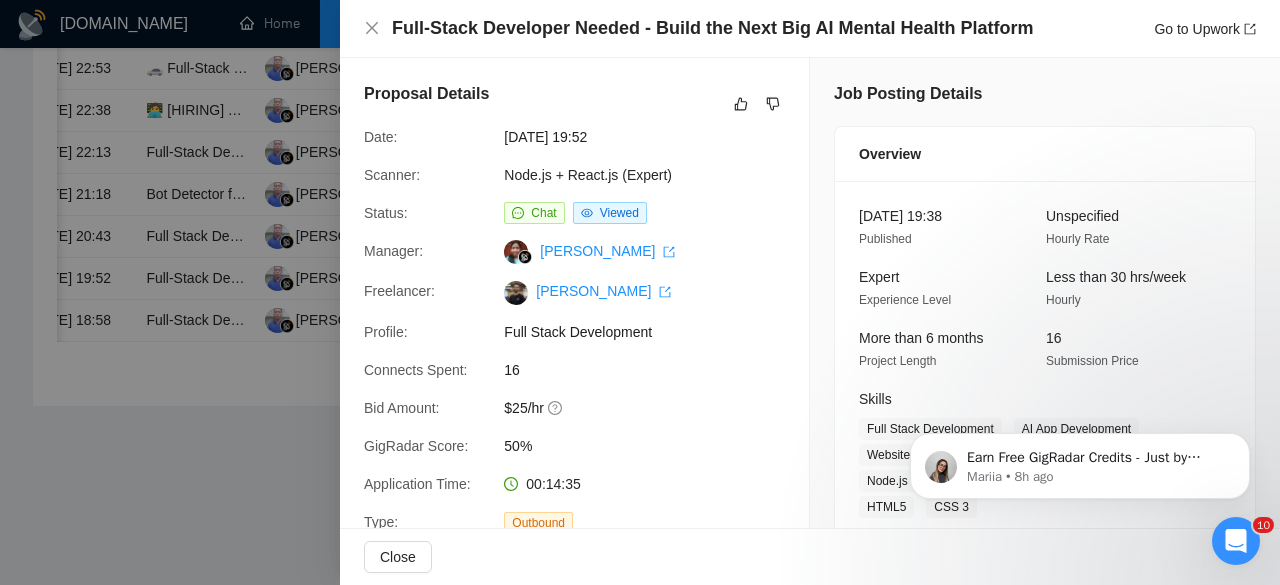 click at bounding box center (640, 292) 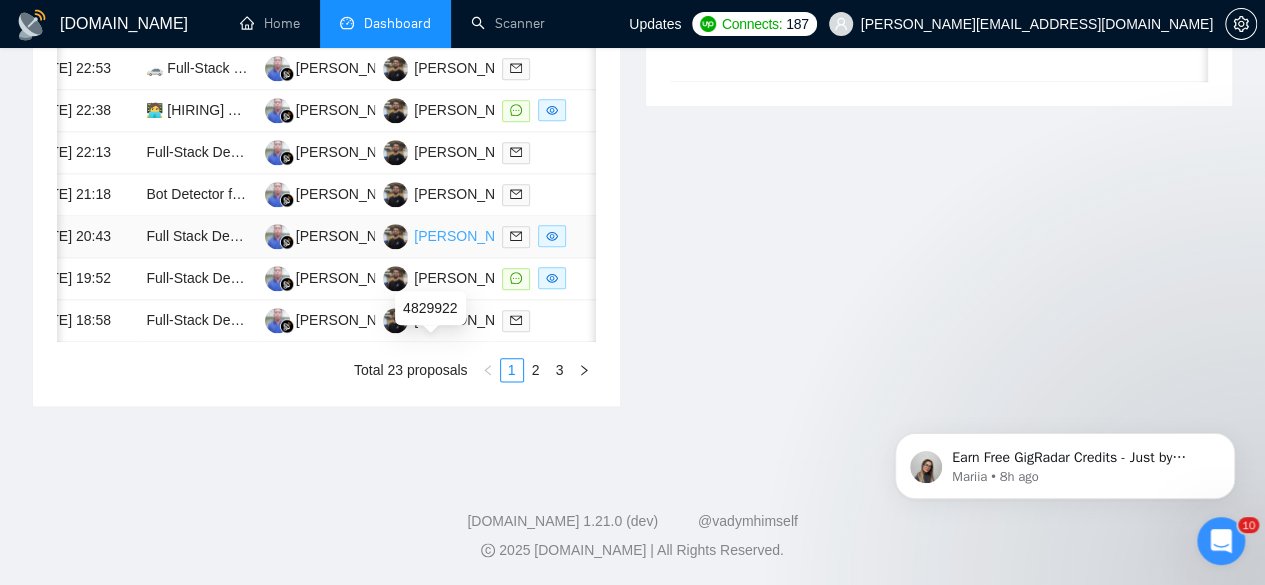scroll, scrollTop: 1090, scrollLeft: 0, axis: vertical 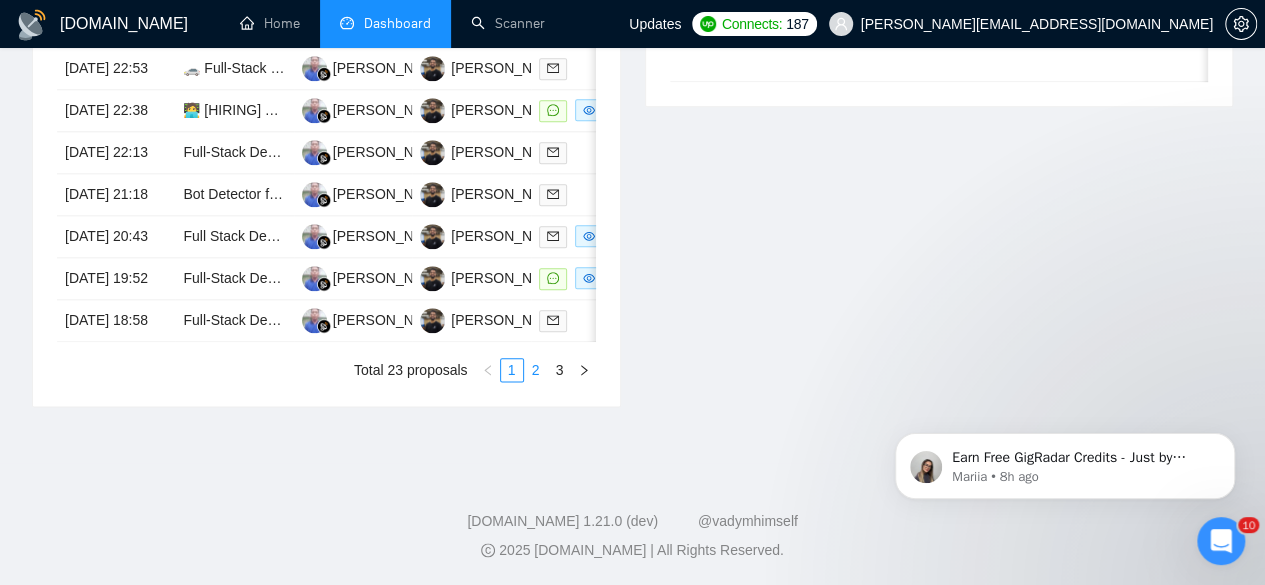click on "2" at bounding box center [536, 370] 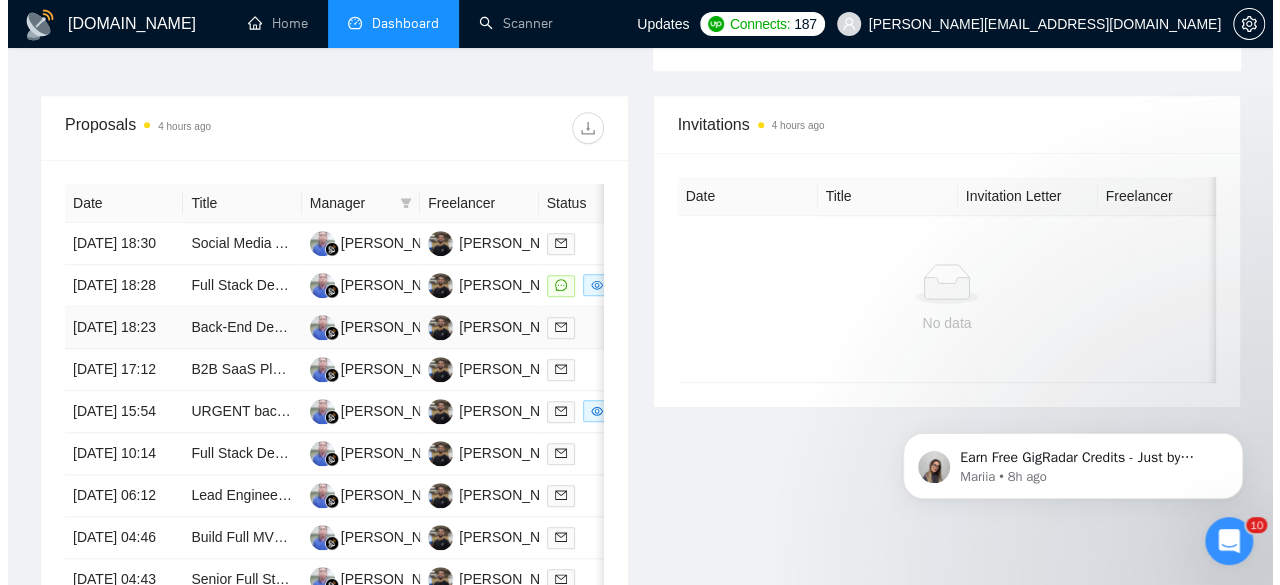 scroll, scrollTop: 757, scrollLeft: 0, axis: vertical 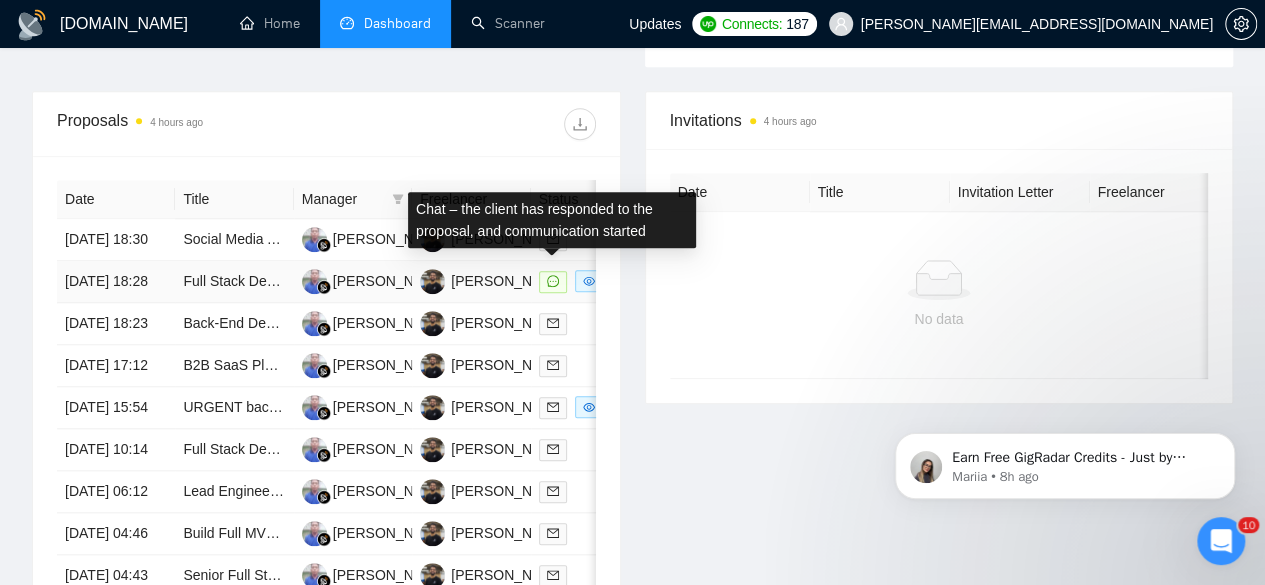 click 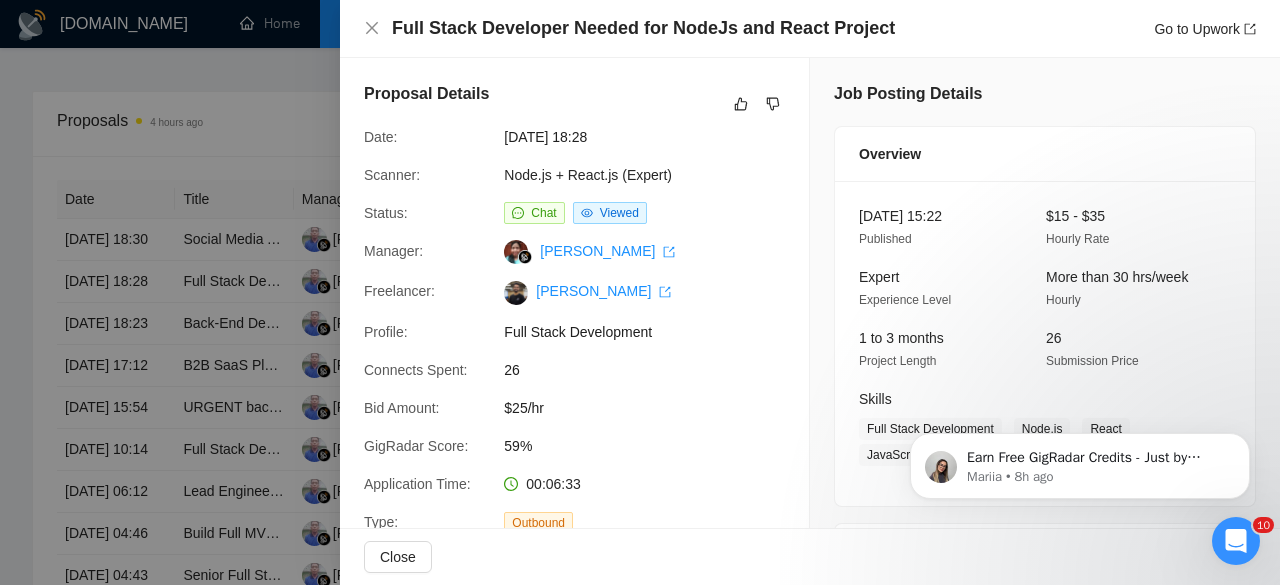 click at bounding box center (640, 292) 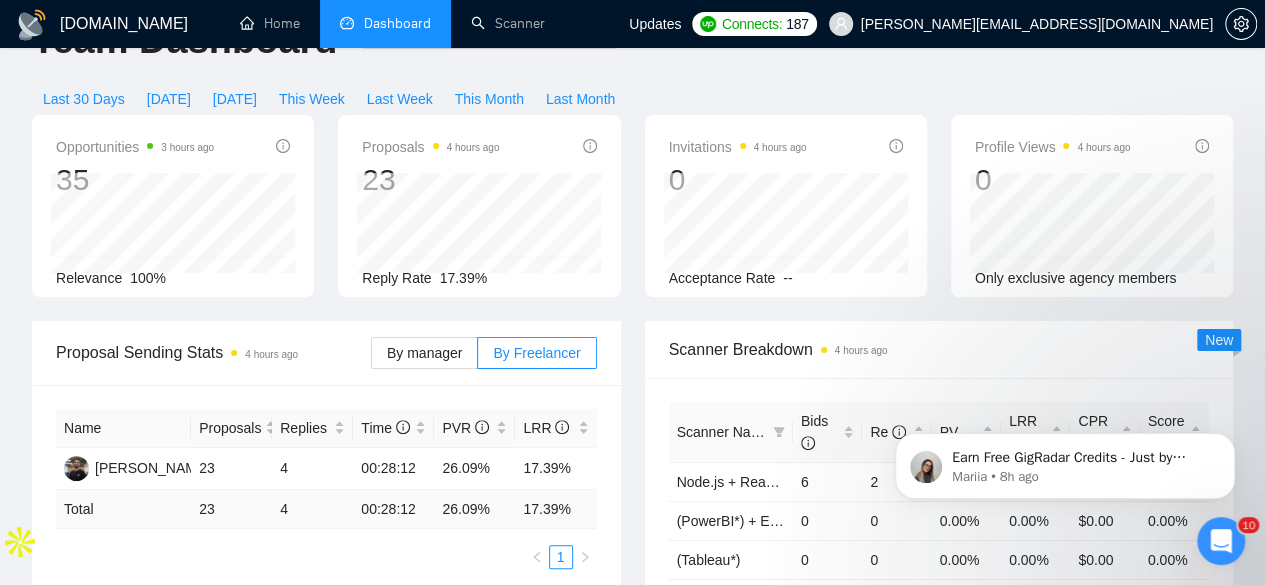 scroll, scrollTop: 0, scrollLeft: 0, axis: both 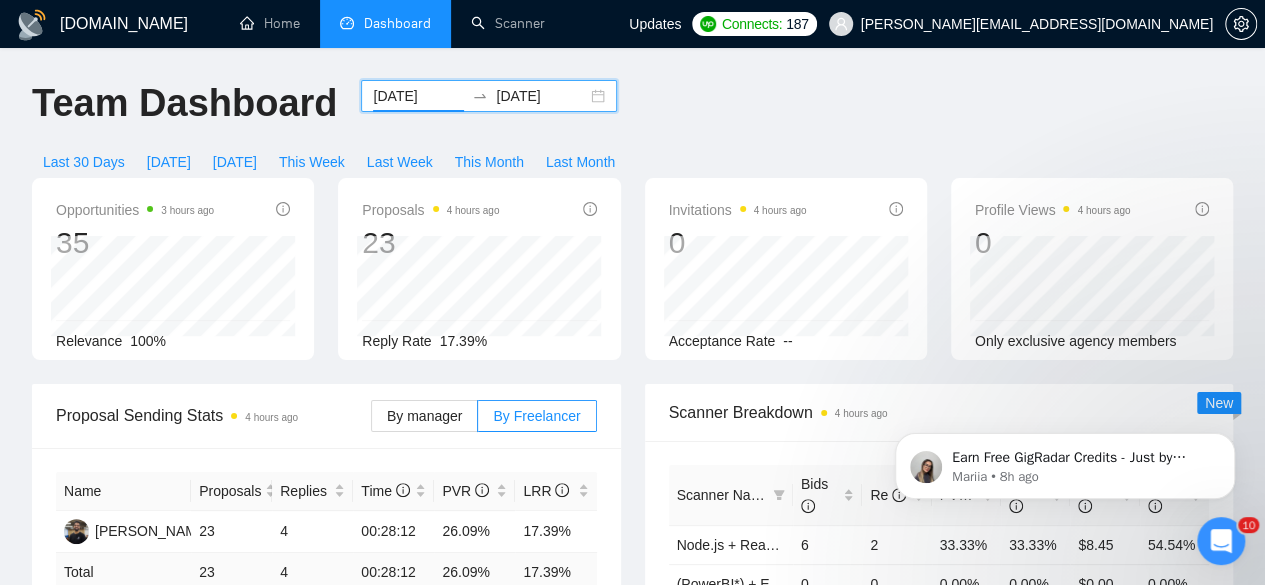 click on "2025-06-21" at bounding box center (418, 96) 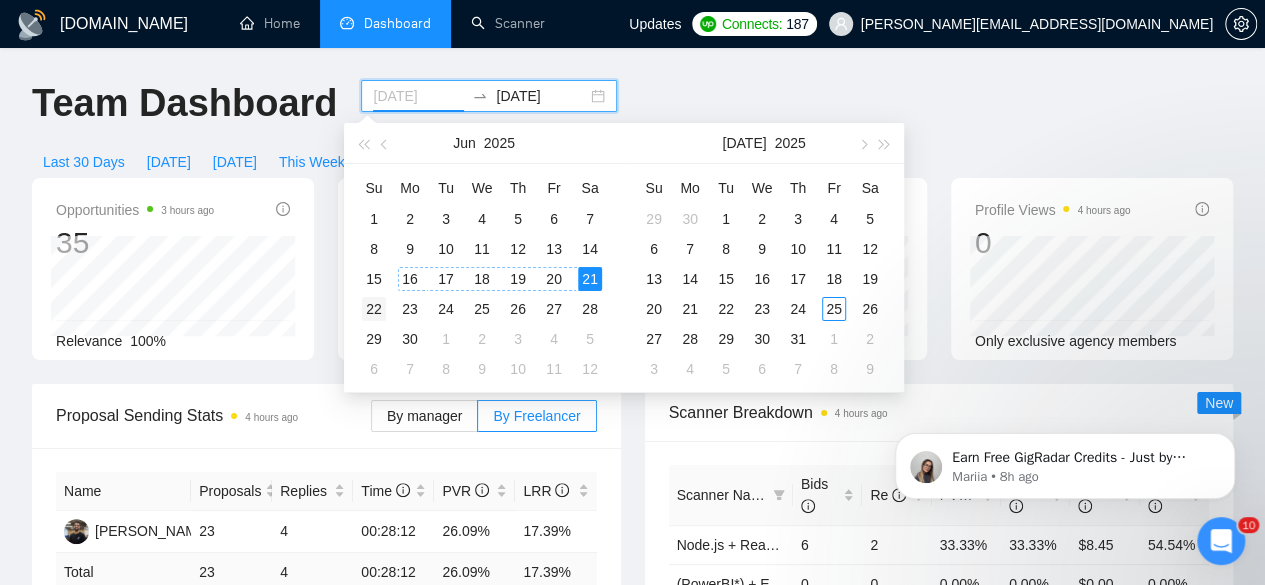 type on "2025-06-22" 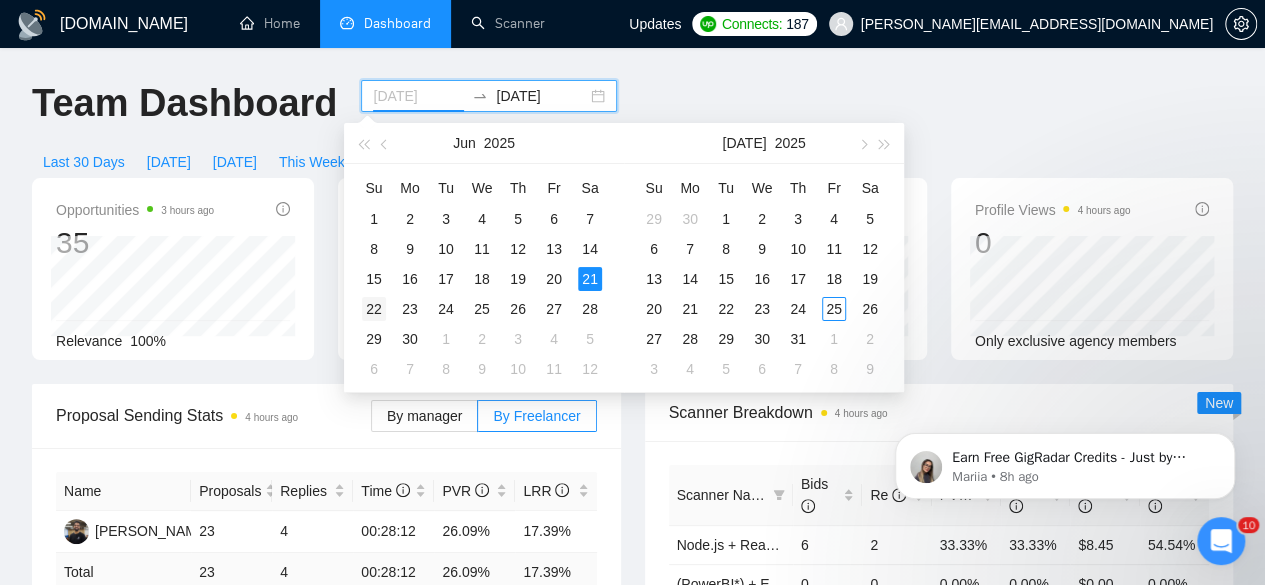 click on "22" at bounding box center (374, 309) 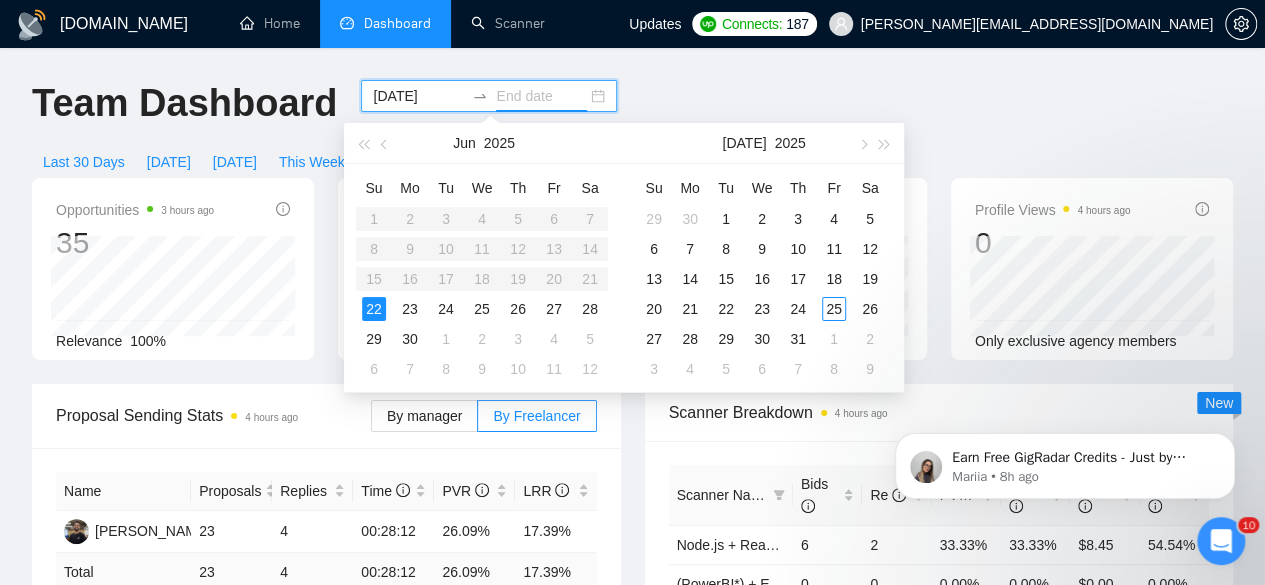type on "2025-06-22" 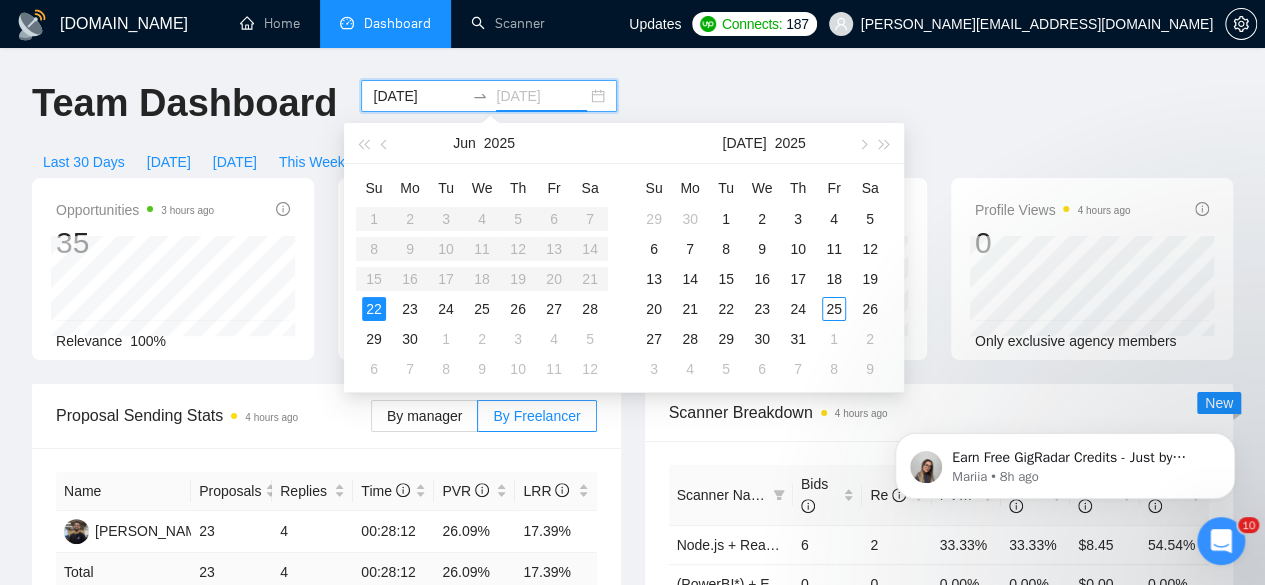 click on "22" at bounding box center [374, 309] 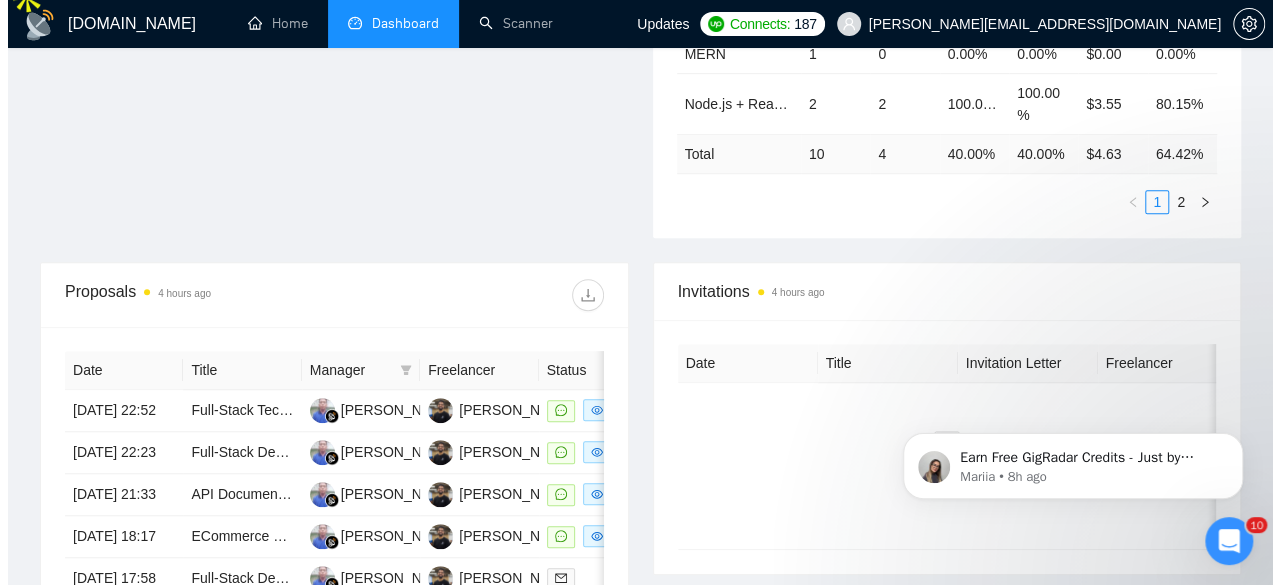 scroll, scrollTop: 620, scrollLeft: 0, axis: vertical 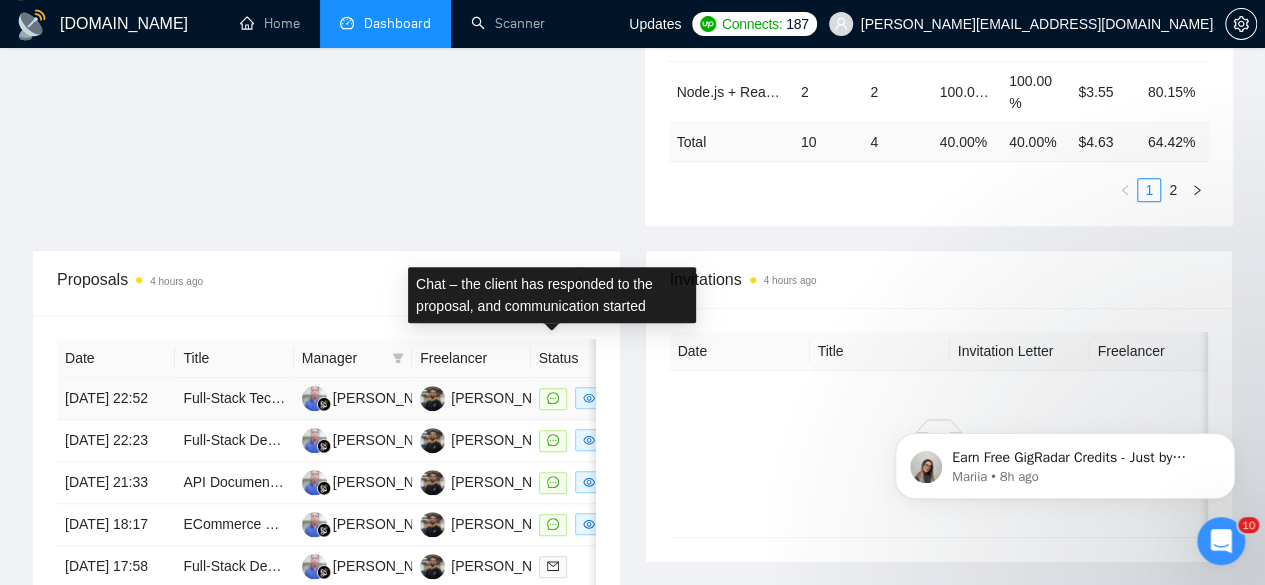 click 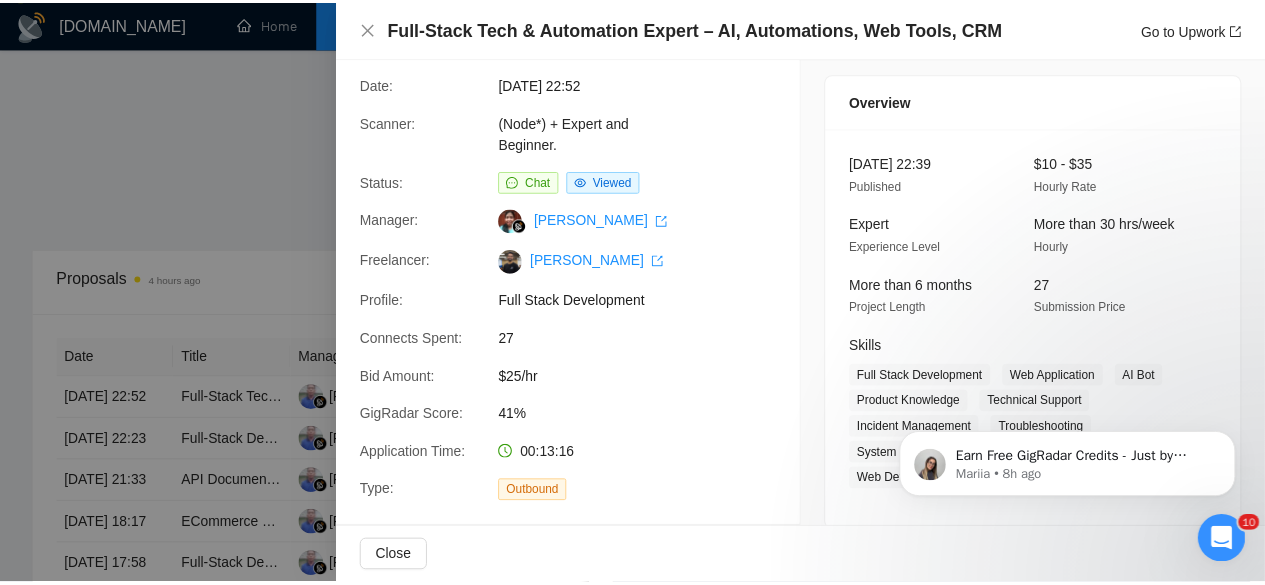scroll, scrollTop: 0, scrollLeft: 0, axis: both 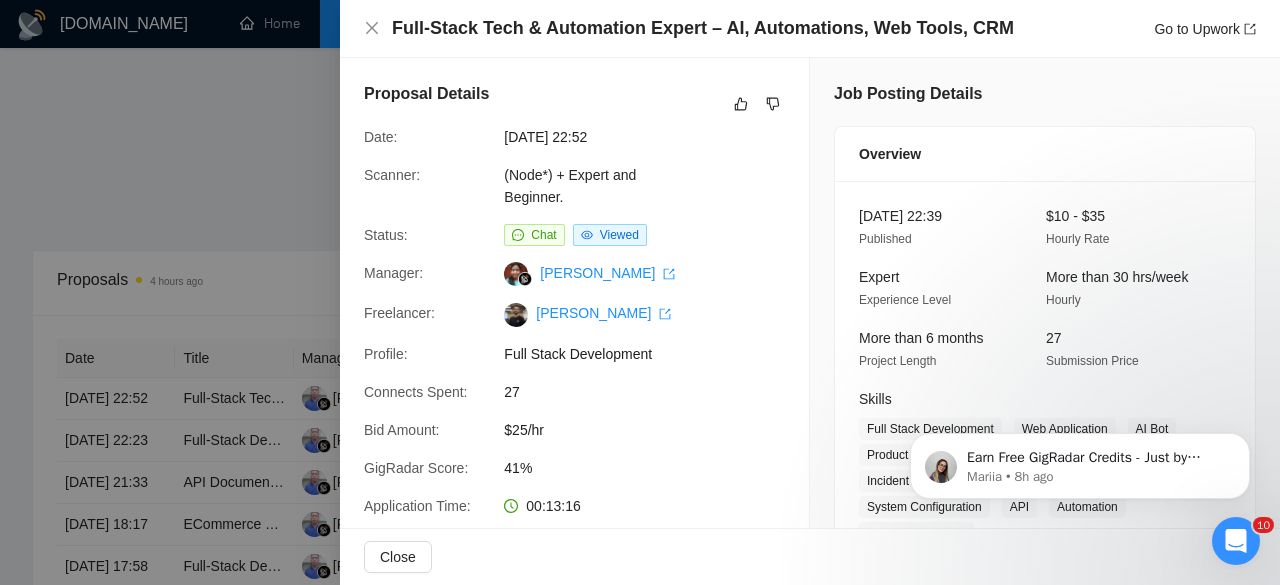 click at bounding box center (640, 292) 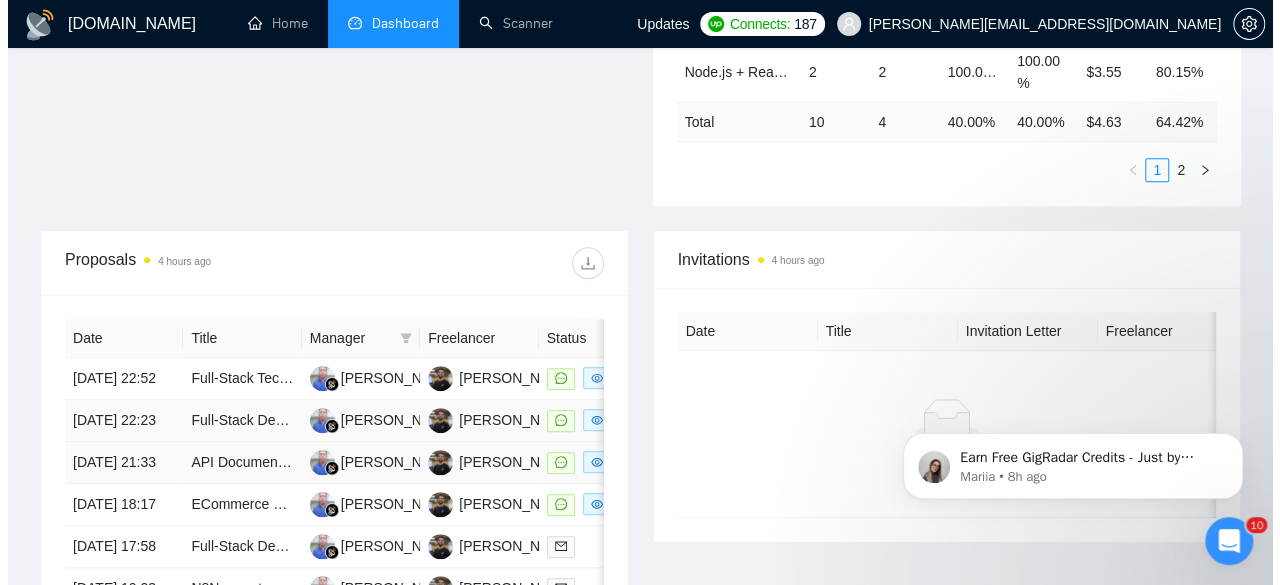 scroll, scrollTop: 644, scrollLeft: 0, axis: vertical 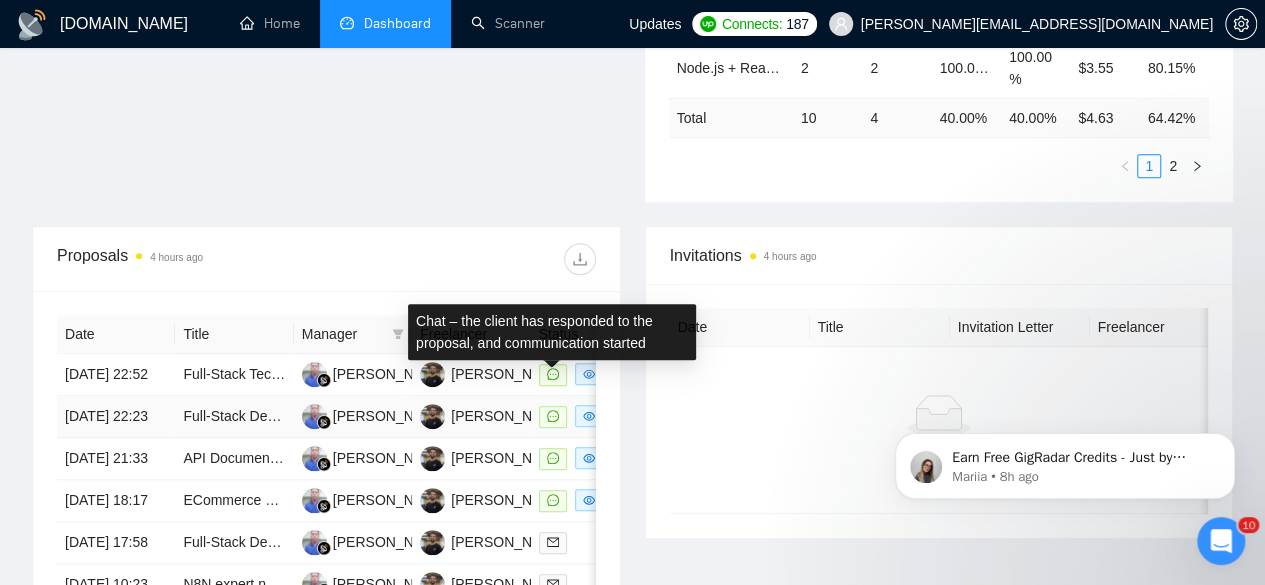 click 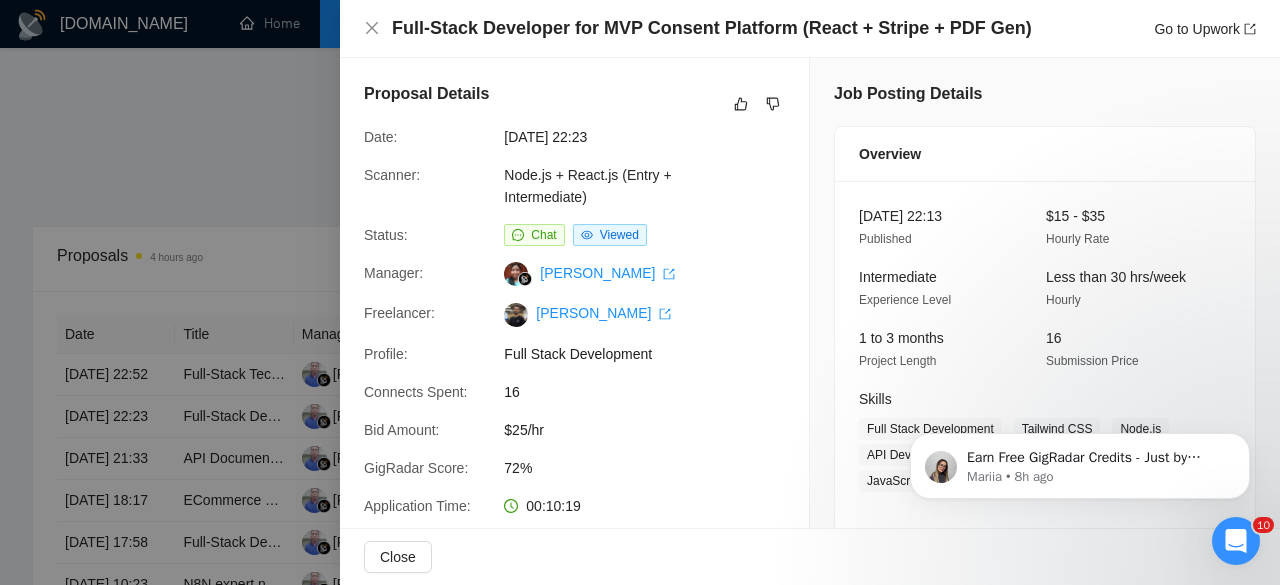 click at bounding box center (640, 292) 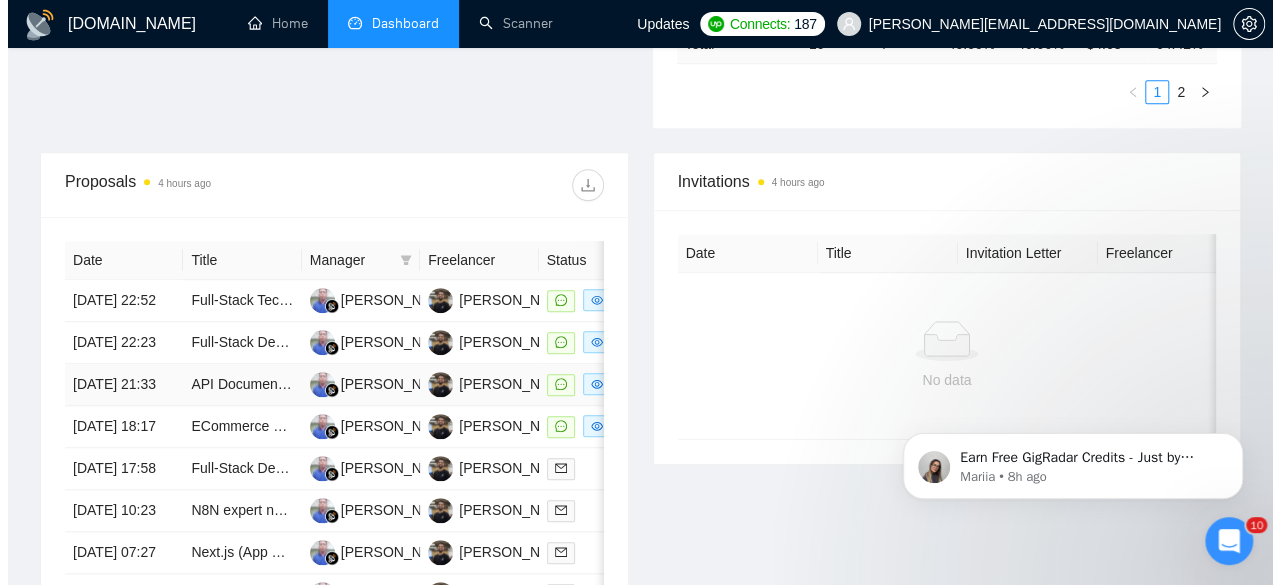 scroll, scrollTop: 745, scrollLeft: 0, axis: vertical 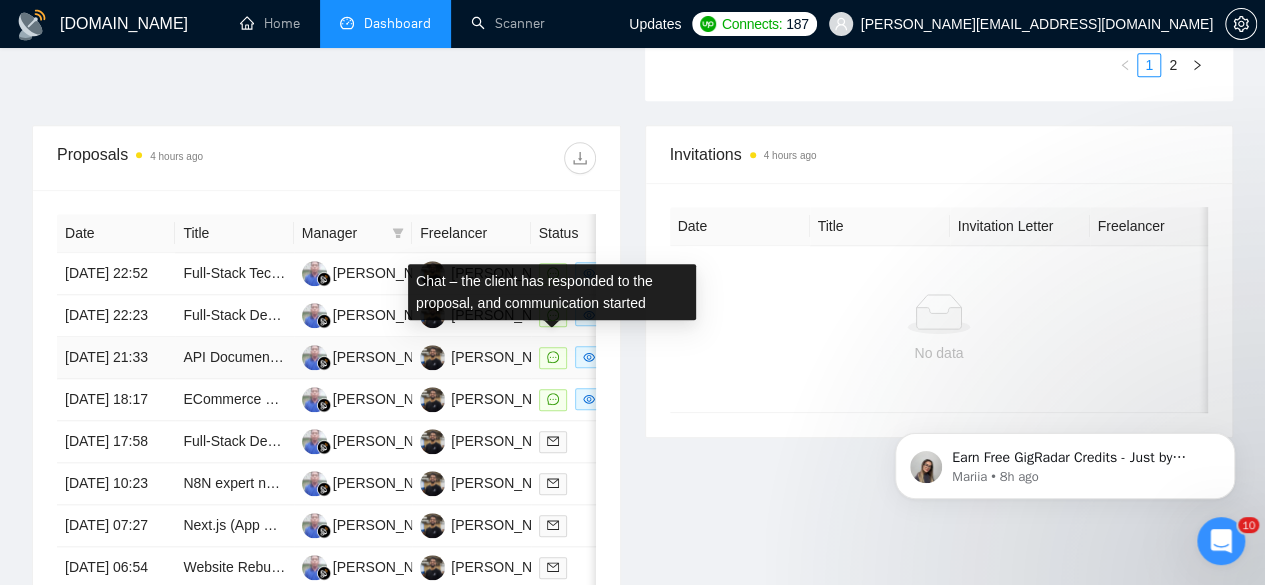 click 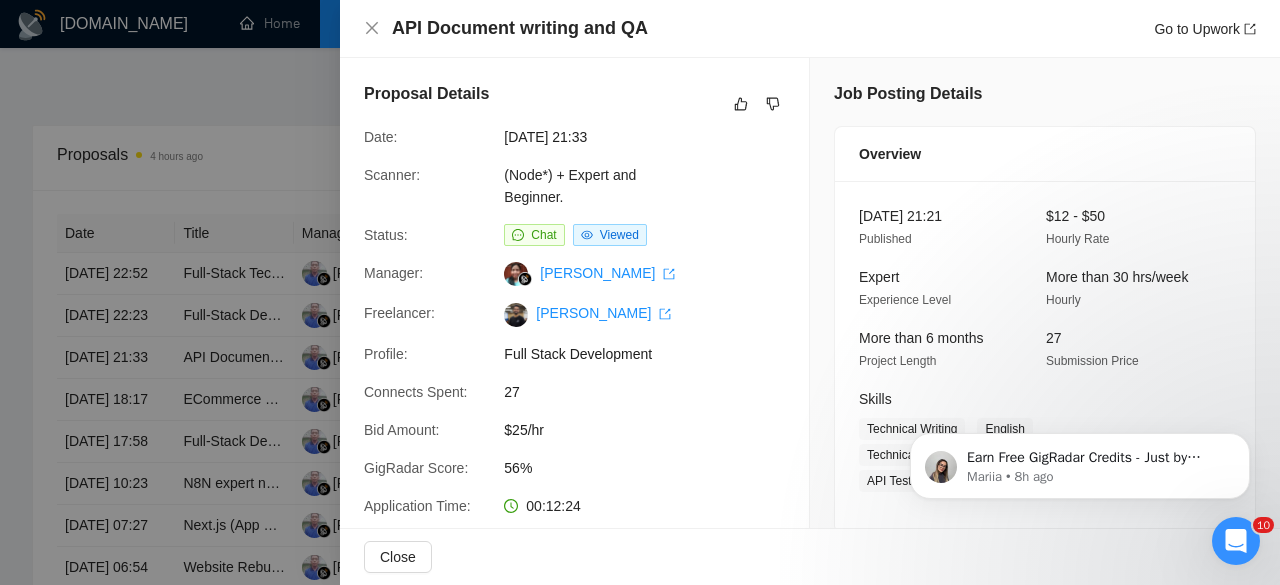 click at bounding box center (640, 292) 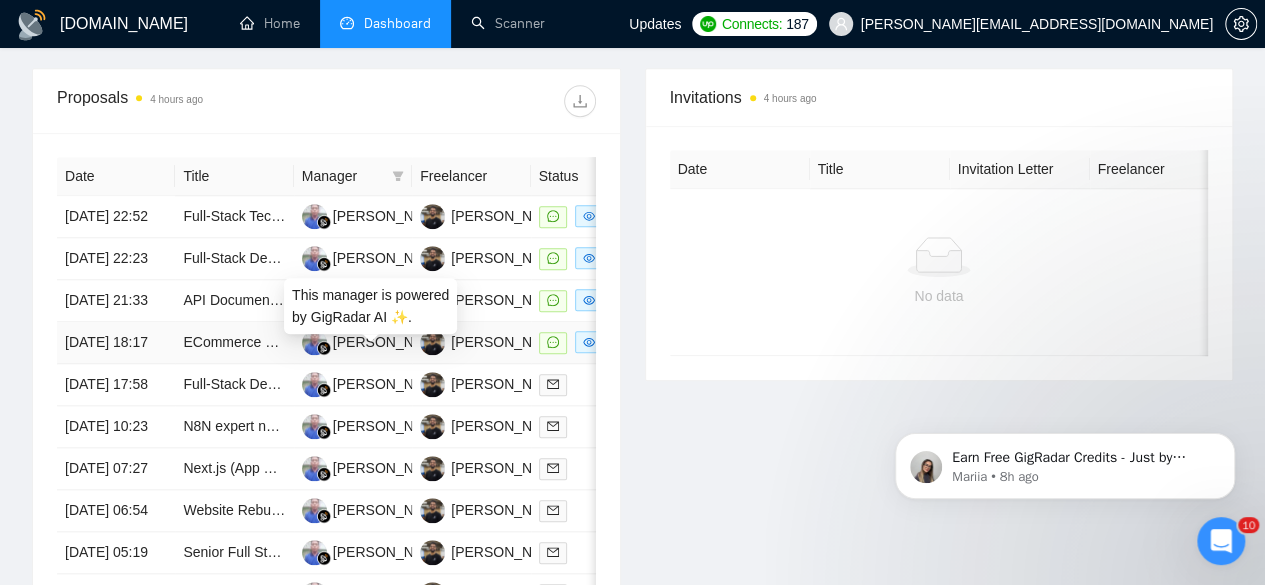 scroll, scrollTop: 803, scrollLeft: 0, axis: vertical 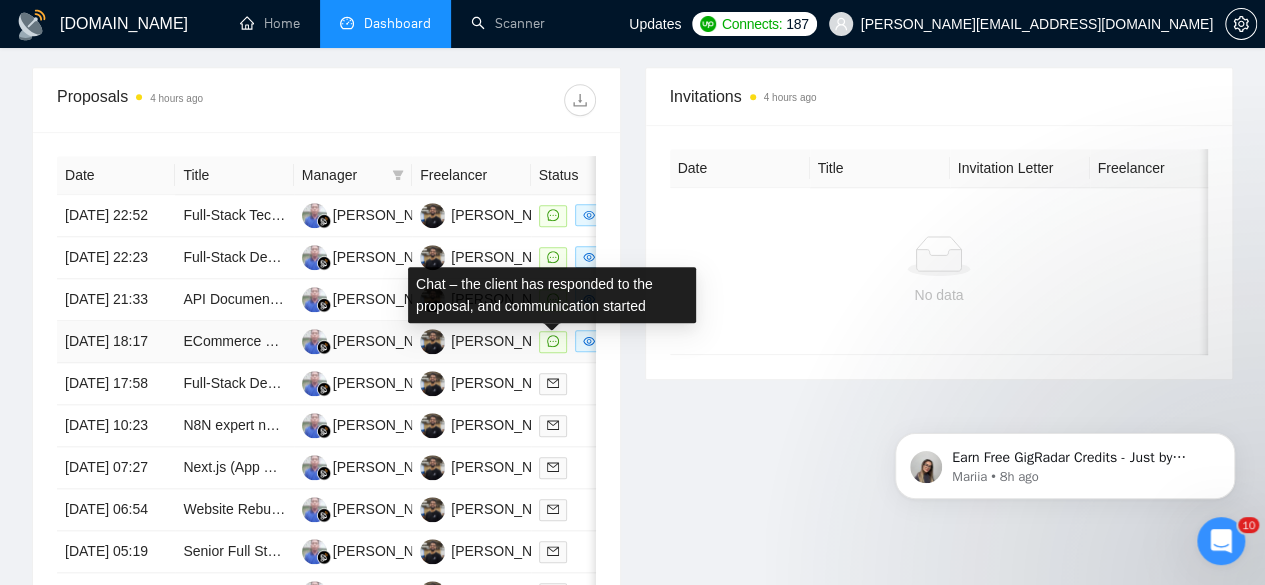 click 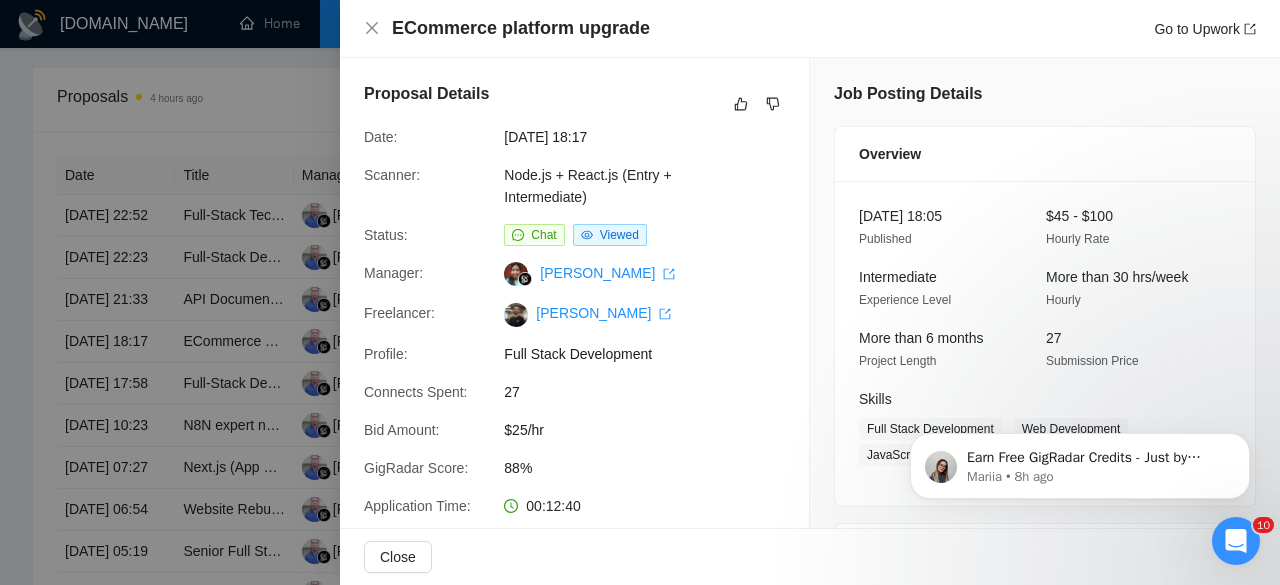 click at bounding box center [640, 292] 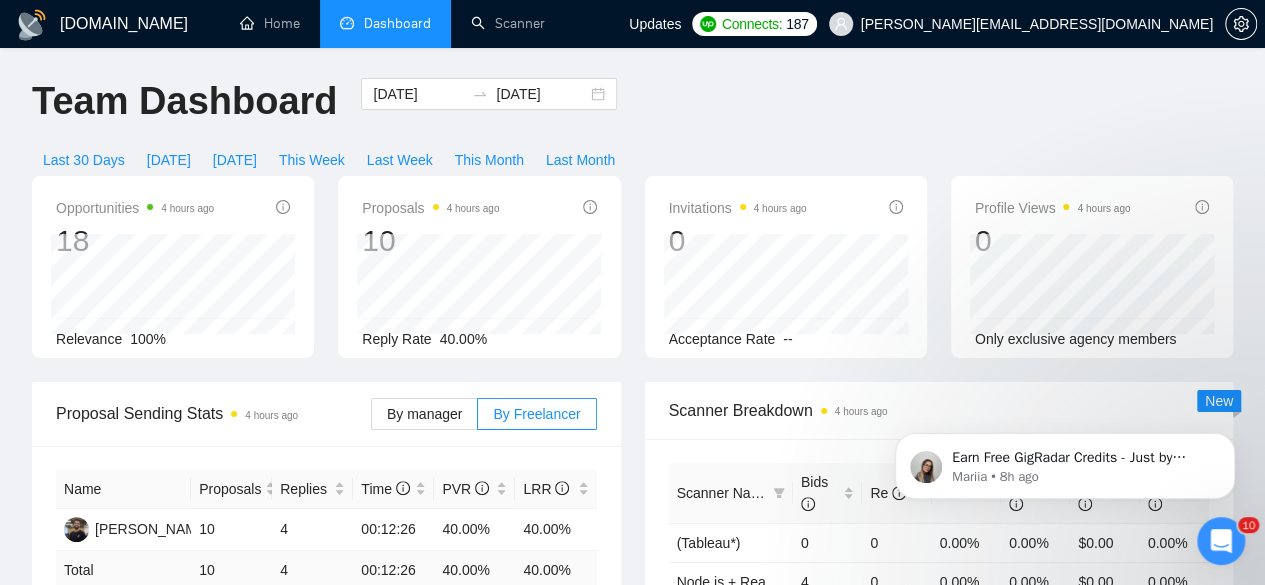 scroll, scrollTop: 0, scrollLeft: 0, axis: both 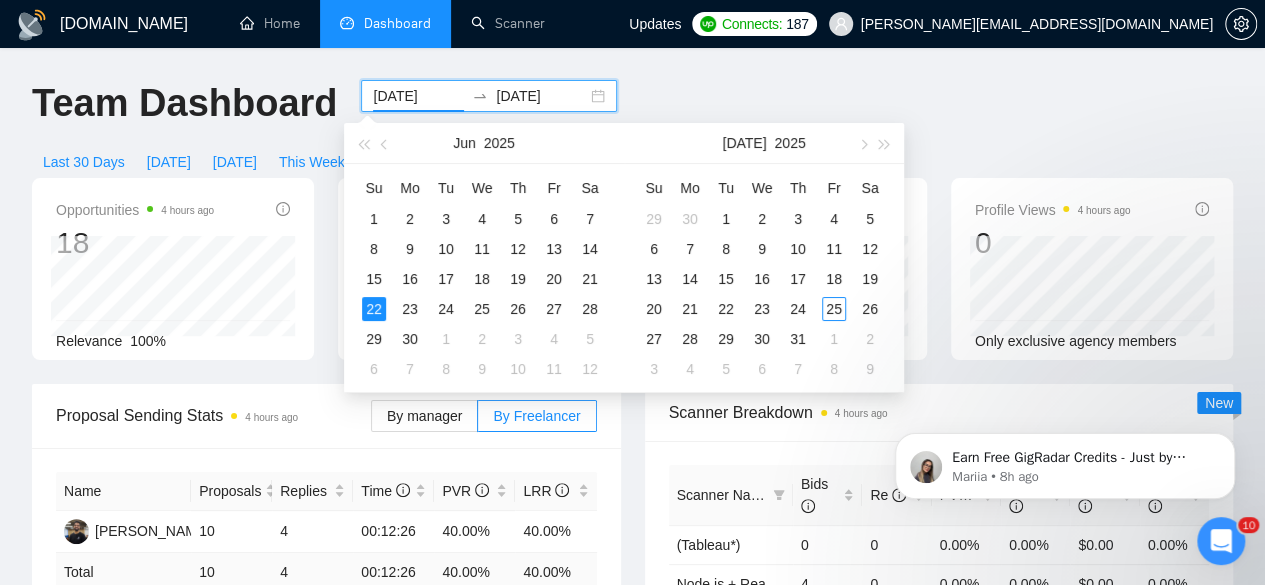 click on "2025-06-22" at bounding box center (418, 96) 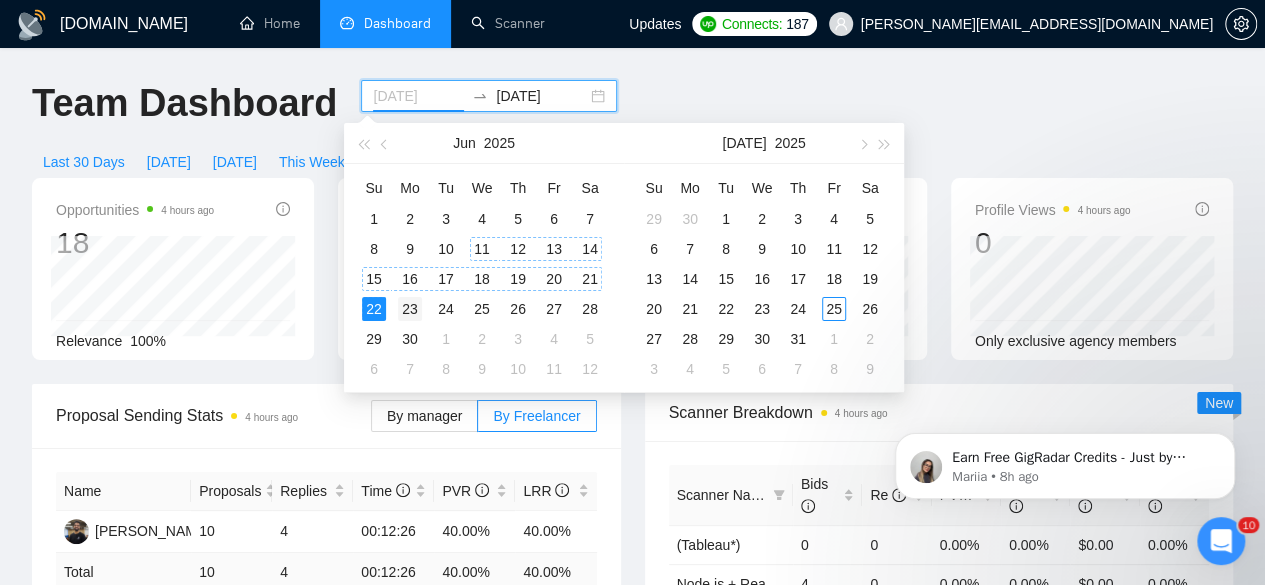 type on "2025-06-23" 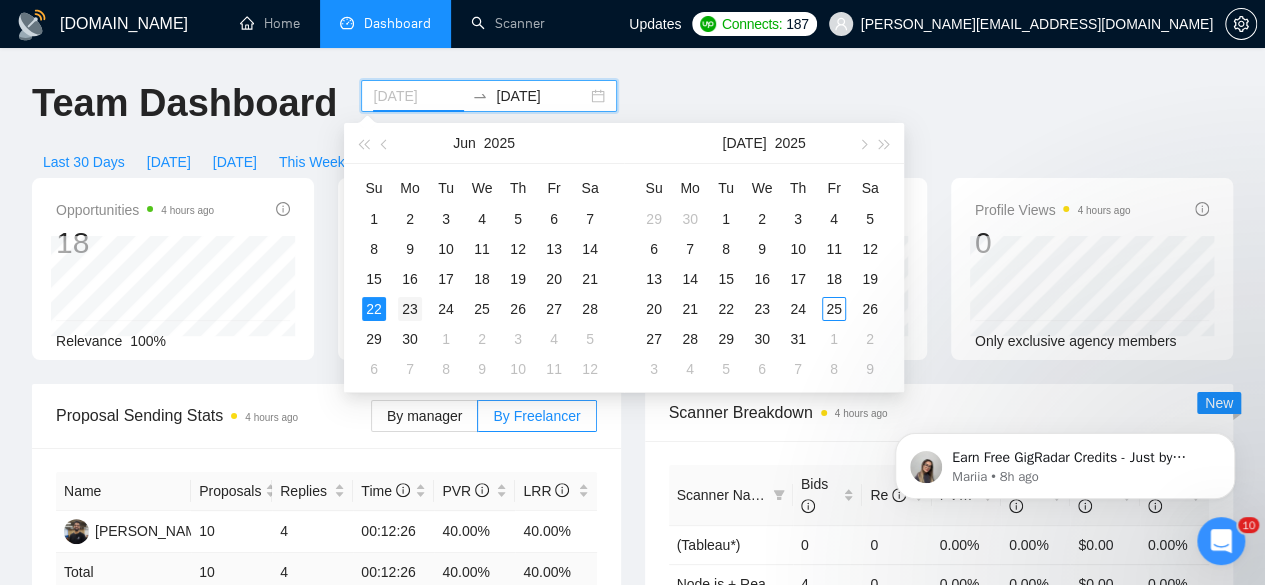 click on "23" at bounding box center (410, 309) 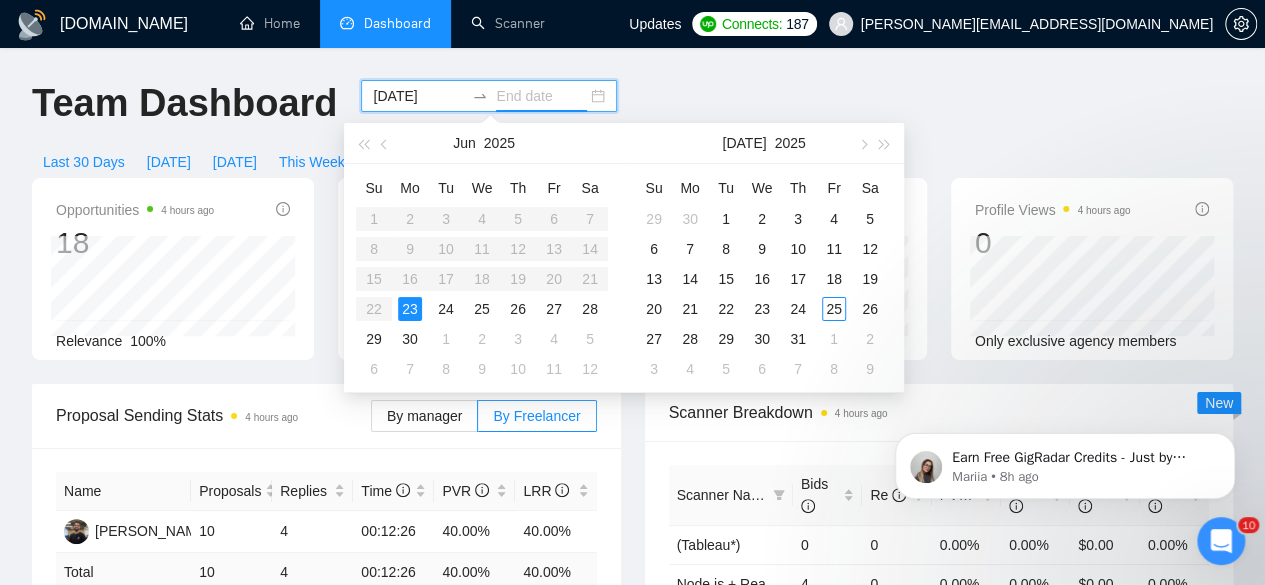 click on "23" at bounding box center (410, 309) 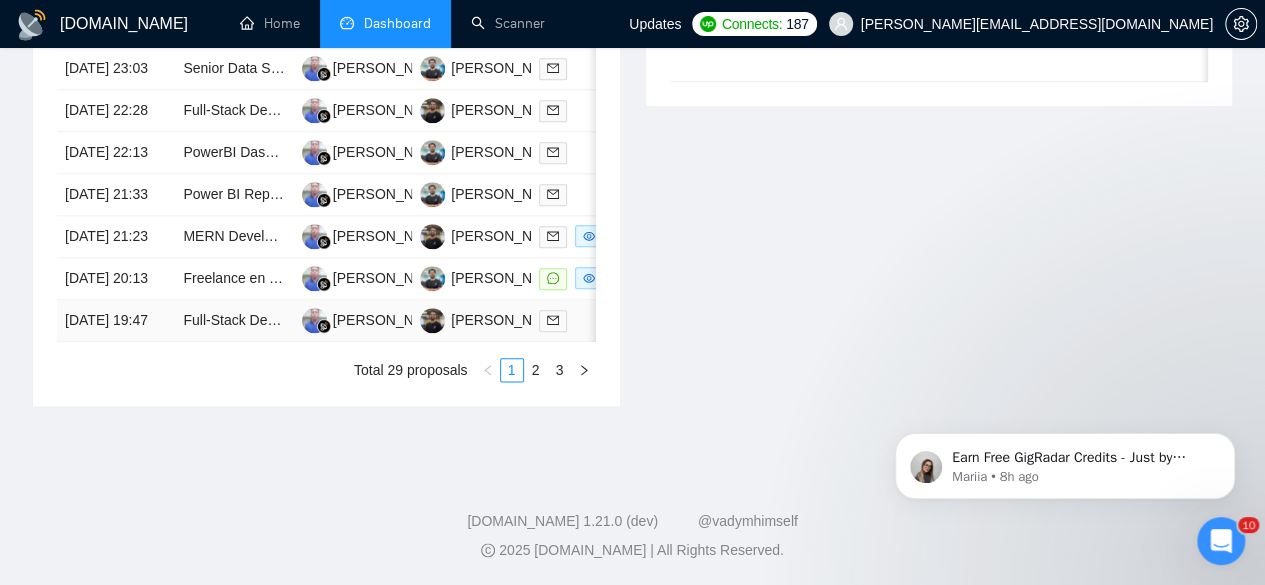 scroll, scrollTop: 1128, scrollLeft: 0, axis: vertical 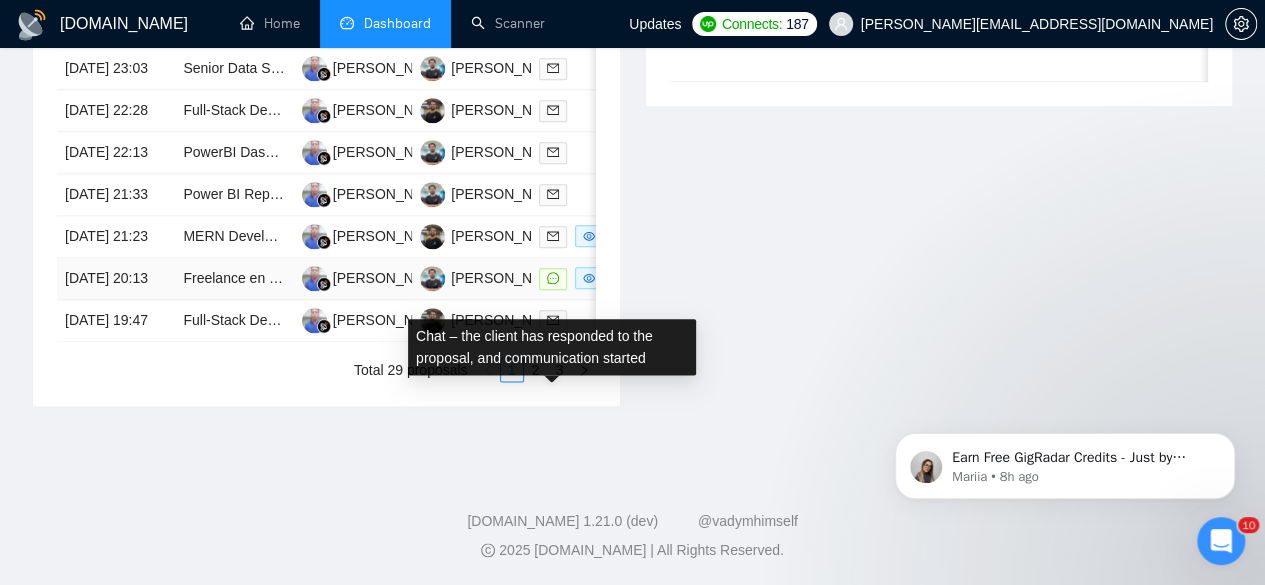 click 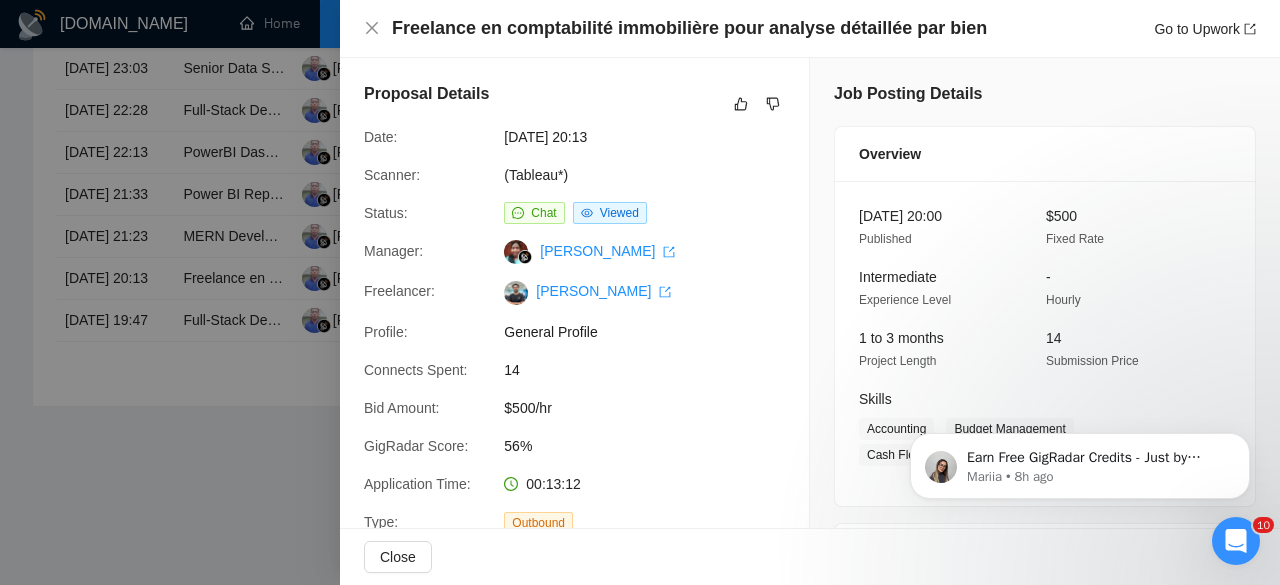 click at bounding box center (640, 292) 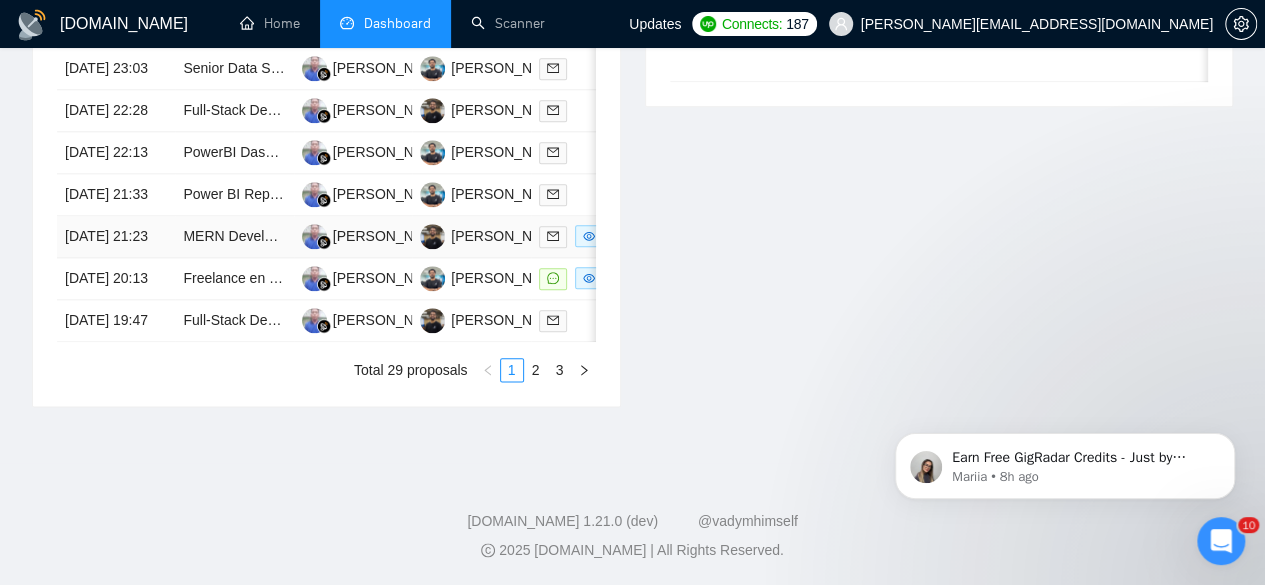 scroll, scrollTop: 1106, scrollLeft: 0, axis: vertical 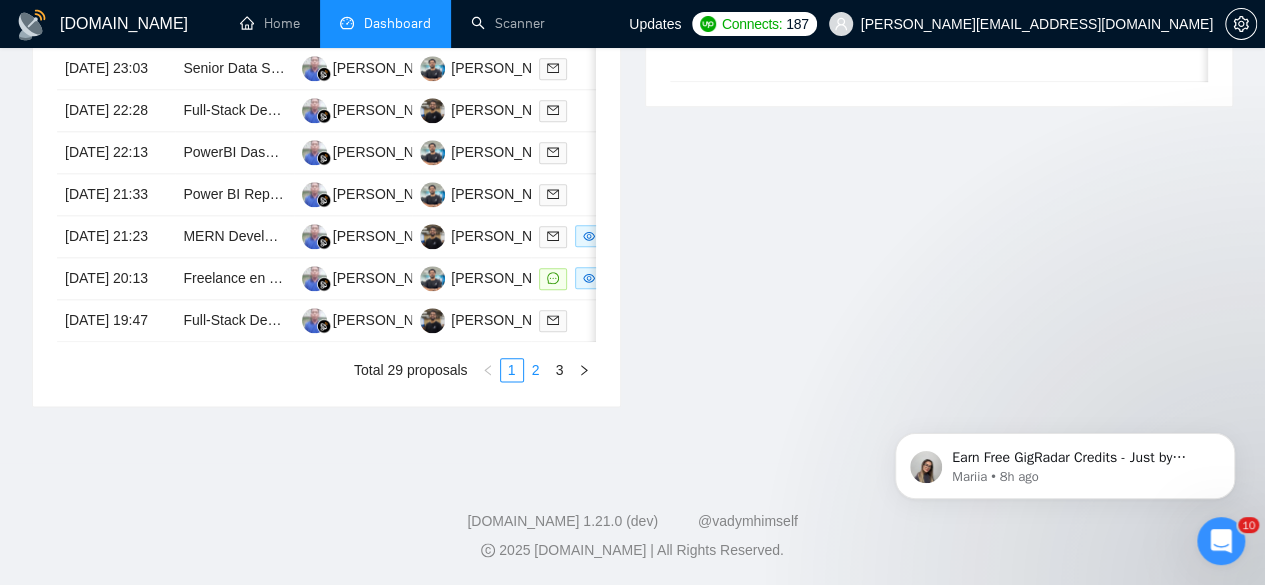 click on "2" at bounding box center (536, 370) 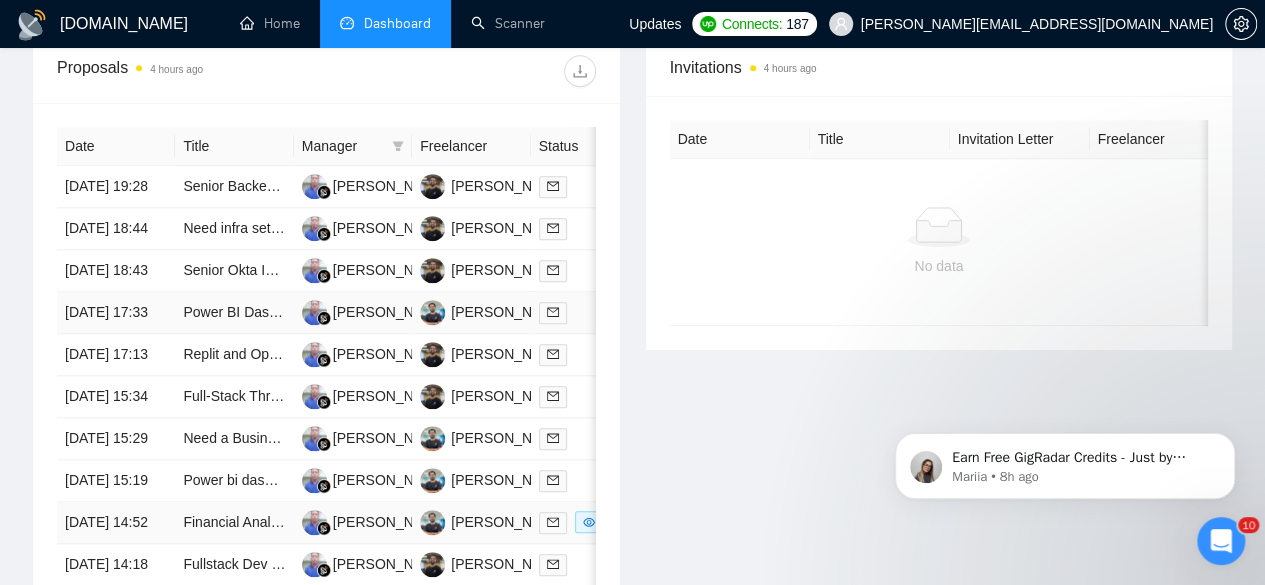 scroll, scrollTop: 798, scrollLeft: 0, axis: vertical 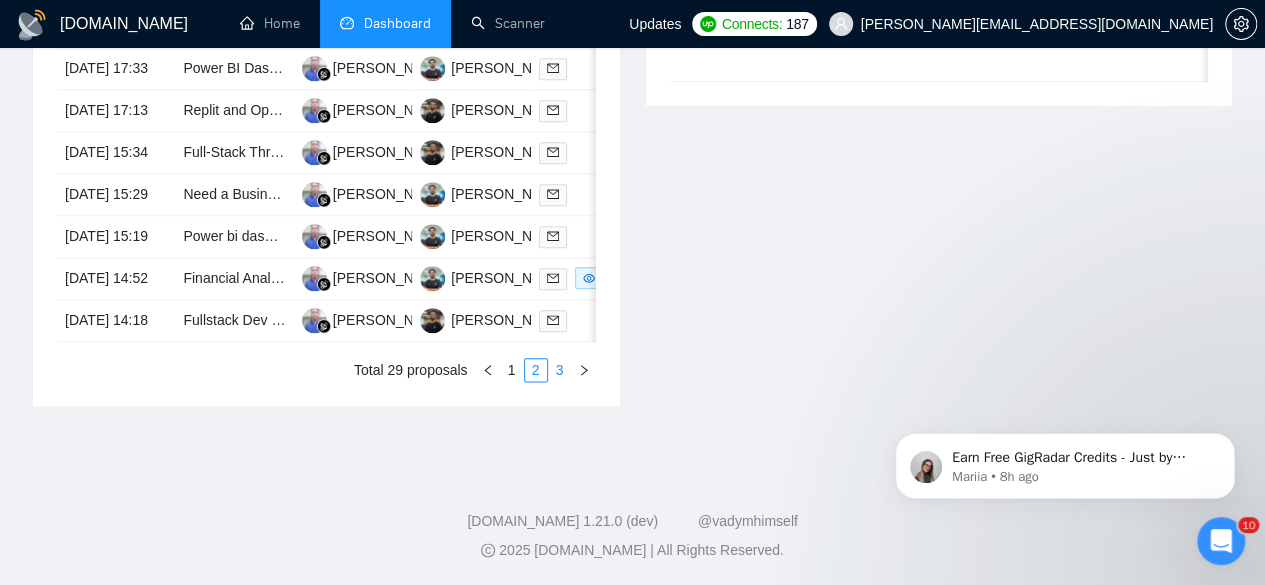click on "3" at bounding box center (560, 370) 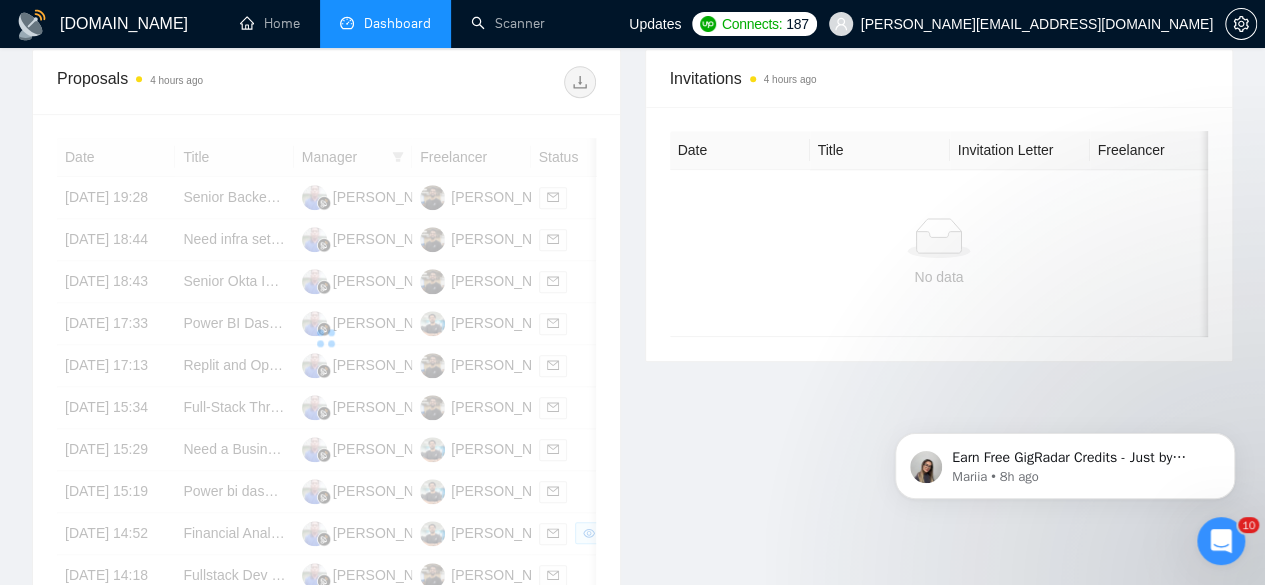scroll, scrollTop: 798, scrollLeft: 0, axis: vertical 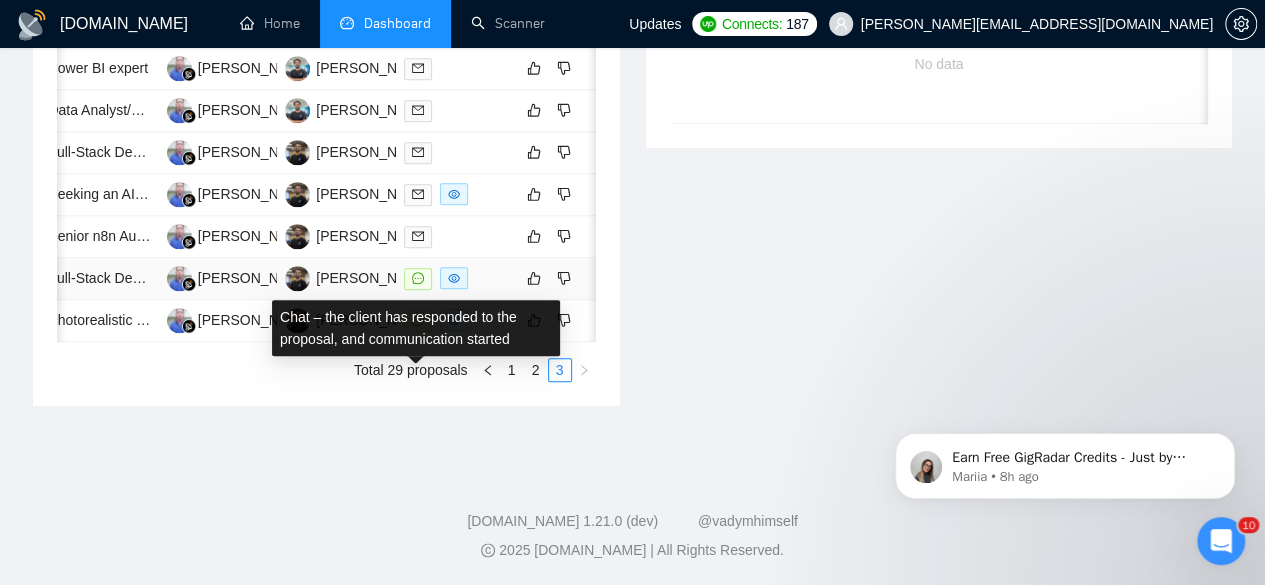 click 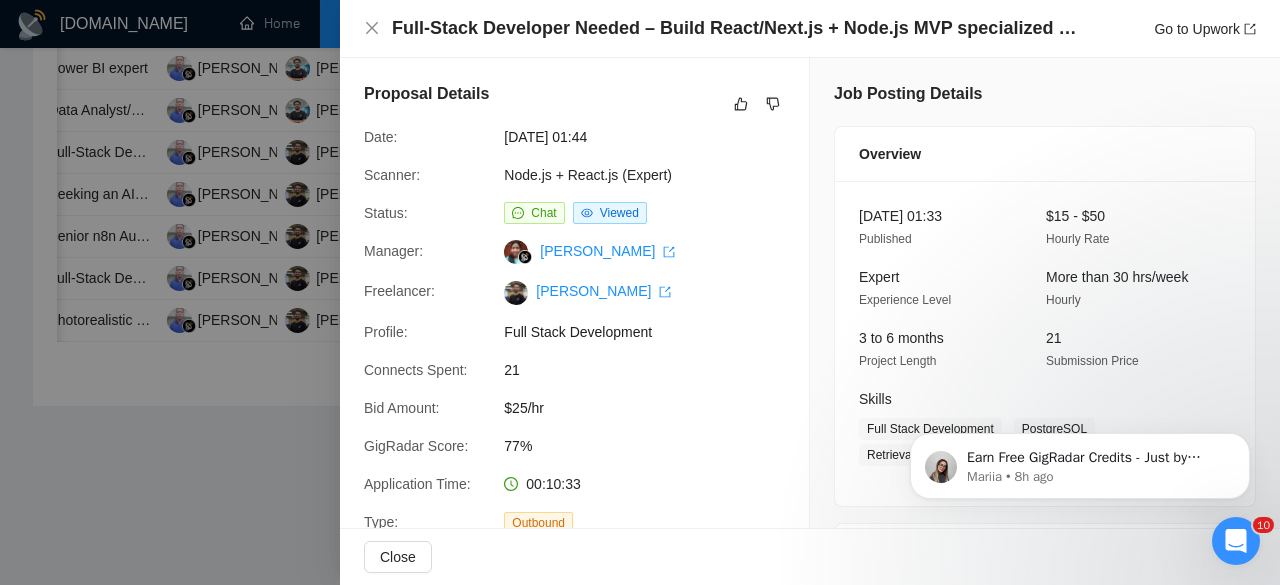 click at bounding box center (640, 292) 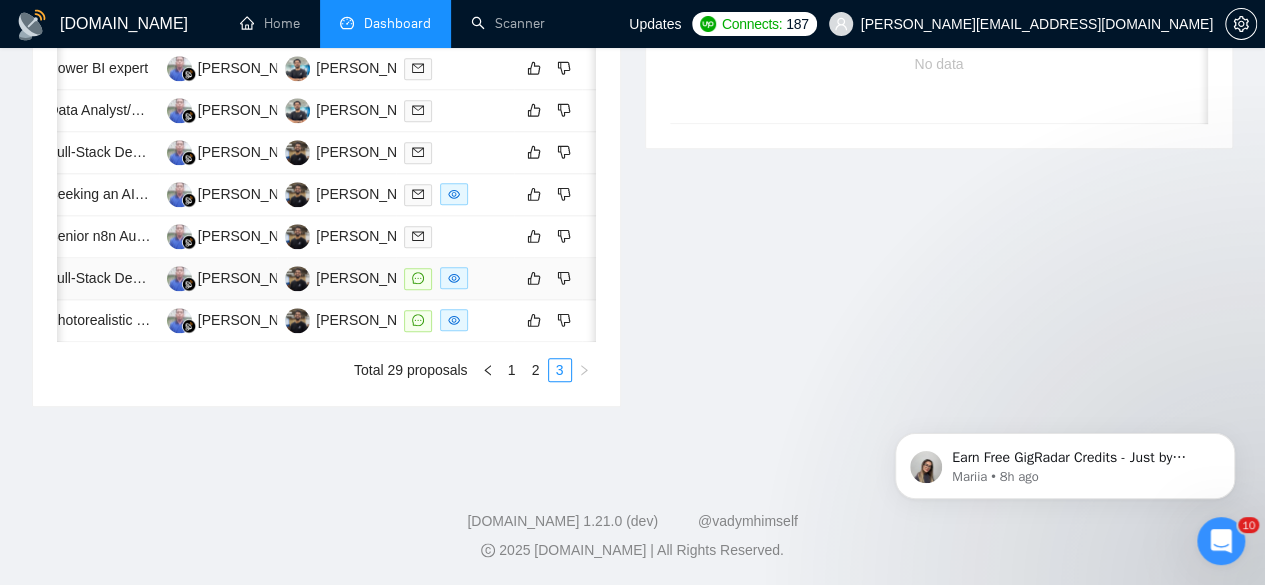 scroll, scrollTop: 1117, scrollLeft: 0, axis: vertical 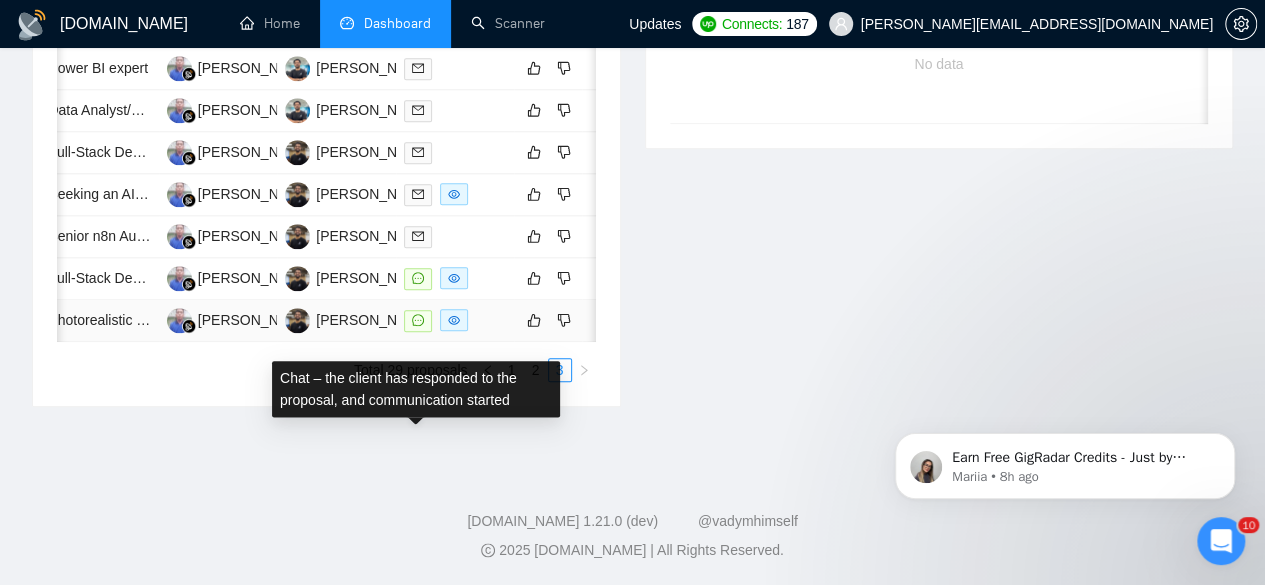 click 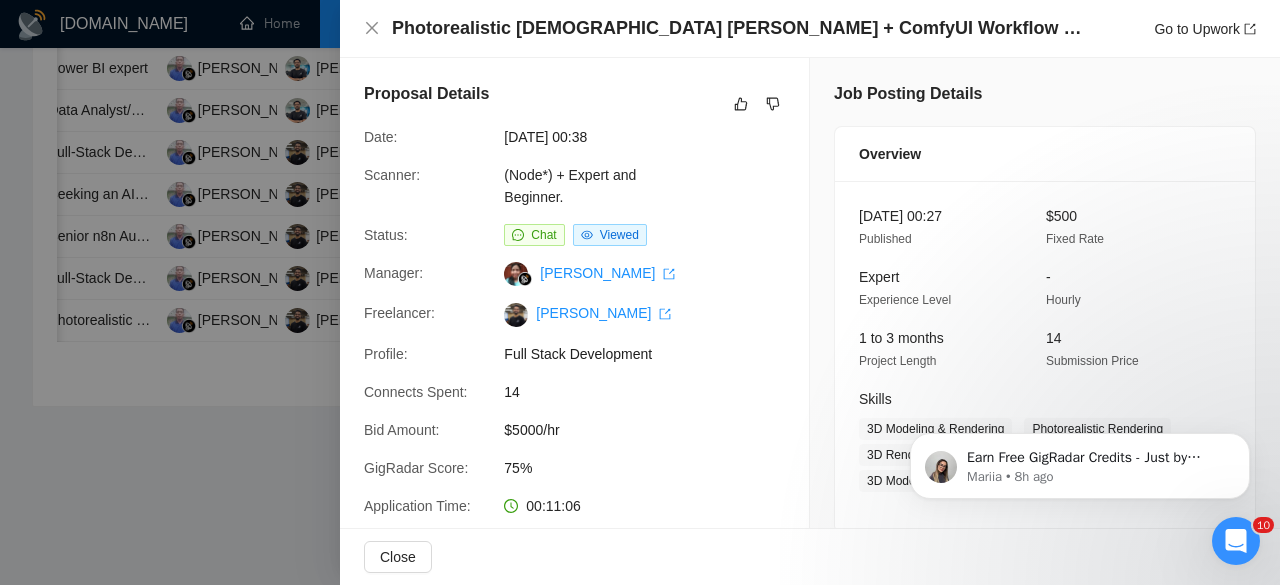 click at bounding box center (640, 292) 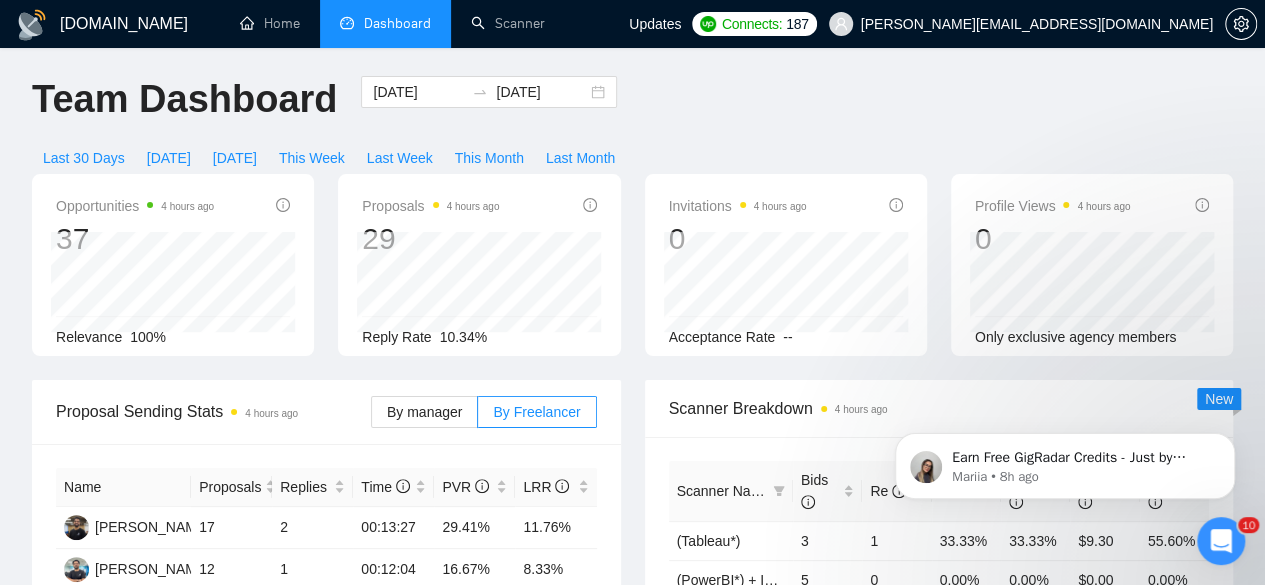 scroll, scrollTop: 0, scrollLeft: 0, axis: both 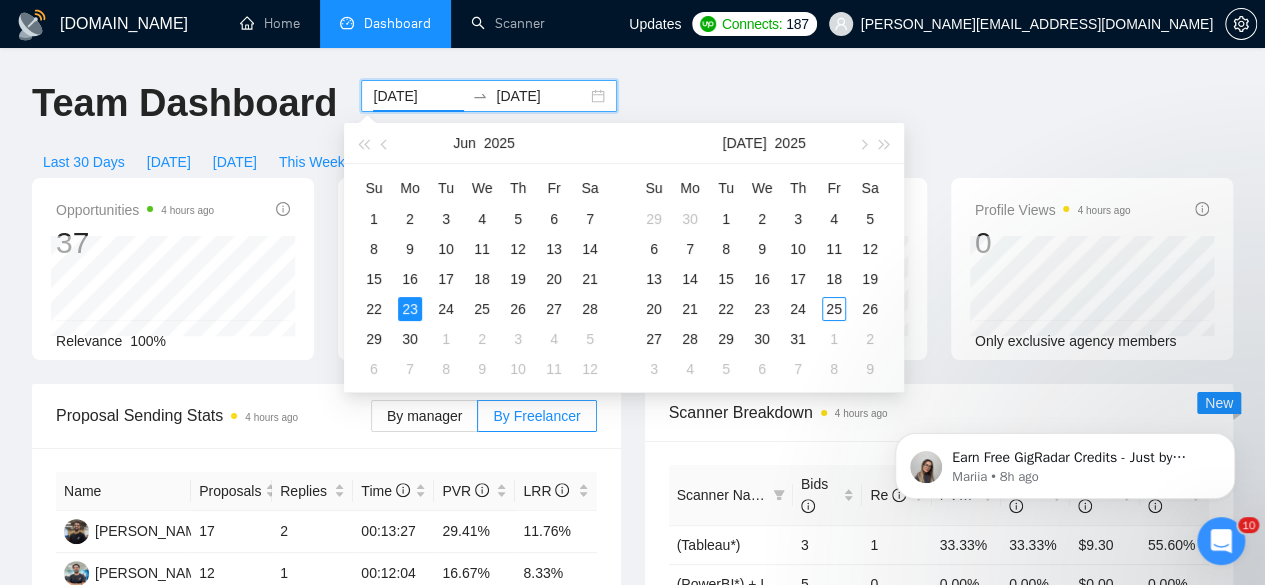 click on "2025-06-23" at bounding box center [418, 96] 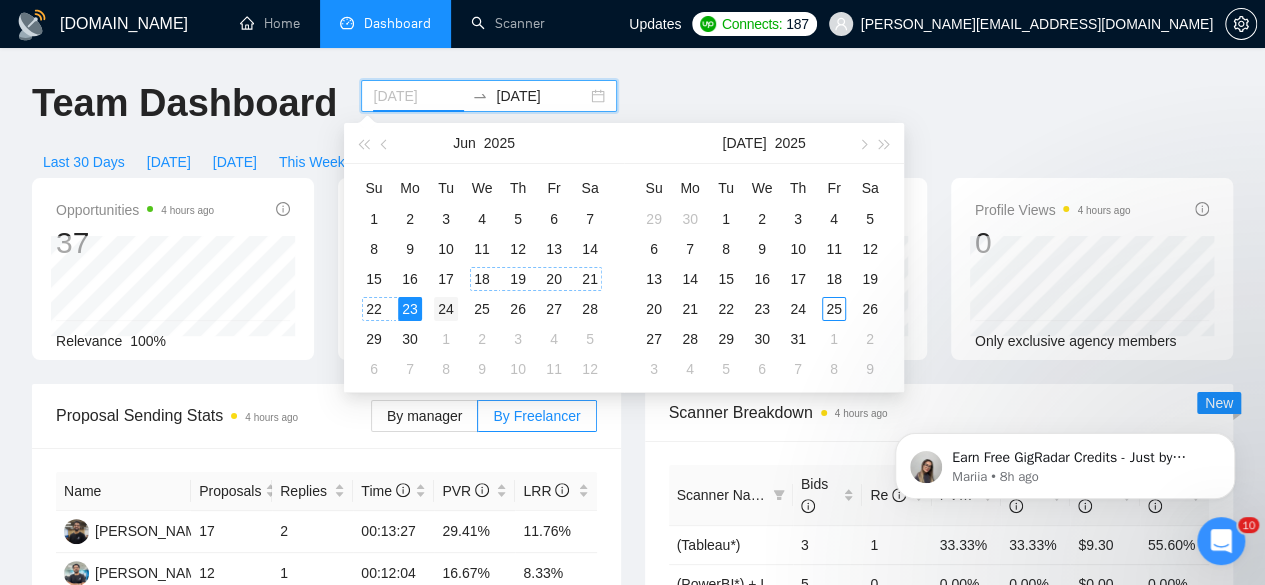 type on "2025-06-24" 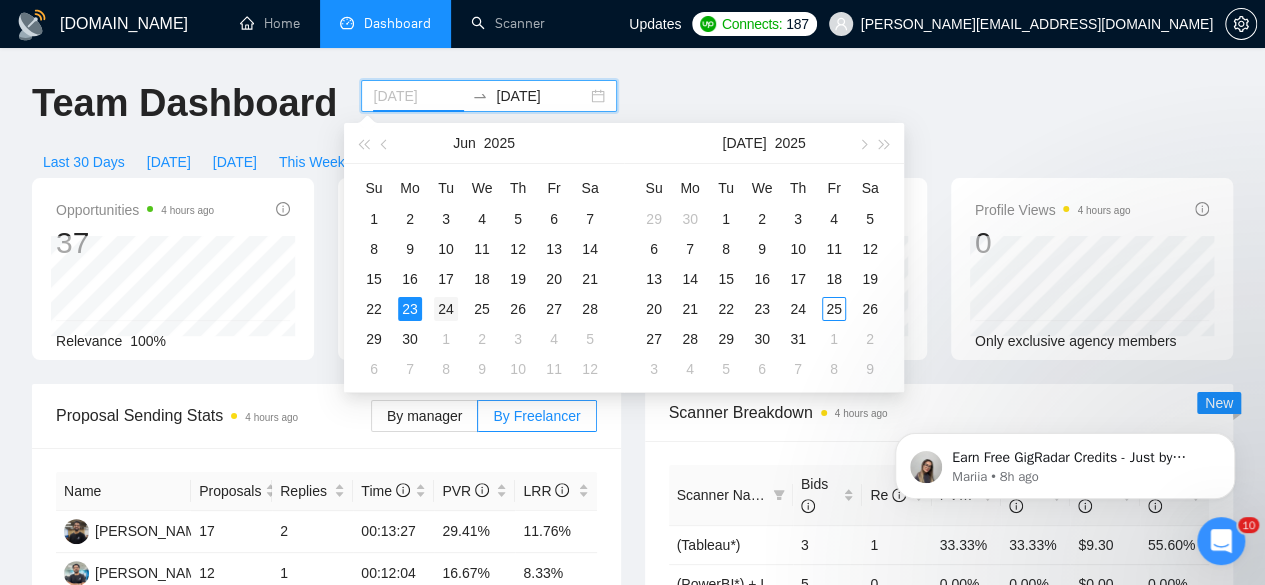 click on "24" at bounding box center [446, 309] 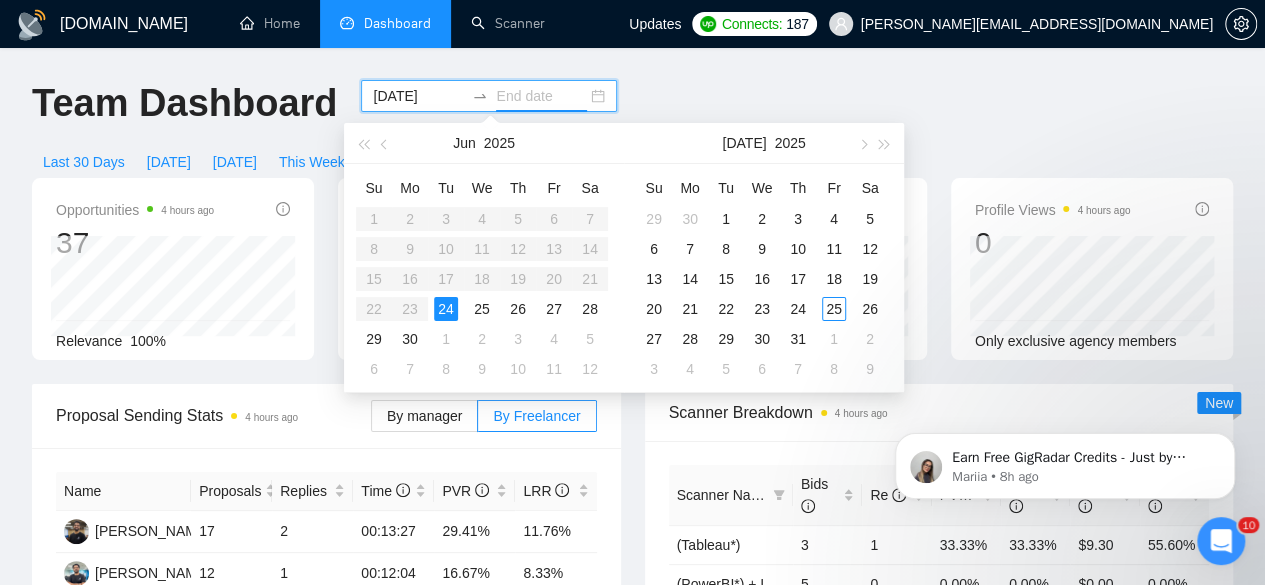 click on "24" at bounding box center [446, 309] 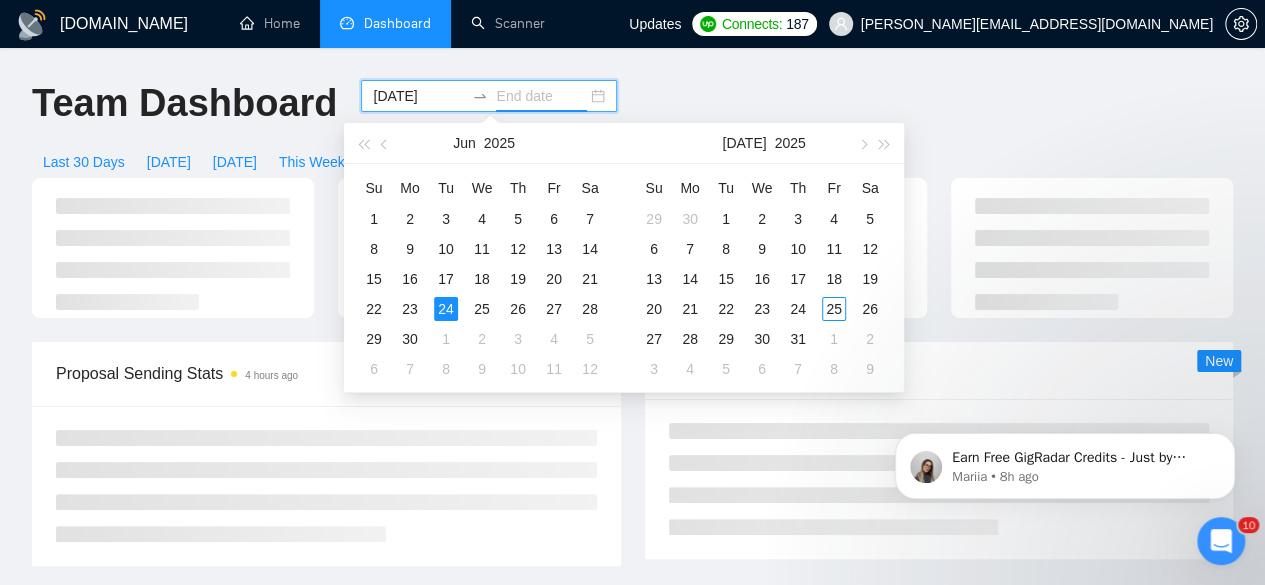 type on "2025-06-24" 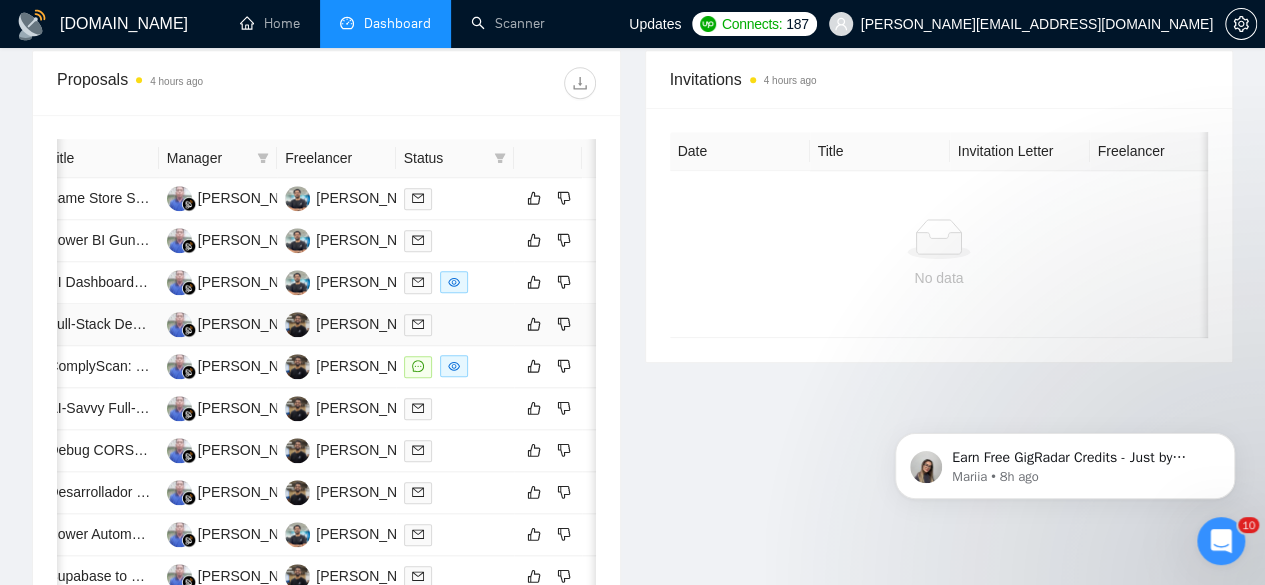 scroll, scrollTop: 800, scrollLeft: 0, axis: vertical 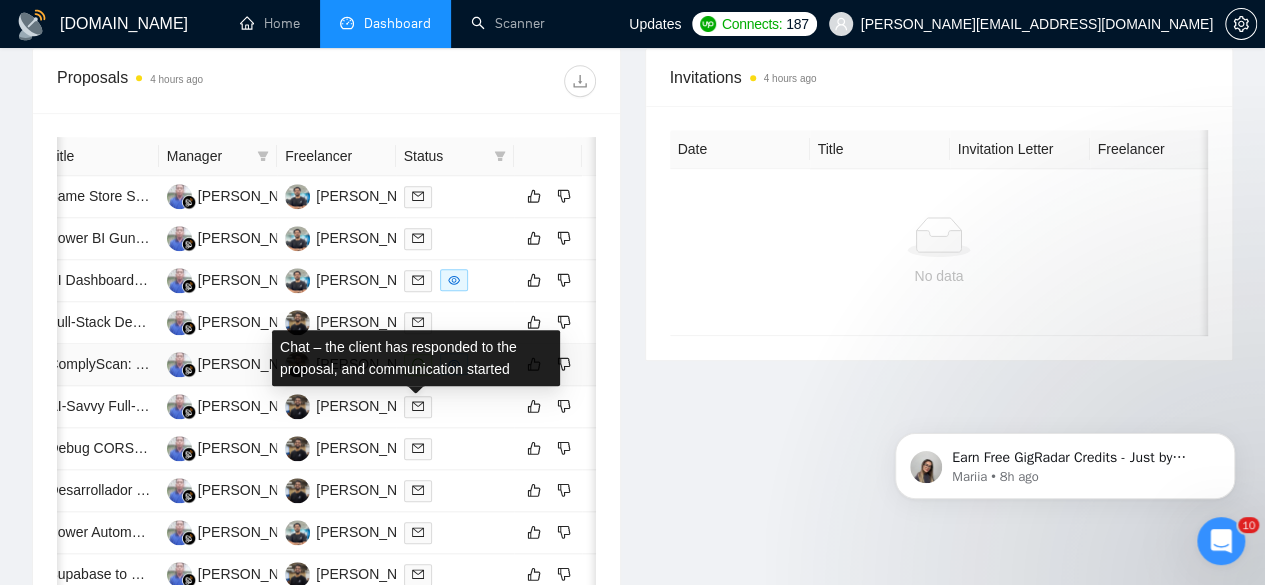 click 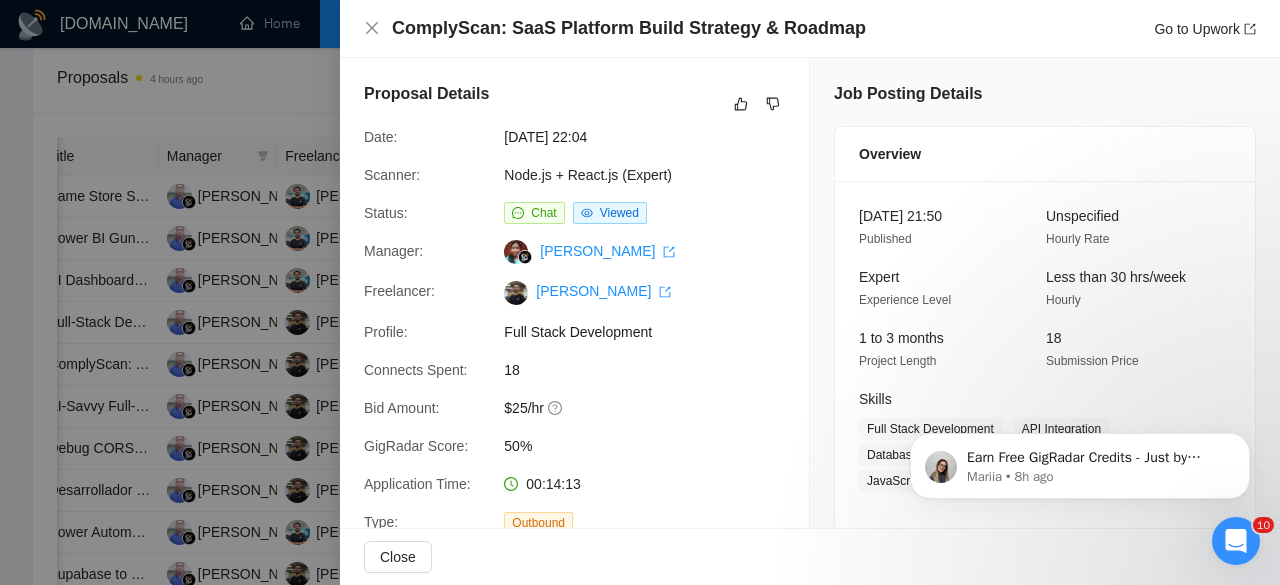 click at bounding box center (640, 292) 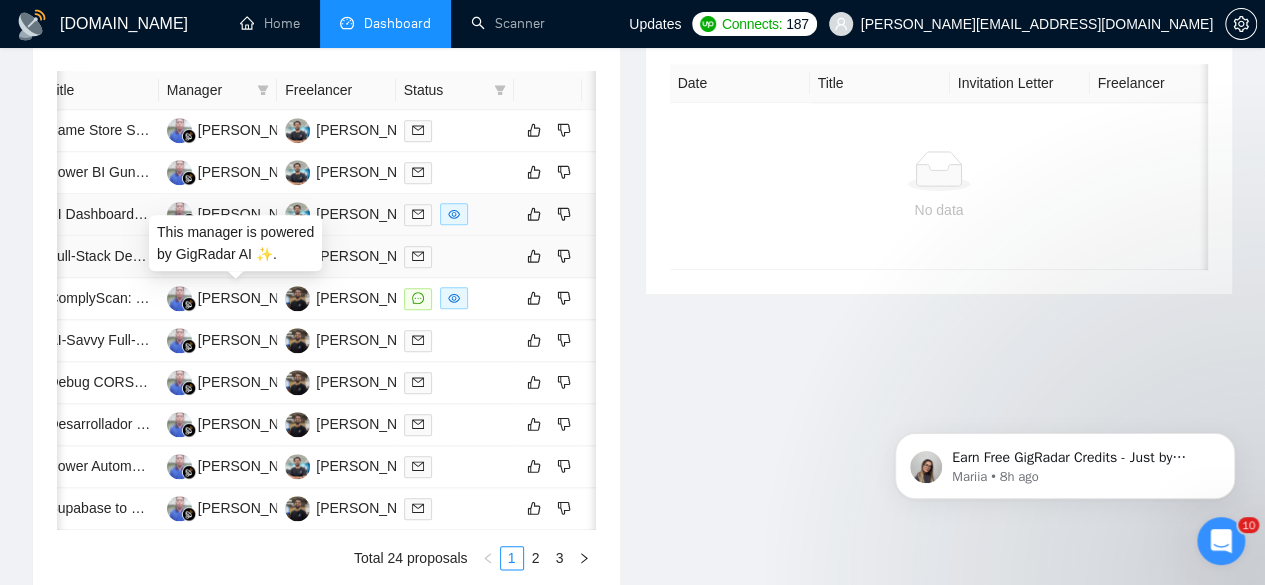 scroll, scrollTop: 870, scrollLeft: 0, axis: vertical 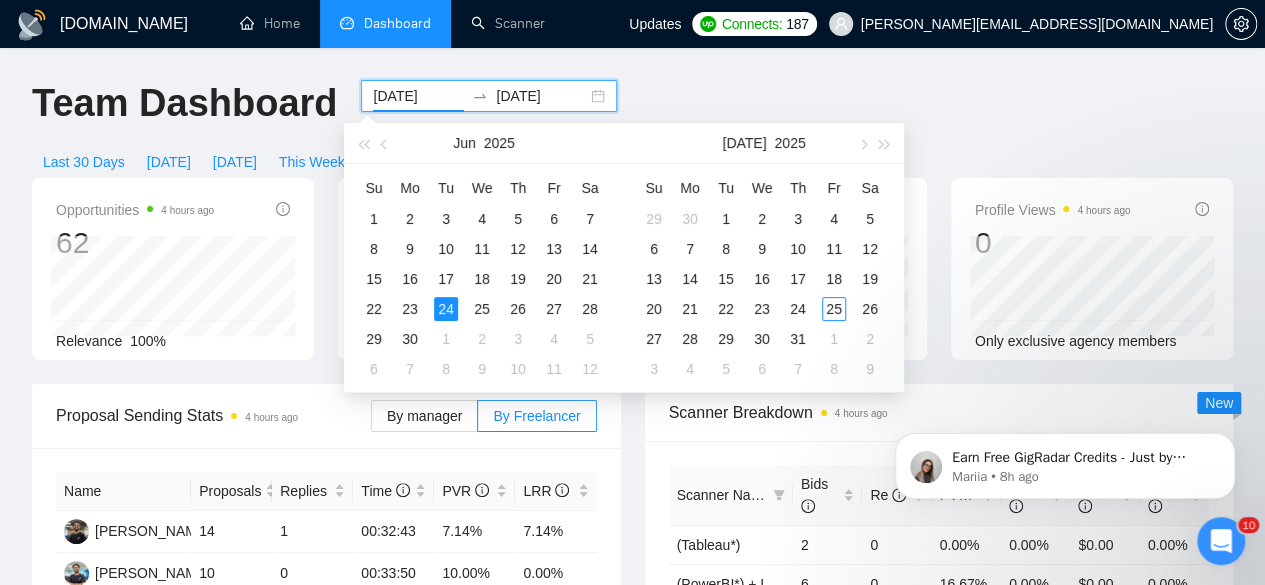 click on "2025-06-24" at bounding box center [418, 96] 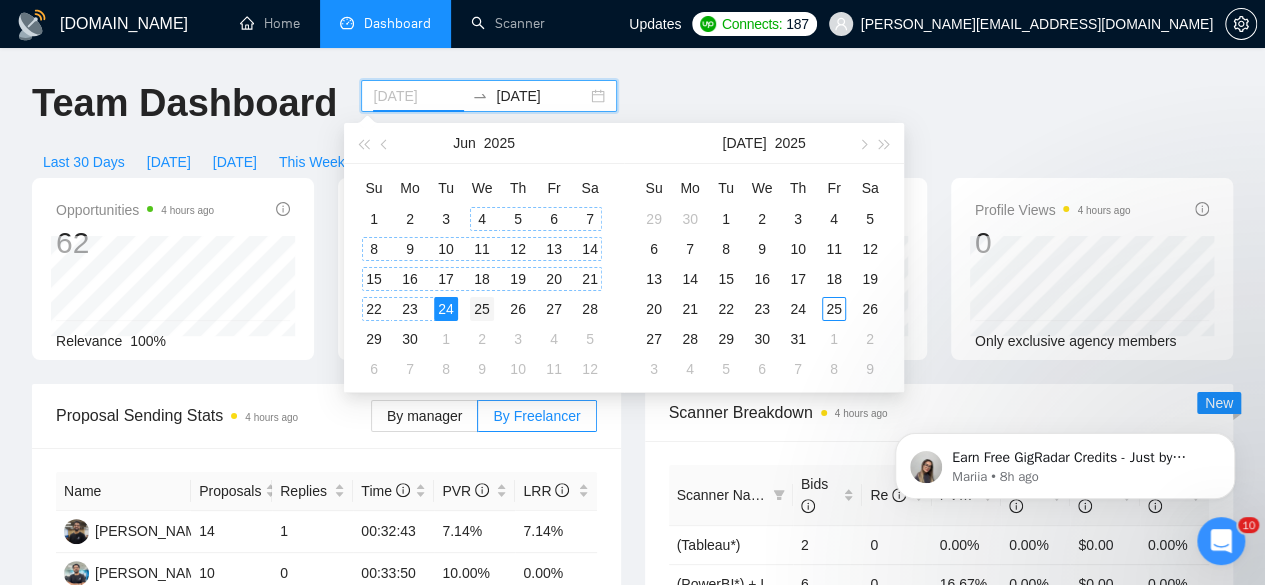 type on "2025-06-25" 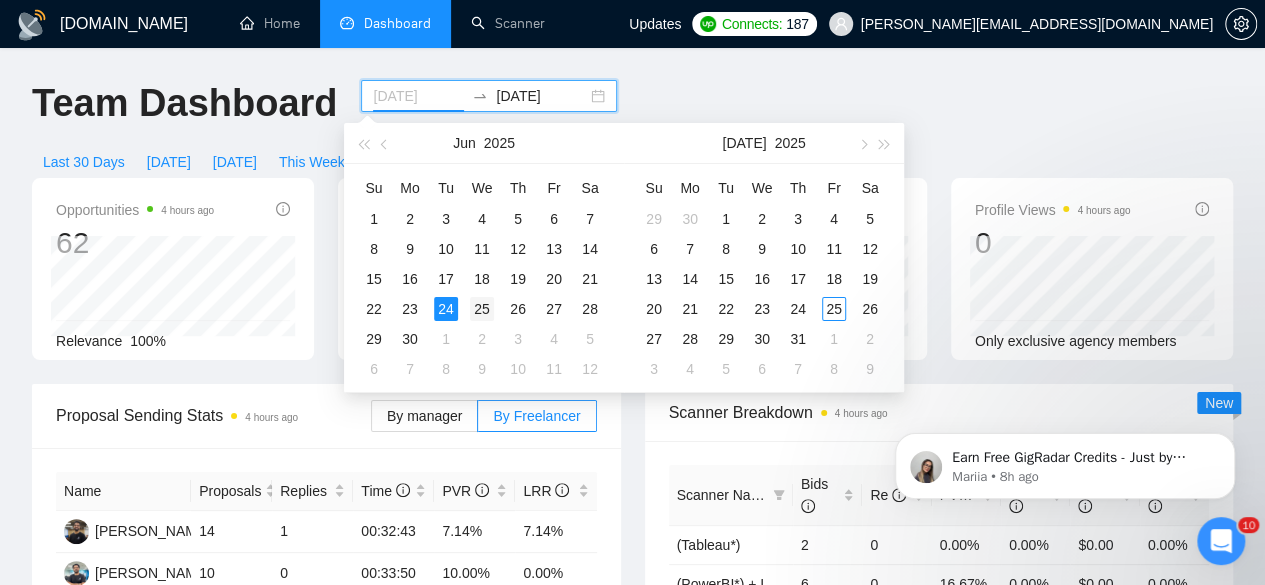 click on "25" at bounding box center [482, 309] 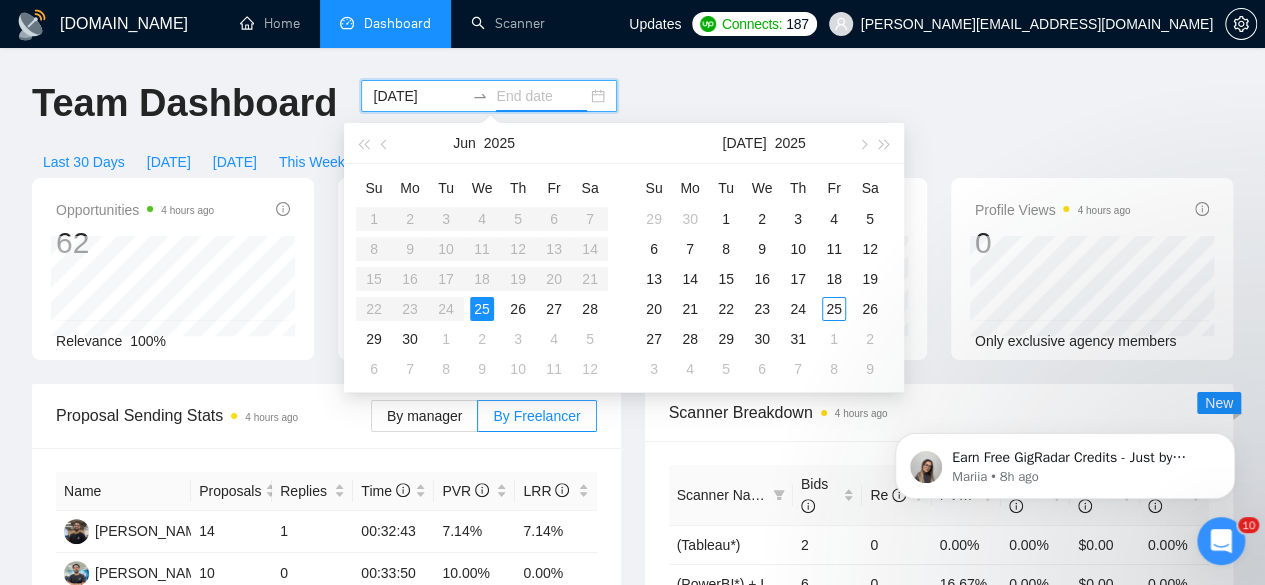 click on "25" at bounding box center [482, 309] 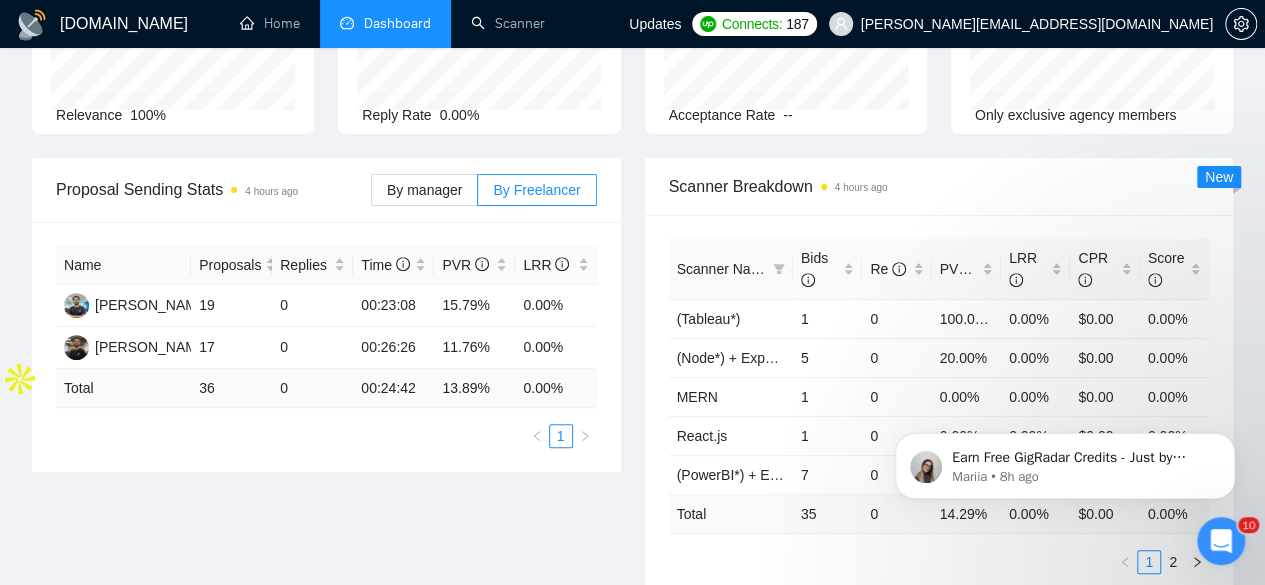 scroll, scrollTop: 0, scrollLeft: 0, axis: both 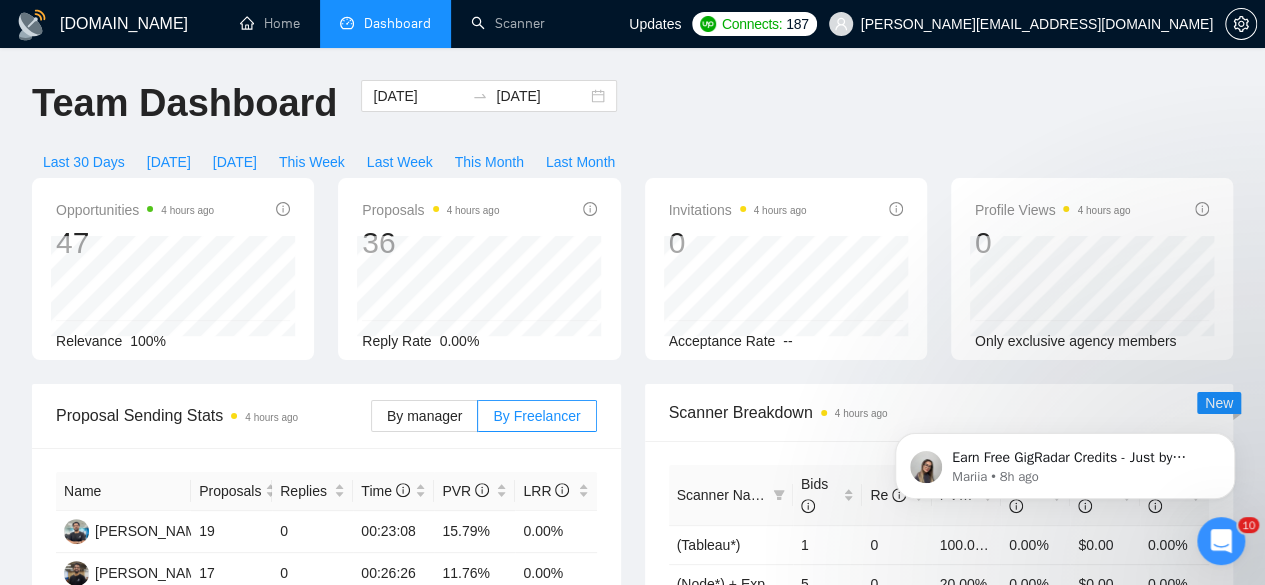 click on "2025-06-25 2025-06-25" at bounding box center [489, 113] 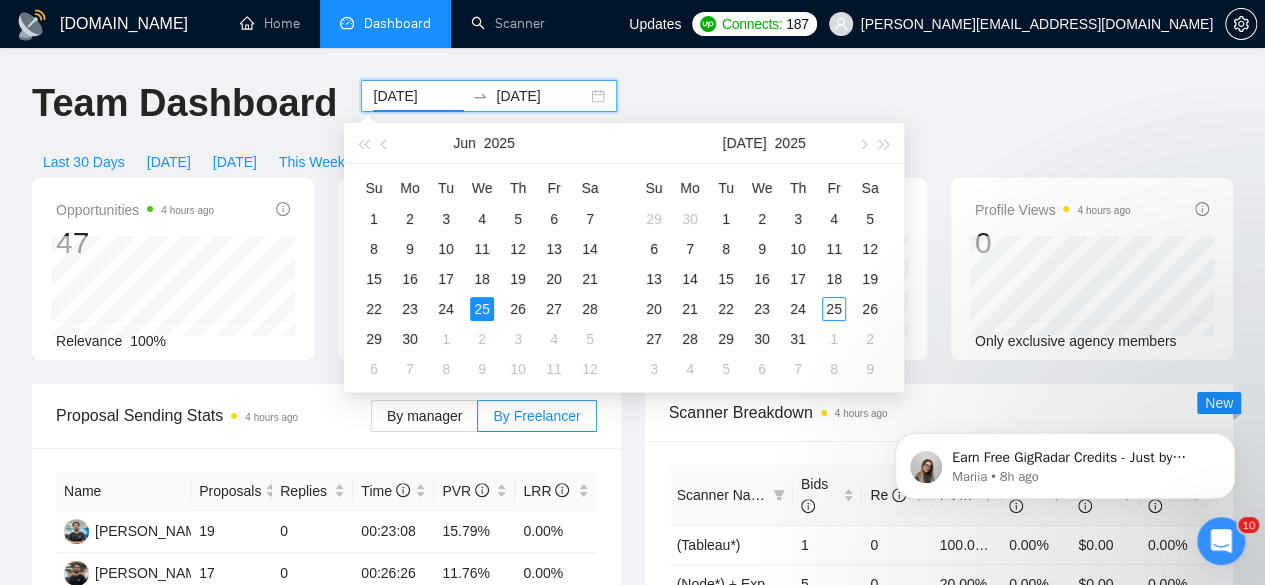 click on "2025-06-25" at bounding box center [418, 96] 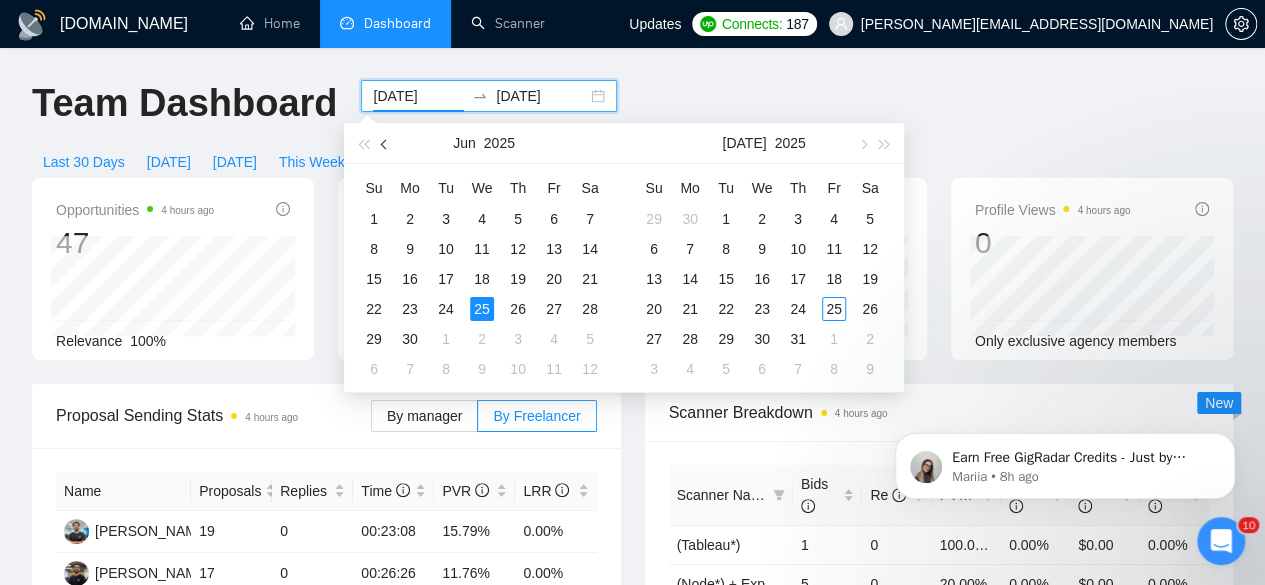 click at bounding box center [386, 144] 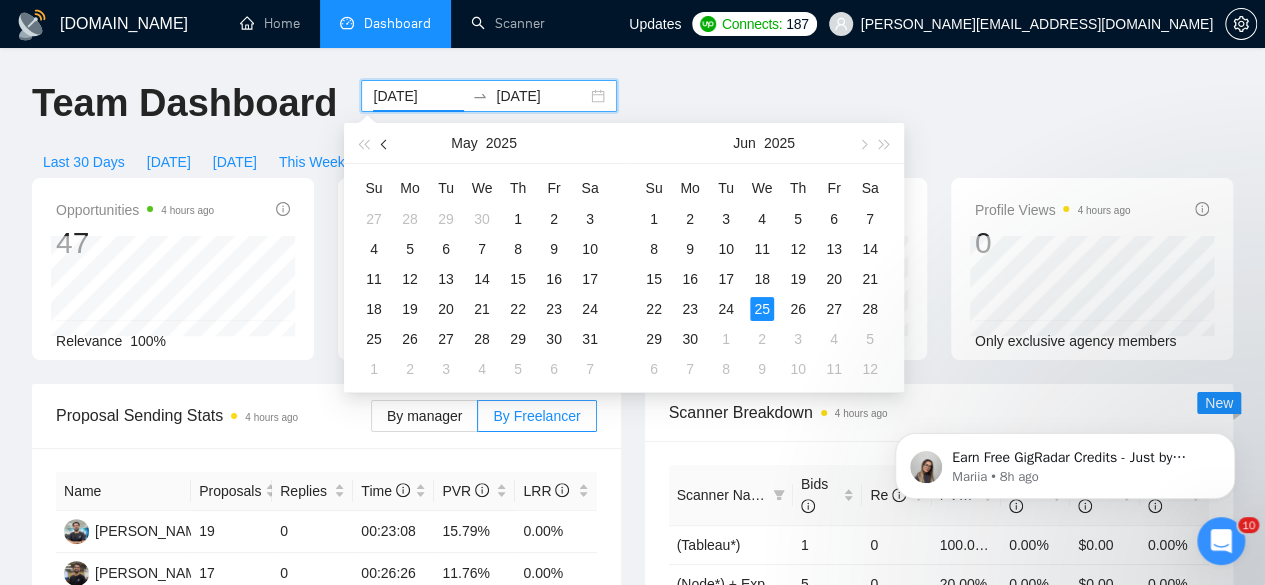 click at bounding box center (386, 144) 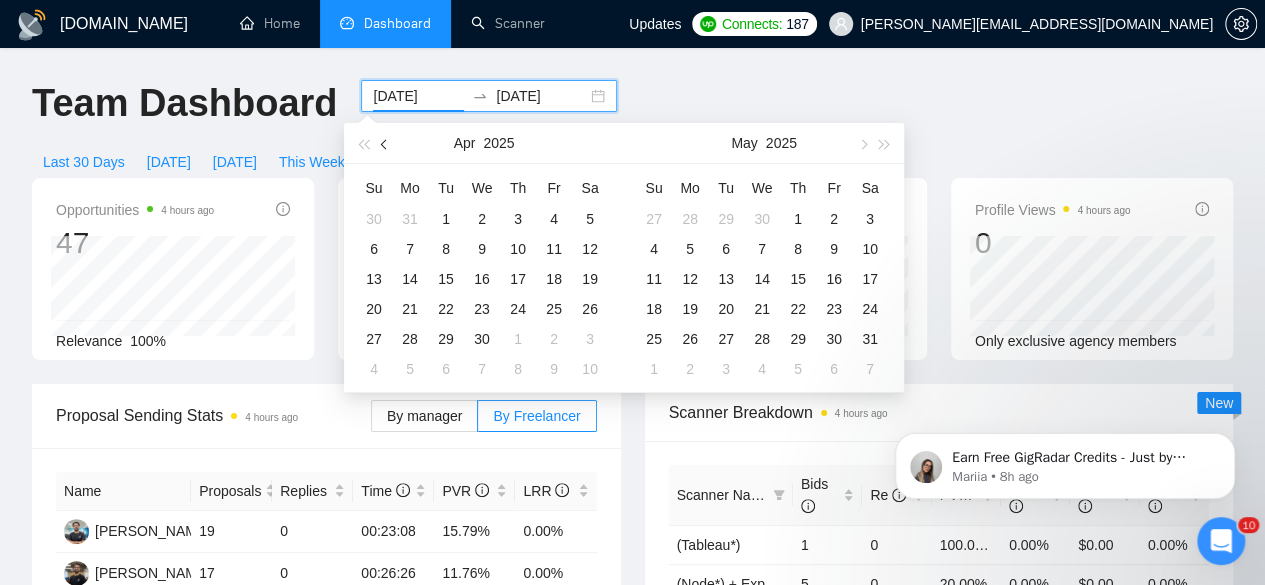 click at bounding box center [386, 144] 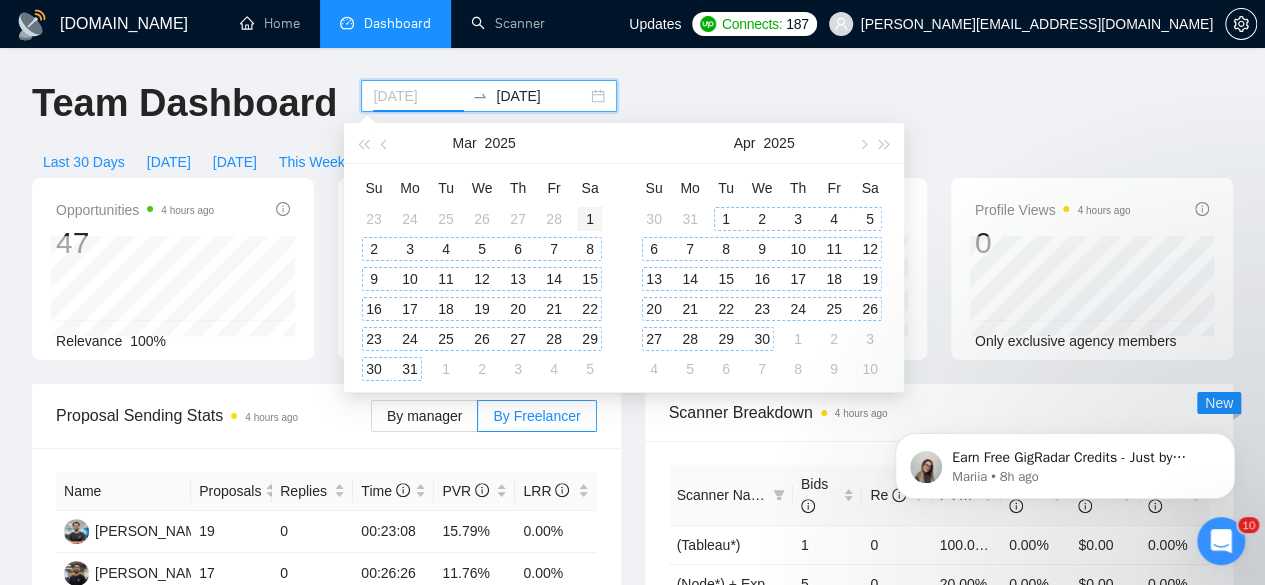 type on "[DATE]" 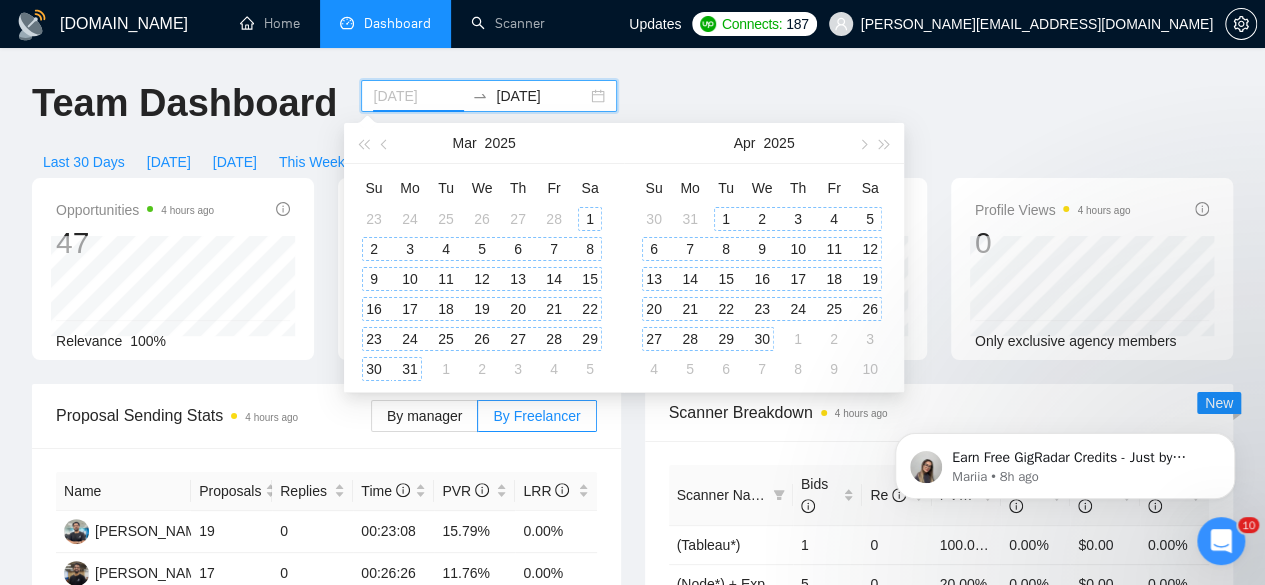 click on "1" at bounding box center (590, 219) 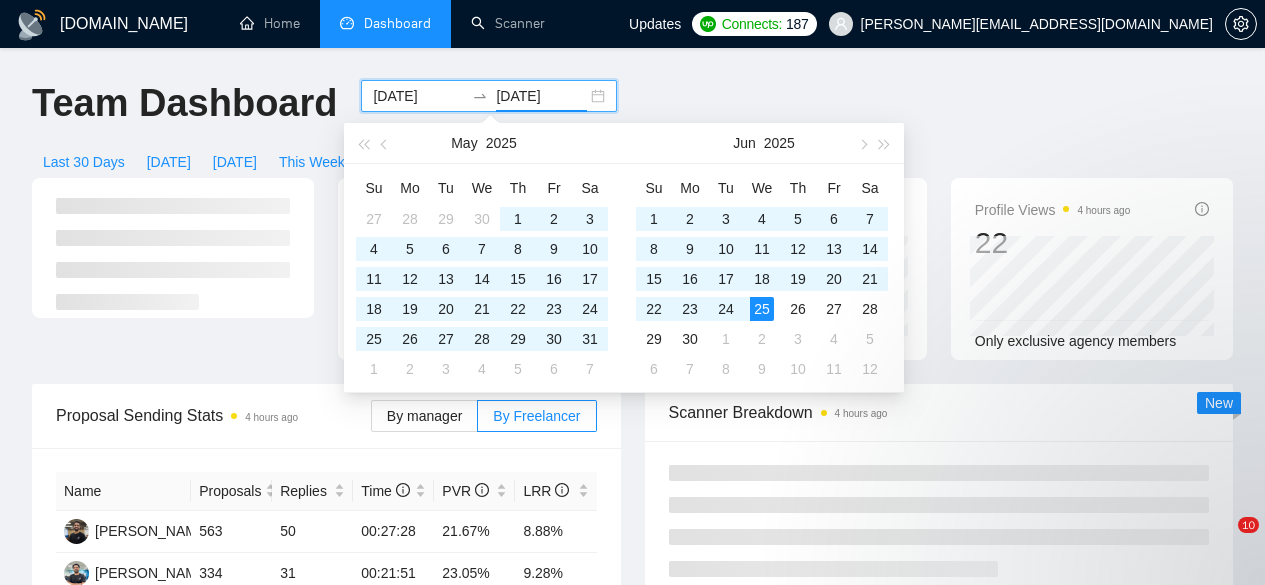 scroll, scrollTop: 0, scrollLeft: 0, axis: both 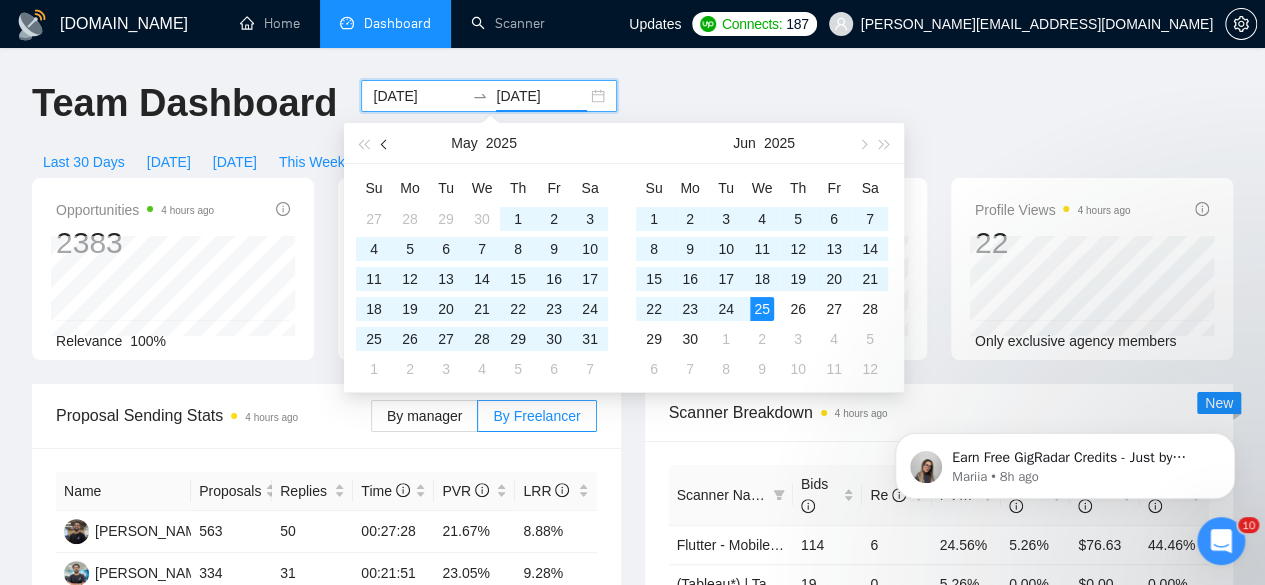 click at bounding box center [386, 144] 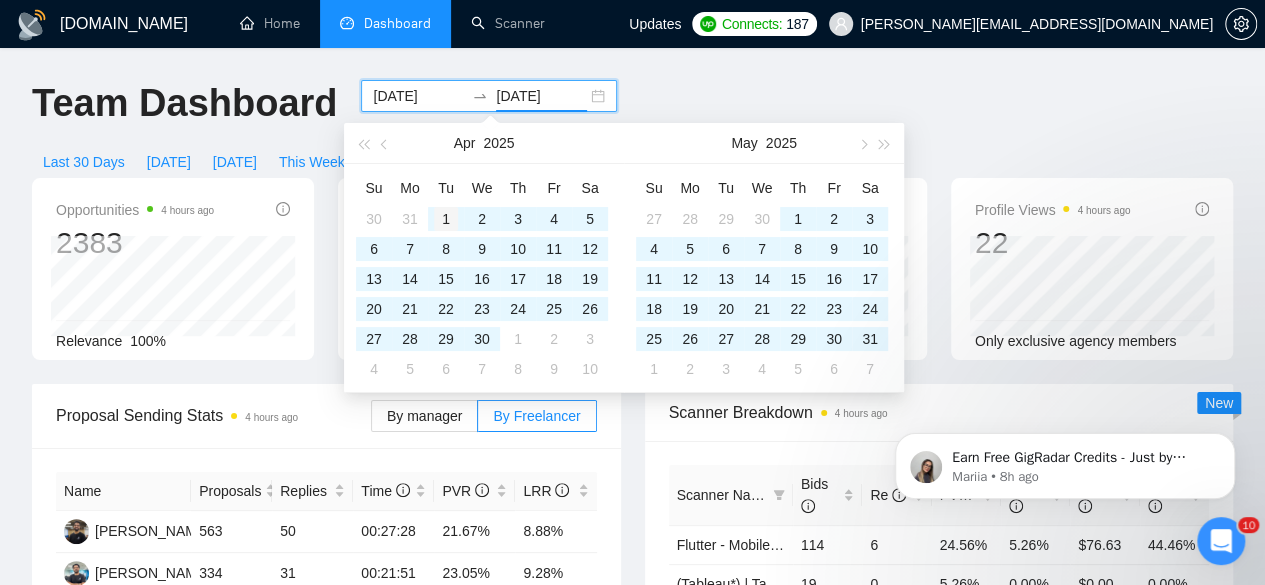 type on "2025-04-01" 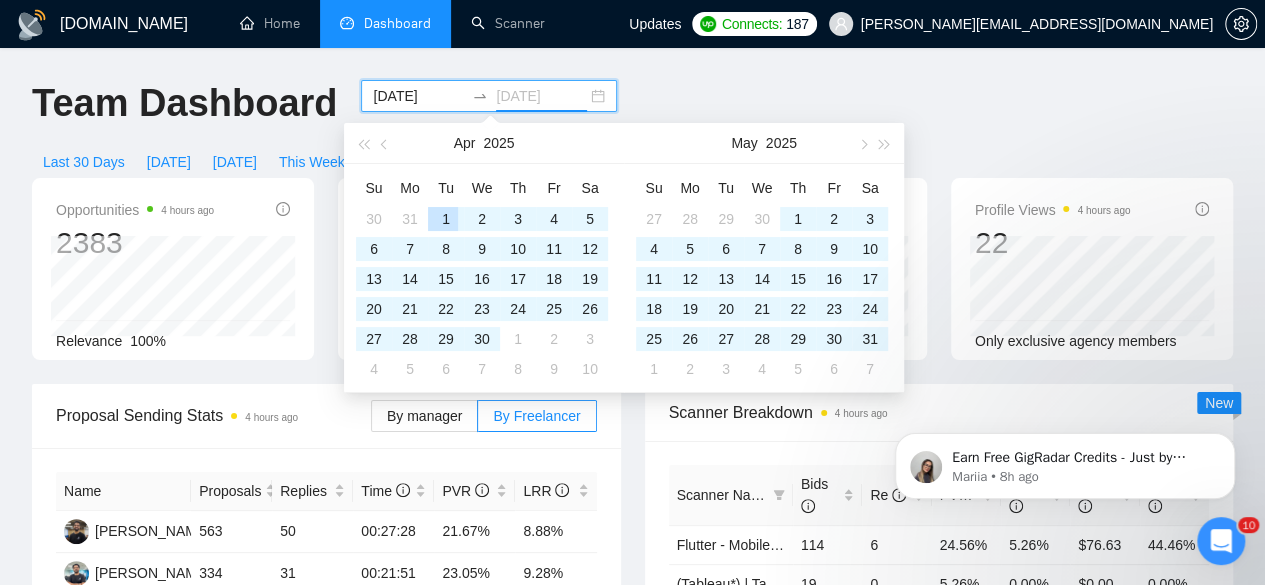 click on "1" at bounding box center [446, 219] 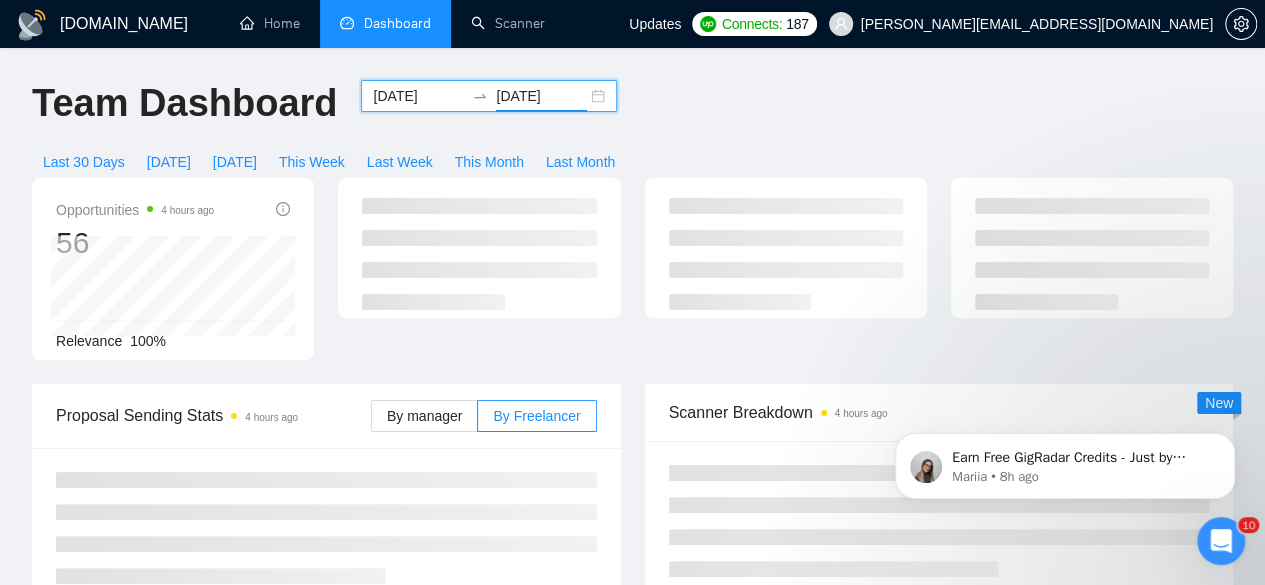 click on "[DATE]" at bounding box center [418, 96] 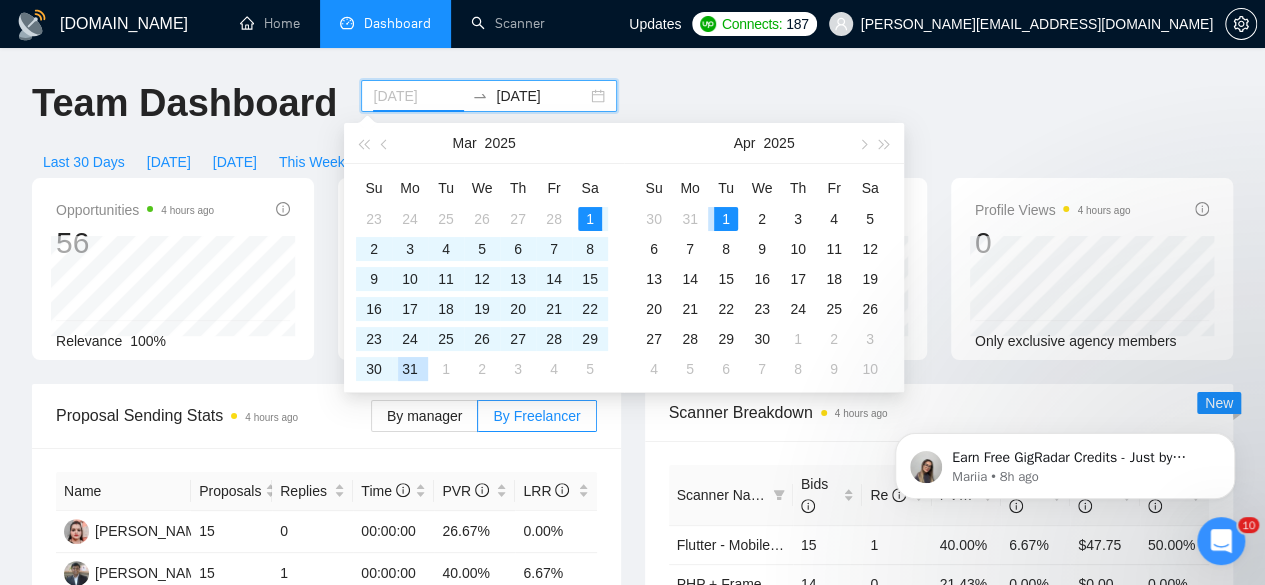 type on "2025-04-01" 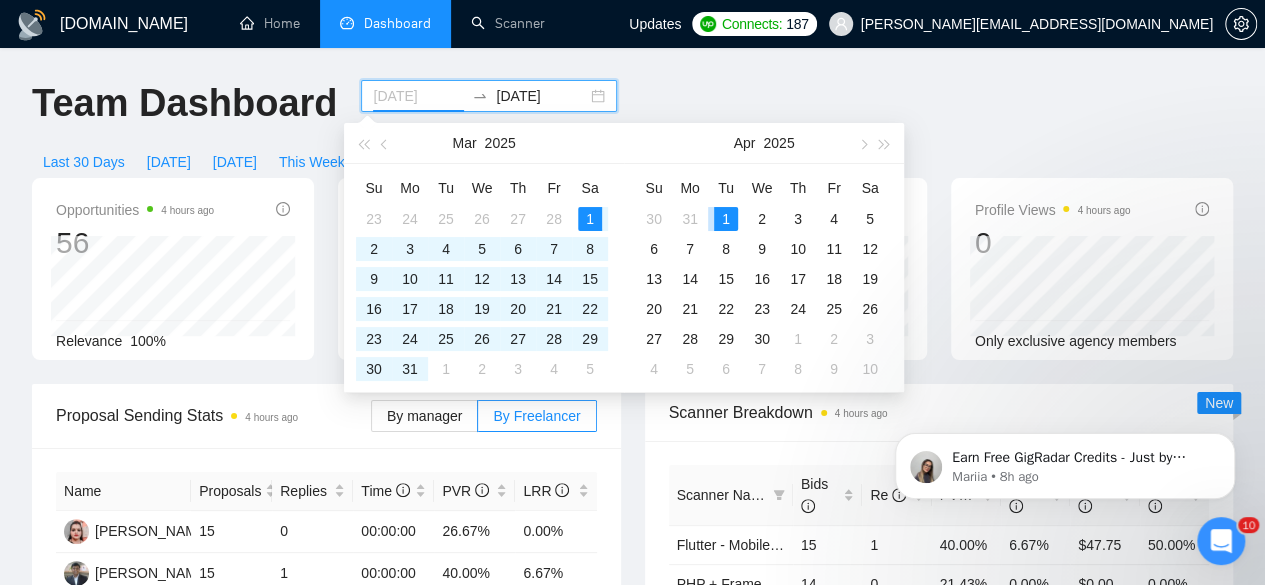 click on "1" at bounding box center [726, 219] 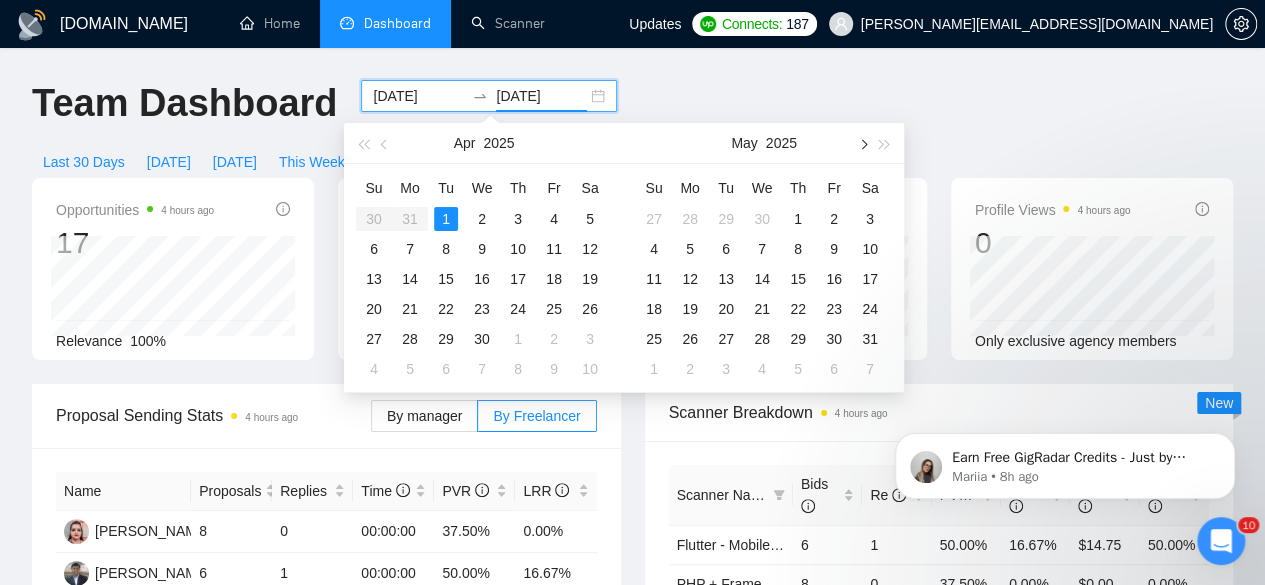 click at bounding box center [862, 143] 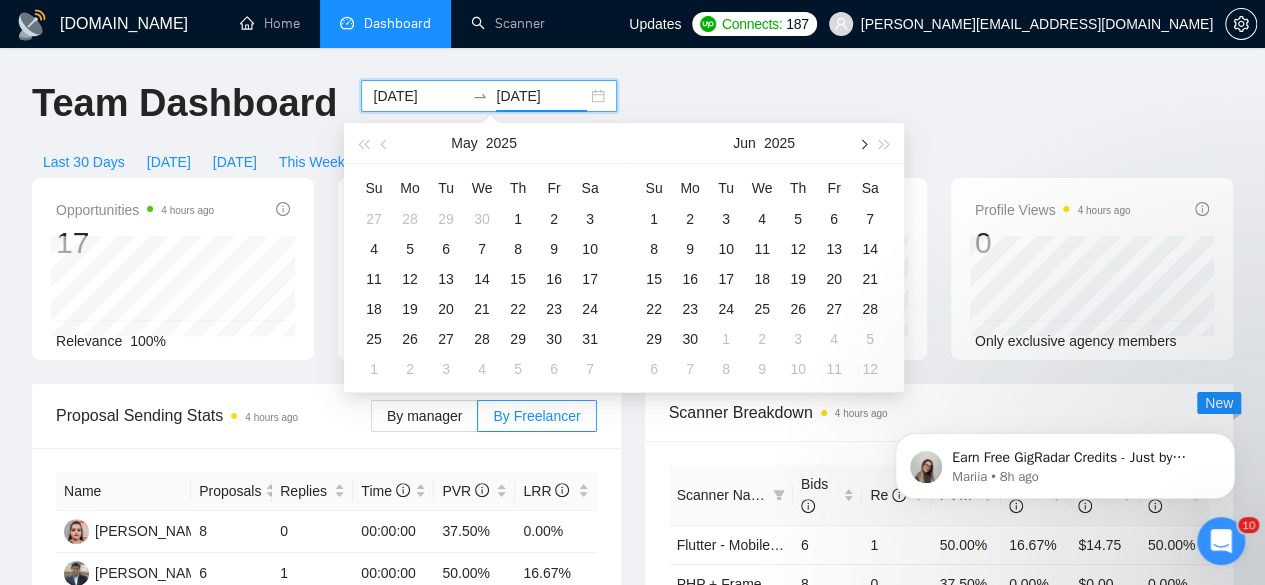 click at bounding box center [862, 143] 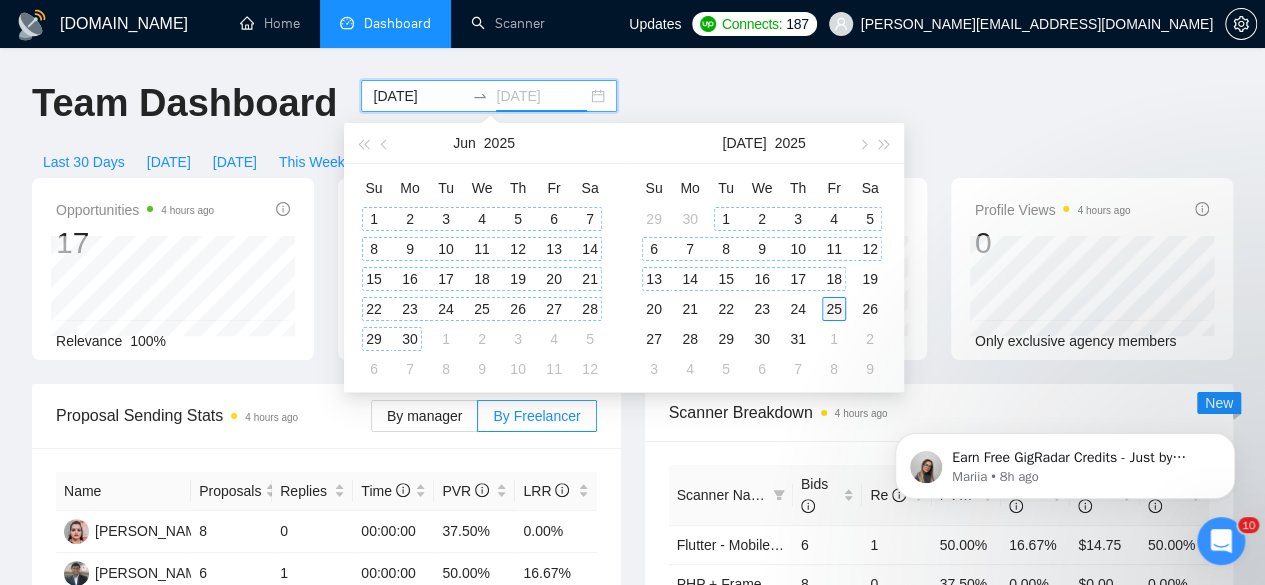 type on "[DATE]" 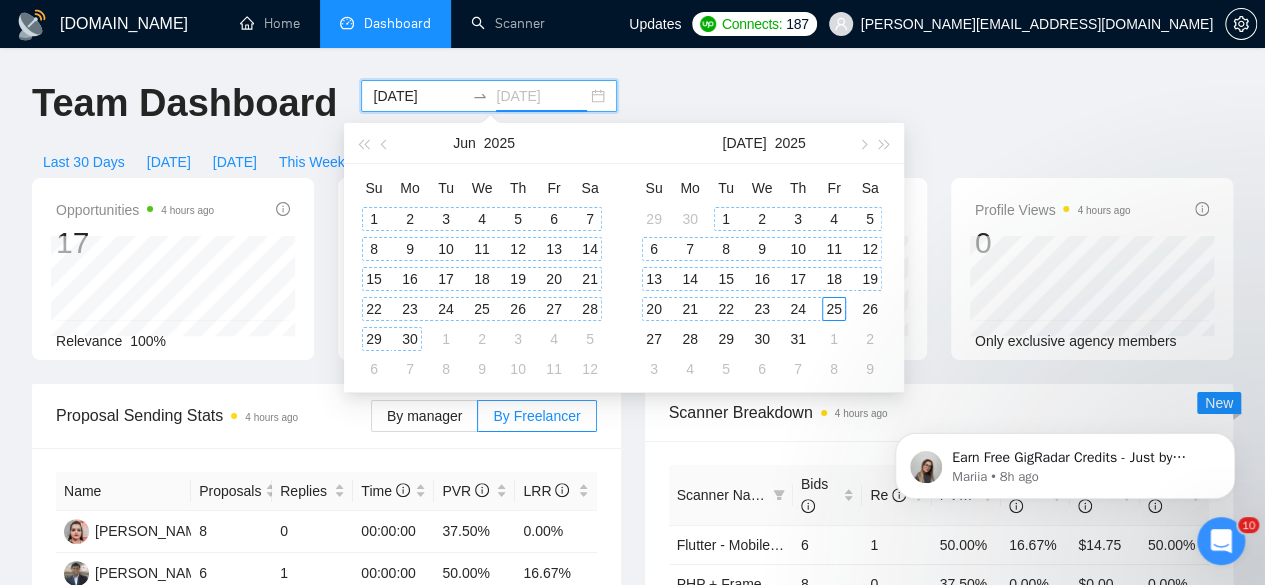click on "25" at bounding box center [834, 309] 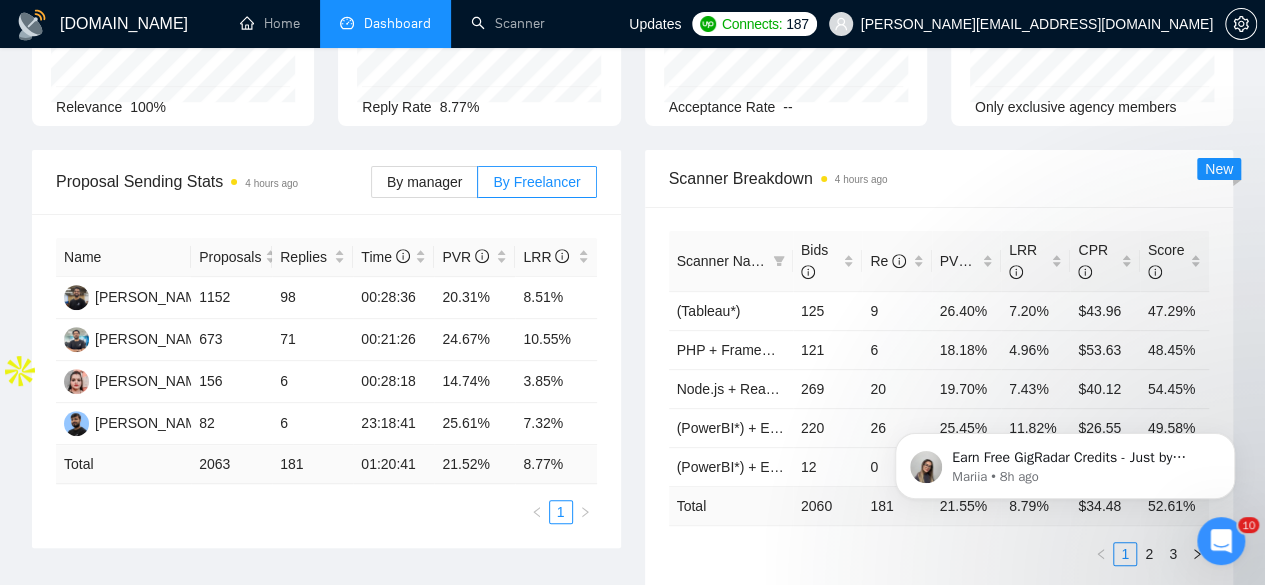 scroll, scrollTop: 235, scrollLeft: 0, axis: vertical 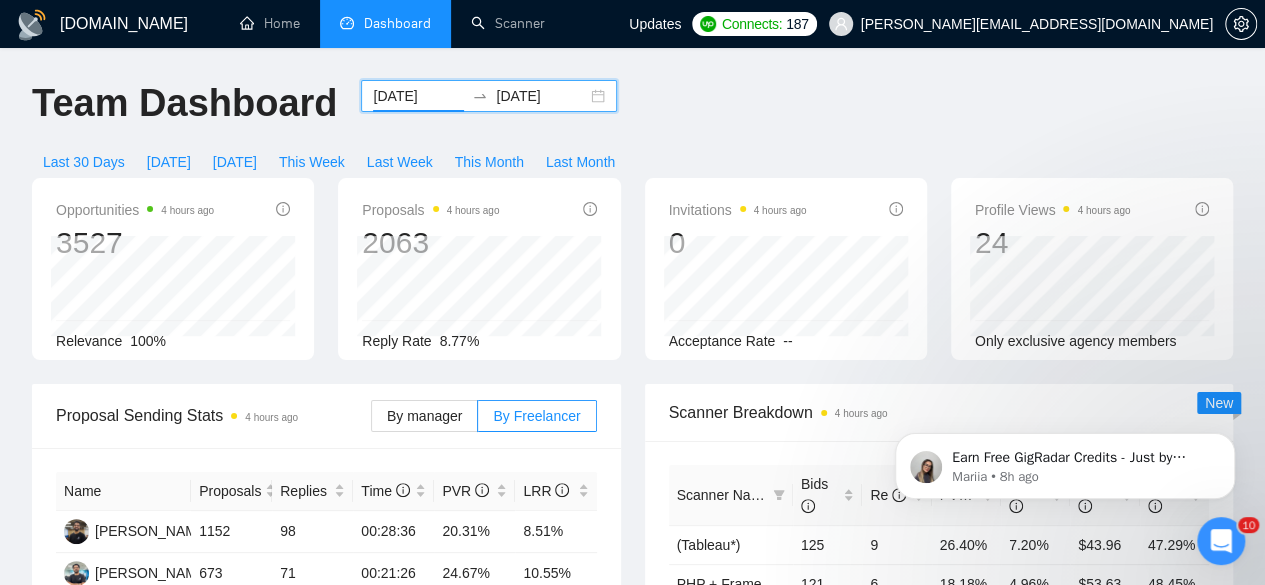 click on "2025-04-01" at bounding box center [418, 96] 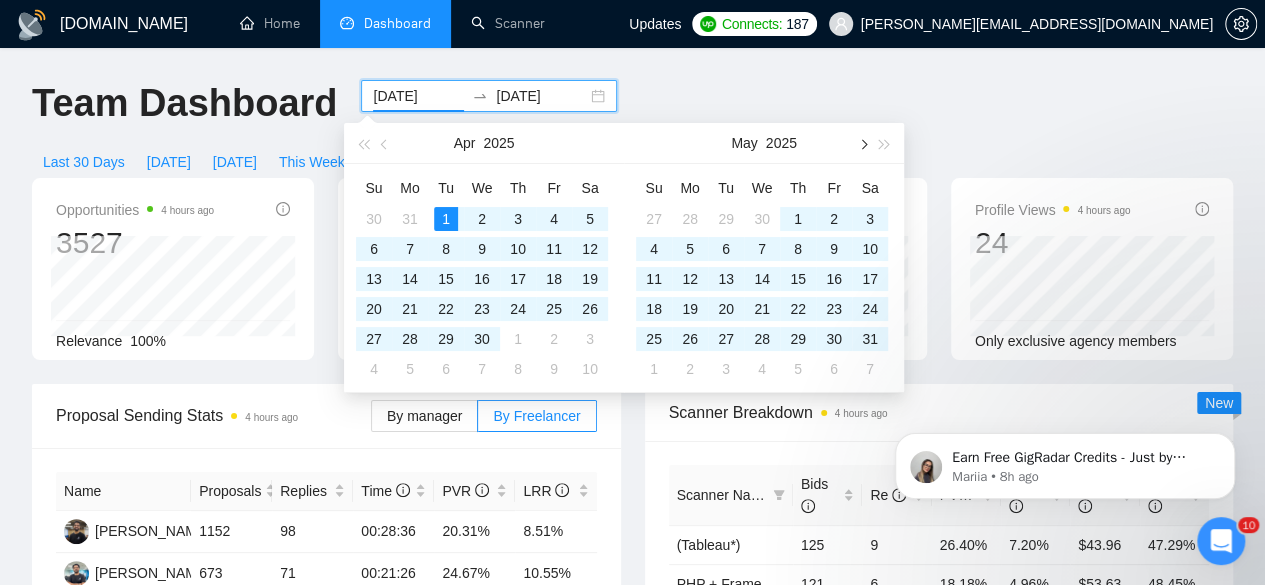 click at bounding box center [862, 143] 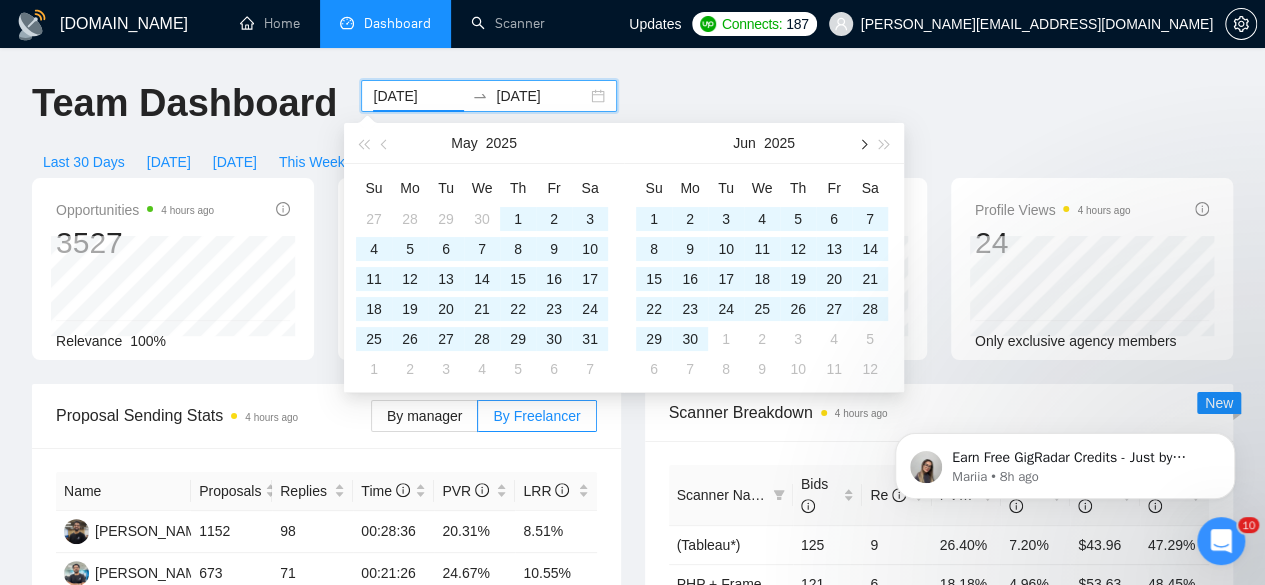click at bounding box center [862, 143] 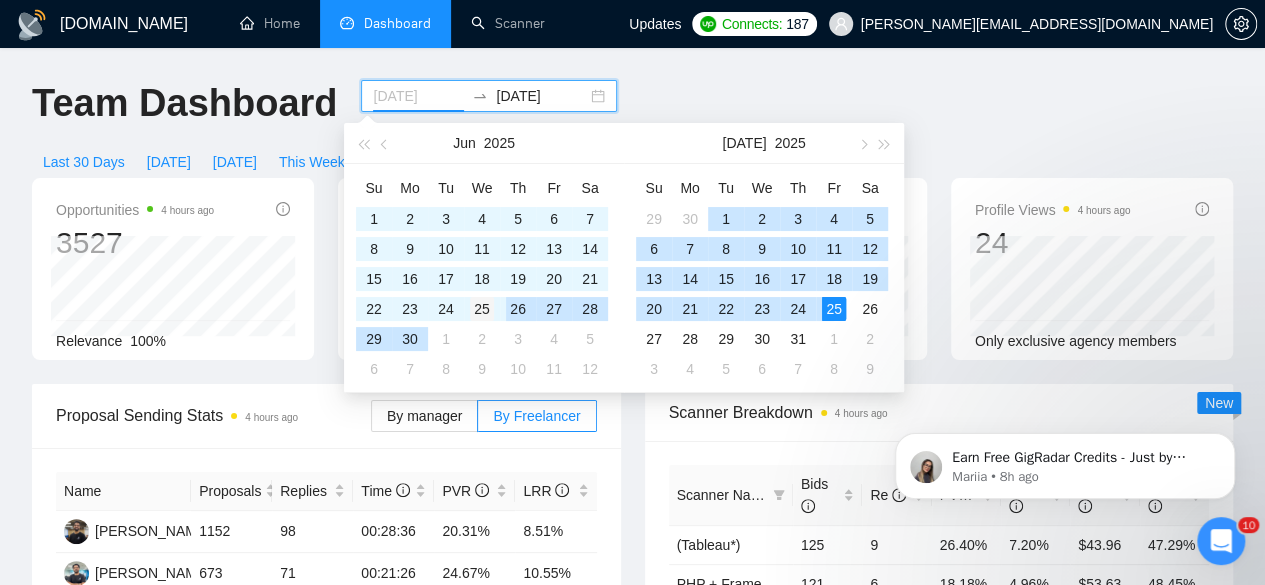 type on "2025-06-25" 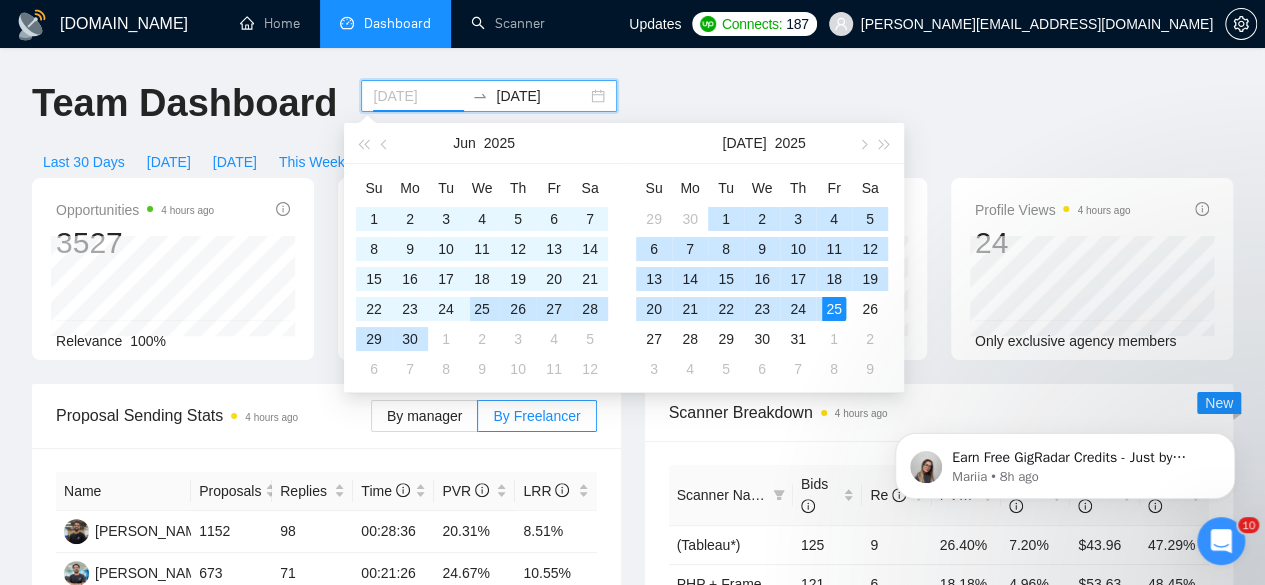 click on "25" at bounding box center [482, 309] 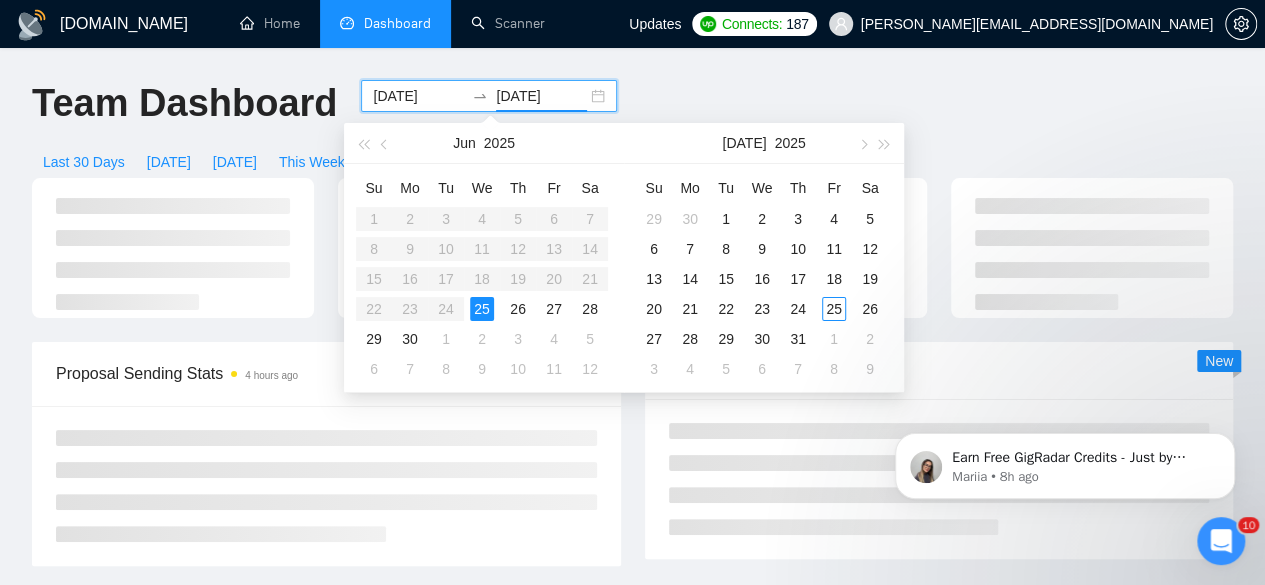 type on "2025-06-25" 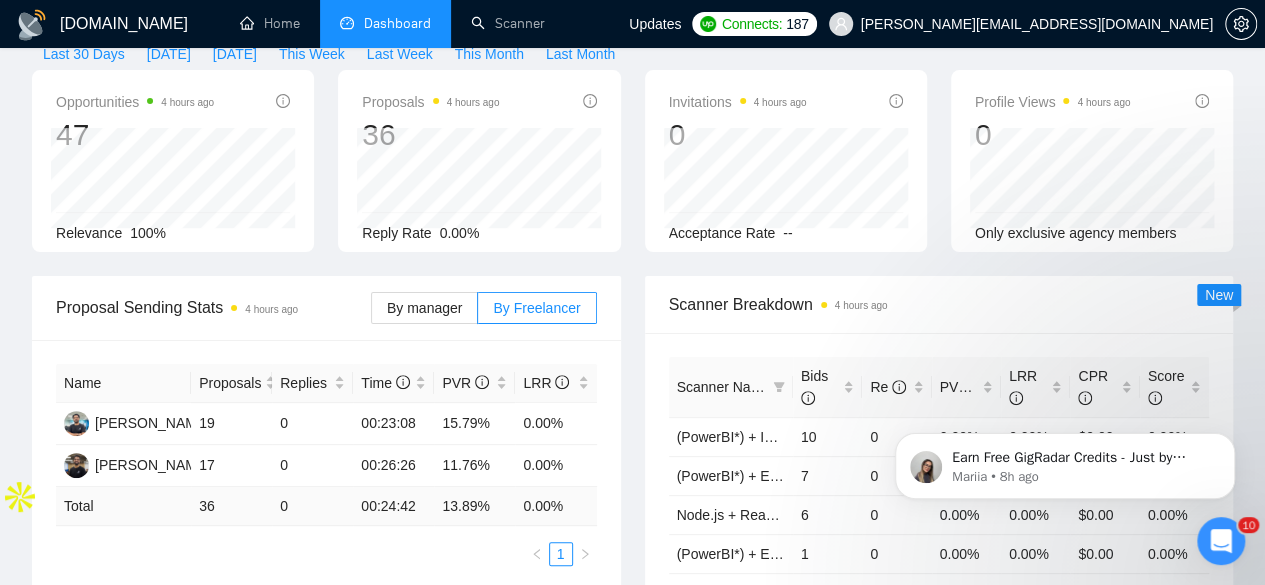 scroll, scrollTop: 0, scrollLeft: 0, axis: both 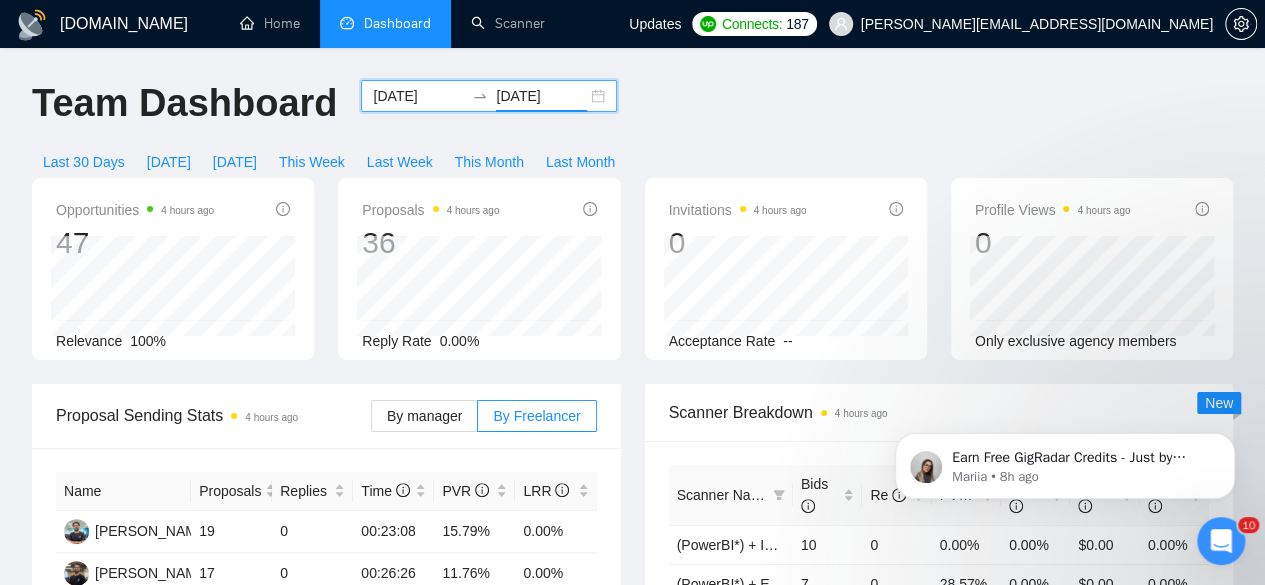 click on "2025-06-25" at bounding box center [418, 96] 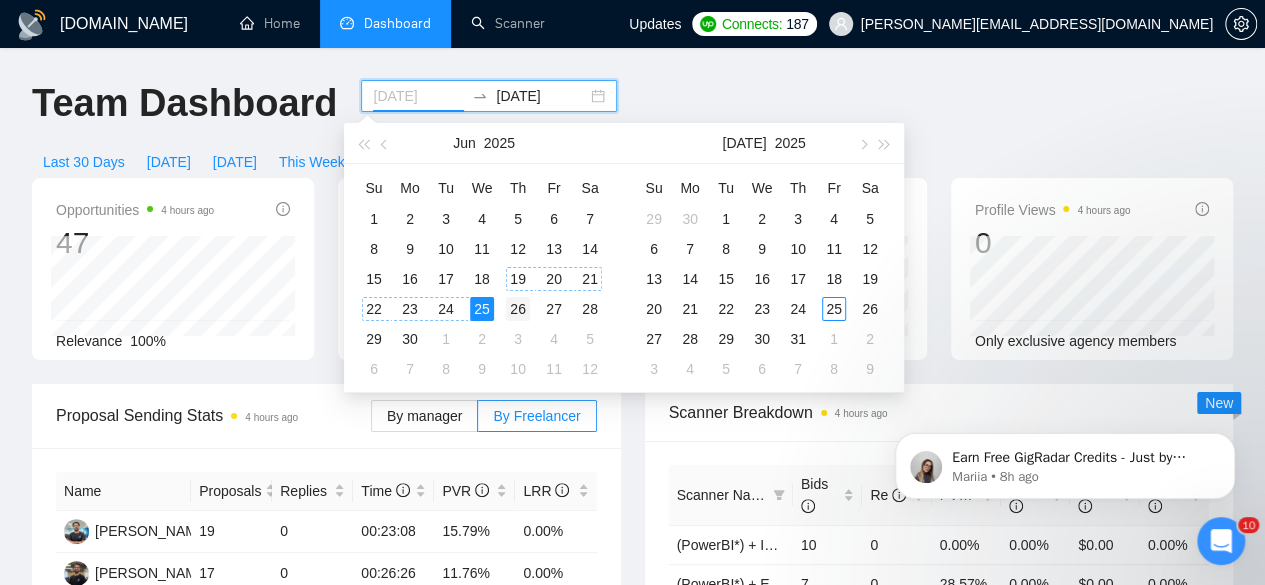 type on "2025-06-26" 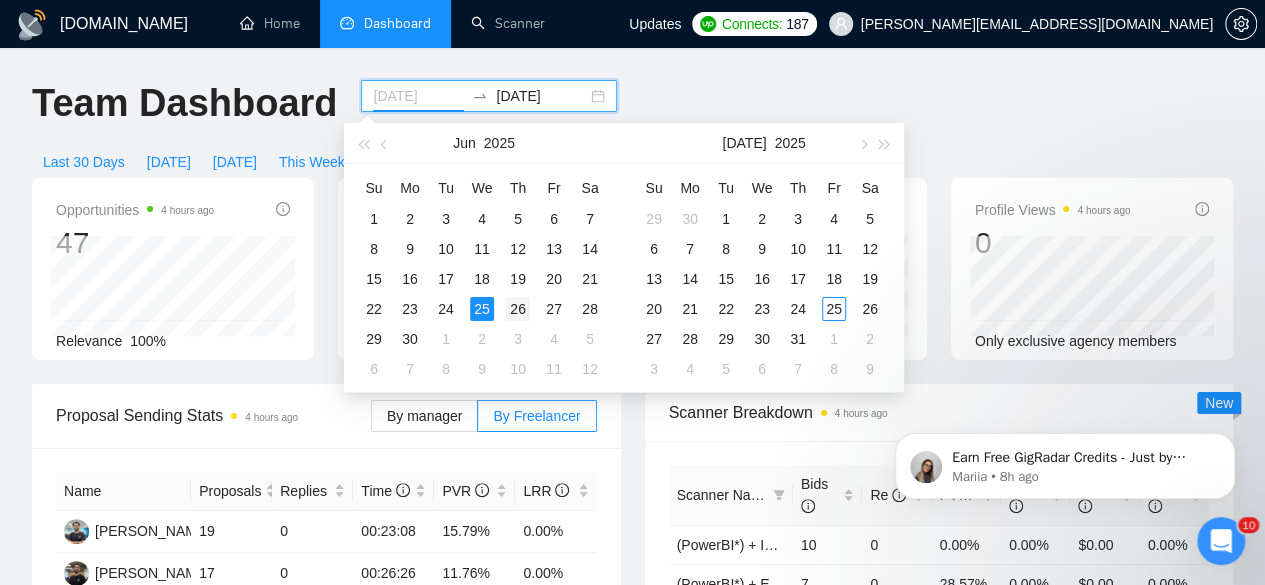 click on "26" at bounding box center (518, 309) 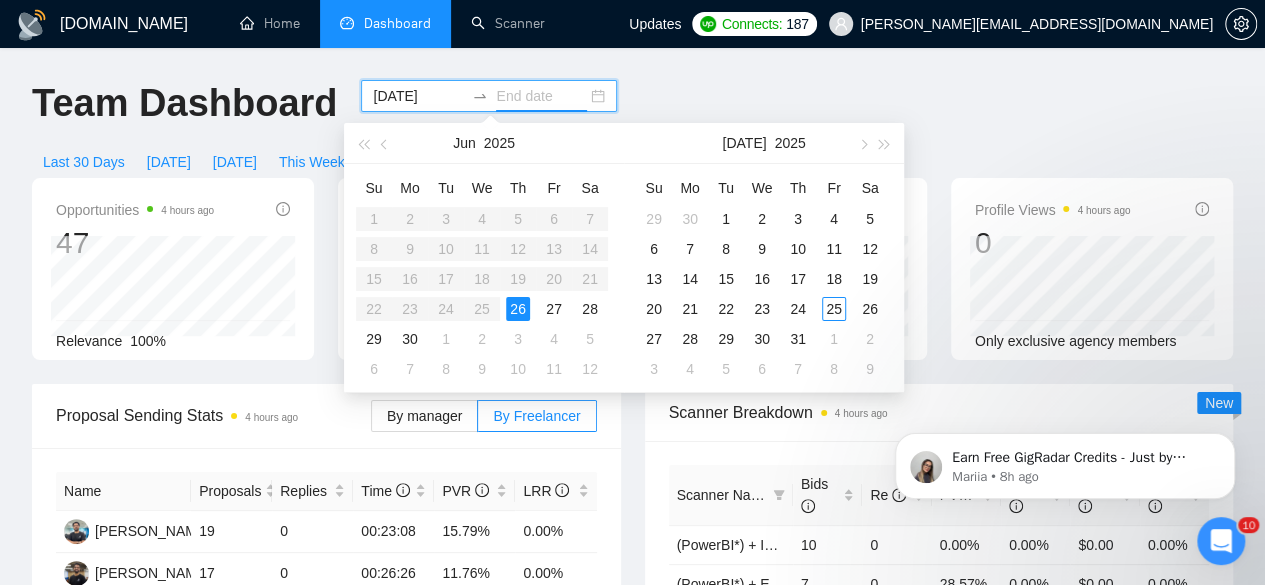 click on "26" at bounding box center [518, 309] 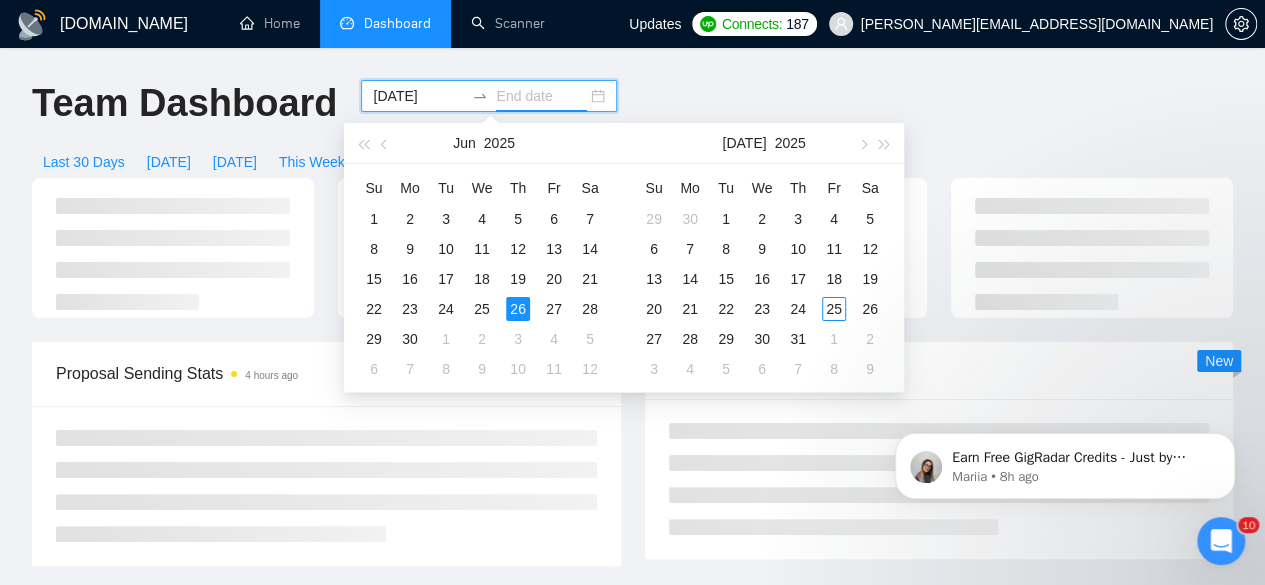 type on "2025-06-26" 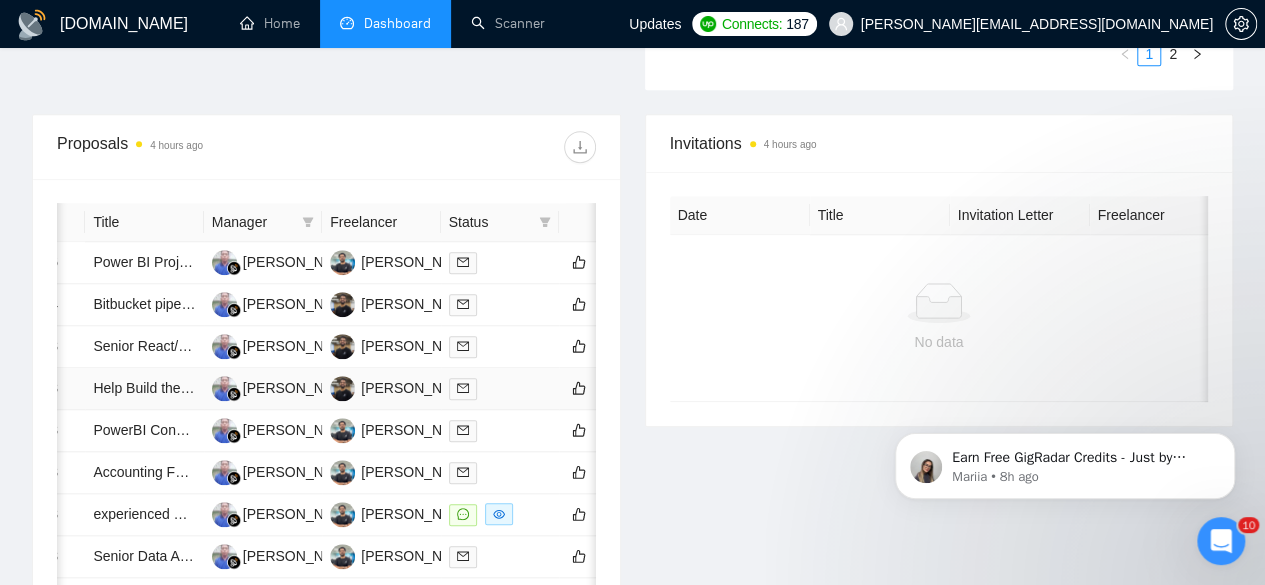 scroll, scrollTop: 741, scrollLeft: 0, axis: vertical 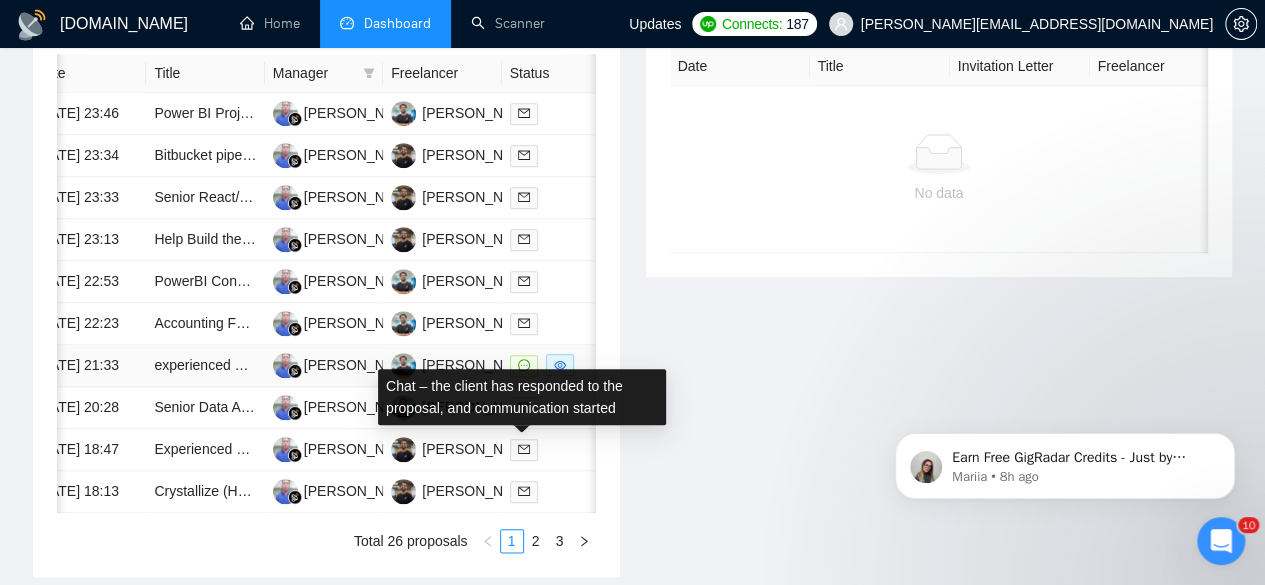 click at bounding box center [524, 366] 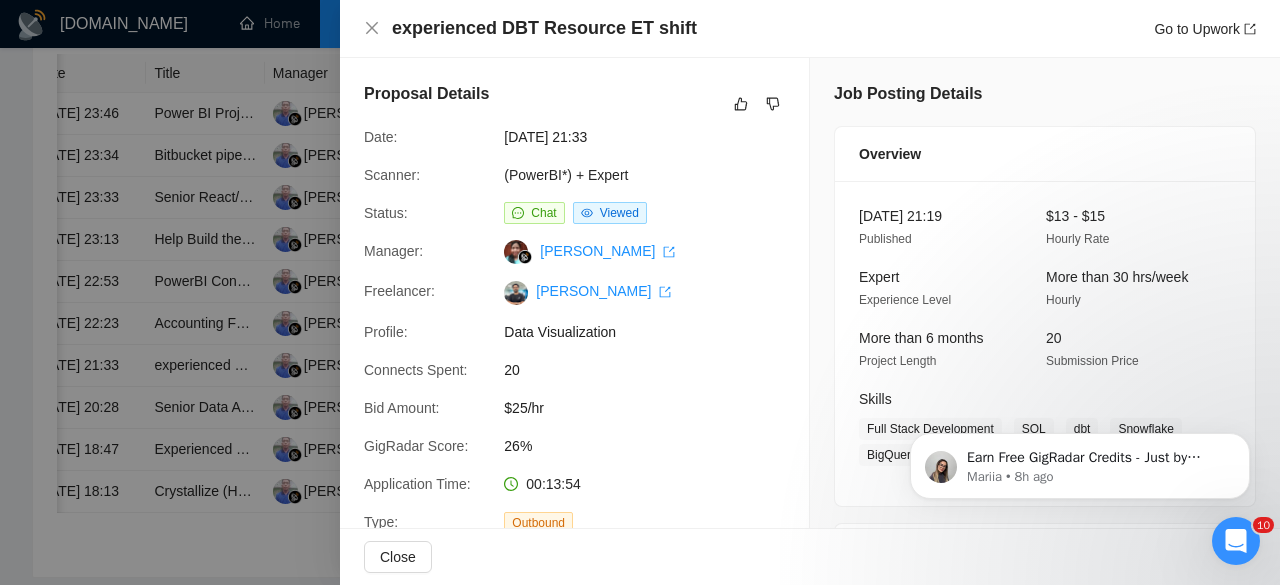 click at bounding box center (640, 292) 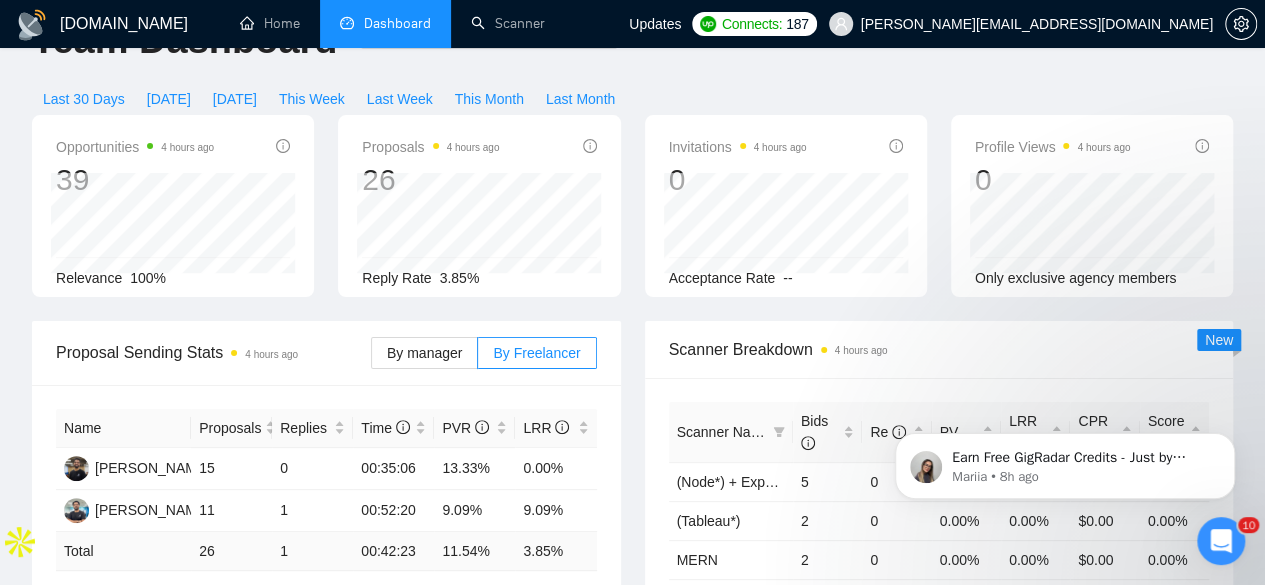 scroll, scrollTop: 0, scrollLeft: 0, axis: both 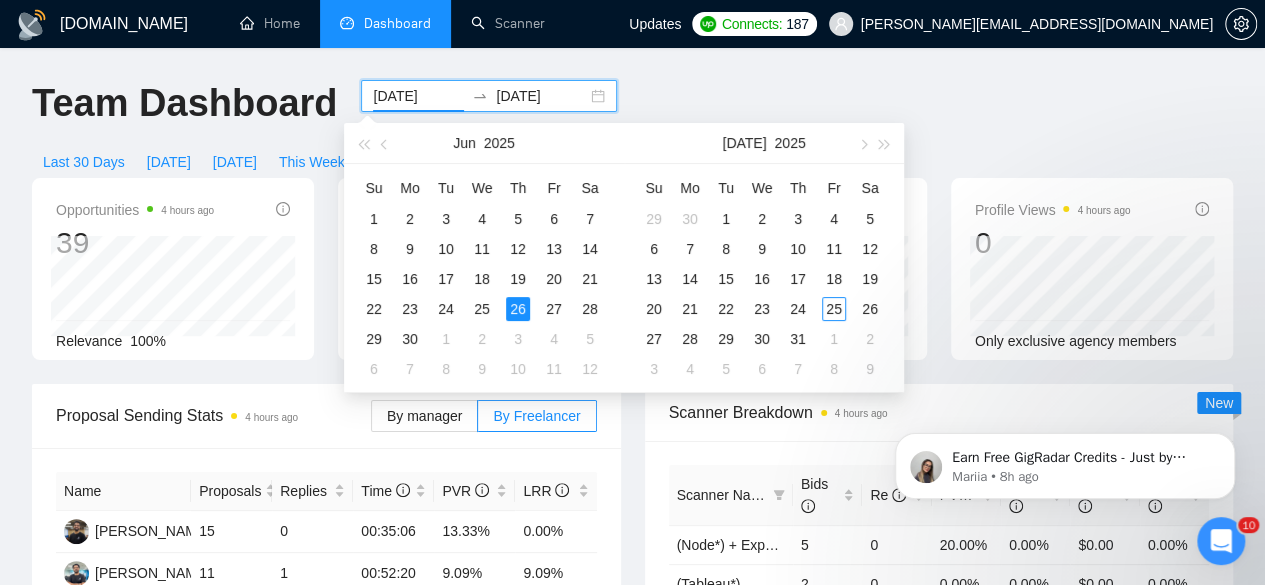 click on "2025-06-26" at bounding box center [418, 96] 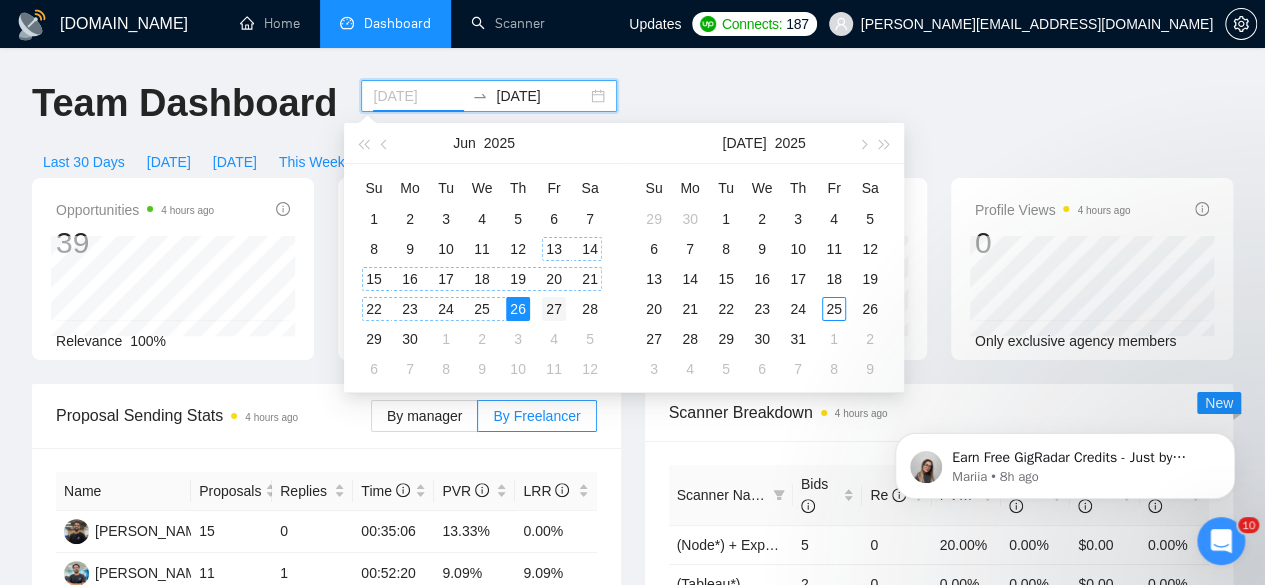 type on "2025-06-27" 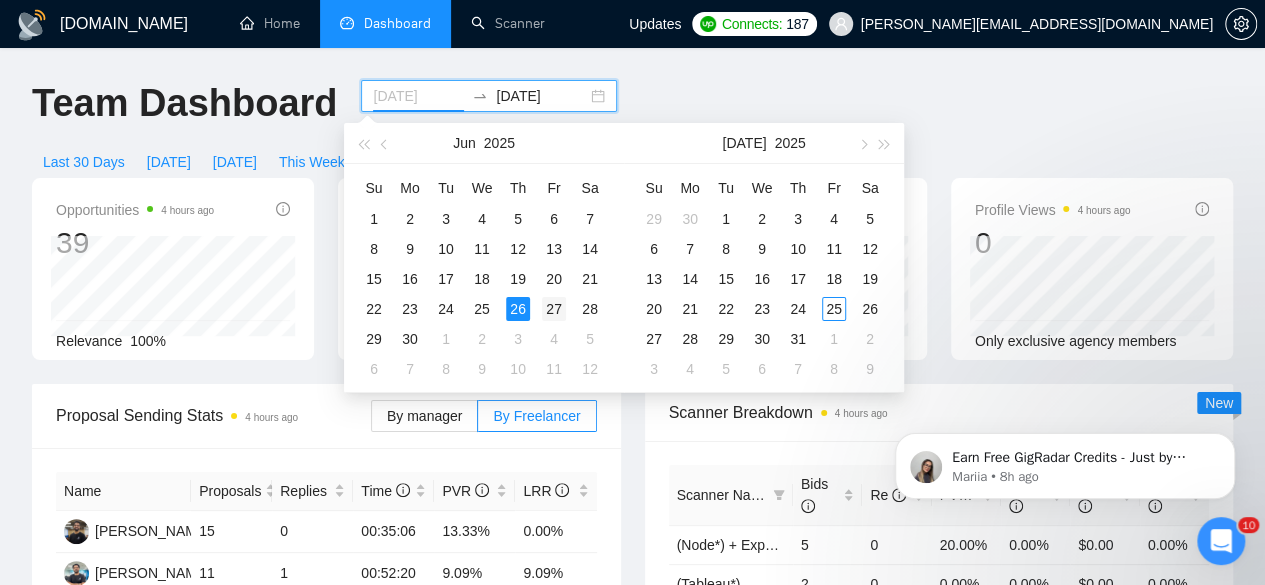 click on "27" at bounding box center (554, 309) 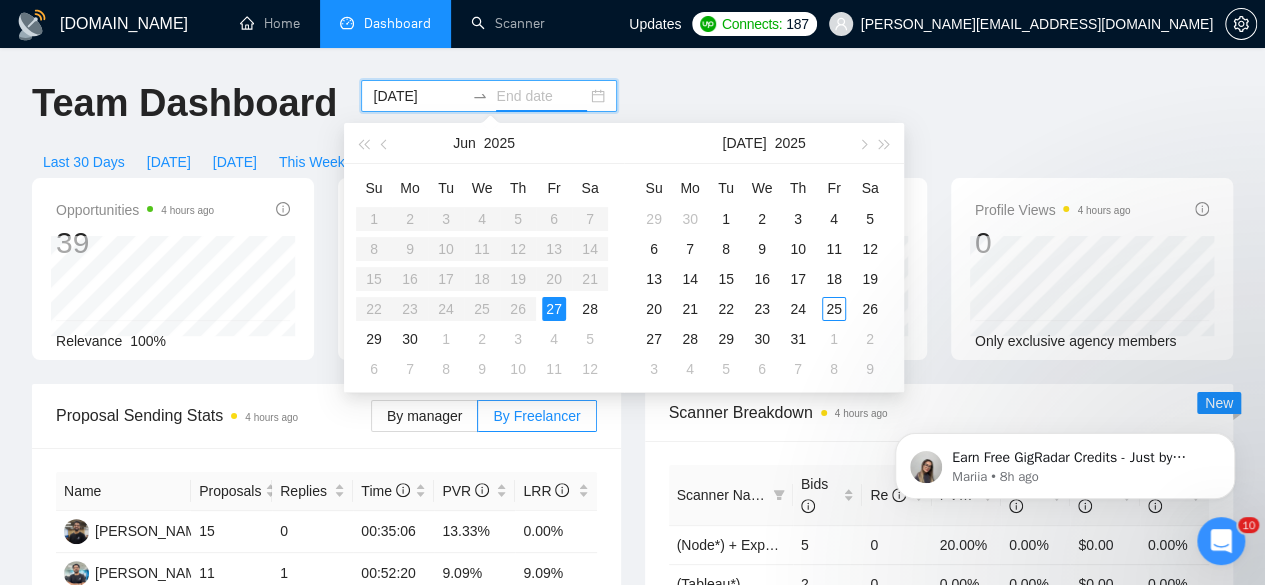 click on "27" at bounding box center [554, 309] 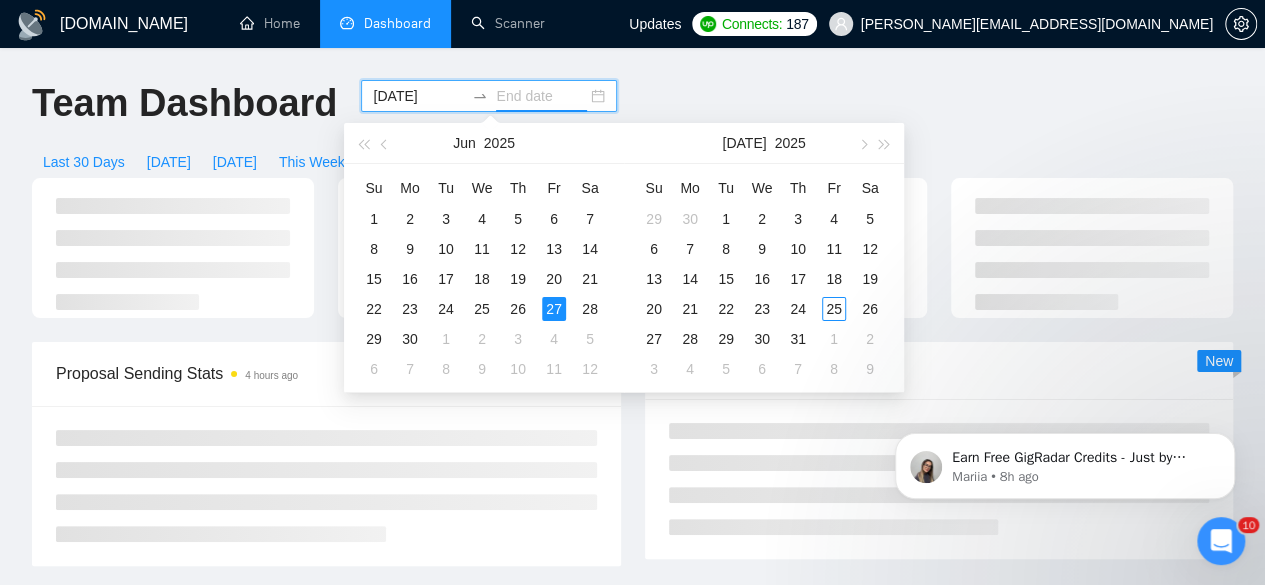 type on "2025-06-27" 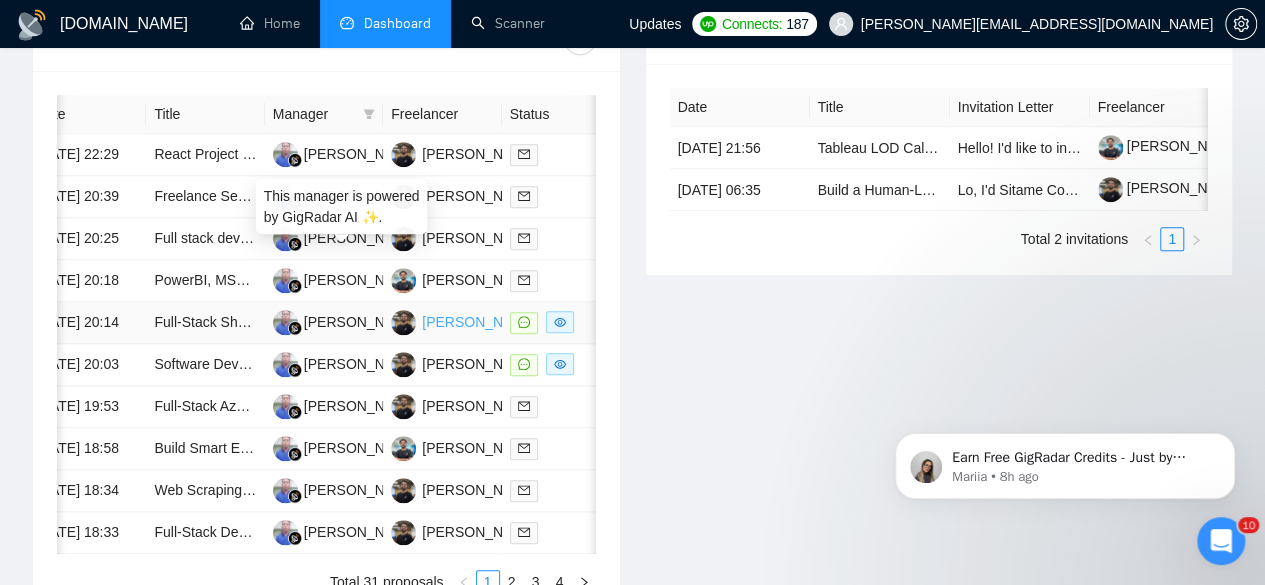 scroll, scrollTop: 844, scrollLeft: 0, axis: vertical 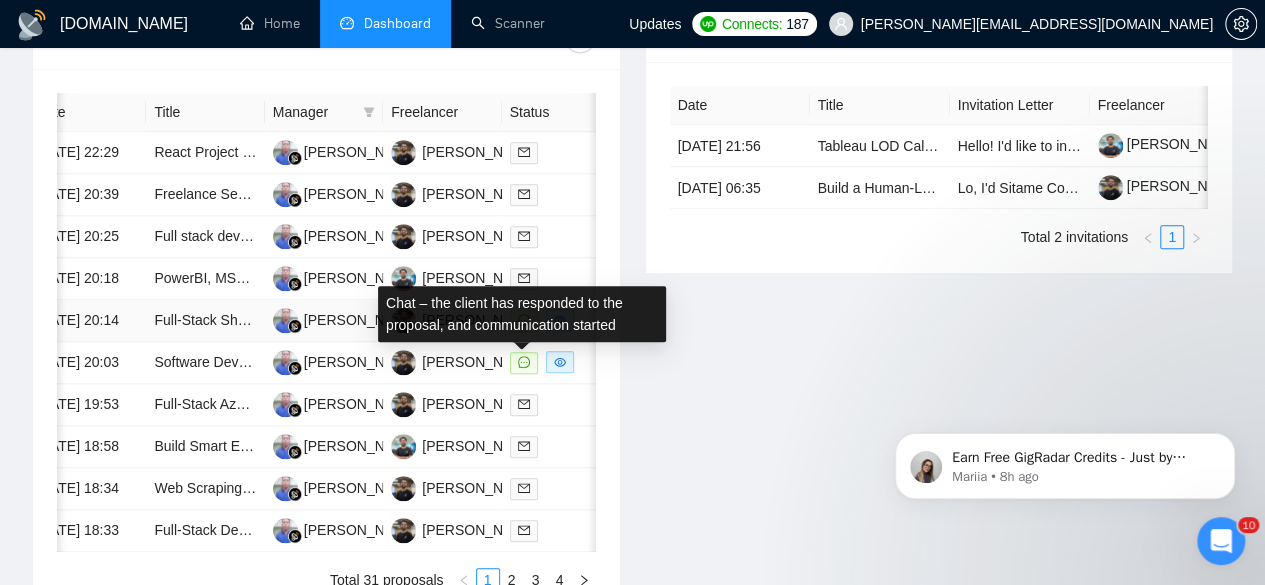 click 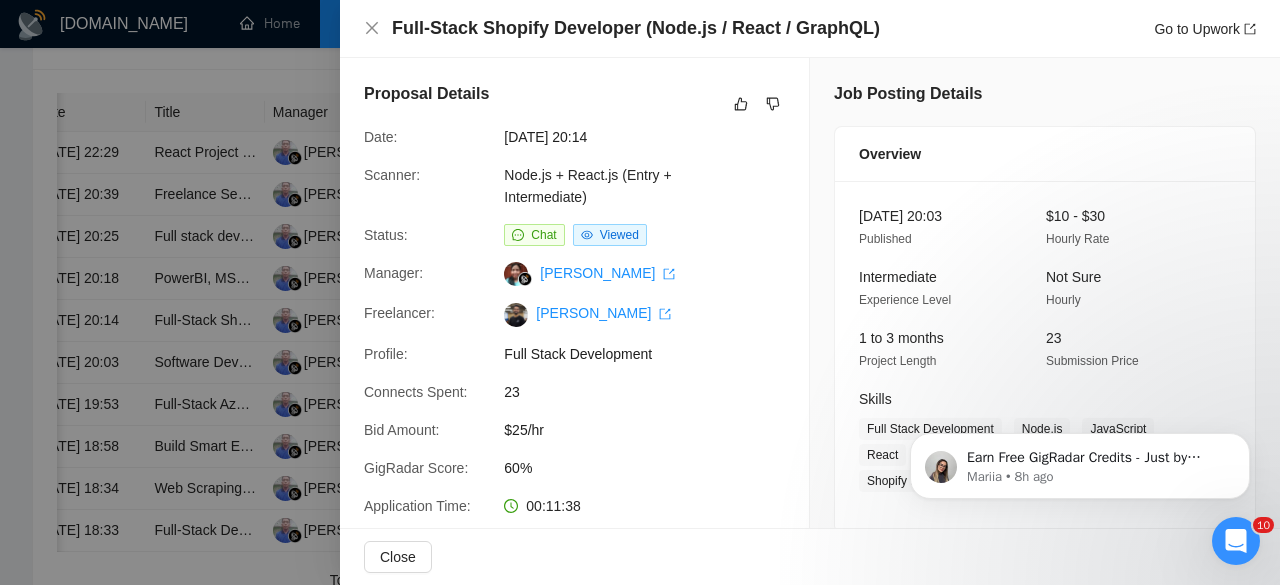 click at bounding box center (640, 292) 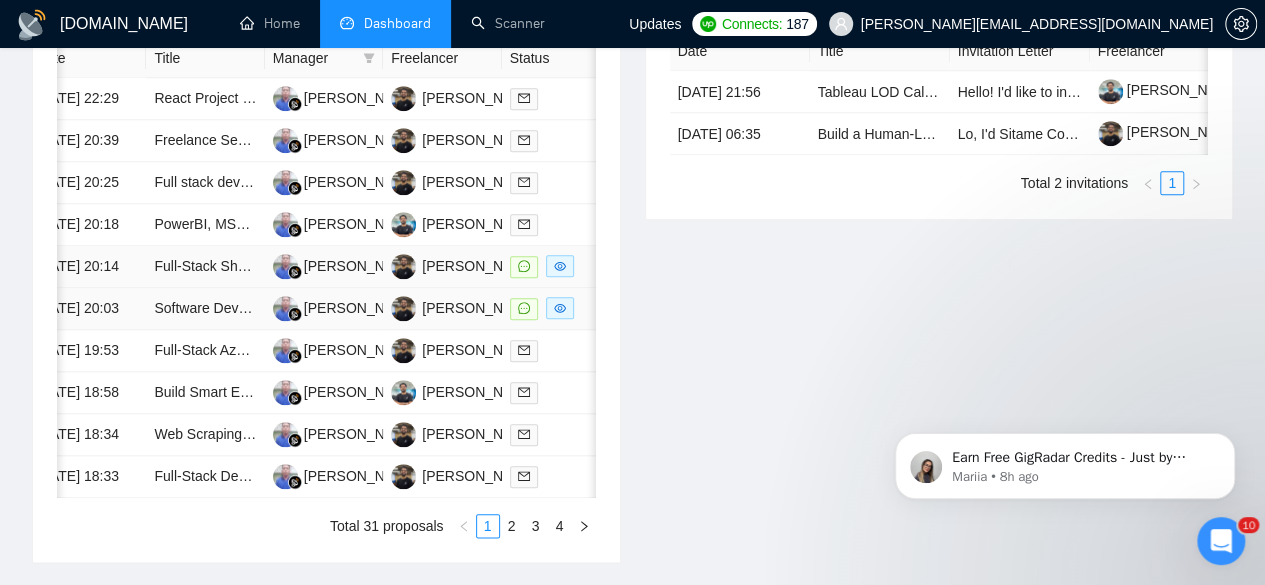 scroll, scrollTop: 929, scrollLeft: 0, axis: vertical 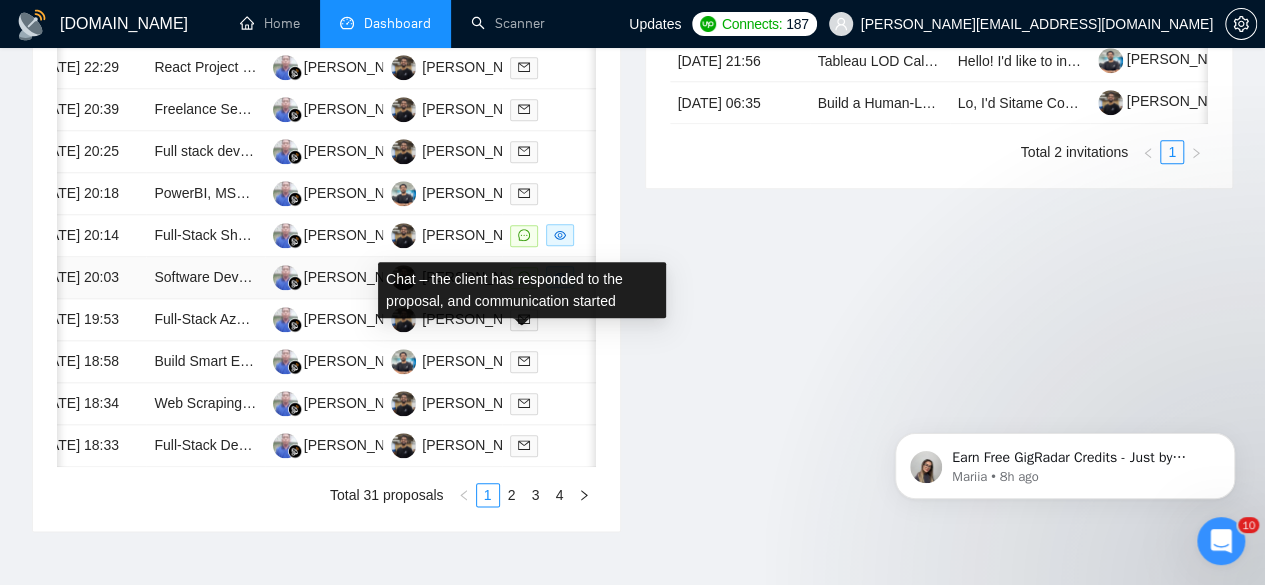 click 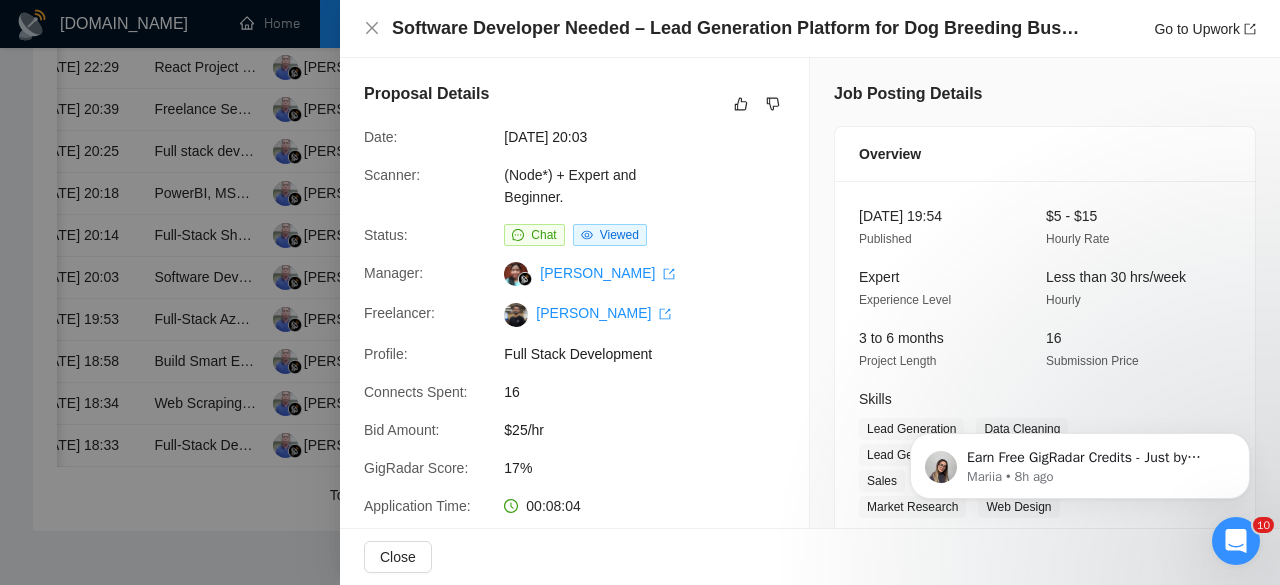 click at bounding box center [640, 292] 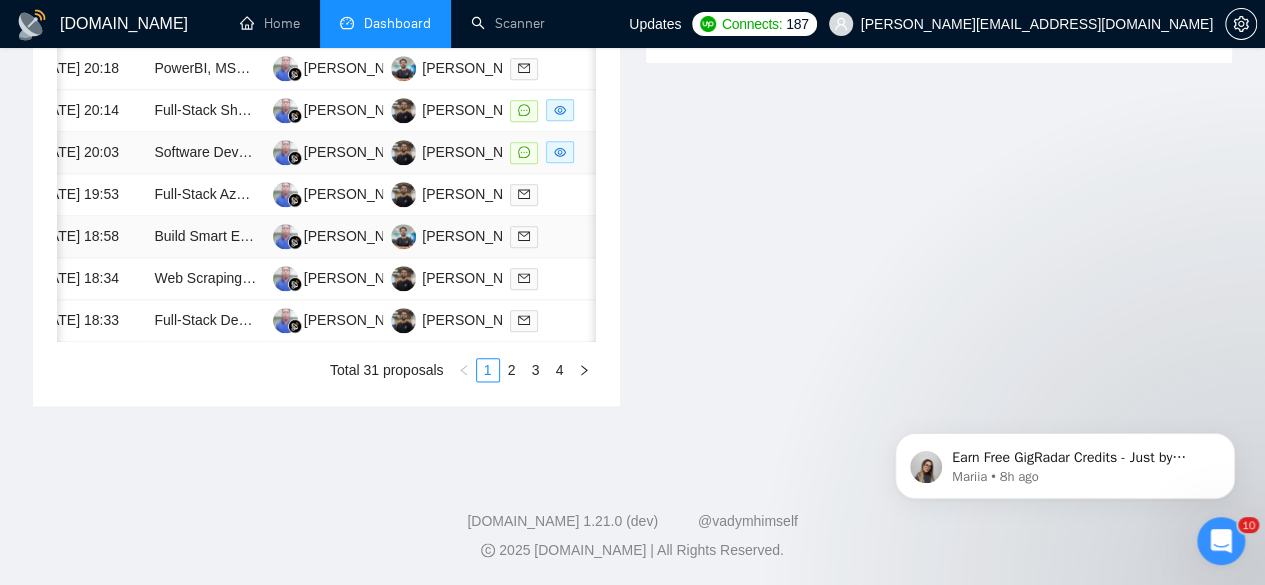 scroll, scrollTop: 1106, scrollLeft: 0, axis: vertical 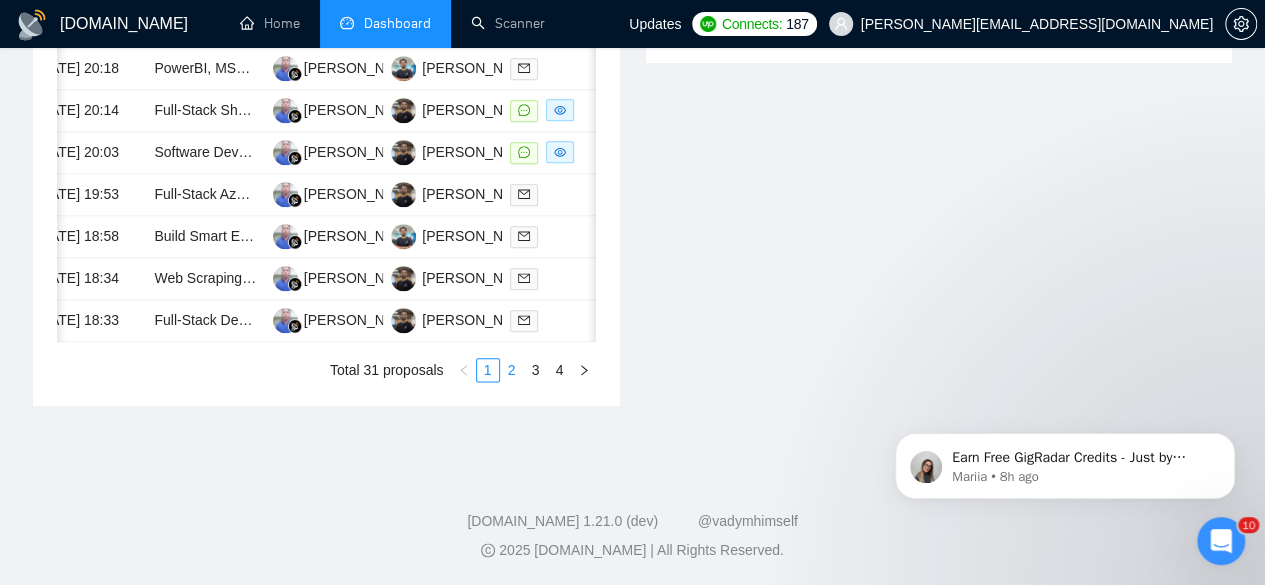 click on "2" at bounding box center (512, 370) 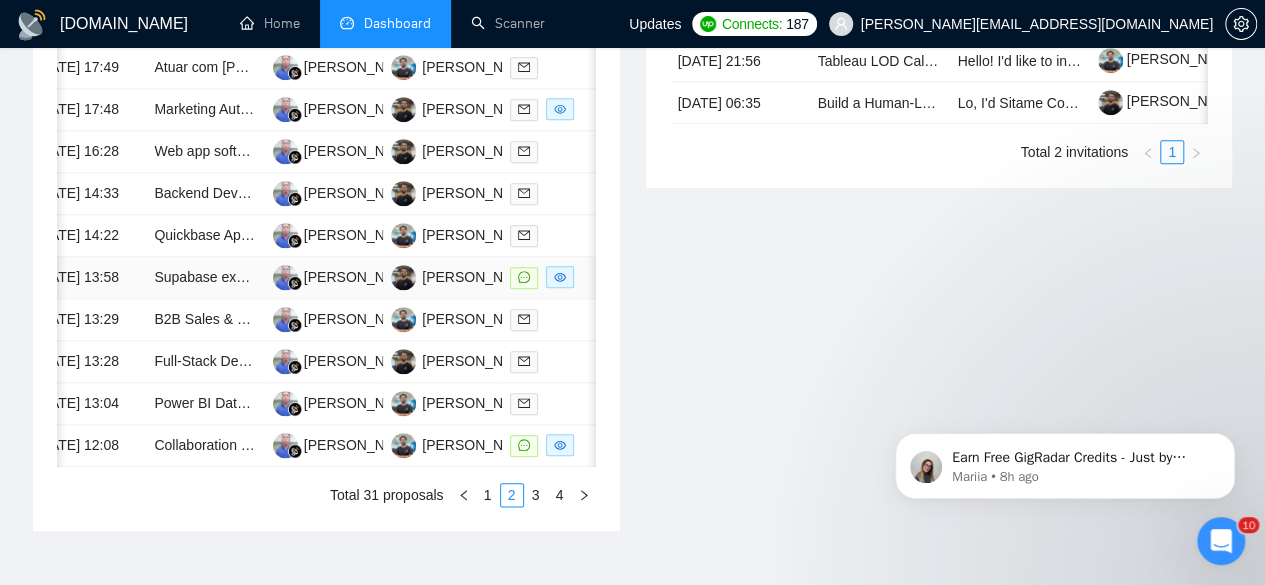 scroll, scrollTop: 933, scrollLeft: 0, axis: vertical 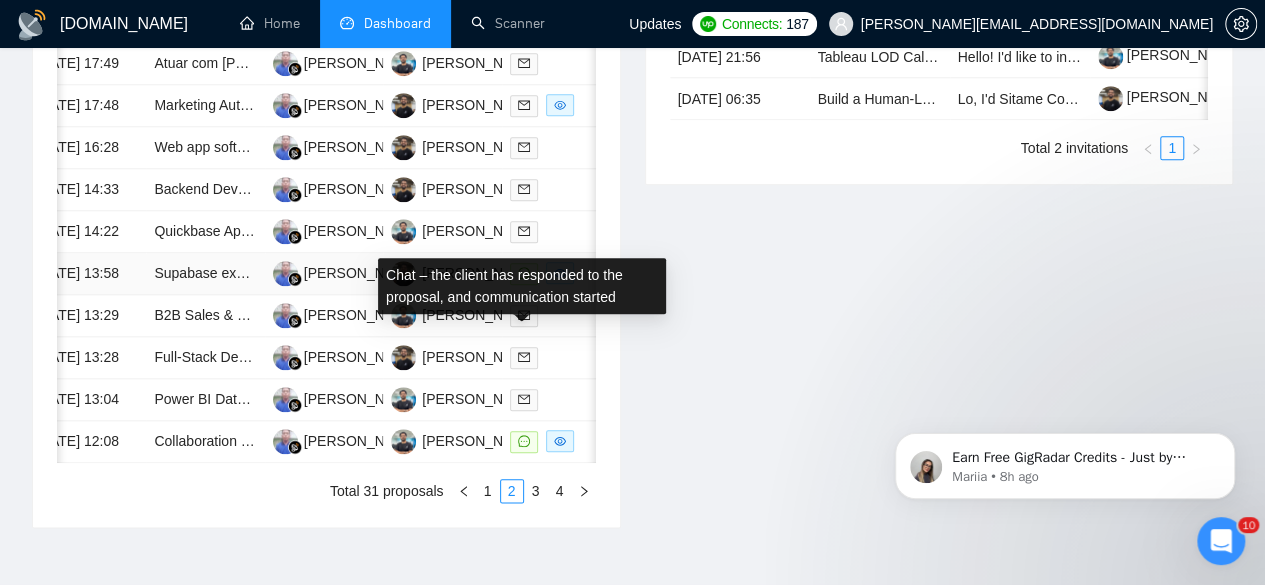 click 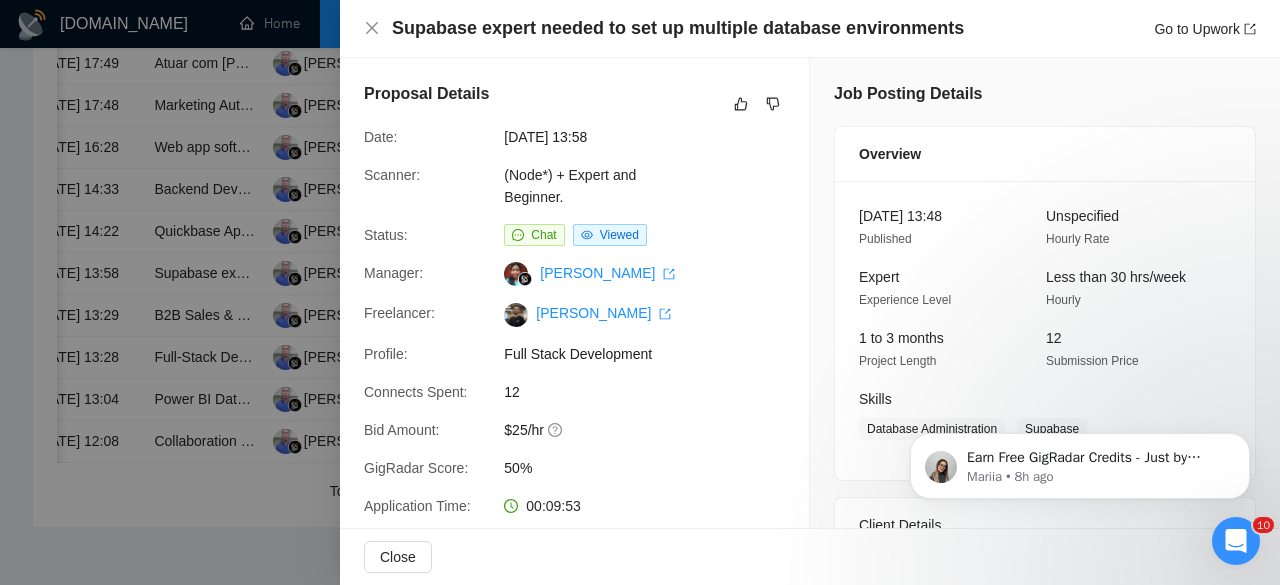 click at bounding box center [640, 292] 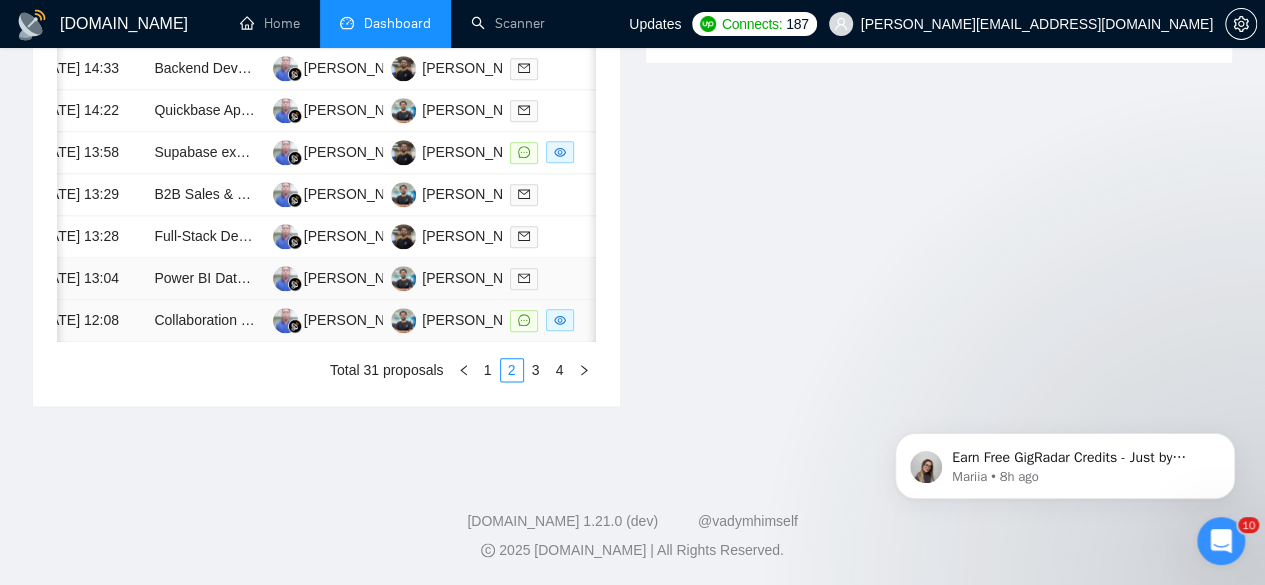 scroll, scrollTop: 1109, scrollLeft: 0, axis: vertical 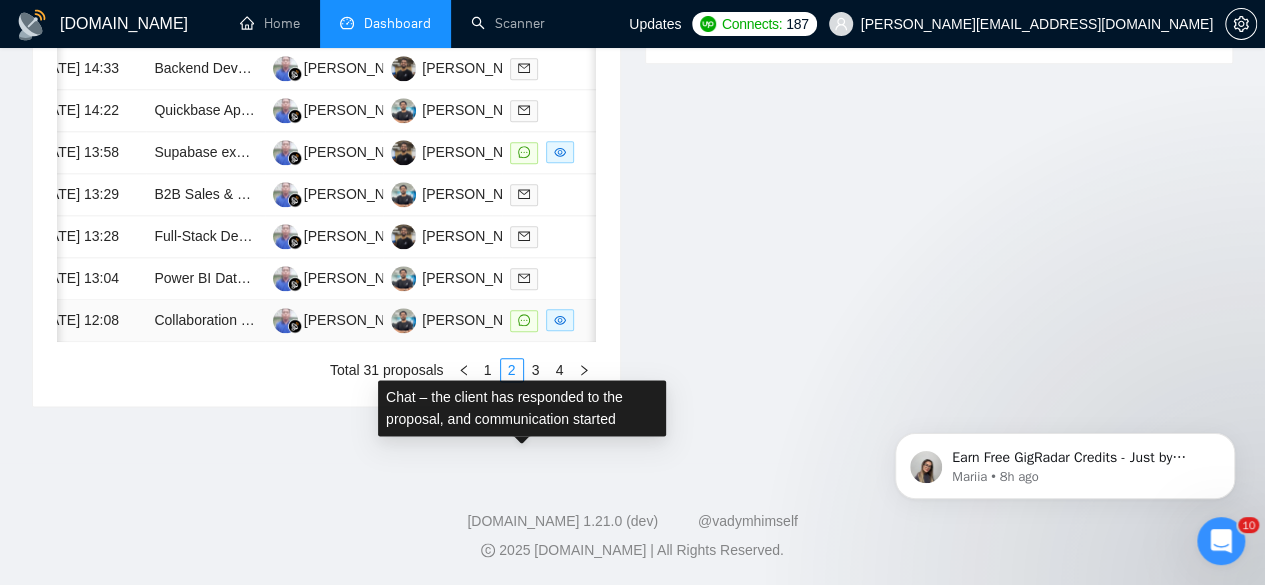 click 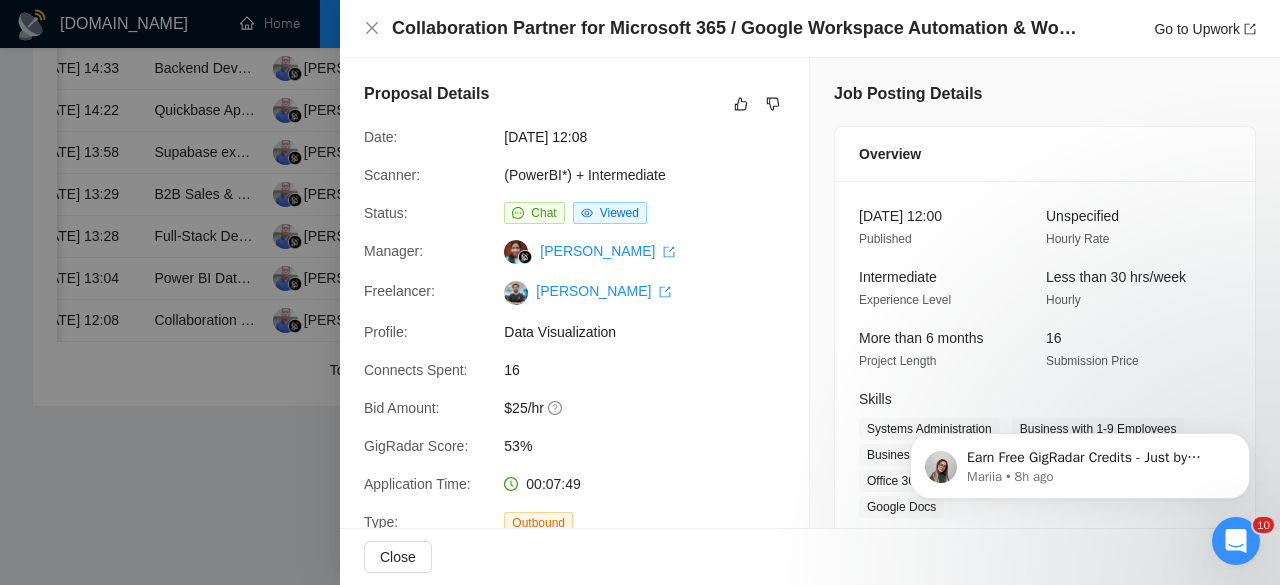 click at bounding box center [640, 292] 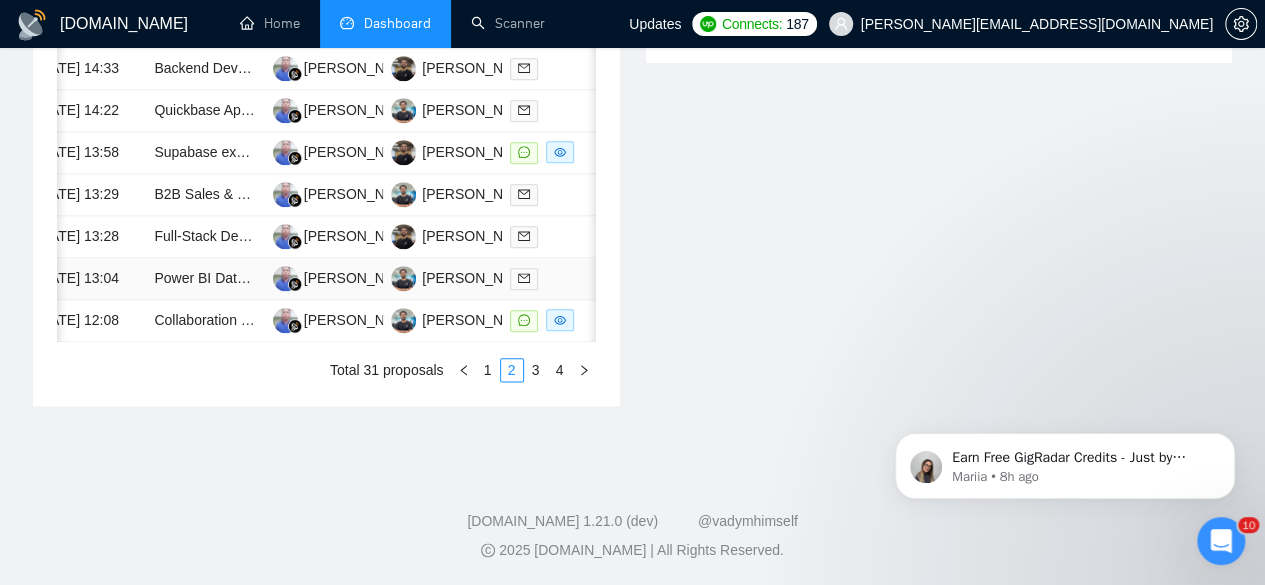scroll, scrollTop: 1149, scrollLeft: 0, axis: vertical 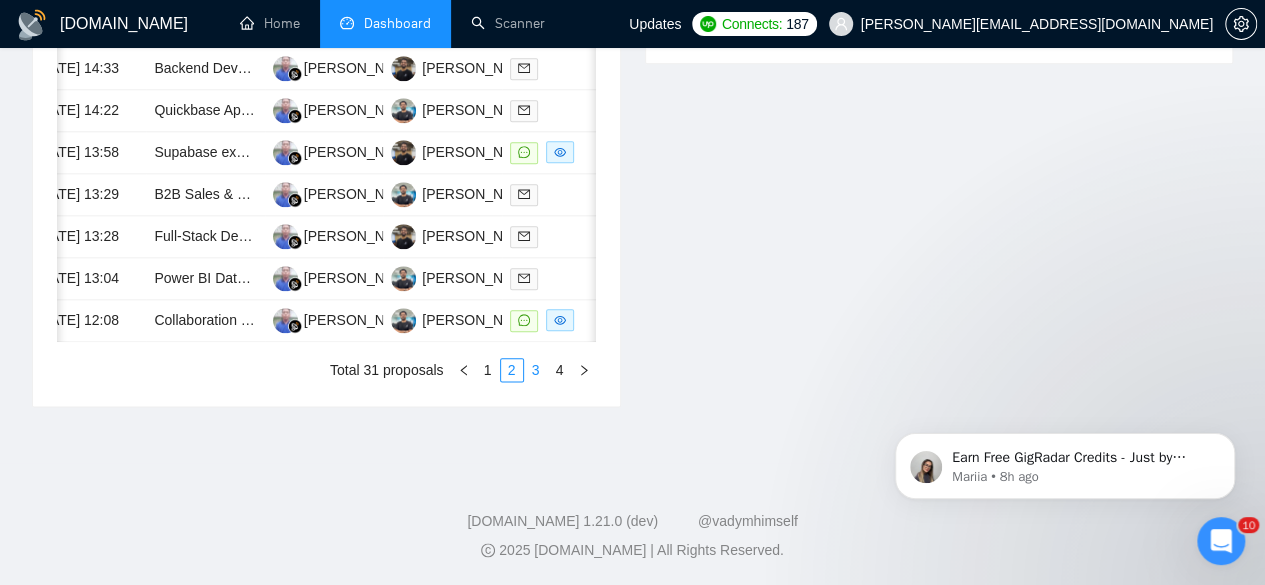 click on "3" at bounding box center [536, 370] 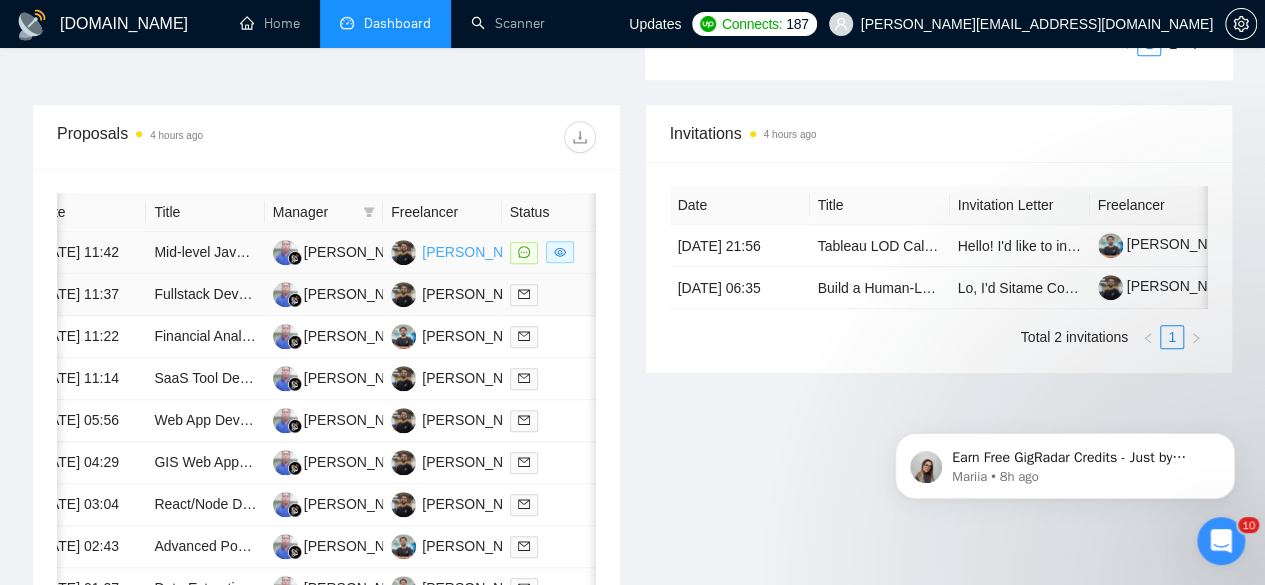 scroll, scrollTop: 743, scrollLeft: 0, axis: vertical 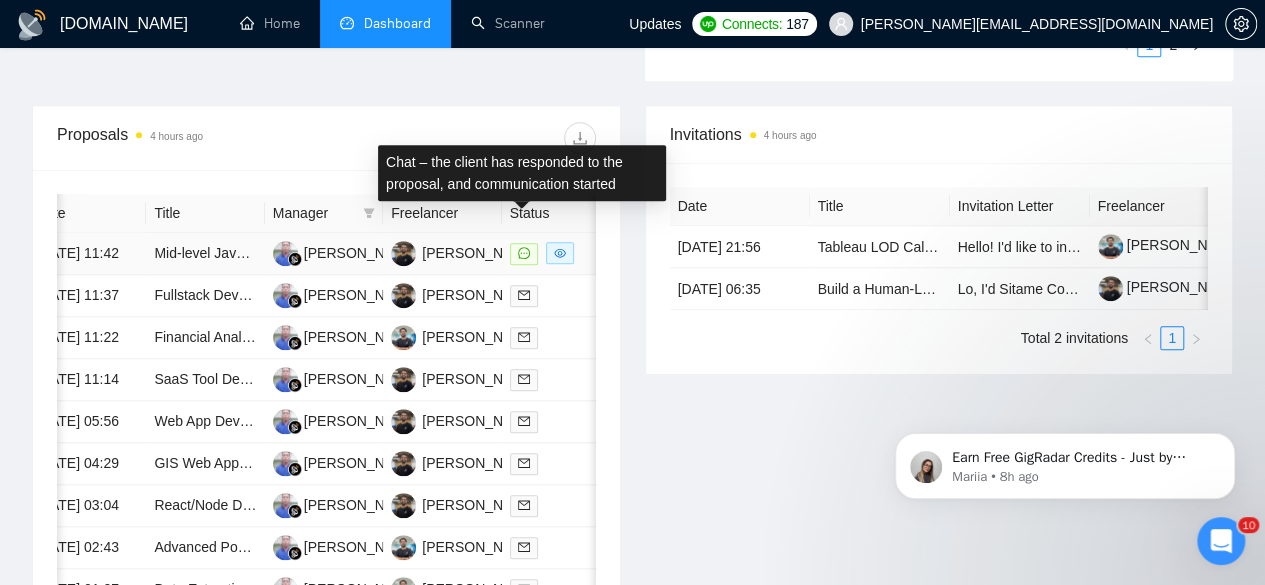 click 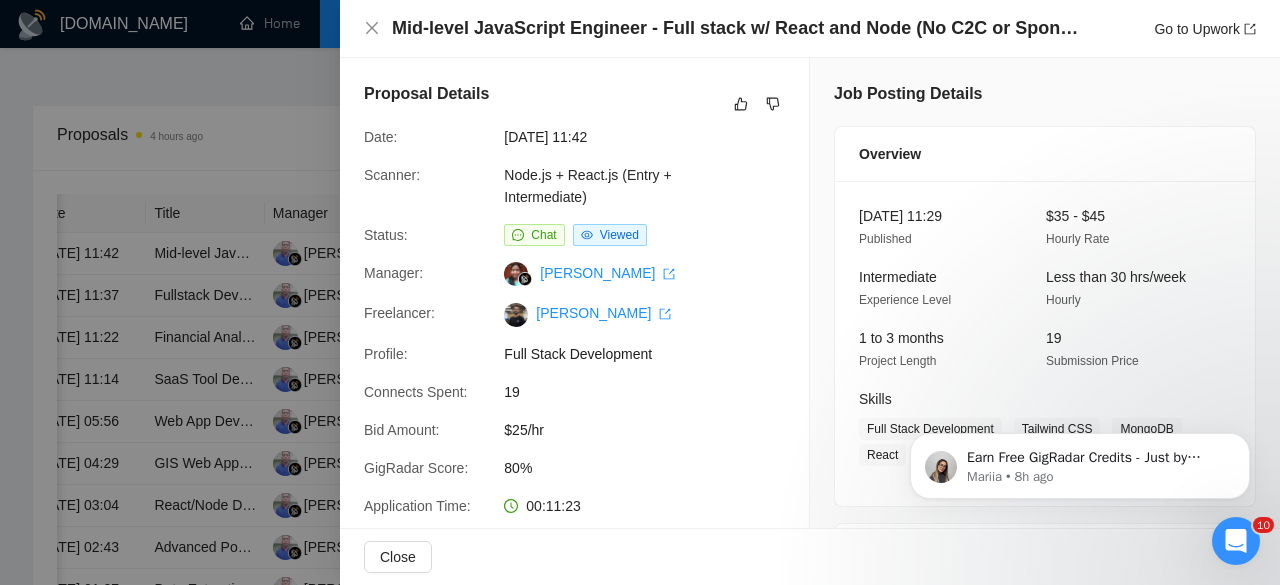 click at bounding box center (640, 292) 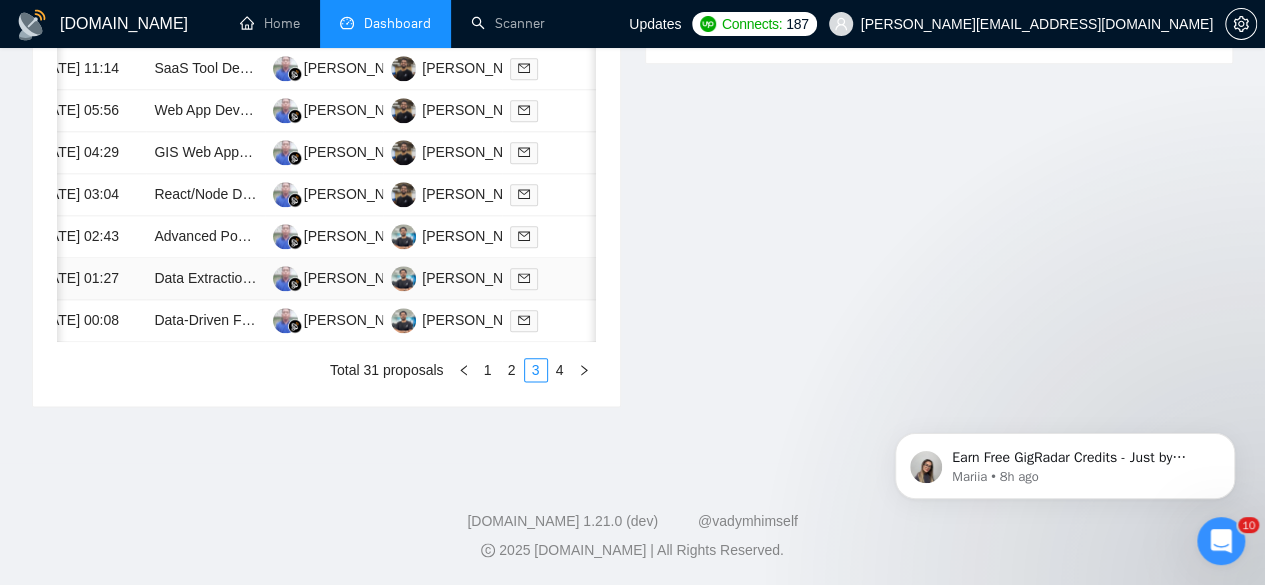 scroll, scrollTop: 1131, scrollLeft: 0, axis: vertical 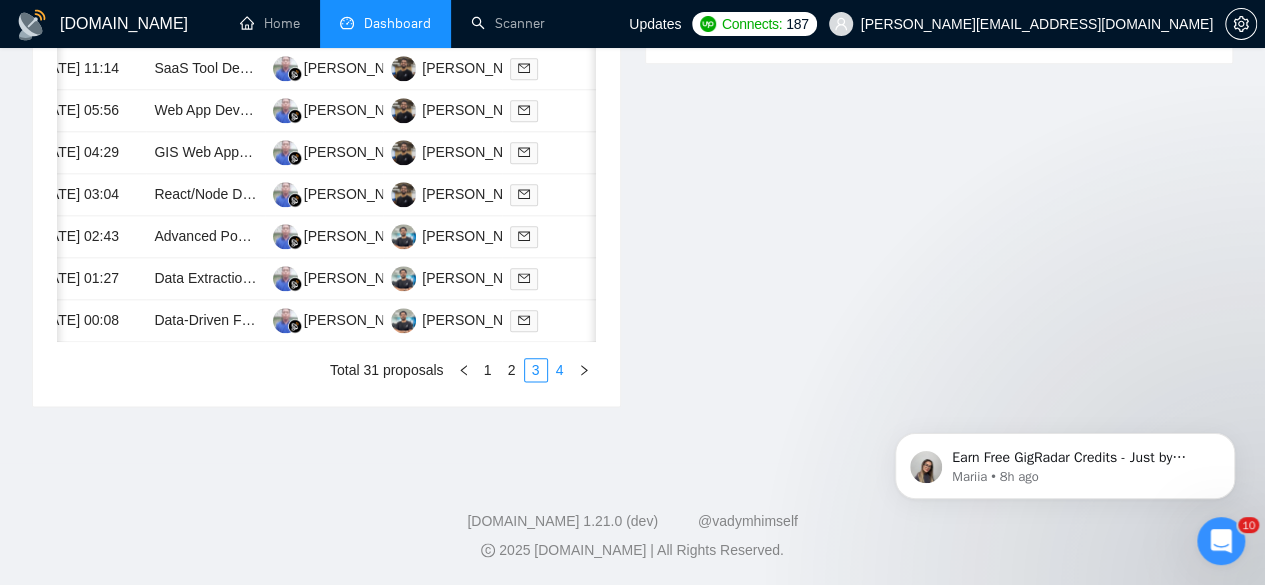 click on "4" at bounding box center [560, 370] 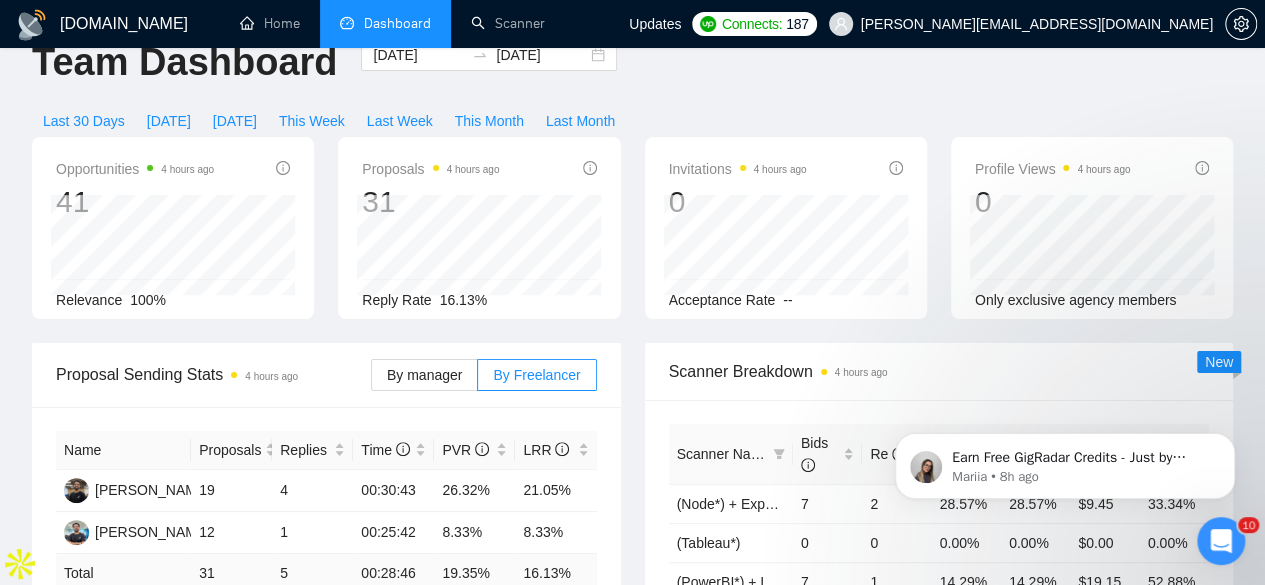 scroll, scrollTop: 0, scrollLeft: 0, axis: both 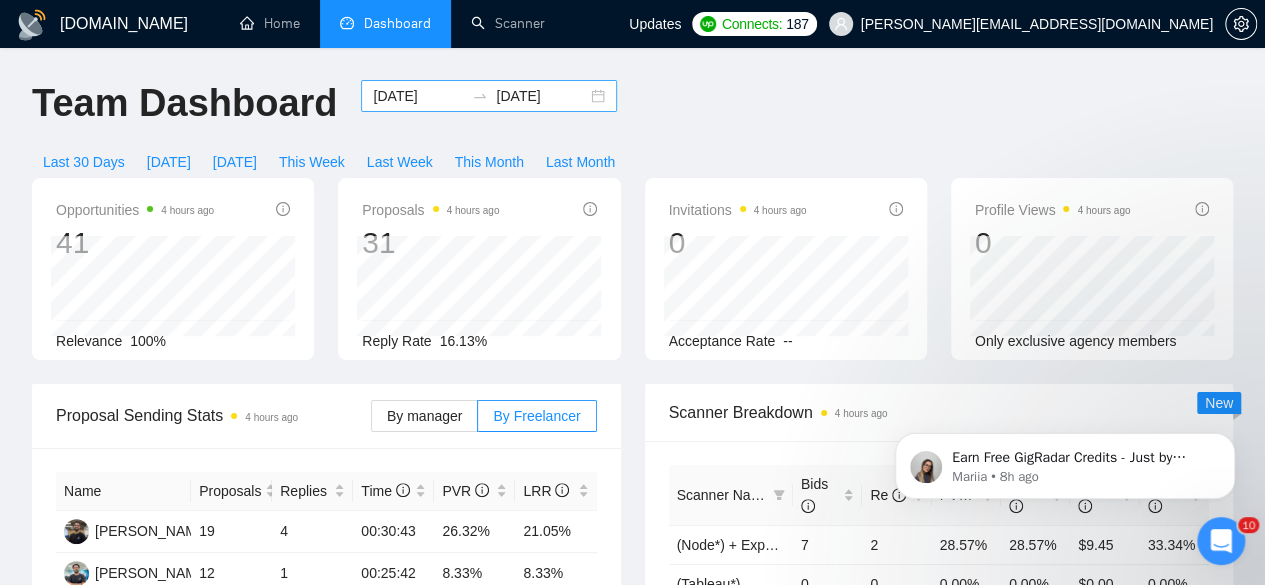 click on "2025-06-27" at bounding box center (418, 96) 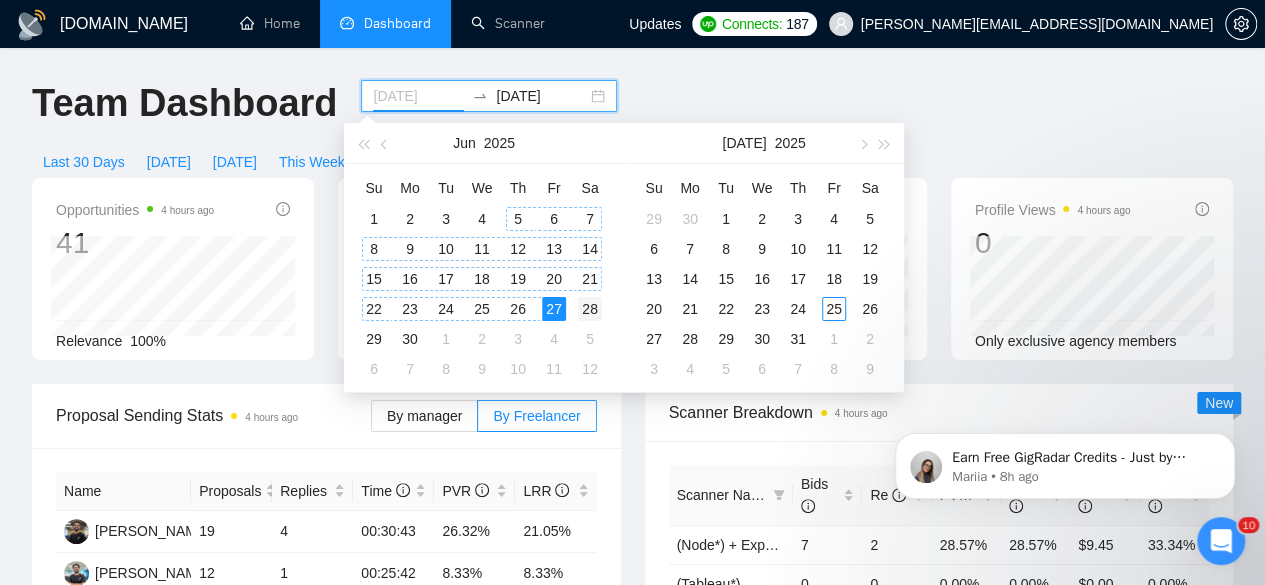 type on "2025-06-28" 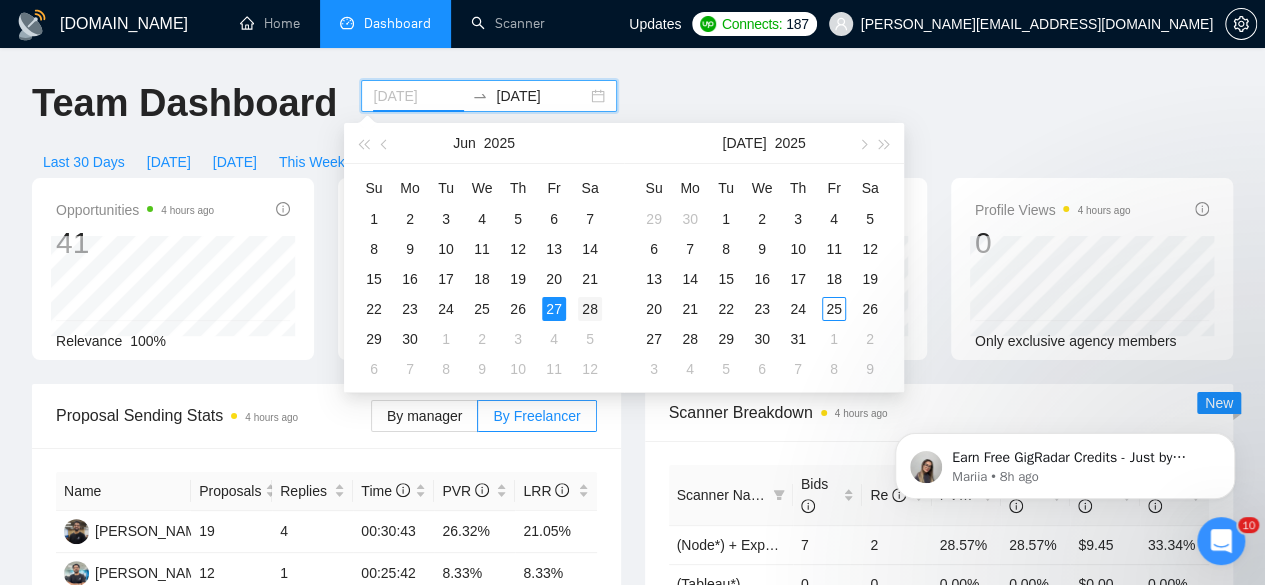 click on "28" at bounding box center (590, 309) 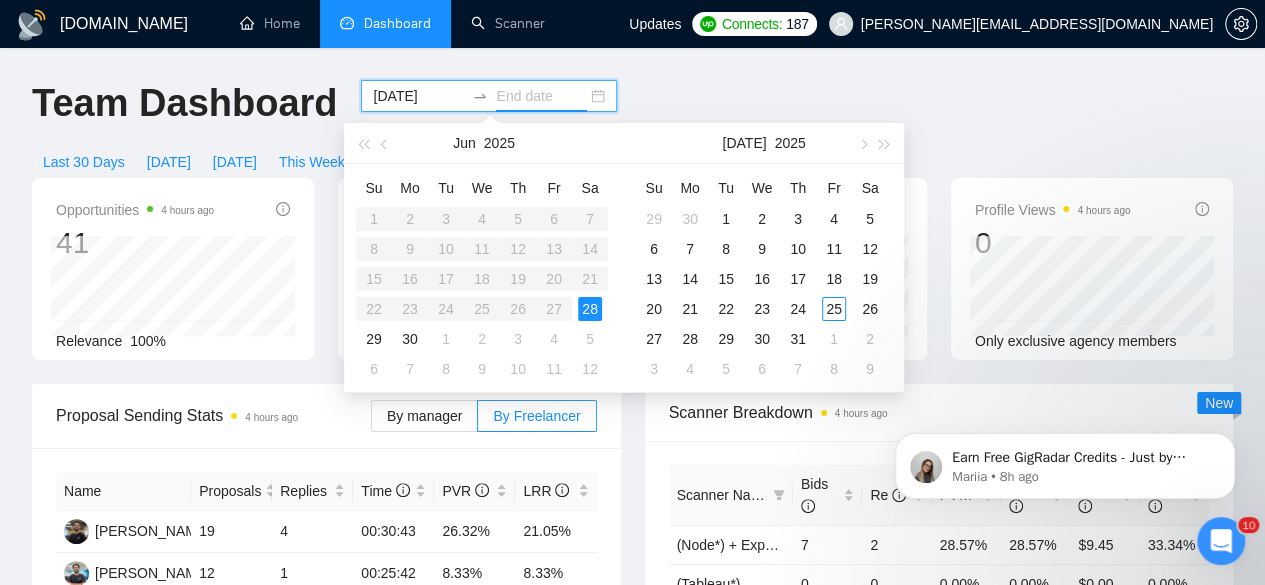 click on "28" at bounding box center (590, 309) 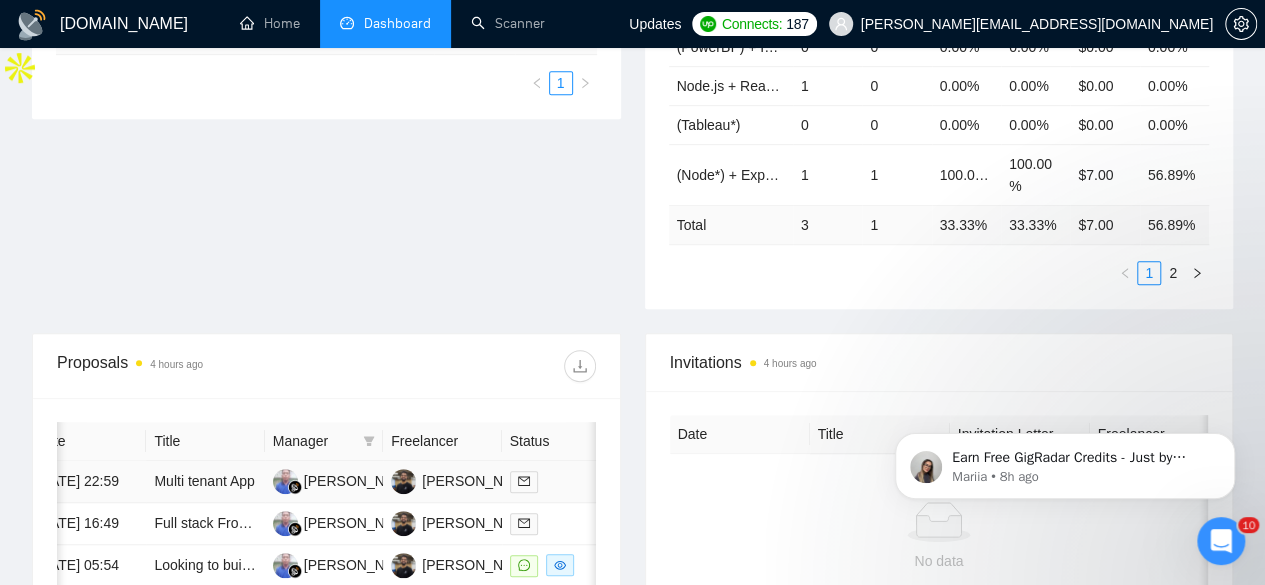 scroll, scrollTop: 612, scrollLeft: 0, axis: vertical 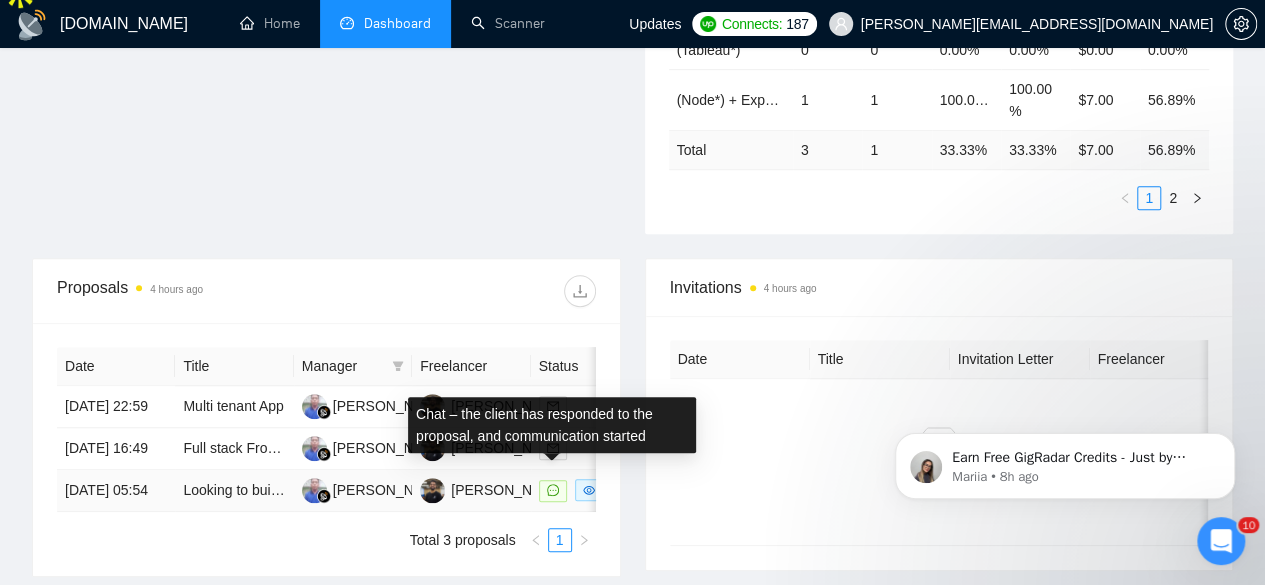 click at bounding box center [553, 491] 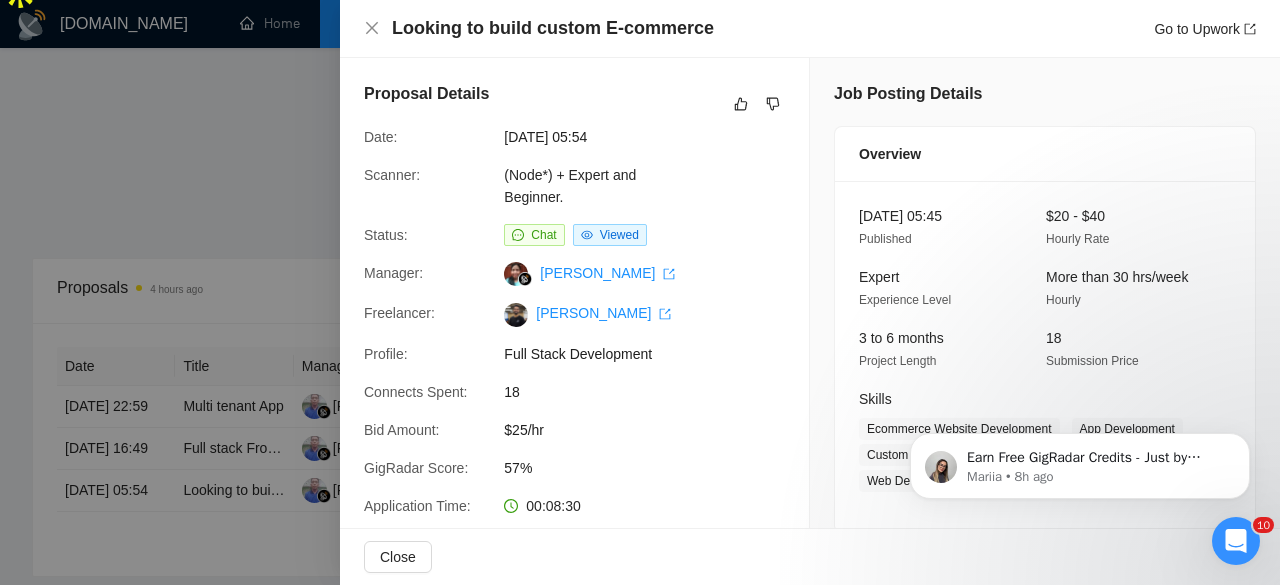 click at bounding box center [640, 292] 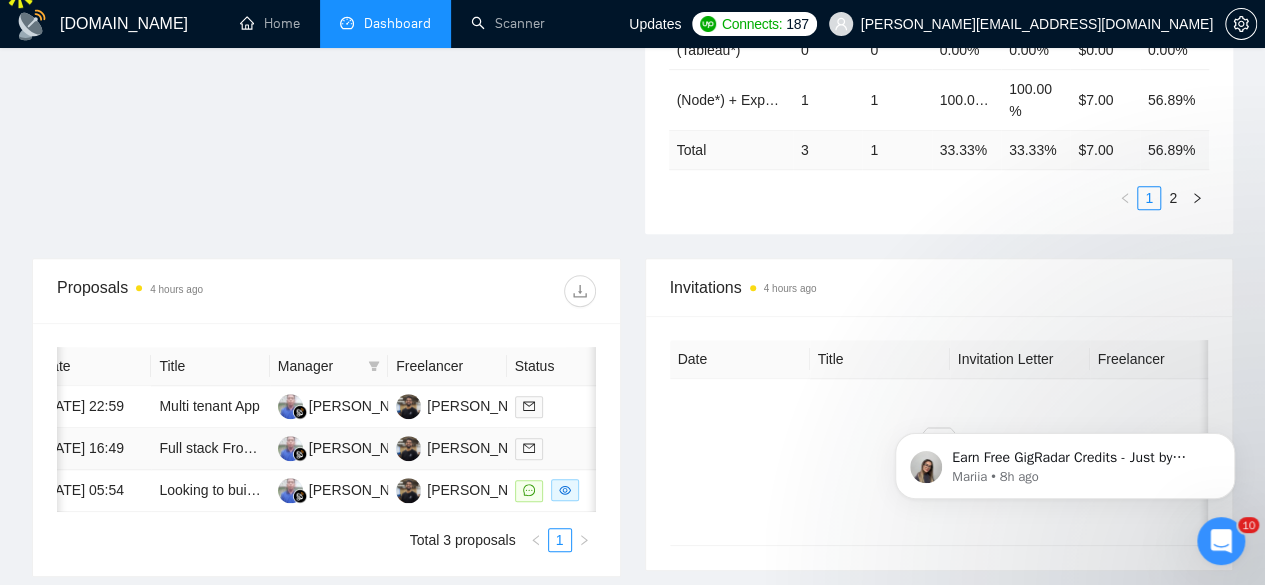 scroll, scrollTop: 0, scrollLeft: 28, axis: horizontal 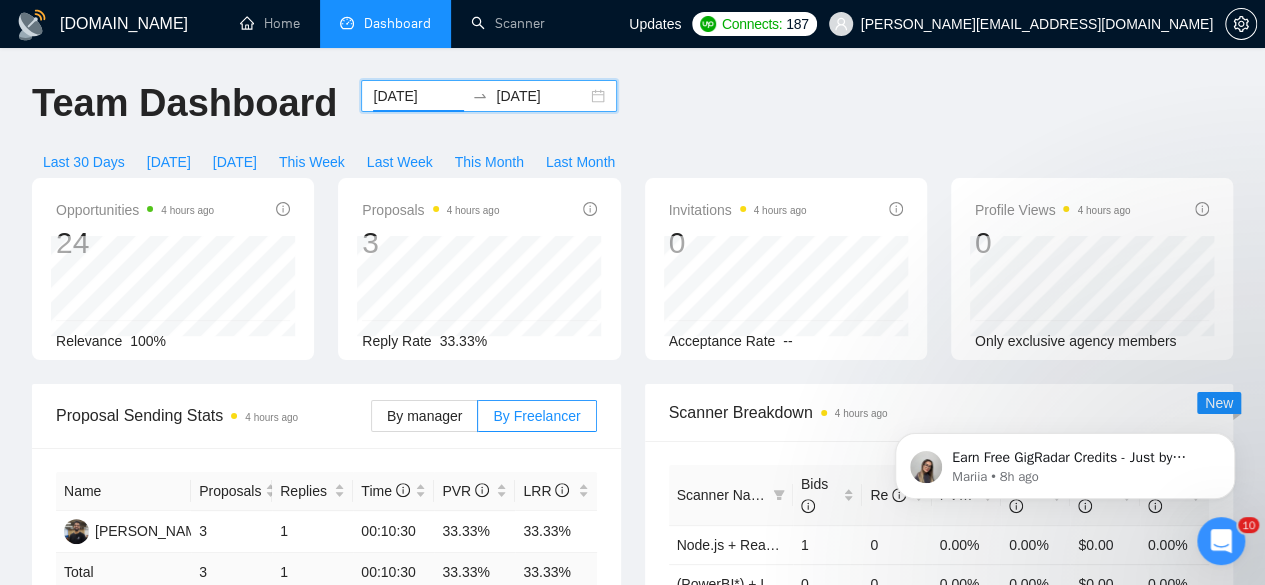 click on "2025-06-28" at bounding box center [418, 96] 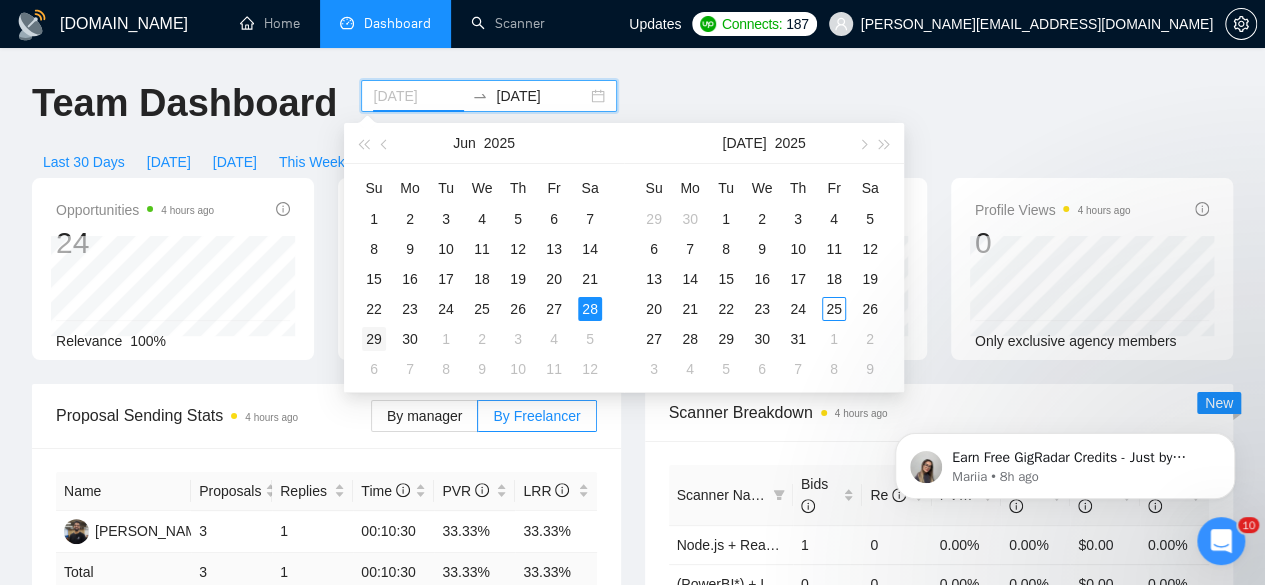 type on "[DATE]" 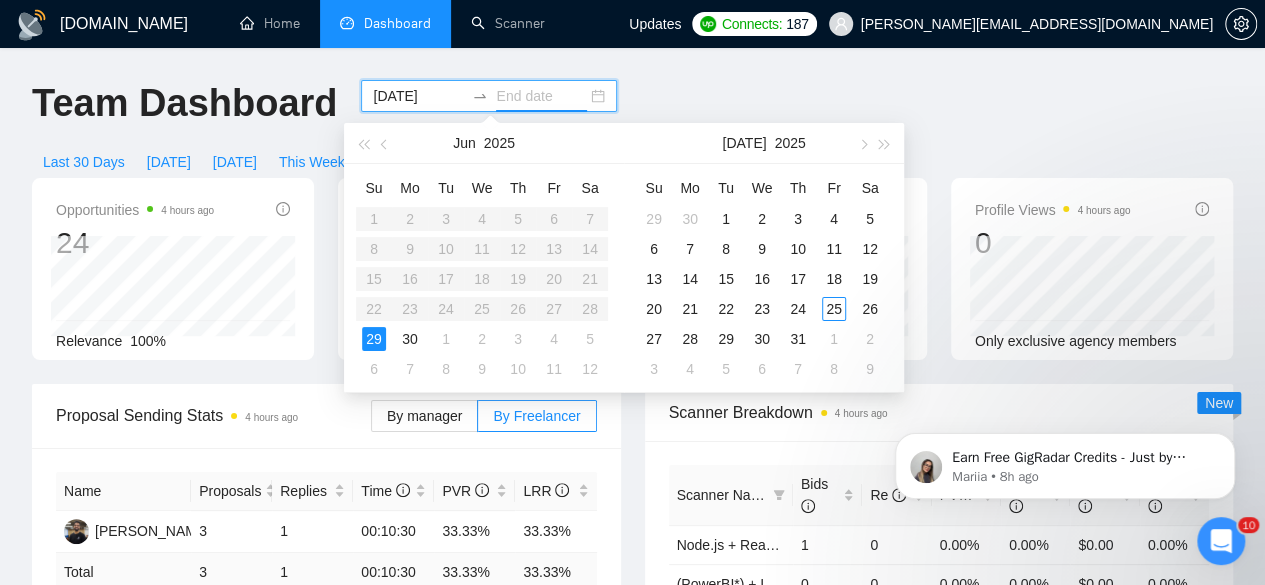 click on "29" at bounding box center [374, 339] 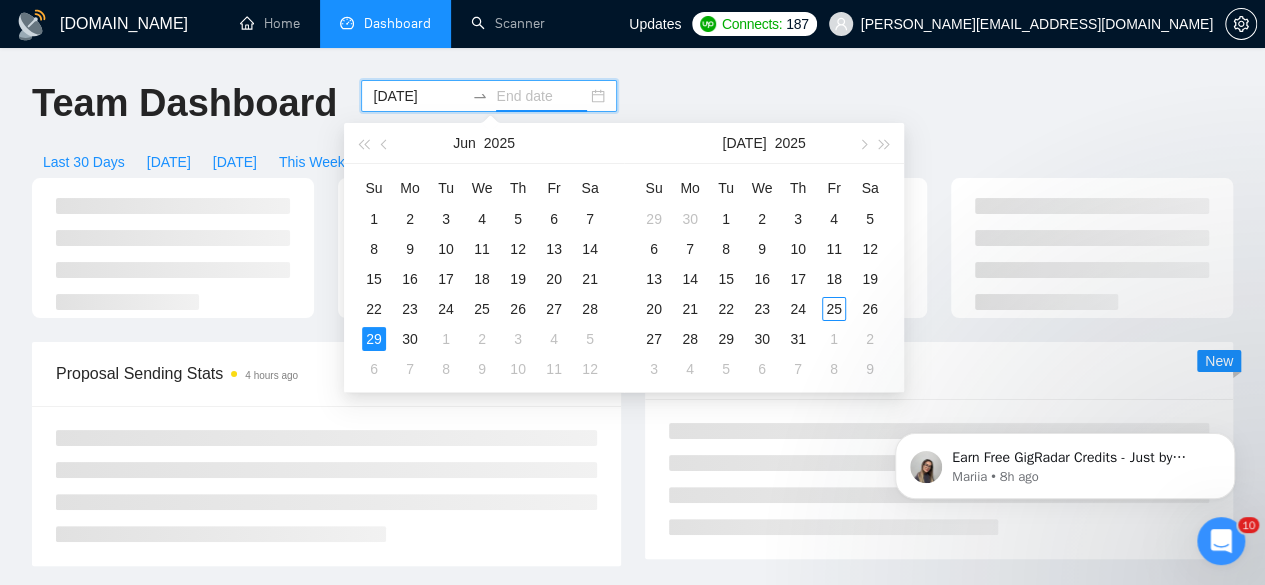 type on "[DATE]" 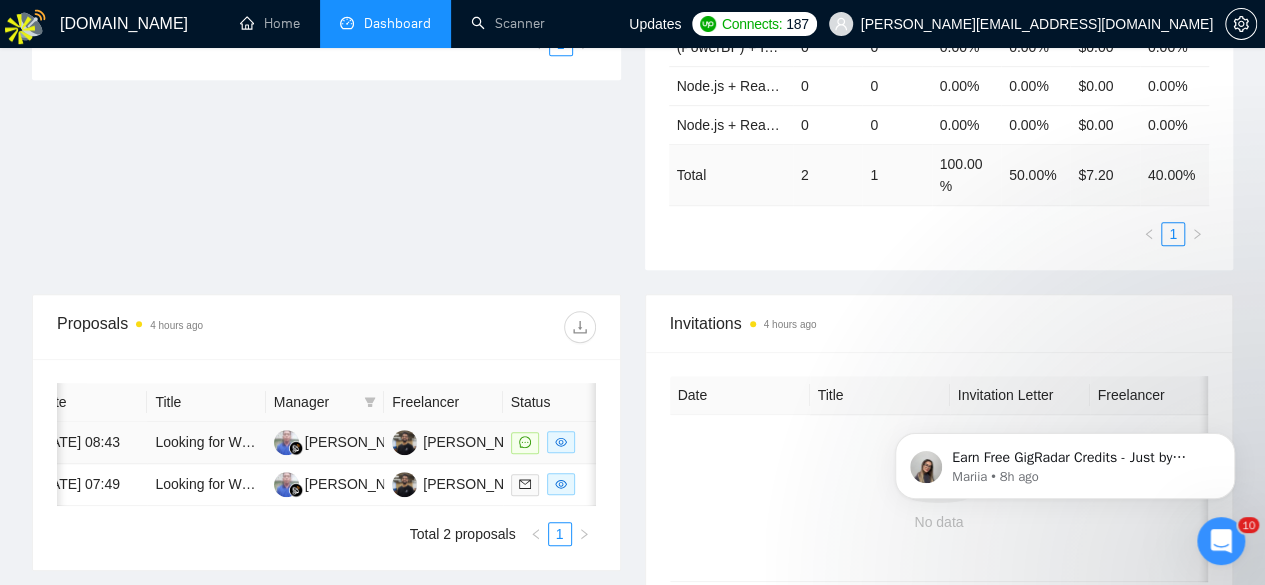 scroll, scrollTop: 577, scrollLeft: 0, axis: vertical 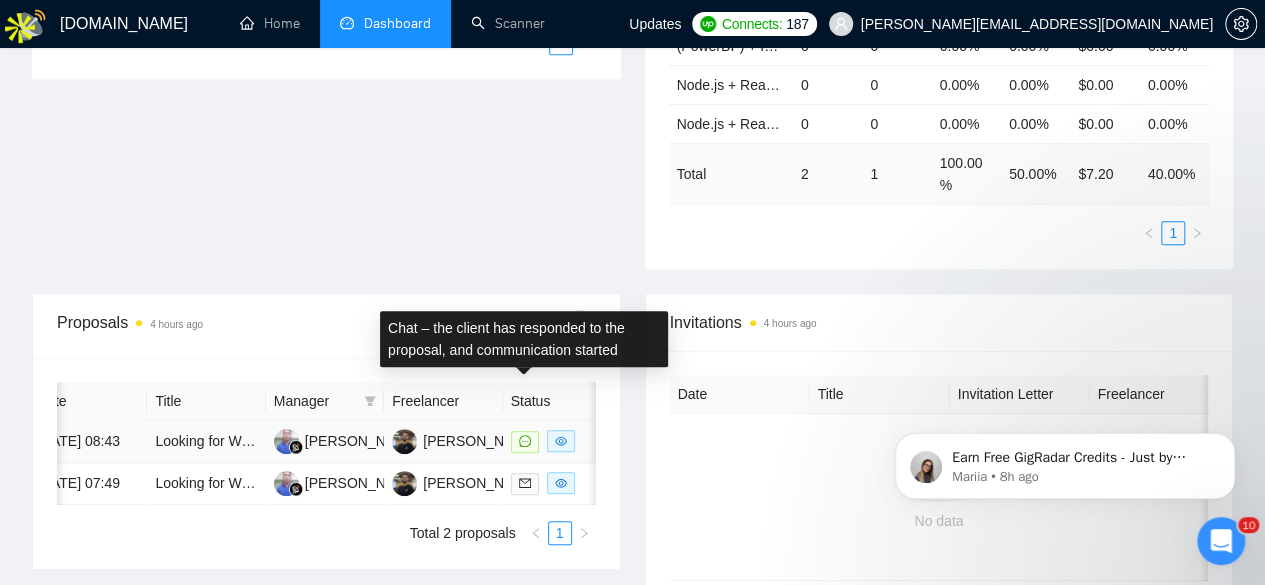 click 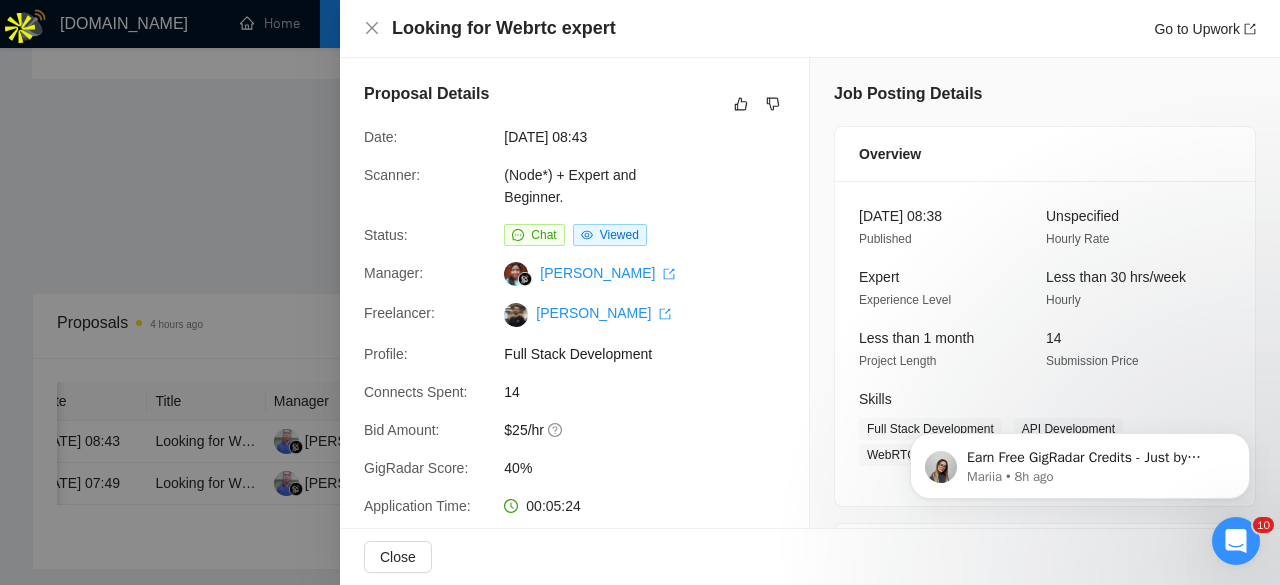 click at bounding box center [640, 292] 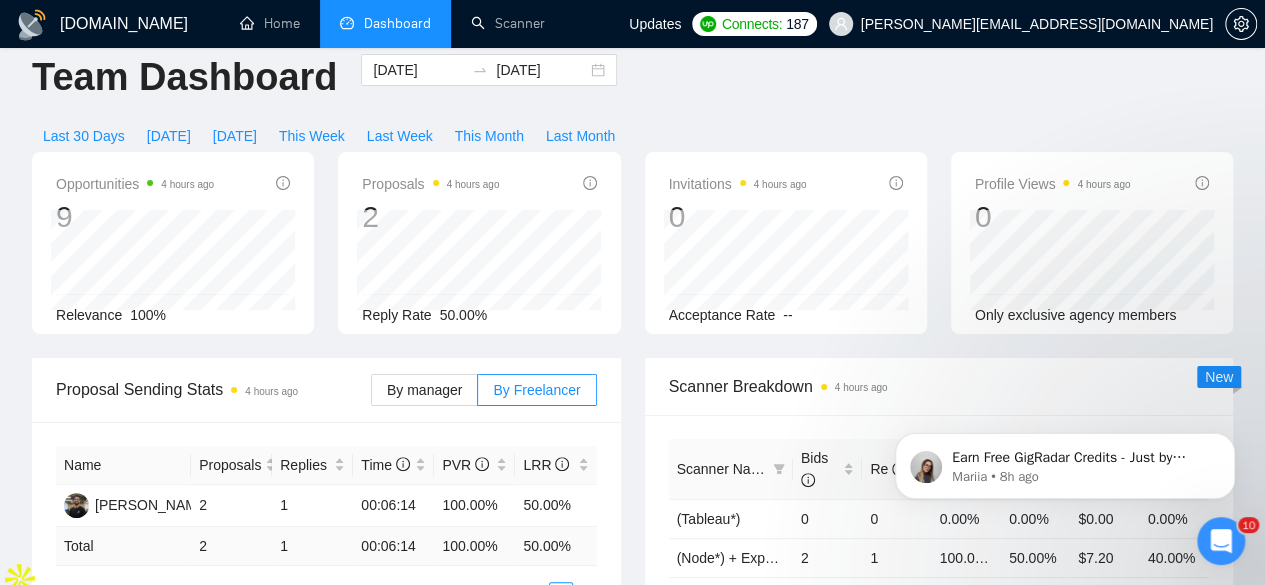 scroll, scrollTop: 0, scrollLeft: 0, axis: both 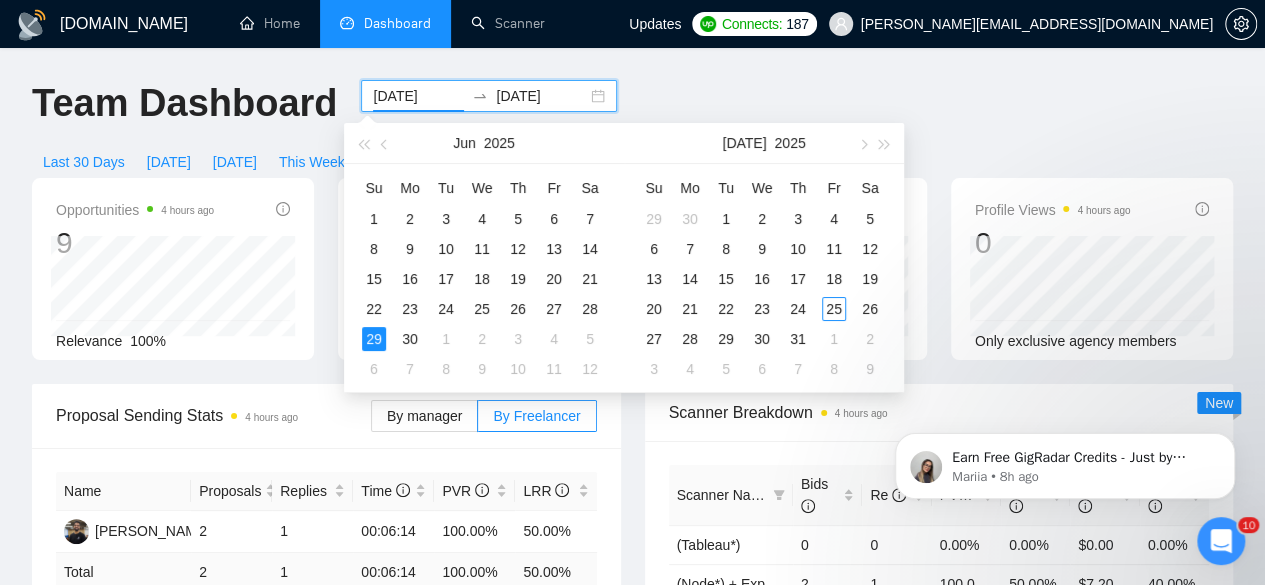 click on "[DATE]" at bounding box center (418, 96) 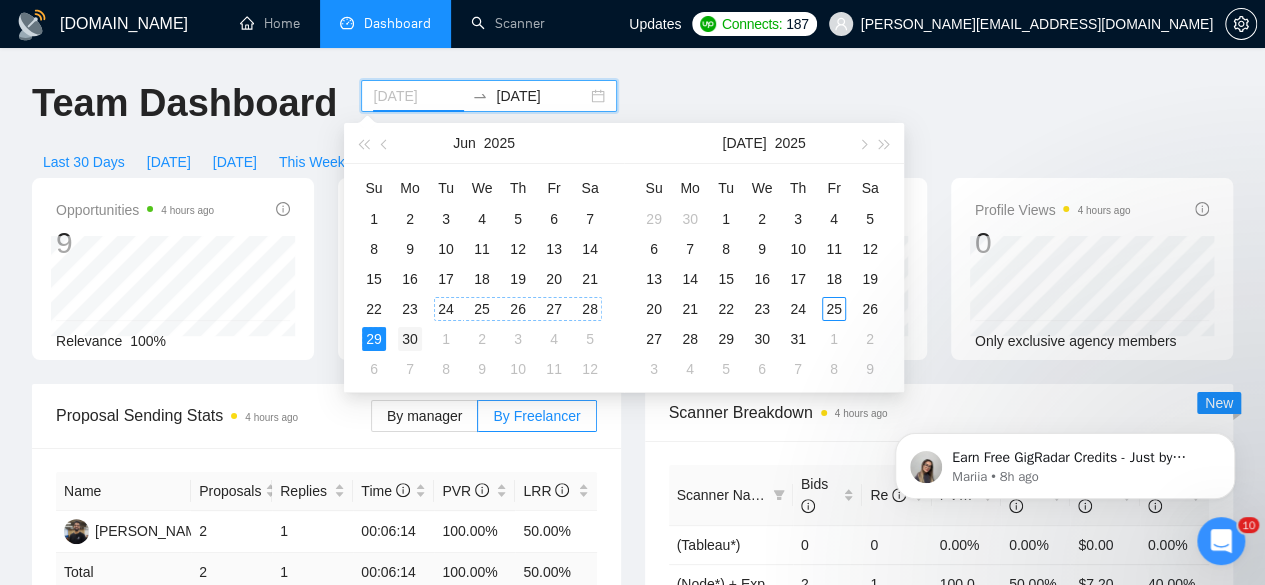 type on "2025-06-30" 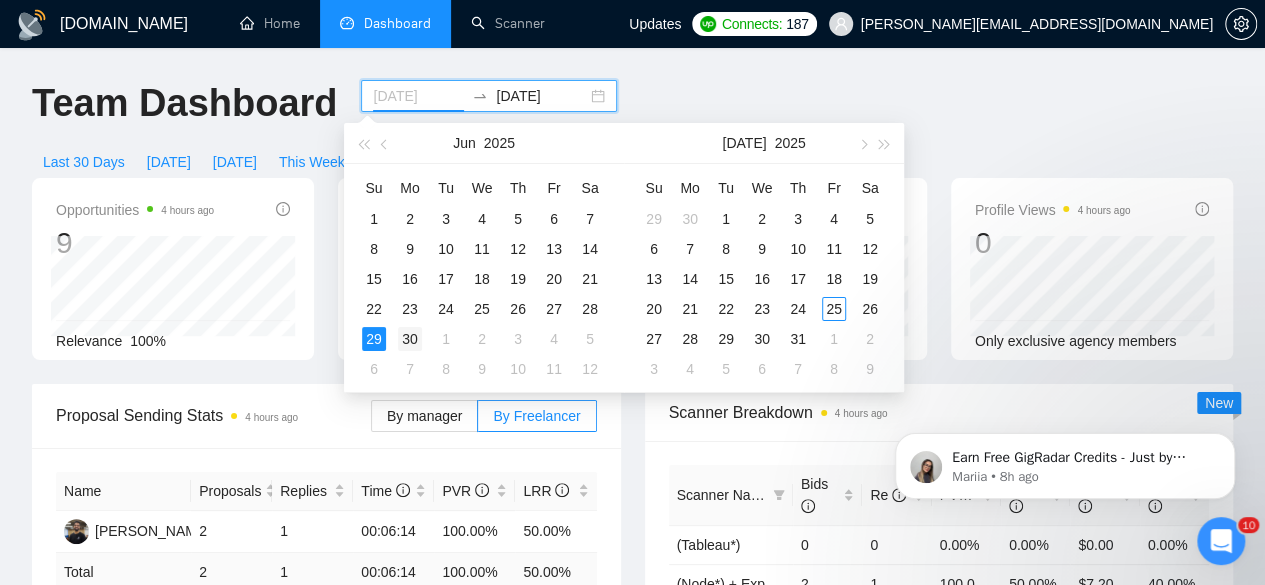 click on "30" at bounding box center (410, 339) 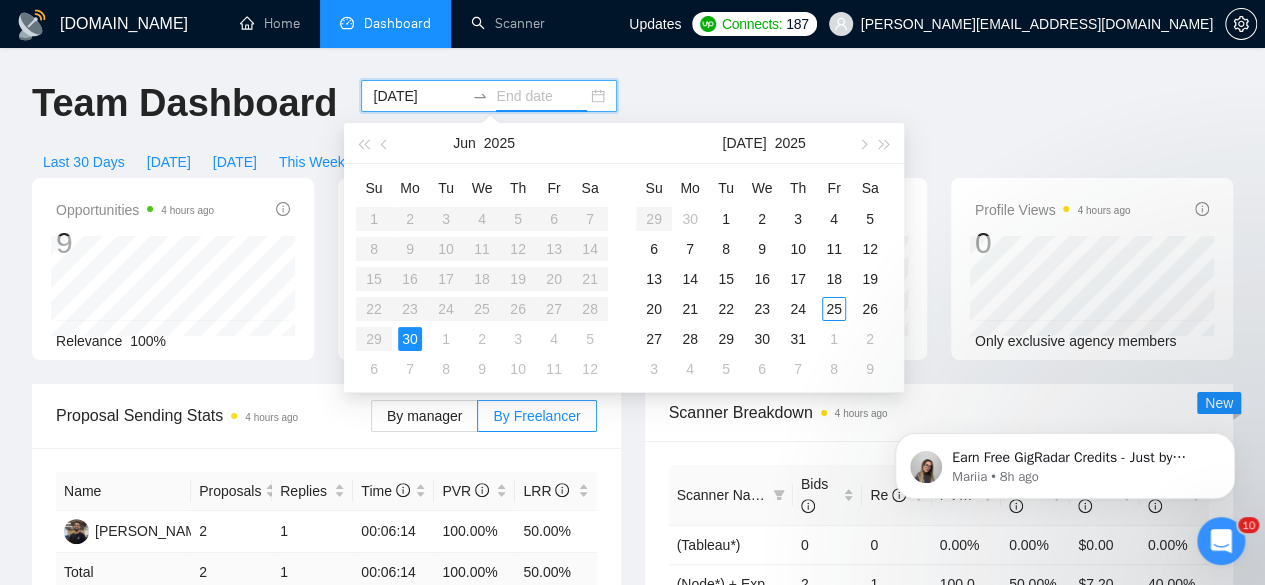 click on "30" at bounding box center (410, 339) 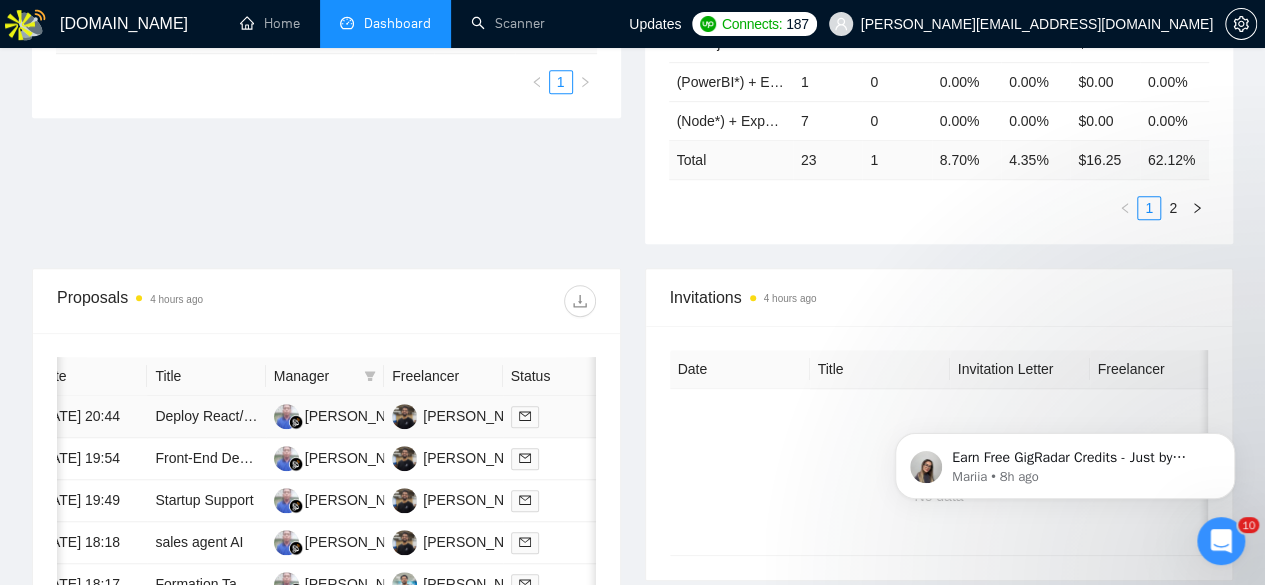 scroll, scrollTop: 600, scrollLeft: 0, axis: vertical 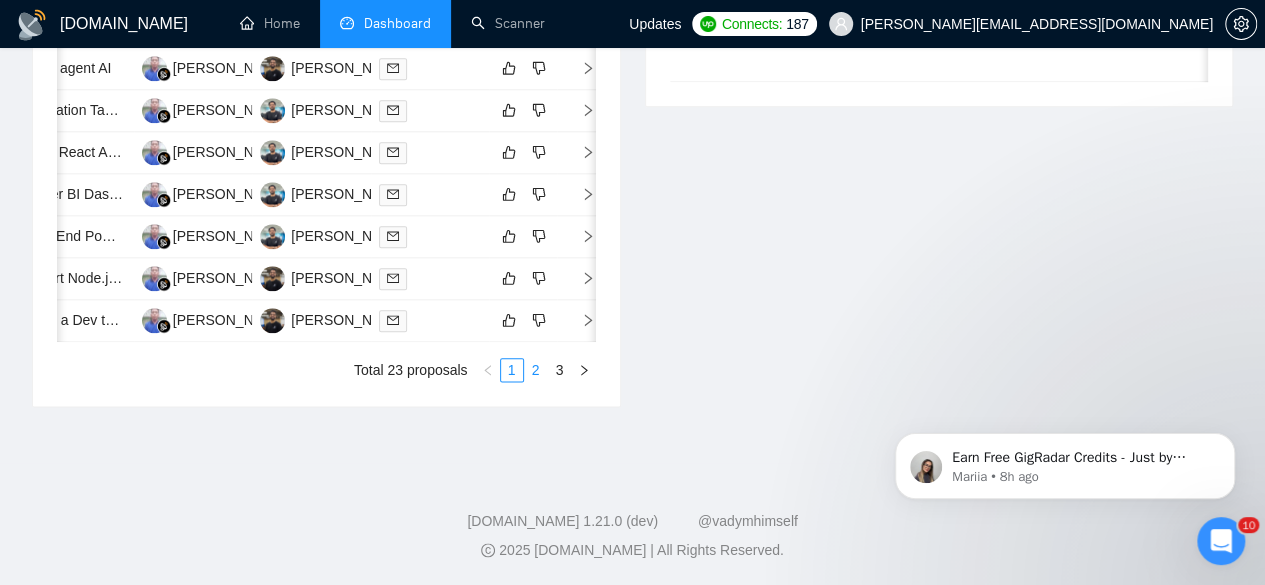 click on "2" at bounding box center [536, 370] 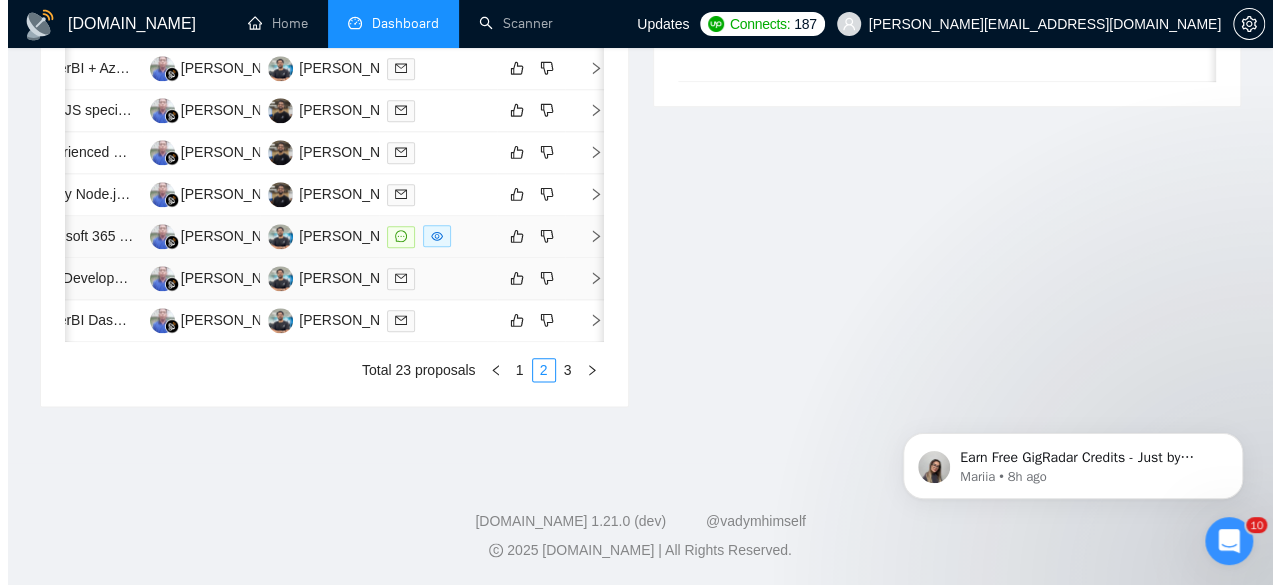 scroll, scrollTop: 1162, scrollLeft: 0, axis: vertical 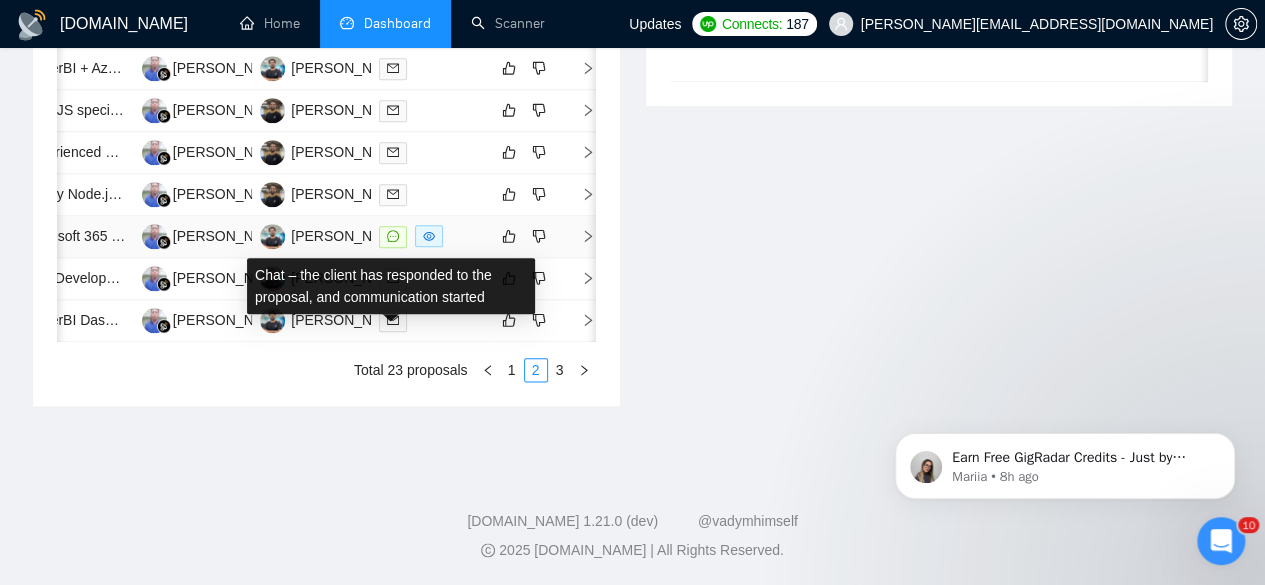click 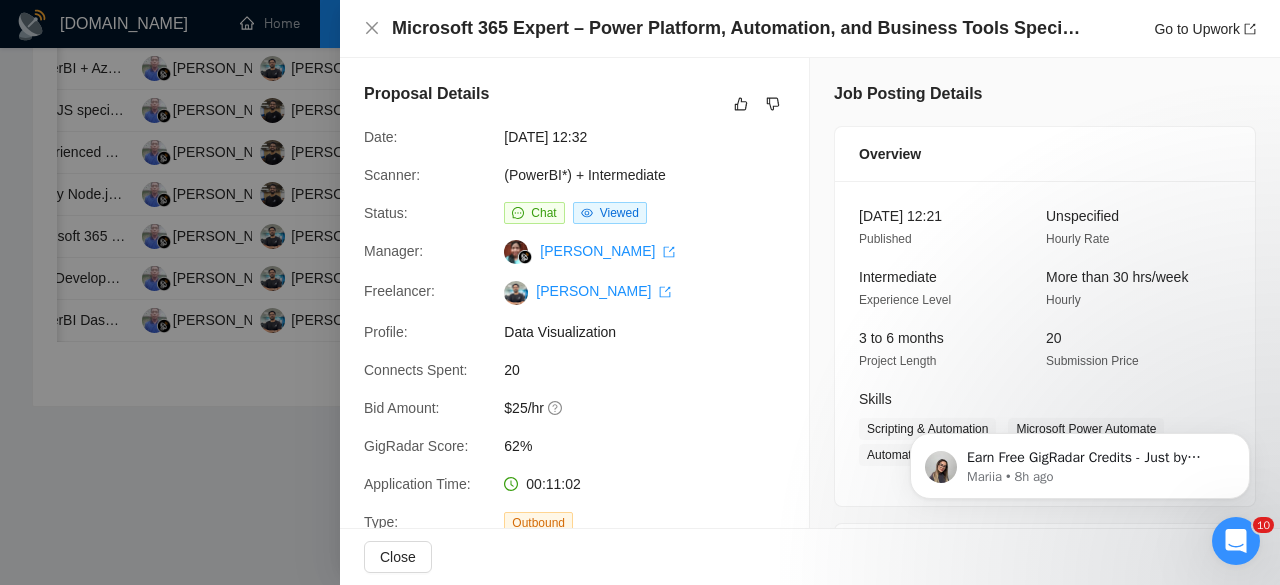 click at bounding box center [640, 292] 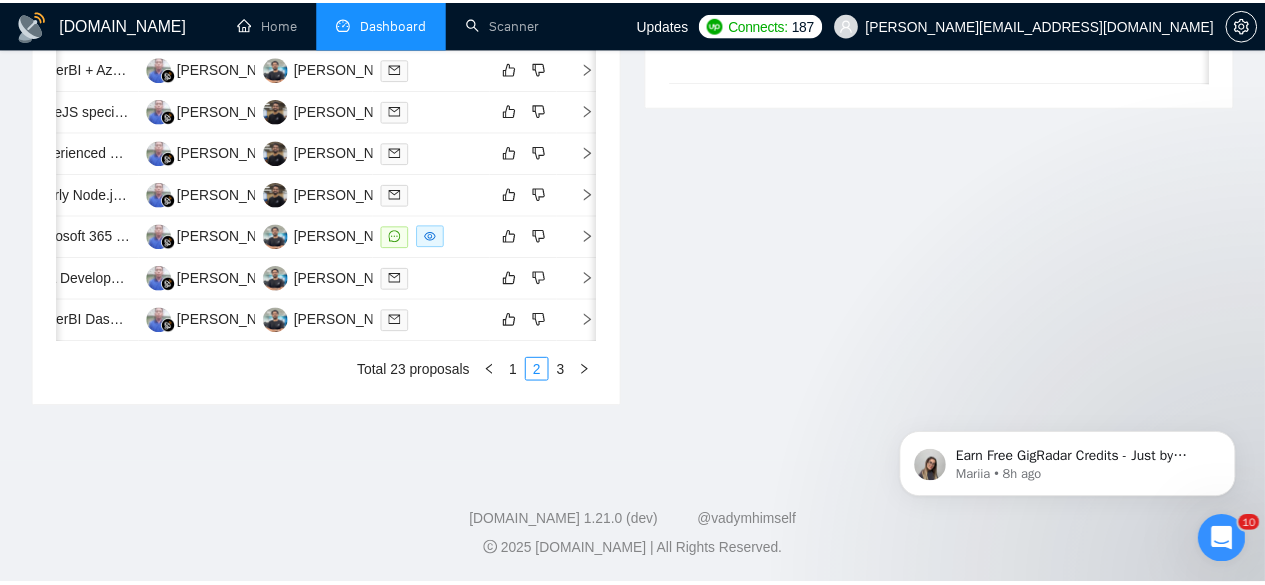 scroll, scrollTop: 976, scrollLeft: 0, axis: vertical 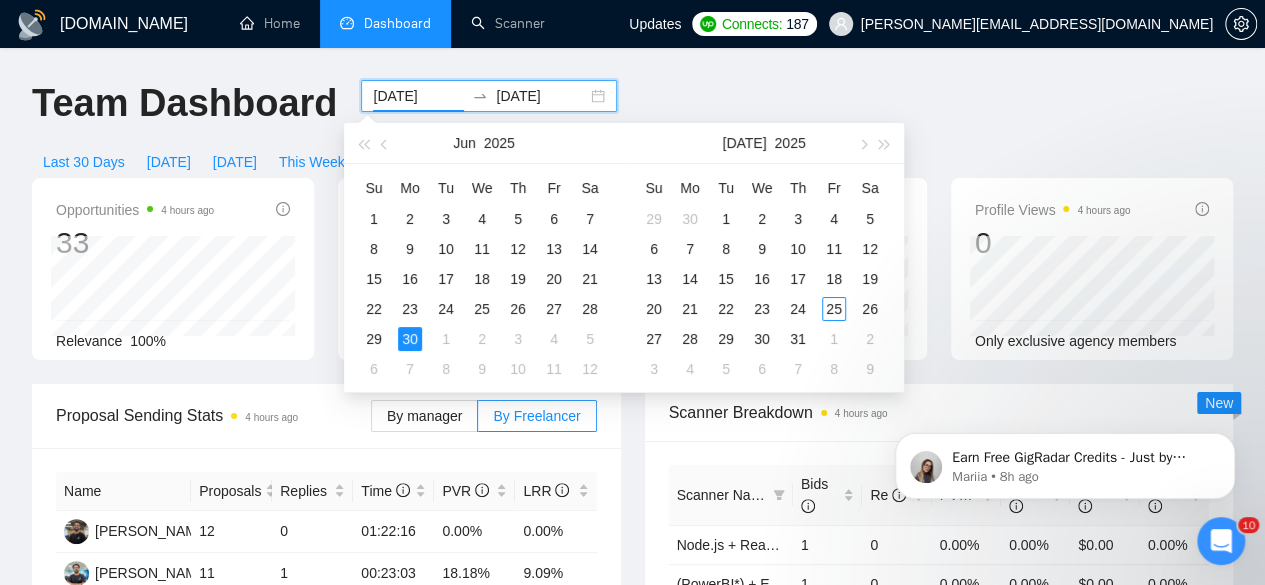 click on "2025-06-30" at bounding box center [418, 96] 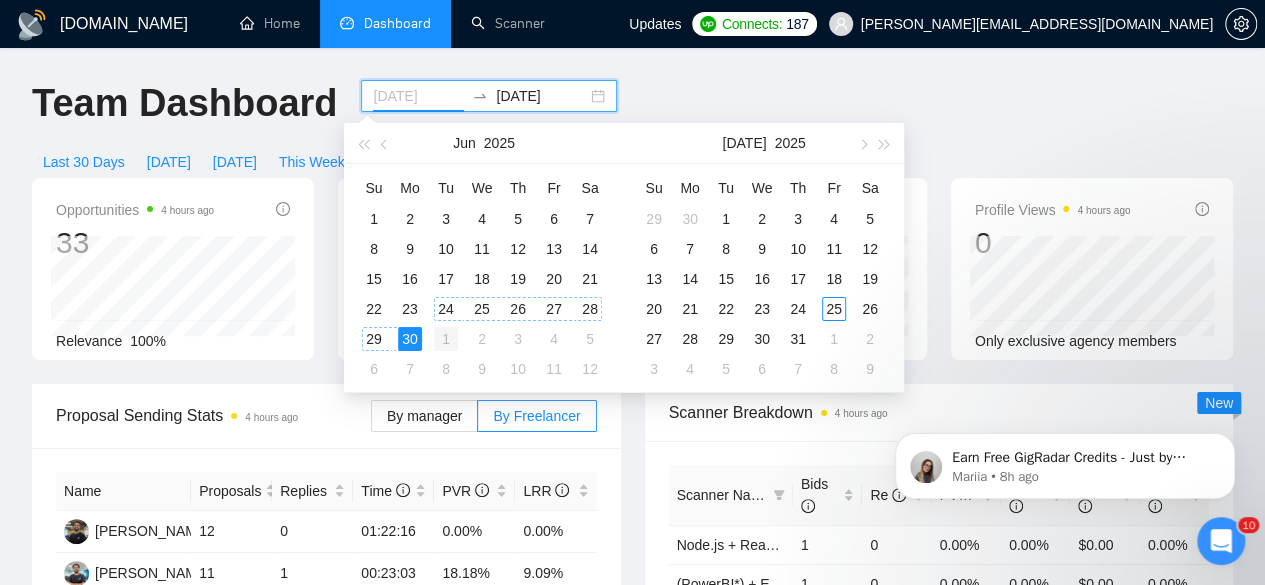type on "2025-07-01" 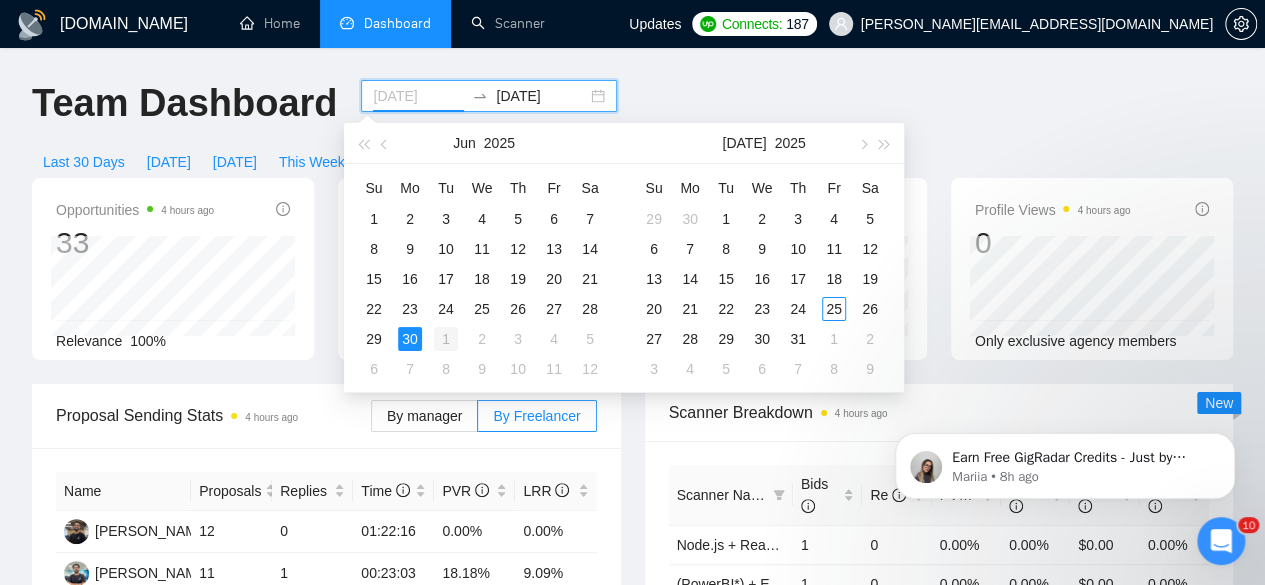 click on "1" at bounding box center [446, 339] 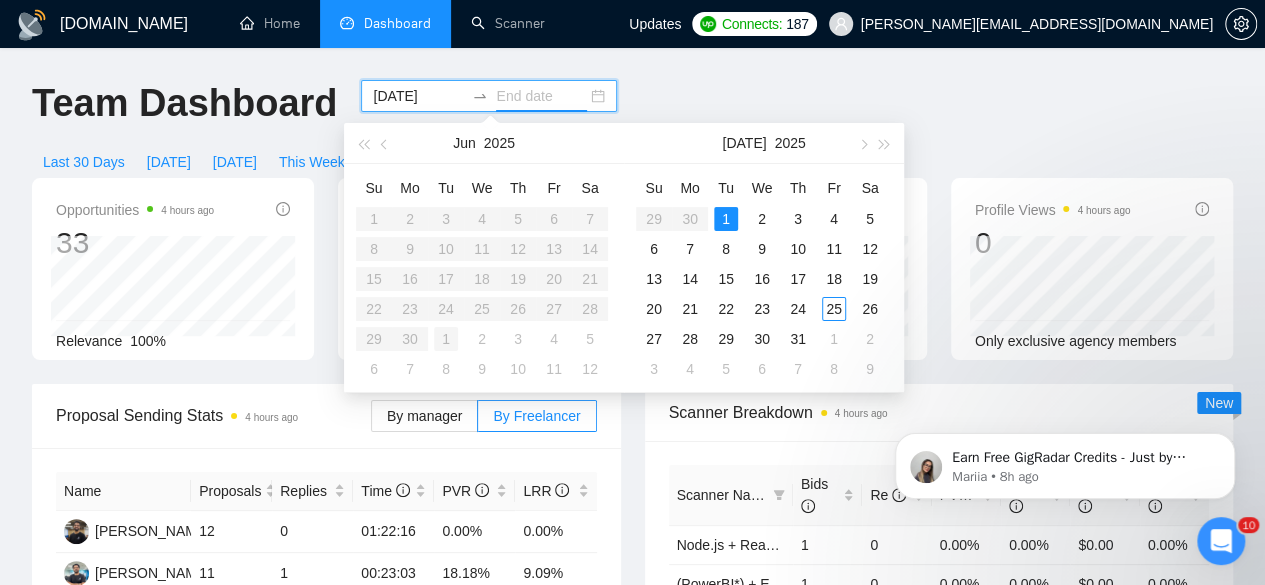 click on "1" at bounding box center [446, 339] 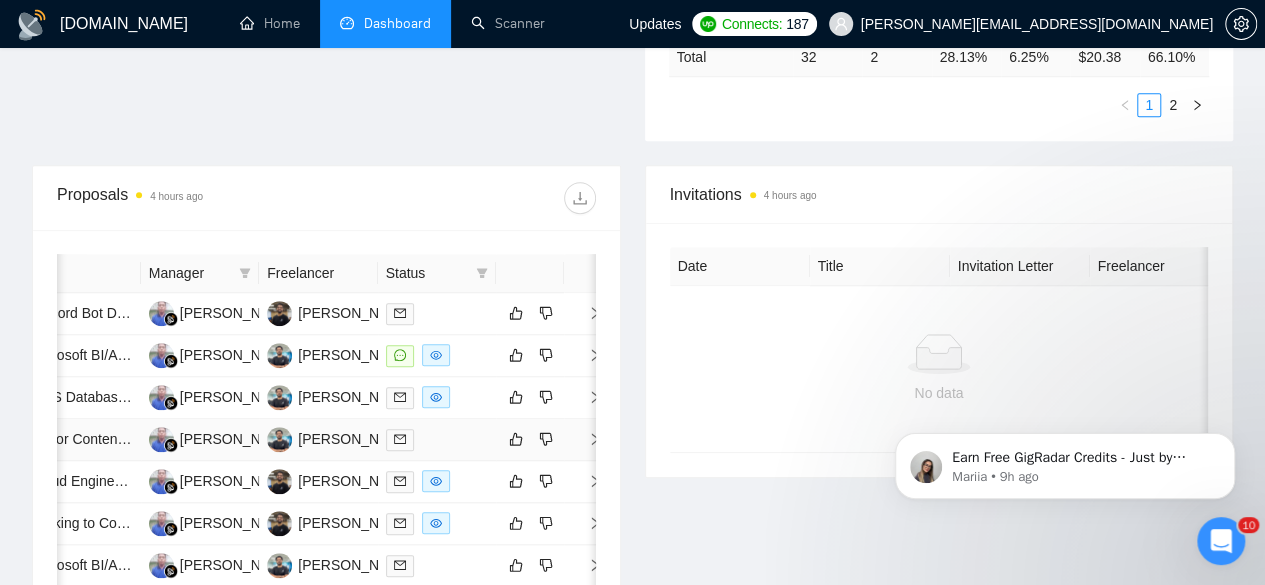 scroll, scrollTop: 688, scrollLeft: 0, axis: vertical 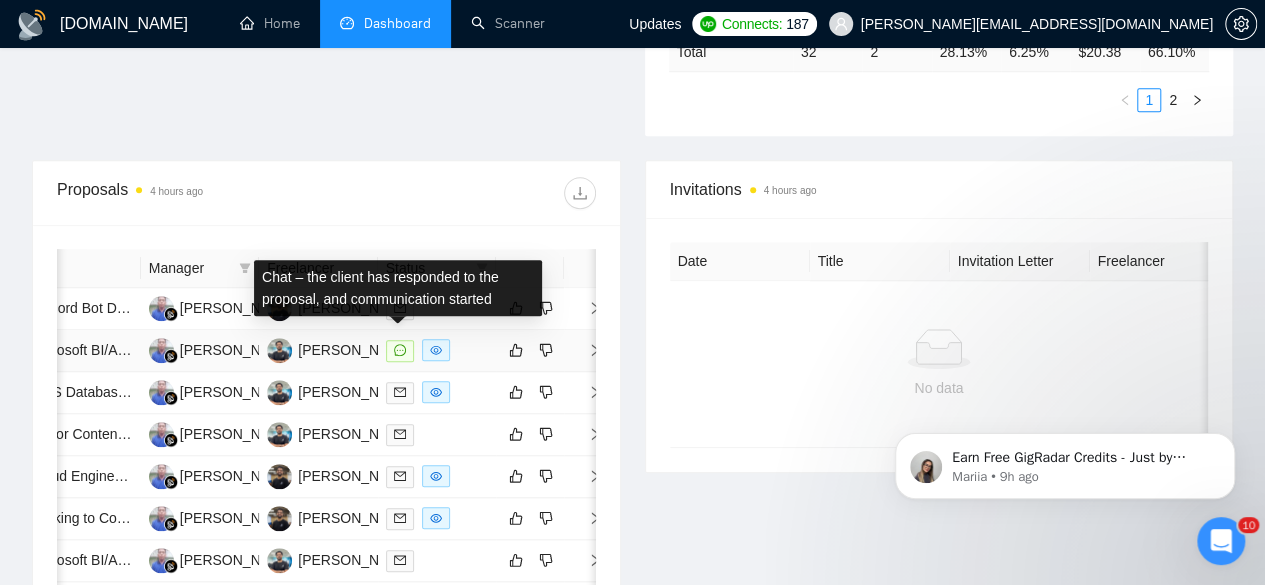 click 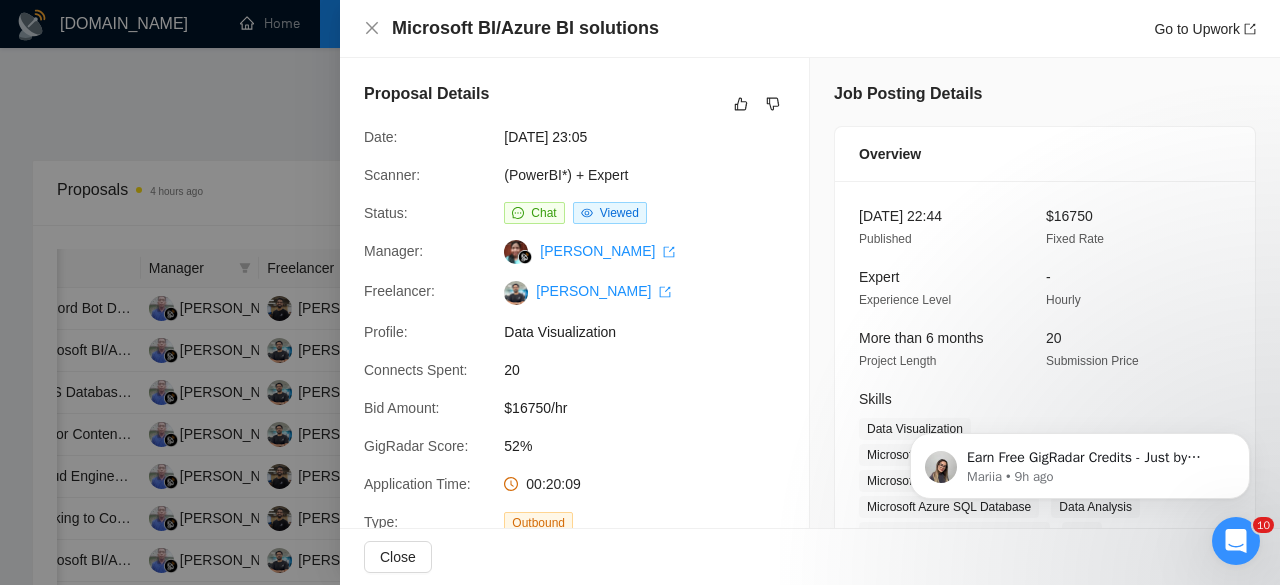 click at bounding box center (640, 292) 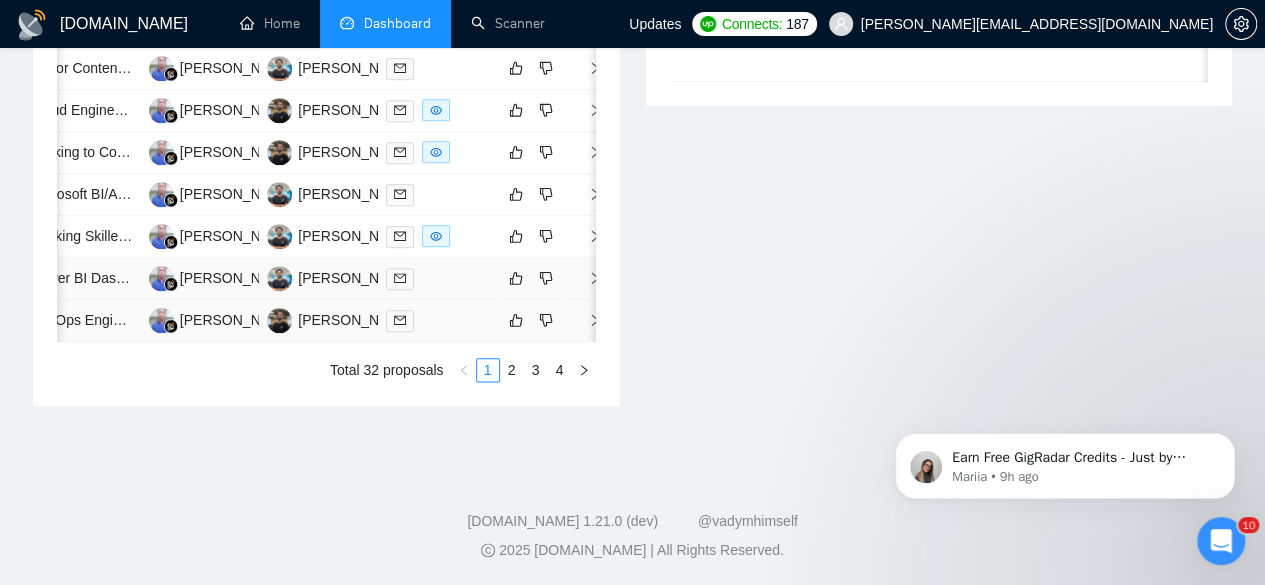 scroll, scrollTop: 1079, scrollLeft: 0, axis: vertical 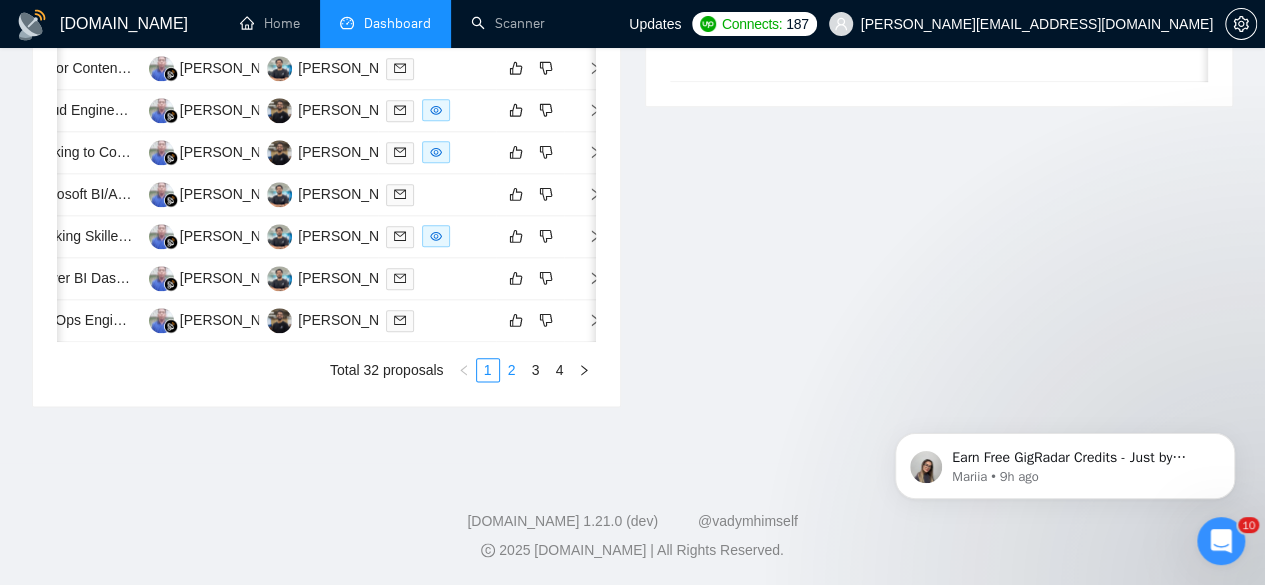 click on "2" at bounding box center [512, 370] 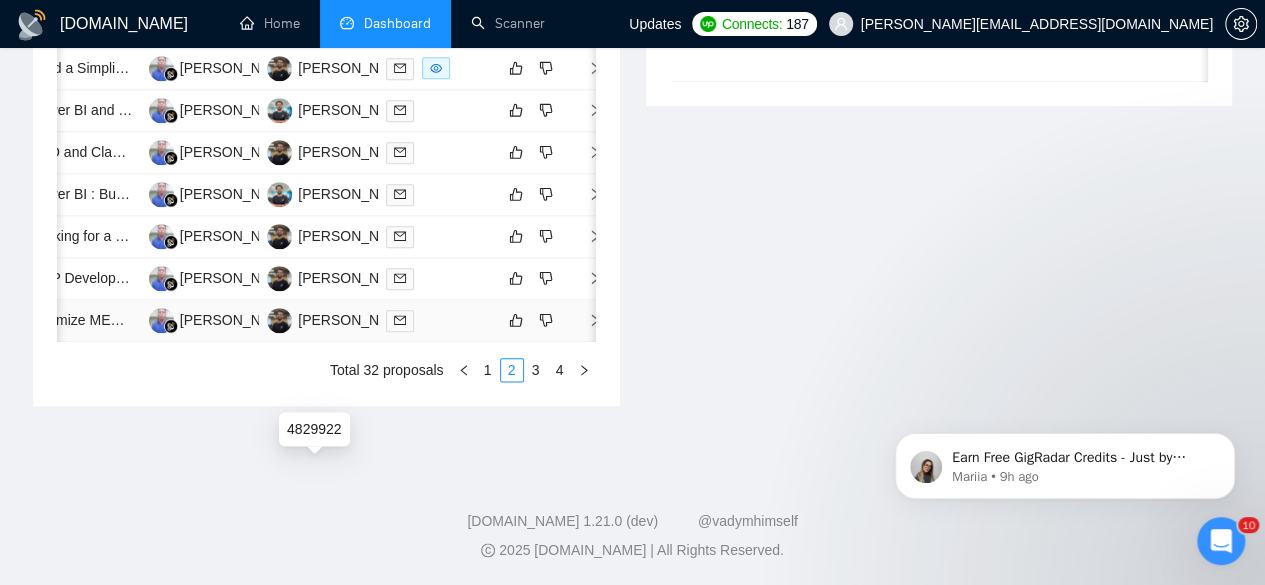 scroll, scrollTop: 1086, scrollLeft: 0, axis: vertical 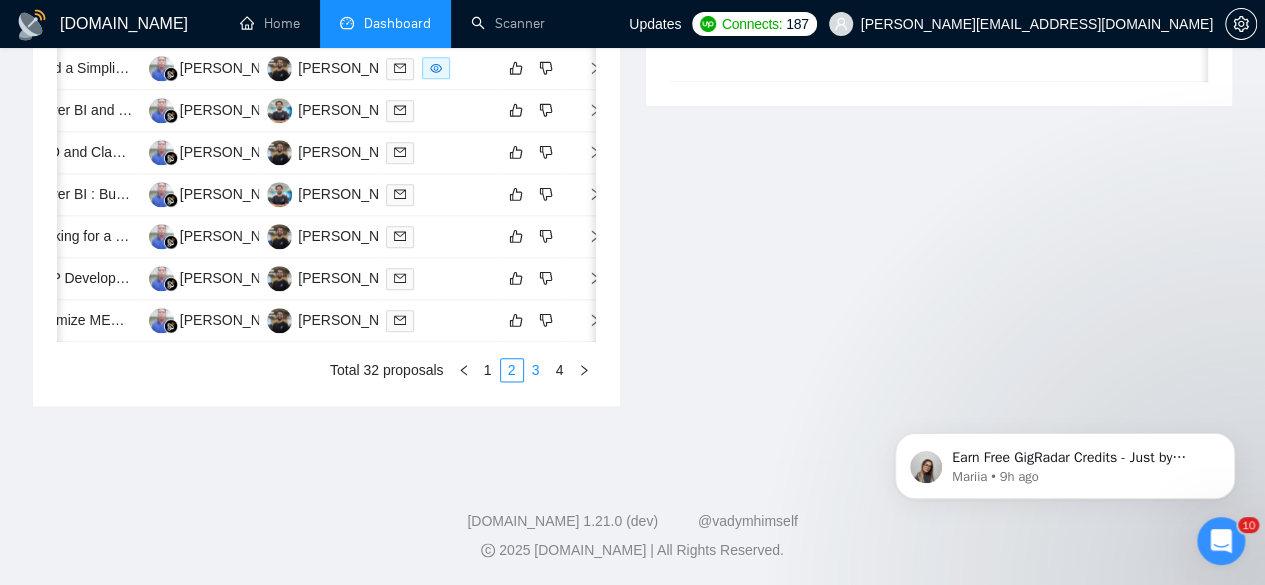click on "3" at bounding box center [536, 370] 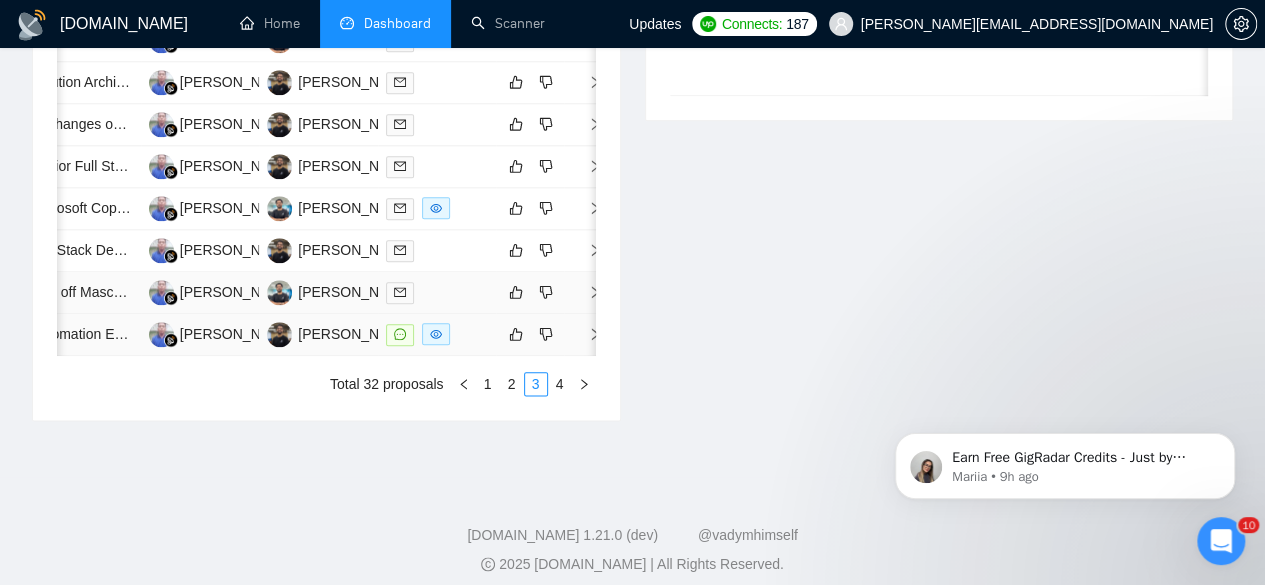 scroll, scrollTop: 1041, scrollLeft: 0, axis: vertical 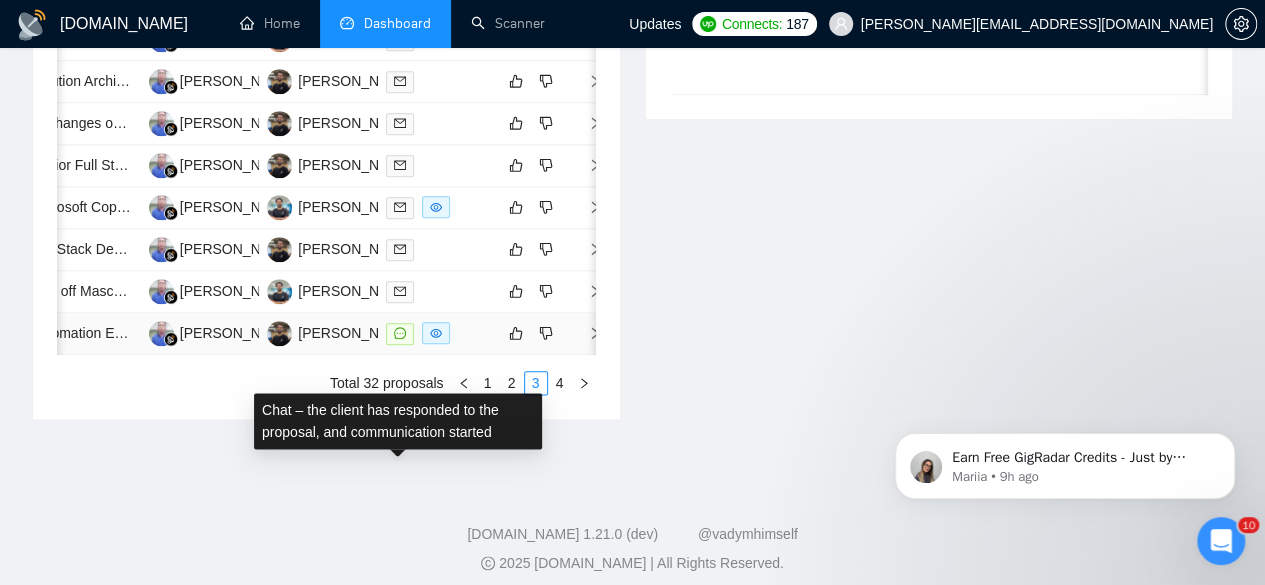 click 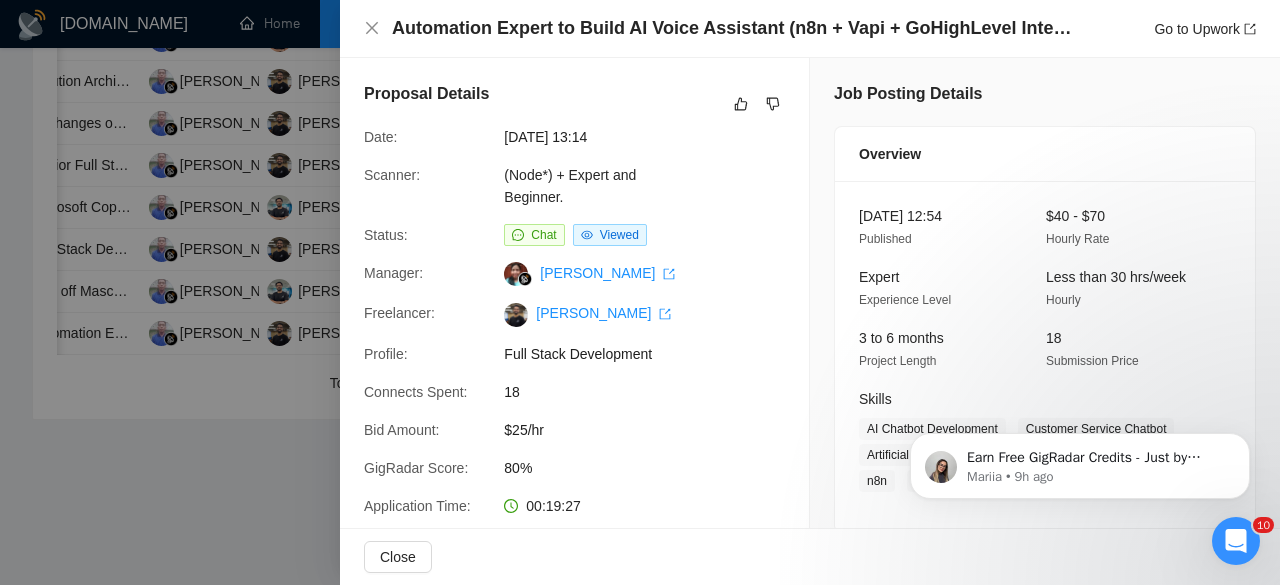 click at bounding box center (640, 292) 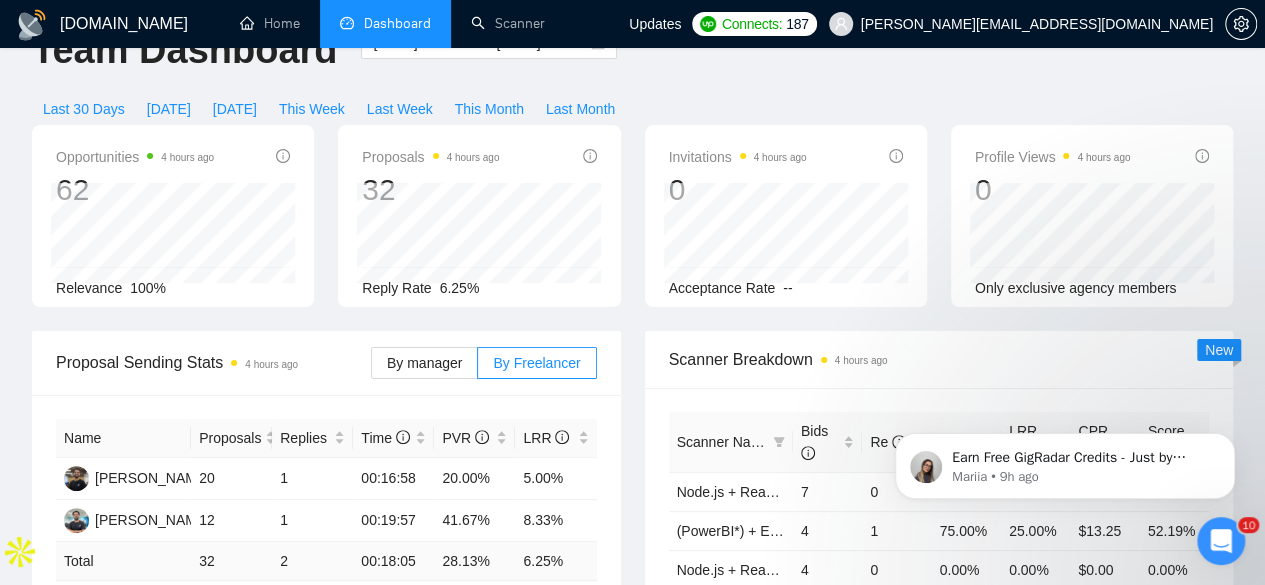 scroll, scrollTop: 0, scrollLeft: 0, axis: both 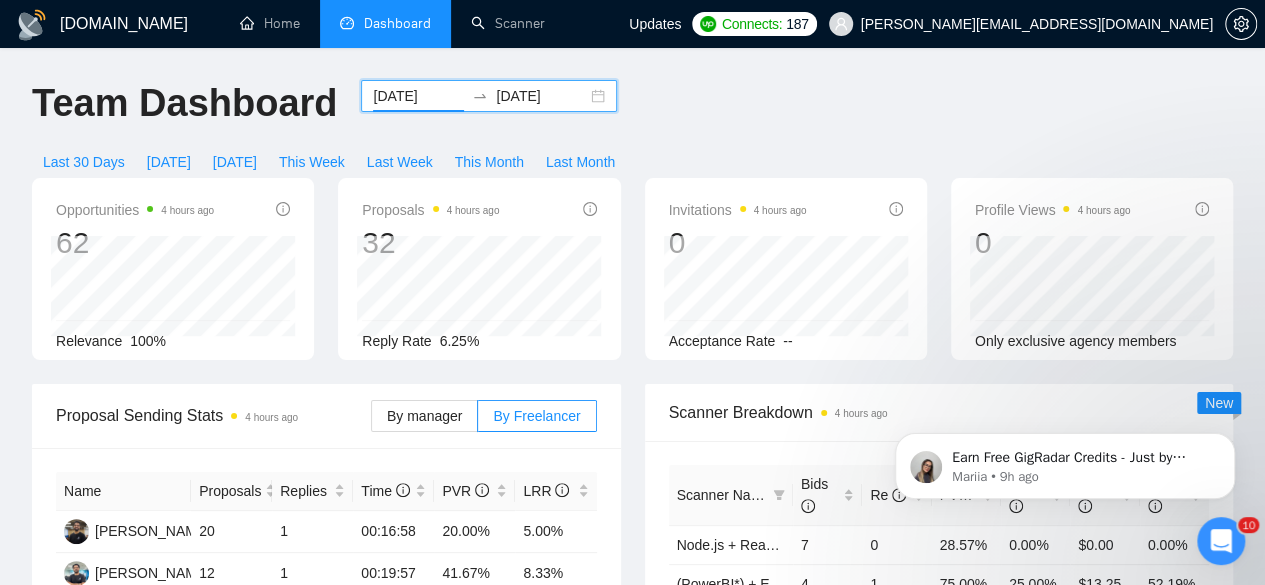 click on "2025-07-01" at bounding box center [418, 96] 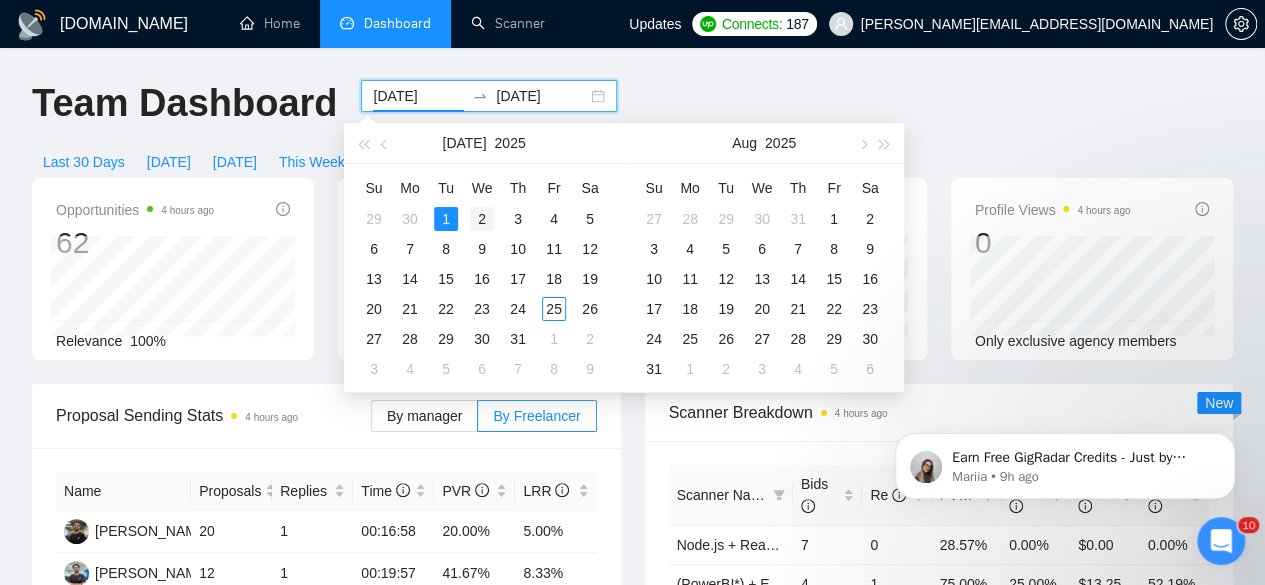 type on "2025-07-02" 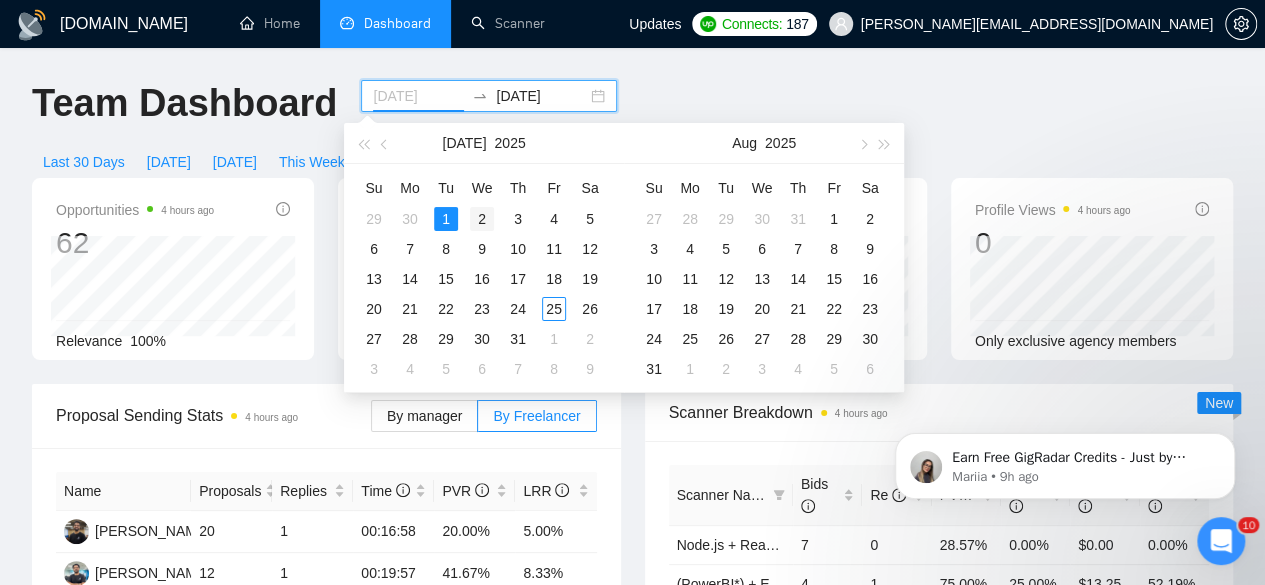 click on "2" at bounding box center (482, 219) 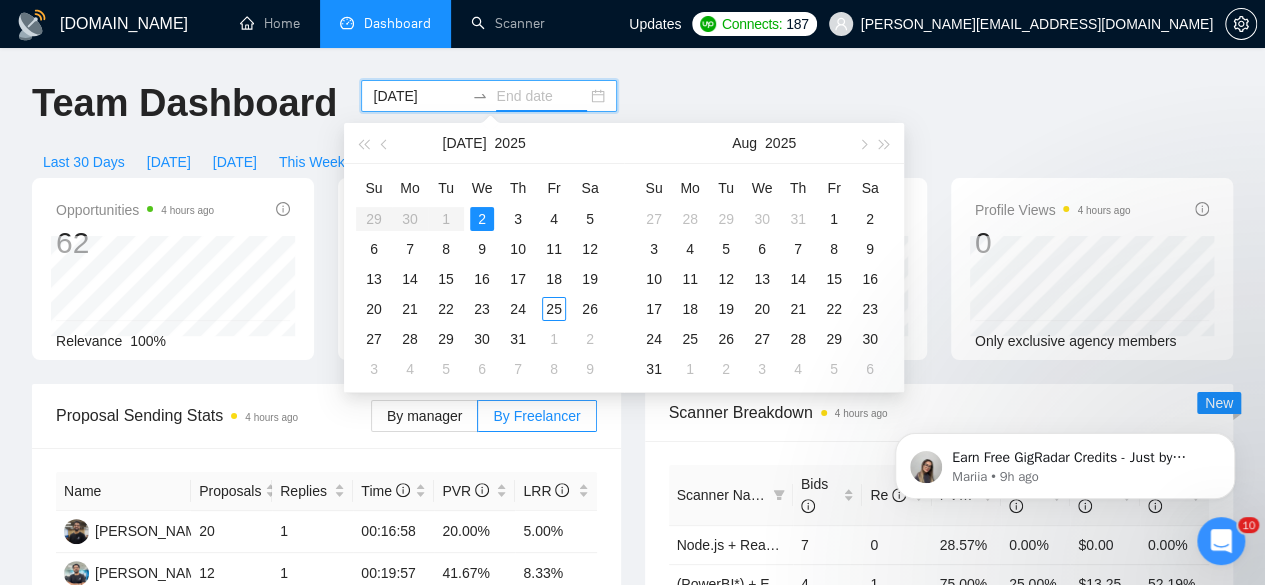 click on "2" at bounding box center [482, 219] 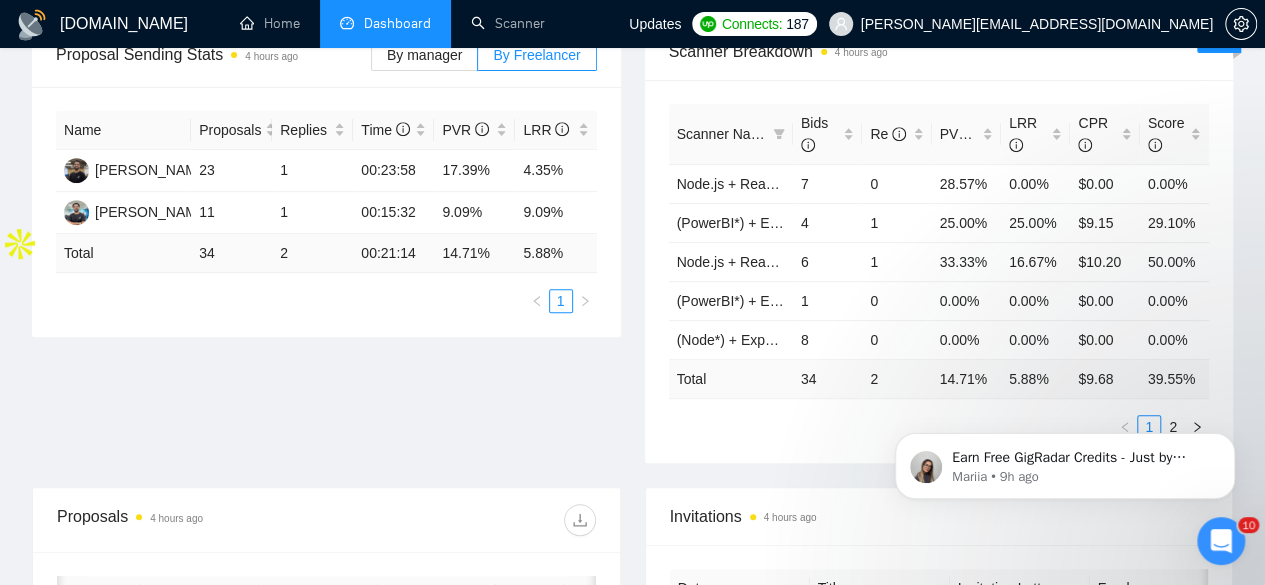 scroll, scrollTop: 578, scrollLeft: 0, axis: vertical 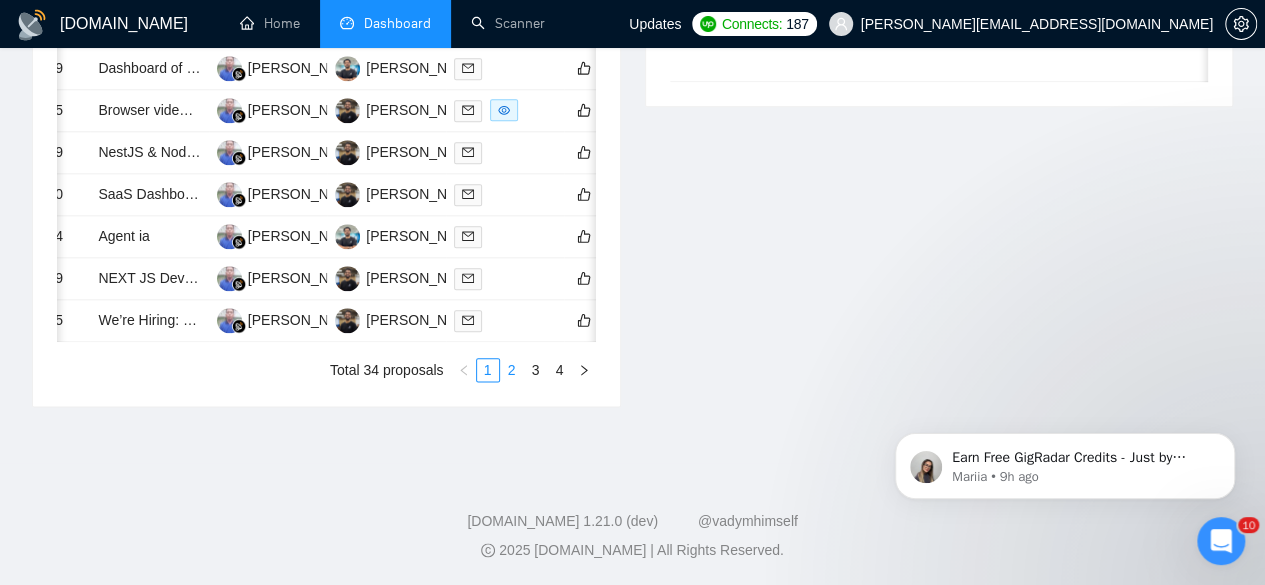 click on "2" at bounding box center [512, 370] 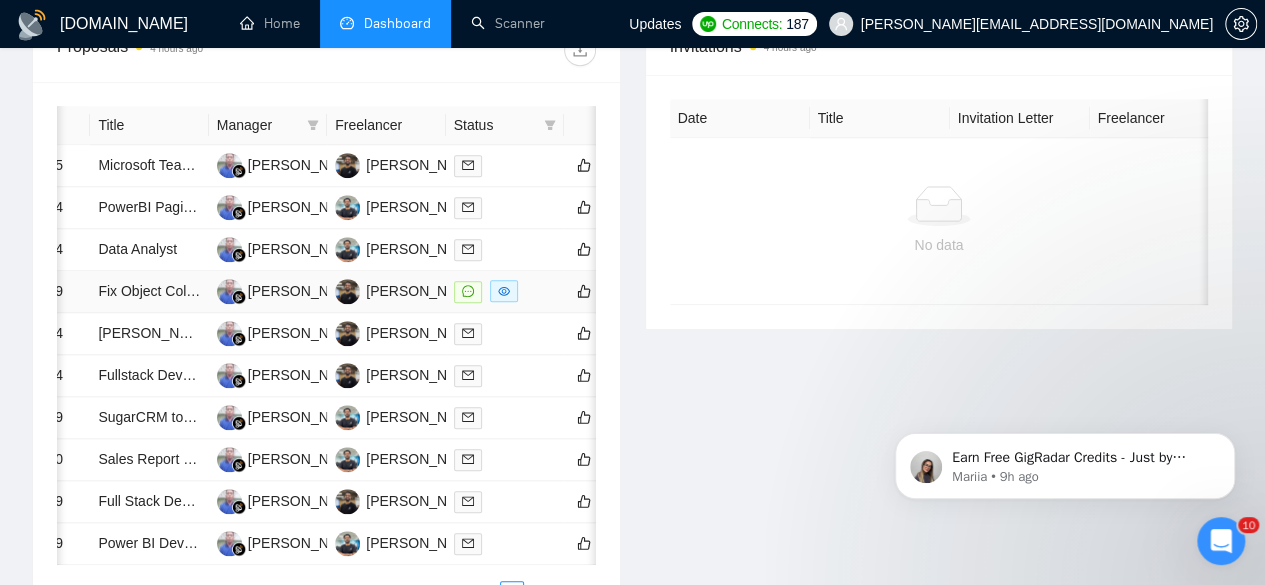 scroll, scrollTop: 830, scrollLeft: 0, axis: vertical 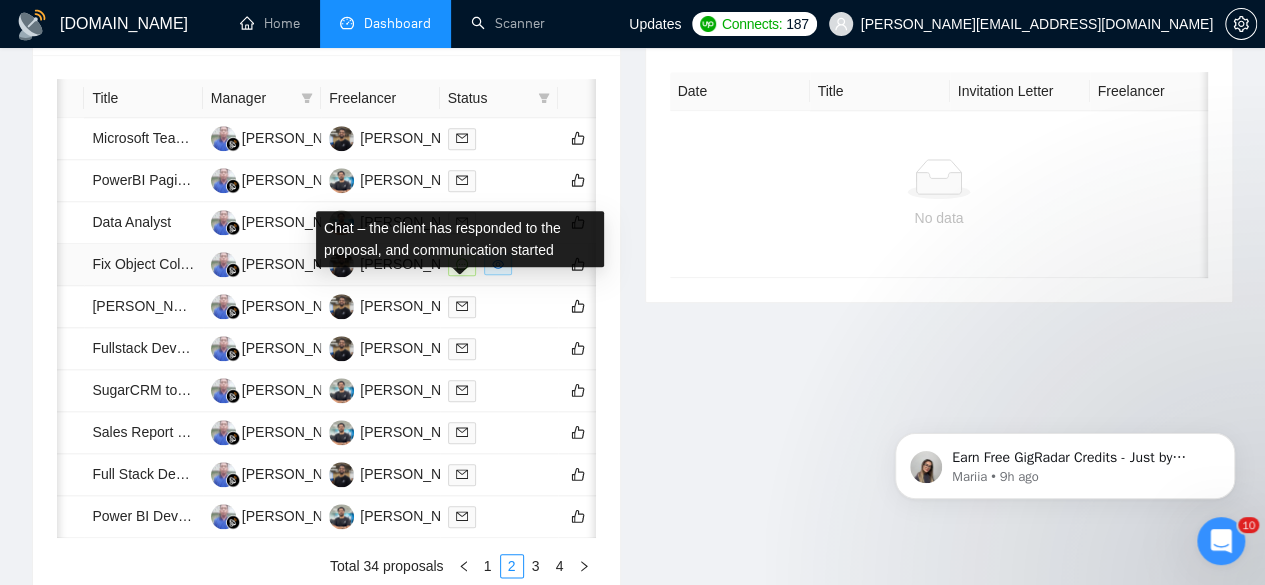 click 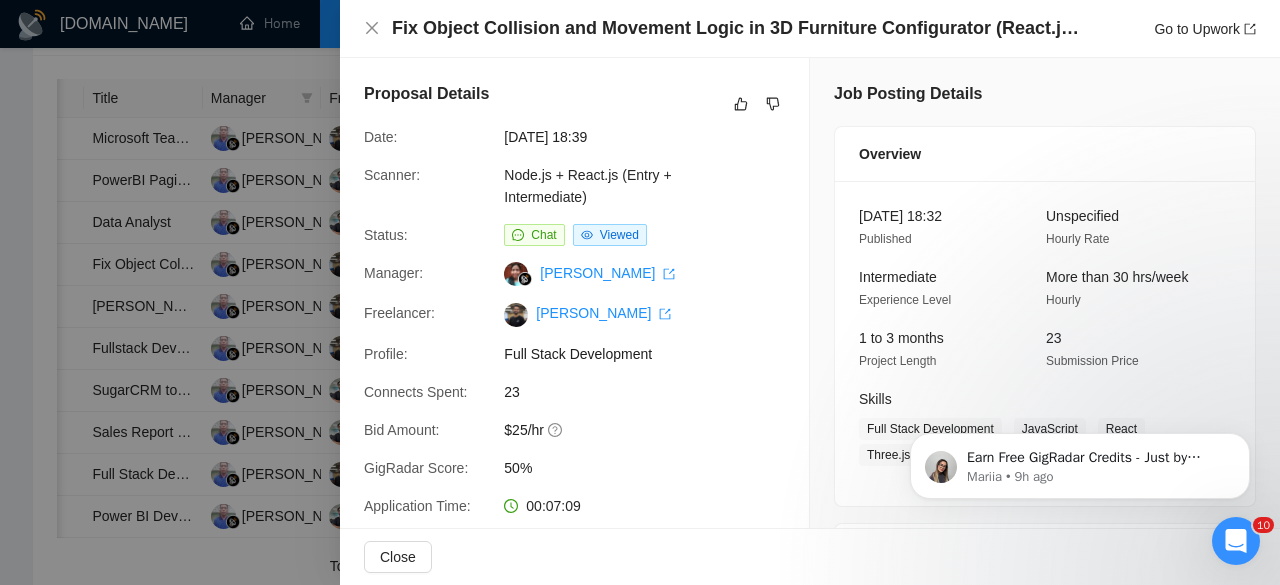 click at bounding box center [640, 292] 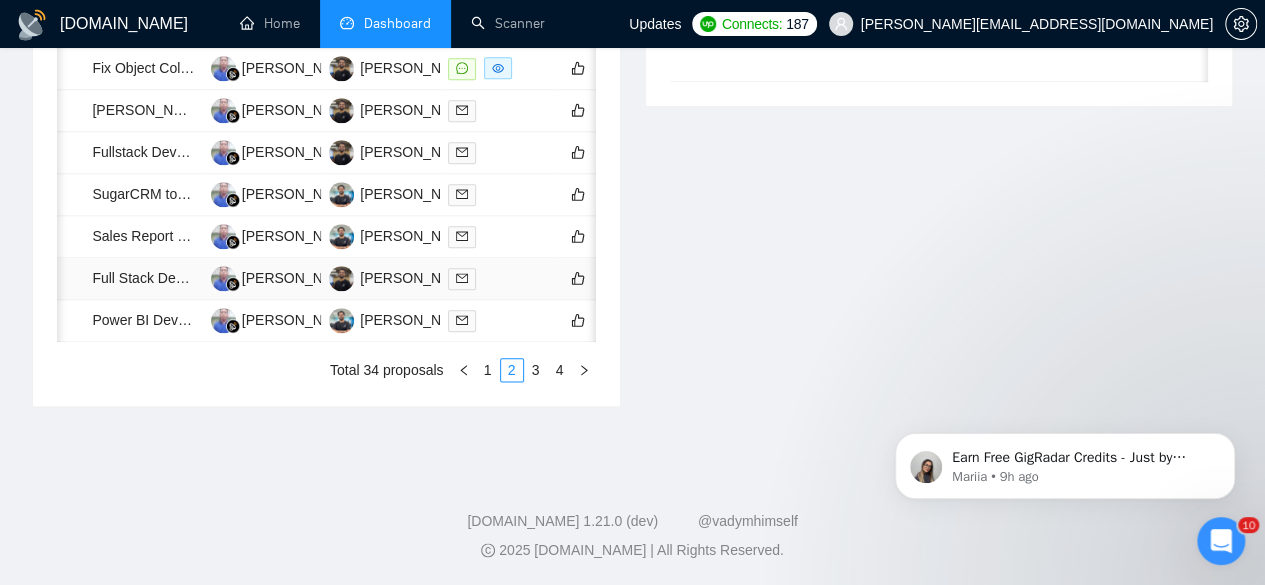 scroll, scrollTop: 1134, scrollLeft: 0, axis: vertical 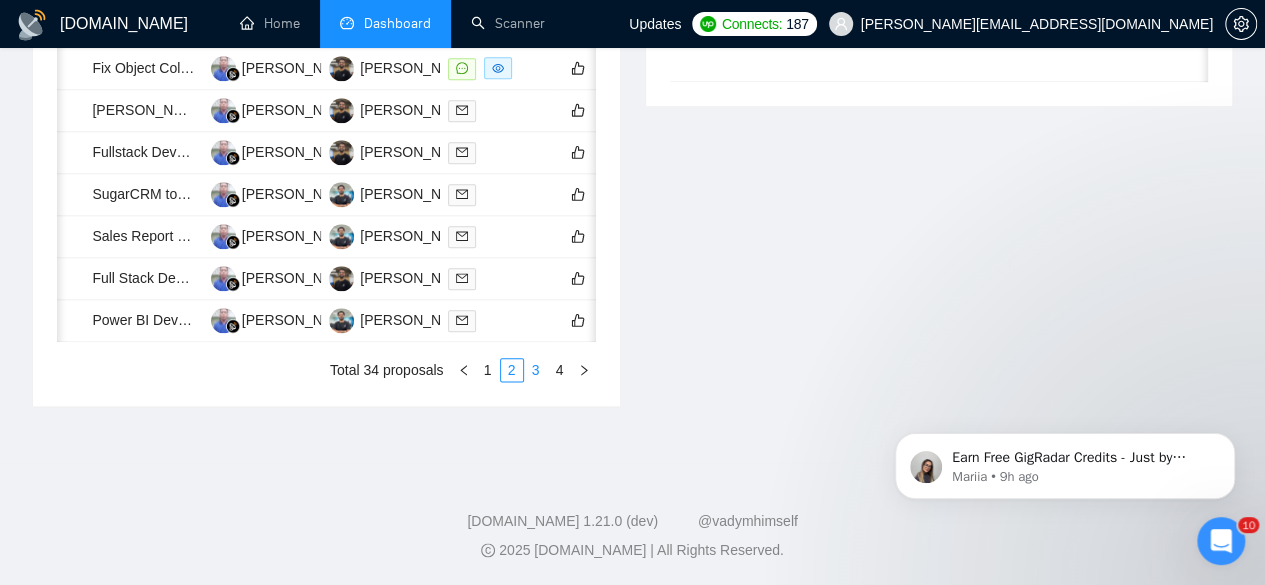 click on "3" at bounding box center (536, 370) 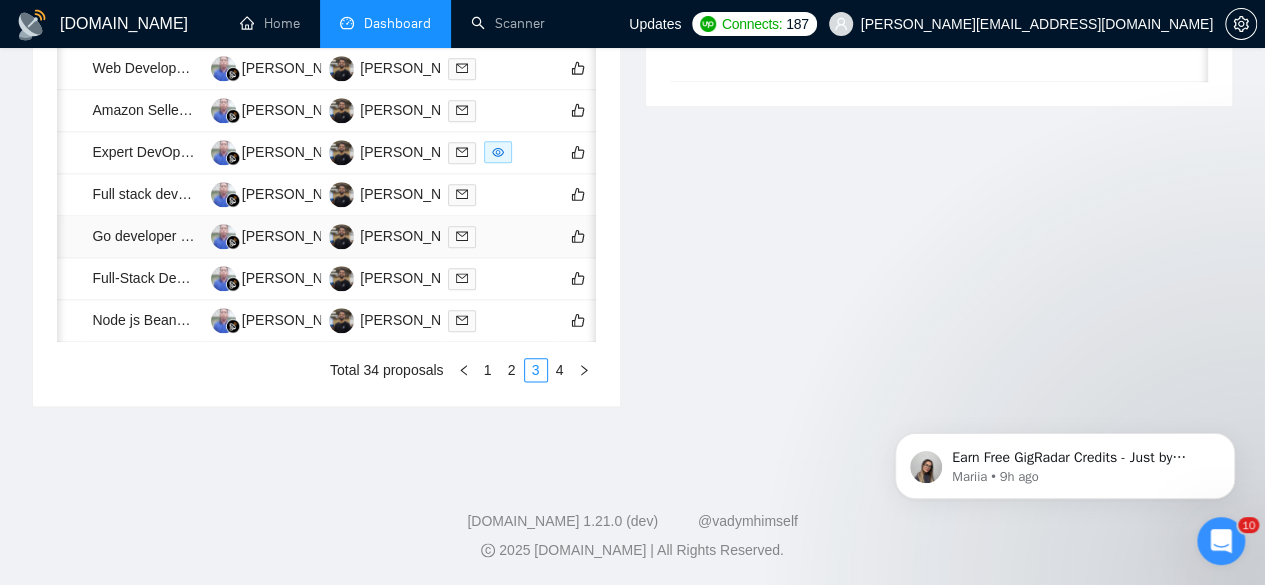 scroll, scrollTop: 1102, scrollLeft: 0, axis: vertical 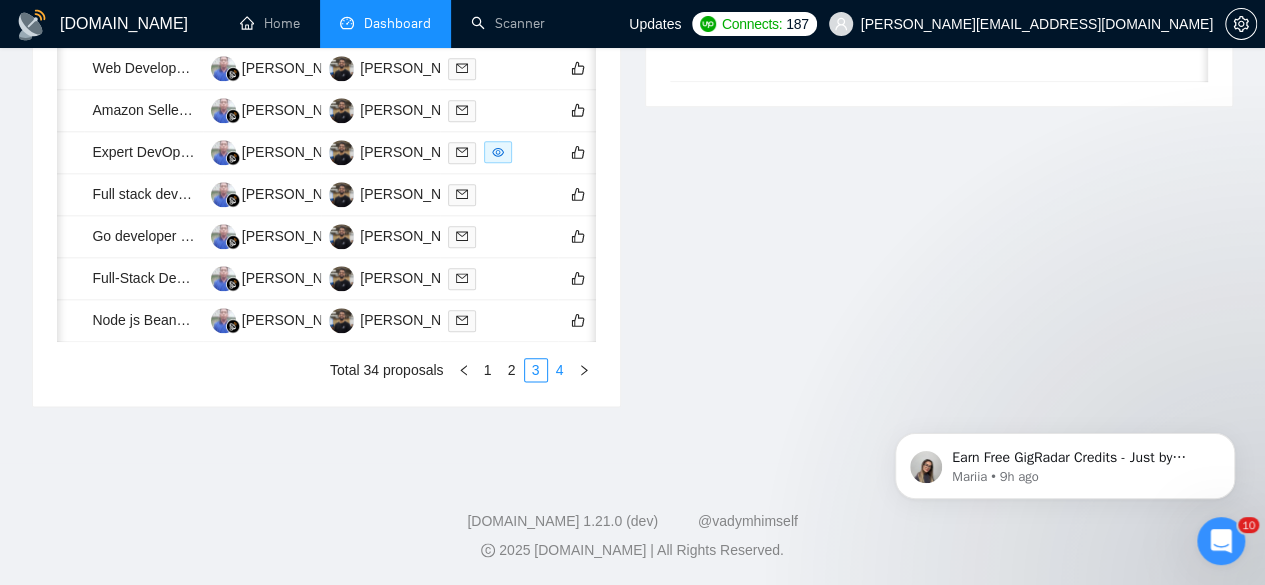 click on "4" at bounding box center (560, 370) 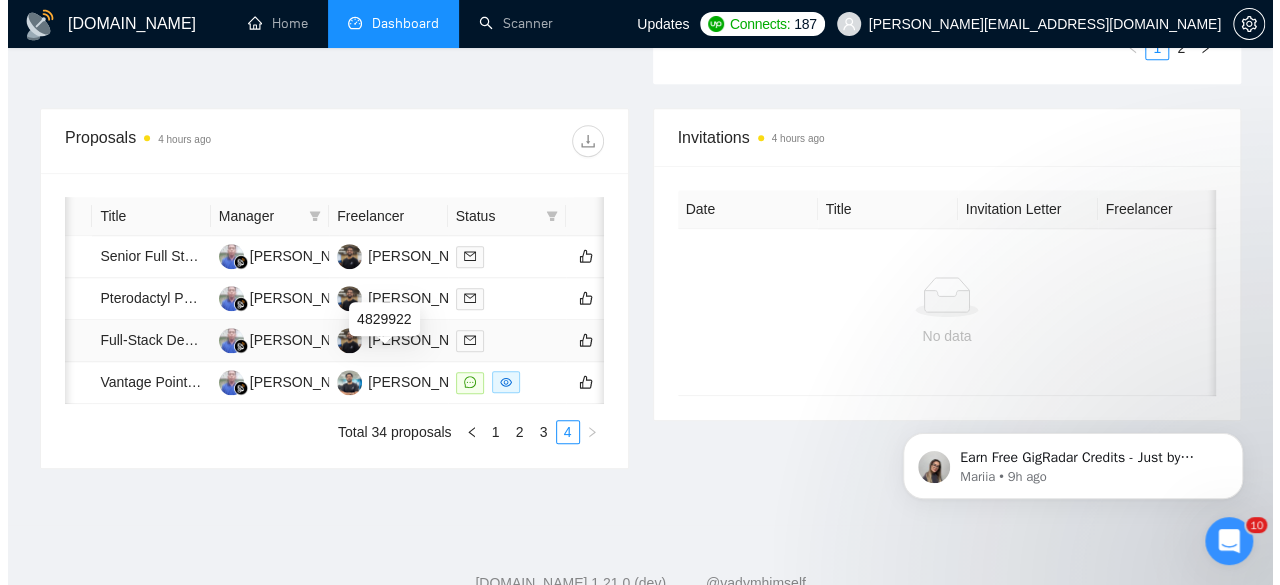 scroll, scrollTop: 741, scrollLeft: 0, axis: vertical 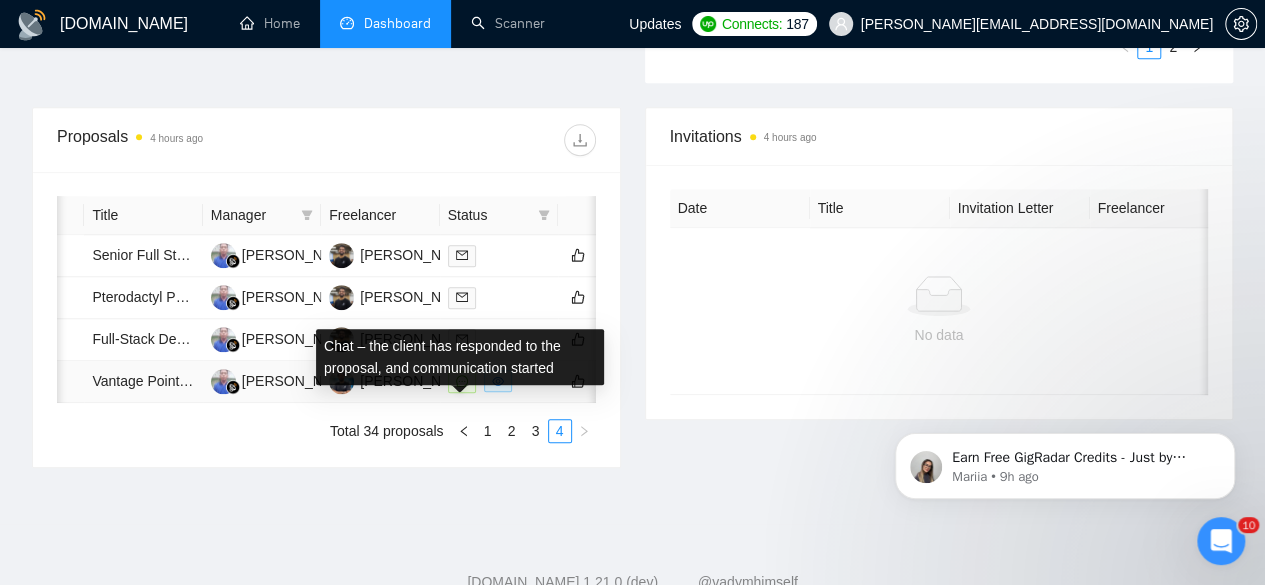 click 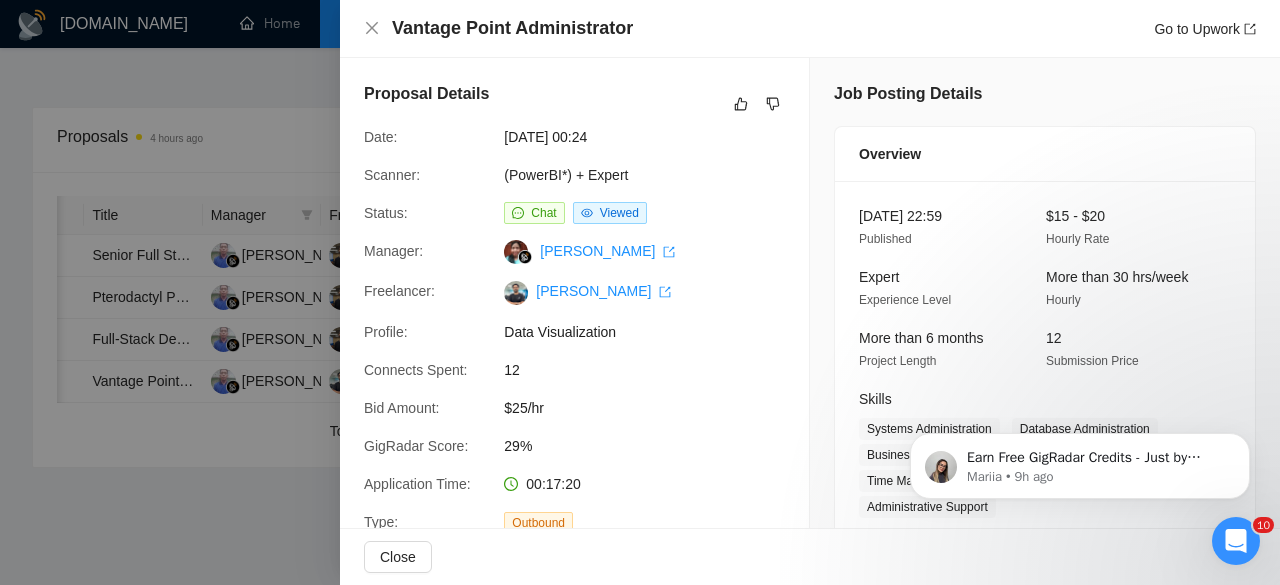 click at bounding box center (640, 292) 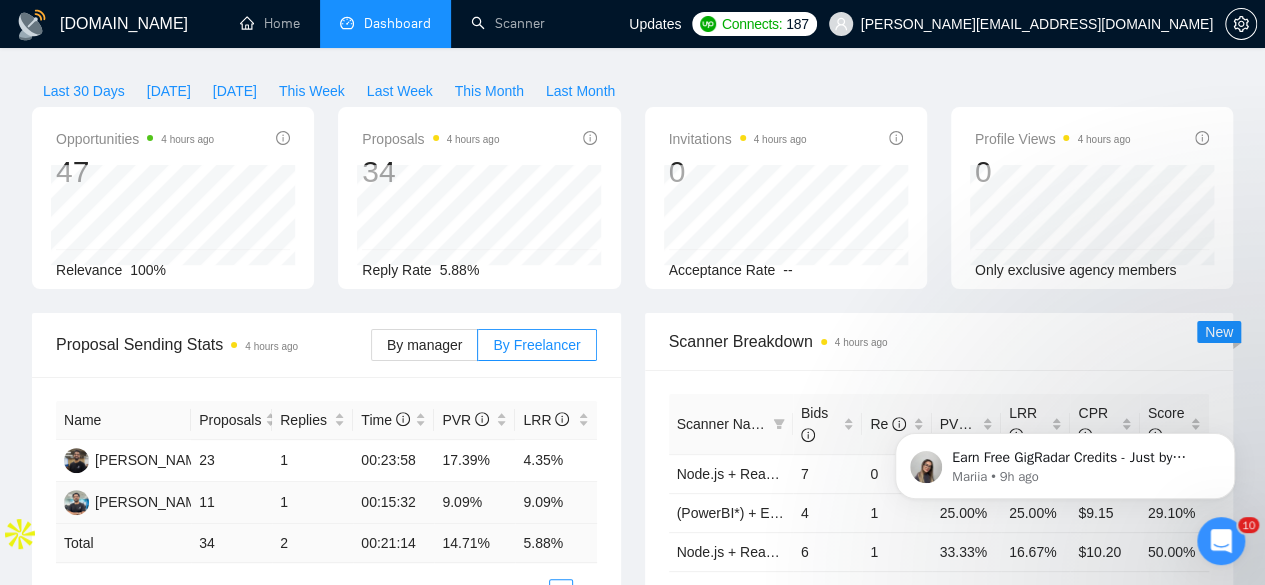 scroll, scrollTop: 0, scrollLeft: 0, axis: both 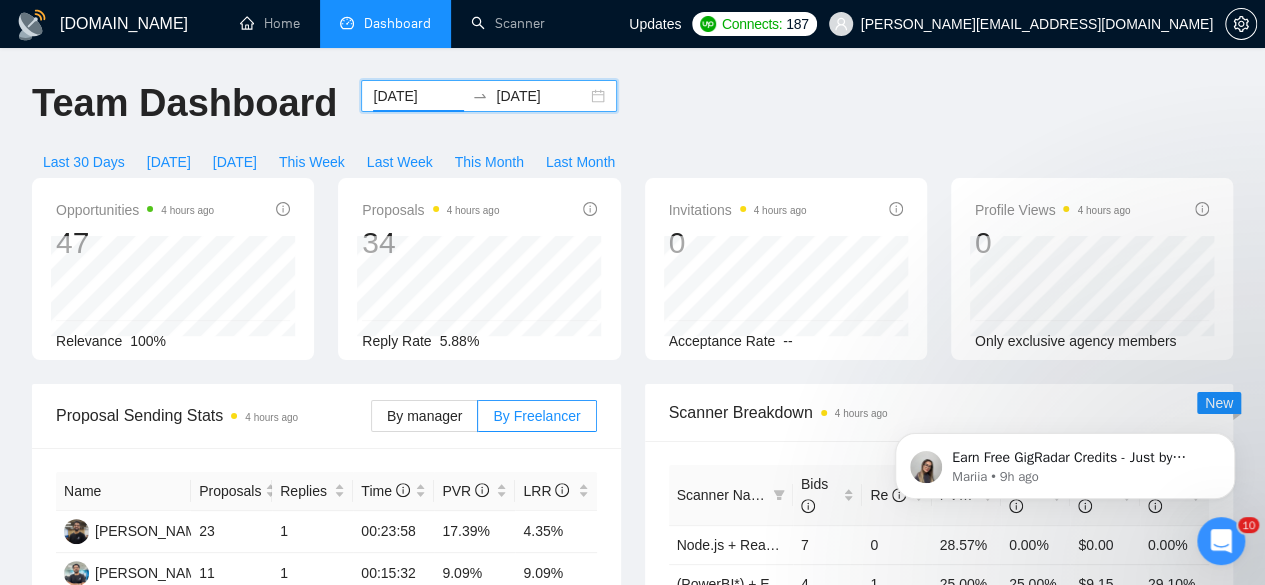 click on "2025-07-02" at bounding box center (418, 96) 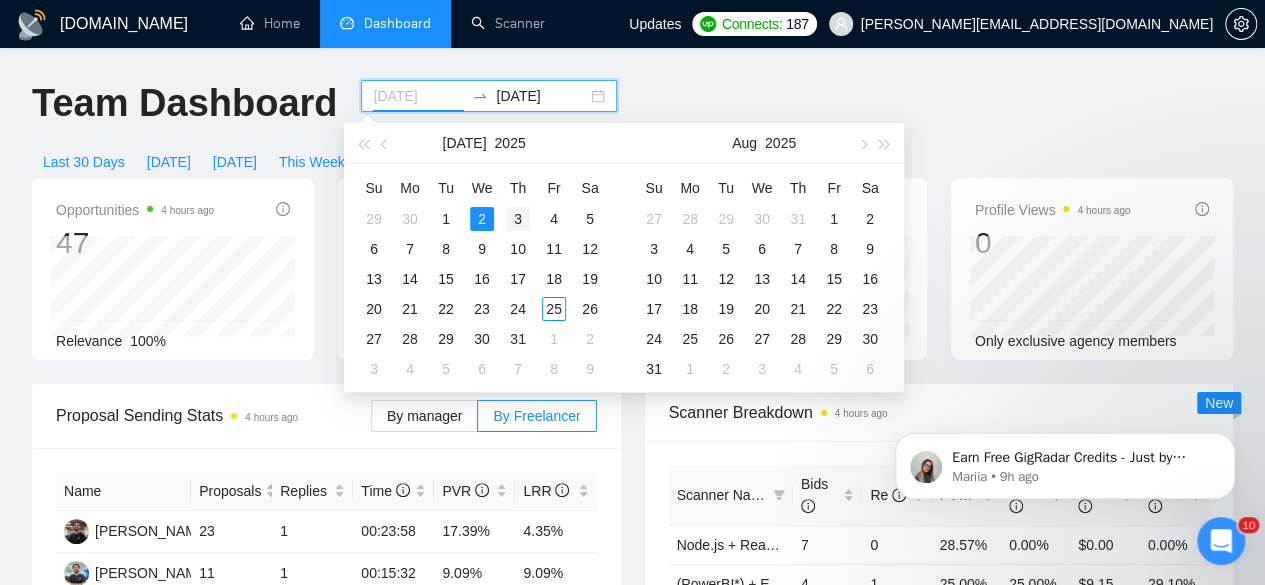 type on "2025-07-03" 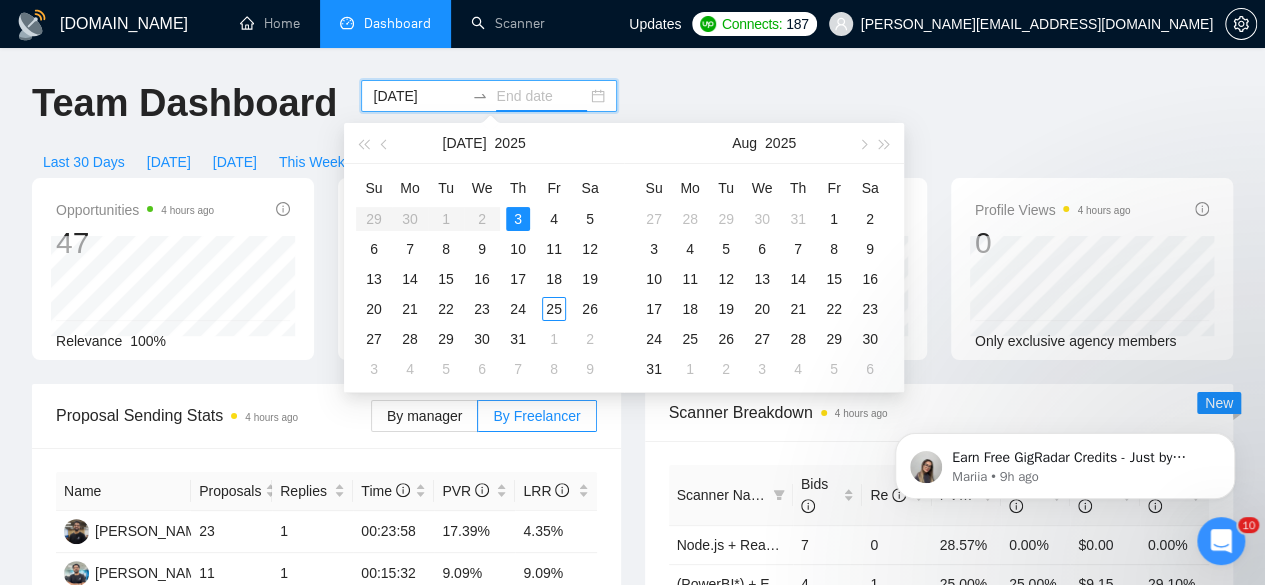 click on "3" at bounding box center [518, 219] 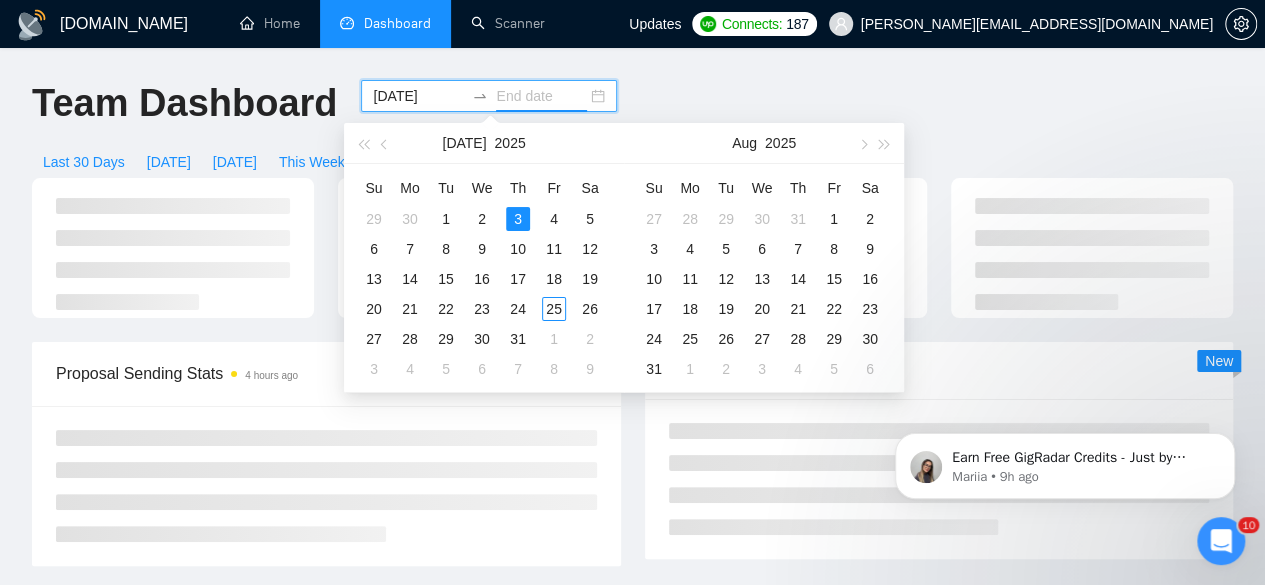 type on "2025-07-03" 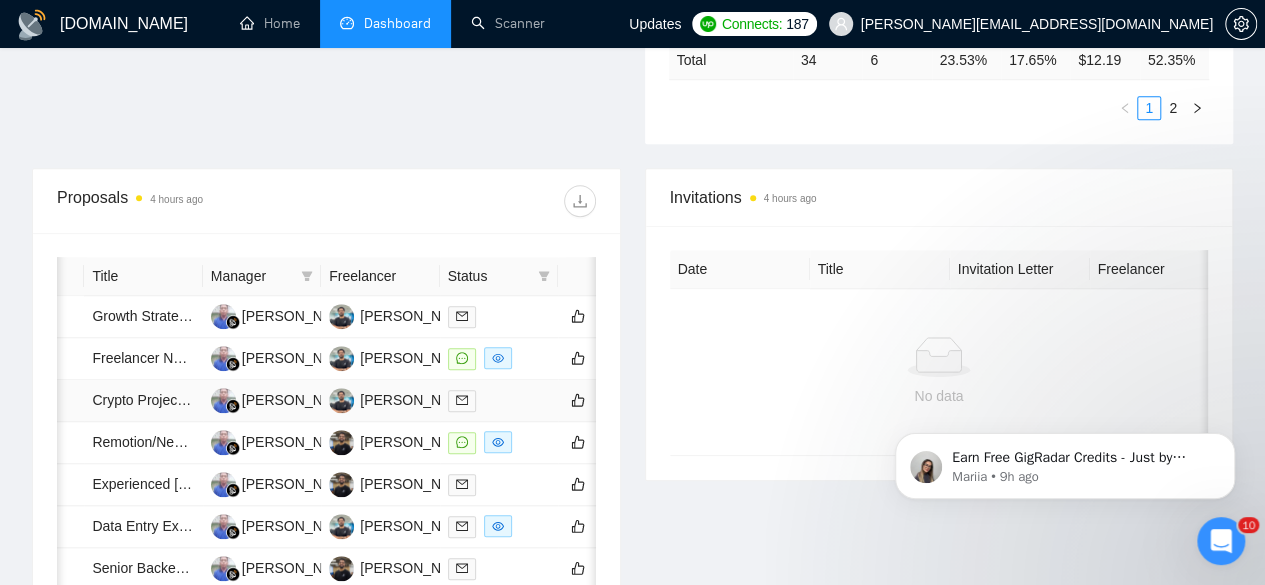 scroll, scrollTop: 698, scrollLeft: 0, axis: vertical 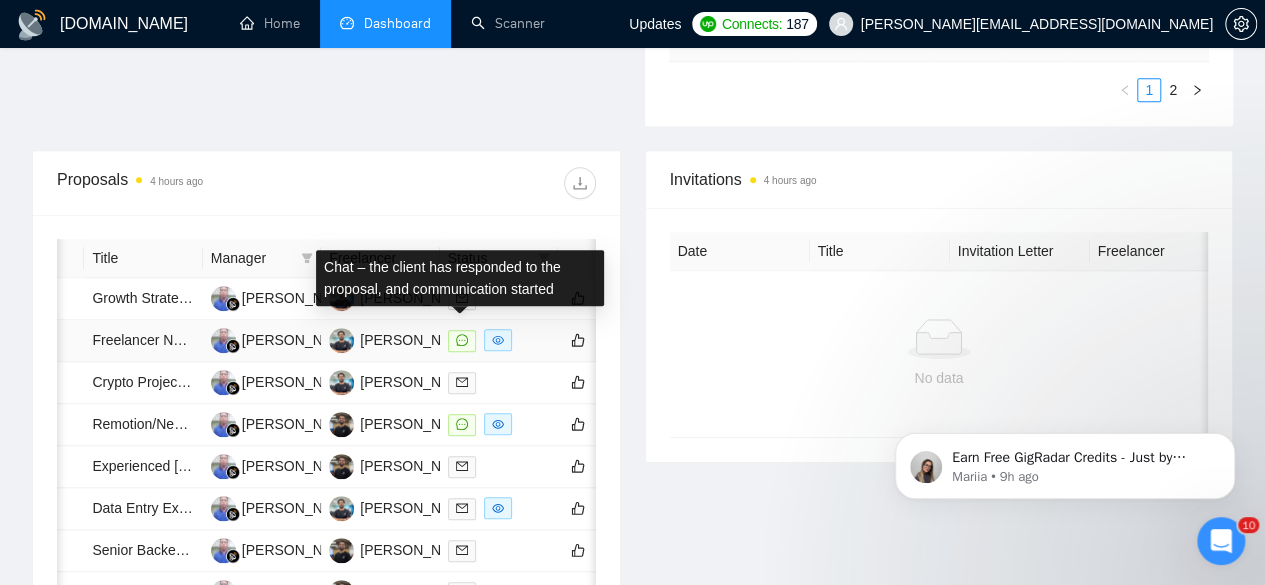 click 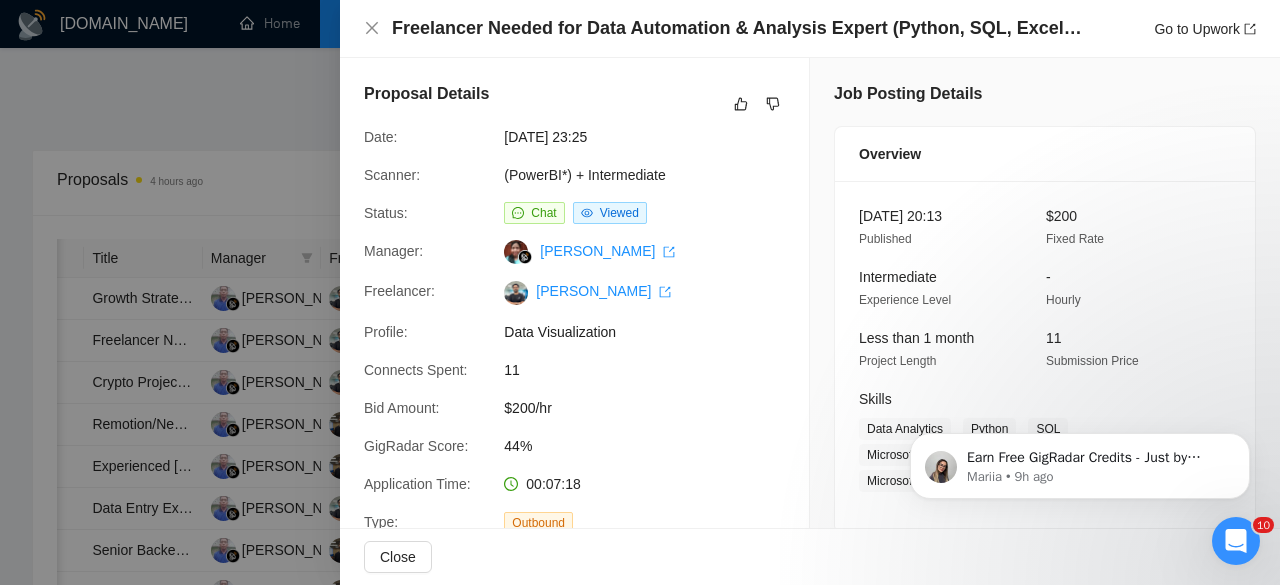click at bounding box center [640, 292] 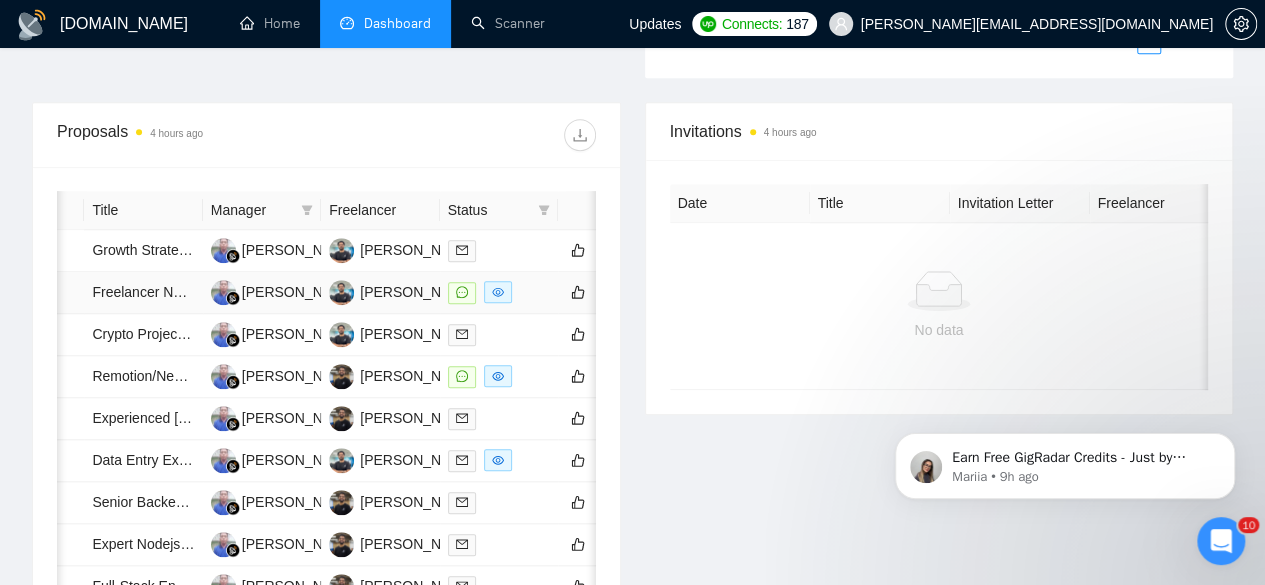 scroll, scrollTop: 751, scrollLeft: 0, axis: vertical 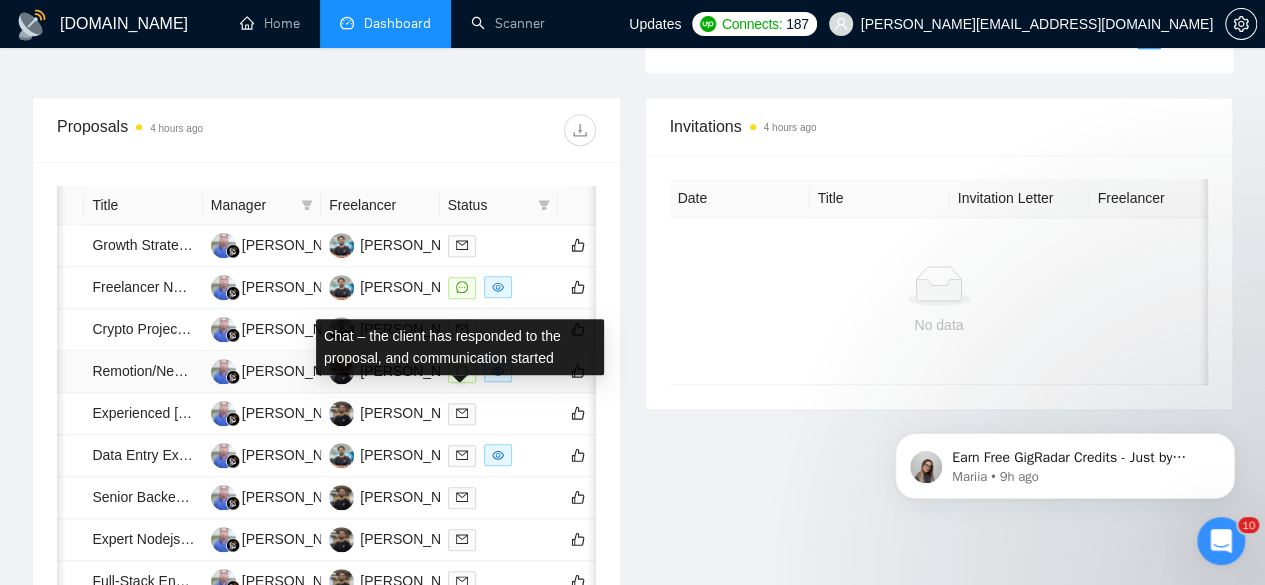 click 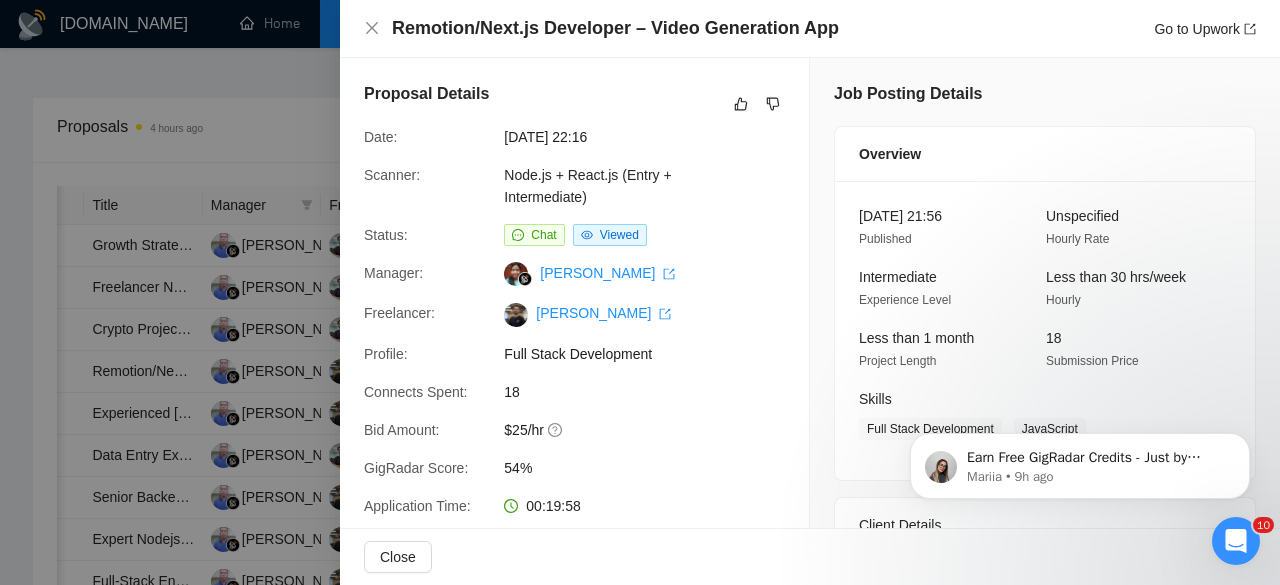 click at bounding box center (640, 292) 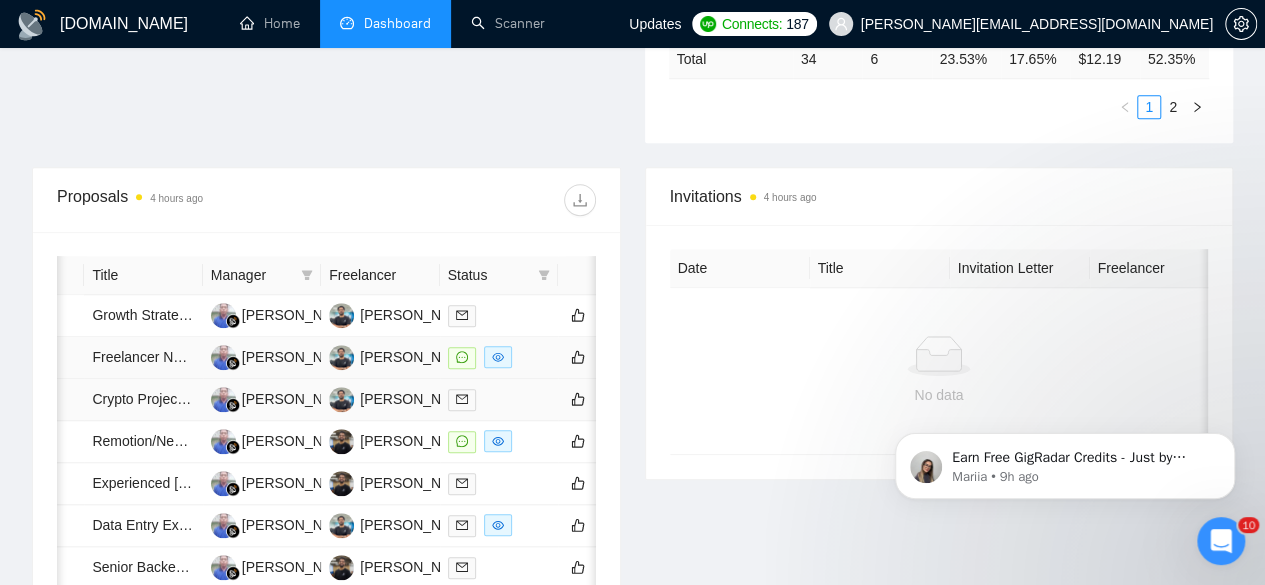 scroll, scrollTop: 676, scrollLeft: 0, axis: vertical 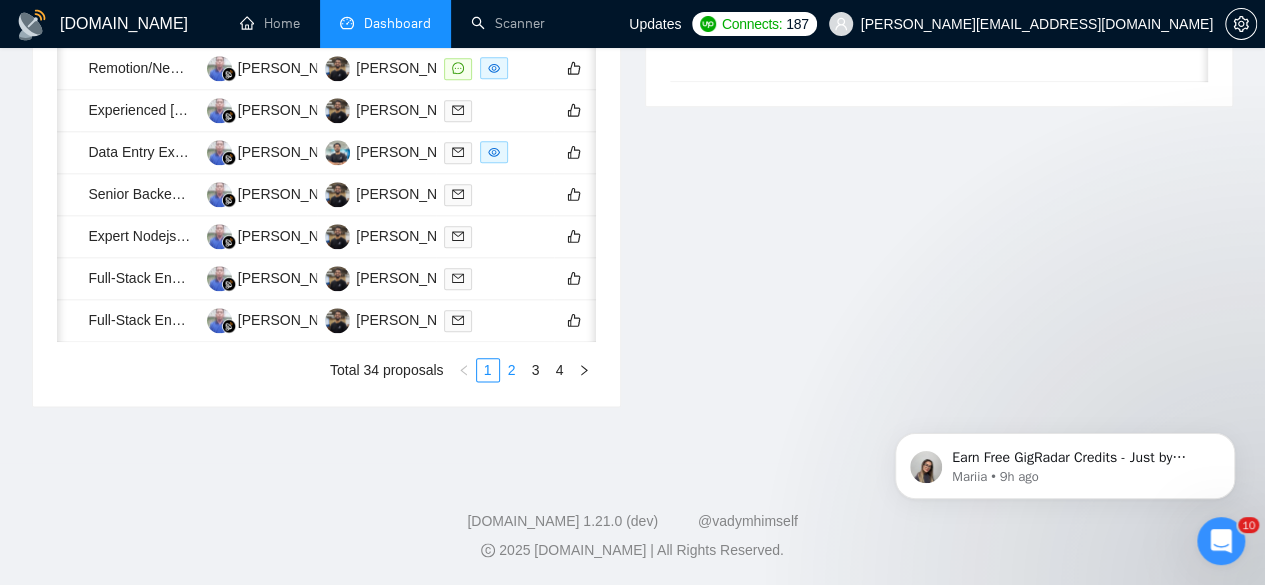 click on "2" at bounding box center (512, 370) 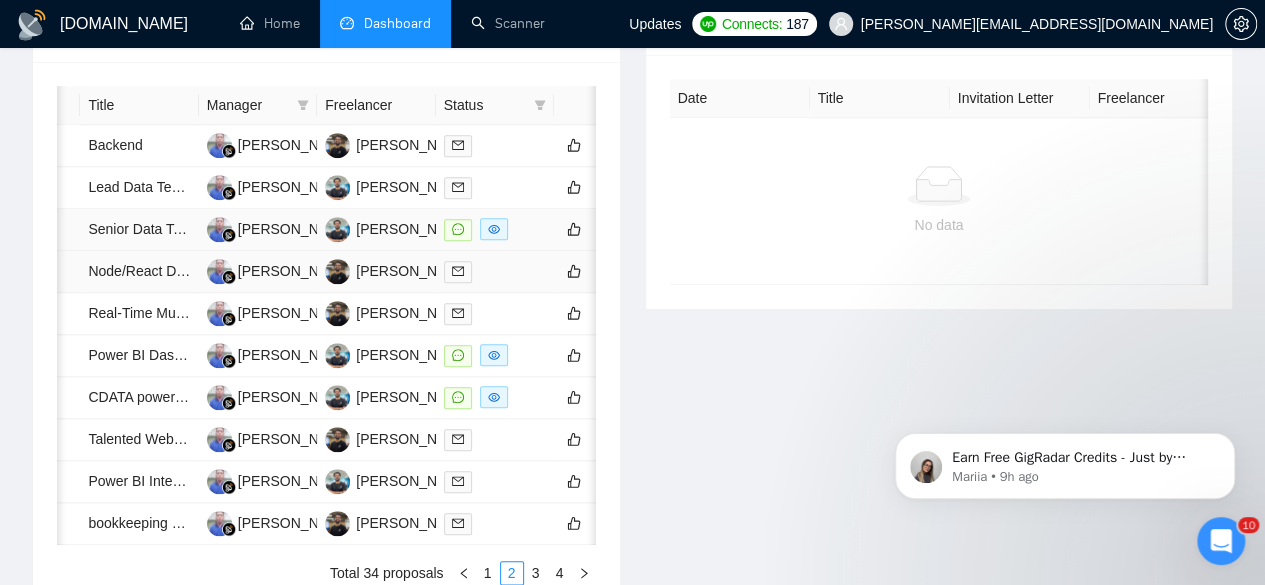 scroll, scrollTop: 852, scrollLeft: 0, axis: vertical 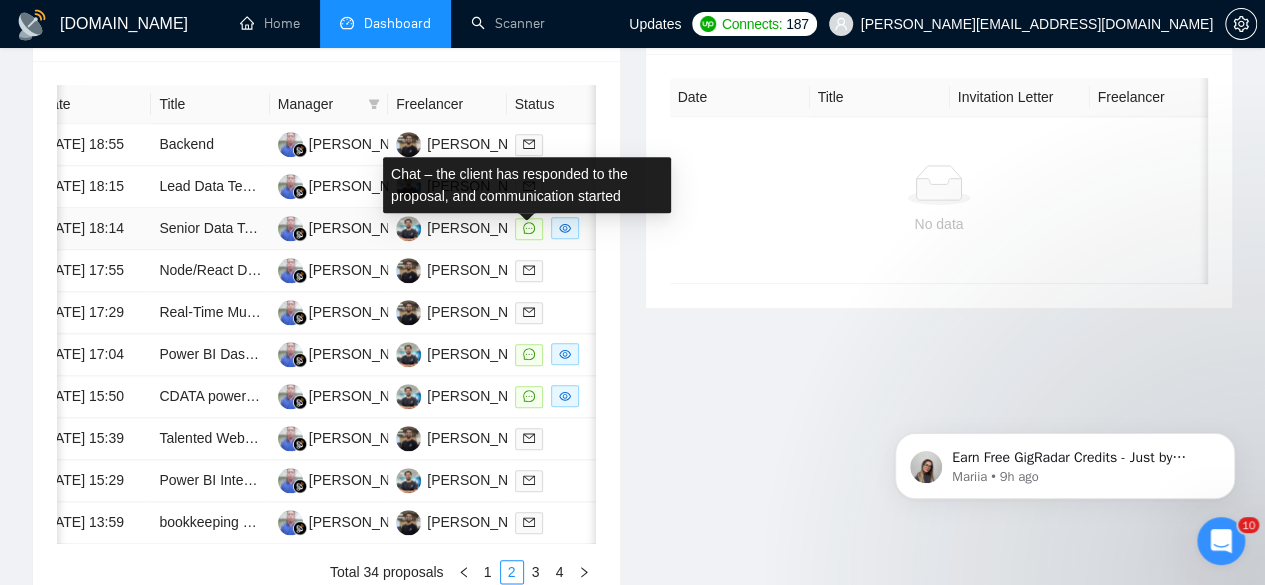 click 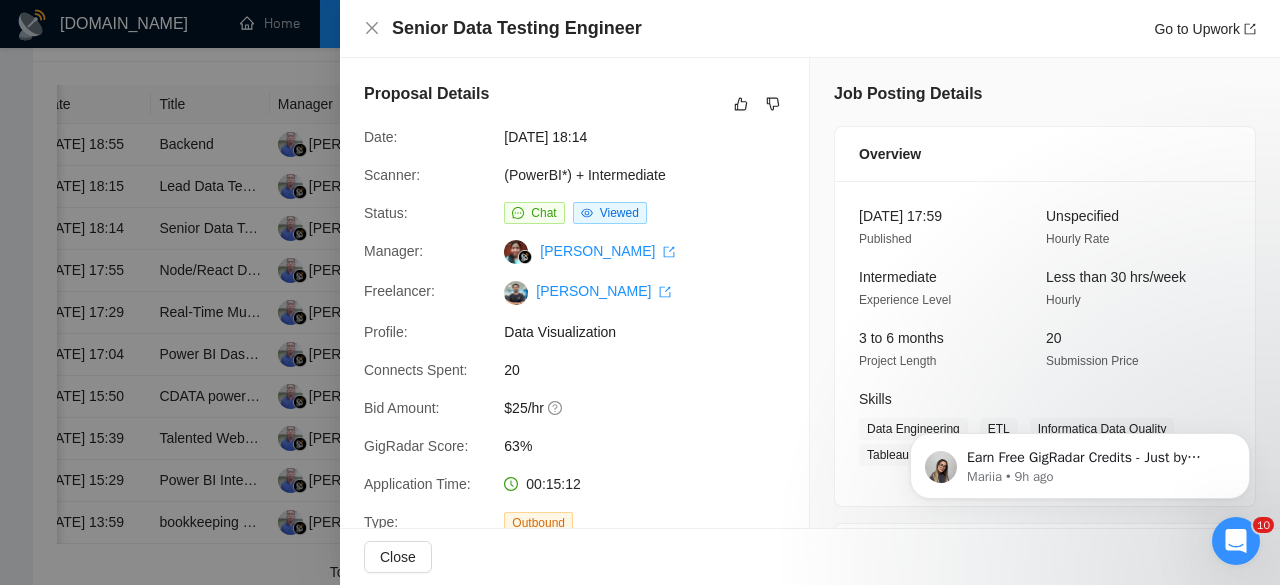 click at bounding box center (640, 292) 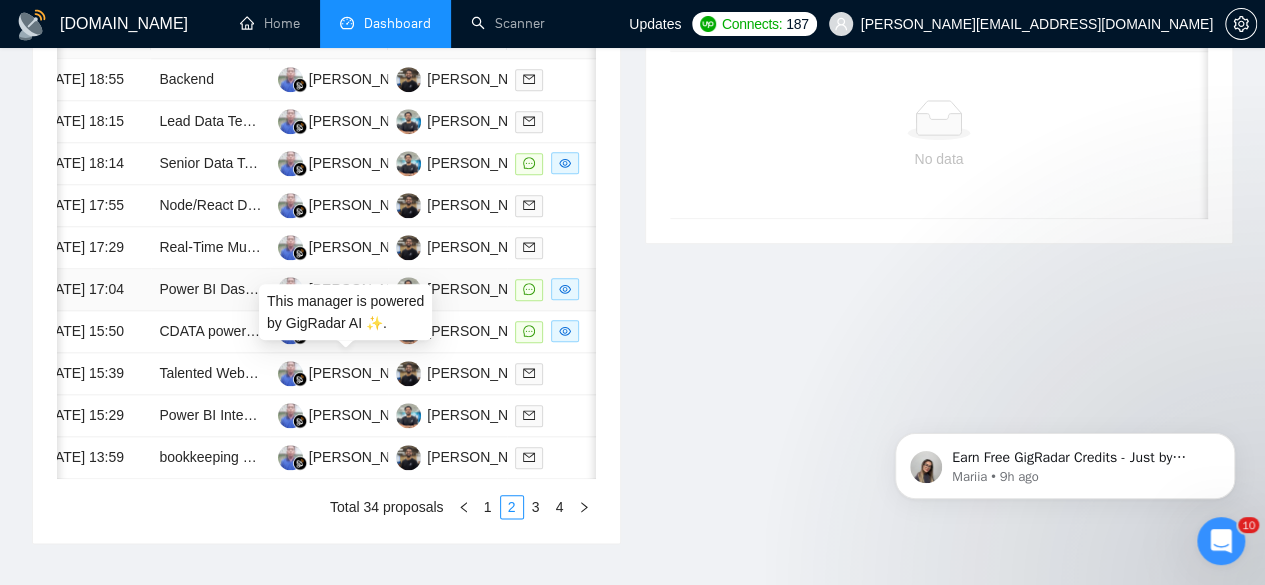 scroll, scrollTop: 918, scrollLeft: 0, axis: vertical 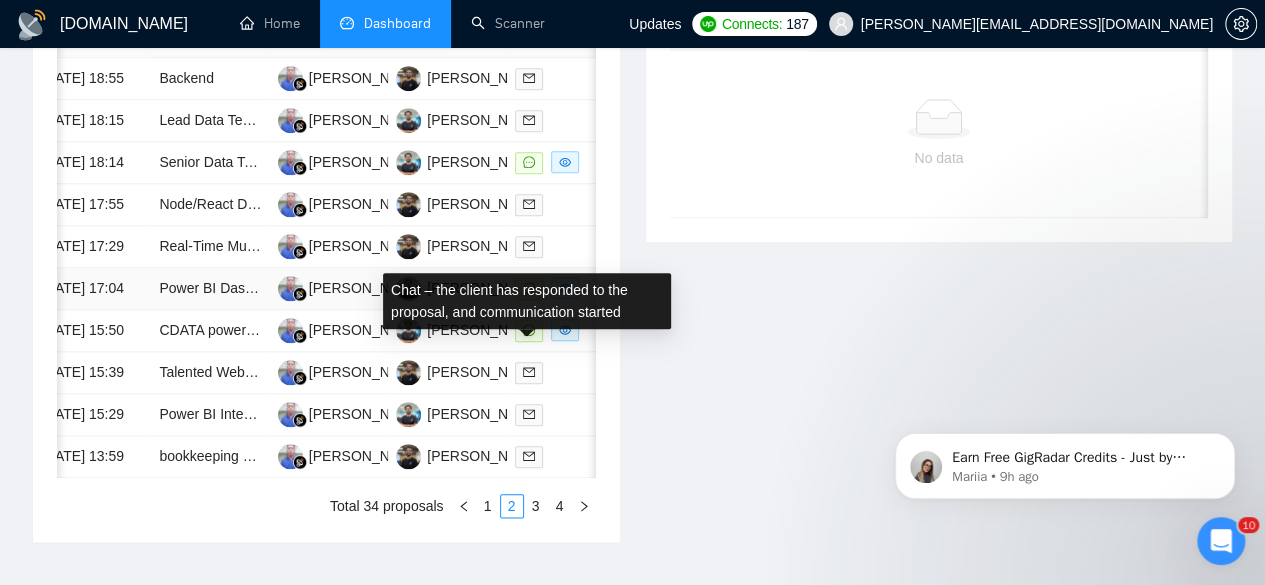 click 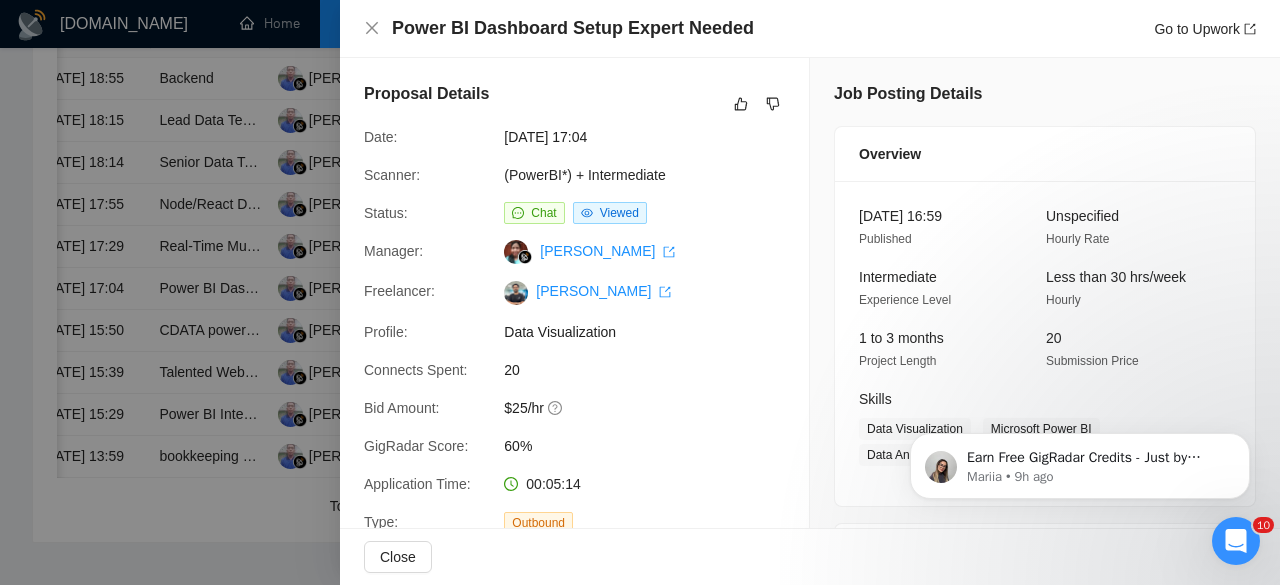 click at bounding box center [640, 292] 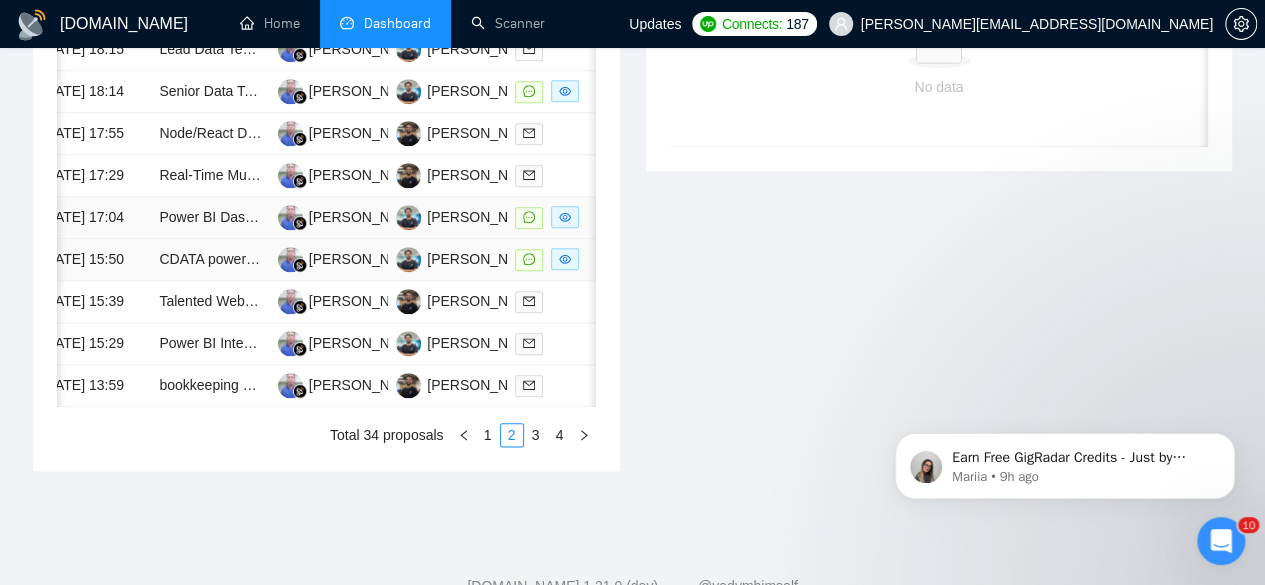 scroll, scrollTop: 999, scrollLeft: 0, axis: vertical 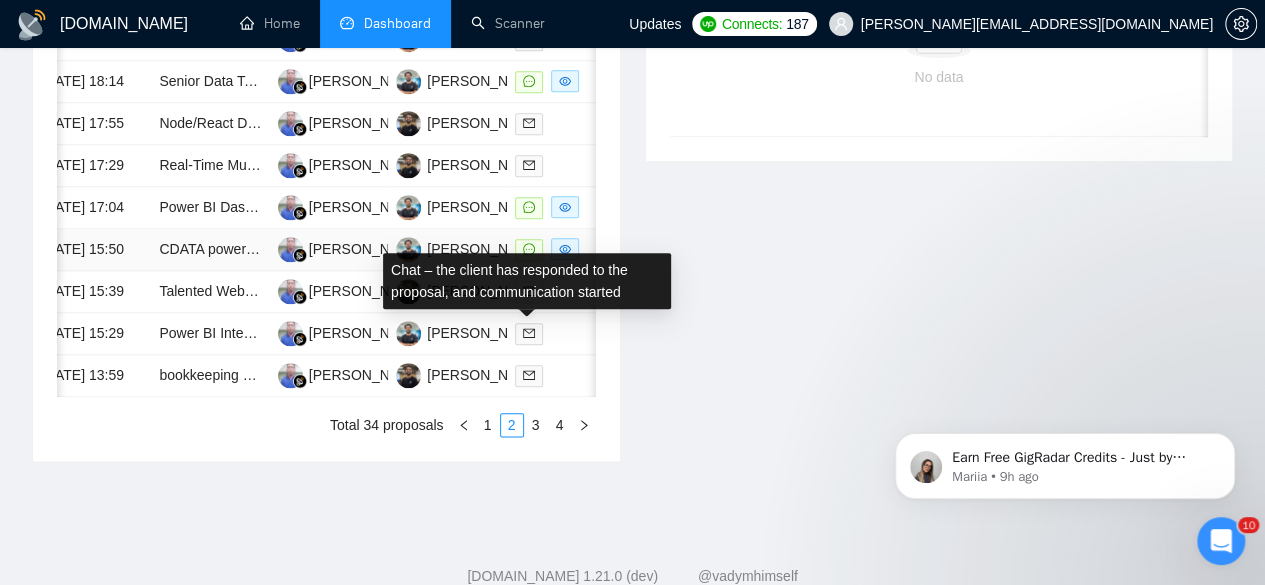 click 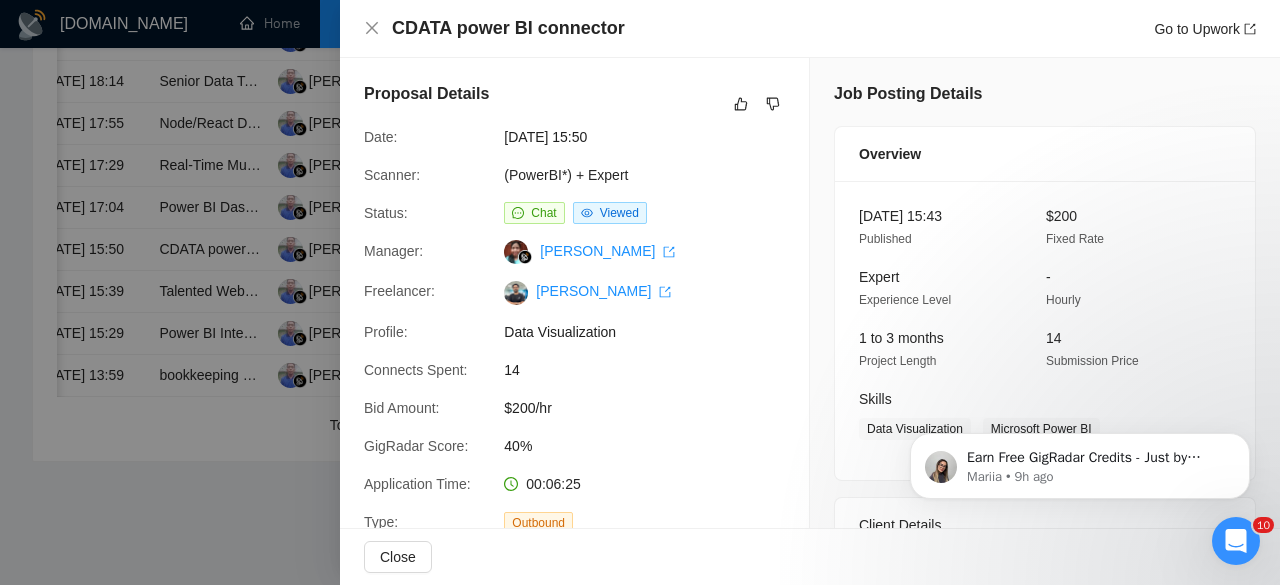 click at bounding box center [640, 292] 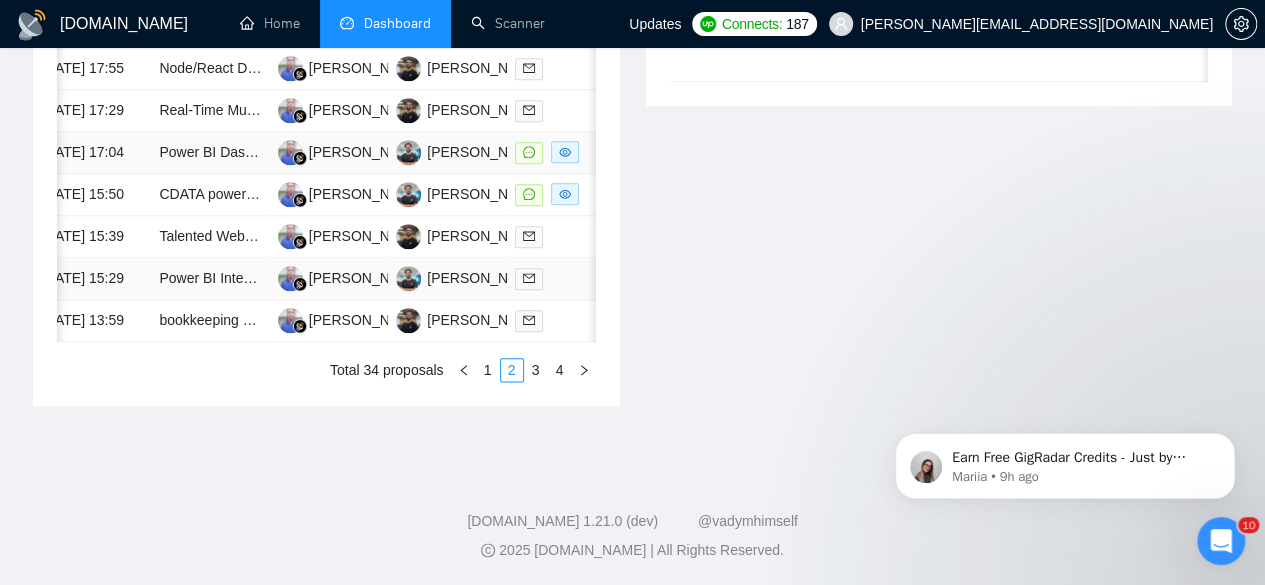 scroll, scrollTop: 1156, scrollLeft: 0, axis: vertical 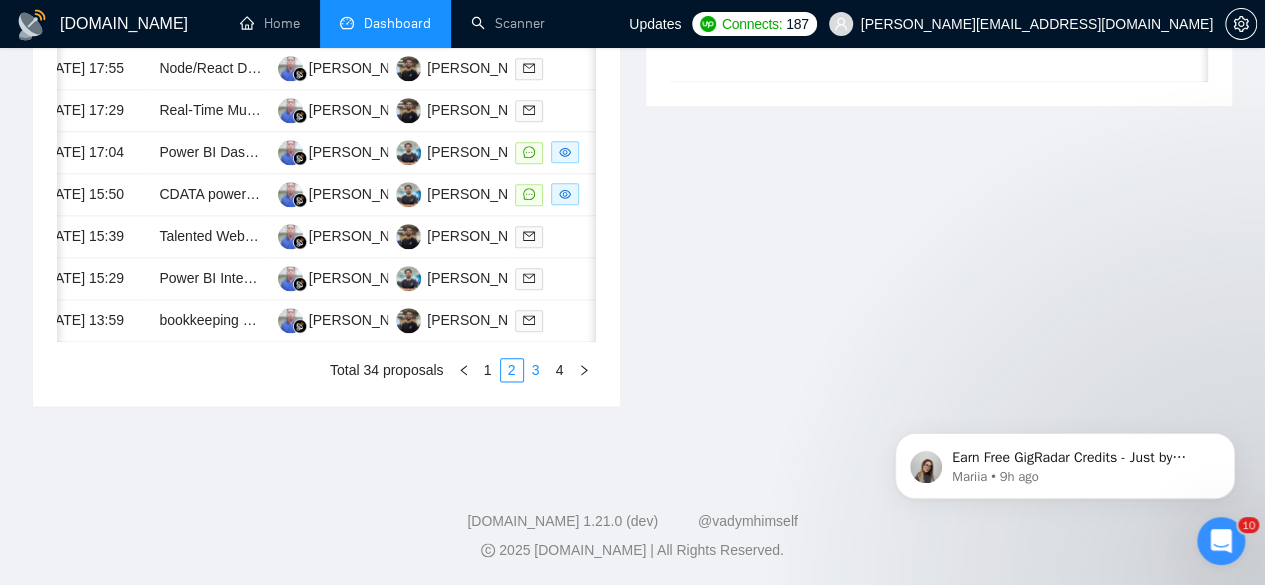 click on "3" at bounding box center (536, 370) 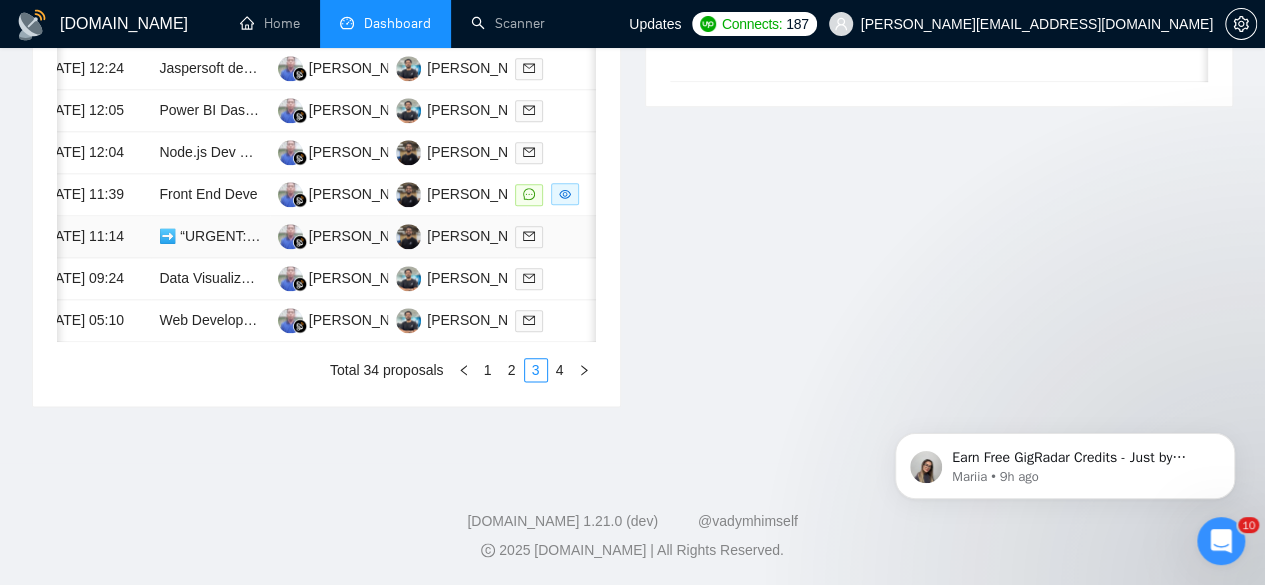 scroll, scrollTop: 1129, scrollLeft: 0, axis: vertical 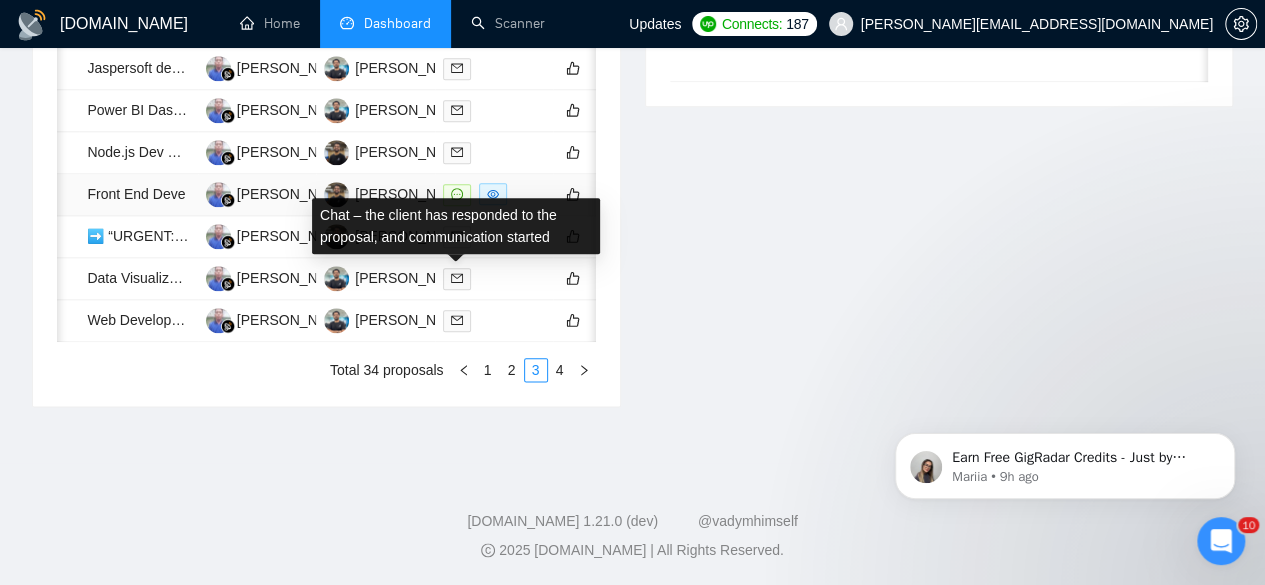 click 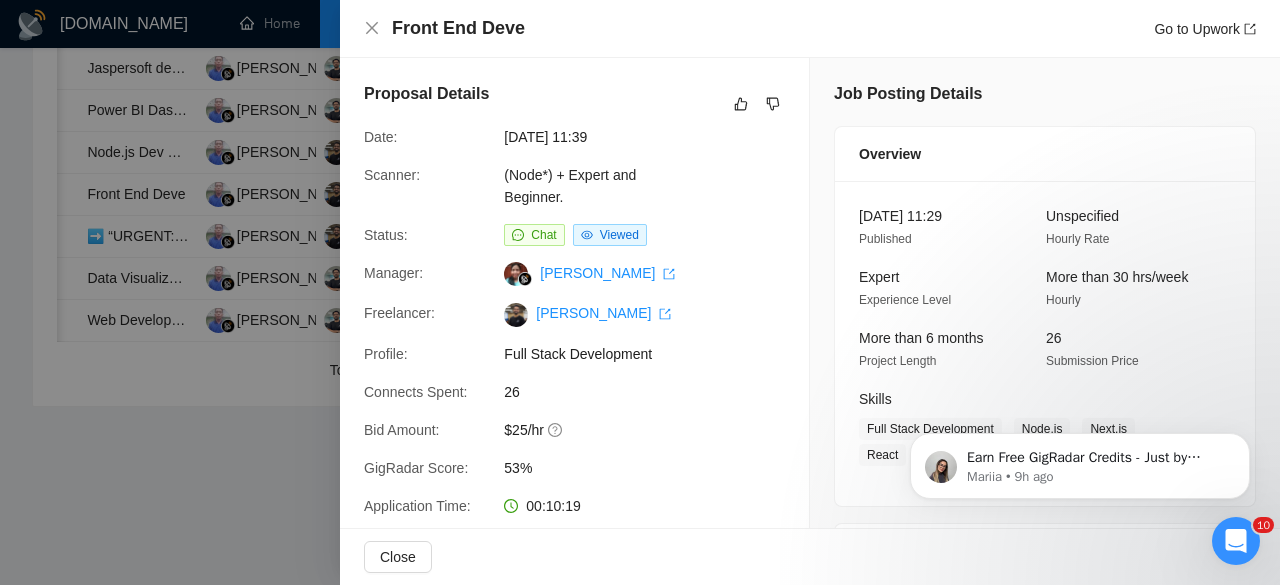 click at bounding box center [640, 292] 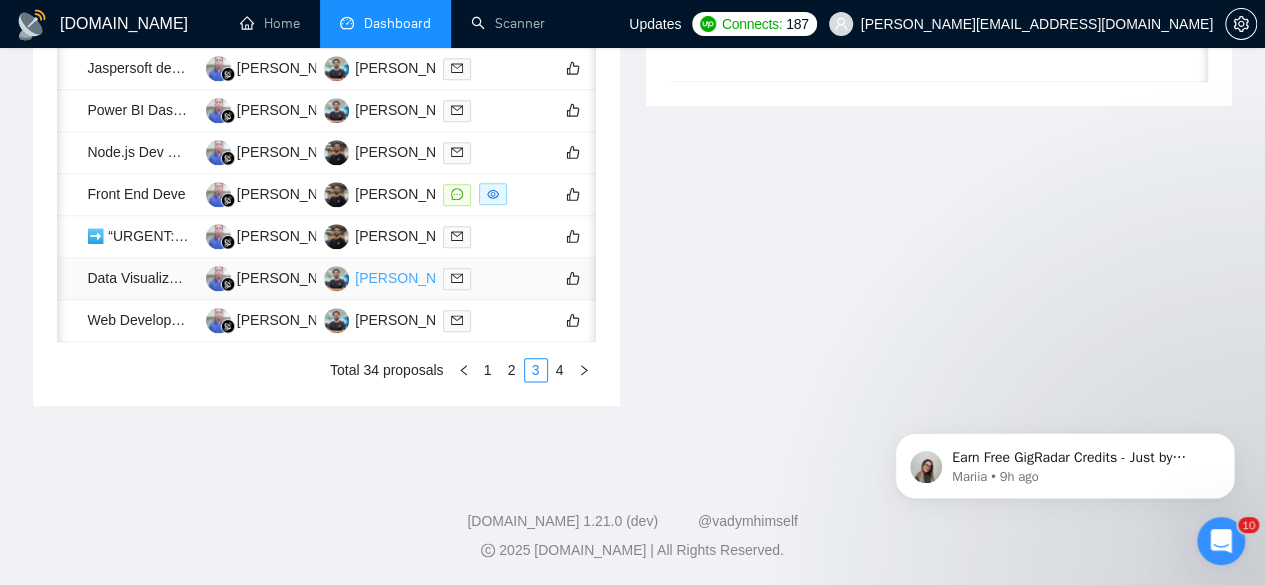scroll, scrollTop: 1076, scrollLeft: 0, axis: vertical 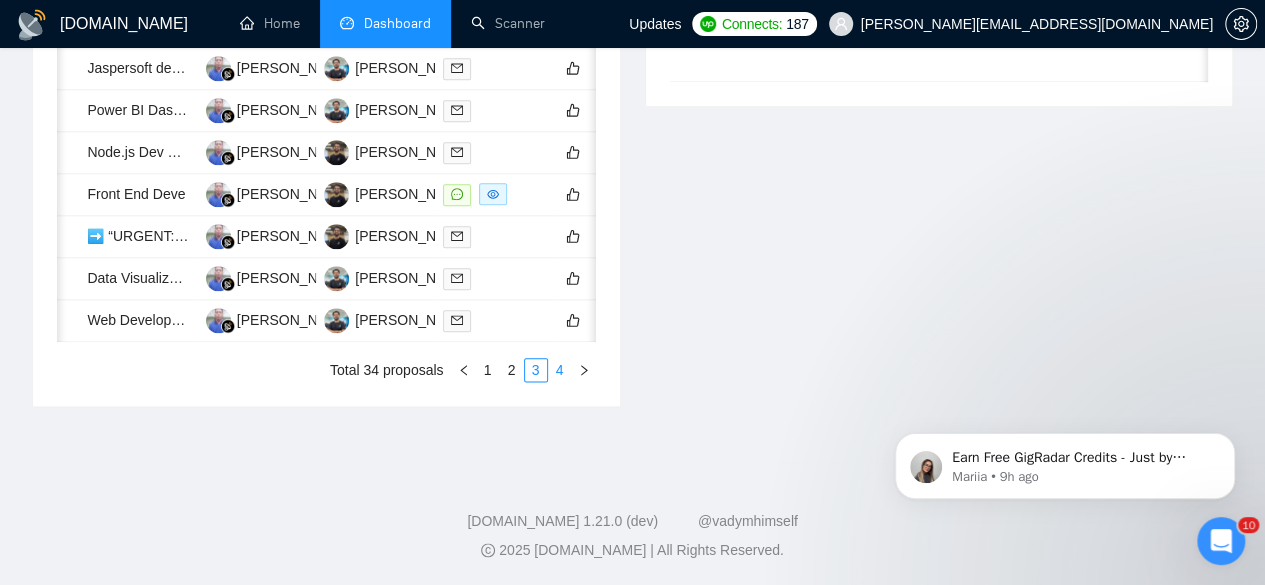 click on "4" at bounding box center [560, 370] 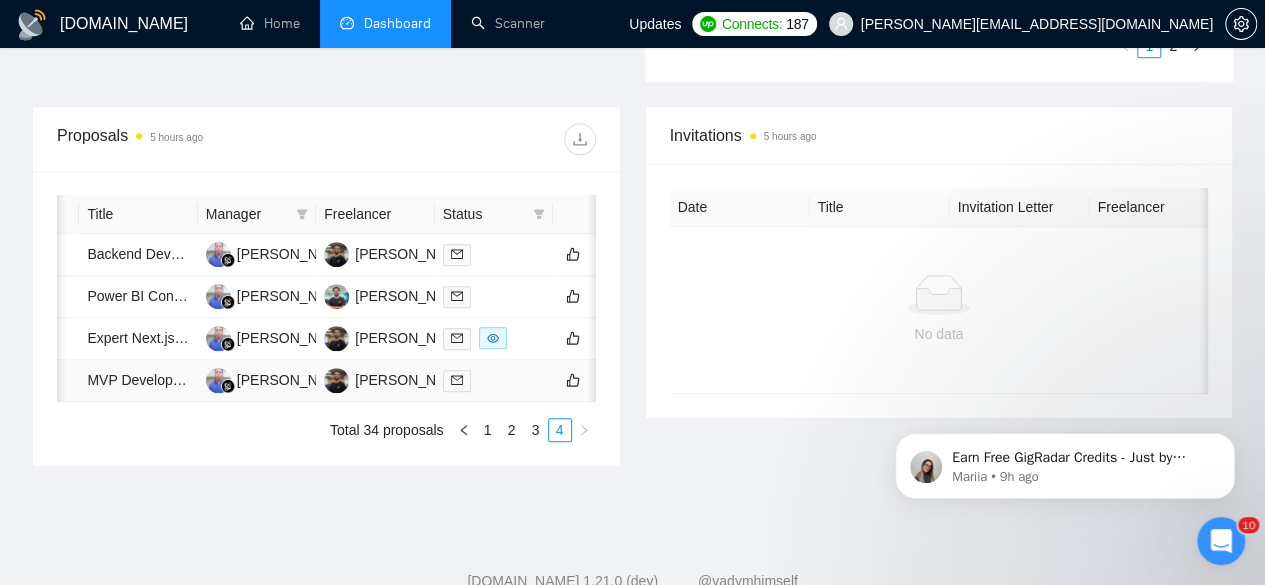 scroll, scrollTop: 738, scrollLeft: 0, axis: vertical 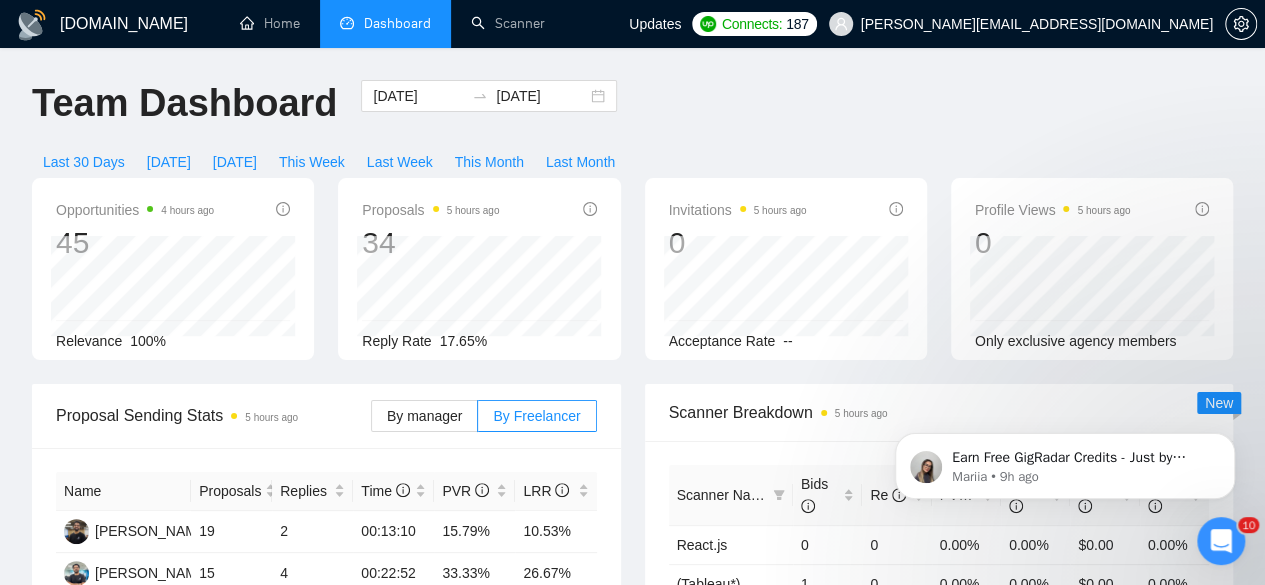 click on "Earn Free GigRadar Credits - Just by Sharing Your Story! 💬 Want more credits for sending proposals? It’s simple - share, inspire, and get rewarded! 🤫 Here’s how you can earn free credits: Introduce yourself in the #intros channel of the GigRadar Upwork Community and grab +20 credits for sending bids., Post your success story (closed projects, high LRR, etc.) in the #general channel and claim +50 credits for sending bids. Why? GigRadar is building a powerful network of freelancers and agencies. We want you to make valuable connections, showcase your wins, and inspire others while getting rewarded! 🚀 Not a member yet? Join our Slack community now 👉 Join Slack Community Claiming your credits is easy: Reply to this message with a screenshot of your post, and our Tech Support Team will instantly top up your credits! 💸 Mariia • 9h ago" 